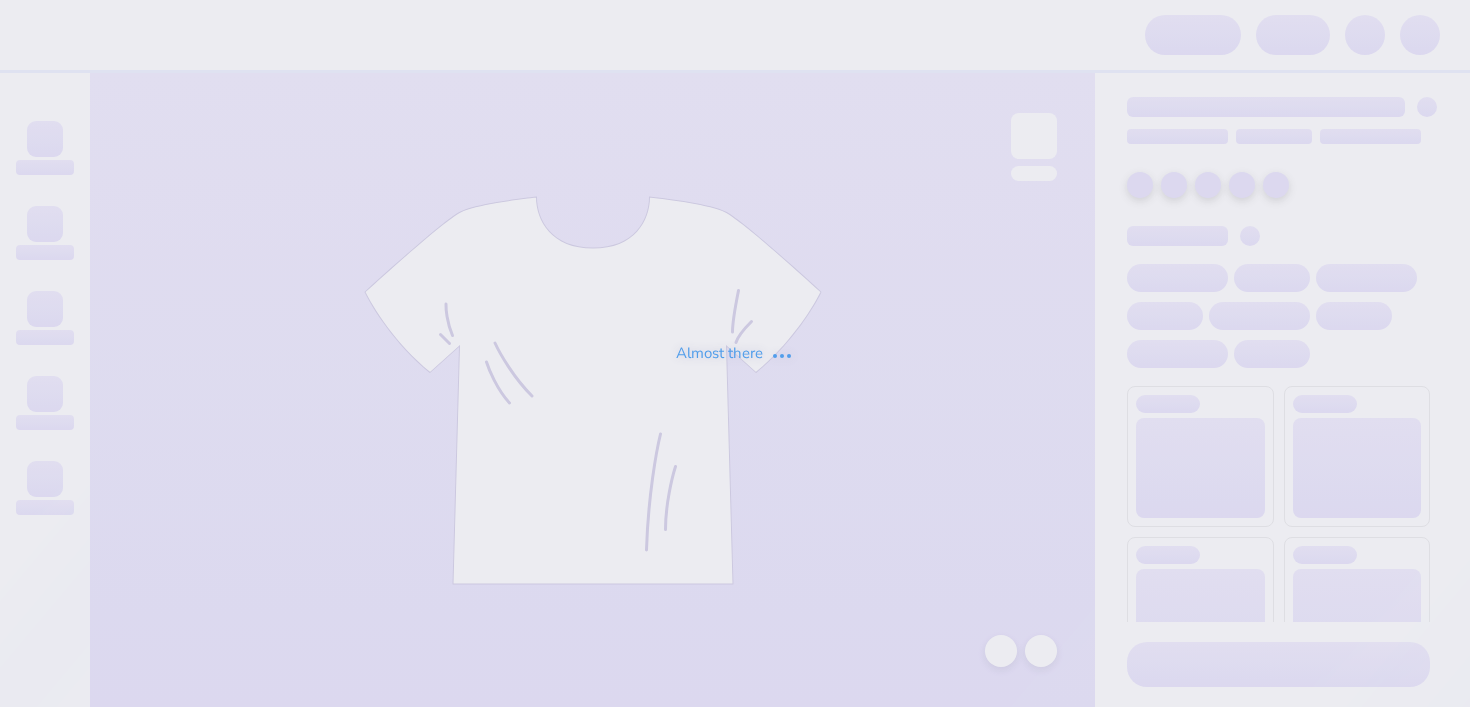 scroll, scrollTop: 0, scrollLeft: 0, axis: both 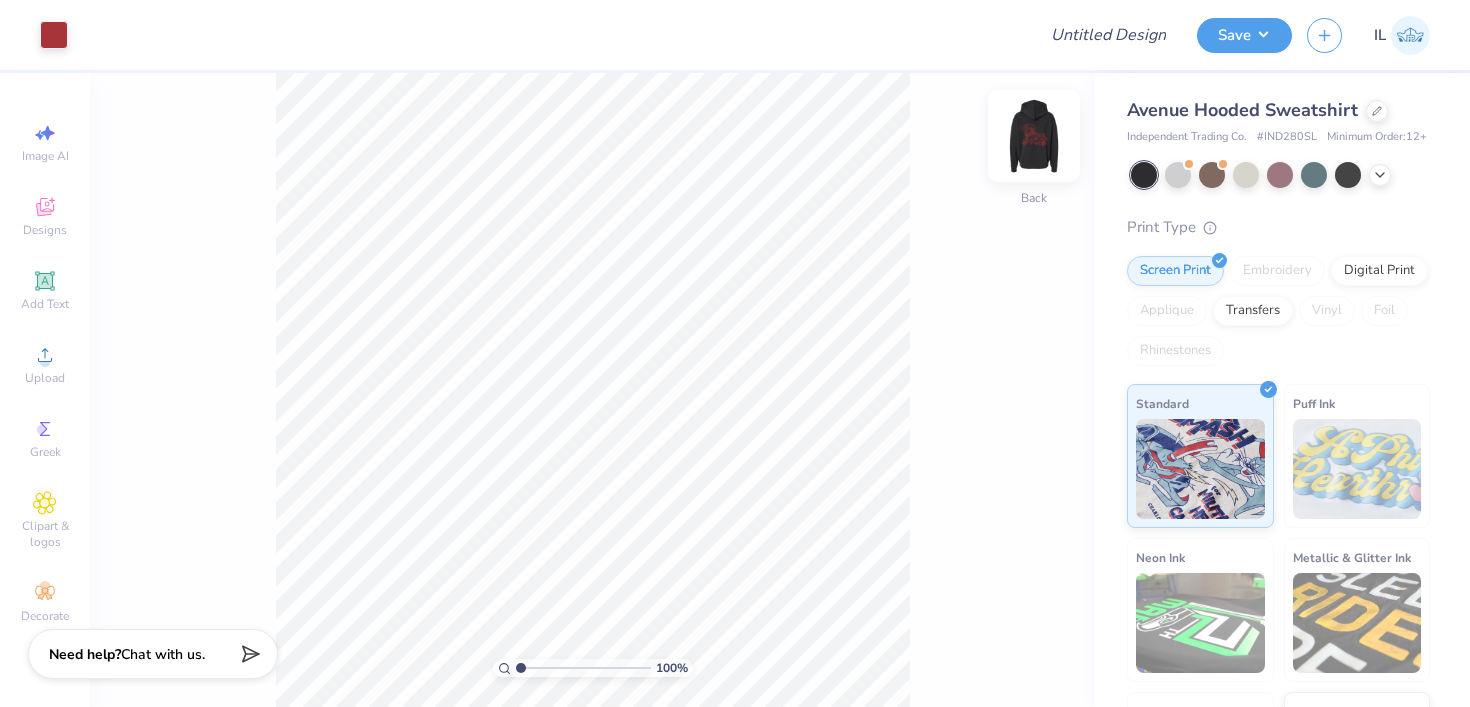 click at bounding box center (1034, 136) 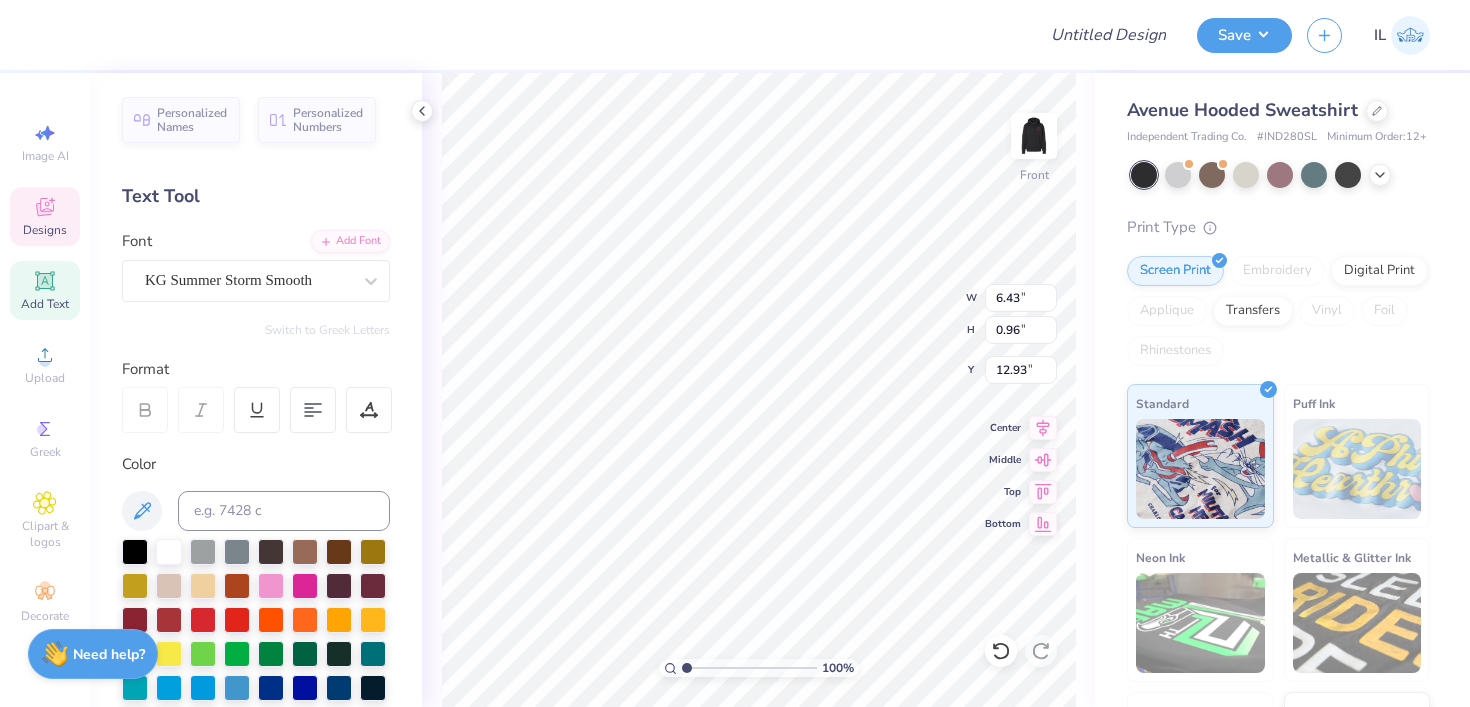 scroll, scrollTop: 0, scrollLeft: 0, axis: both 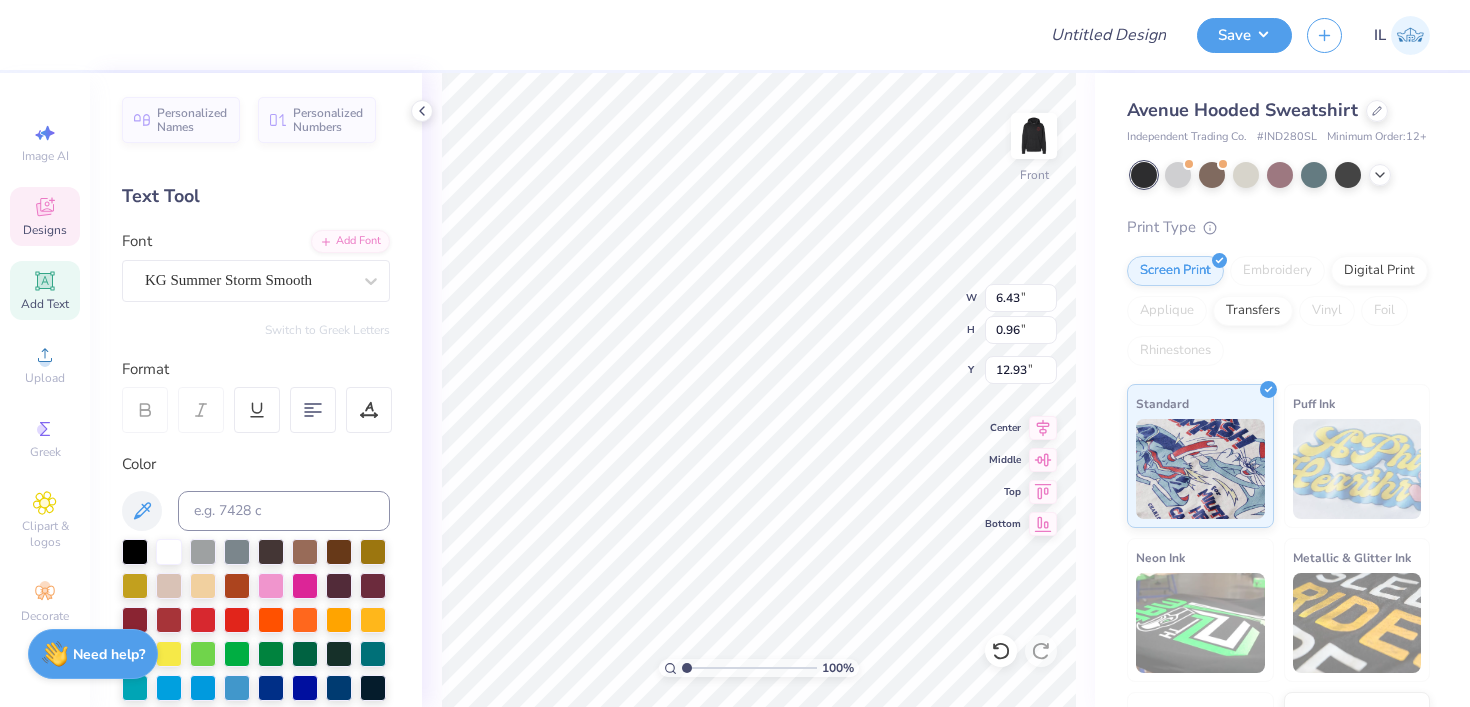 type on "Break Through" 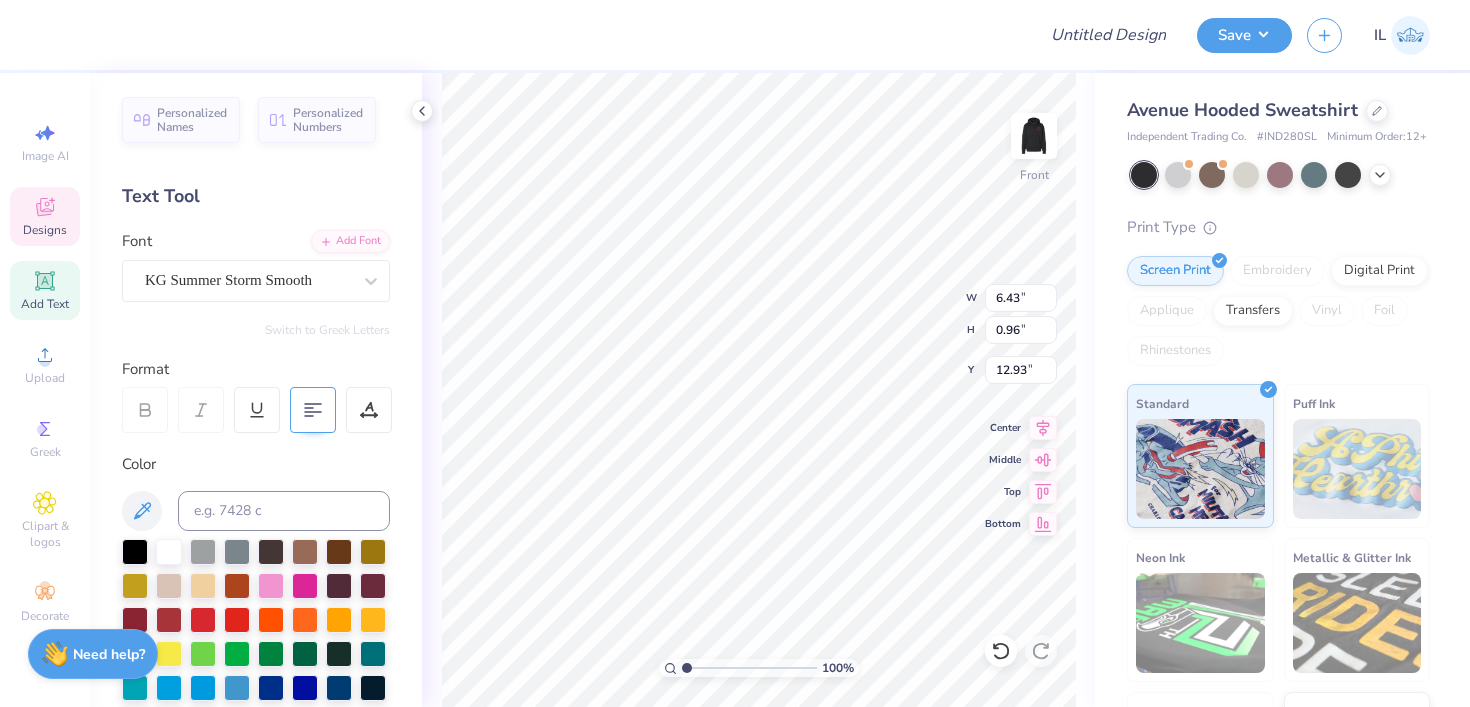 scroll, scrollTop: 455, scrollLeft: 0, axis: vertical 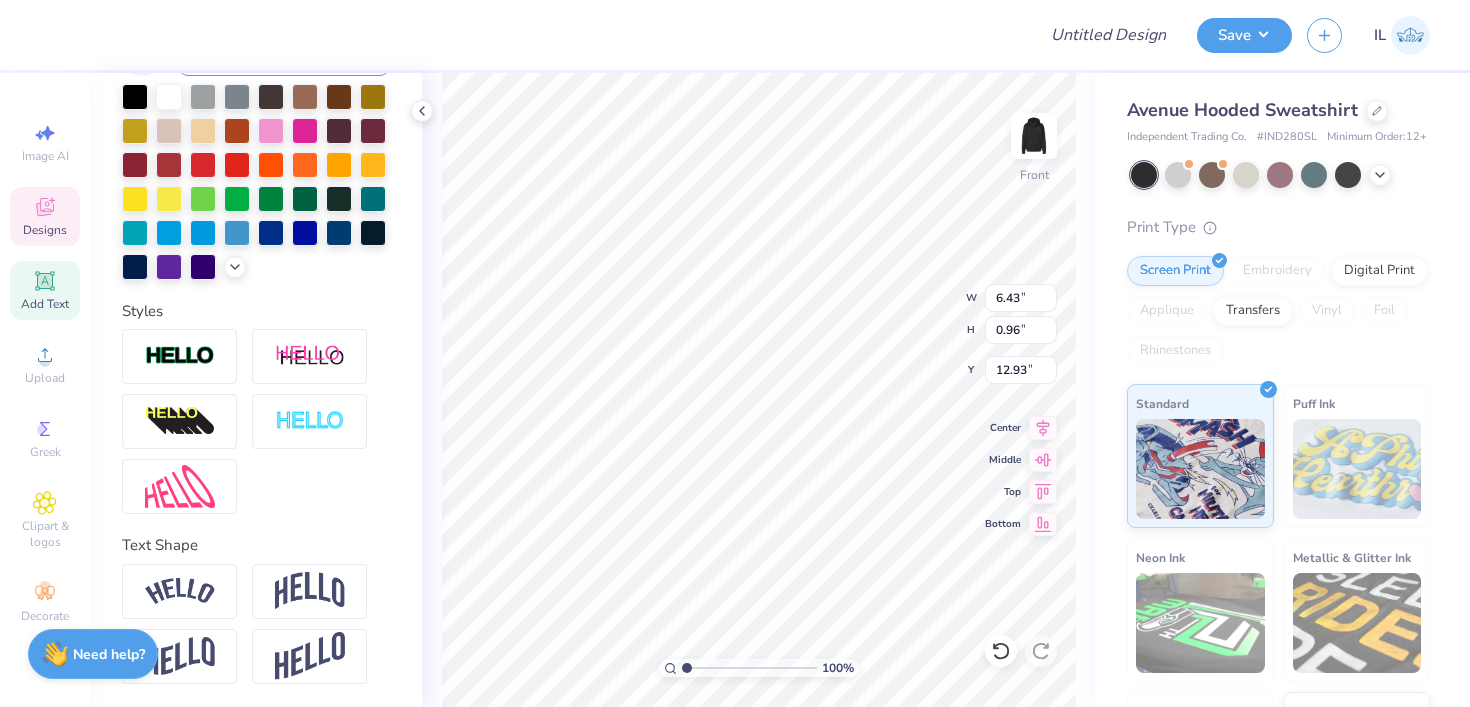 type on "3.20" 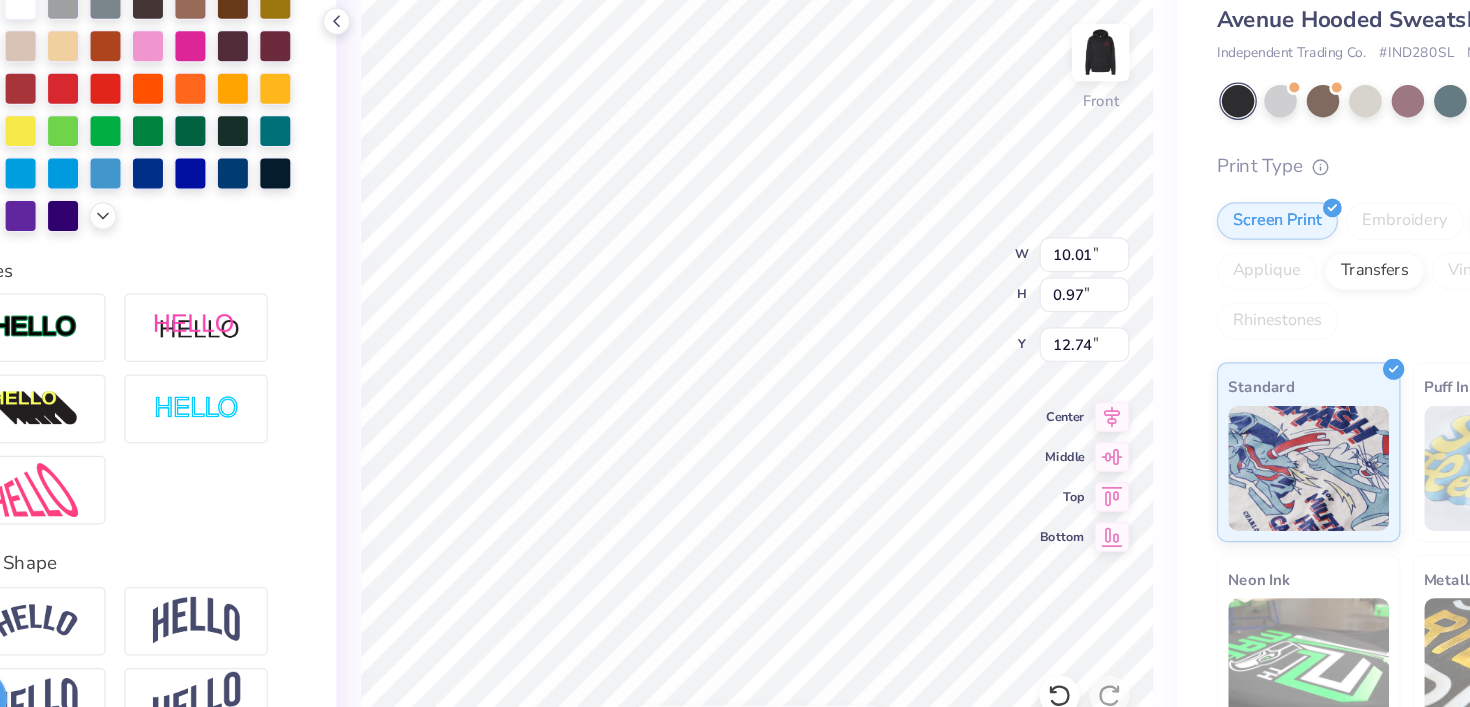 type on "8.48" 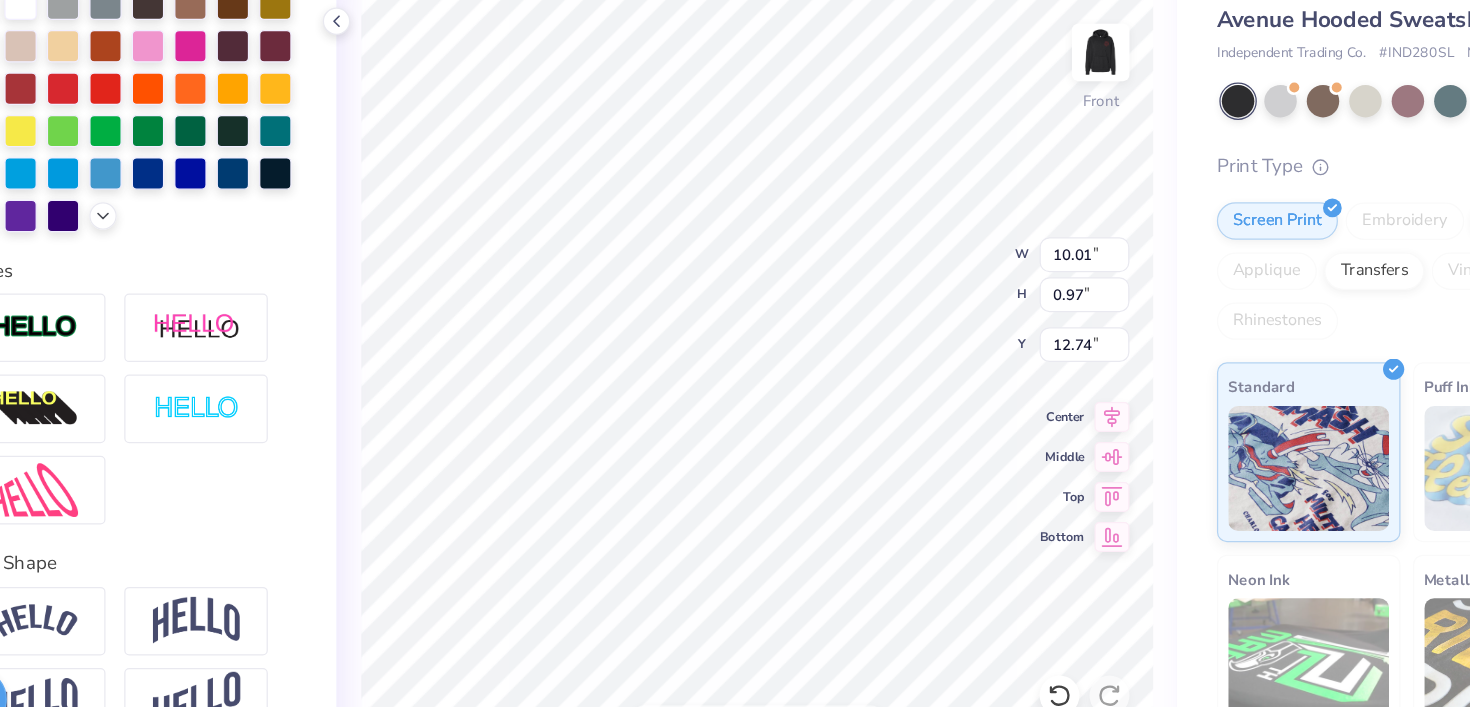 type on "0.82" 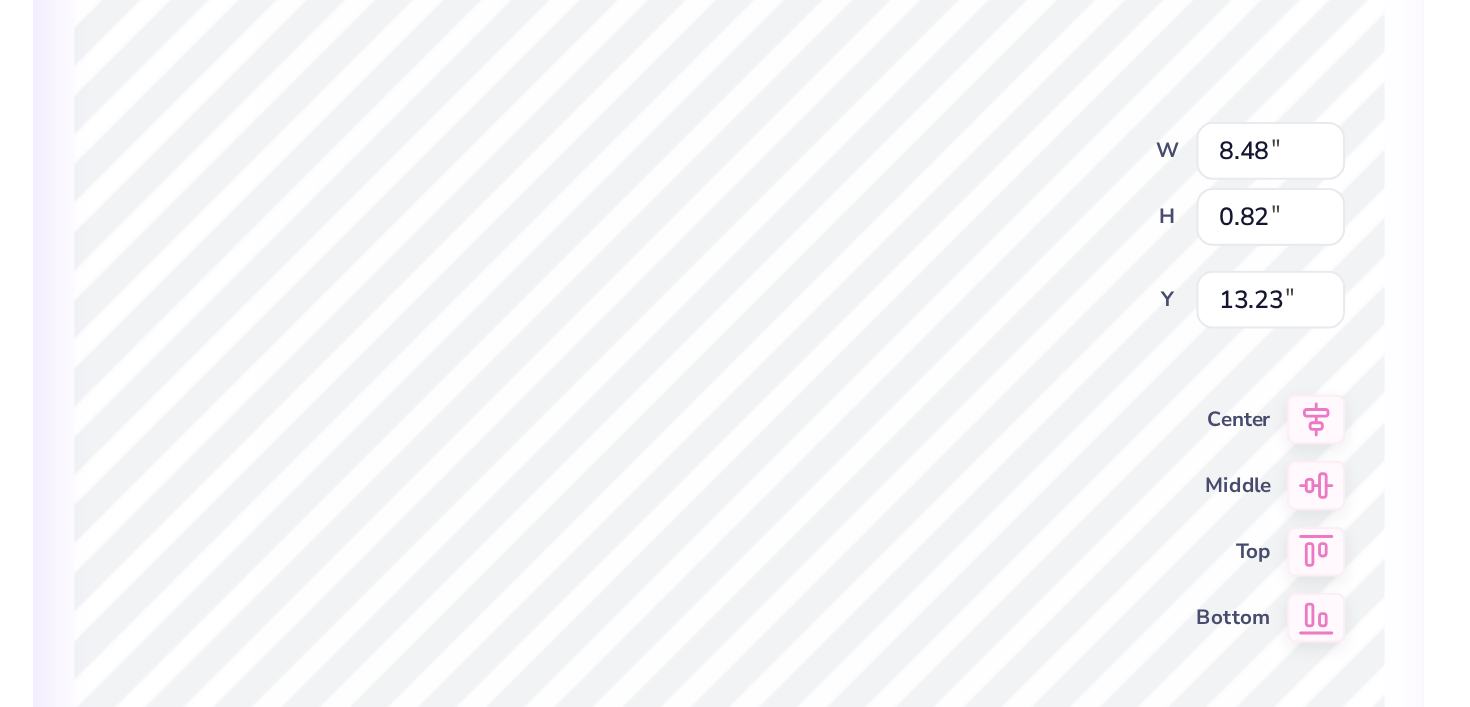type on "12.81" 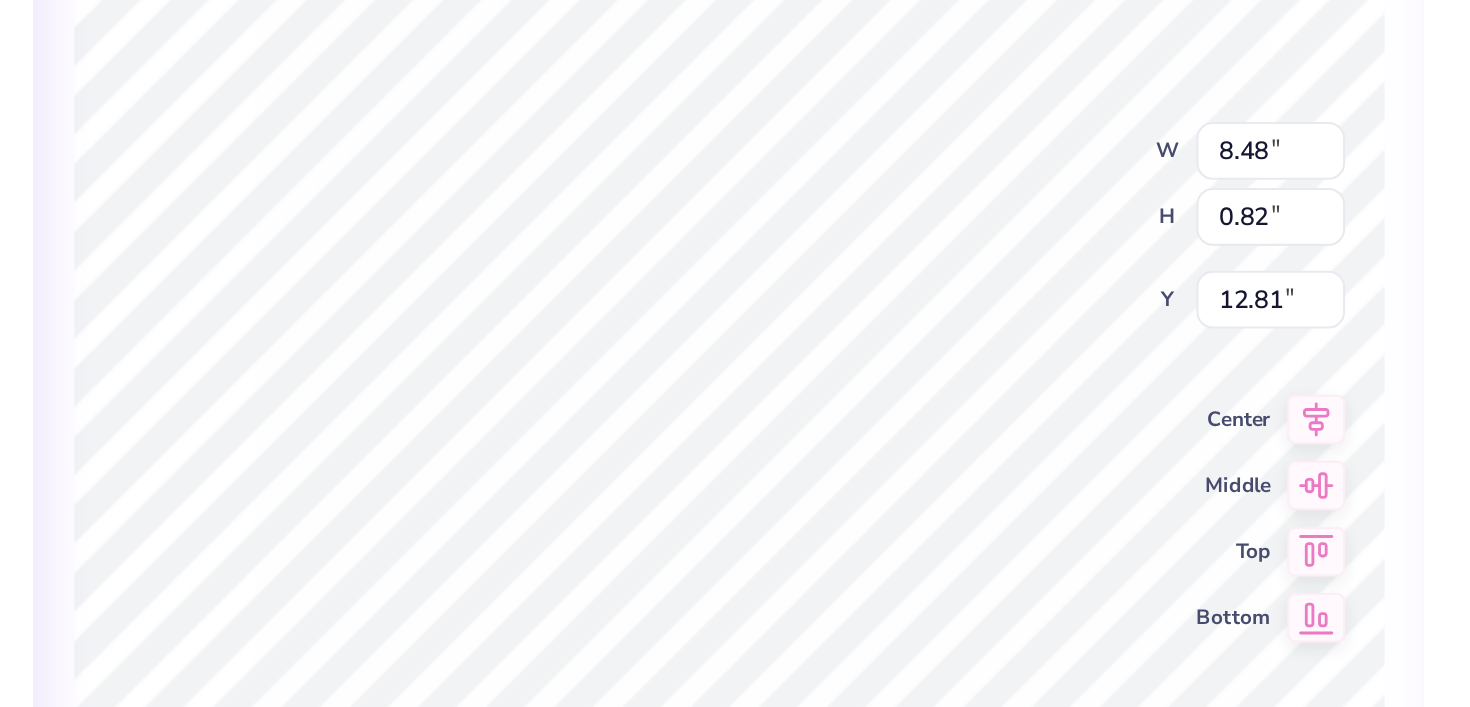 type on "10.20" 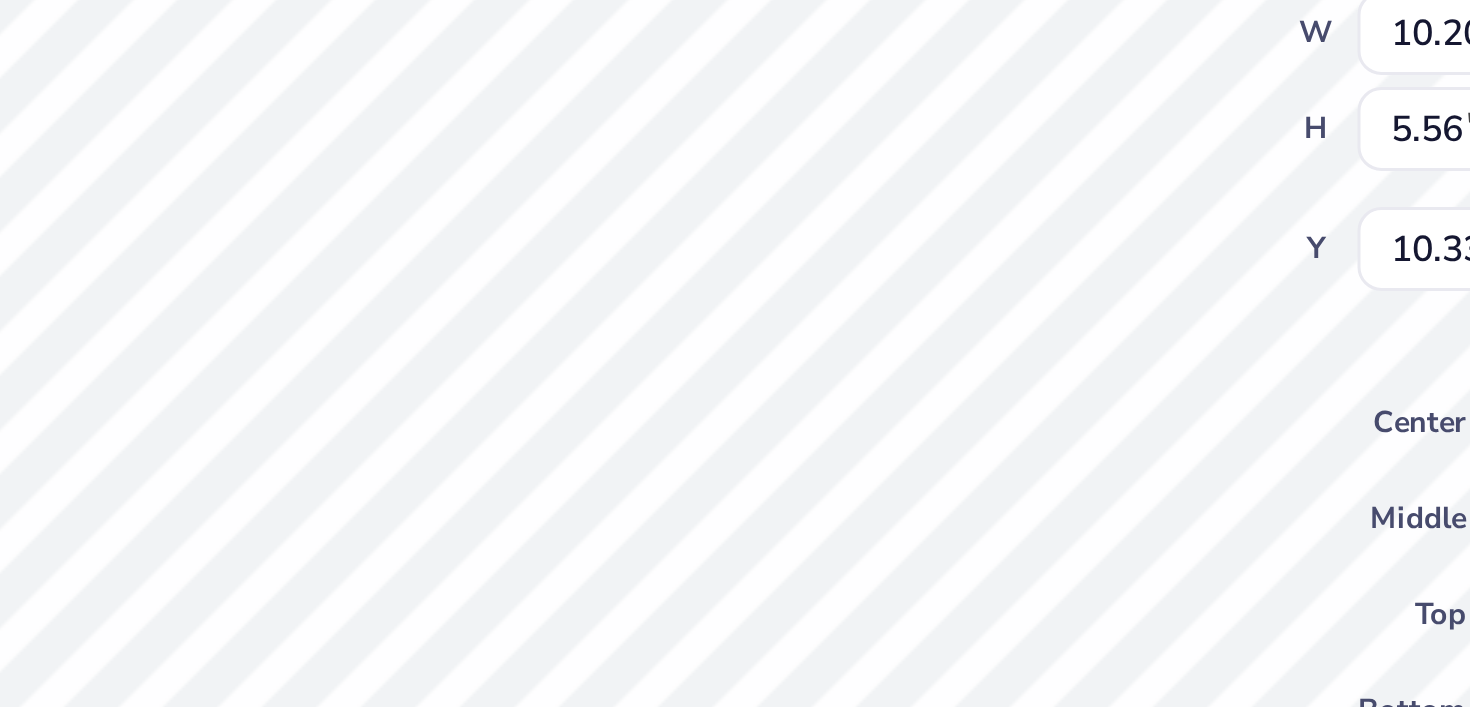 type on "8.48" 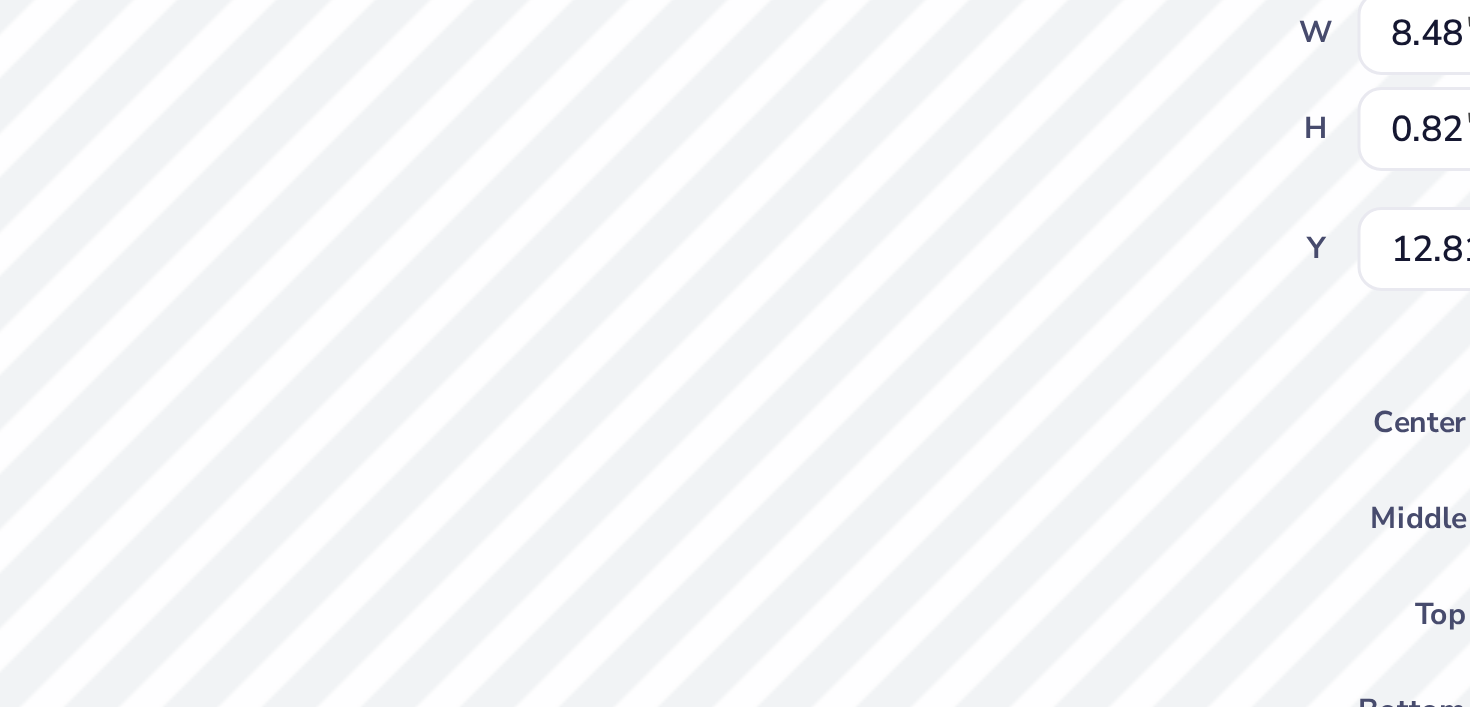 type on "13.23" 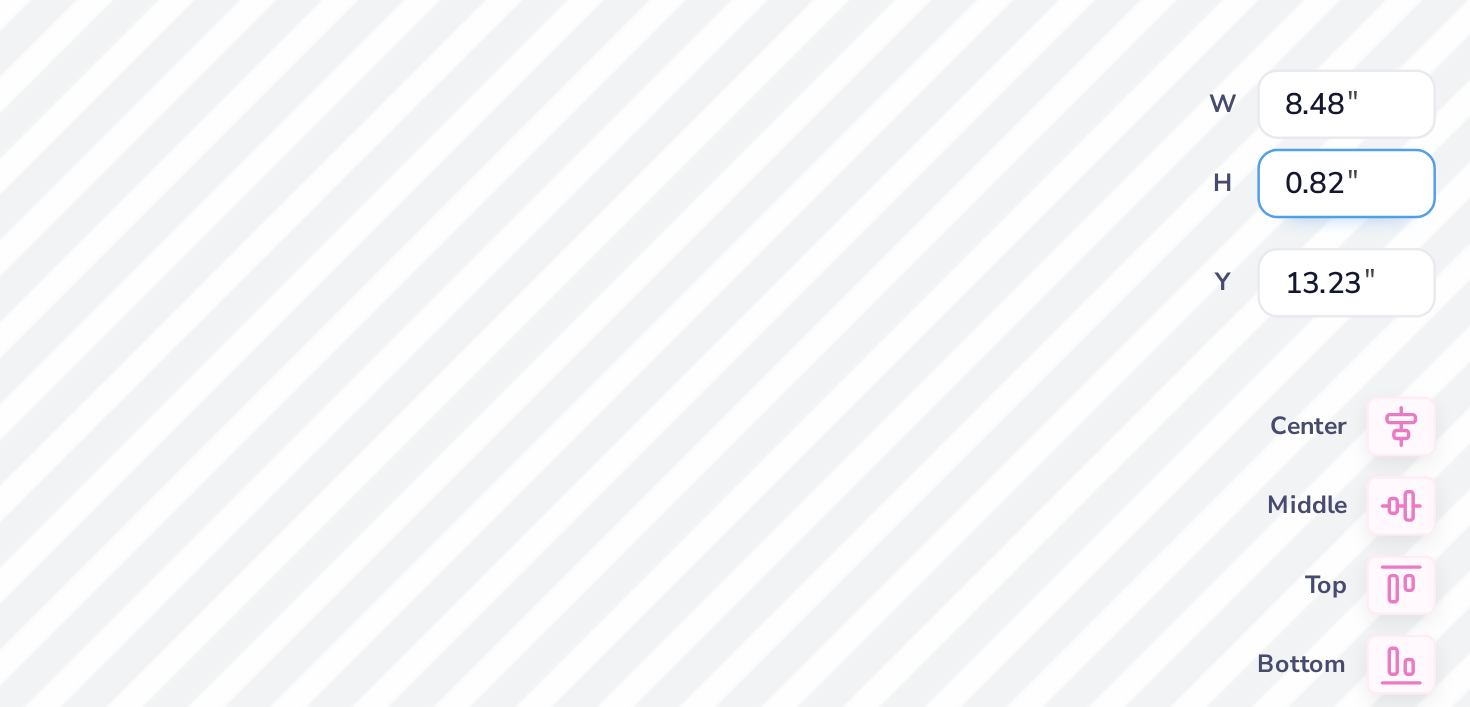 click on "0.82" at bounding box center (1021, 330) 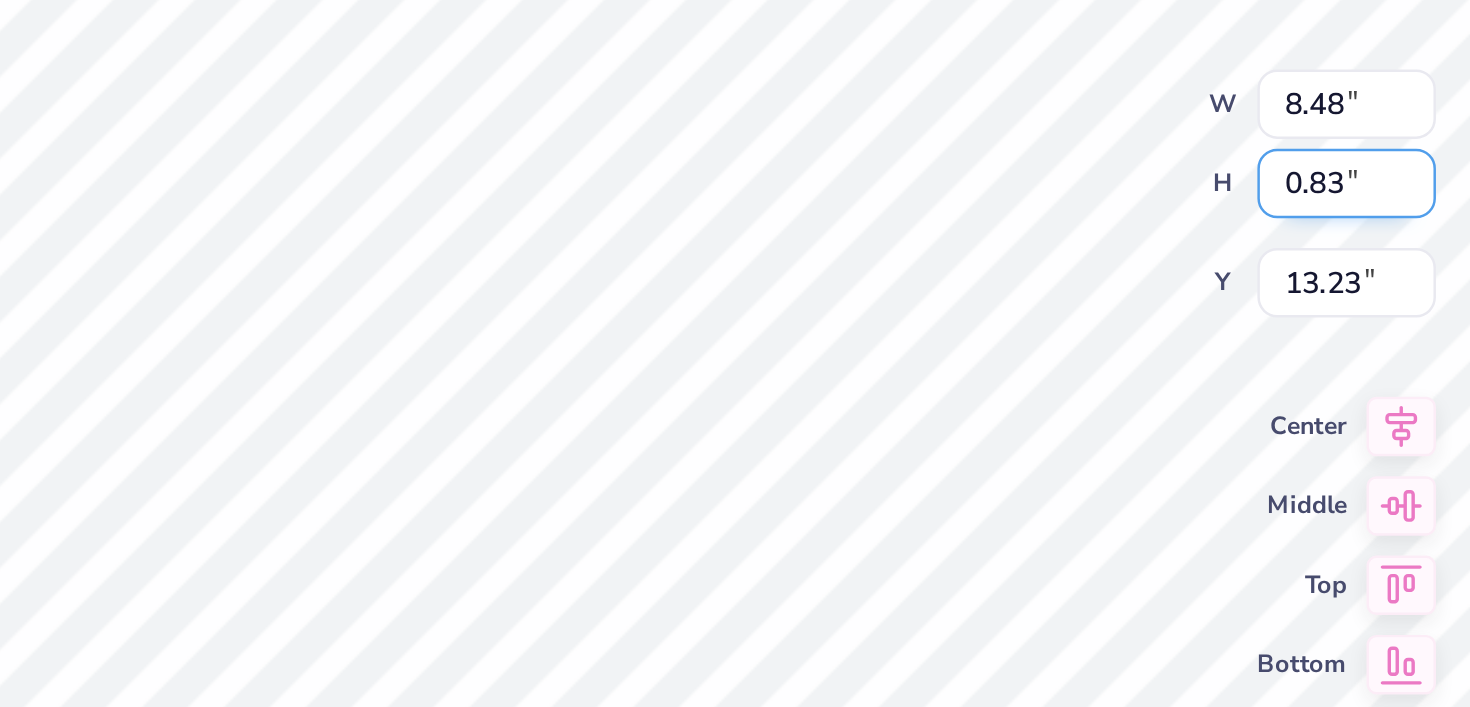 click on "0.83" at bounding box center (1021, 330) 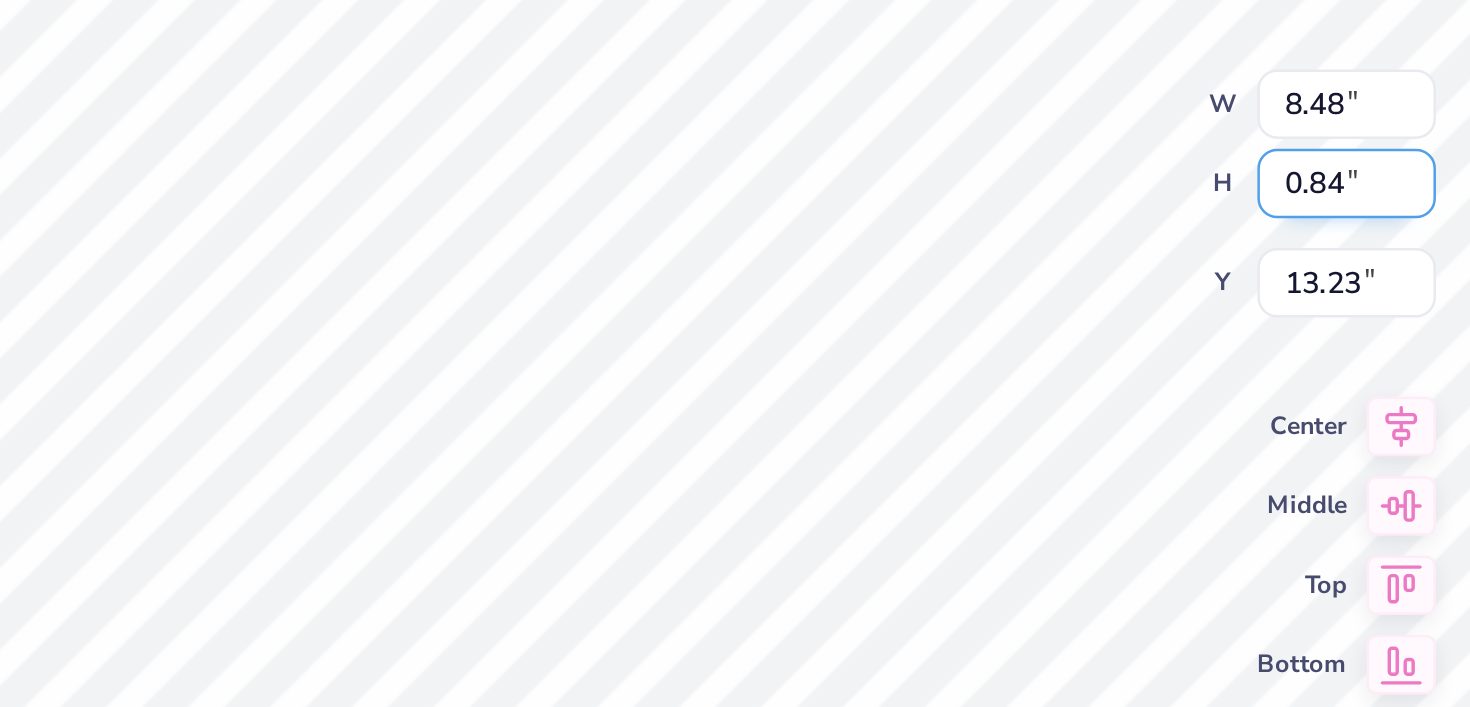 click on "0.84" at bounding box center (1021, 330) 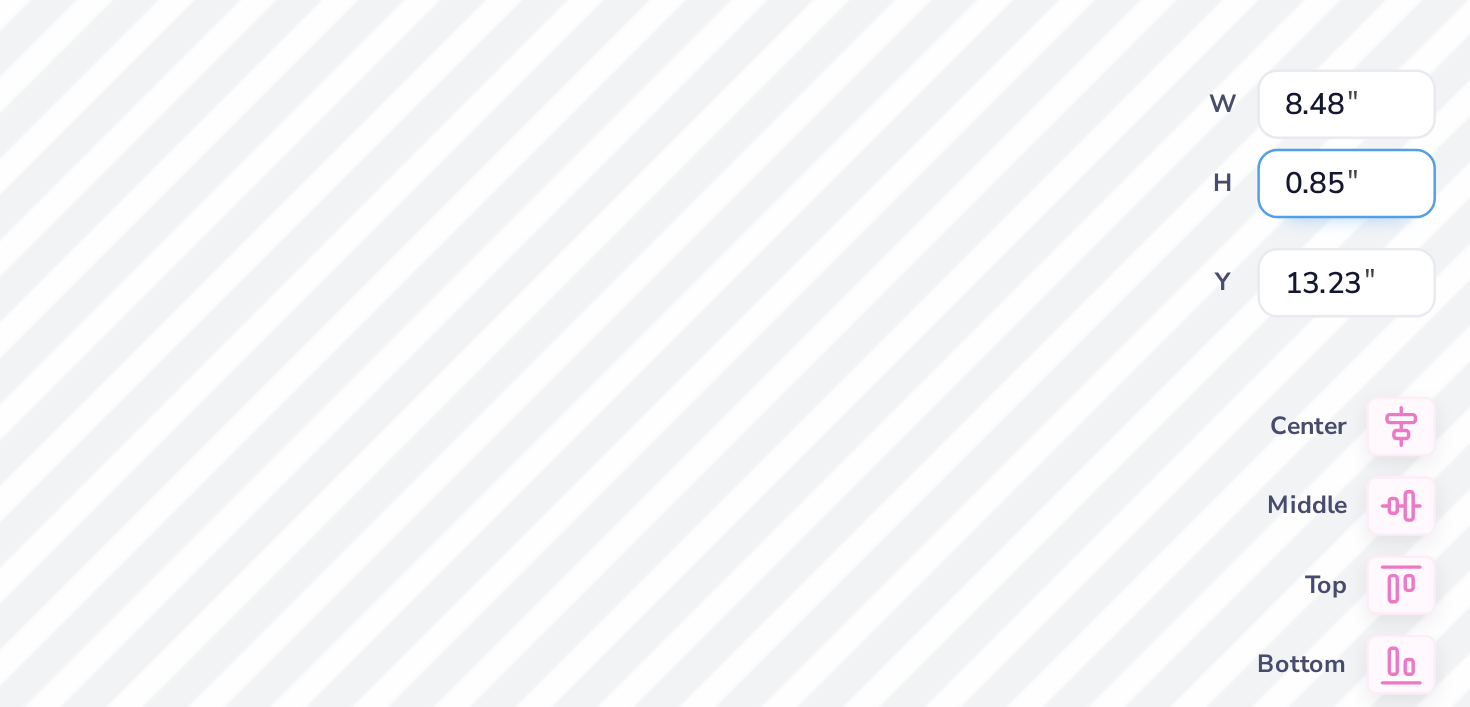 click on "0.85" at bounding box center (1021, 330) 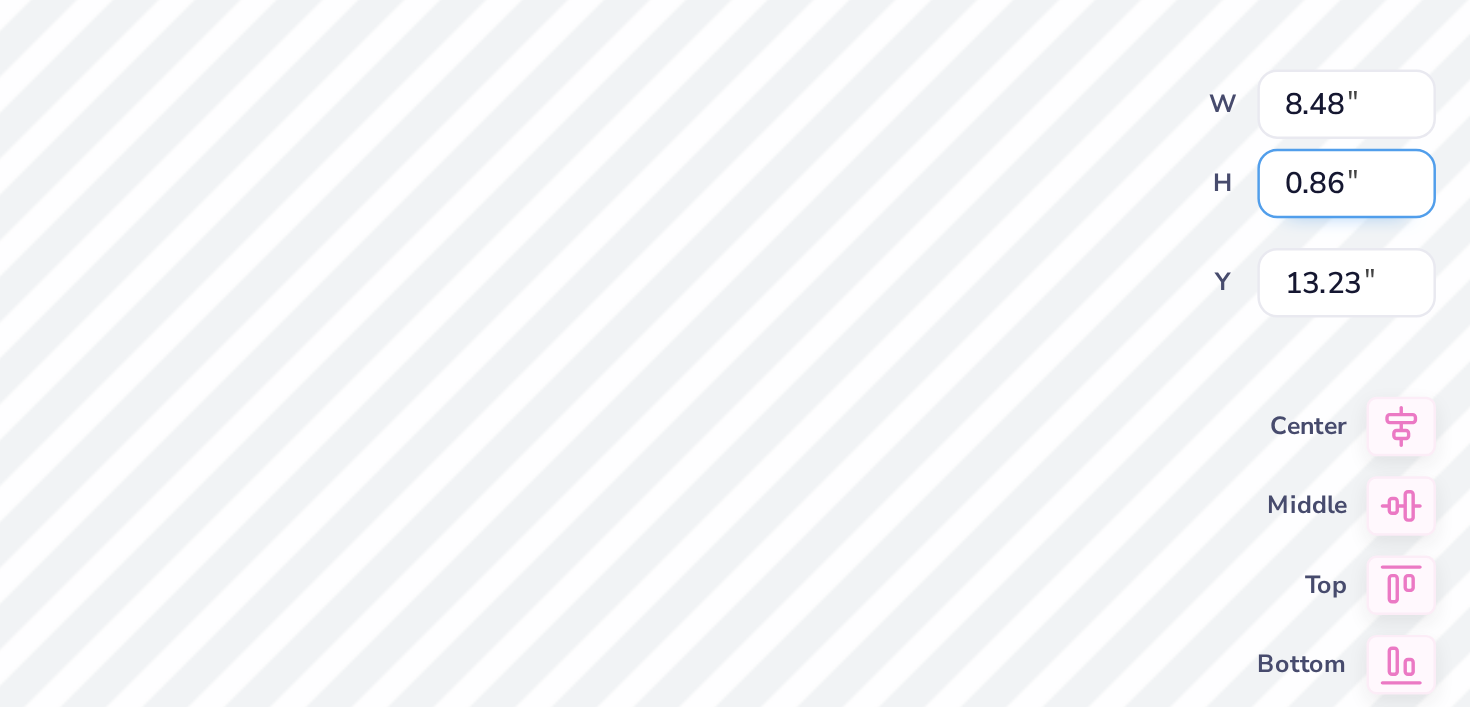 click on "0.86" at bounding box center (1021, 330) 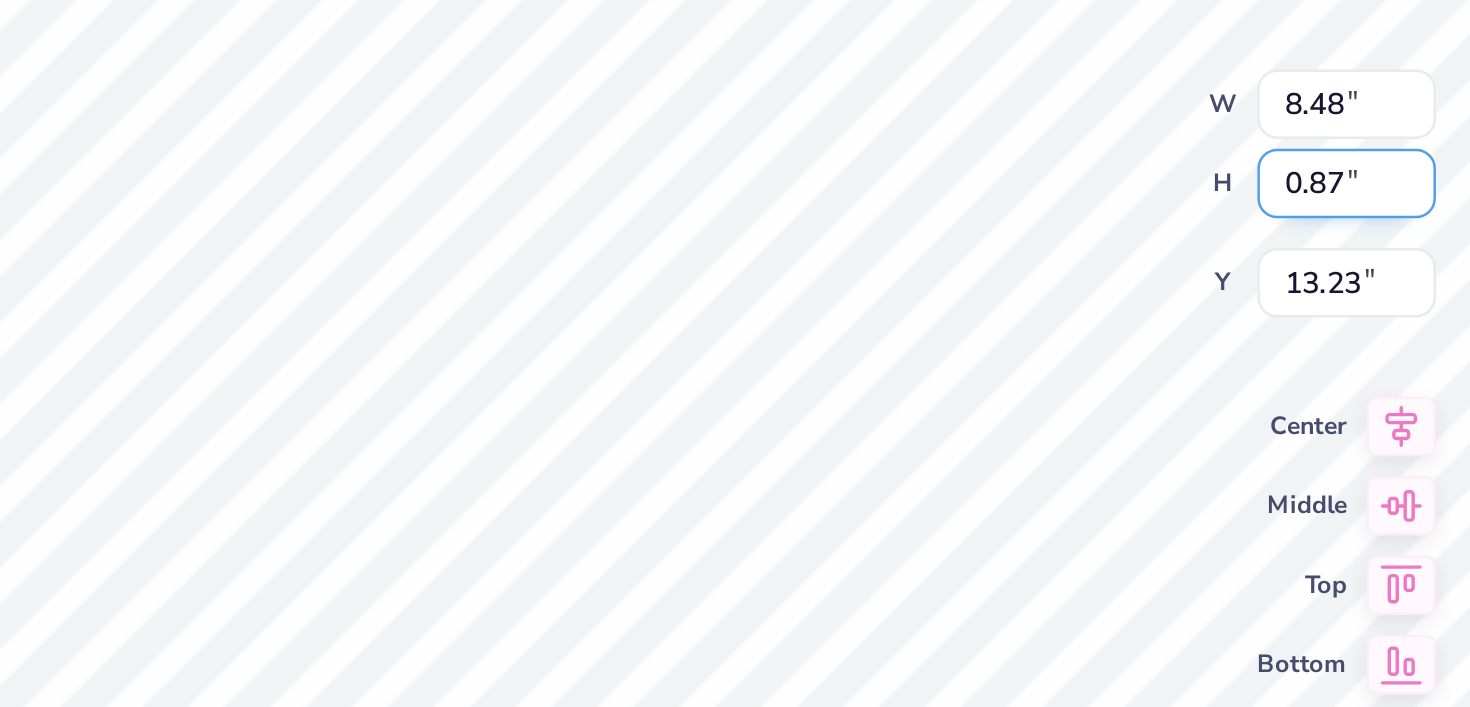 click on "0.87" at bounding box center [1021, 330] 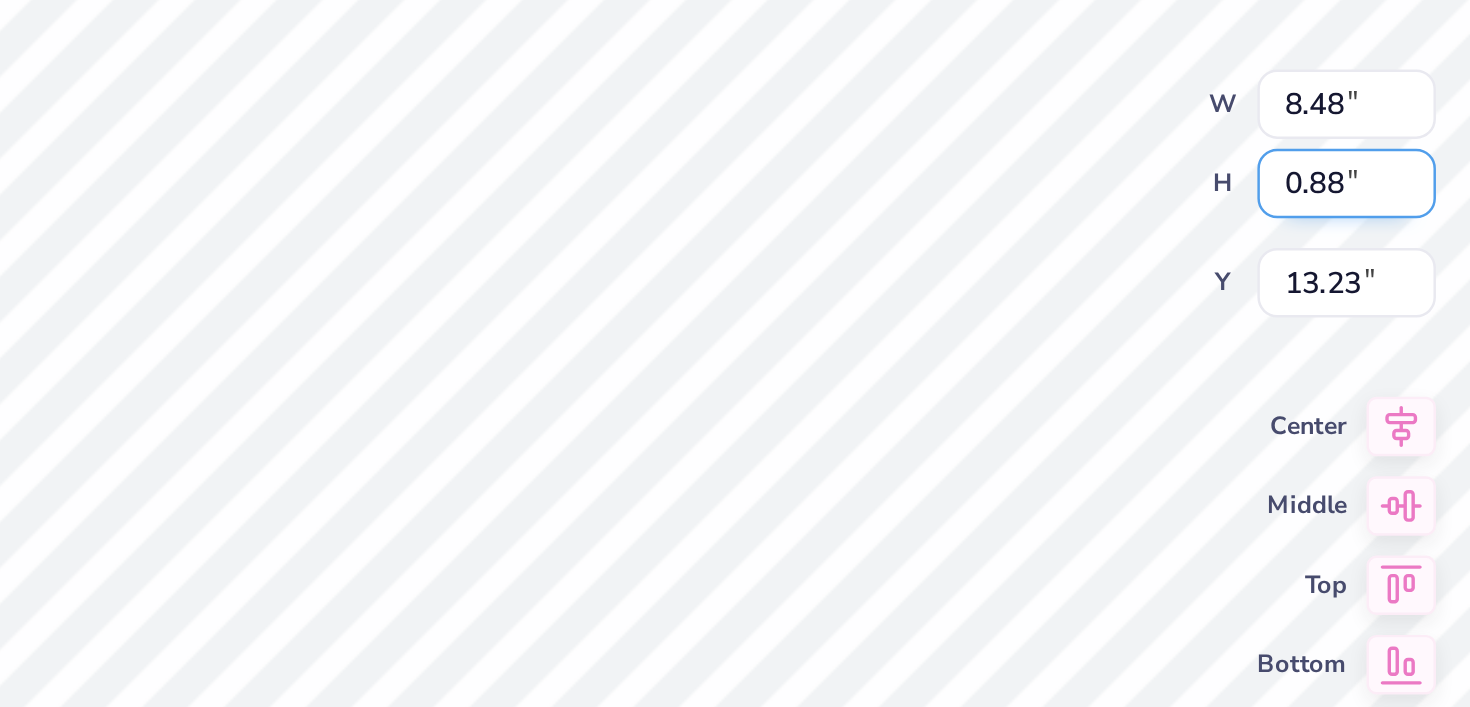 click on "0.88" at bounding box center [1021, 330] 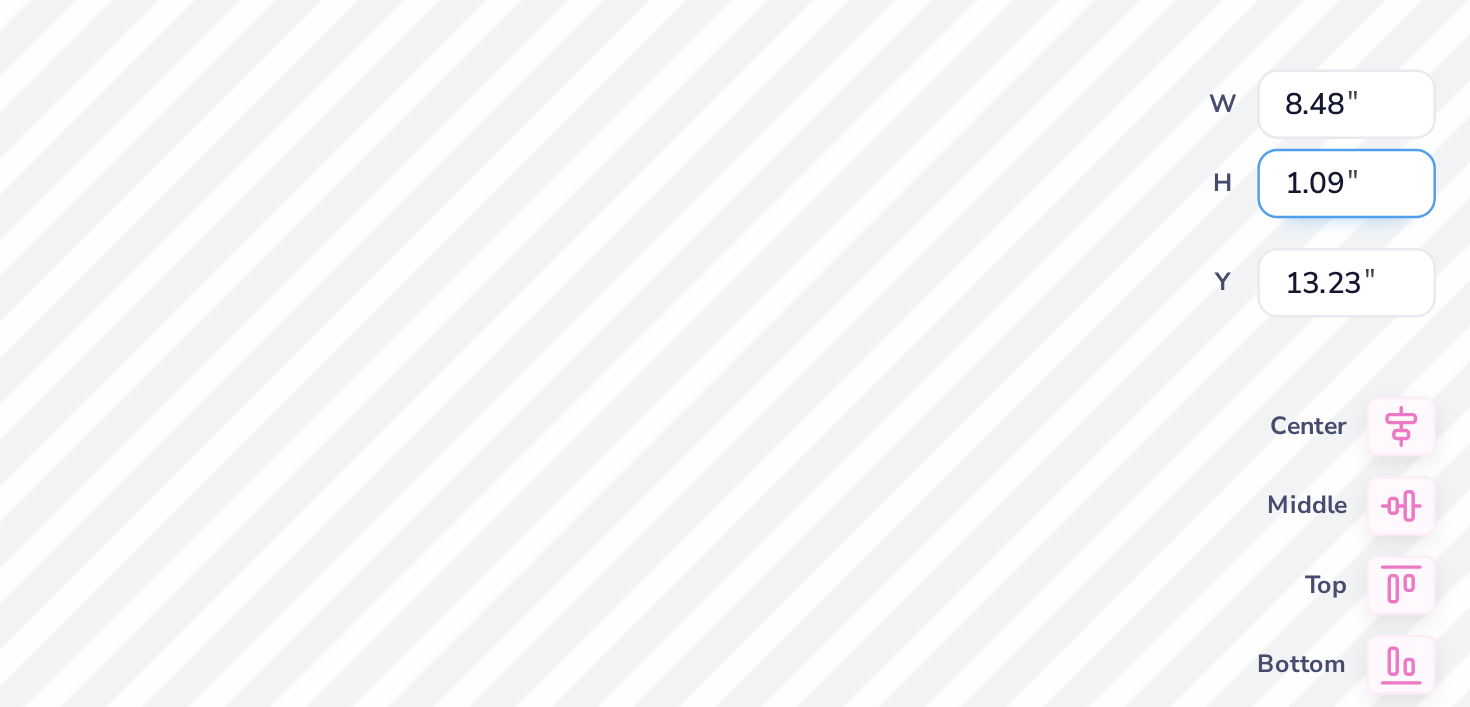 click on "1.09" at bounding box center (1021, 330) 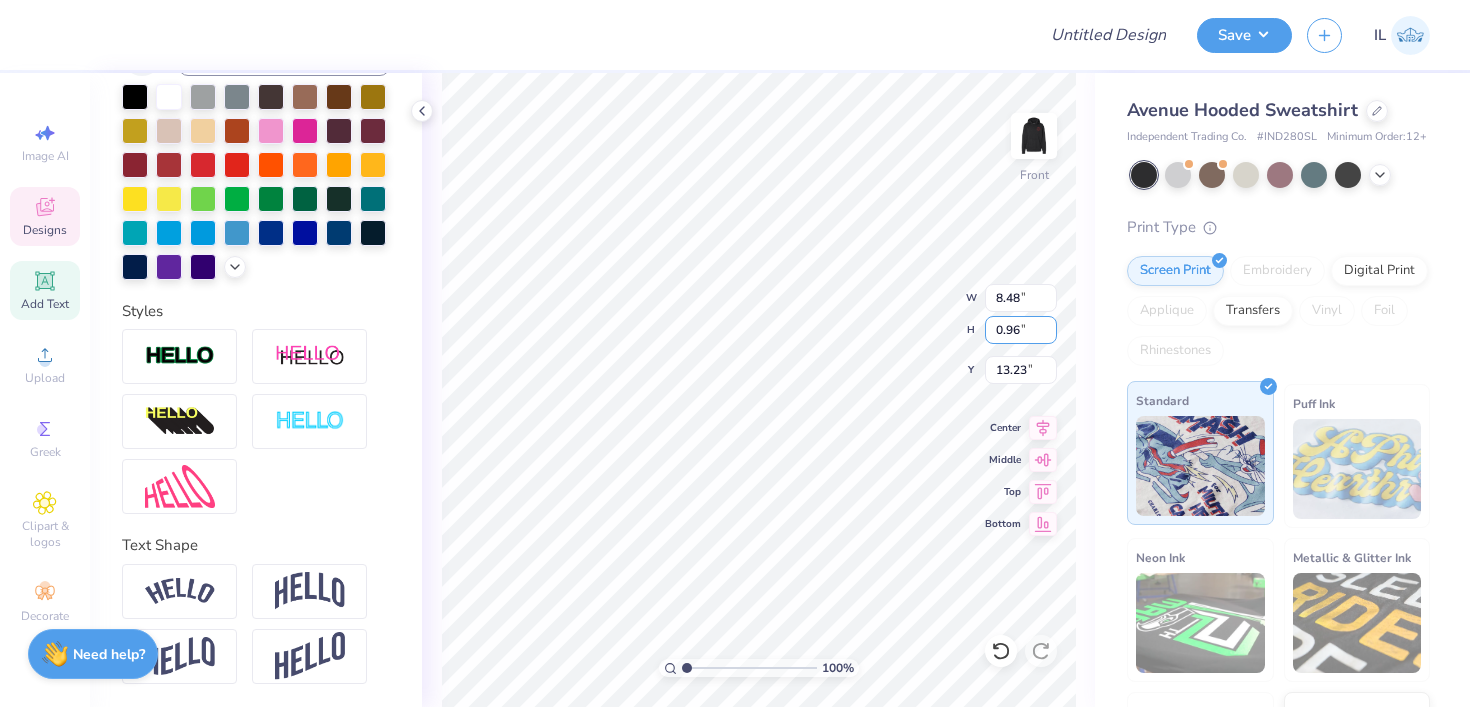 type on "0.96" 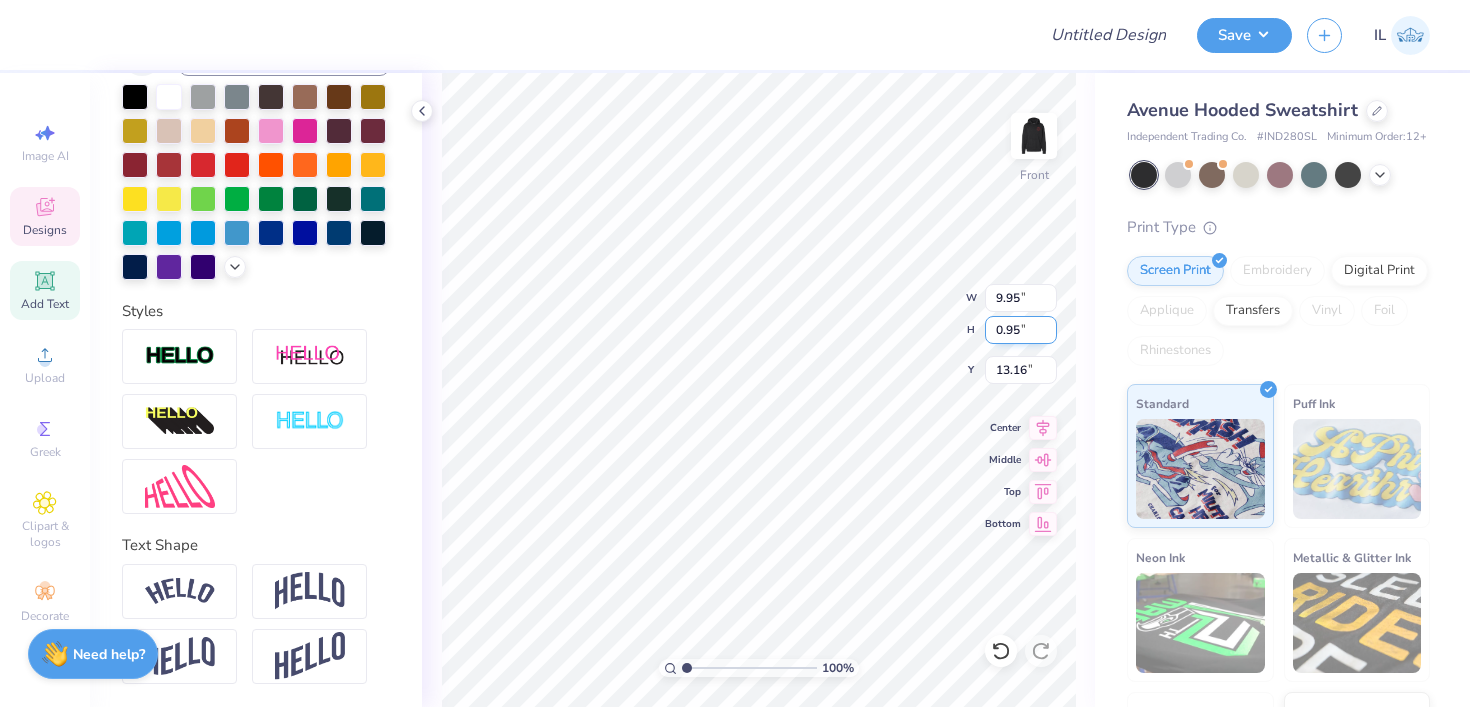 click on "0.95" at bounding box center [1021, 330] 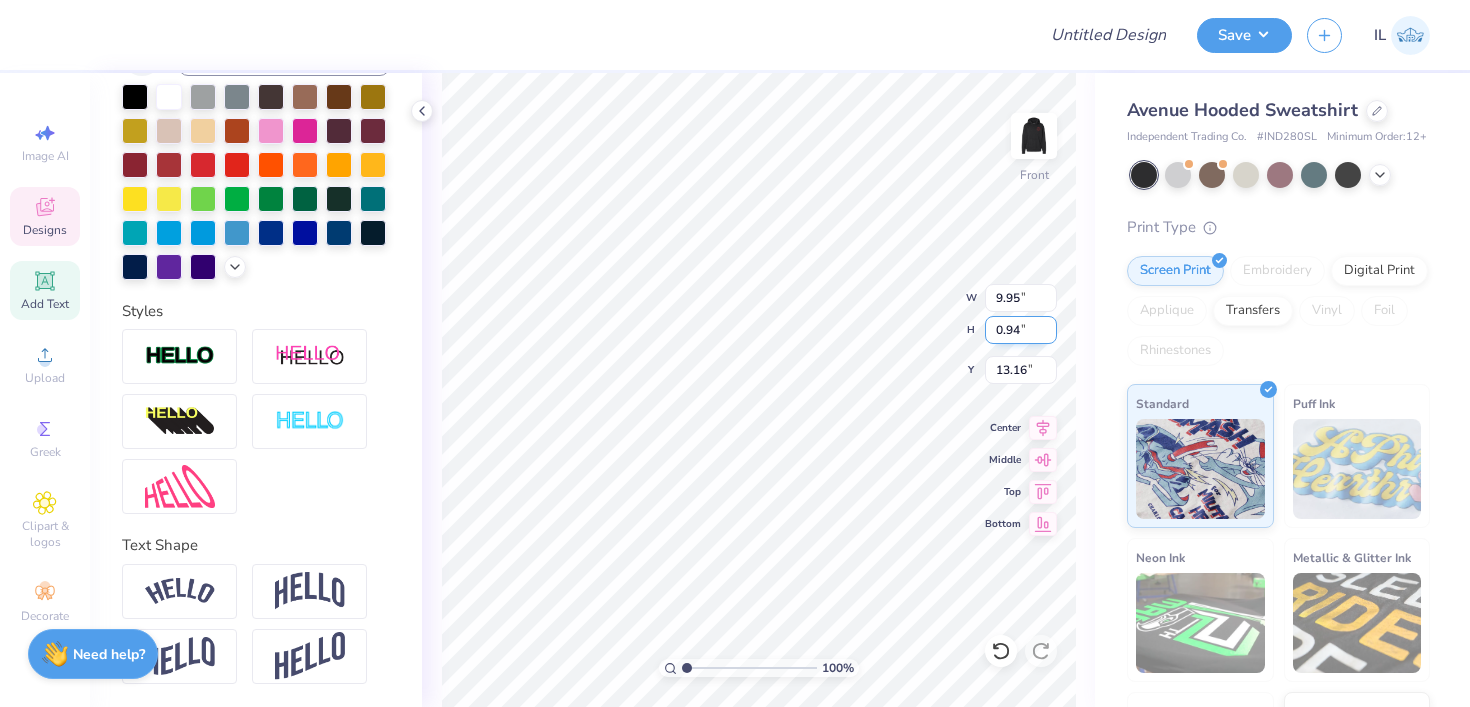 click on "0.94" at bounding box center [1021, 330] 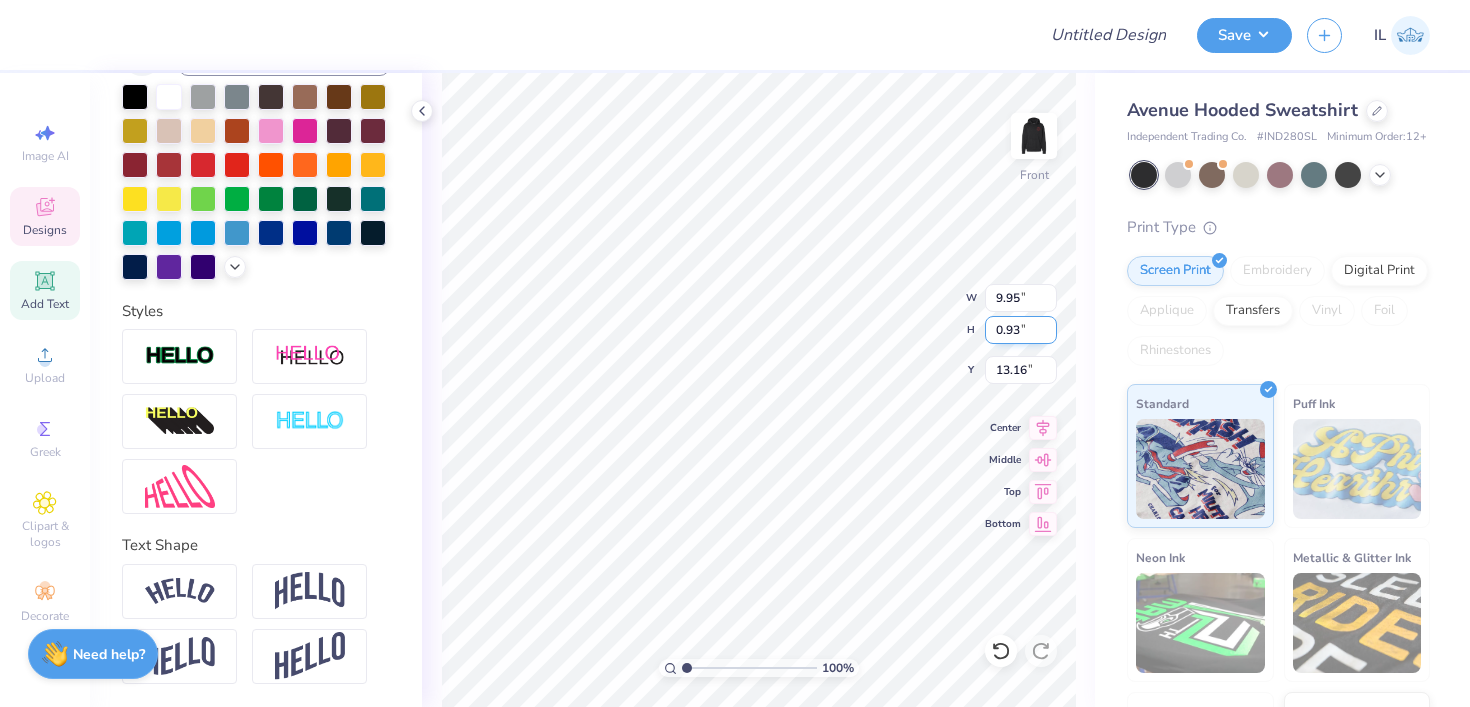 type on "0.93" 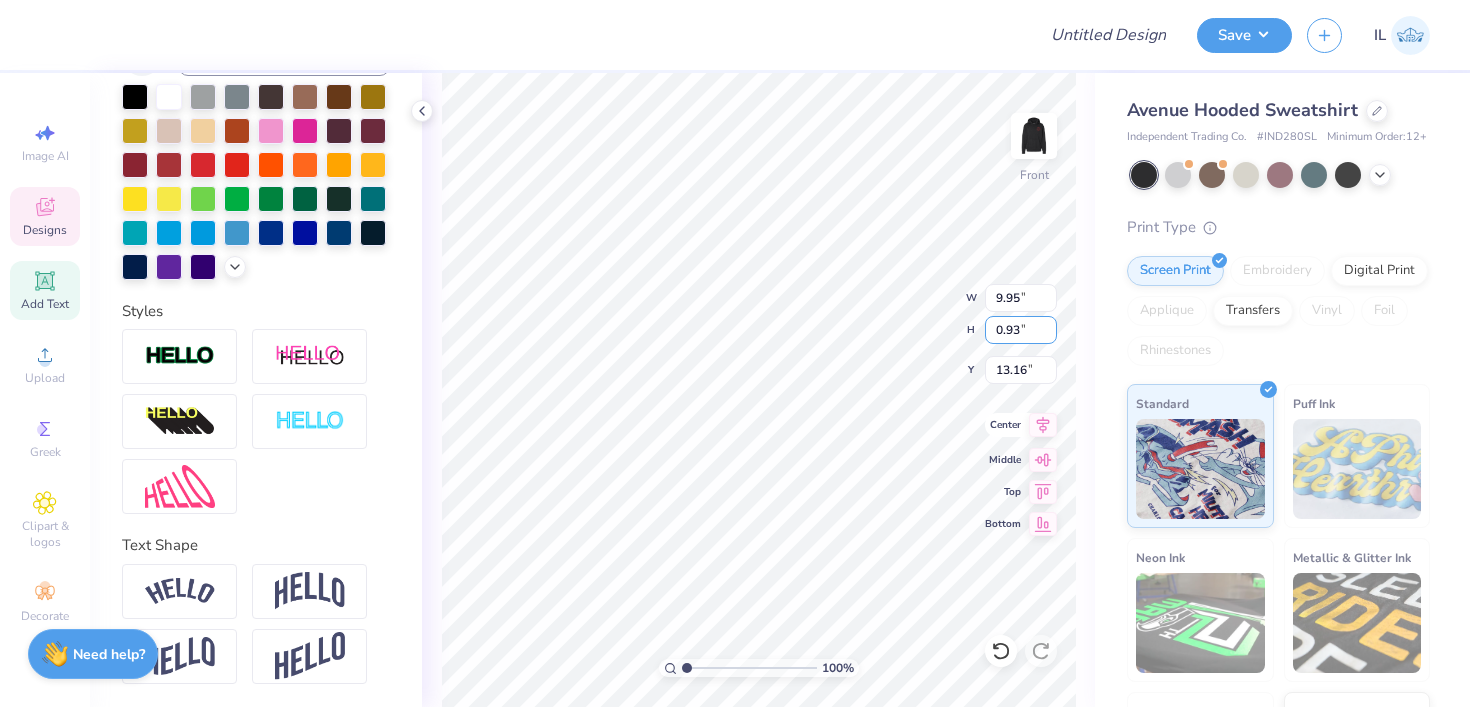 type on "9.64" 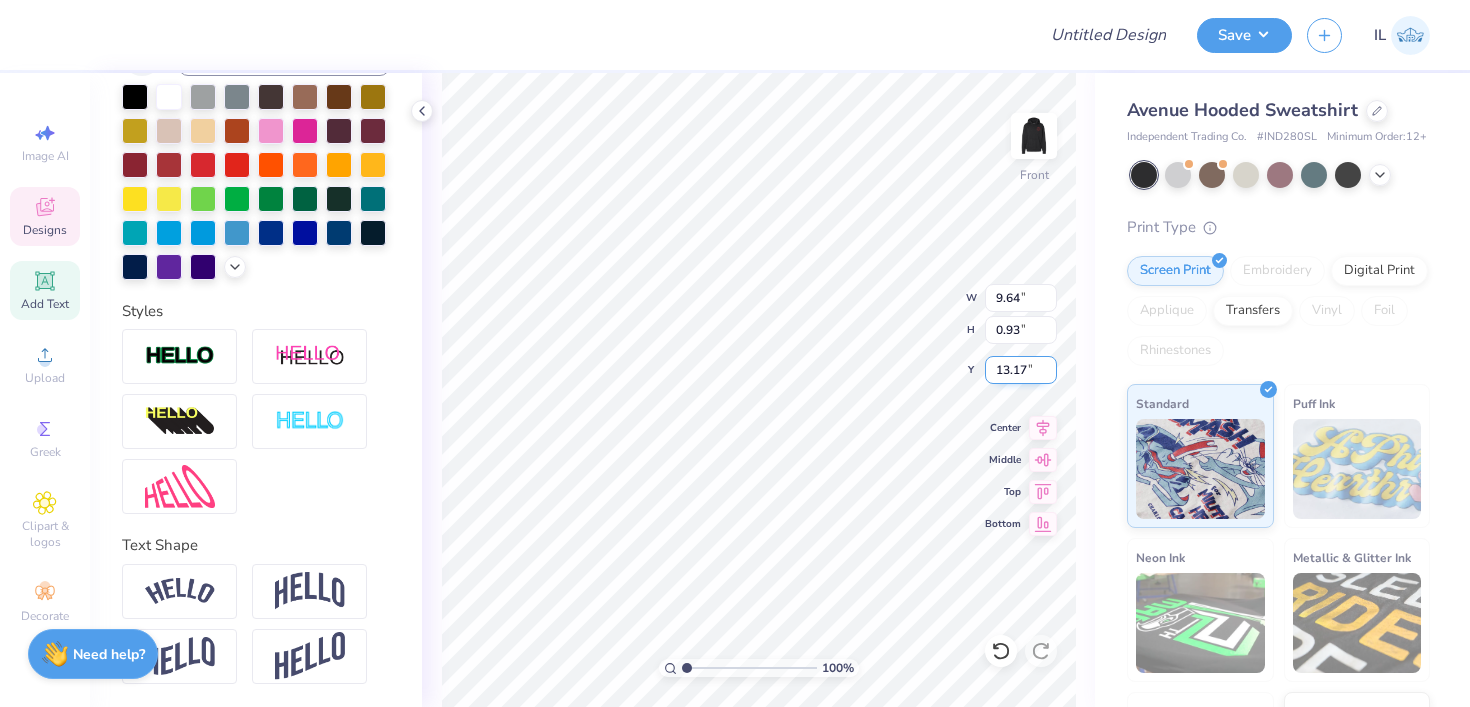click on "13.17" at bounding box center [1021, 370] 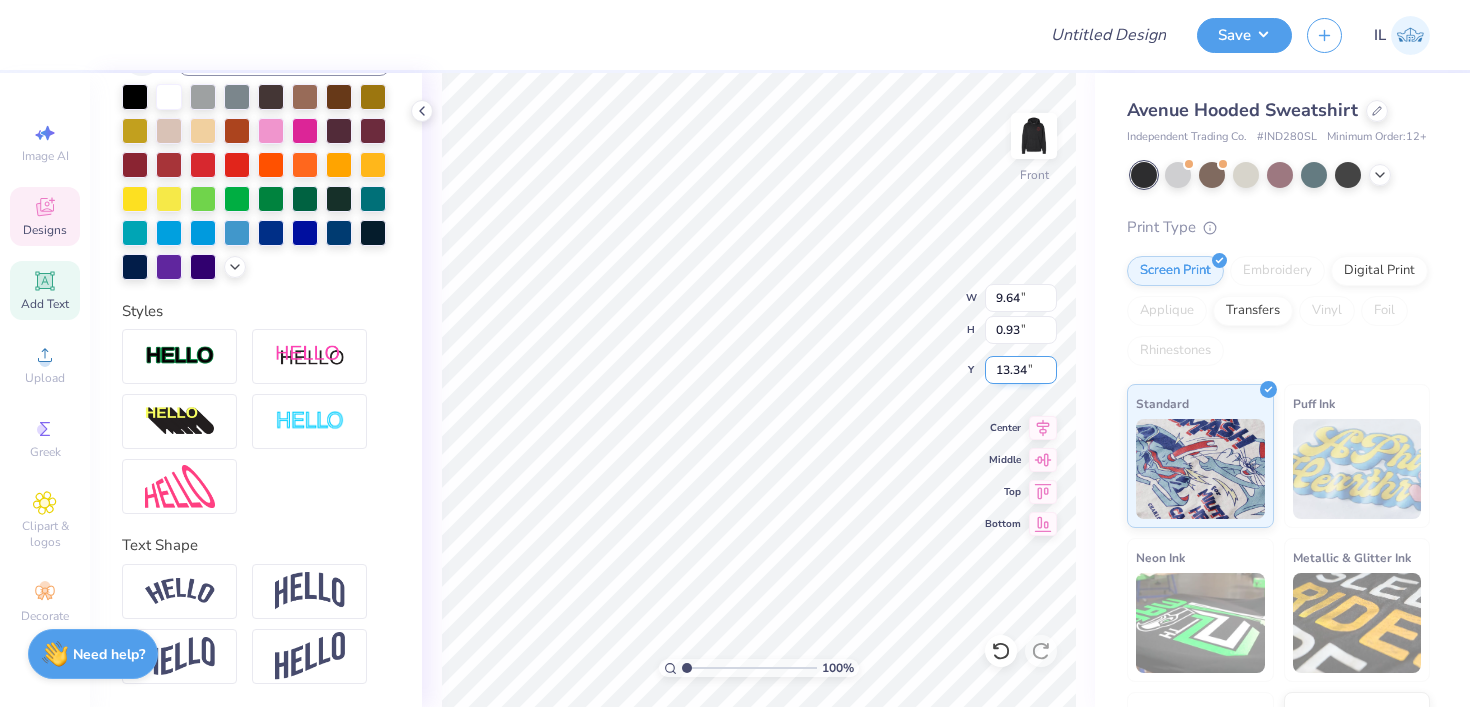 click on "13.34" at bounding box center (1021, 370) 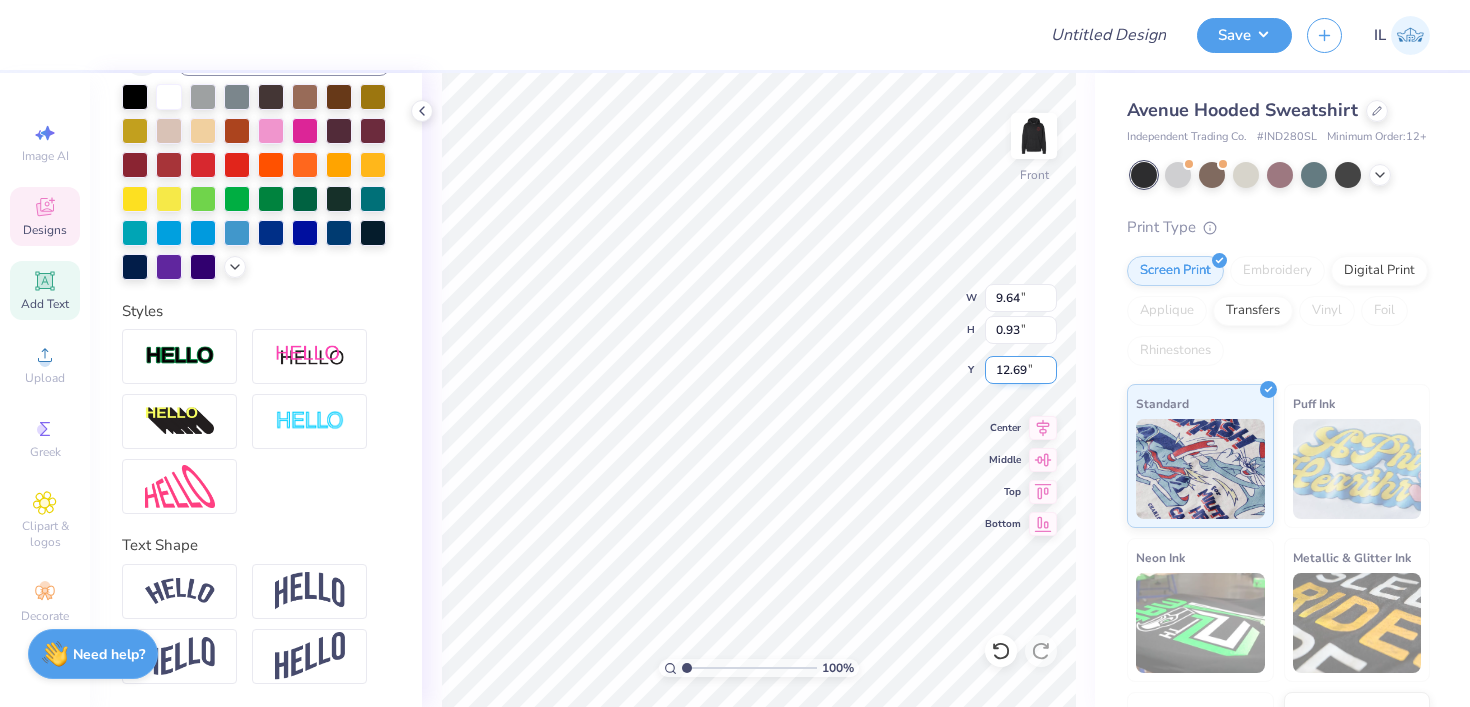 click on "12.69" at bounding box center [1021, 370] 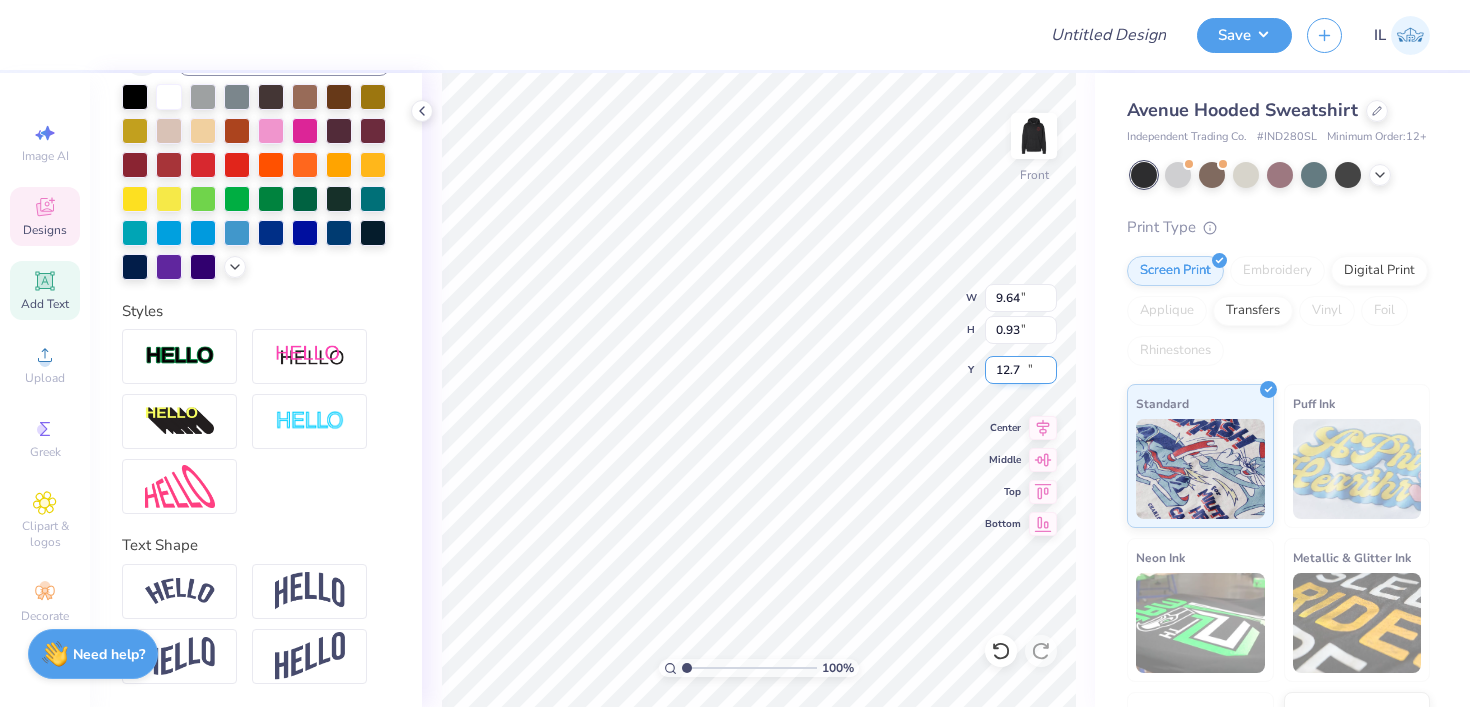 click on "12.7" at bounding box center [1021, 370] 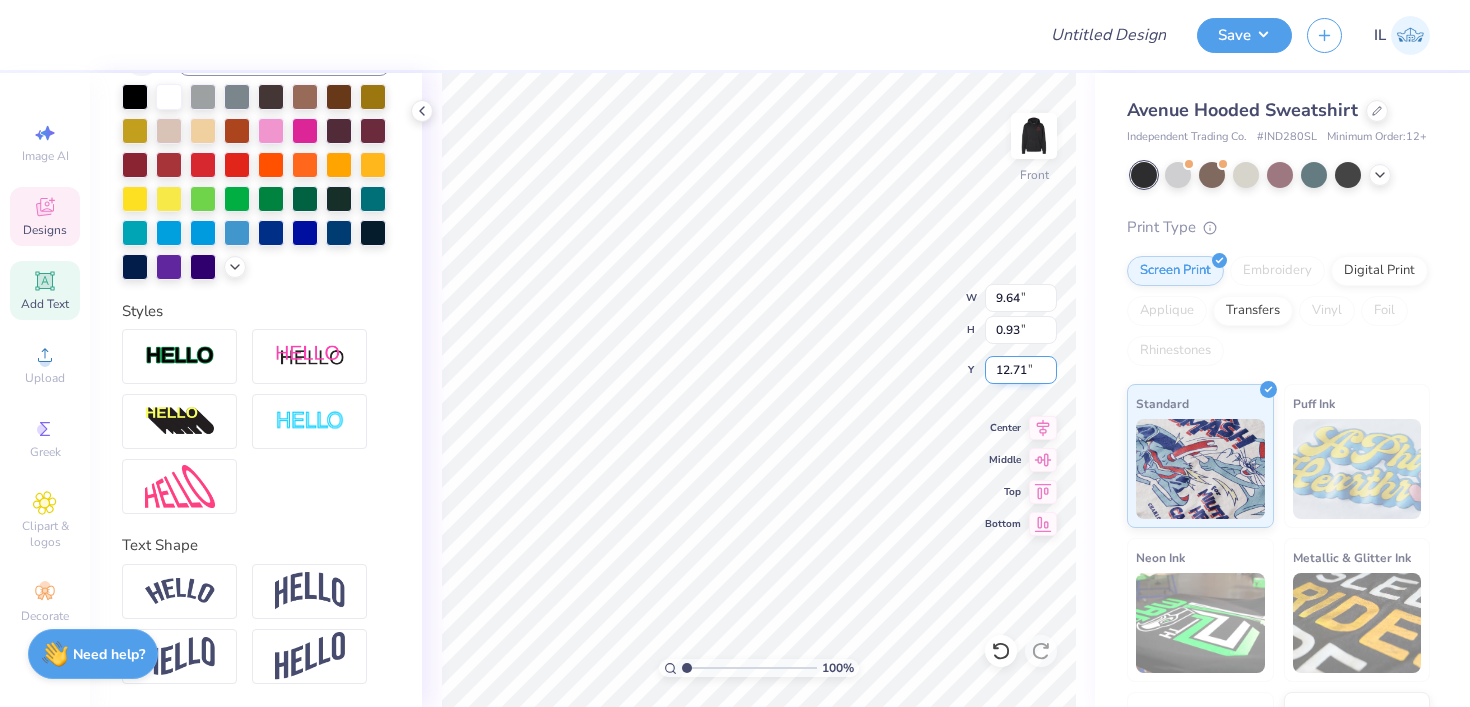 click on "12.71" at bounding box center [1021, 370] 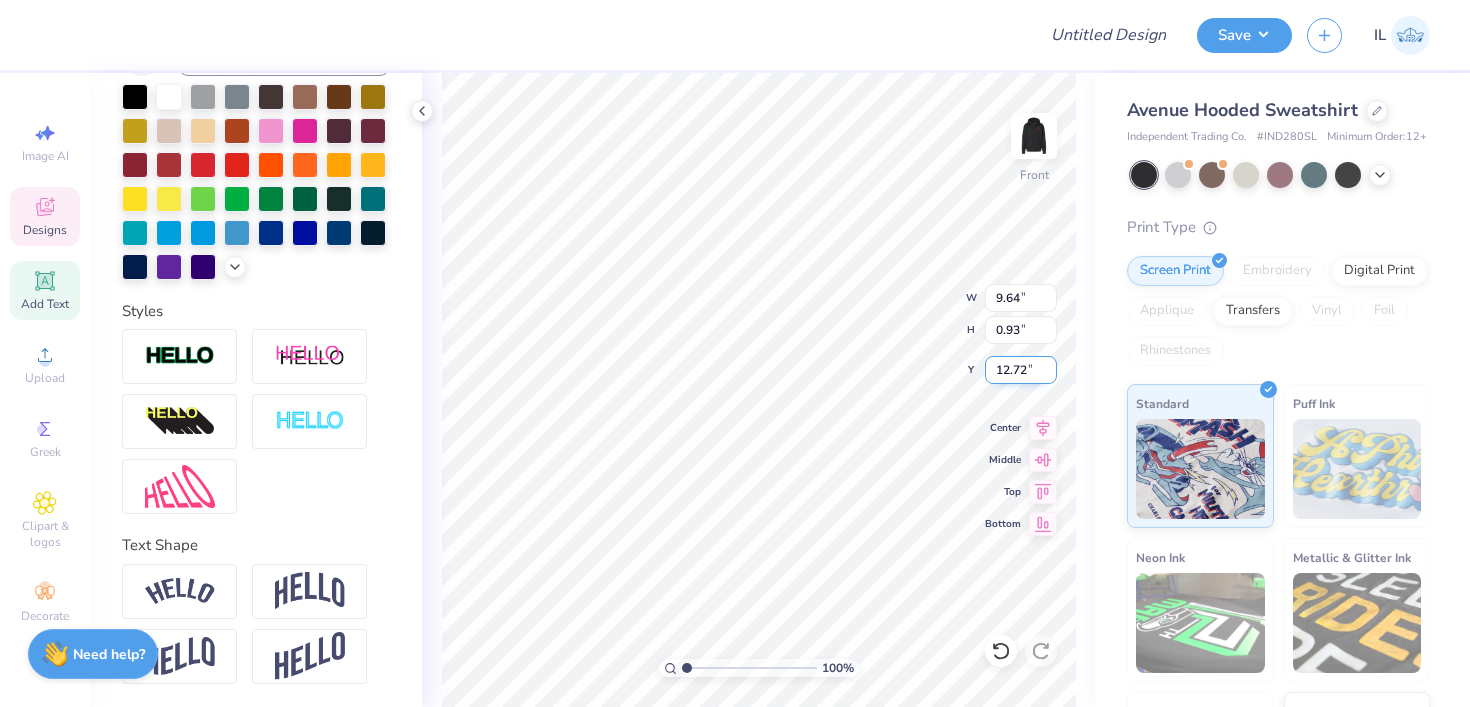 click on "12.72" at bounding box center (1021, 370) 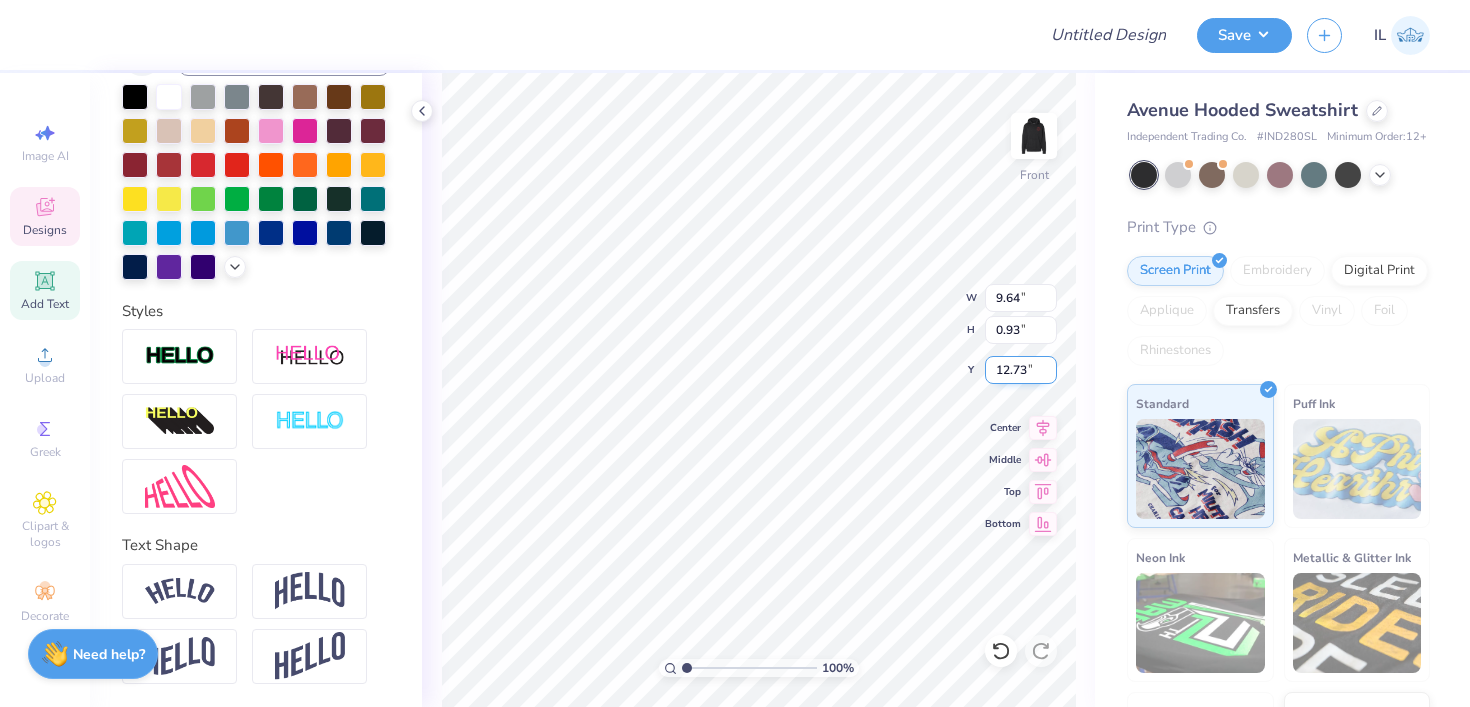 click on "12.73" at bounding box center [1021, 370] 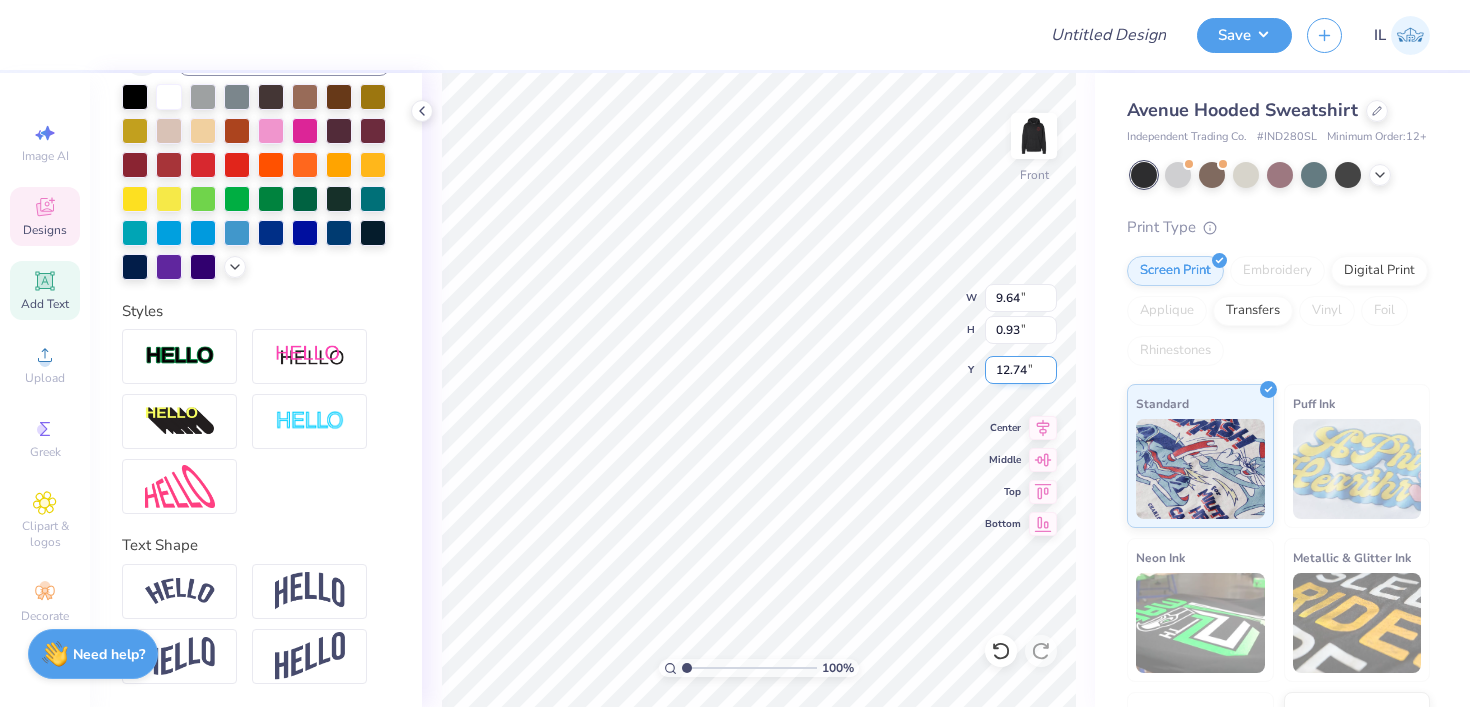 click on "12.74" at bounding box center (1021, 370) 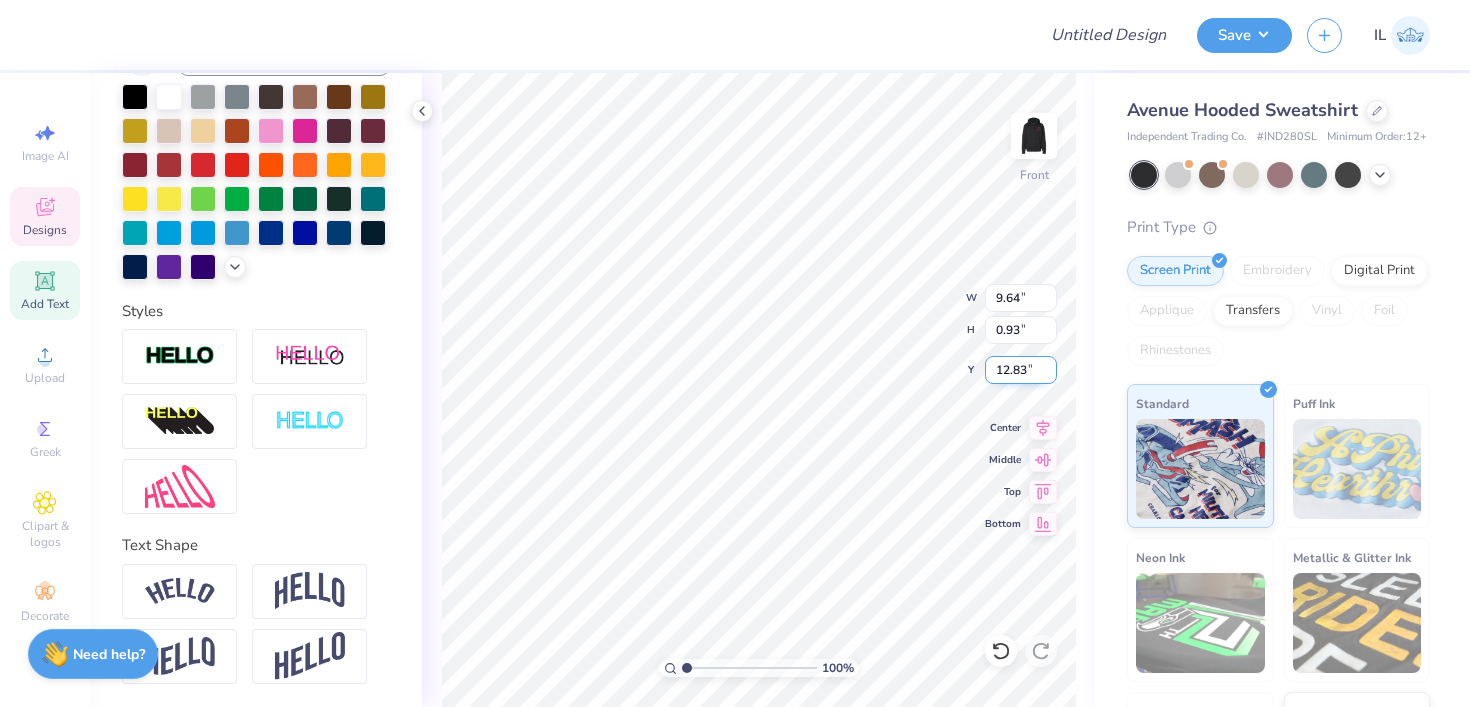 click on "12.83" at bounding box center (1021, 370) 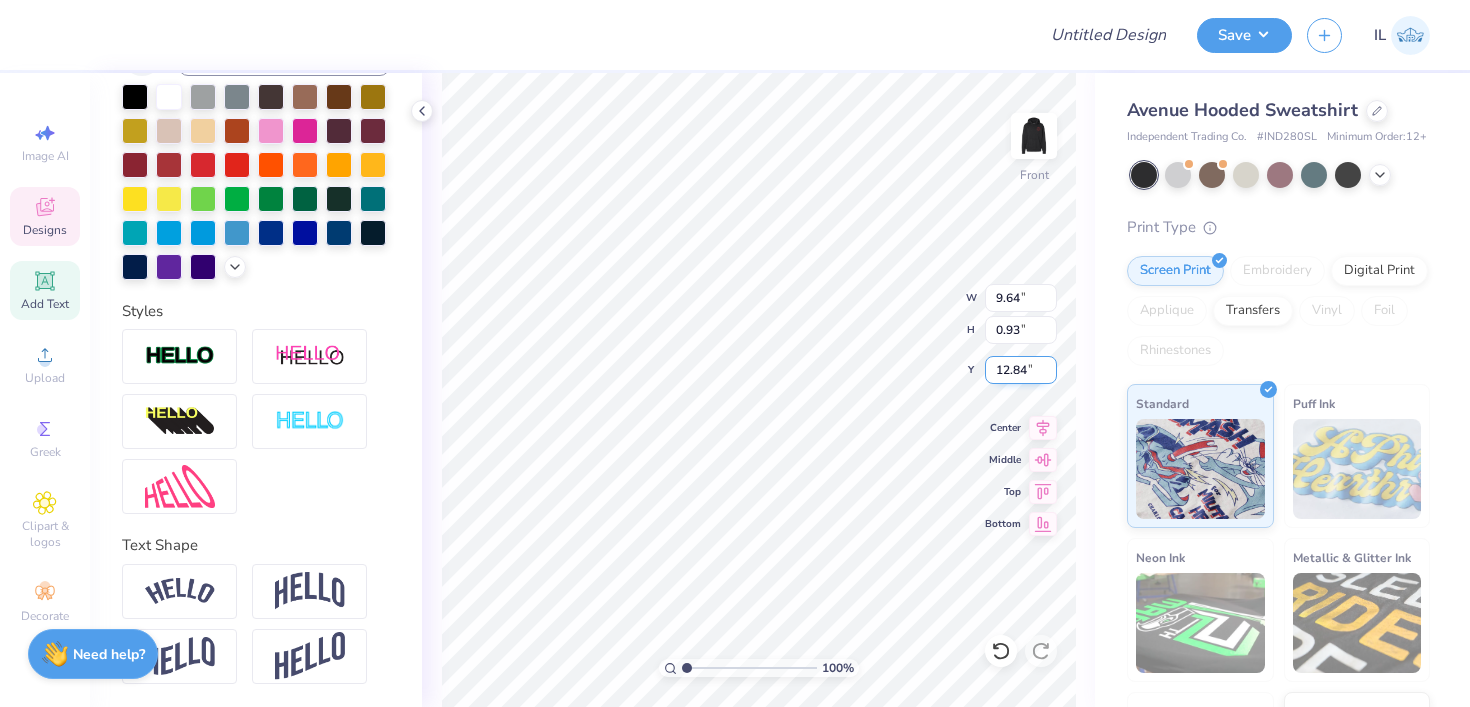 click on "12.84" at bounding box center (1021, 370) 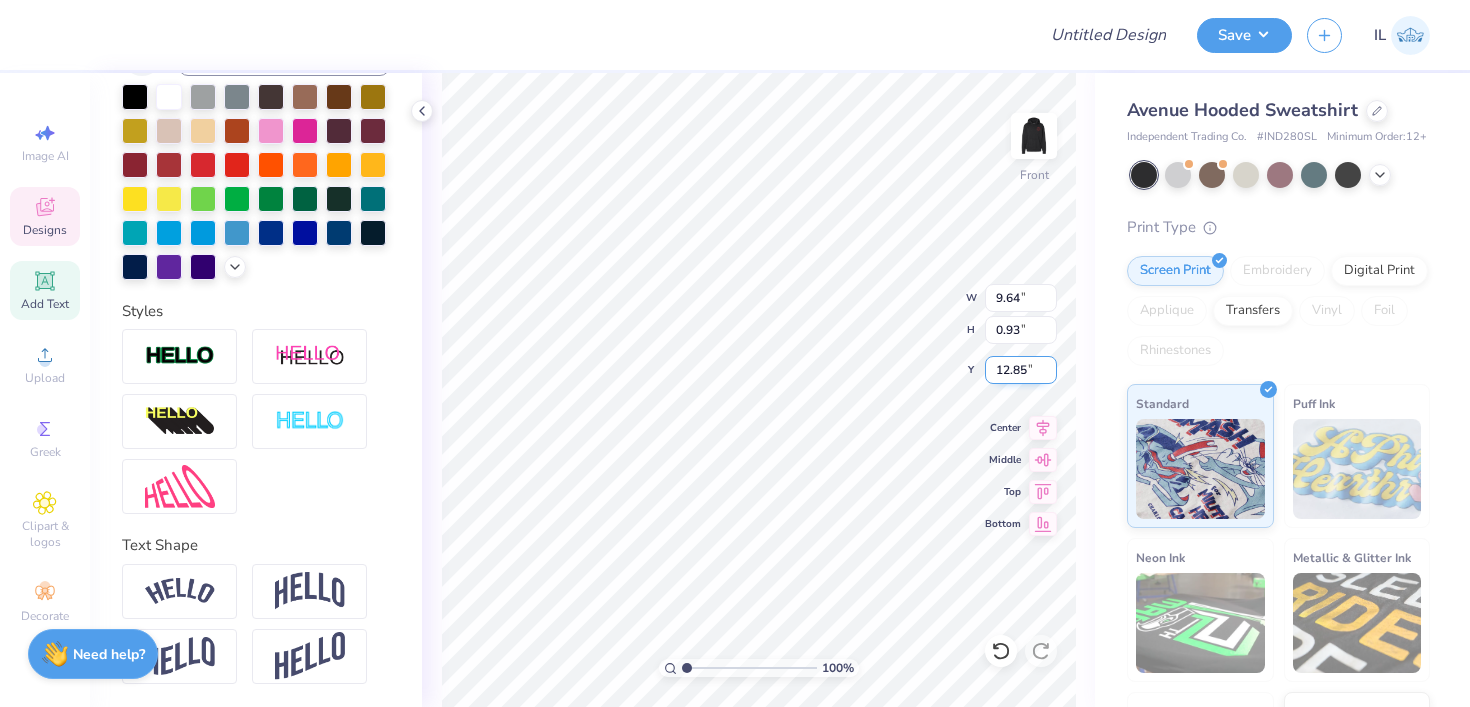 click on "12.85" at bounding box center (1021, 370) 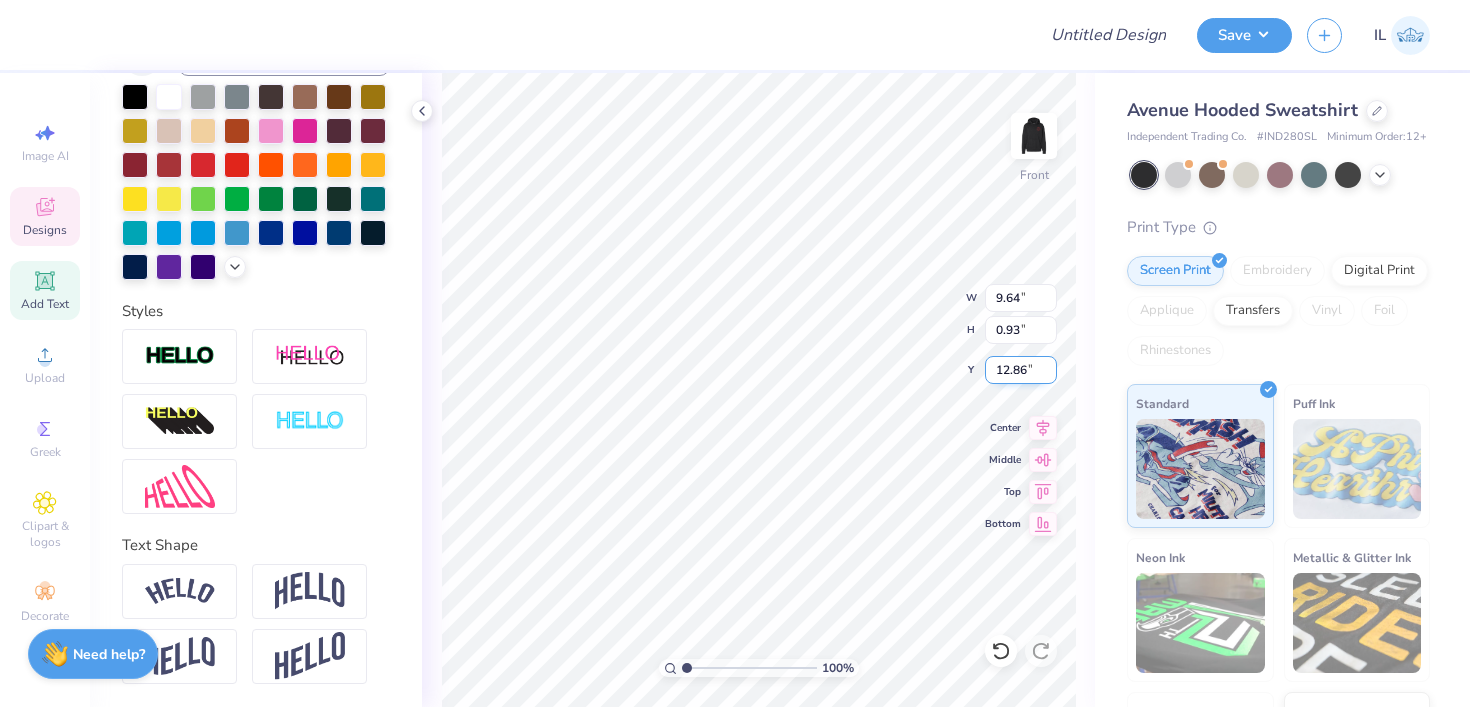 click on "12.86" at bounding box center [1021, 370] 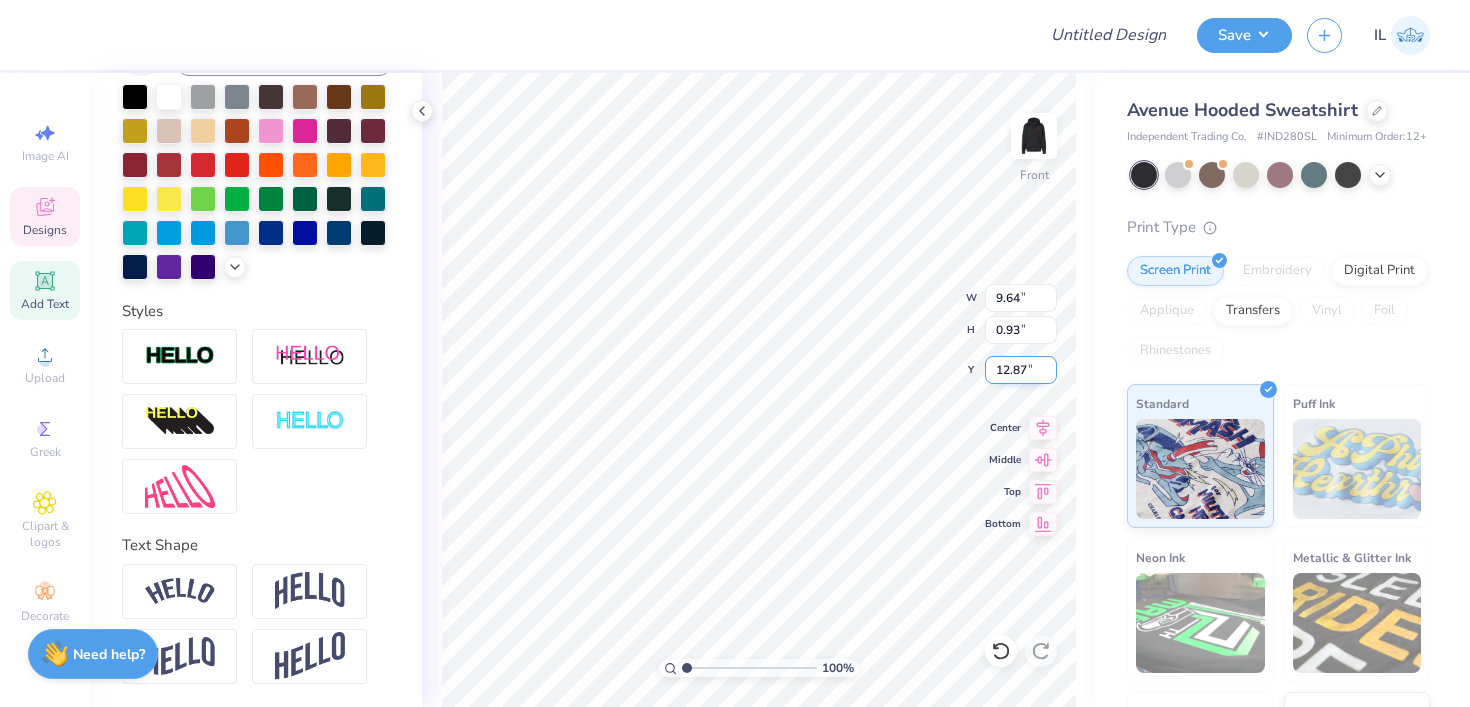 click on "12.87" at bounding box center (1021, 370) 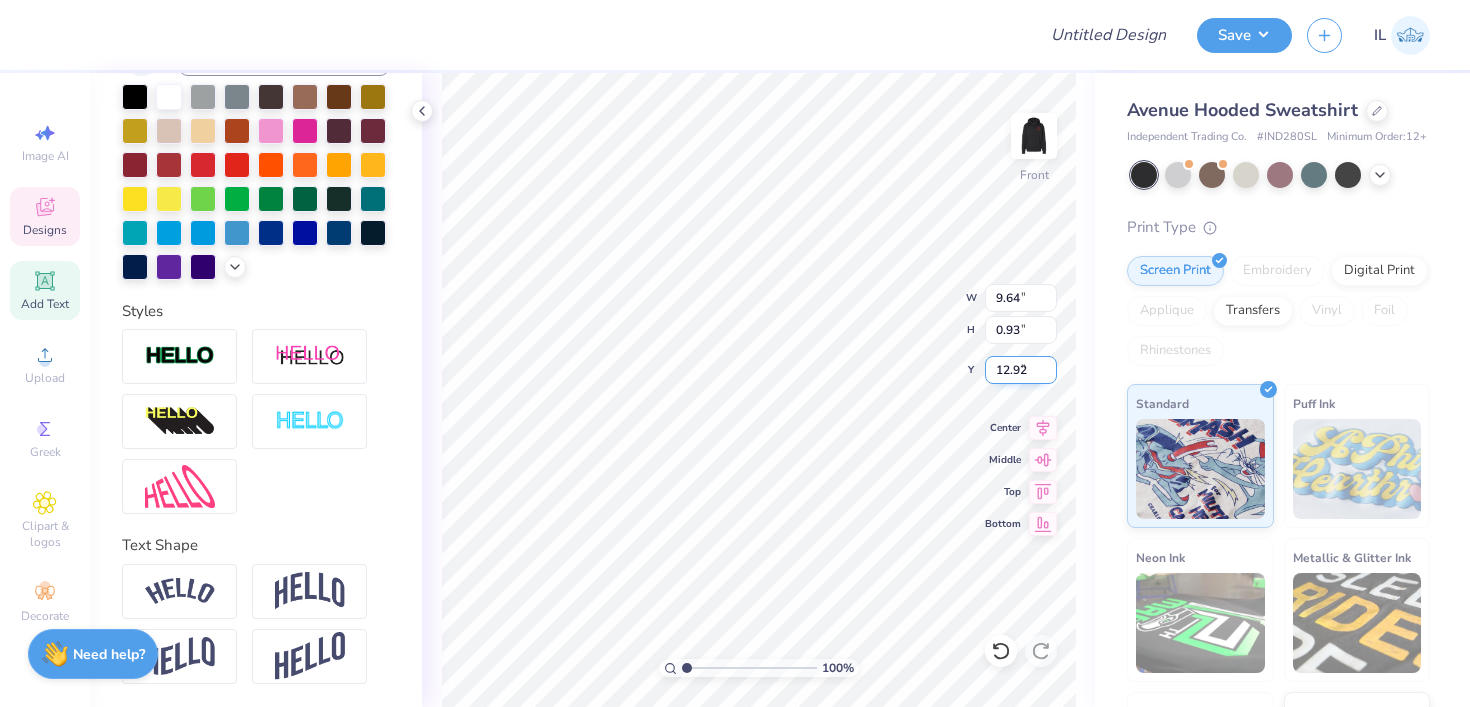type on "12.92" 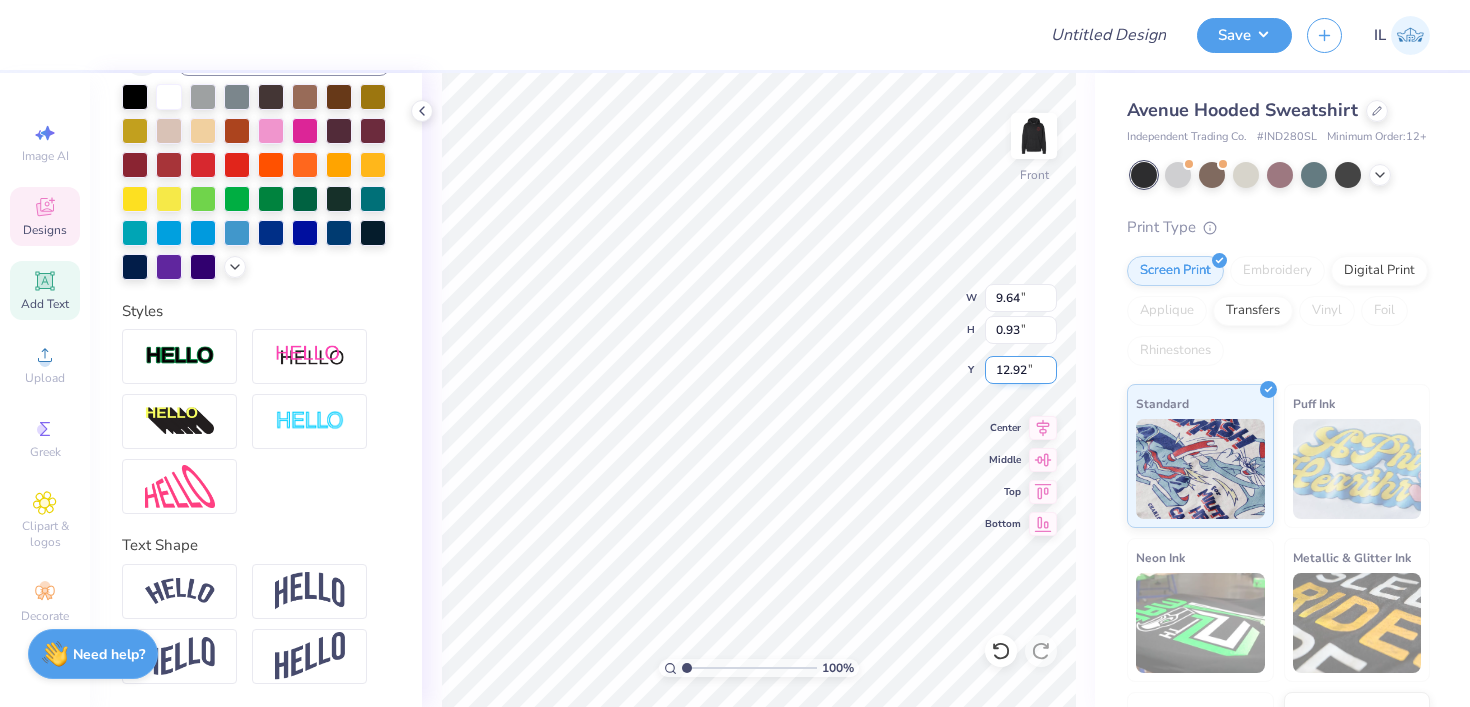 click on "12.92" at bounding box center (1021, 370) 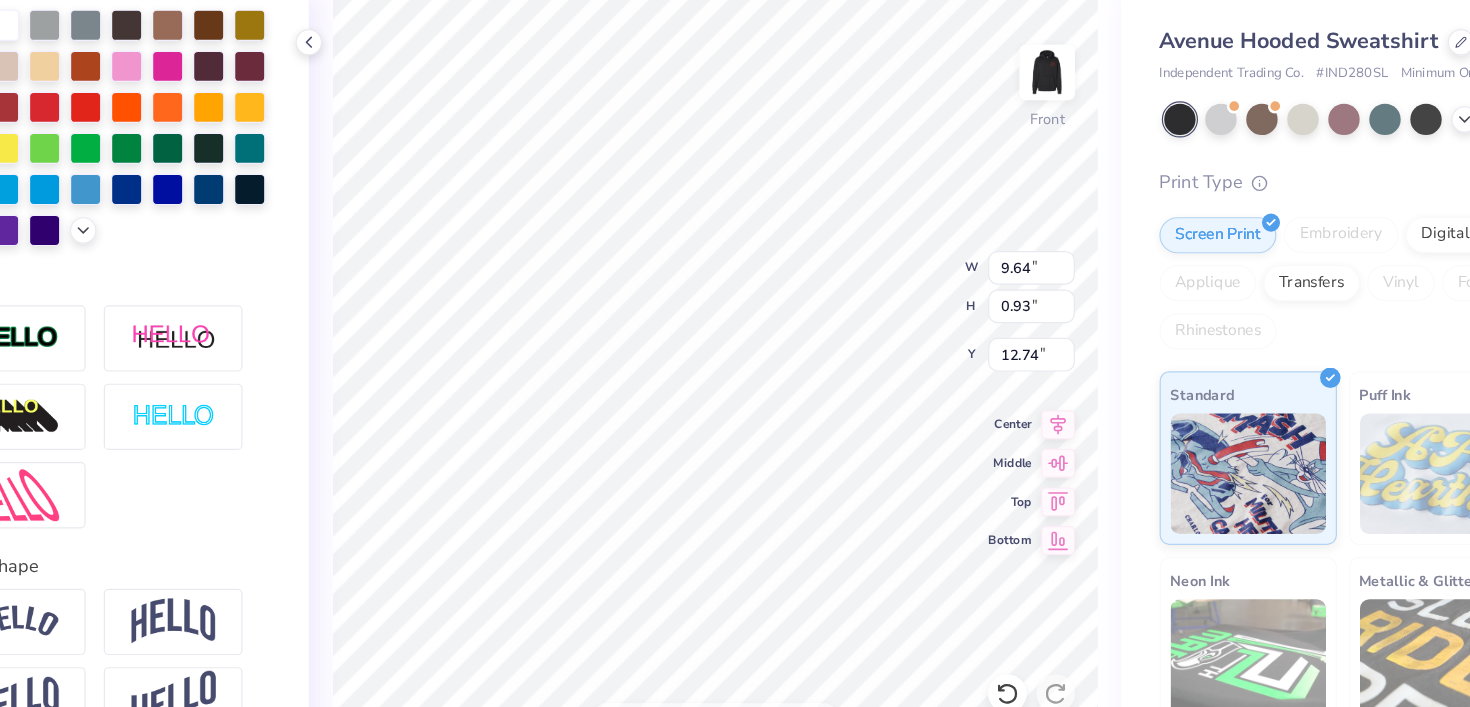 type on "7.62" 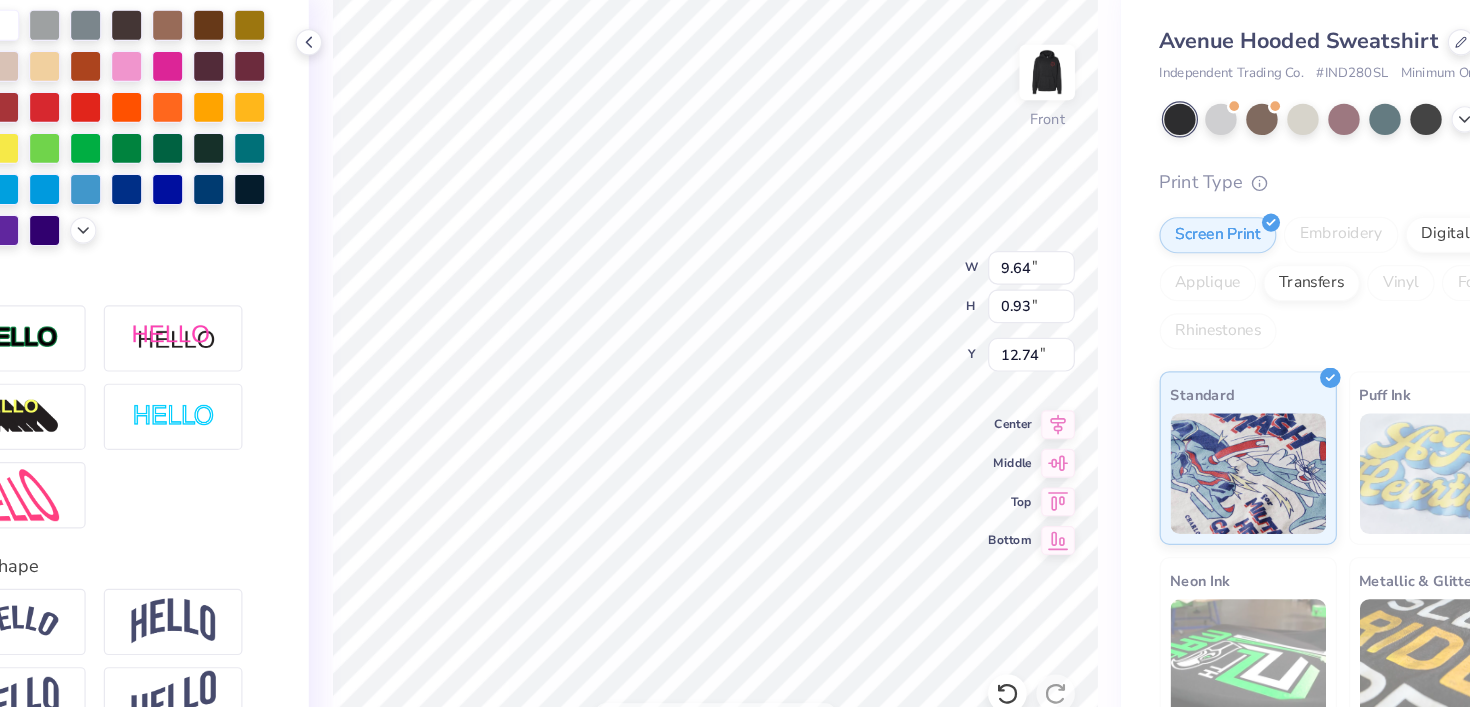 type on "0.74" 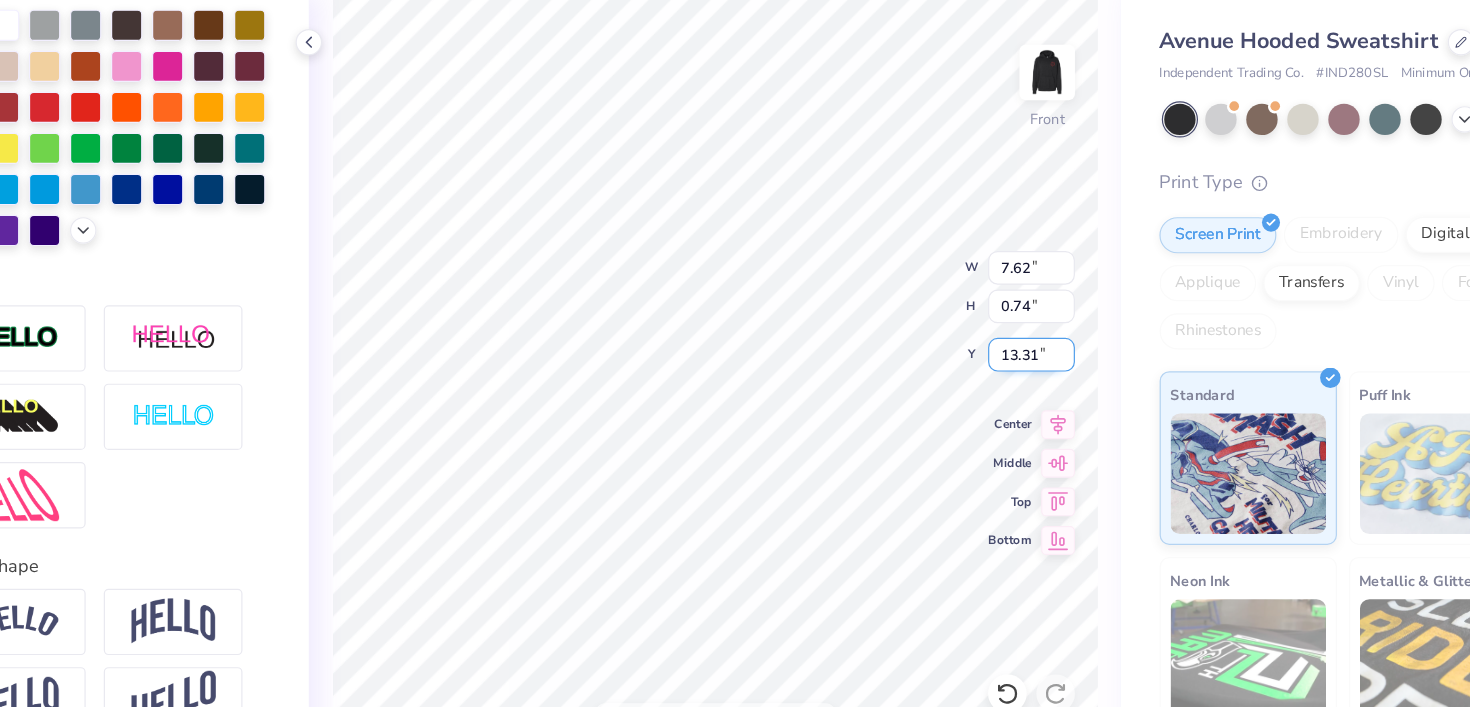 click on "13.31" at bounding box center [1021, 370] 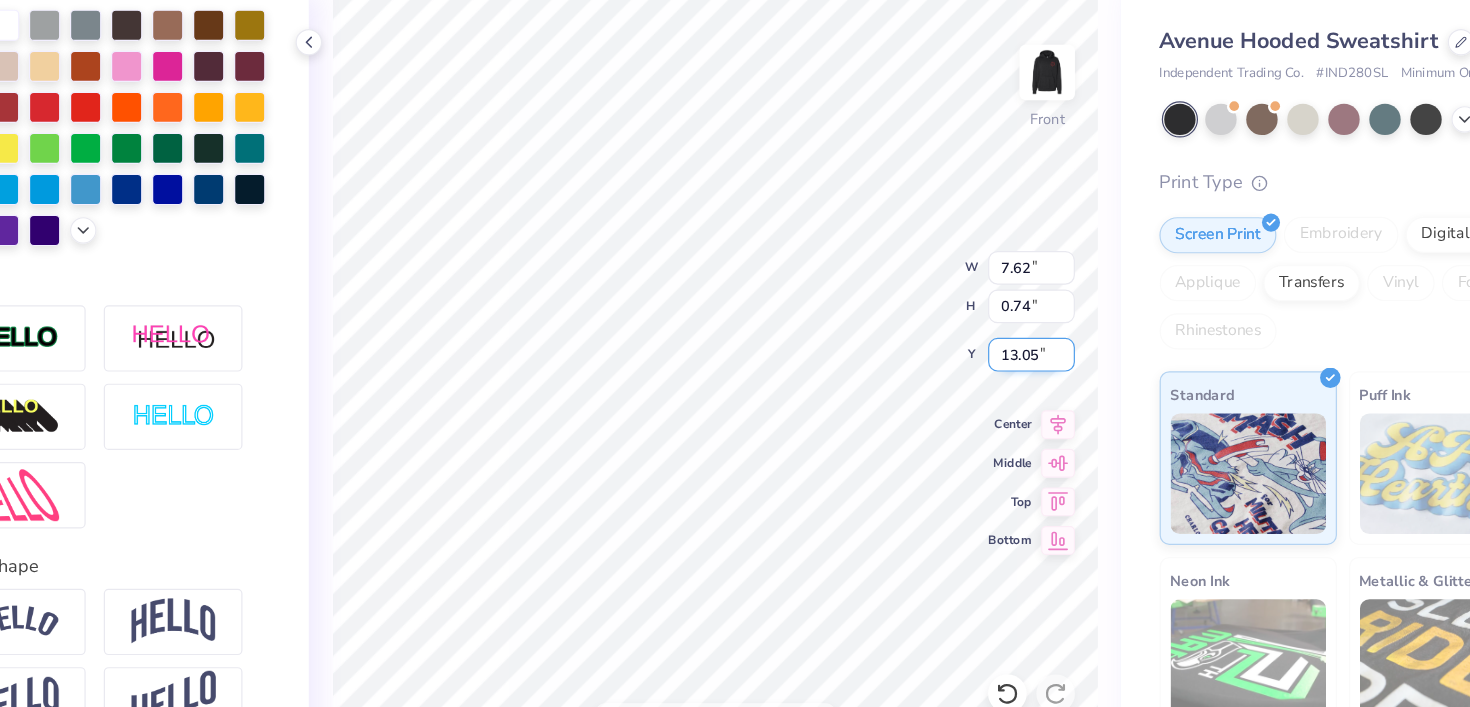 type on "13.05" 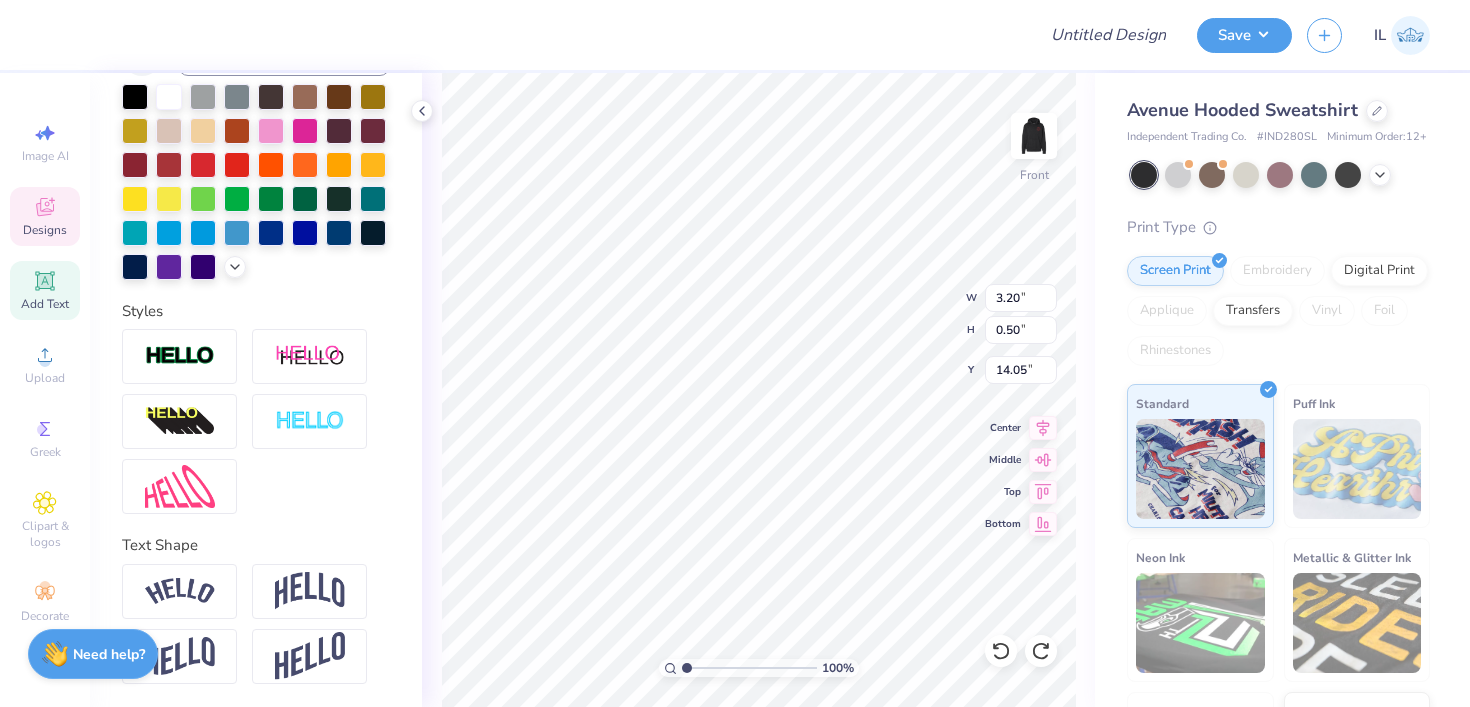 type on "13.79" 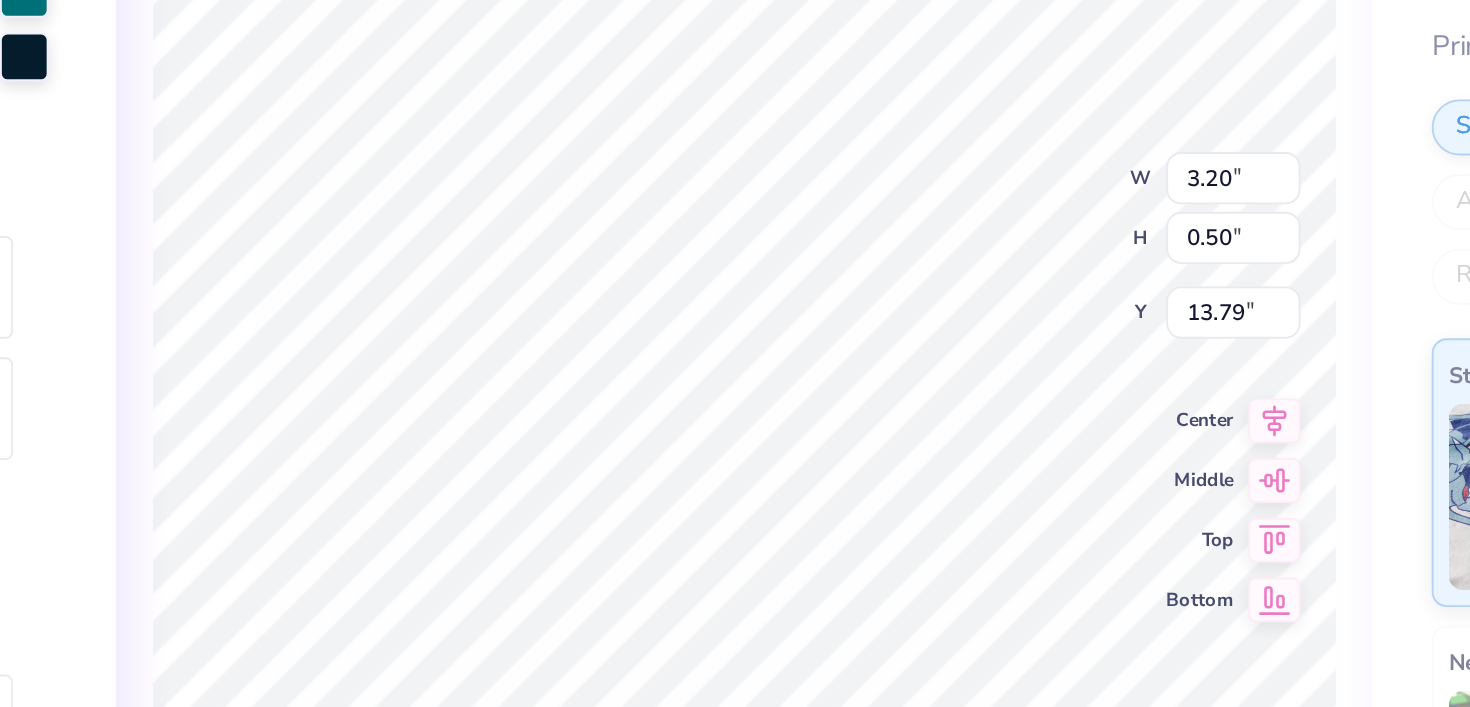 type on "14.05" 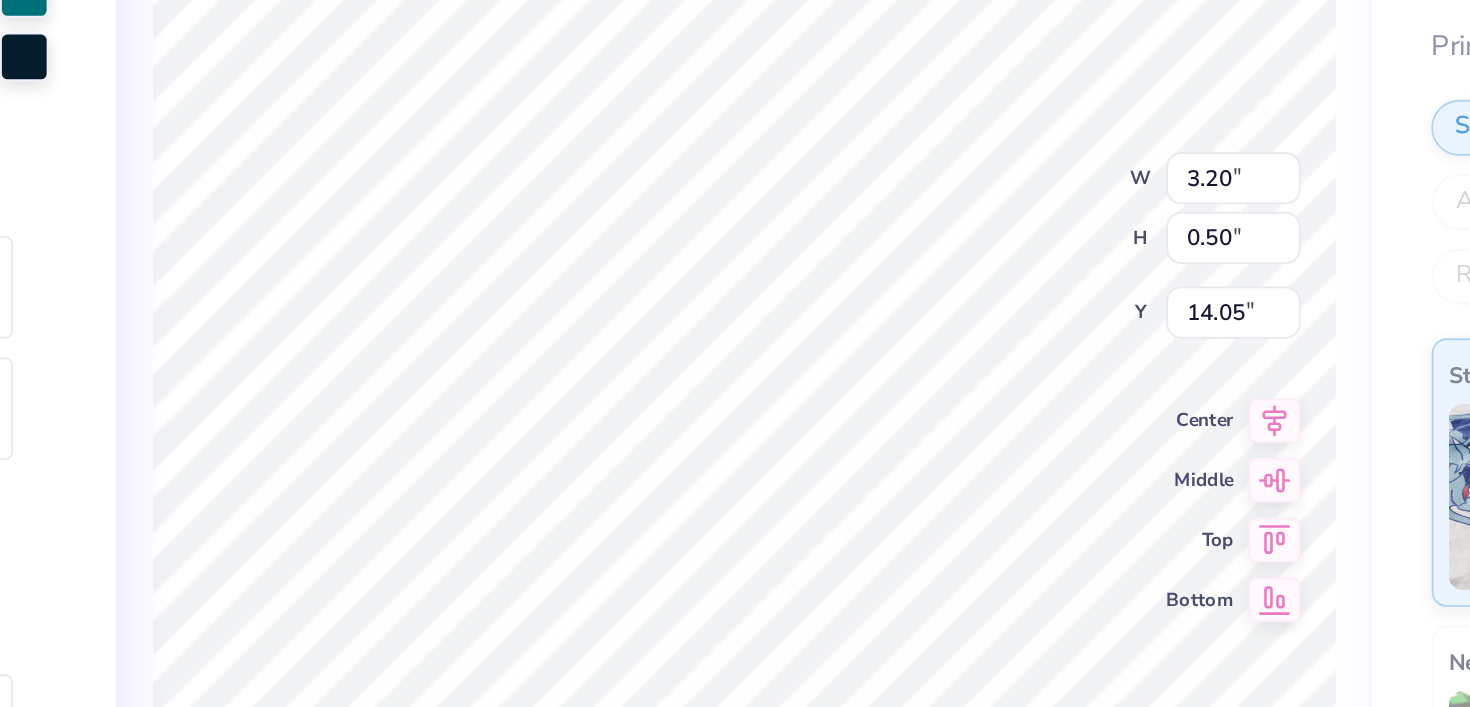 scroll, scrollTop: 0, scrollLeft: 1, axis: horizontal 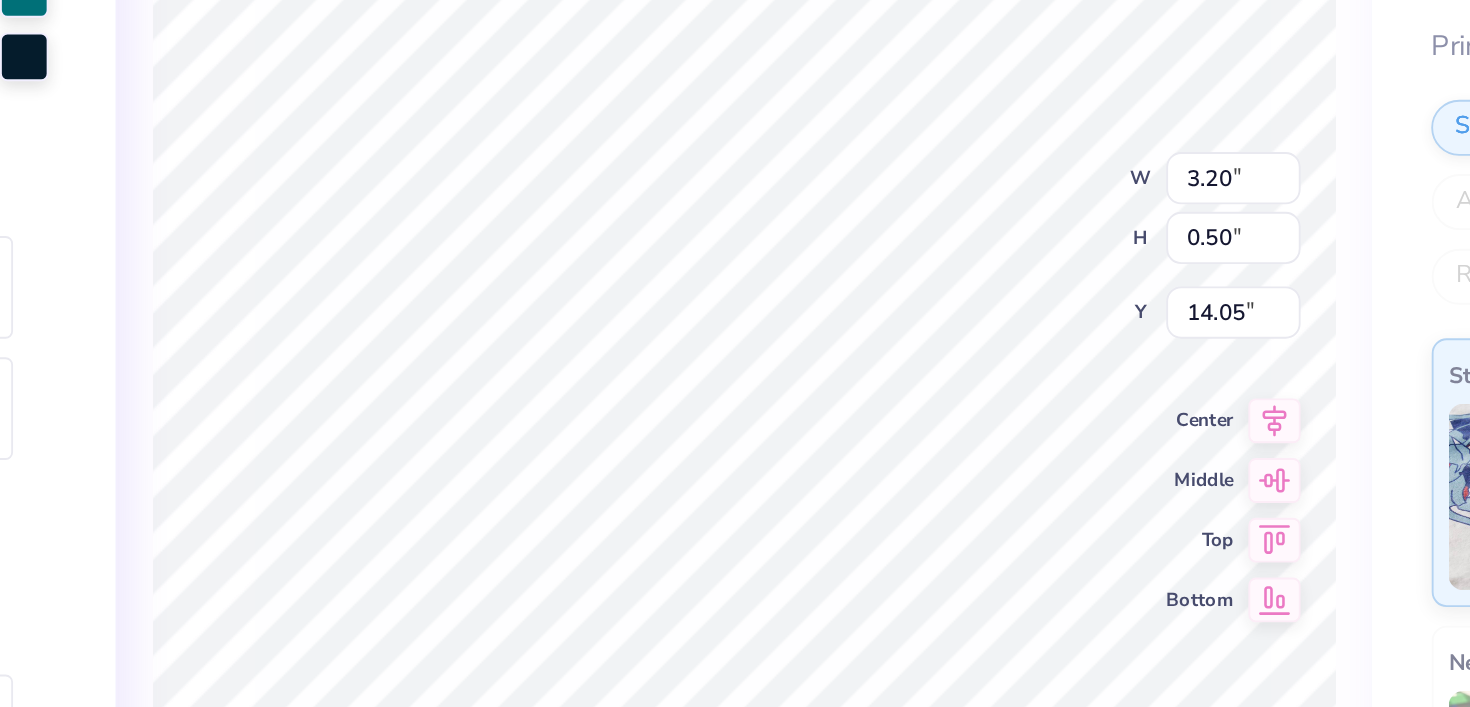 type on "S" 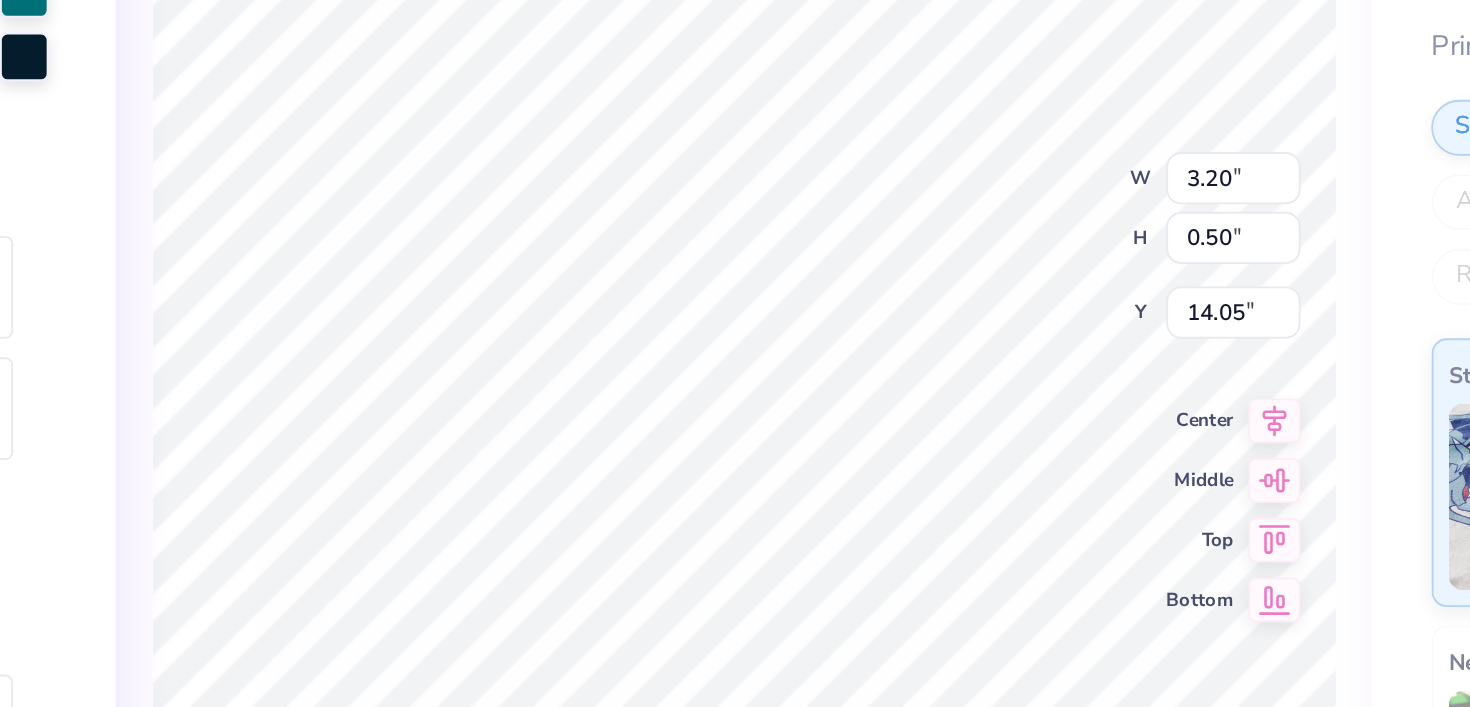 scroll, scrollTop: 1, scrollLeft: 1, axis: both 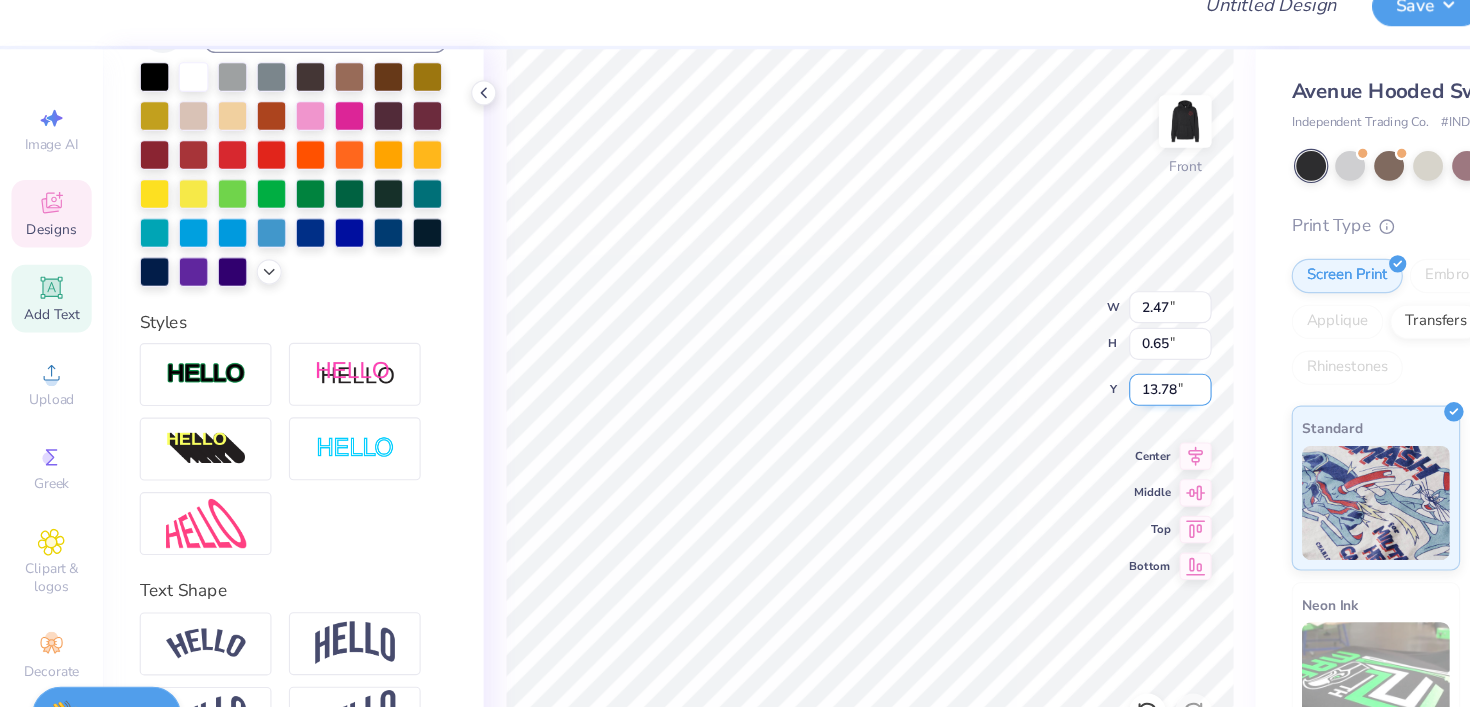 click on "13.78" at bounding box center [1021, 370] 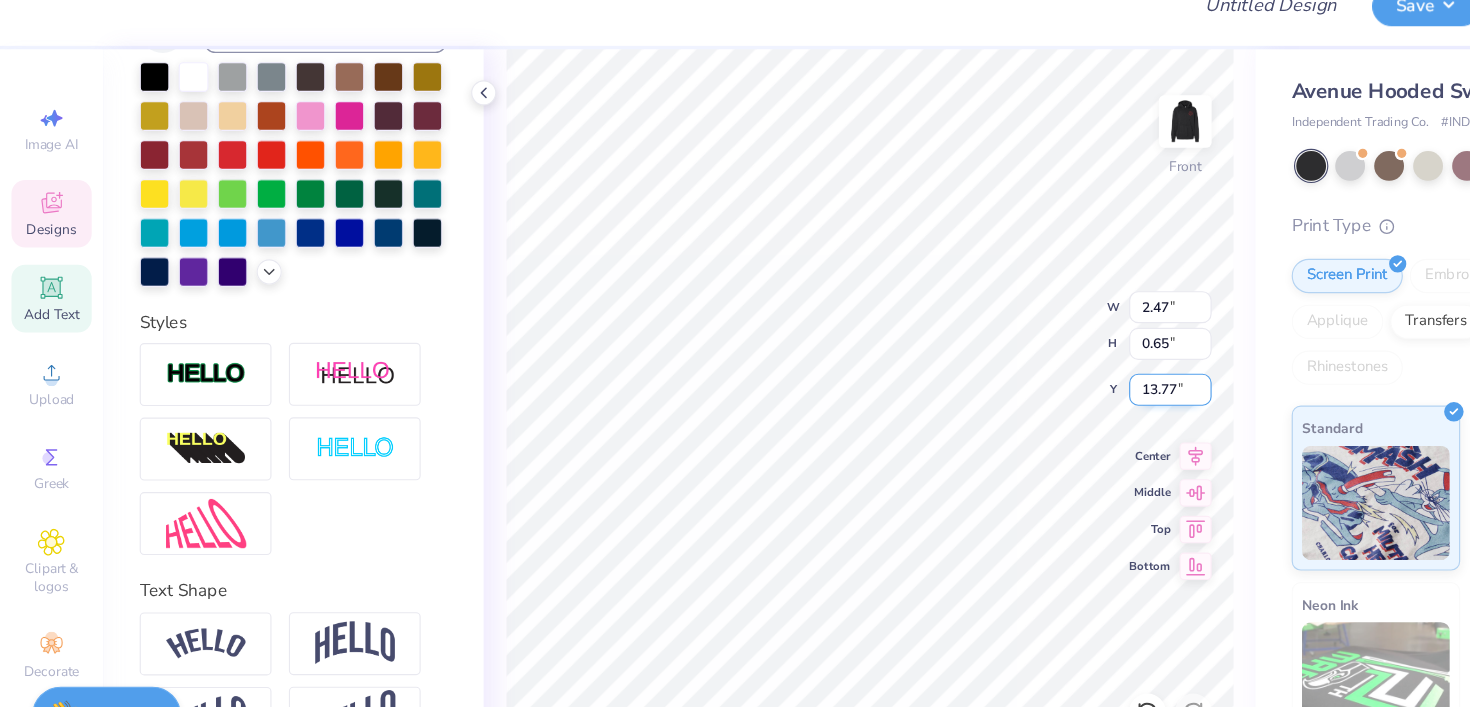 click on "13.77" at bounding box center (1021, 370) 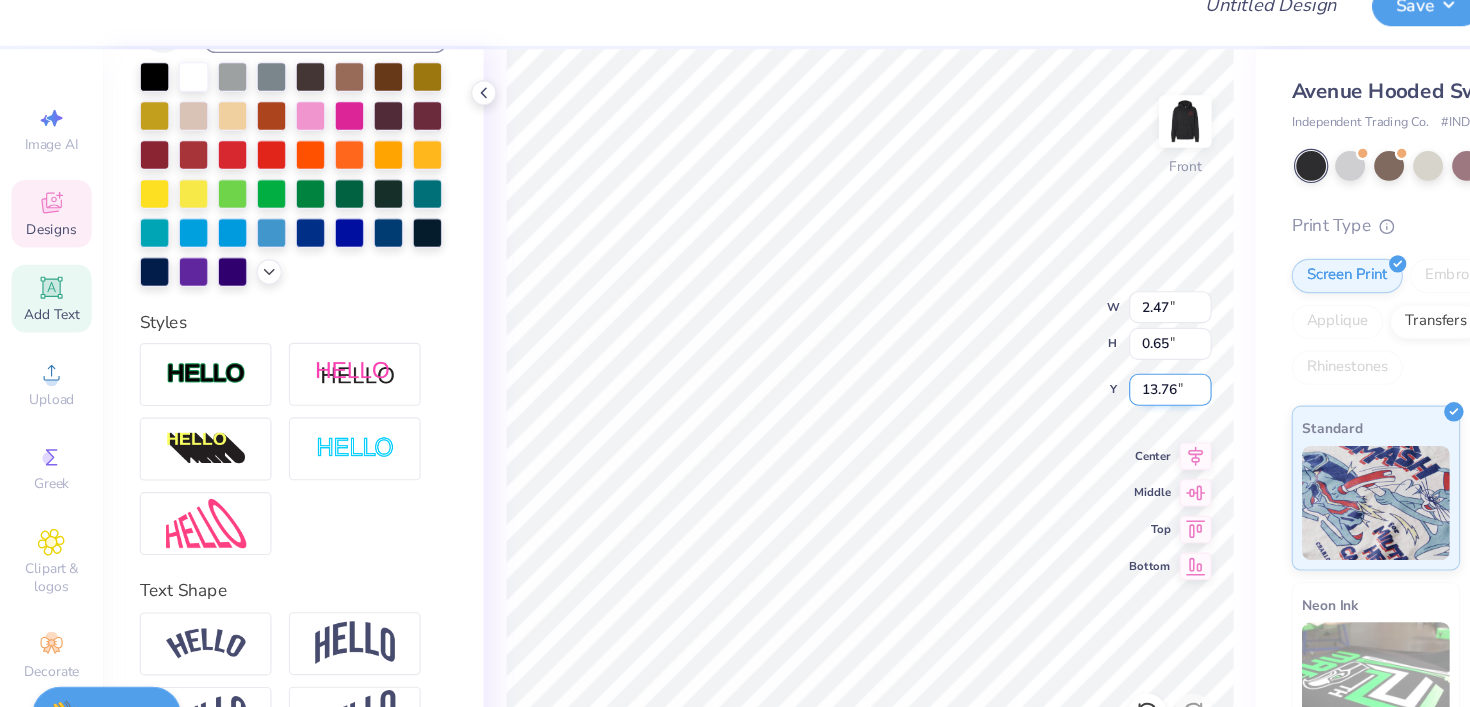click on "13.76" at bounding box center (1021, 370) 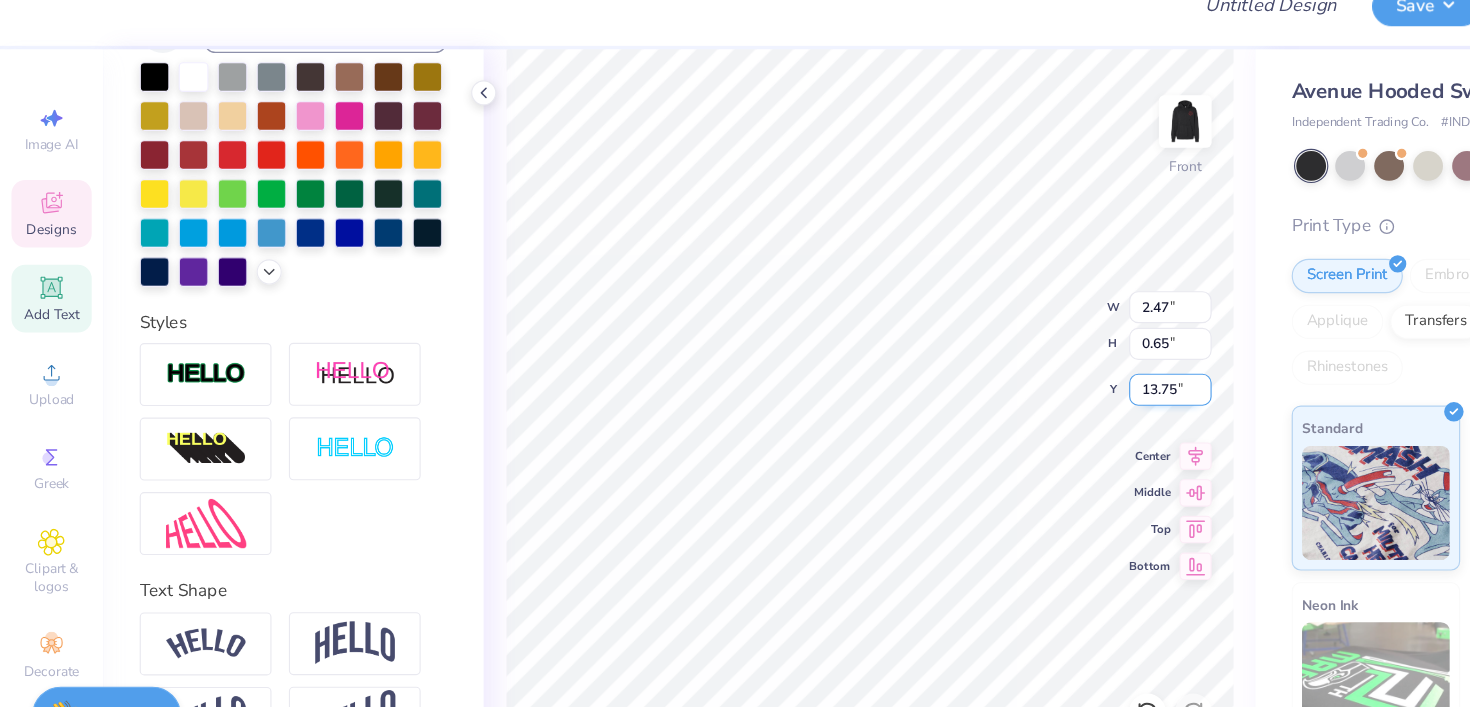 click on "13.75" at bounding box center [1021, 370] 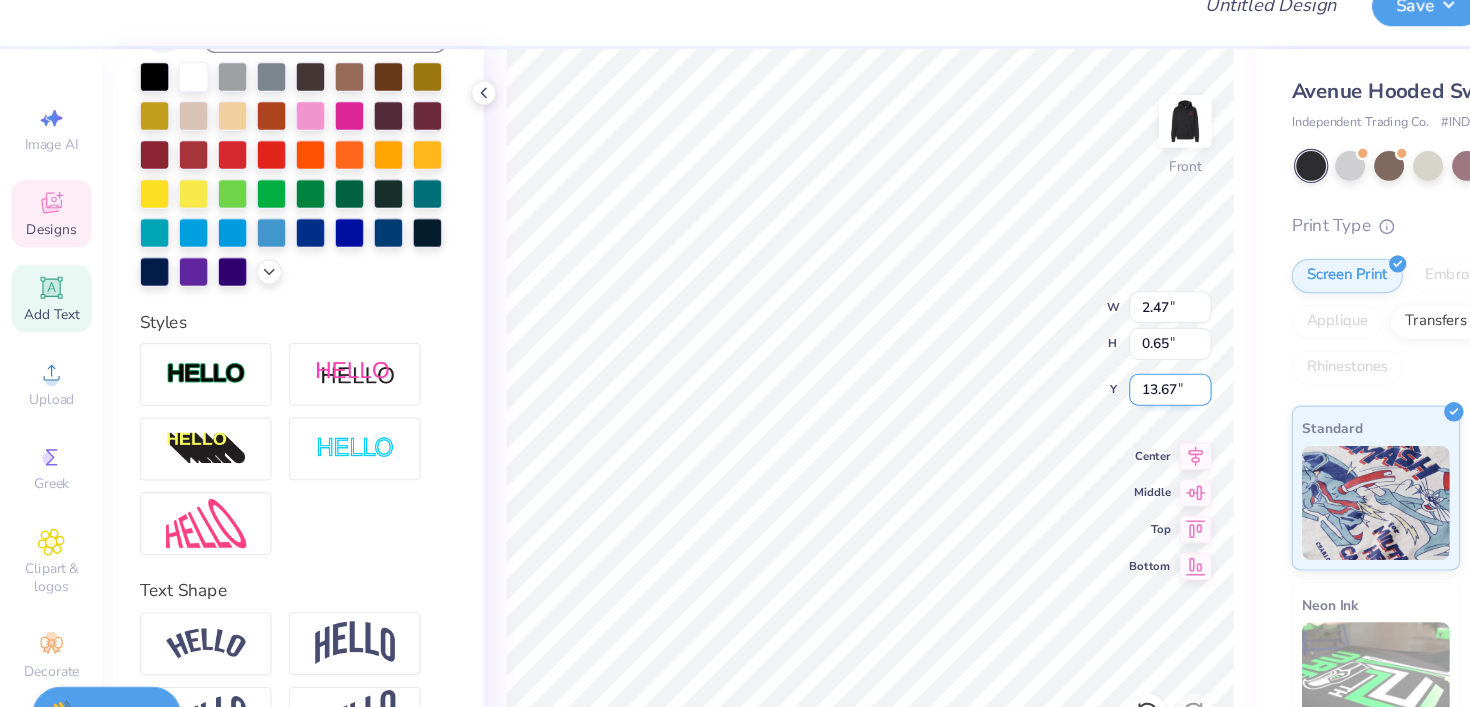 click on "13.67" at bounding box center (1021, 370) 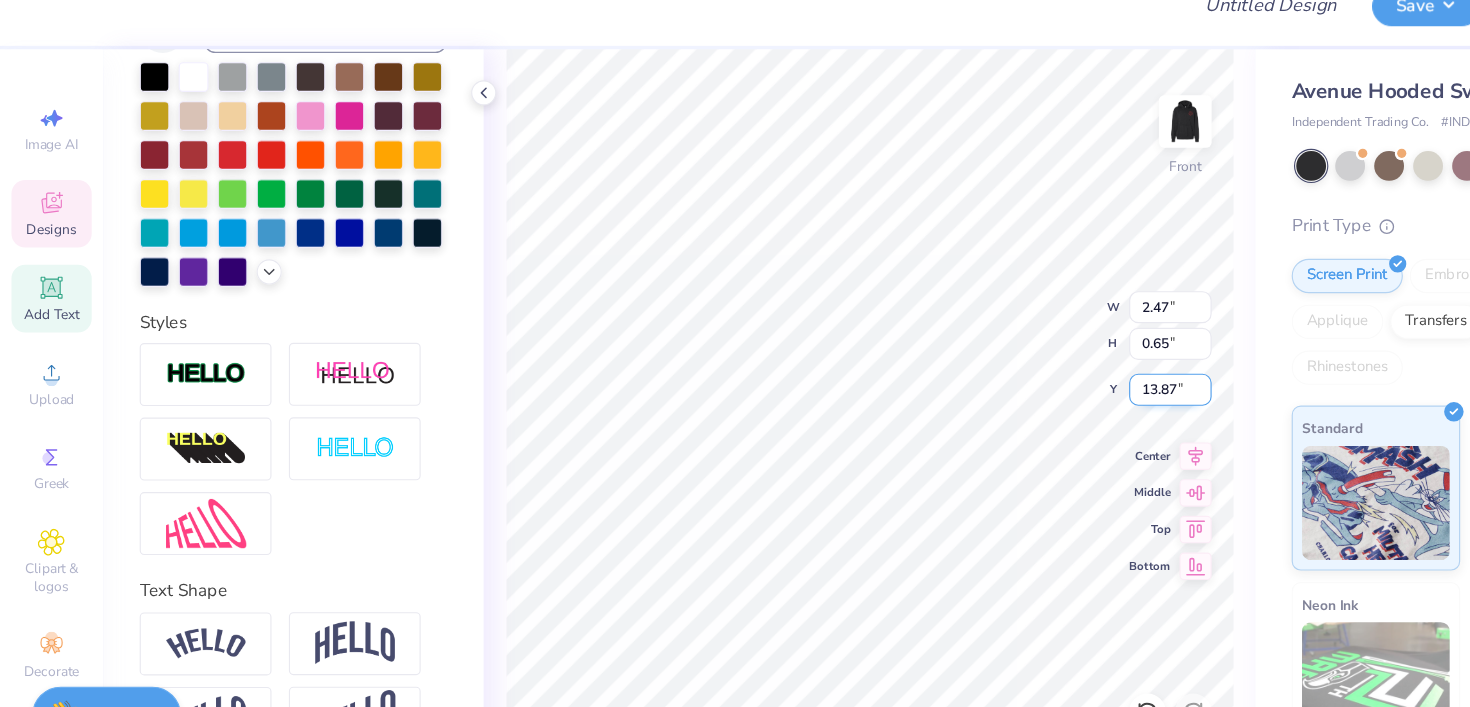 click on "13.87" at bounding box center (1021, 370) 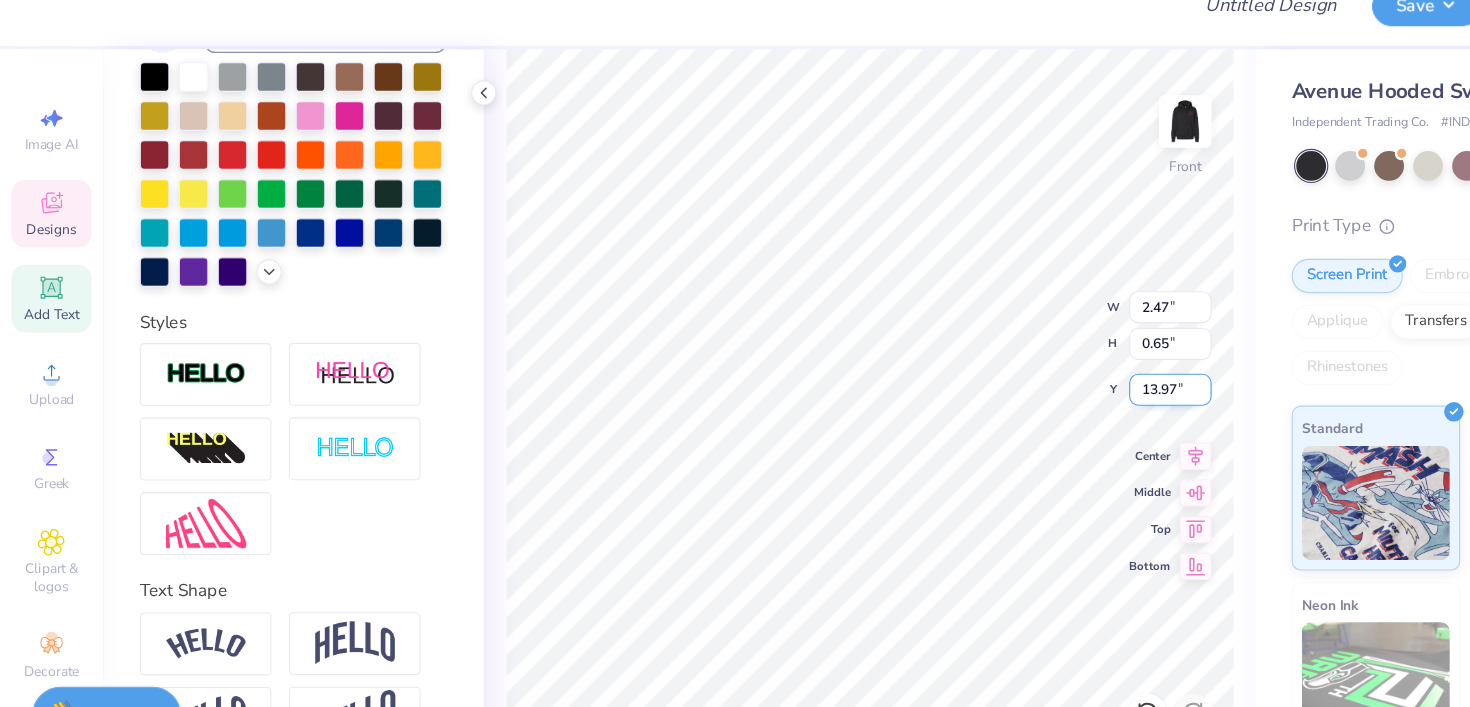 click on "13.97" at bounding box center [1021, 370] 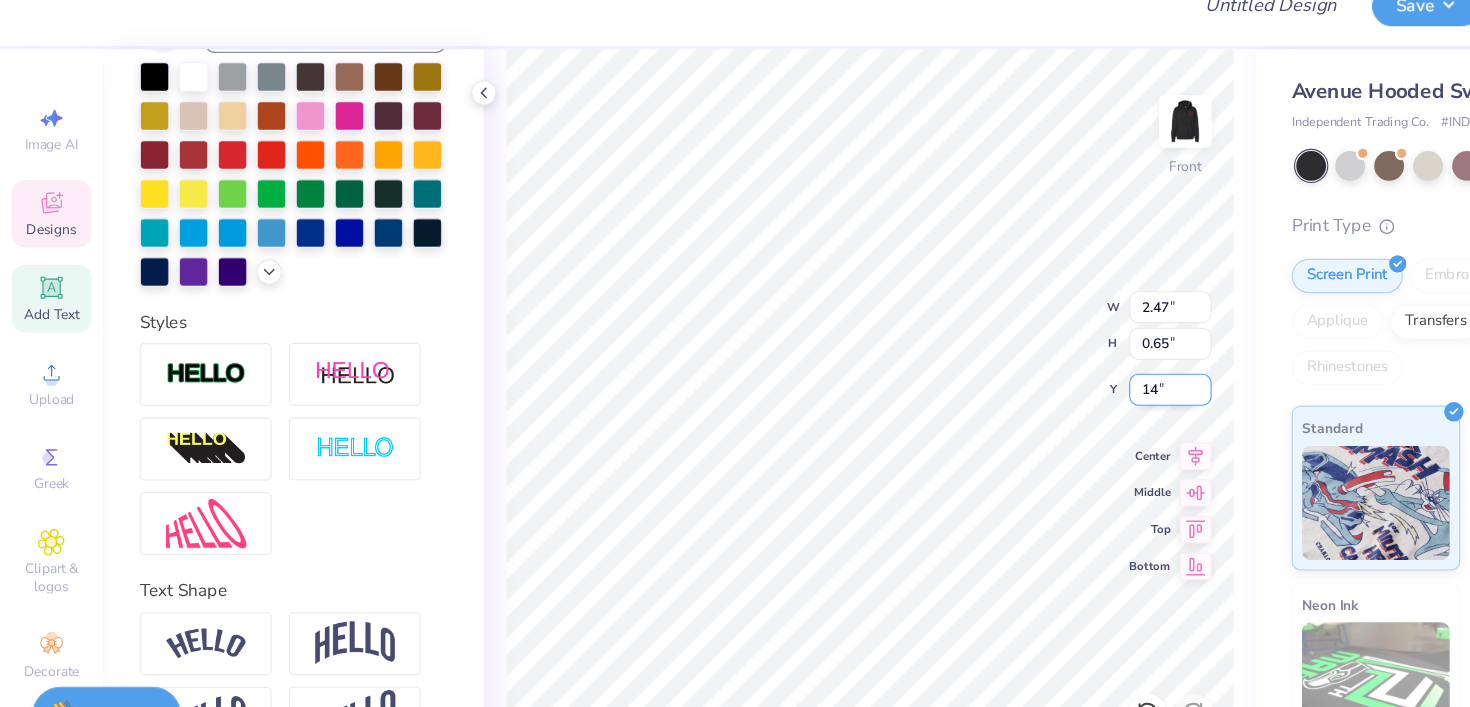 click on "14" at bounding box center [1021, 370] 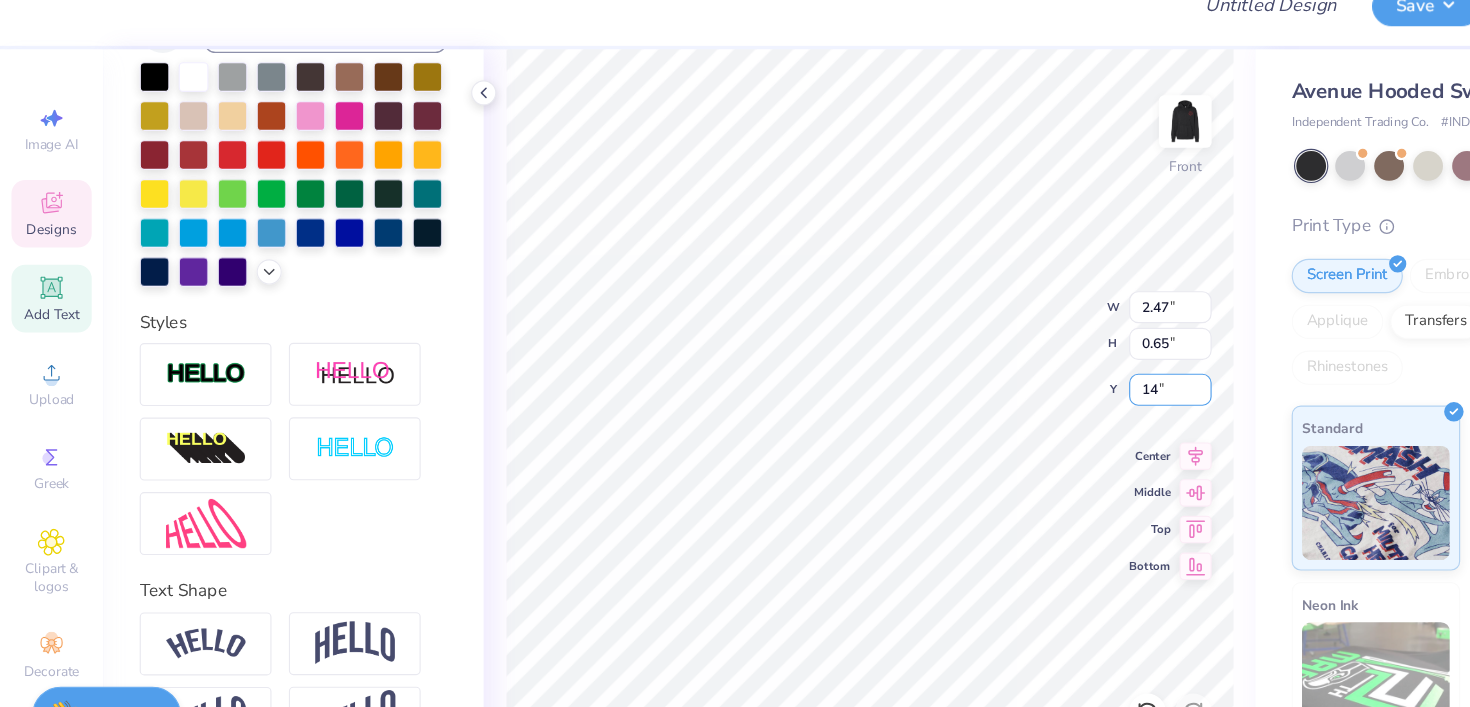 type on "14.00" 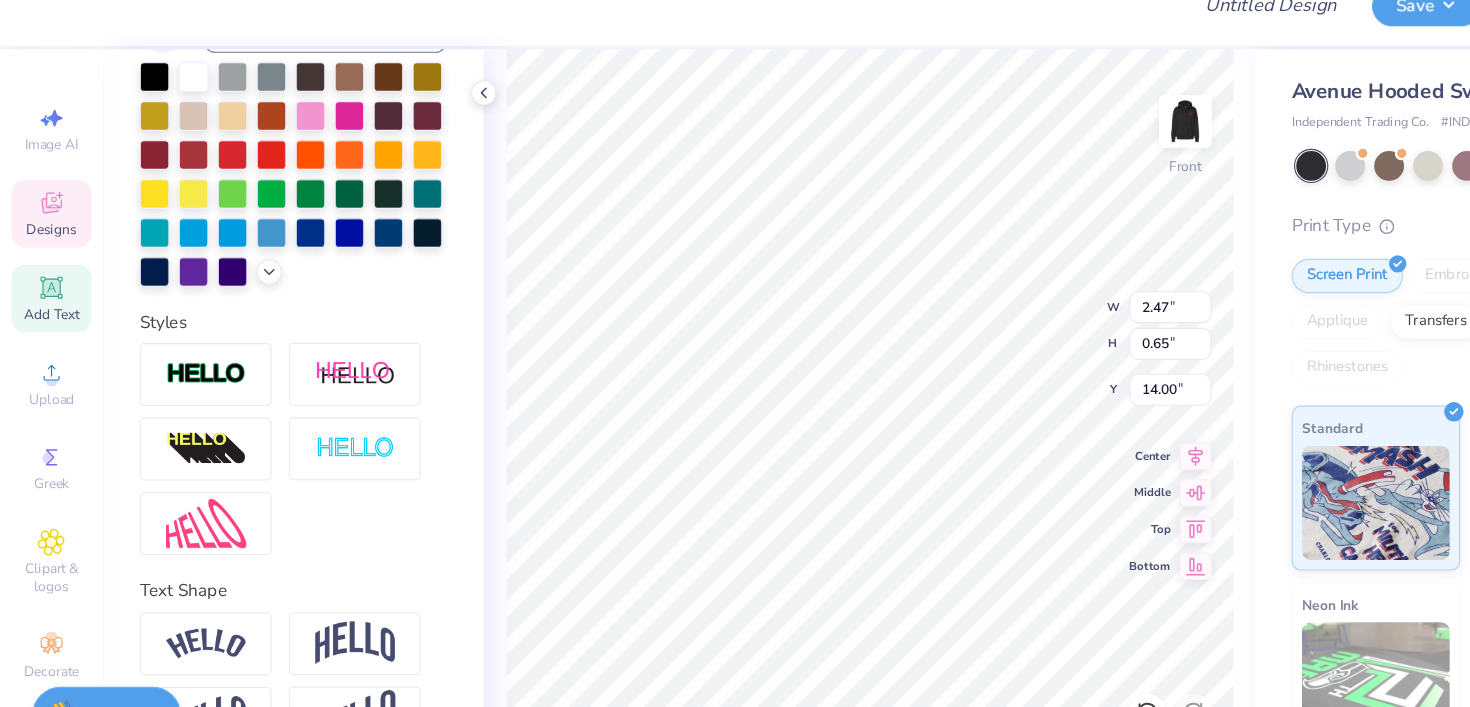 click on "100  % Front W 2.47 2.47 " H 0.65 0.65 " Y 14.00 14.00 " Center Middle Top Bottom" at bounding box center [758, 390] 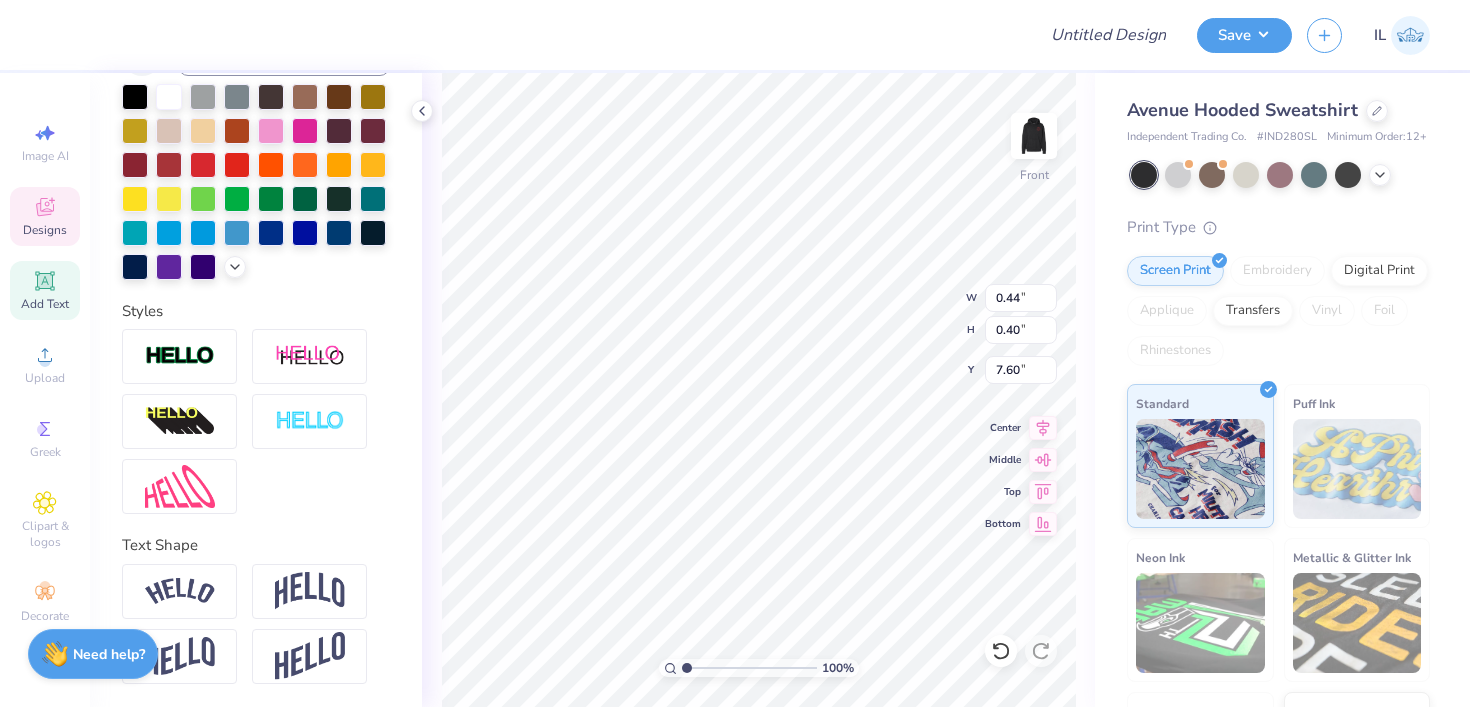 type on "0.44" 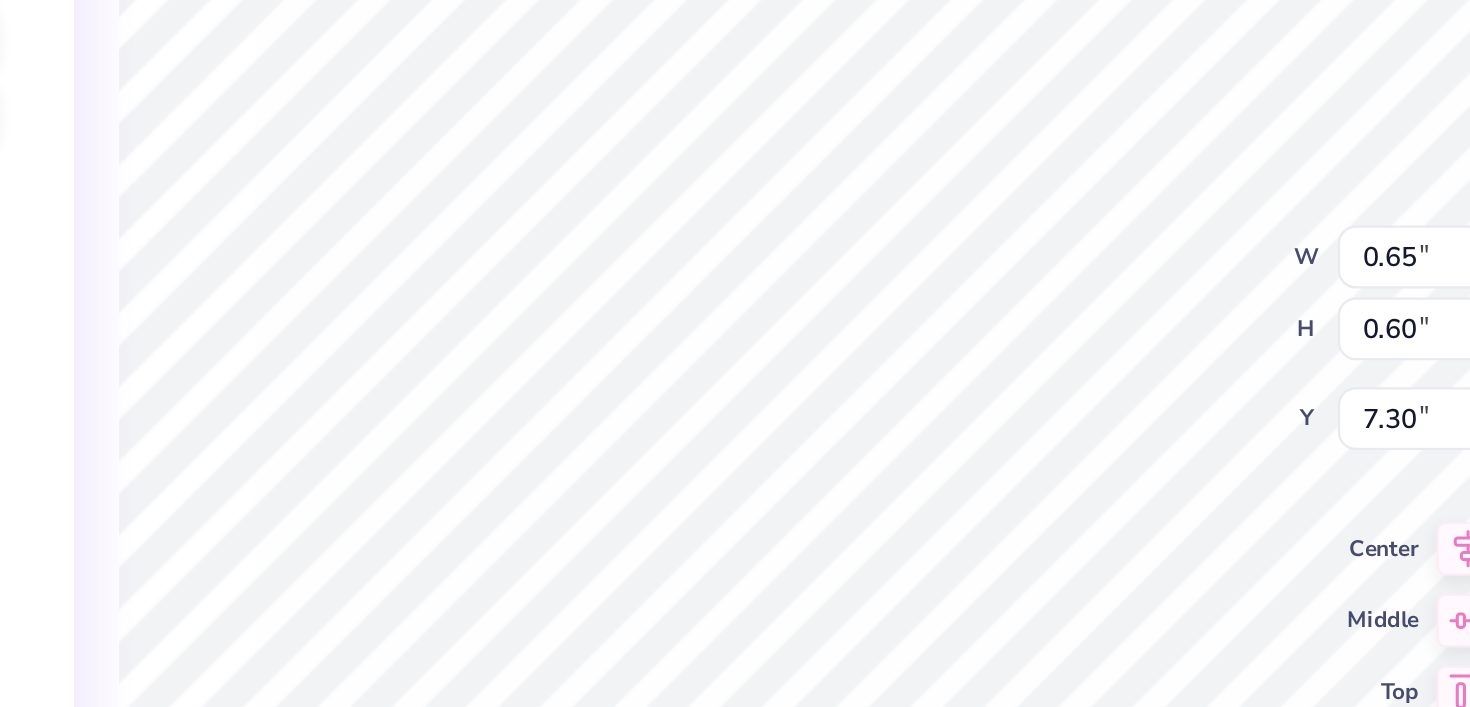 type on "0.37" 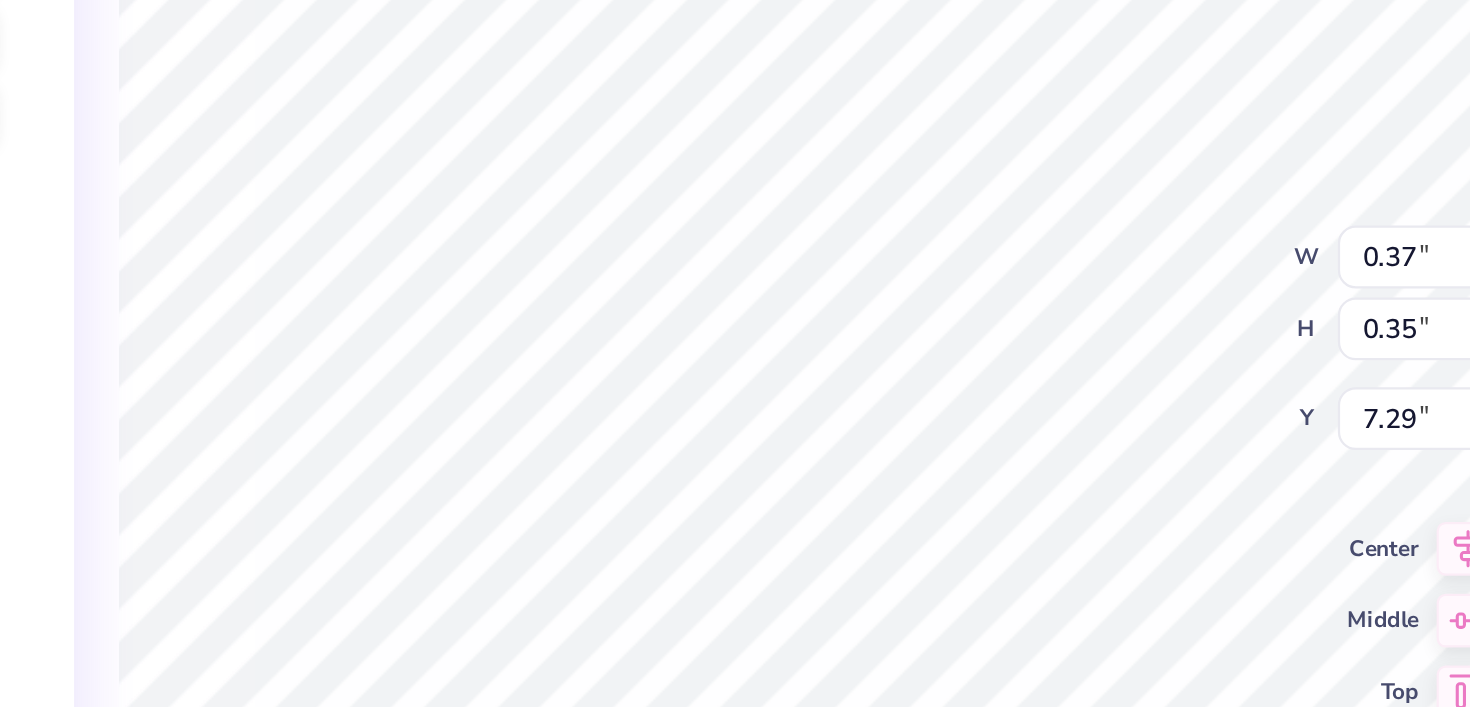 type on "2.28" 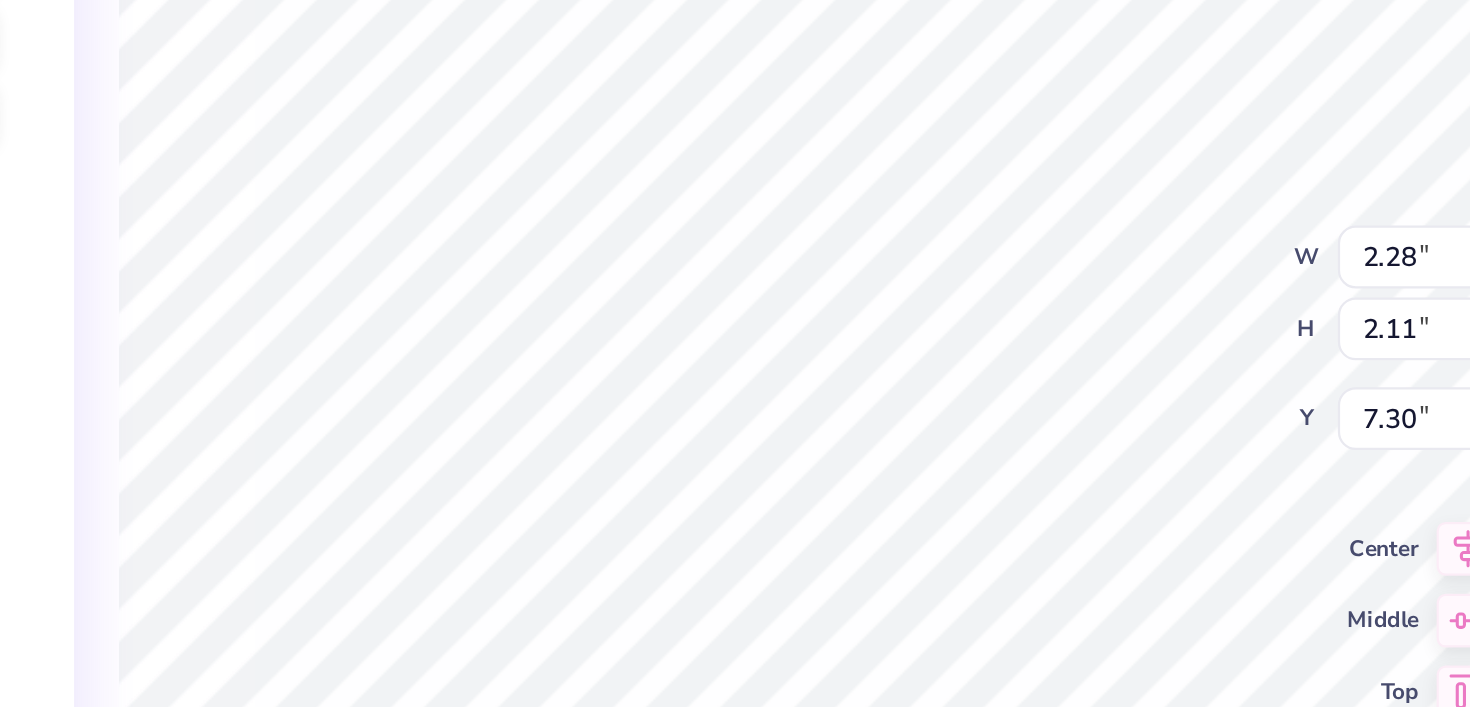 scroll, scrollTop: 1, scrollLeft: 0, axis: vertical 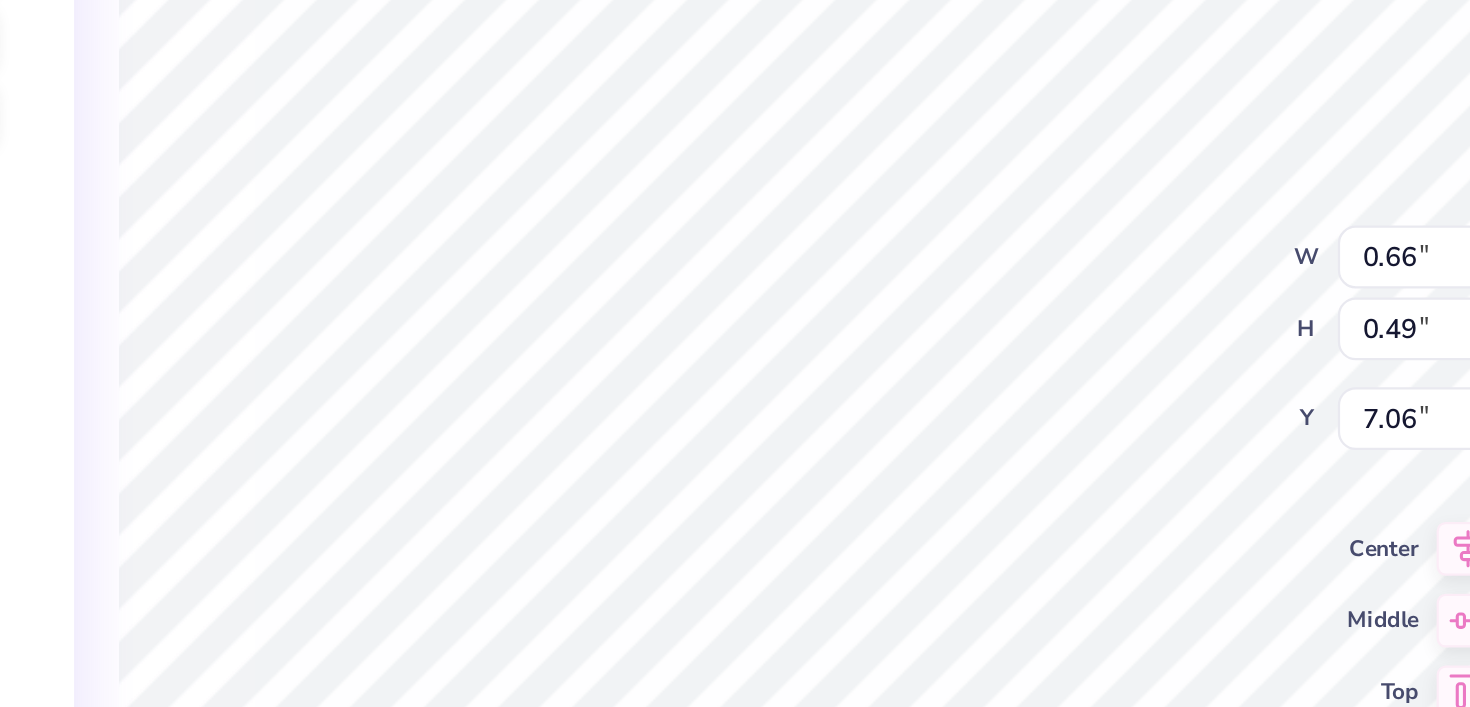 type on "2.29" 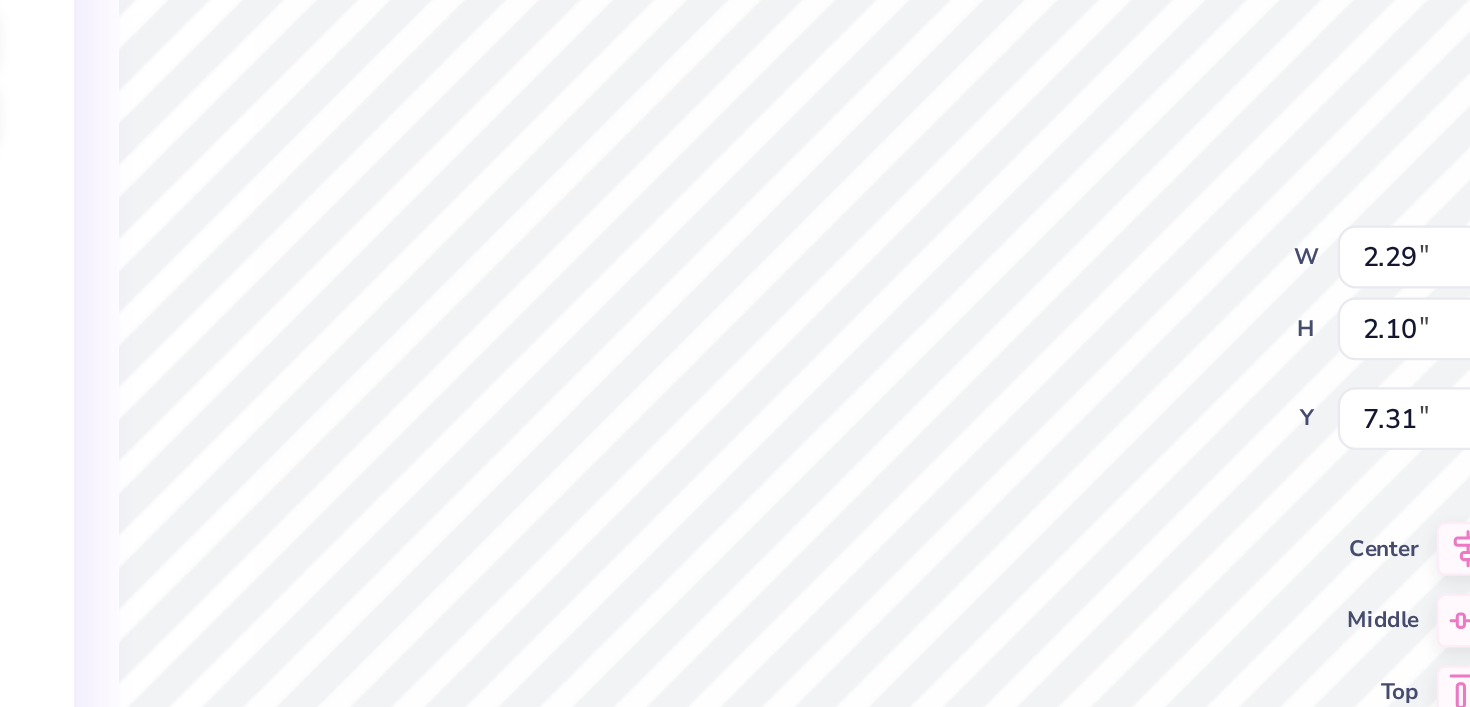 type on "7.30" 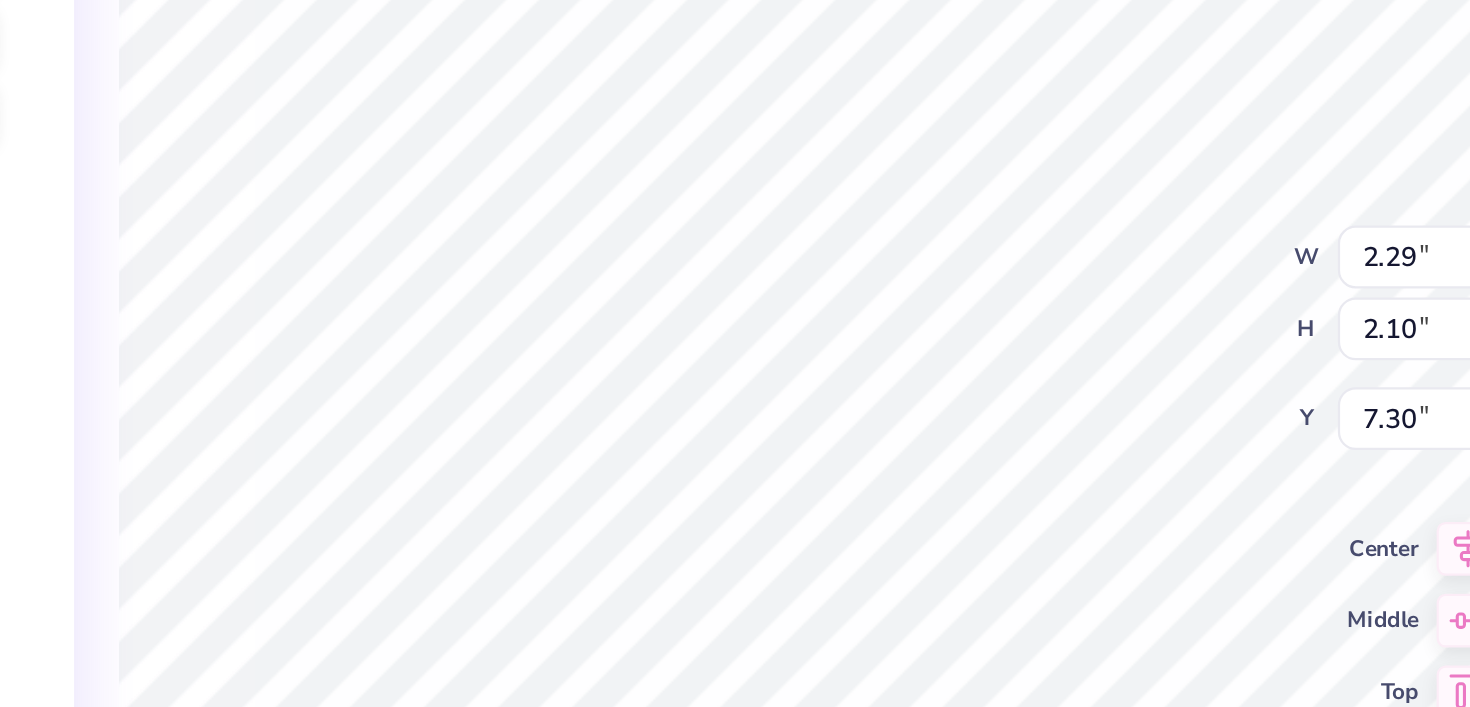 type on "0.66" 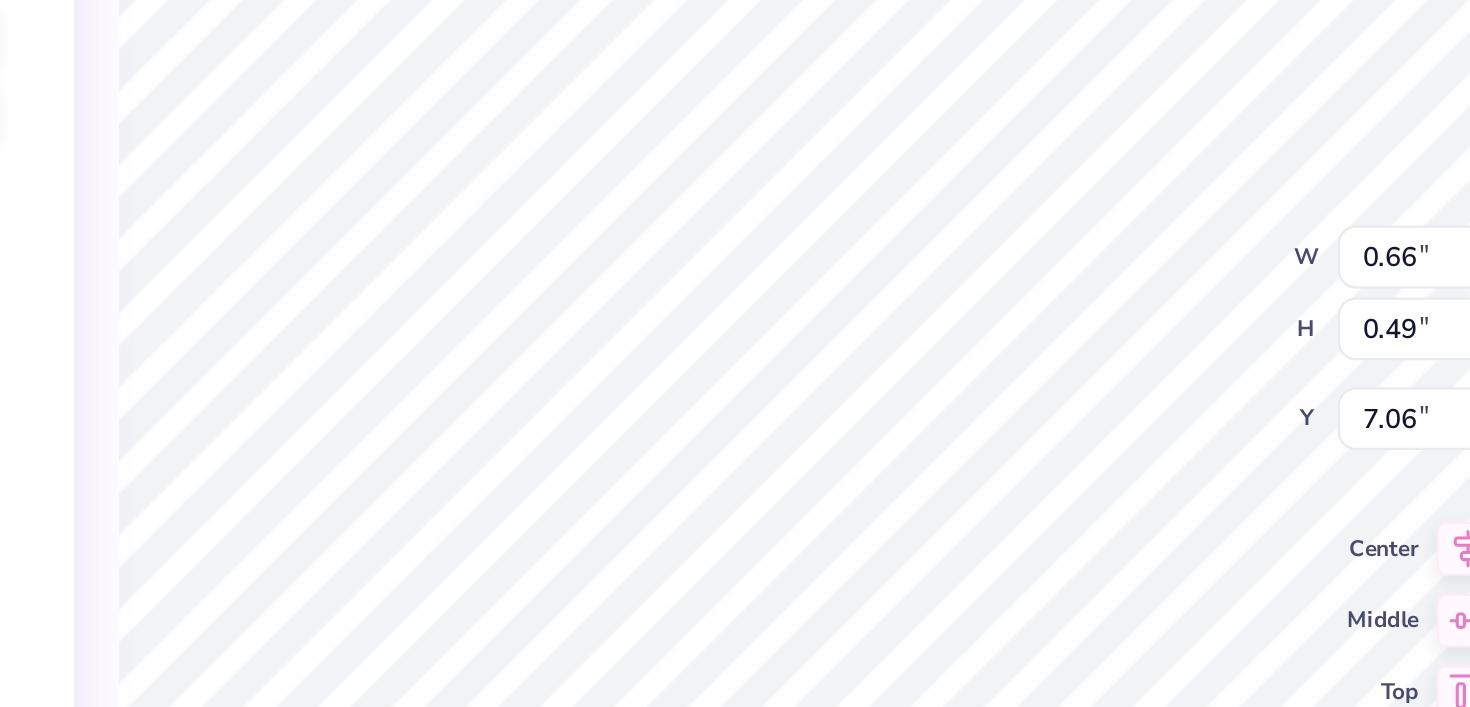 type on "2.29" 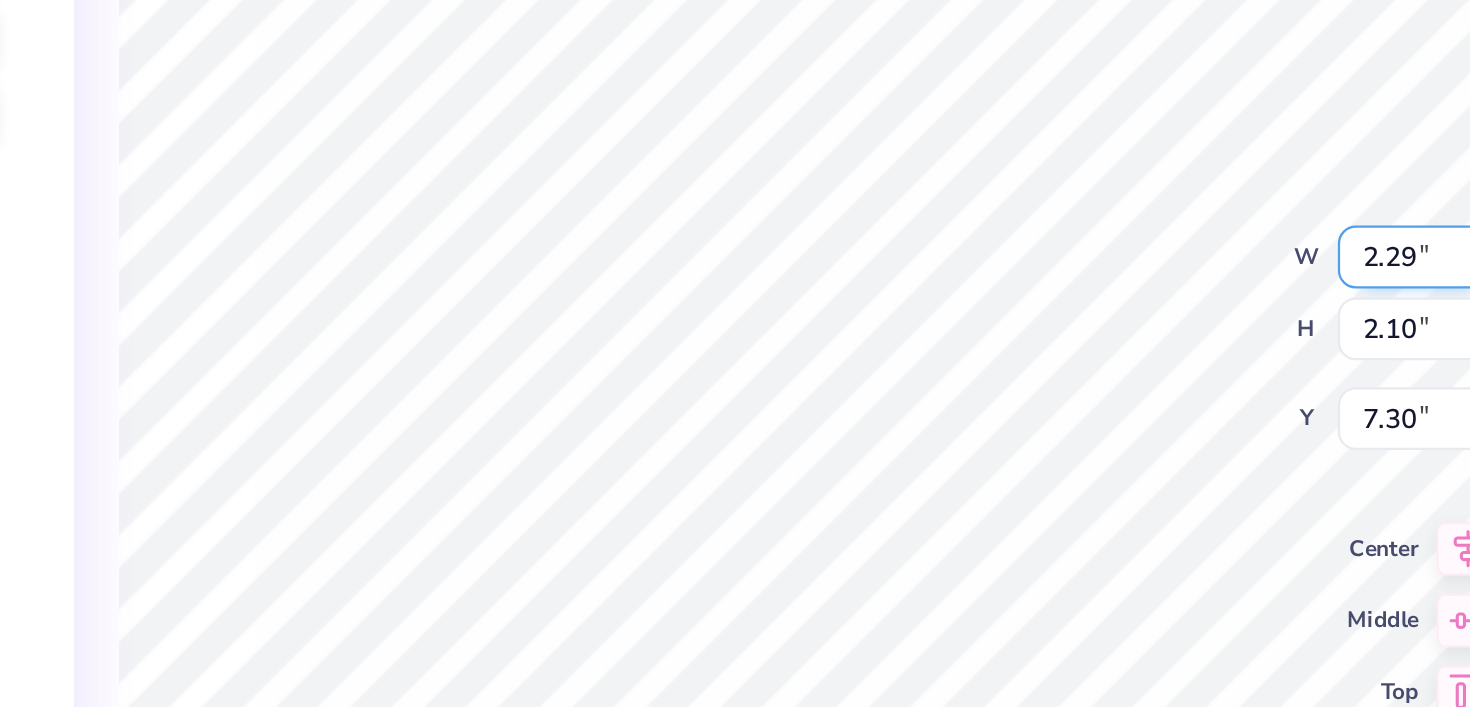 click on "2.29" at bounding box center [1021, 298] 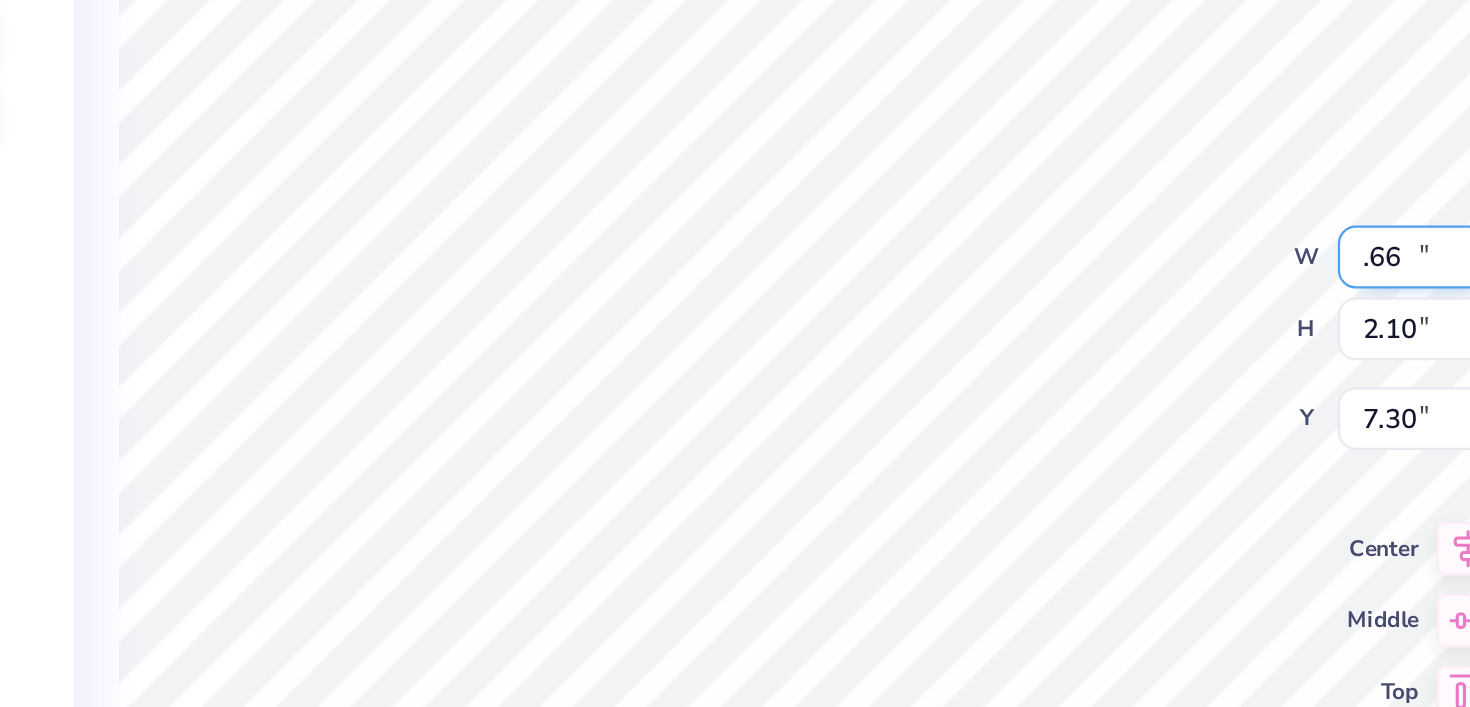 type on "0.66" 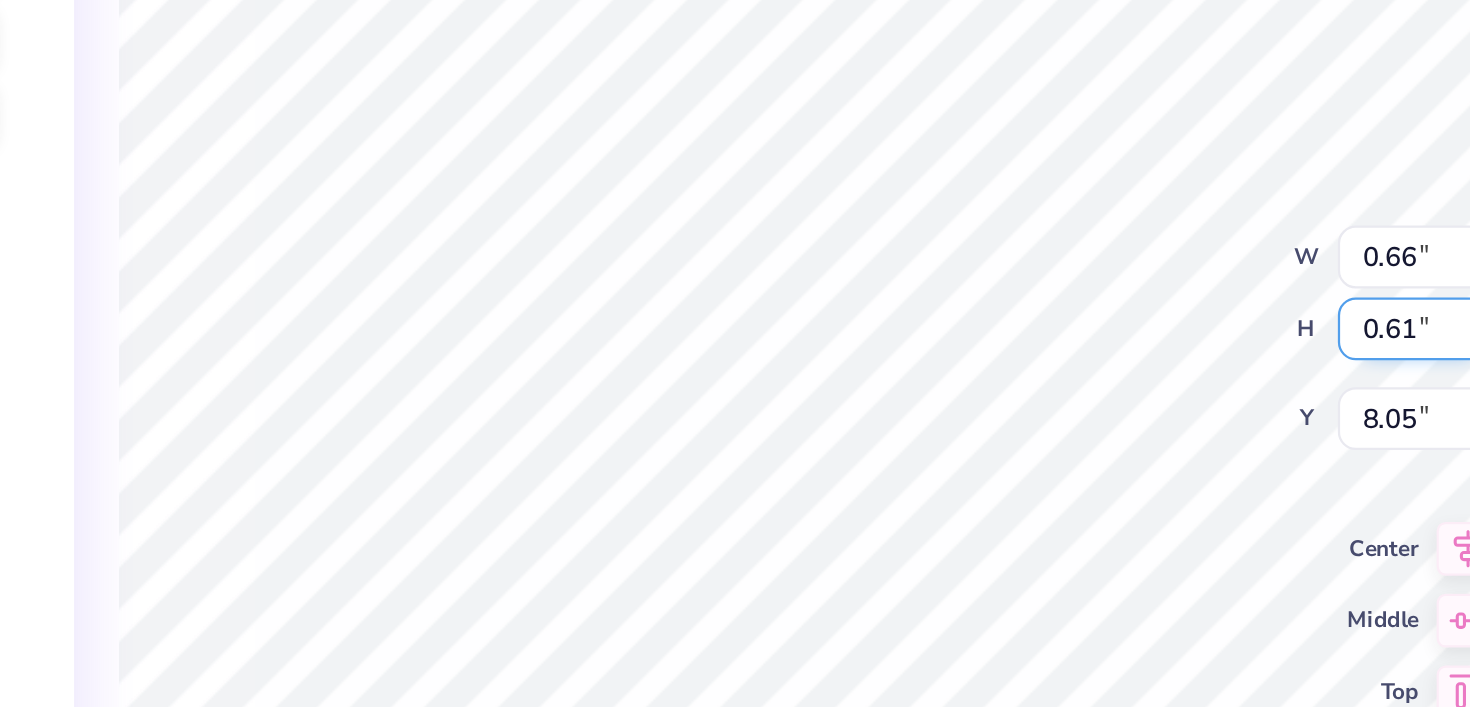 type on "0.67" 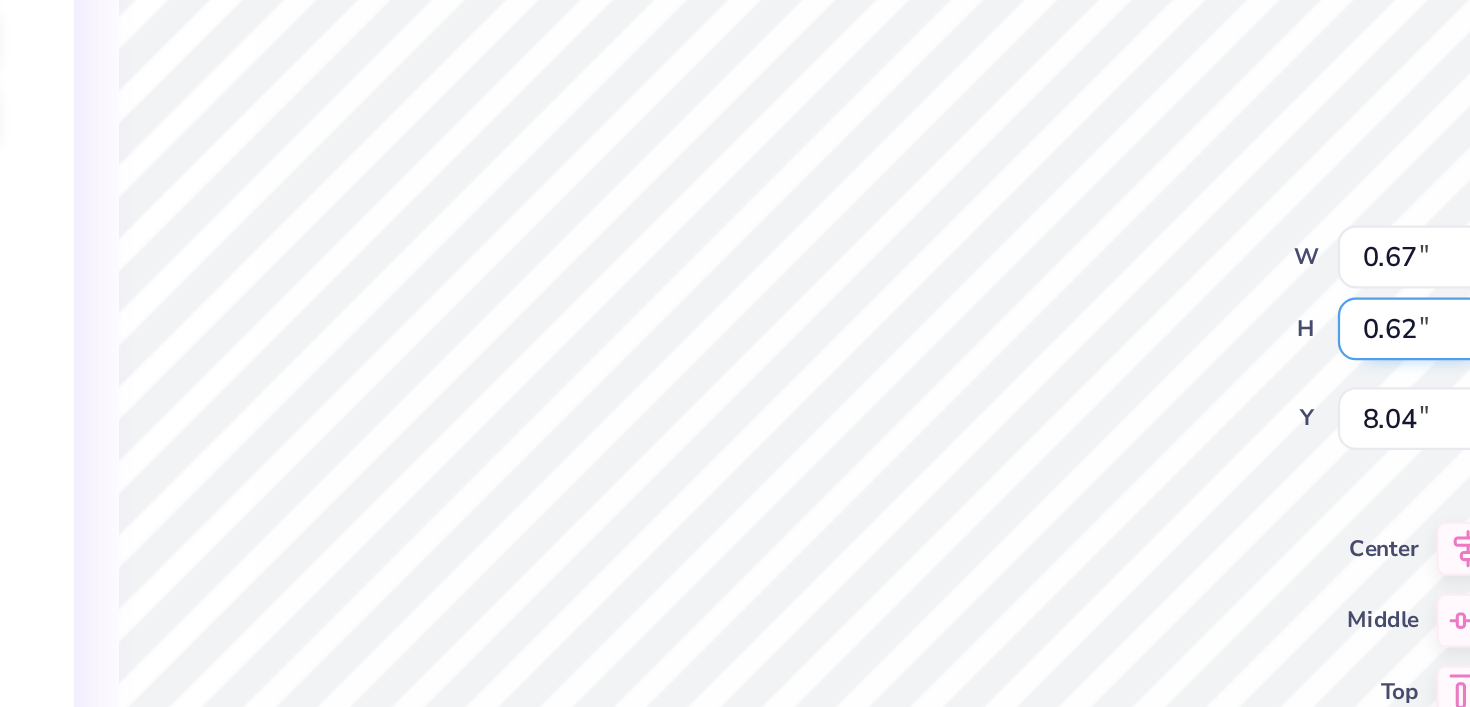 type on "0.66" 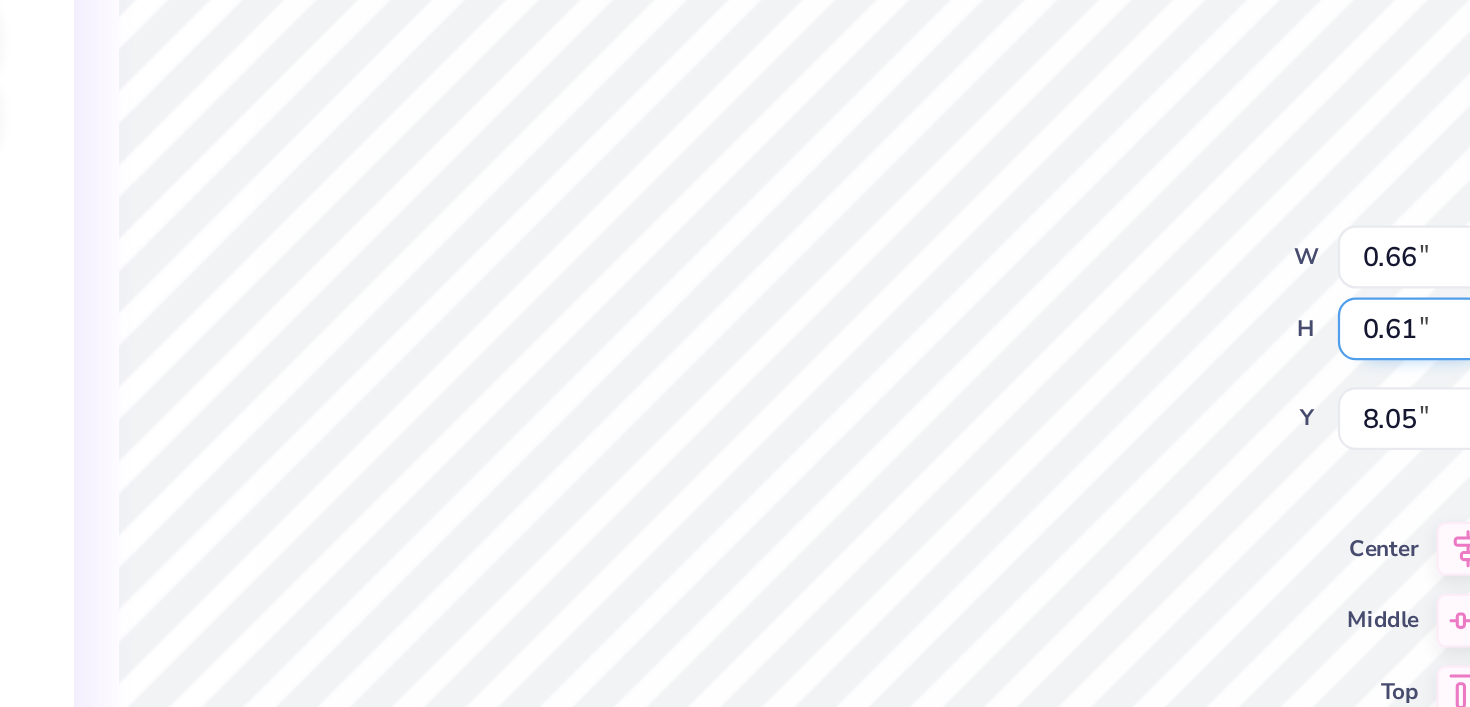 type on "0.07" 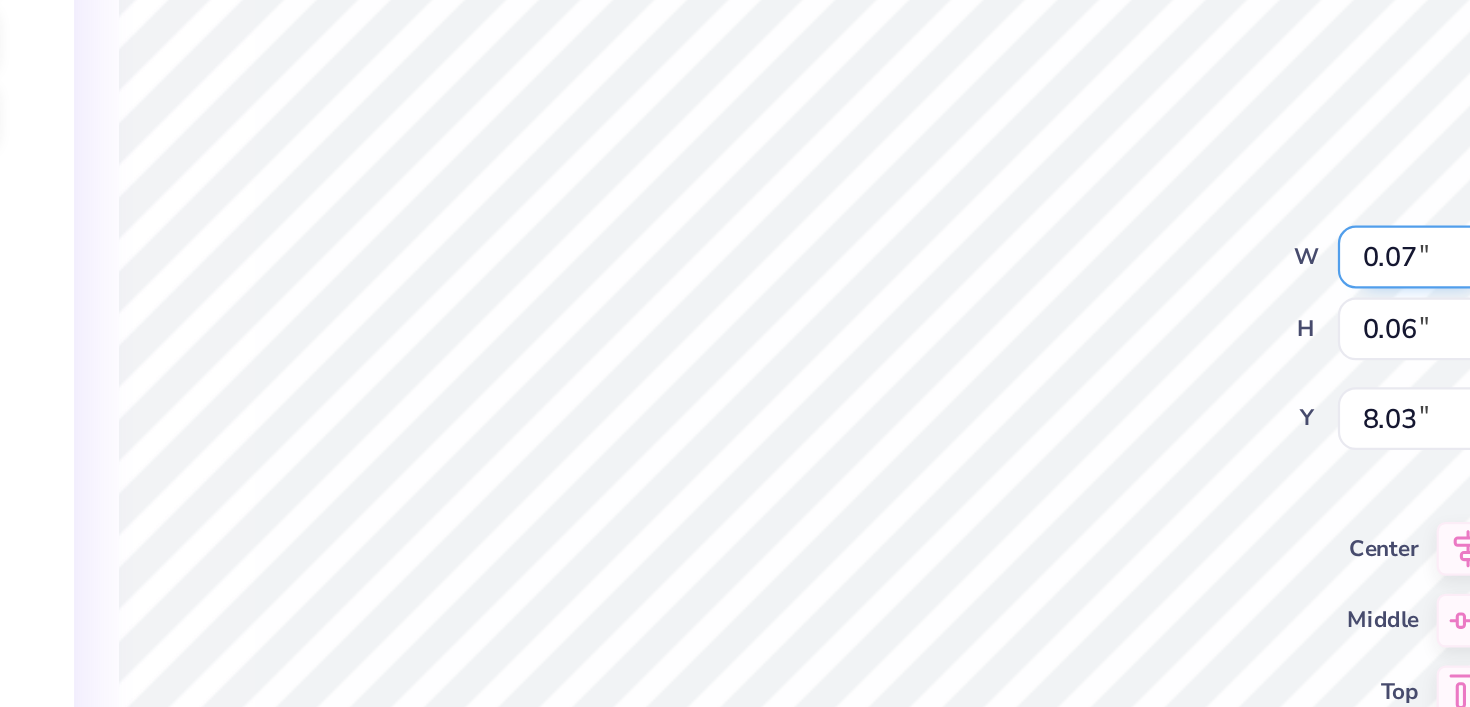click on "0.07" at bounding box center [1021, 298] 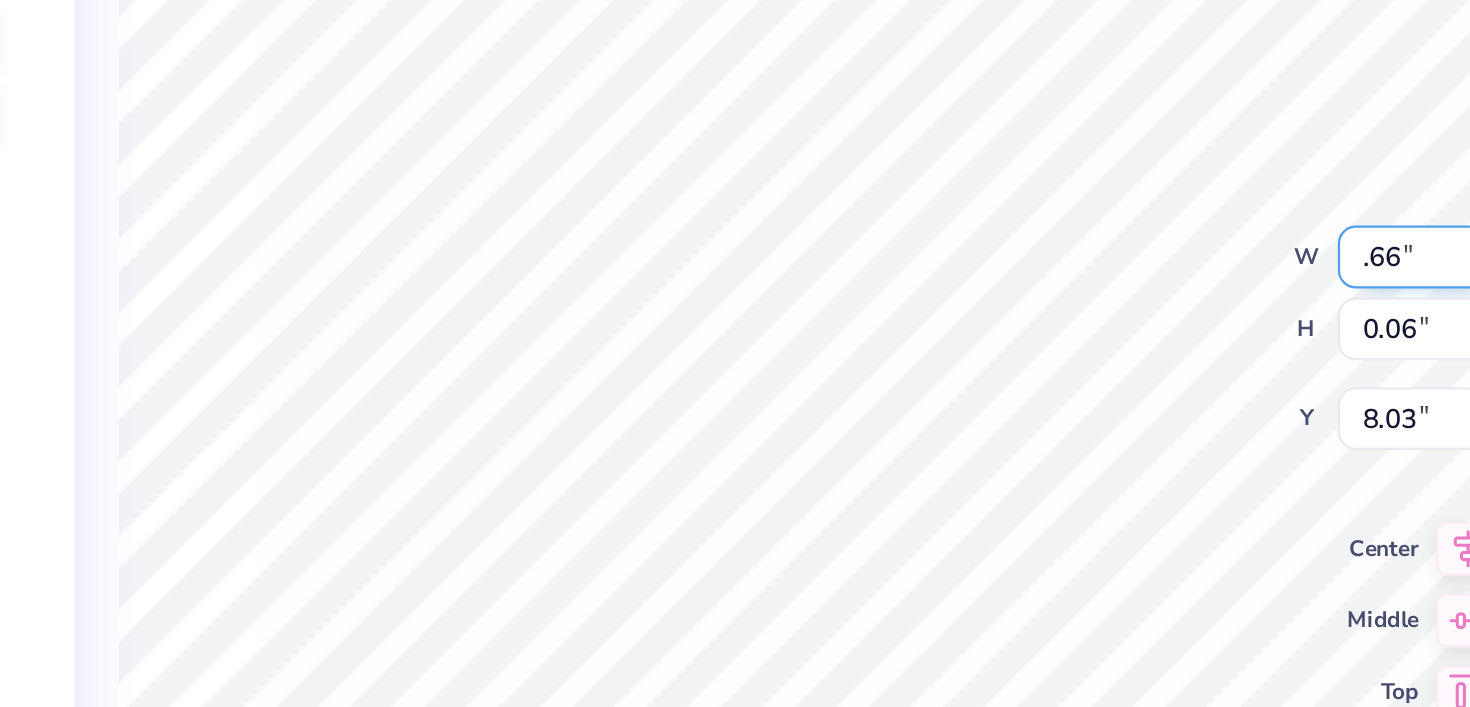 type on "0.66" 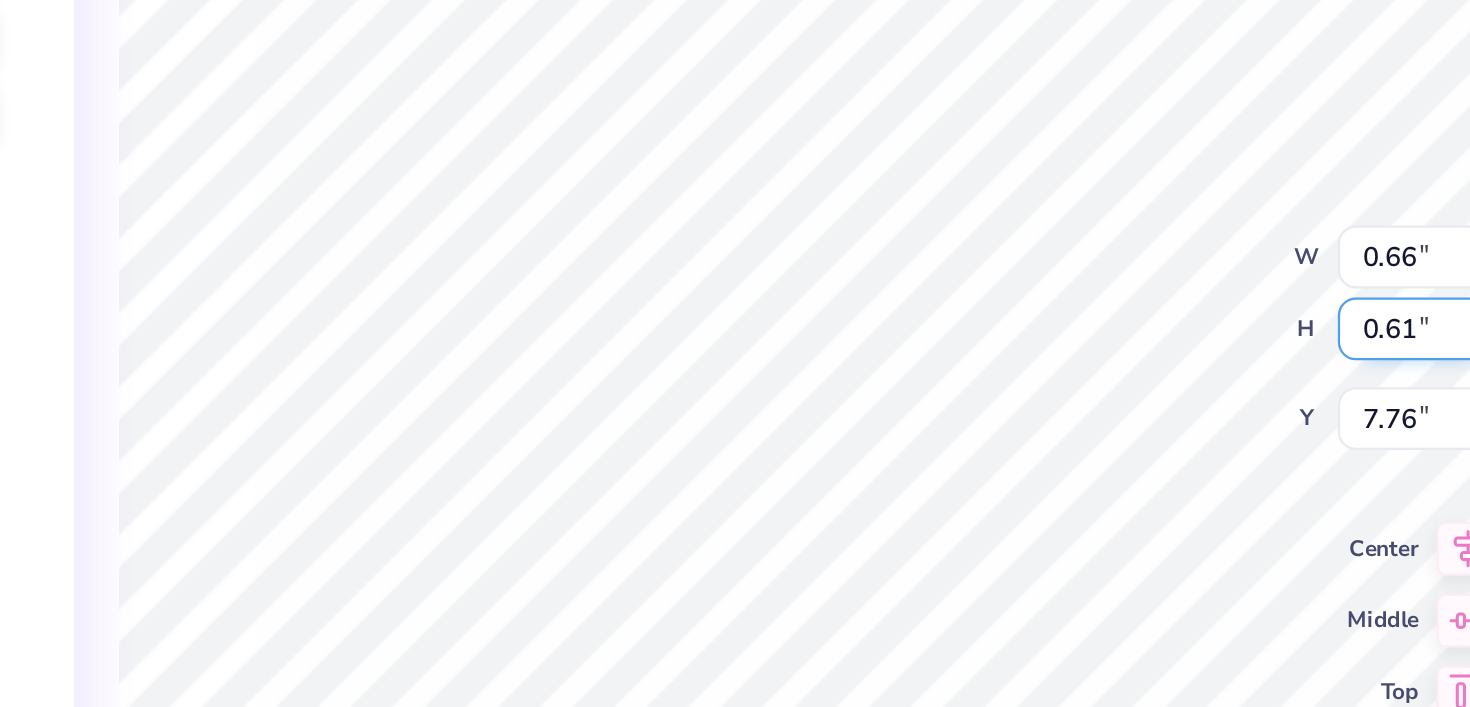 type on "1.73" 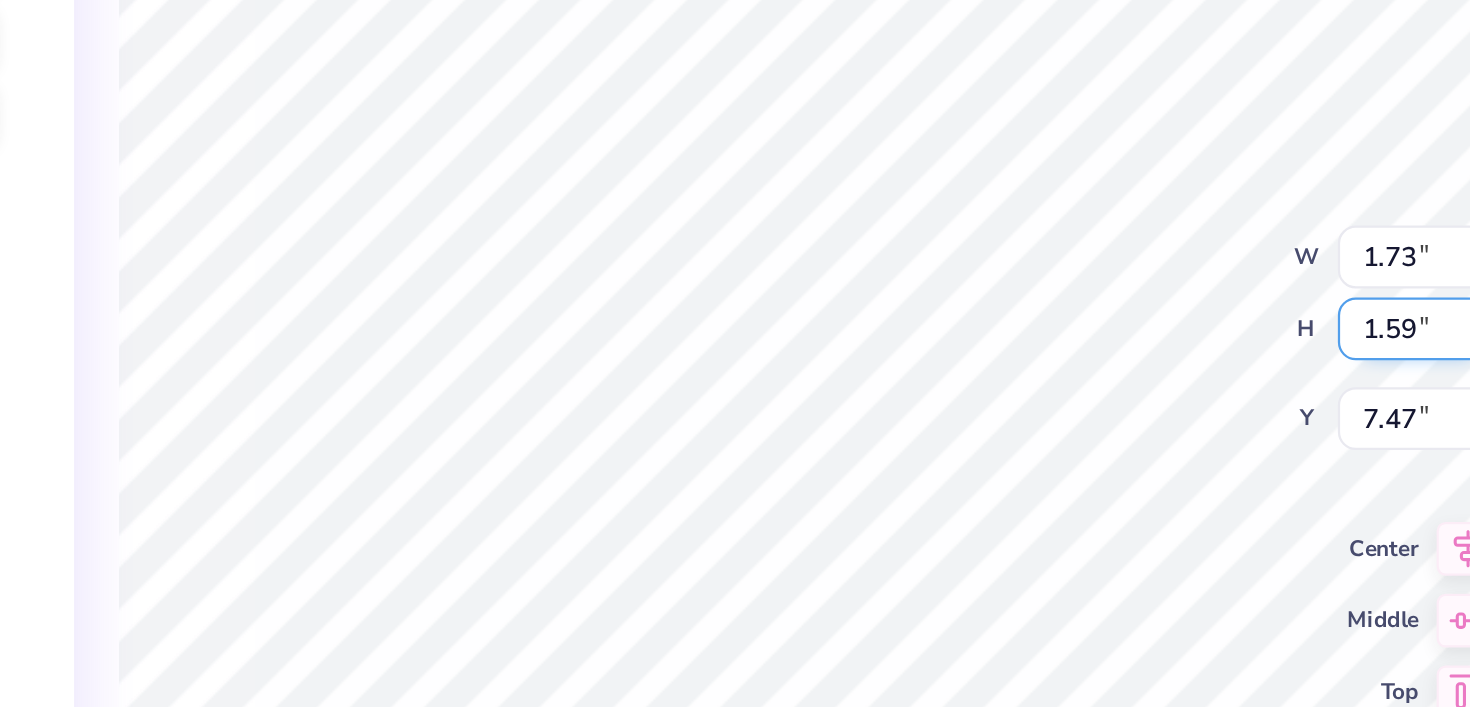type on "7.06" 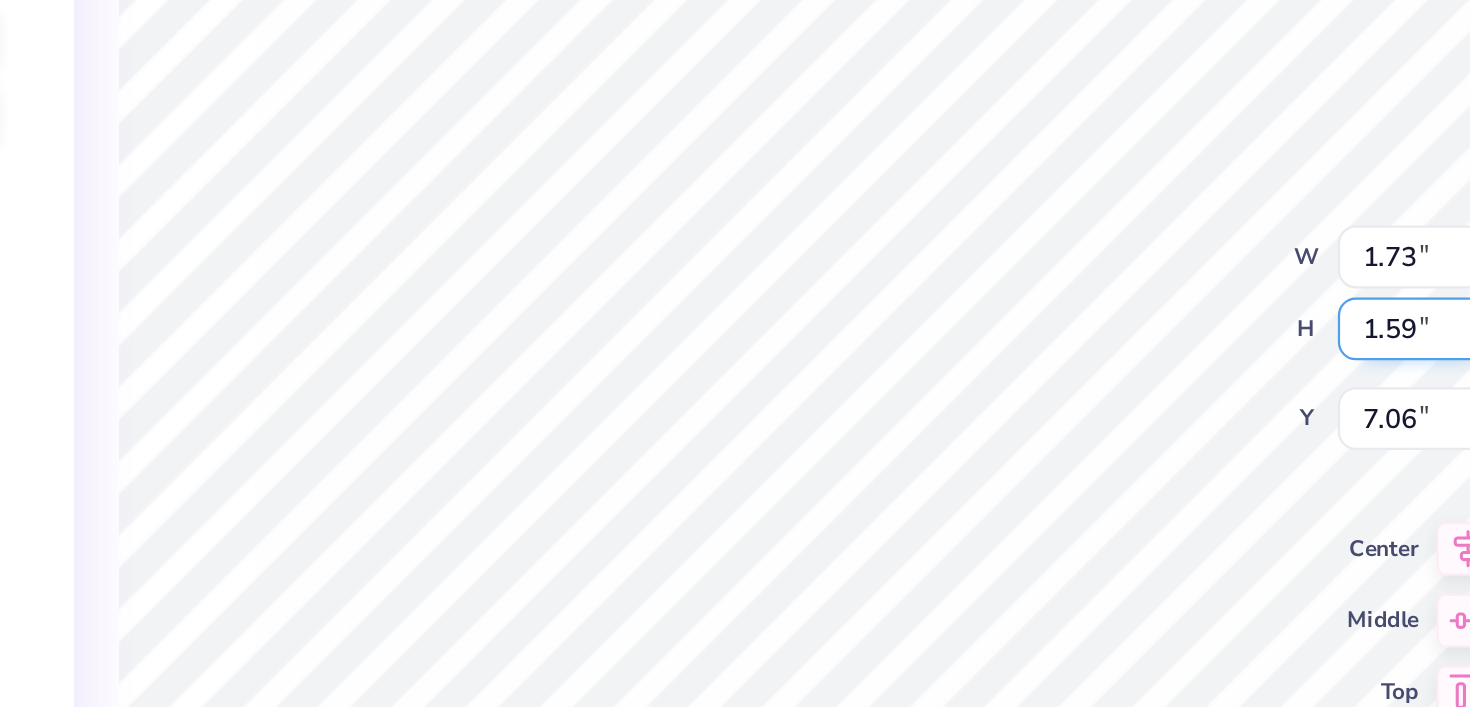 type on "0.62" 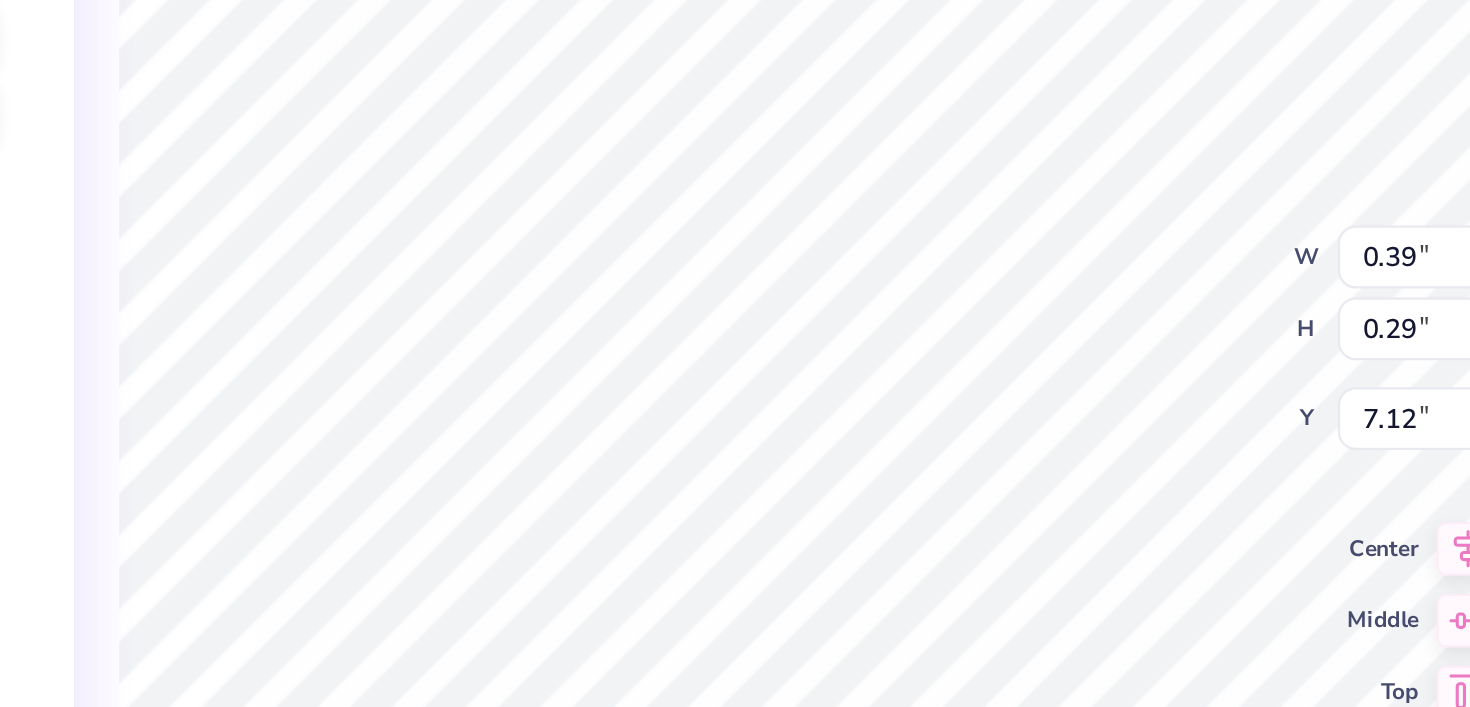 type on "0.39" 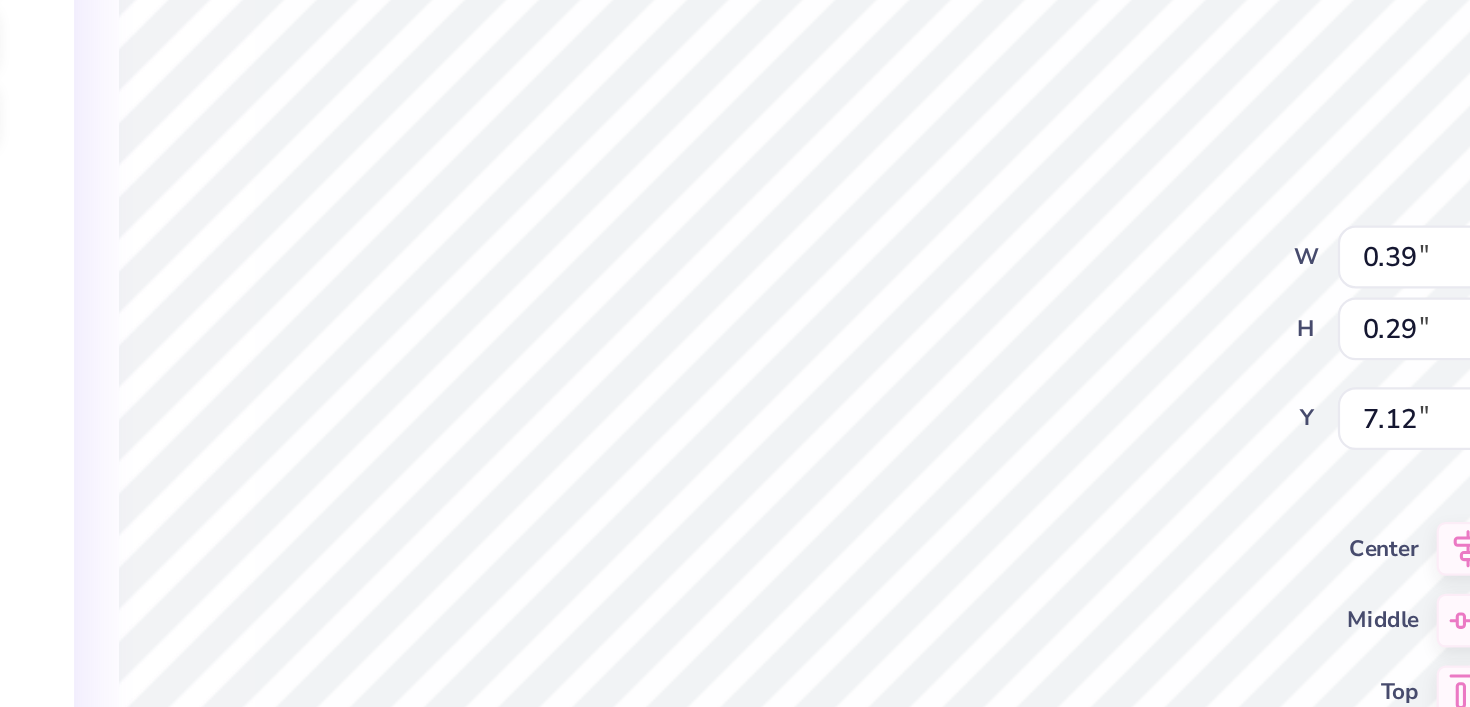 type on "1.58" 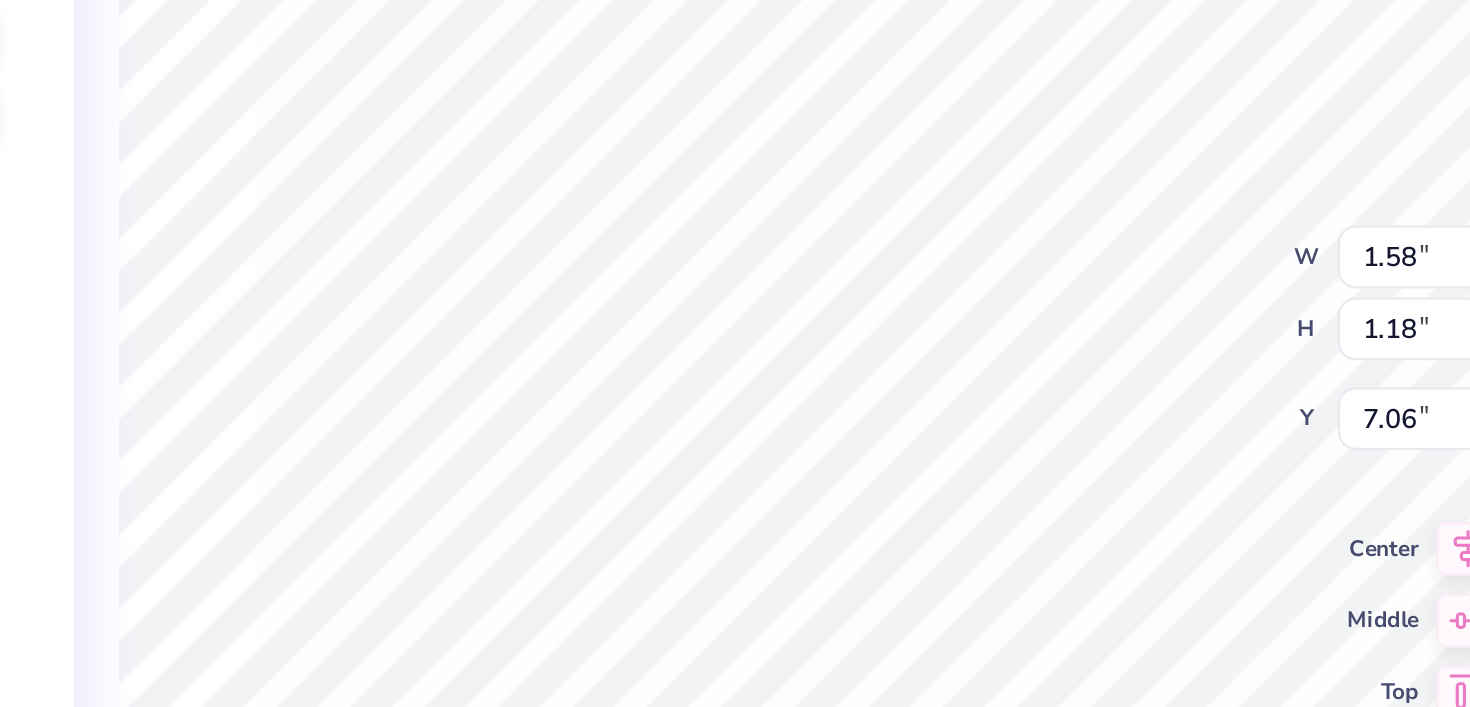 type on "Q" 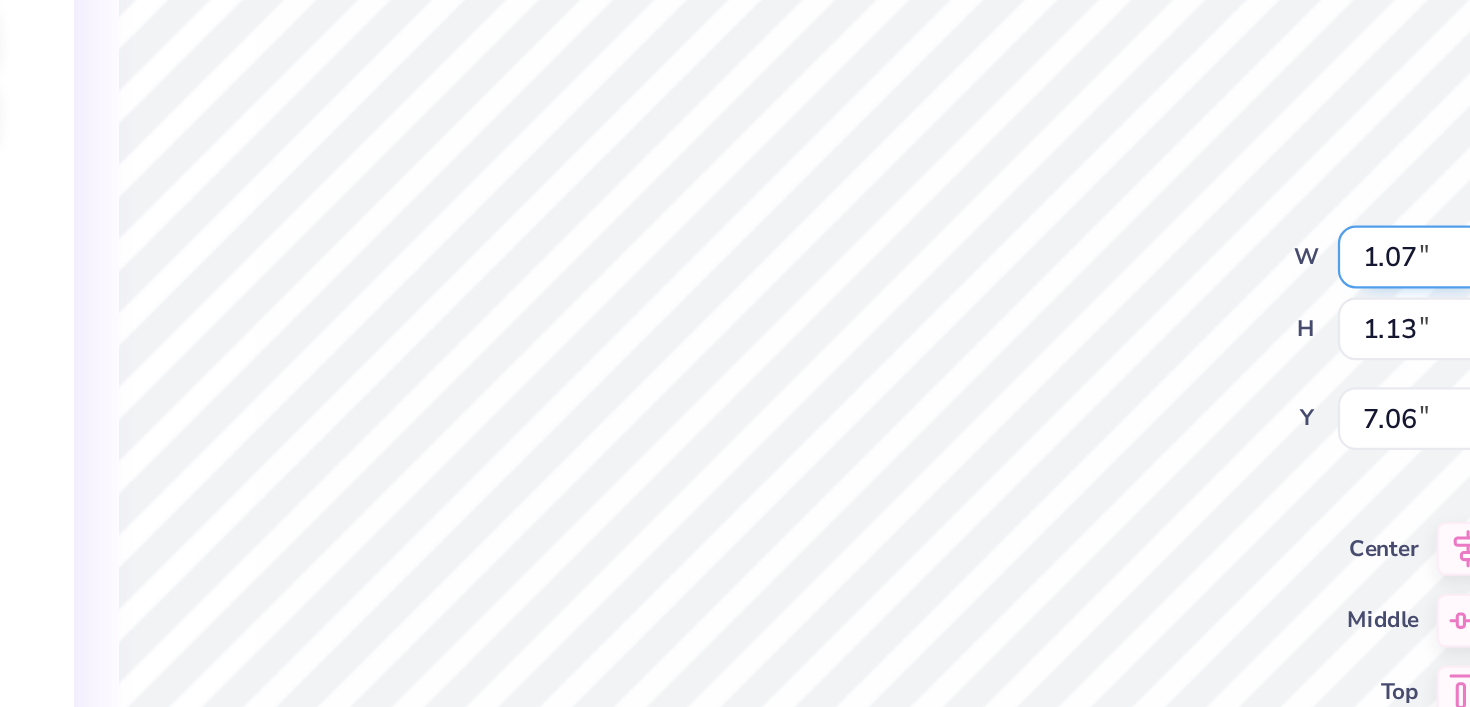 click on "1.07" at bounding box center [1021, 298] 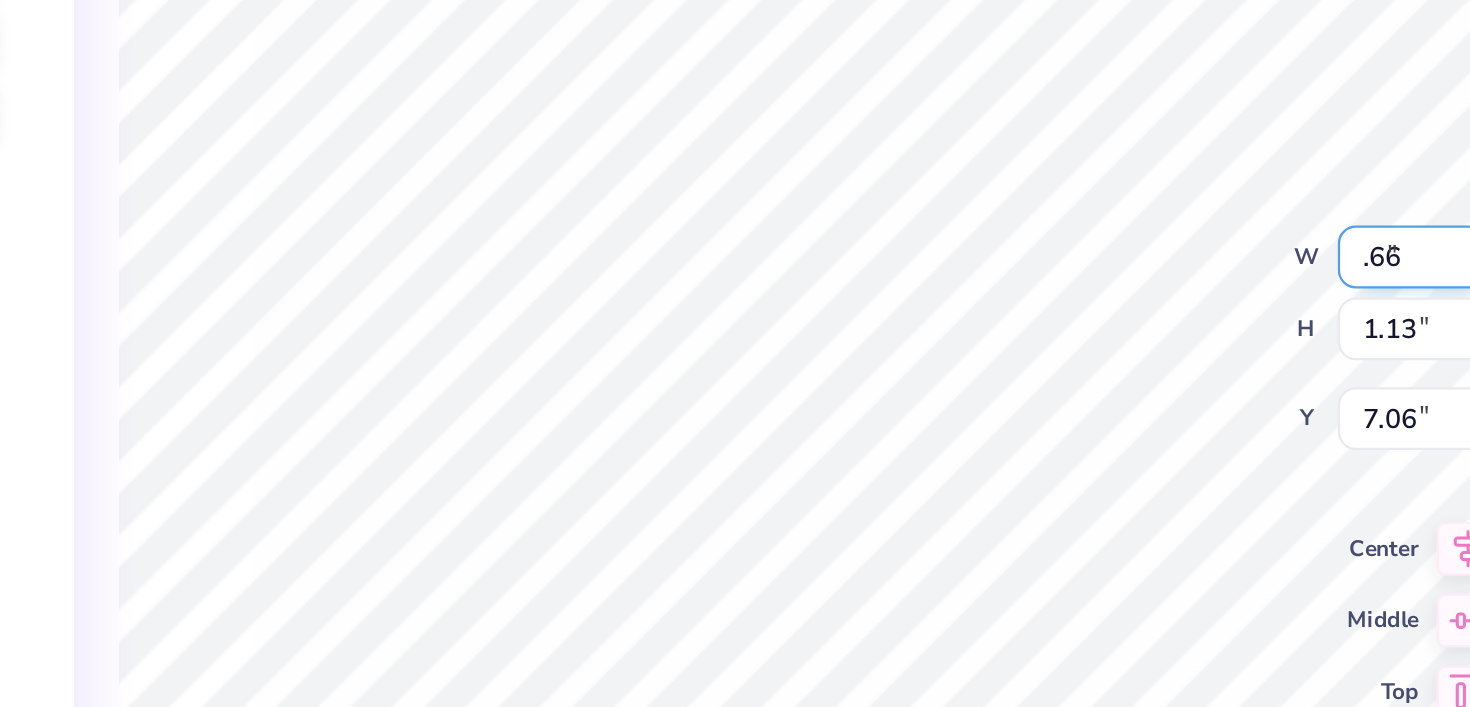 type on "0.66" 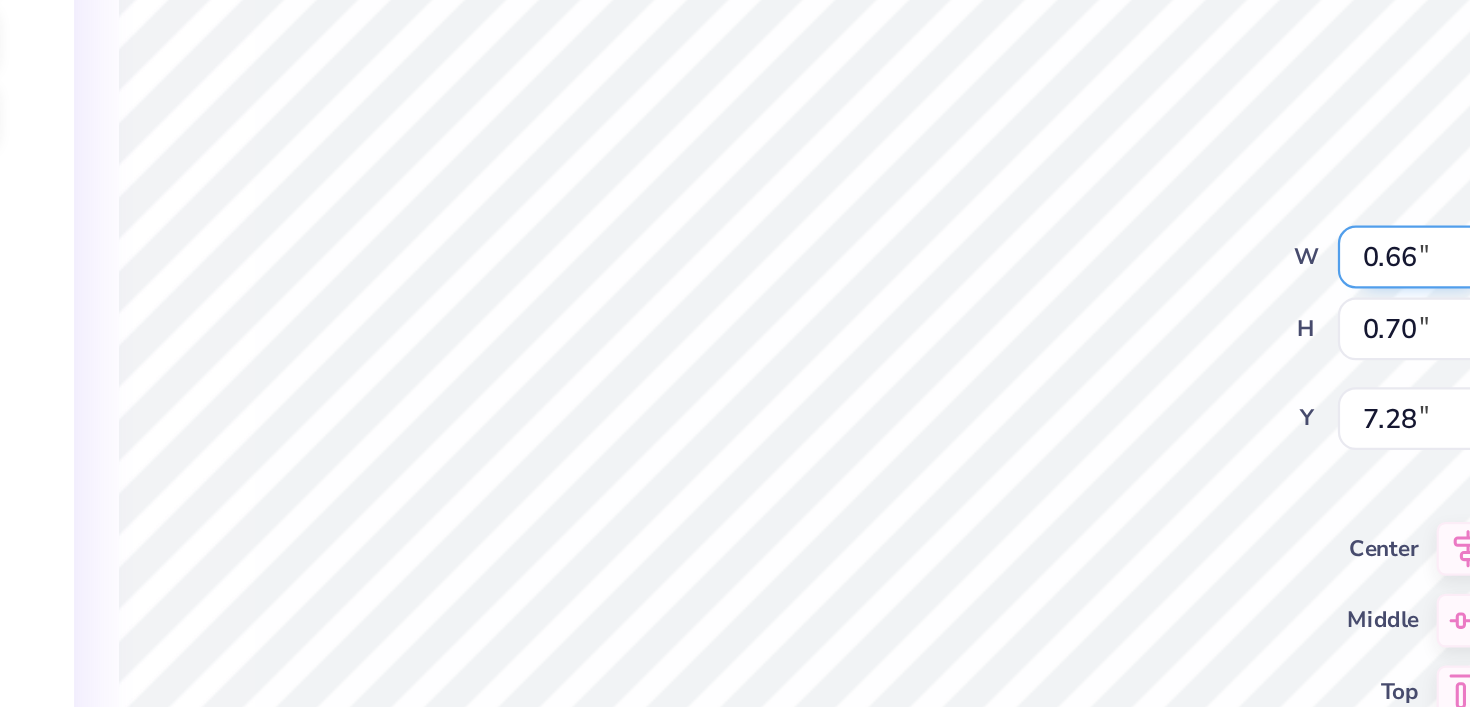 type on "6.94" 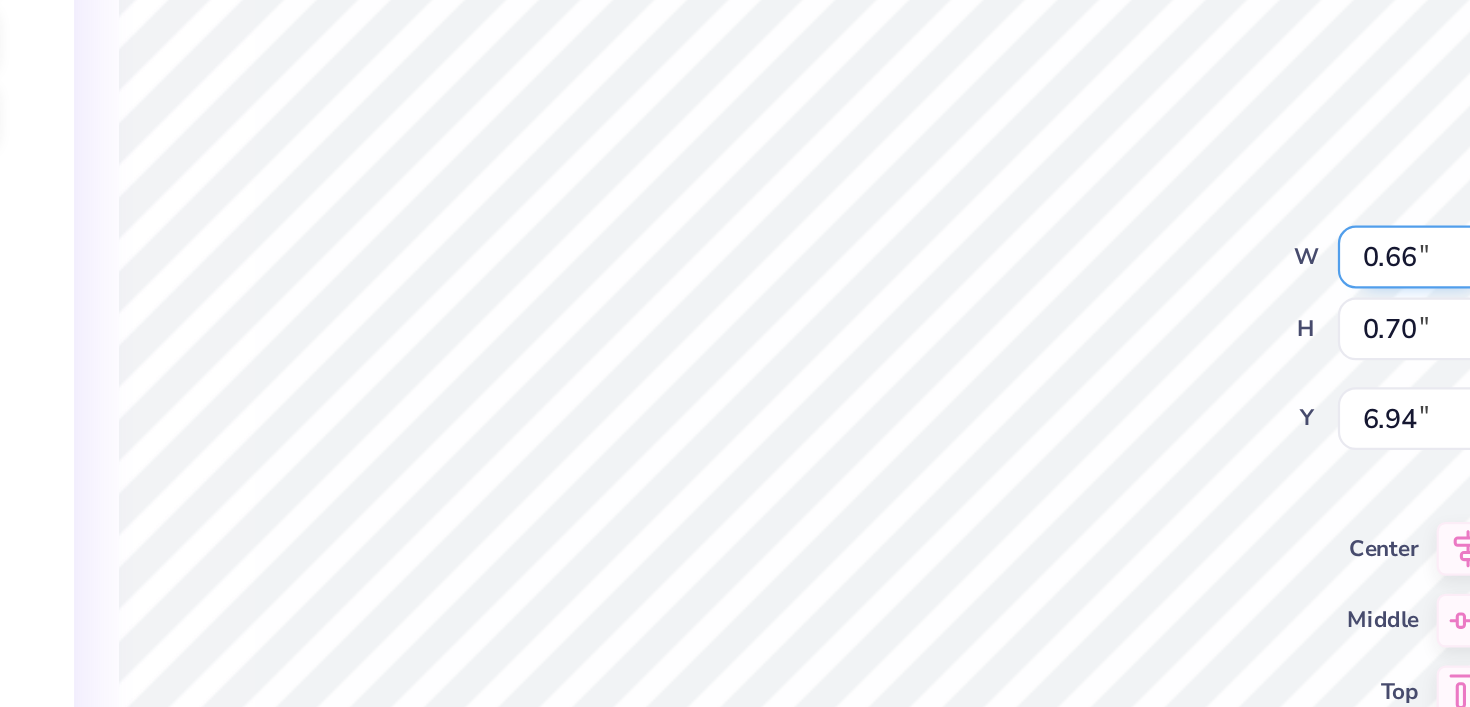 click on "0.66" at bounding box center (1021, 298) 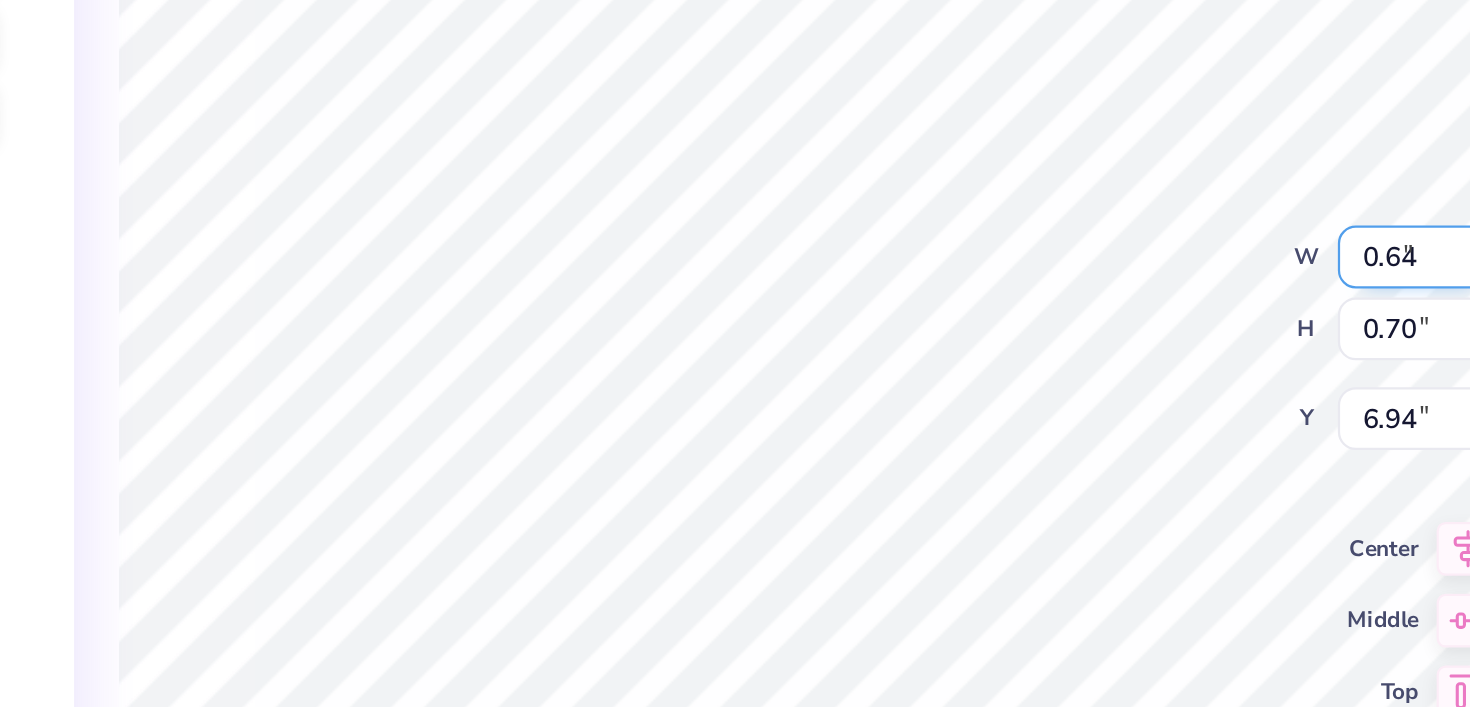 type on "0.64" 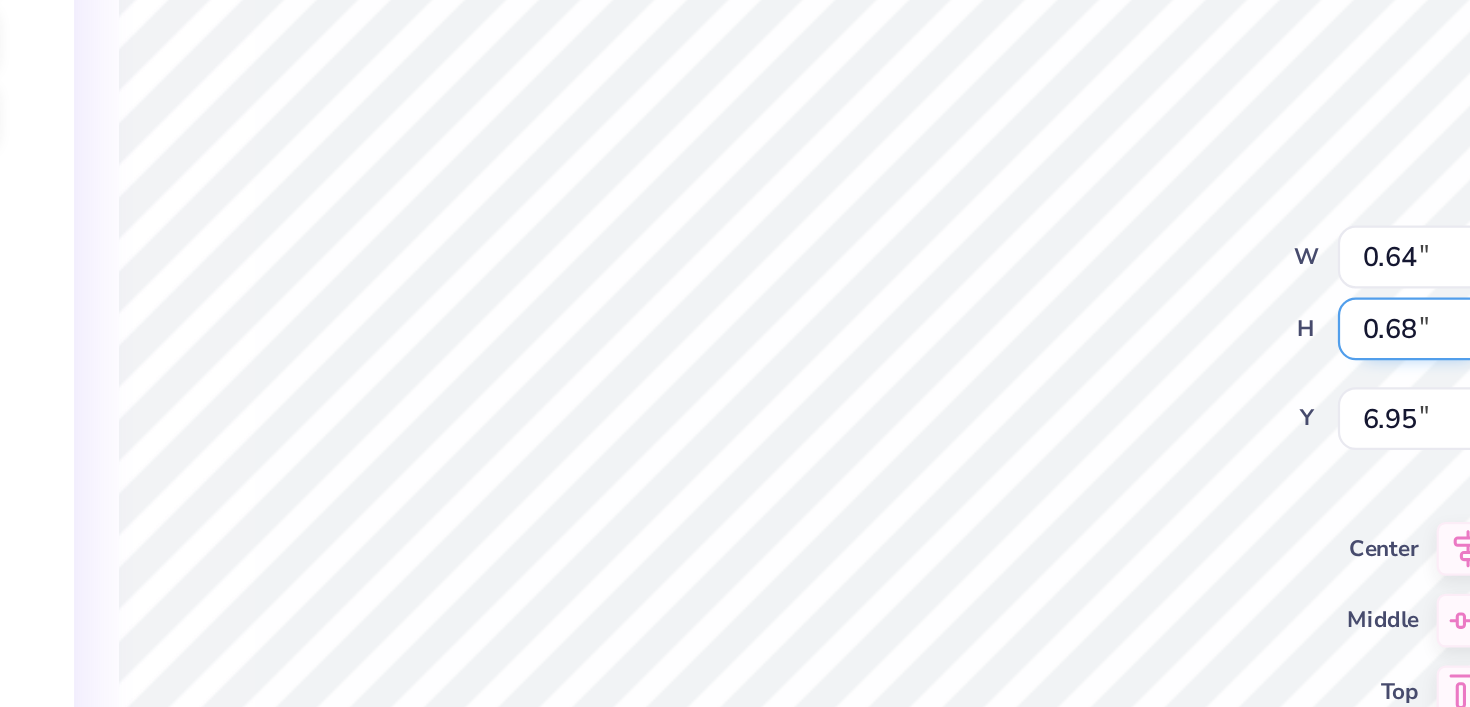 click on "0.68" at bounding box center (1021, 330) 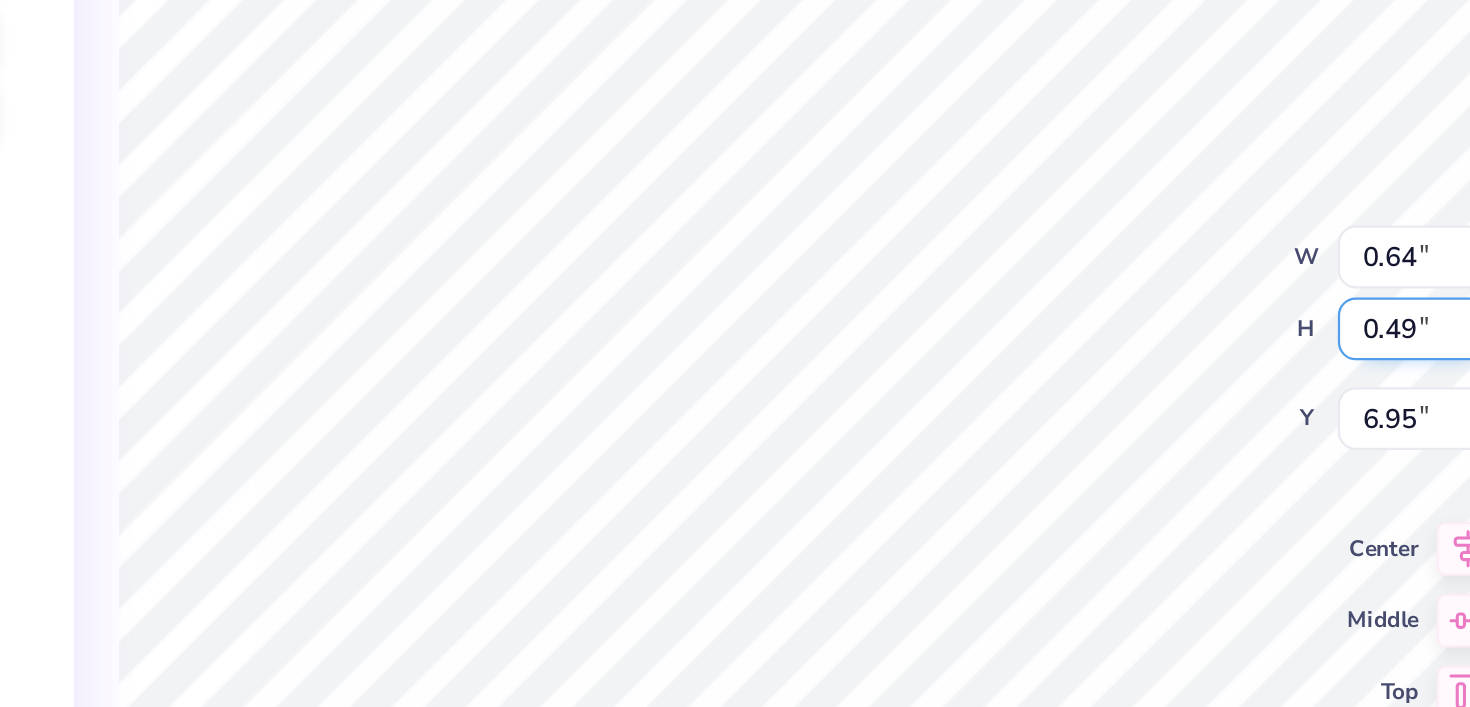 type on "0.49" 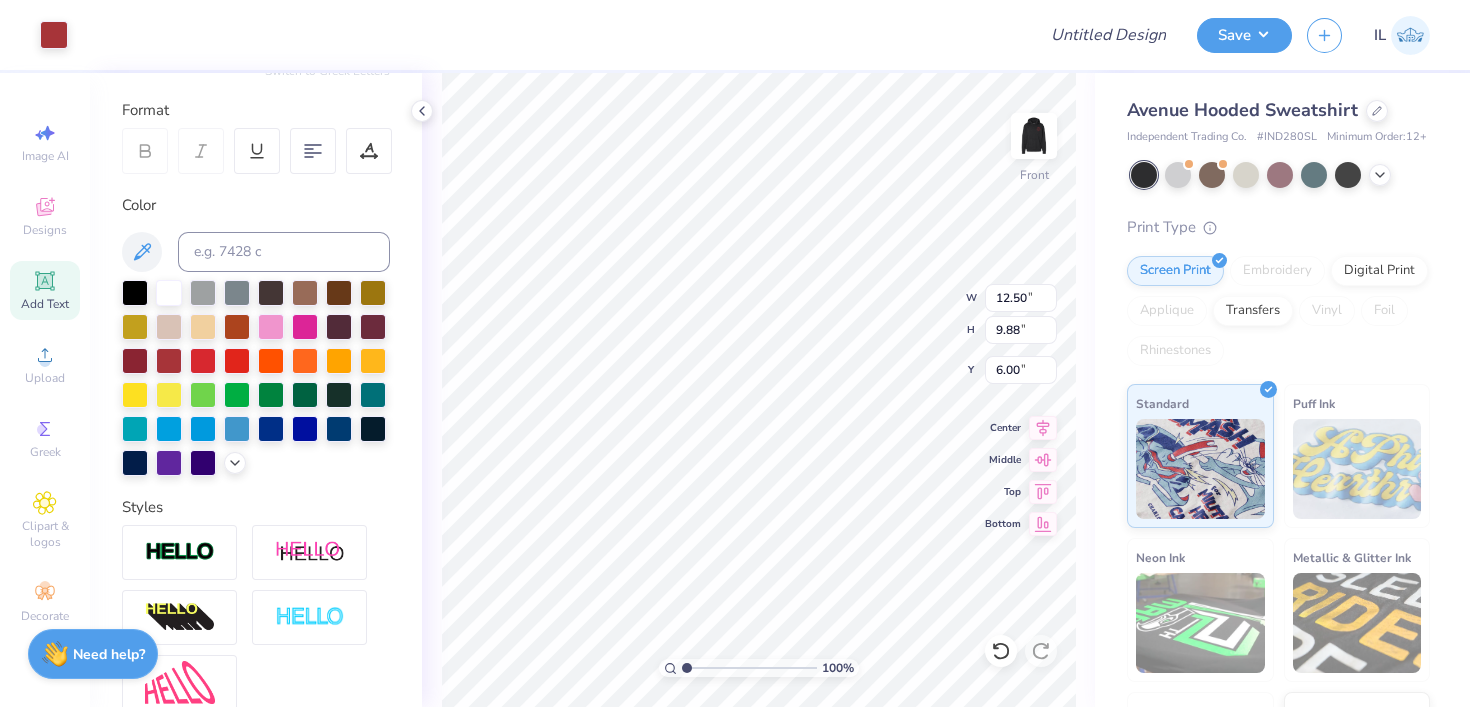 scroll, scrollTop: 253, scrollLeft: 0, axis: vertical 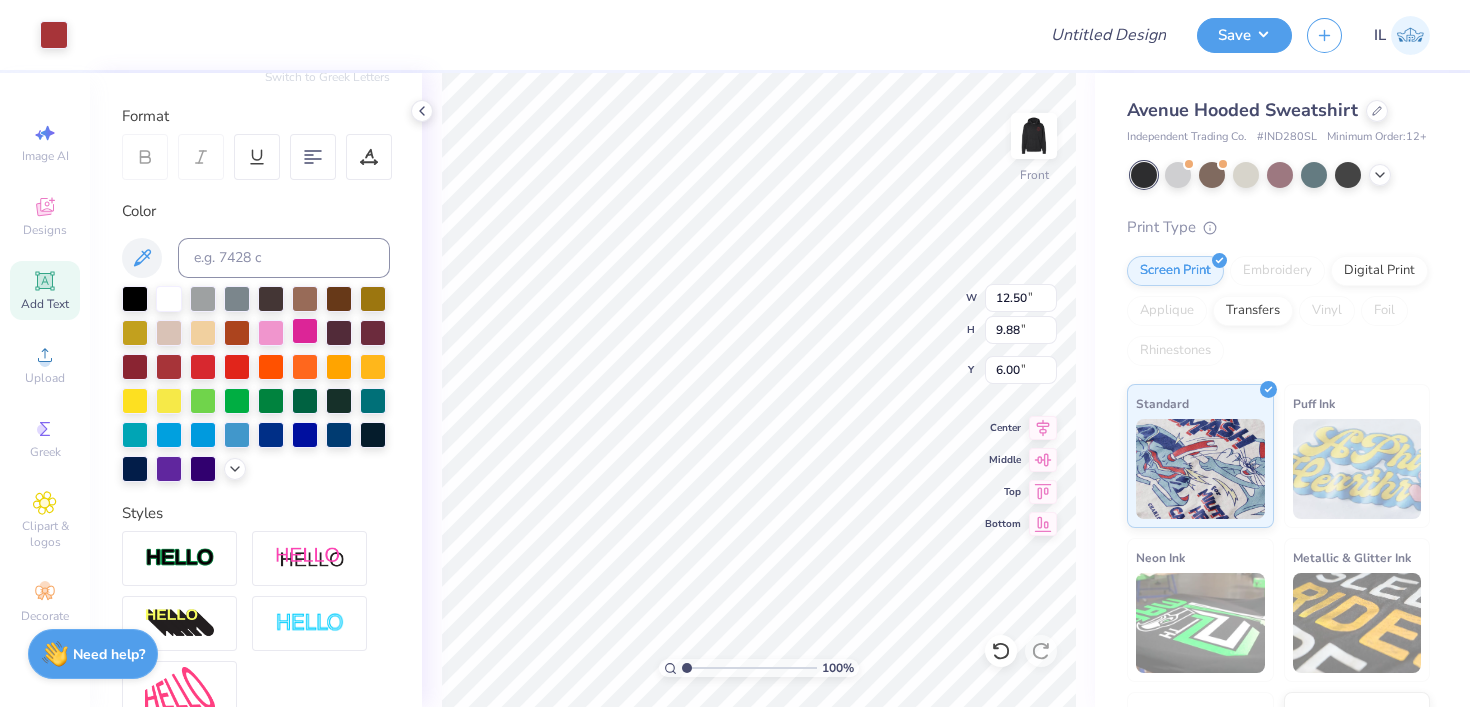 click at bounding box center [305, 331] 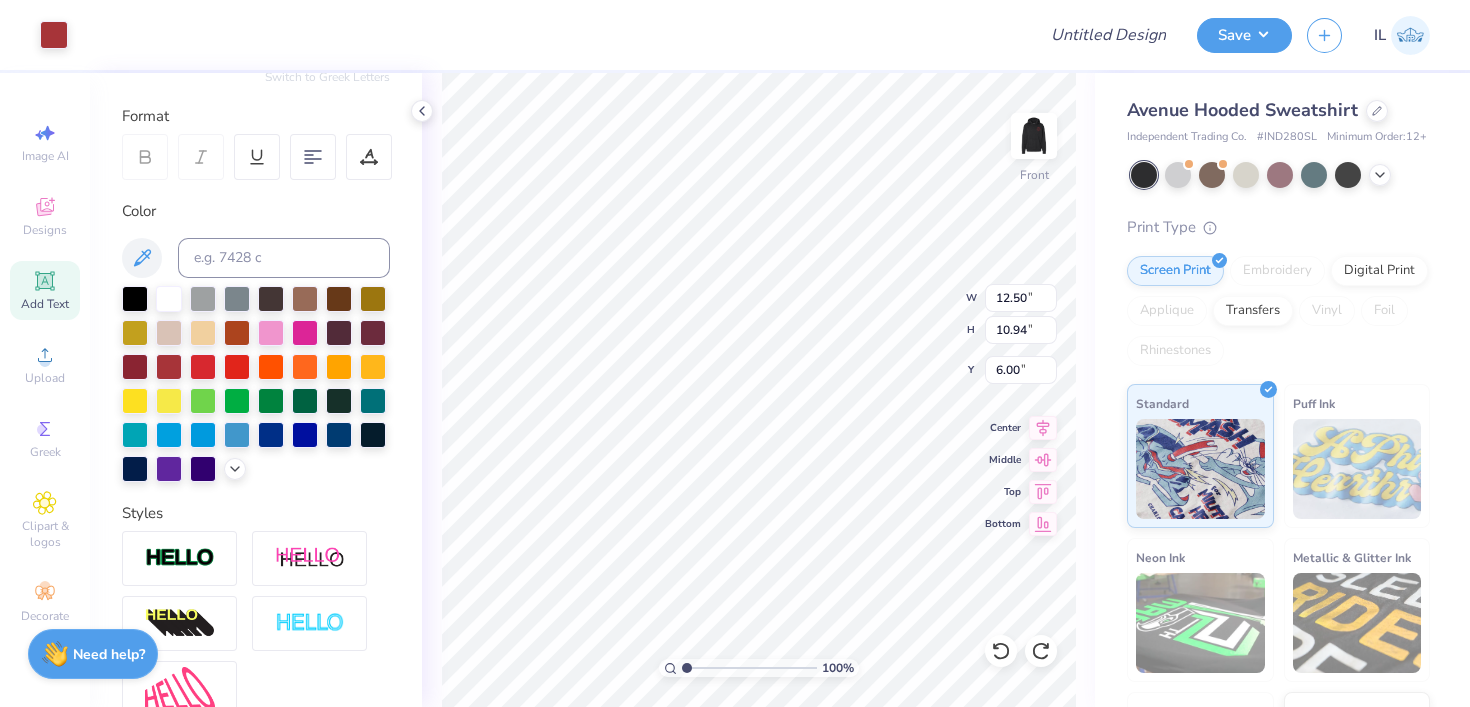 click at bounding box center [256, 384] 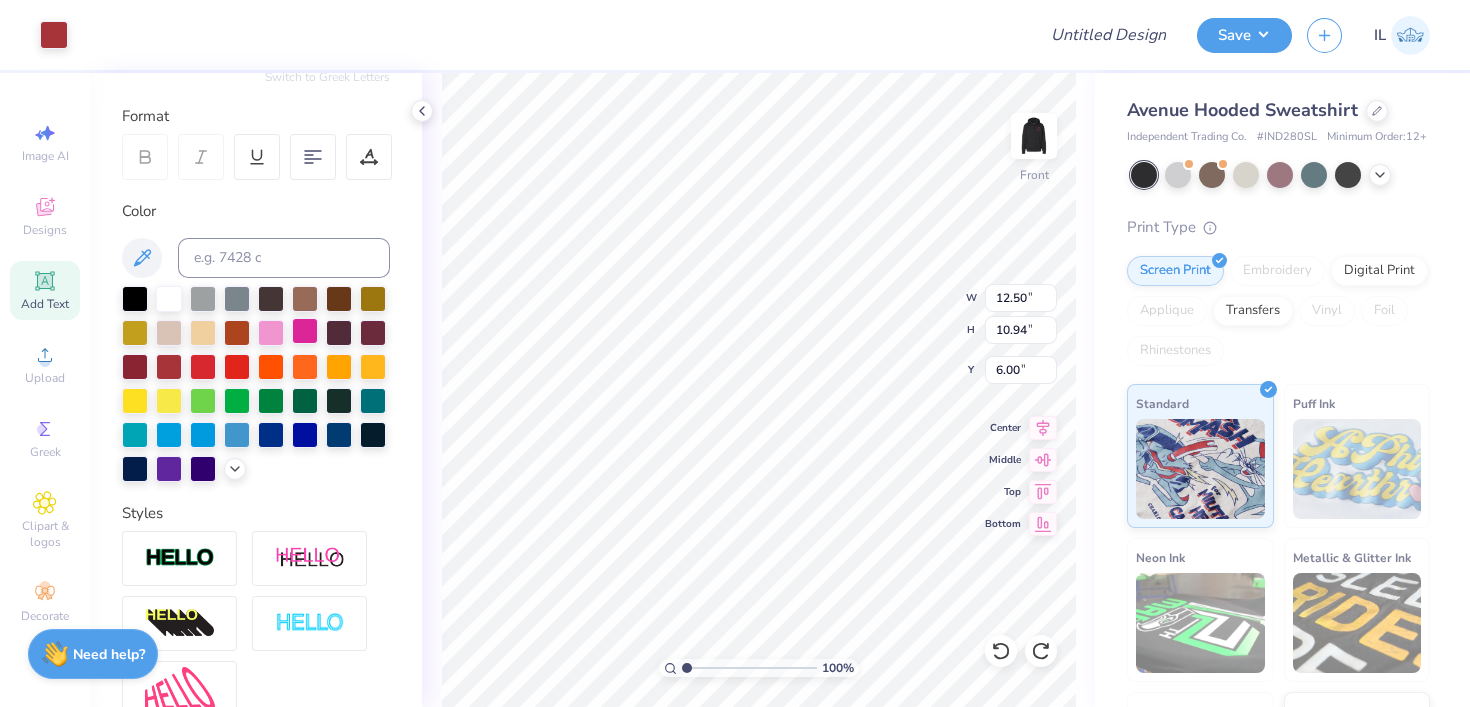 click at bounding box center [305, 331] 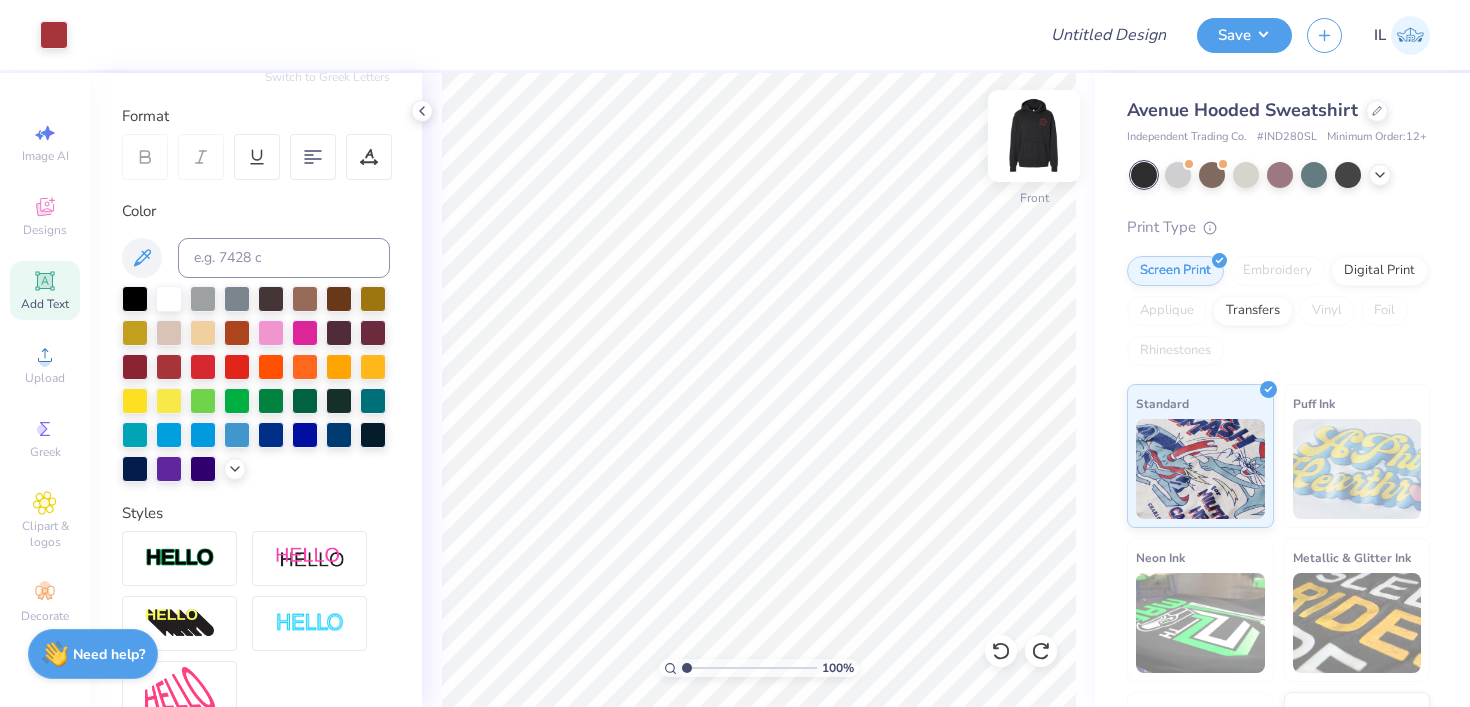 click at bounding box center (1034, 136) 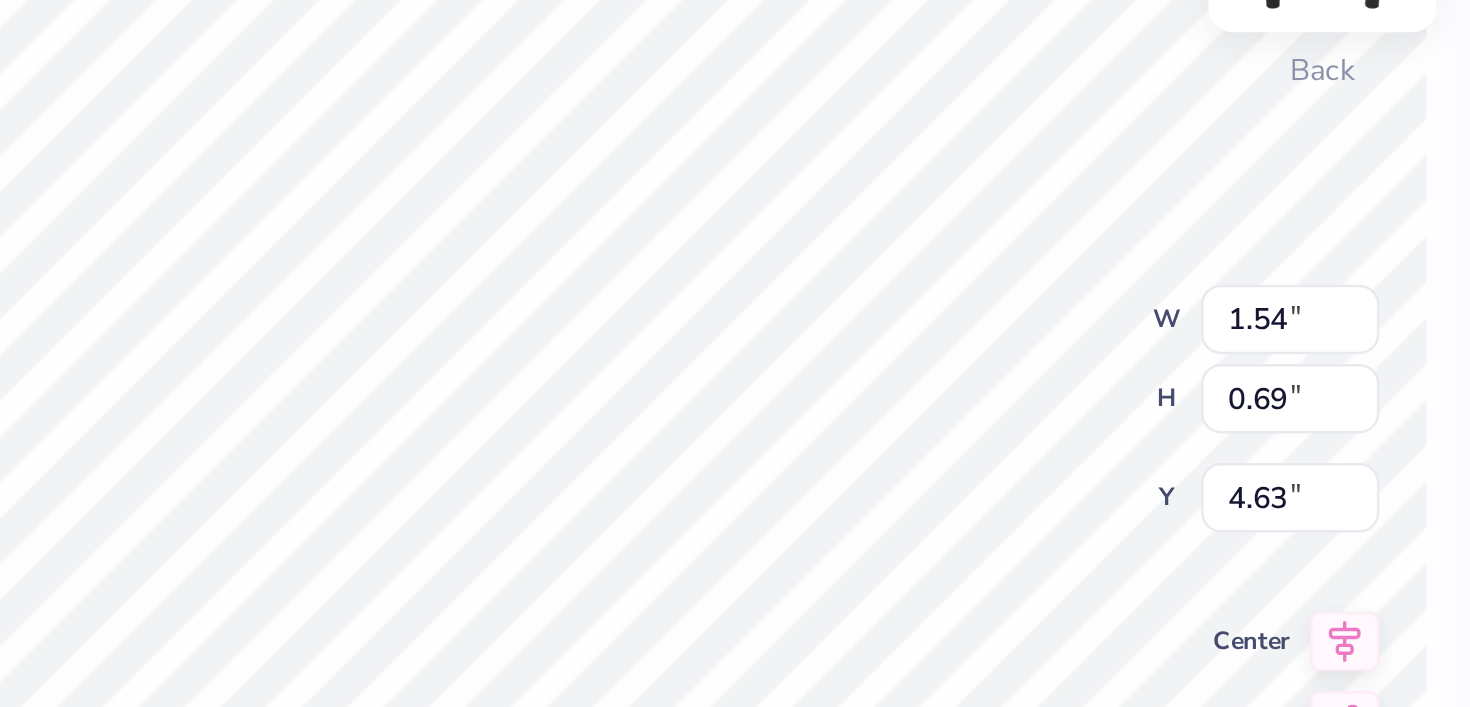 type on "BT" 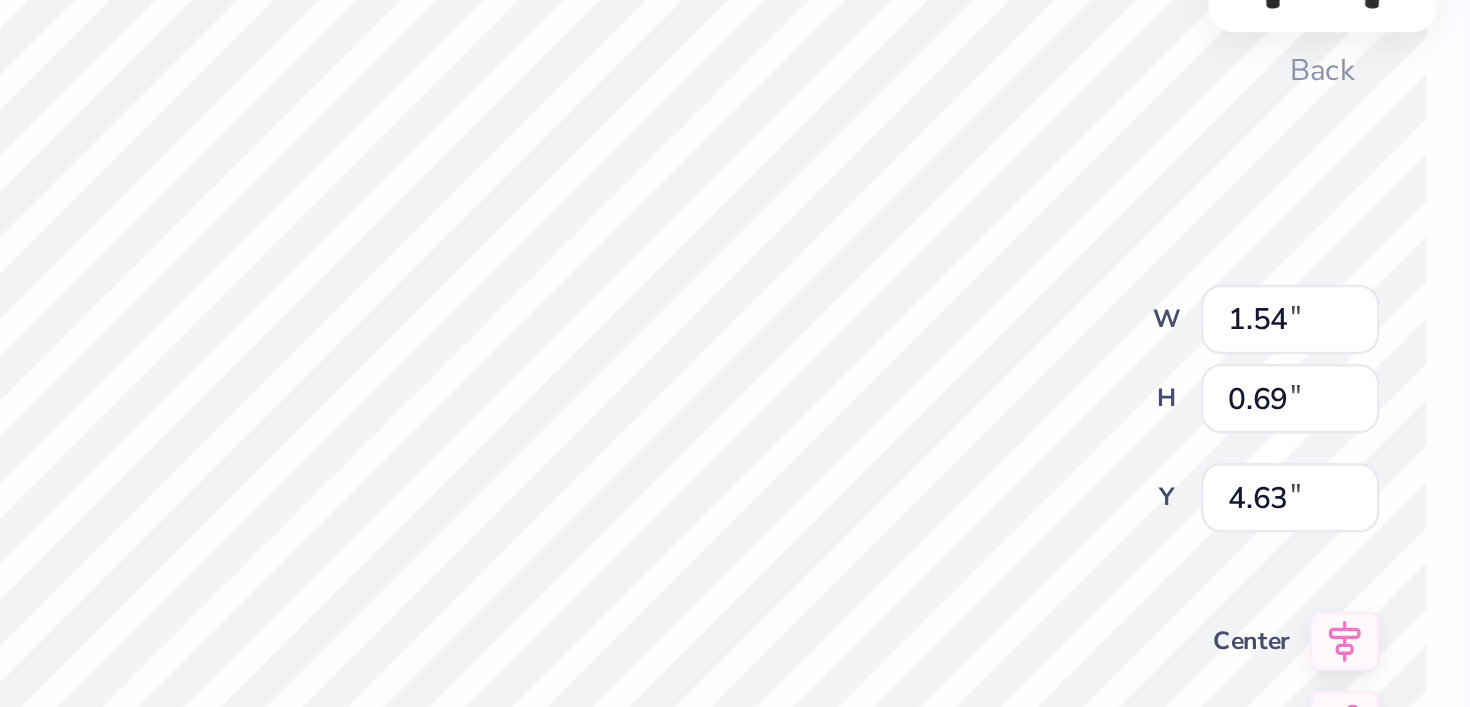 type on "0.51" 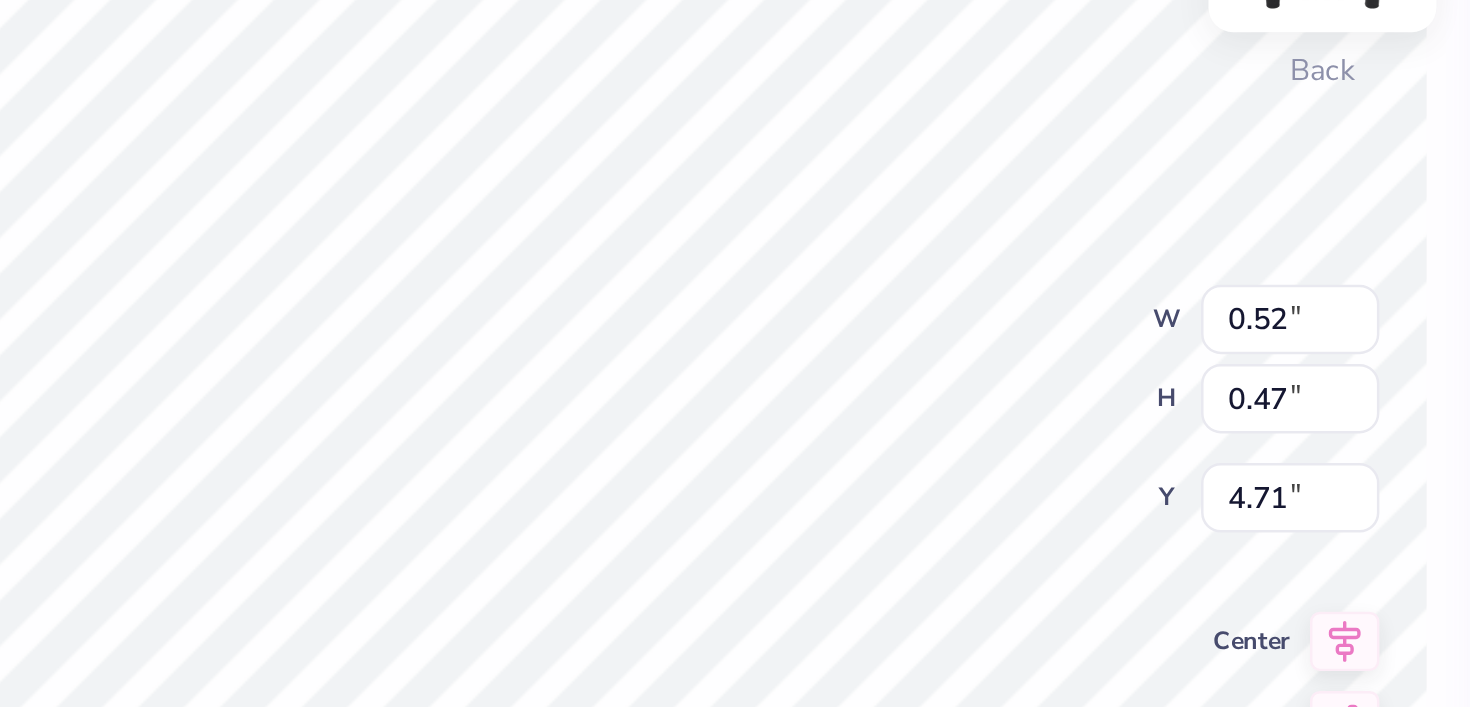 type on "4.84" 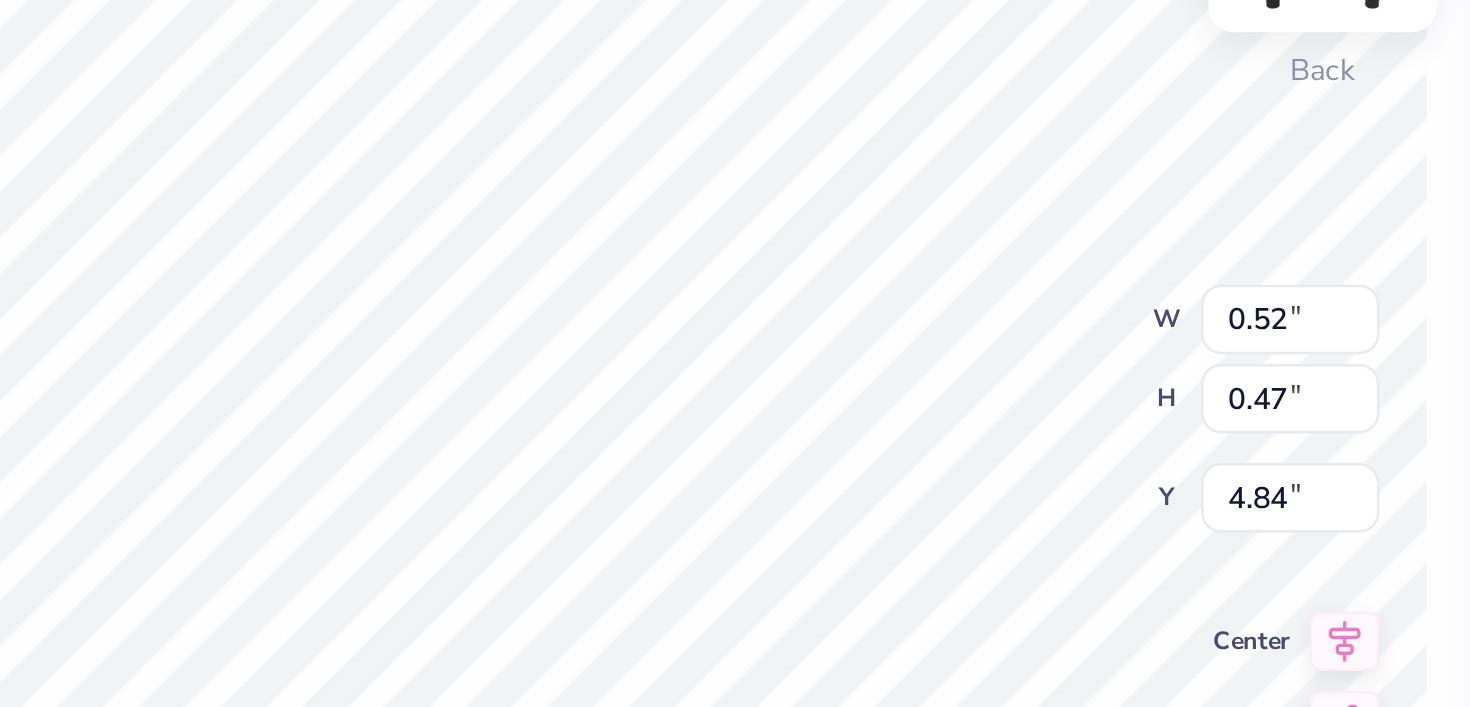 type on "0.66" 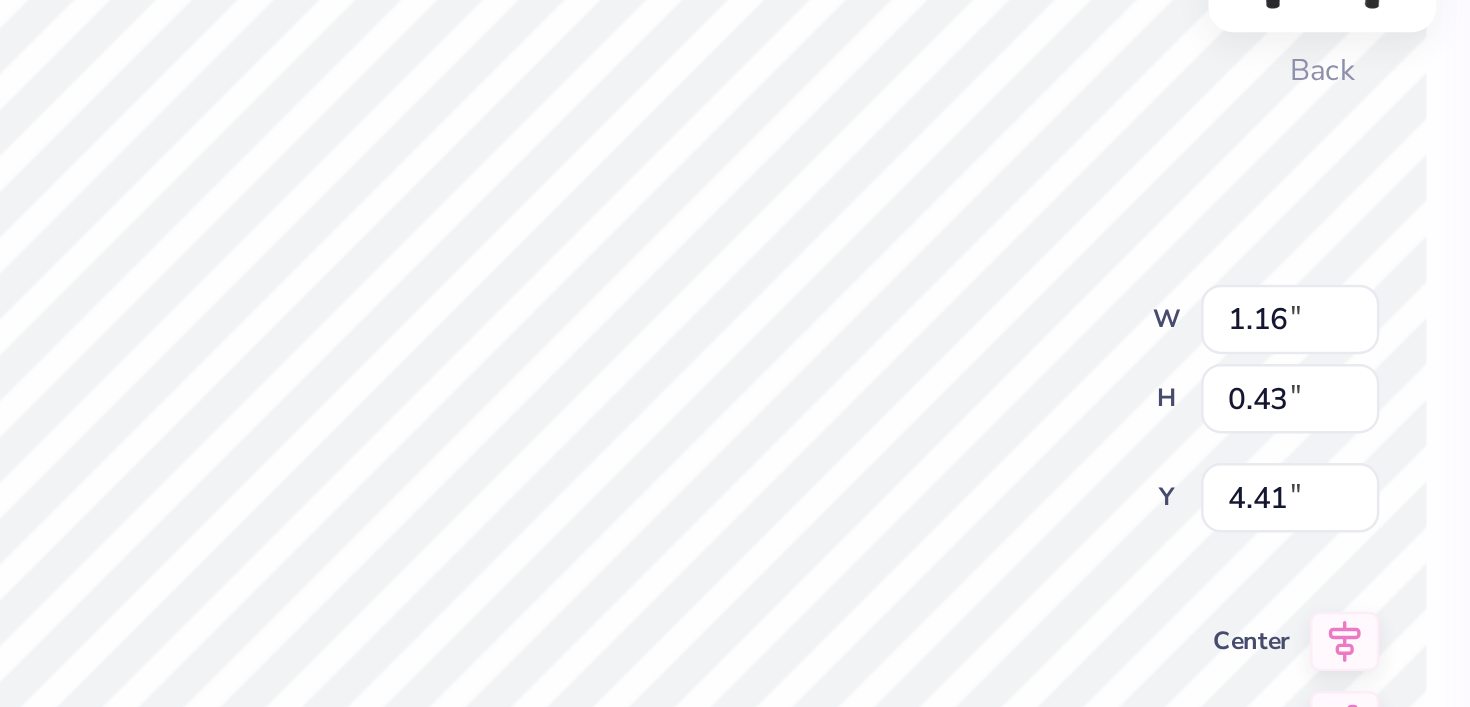 type on "4.38" 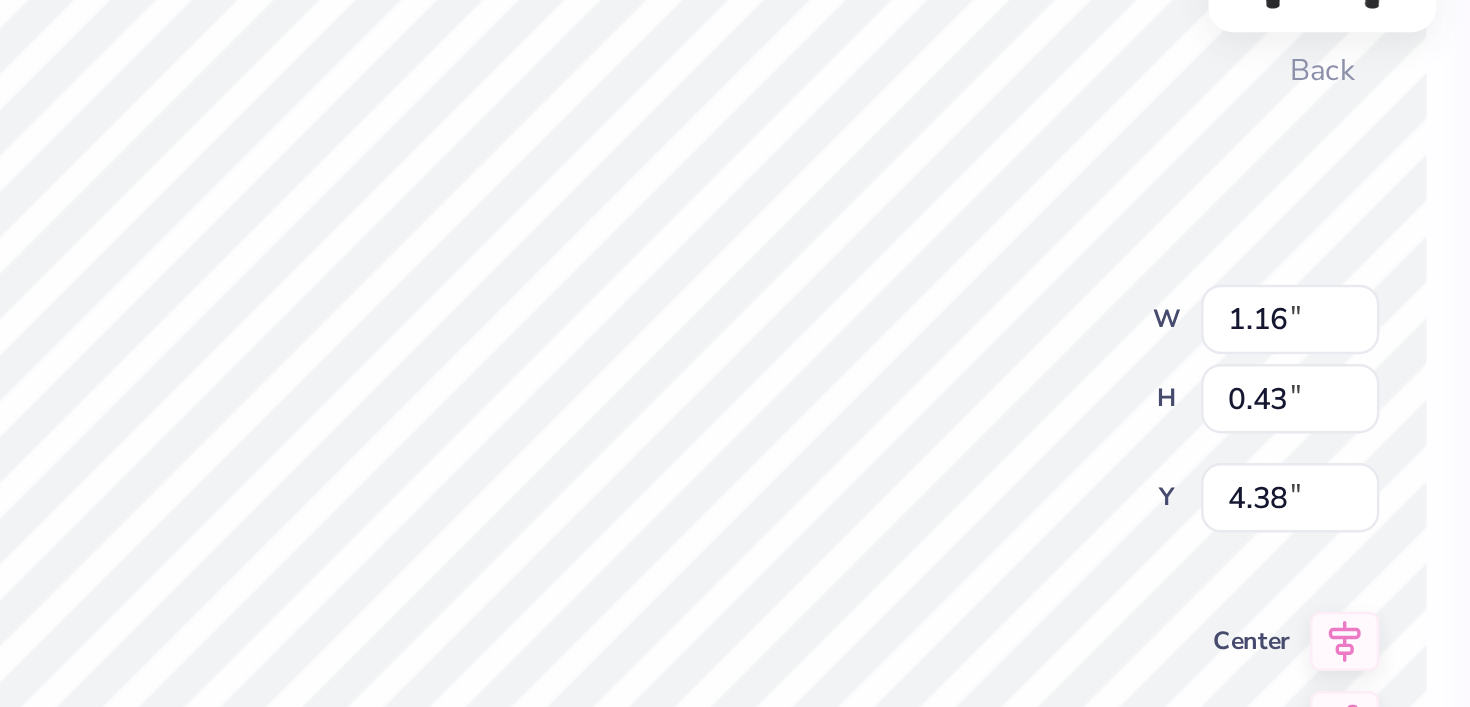 scroll, scrollTop: 0, scrollLeft: 1, axis: horizontal 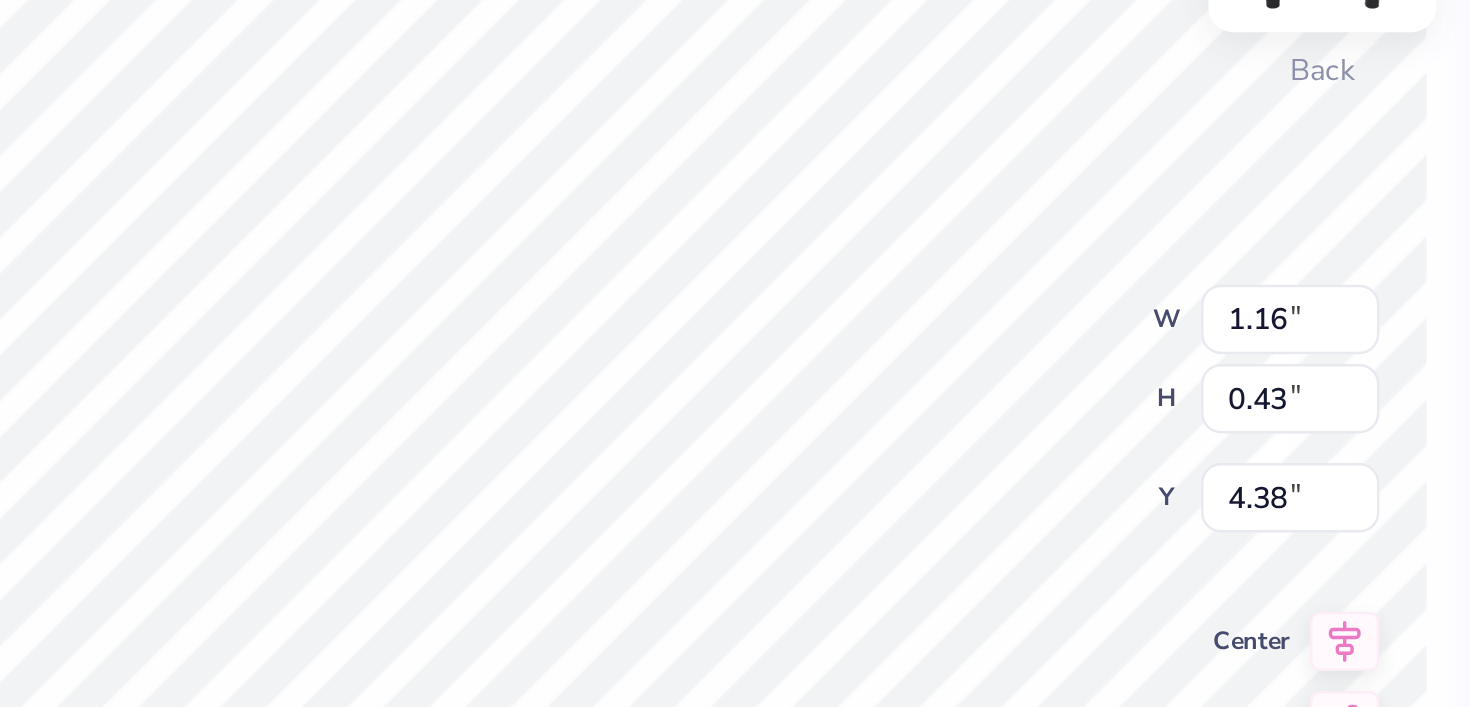 type on "to be in" 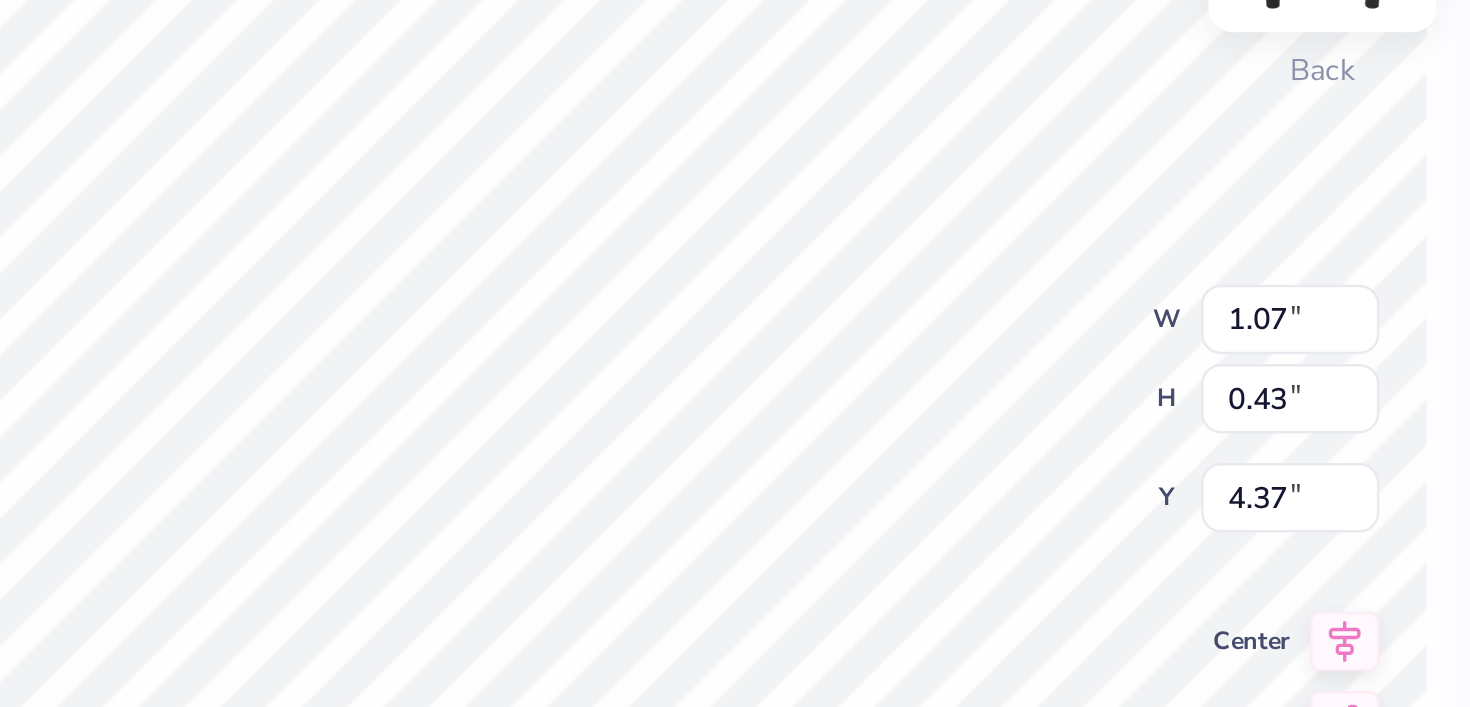 type on "4.59" 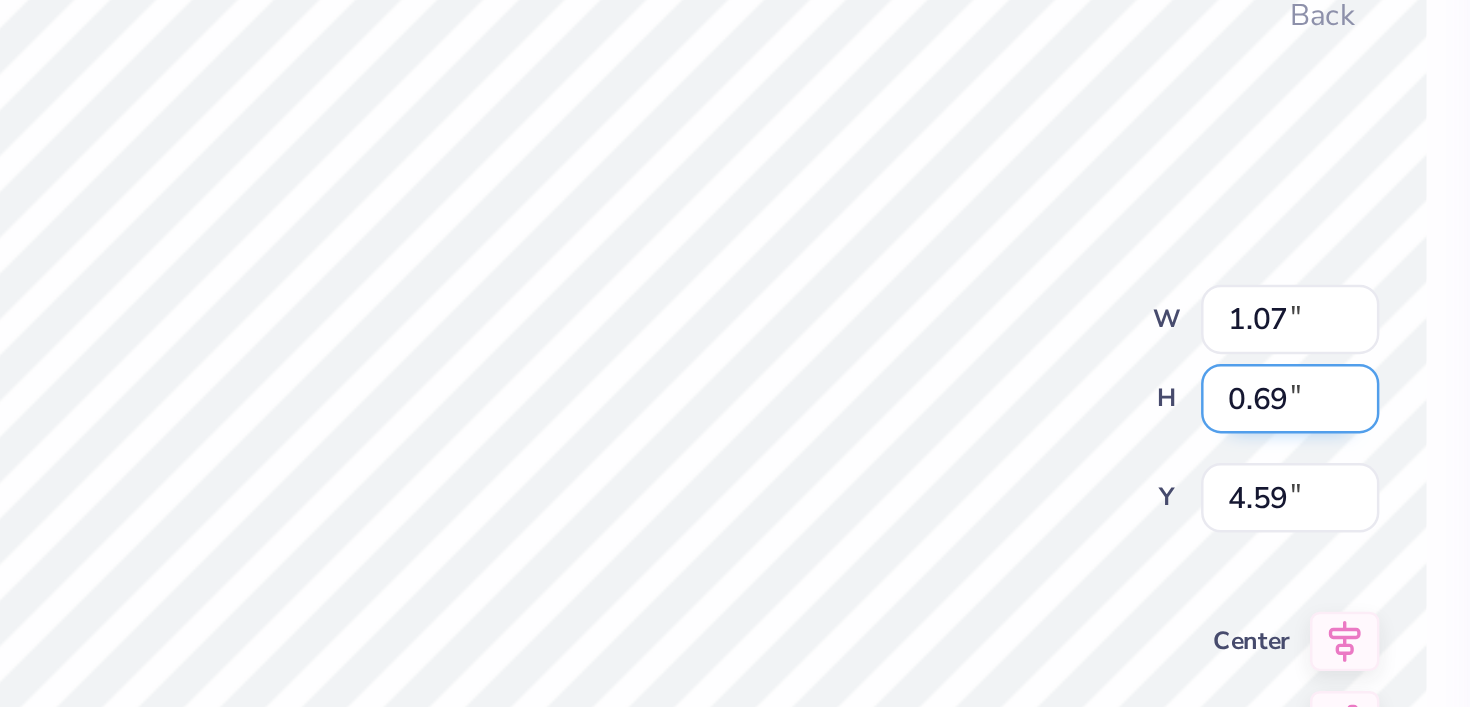 type on "0.69" 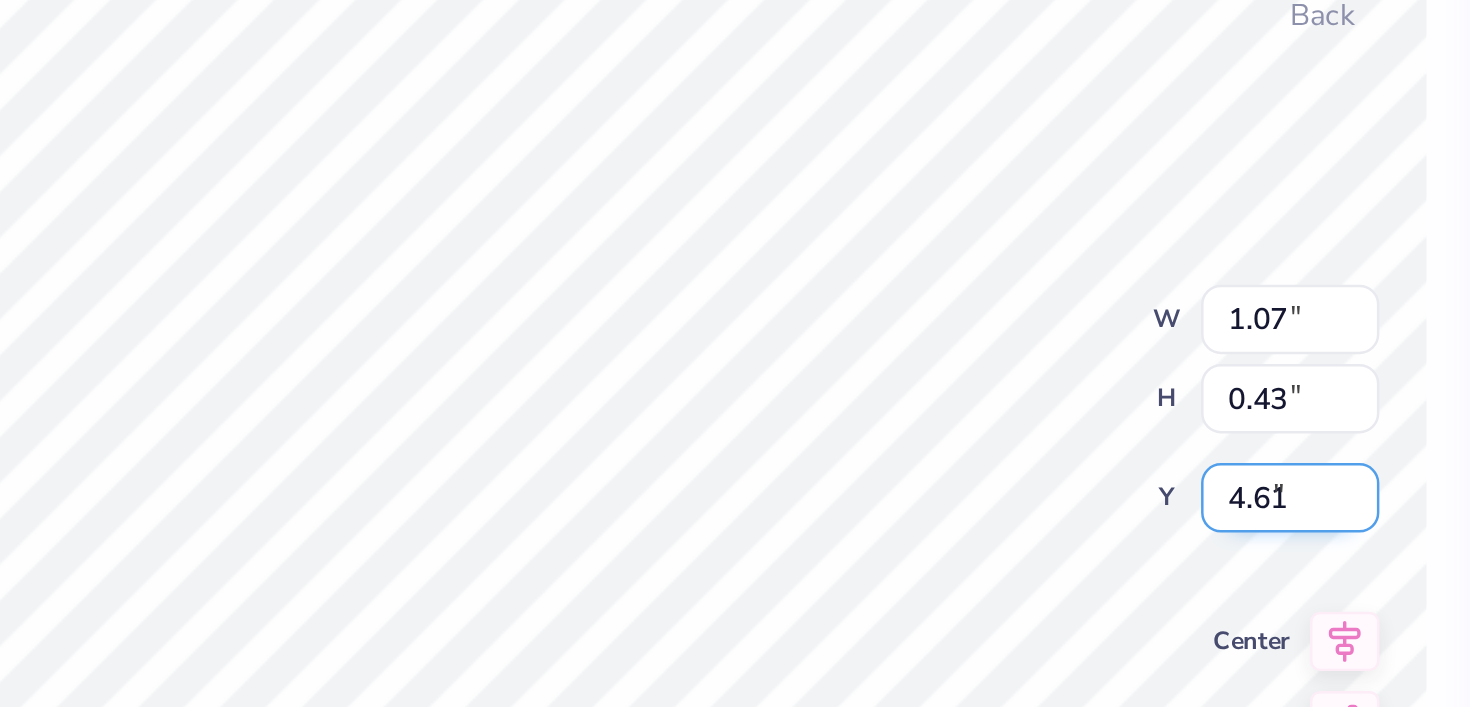click on "4.61" at bounding box center [1021, 370] 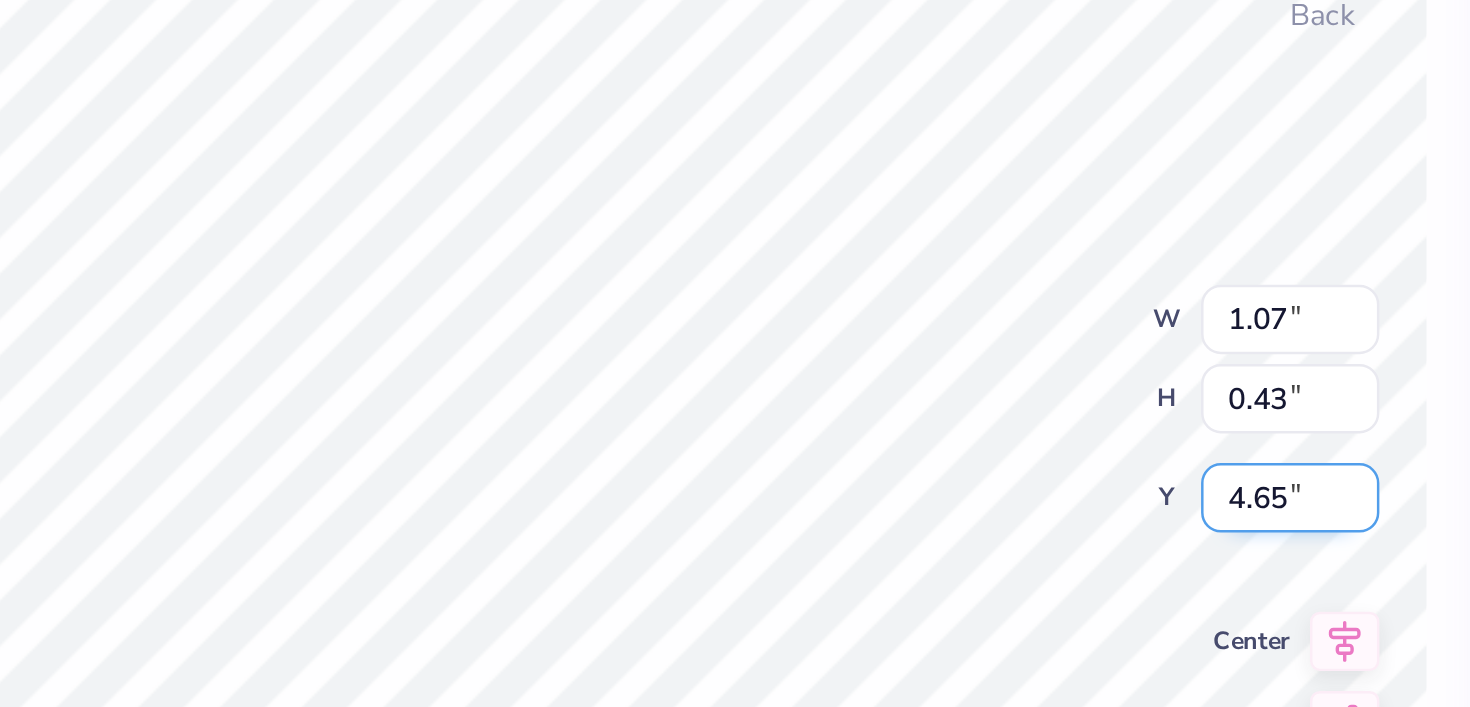 click on "4.65" at bounding box center [1021, 370] 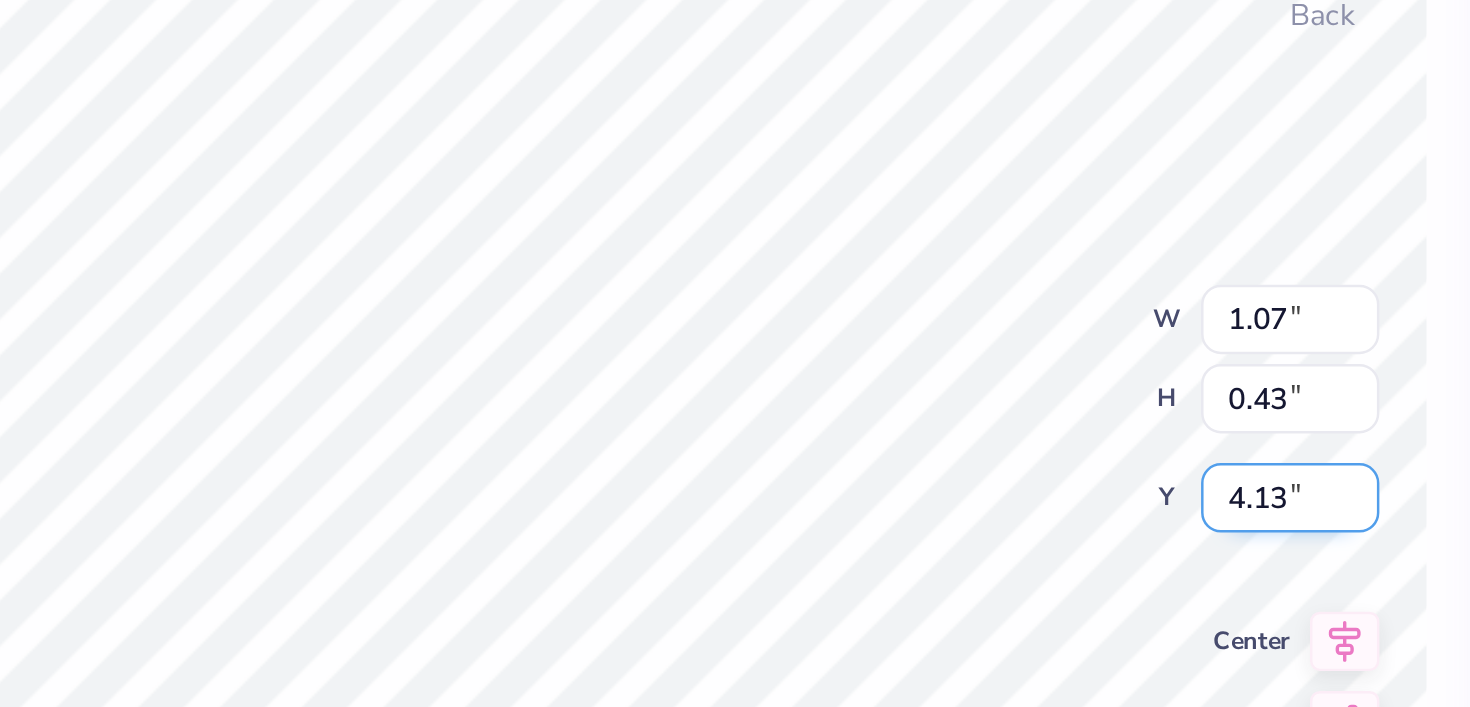 click on "4.13" at bounding box center (1021, 370) 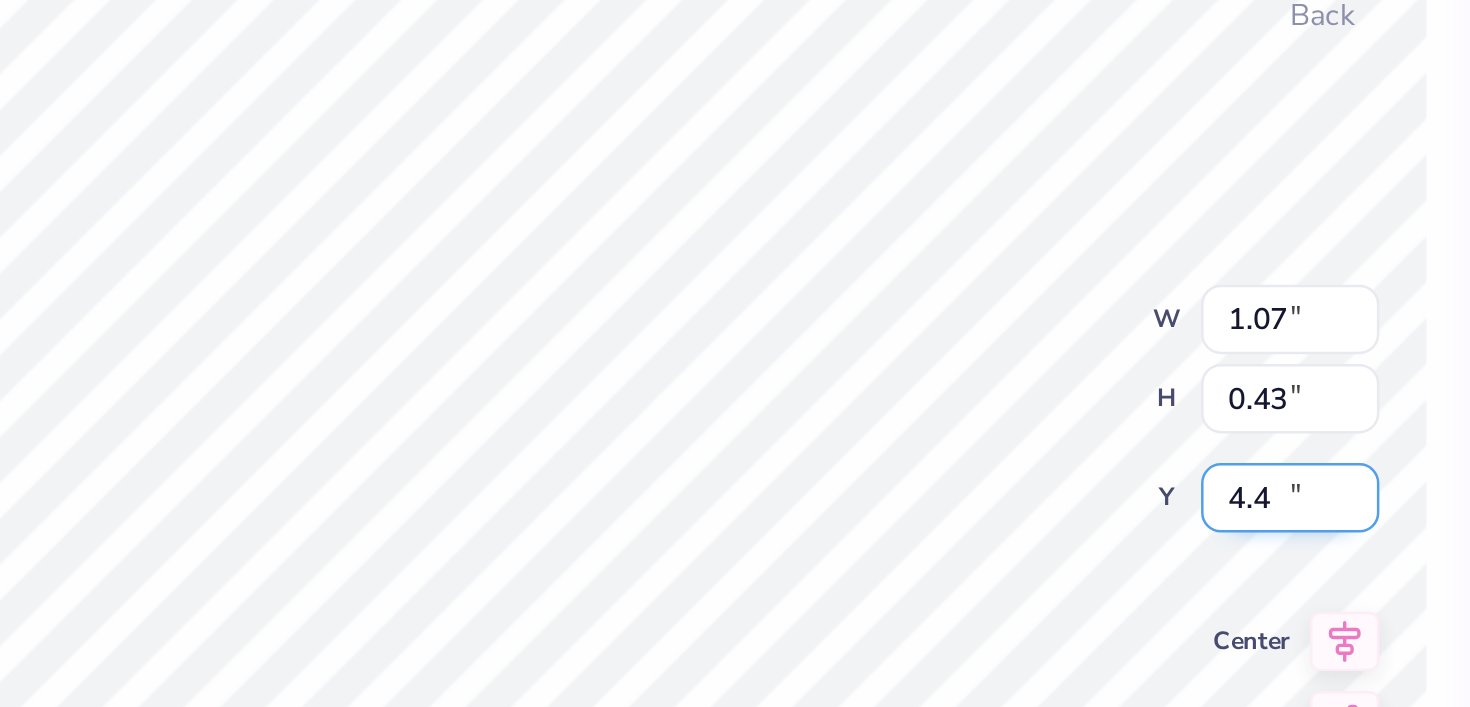 click on "4.4" at bounding box center (1021, 370) 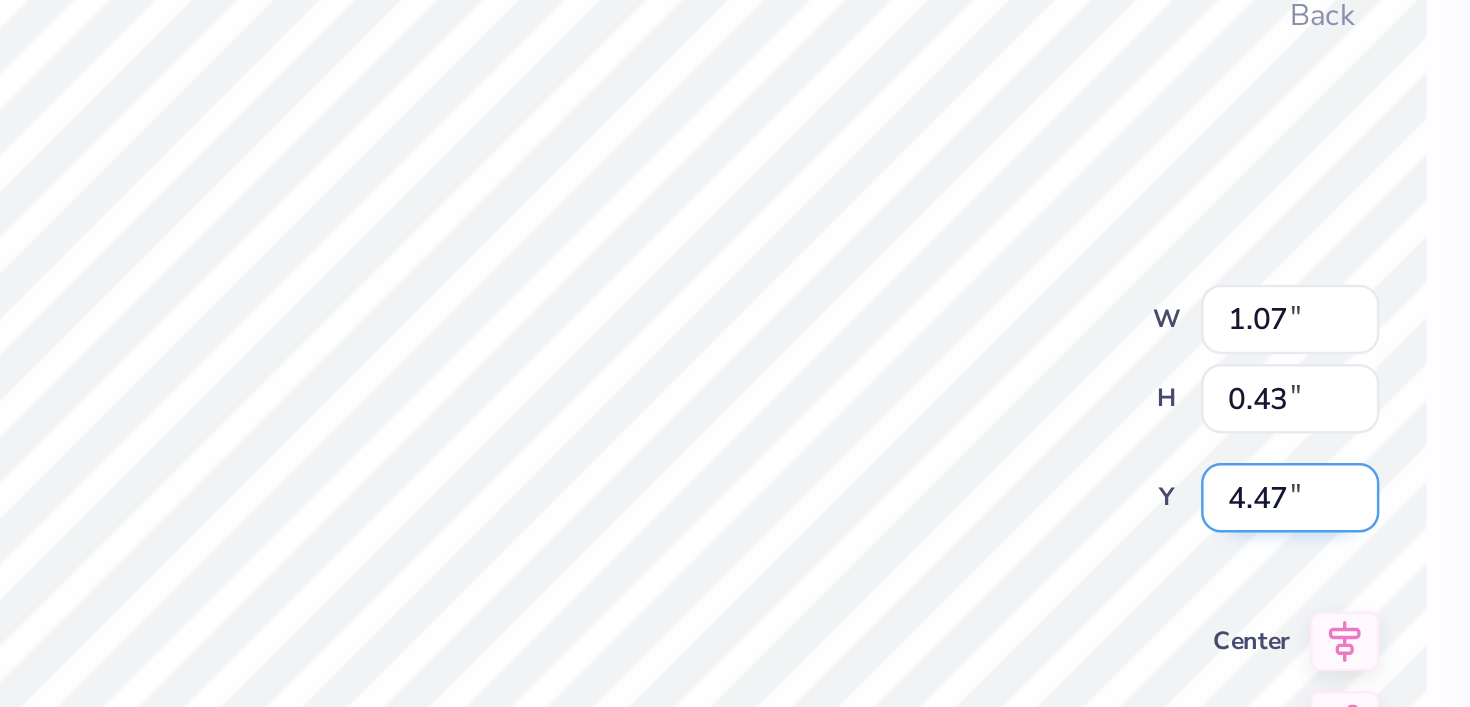 click on "4.47" at bounding box center [1021, 370] 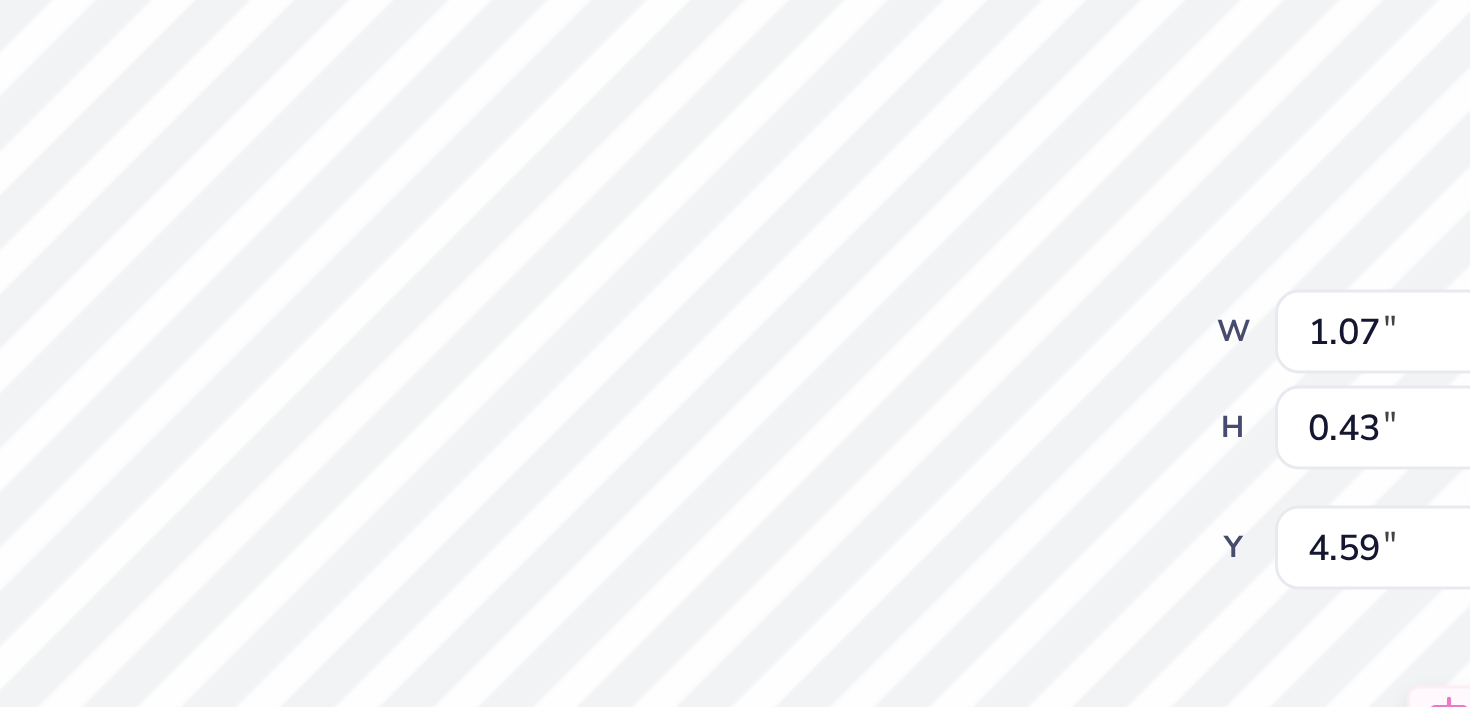 type on "4.38" 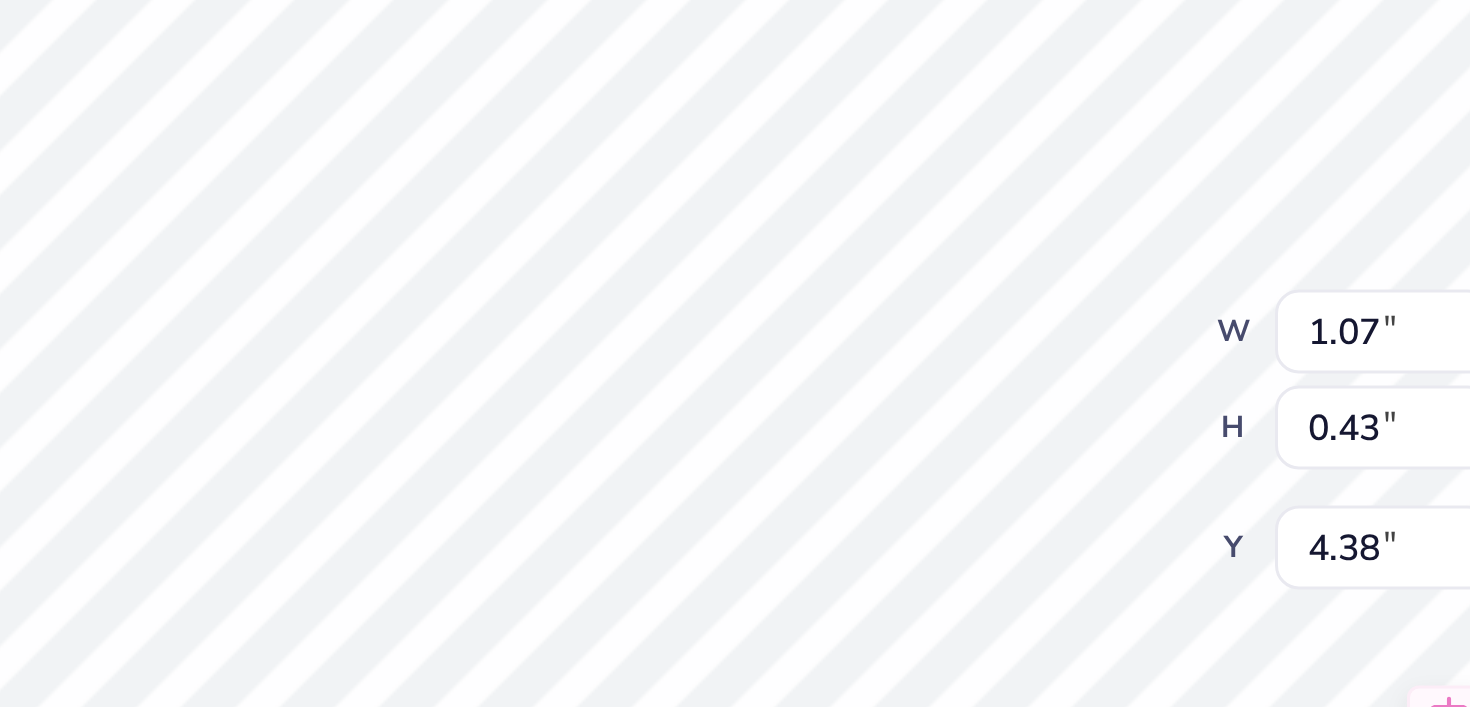 type on "1.20" 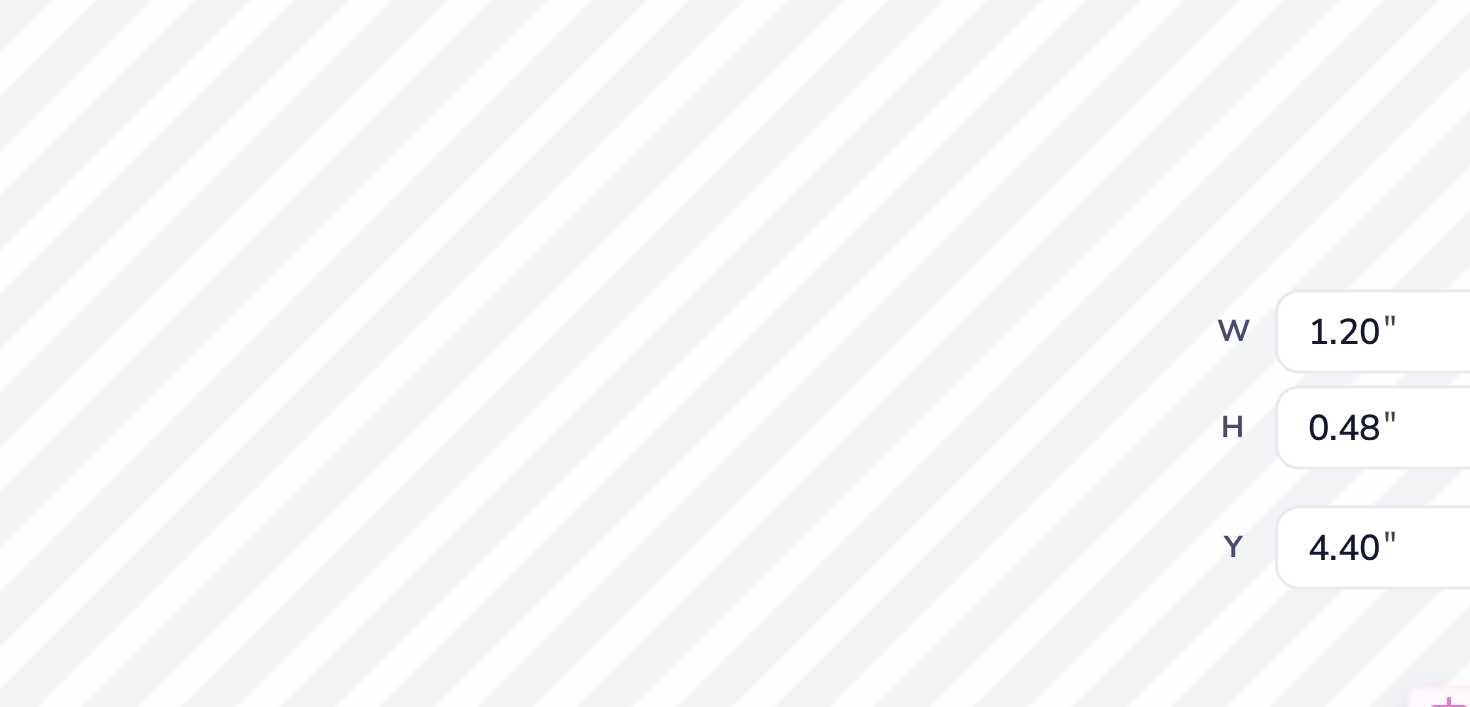 type on "1.23" 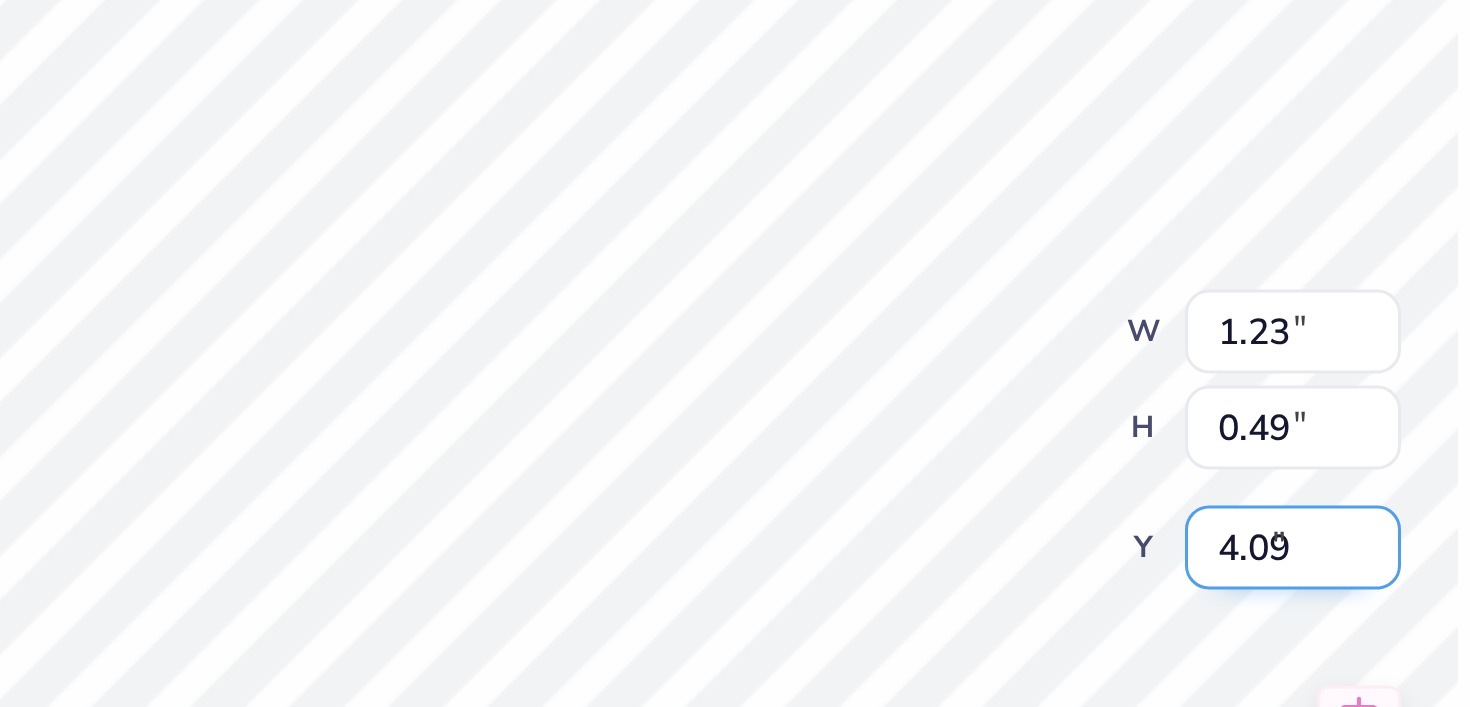 click on "4.09" at bounding box center [1021, 370] 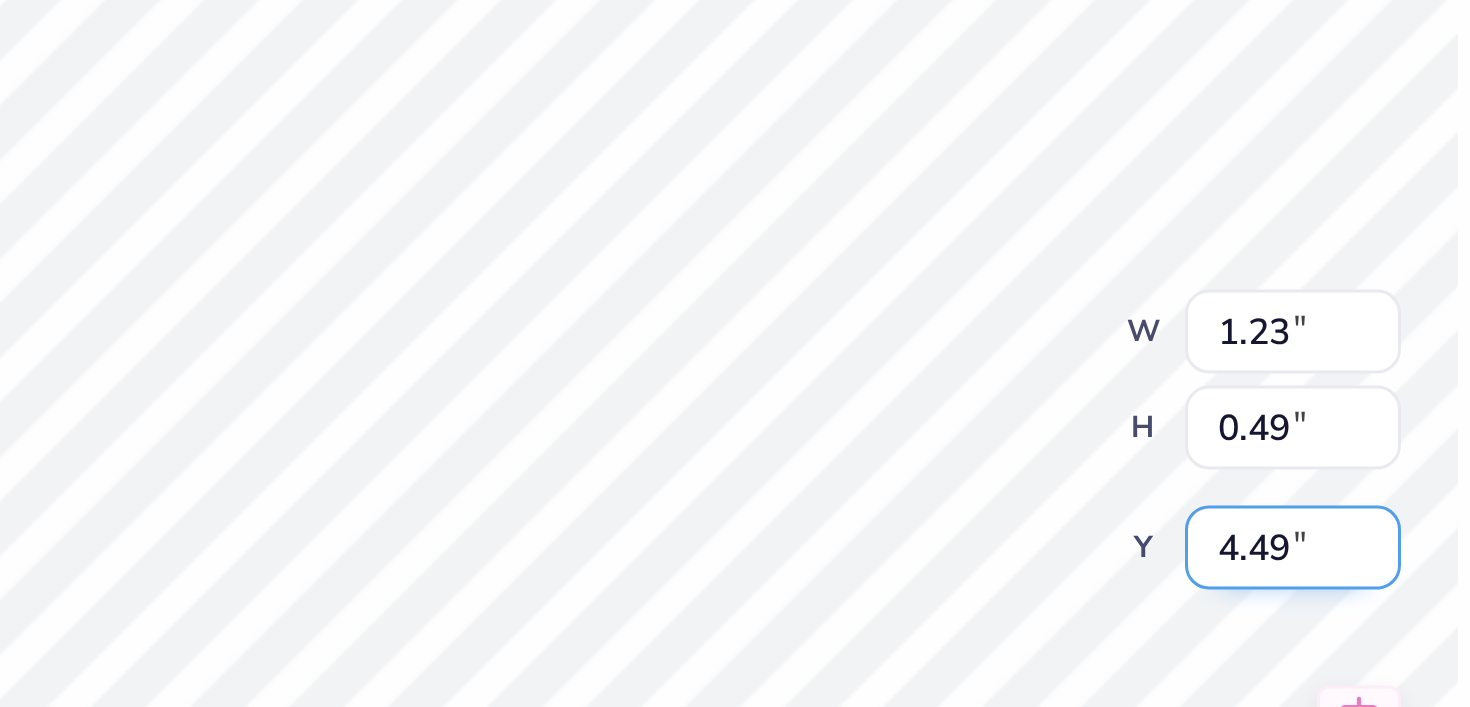 click on "4.49" at bounding box center (1021, 370) 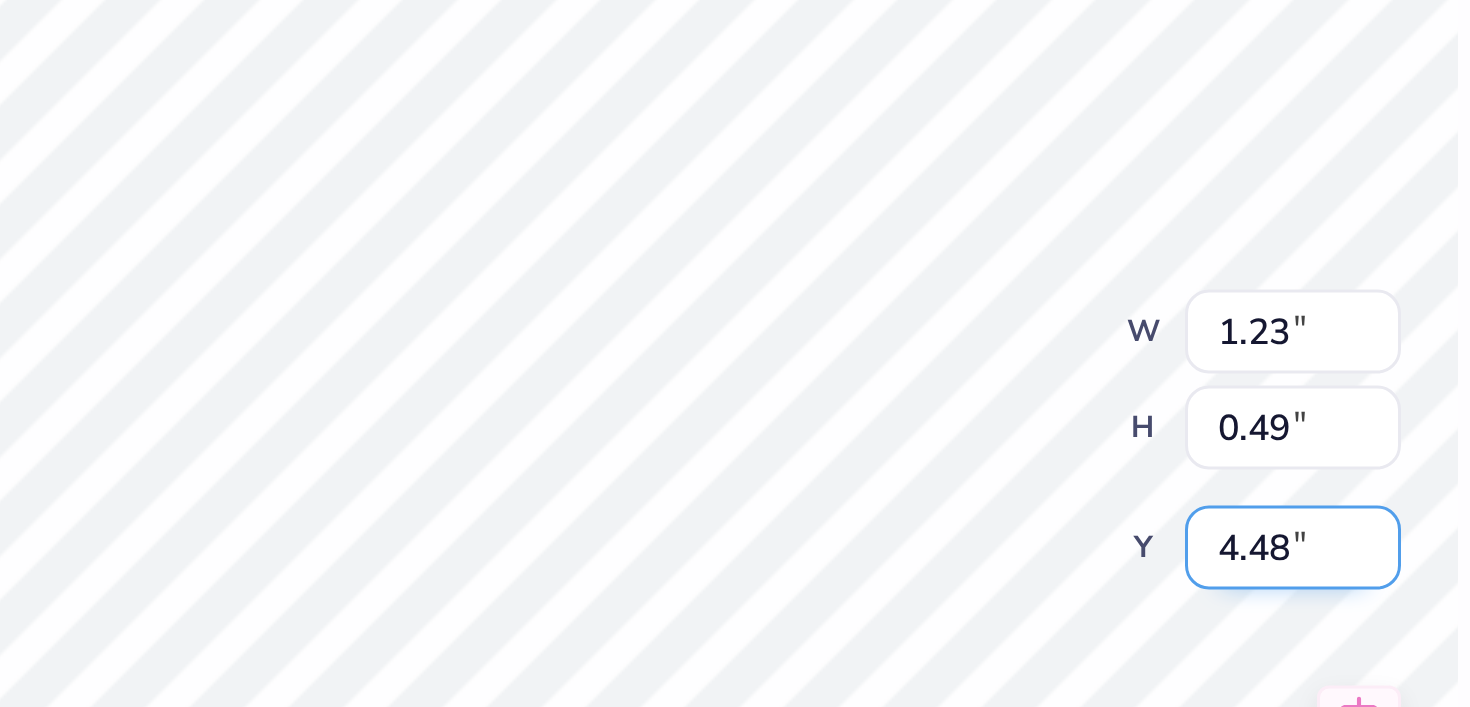 click on "4.48" at bounding box center [1021, 370] 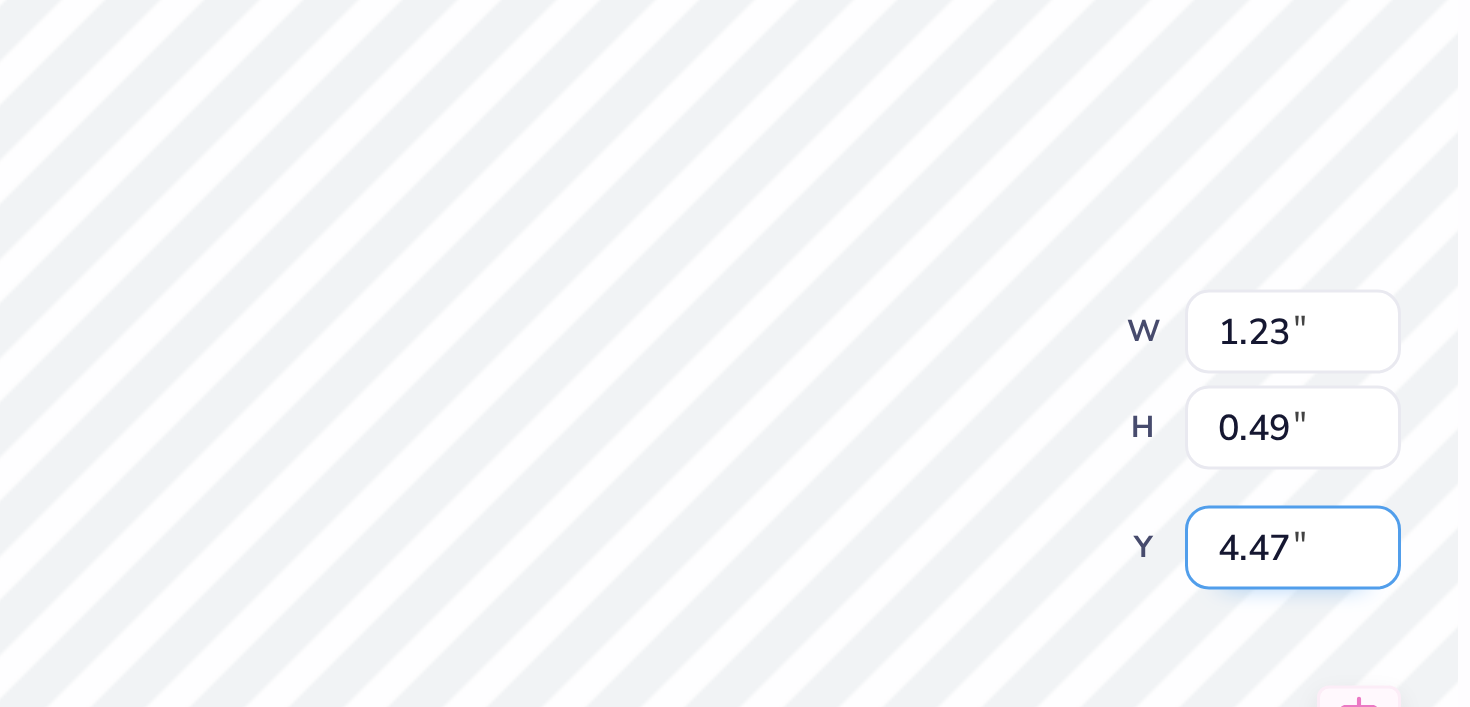 click on "4.47" at bounding box center [1021, 370] 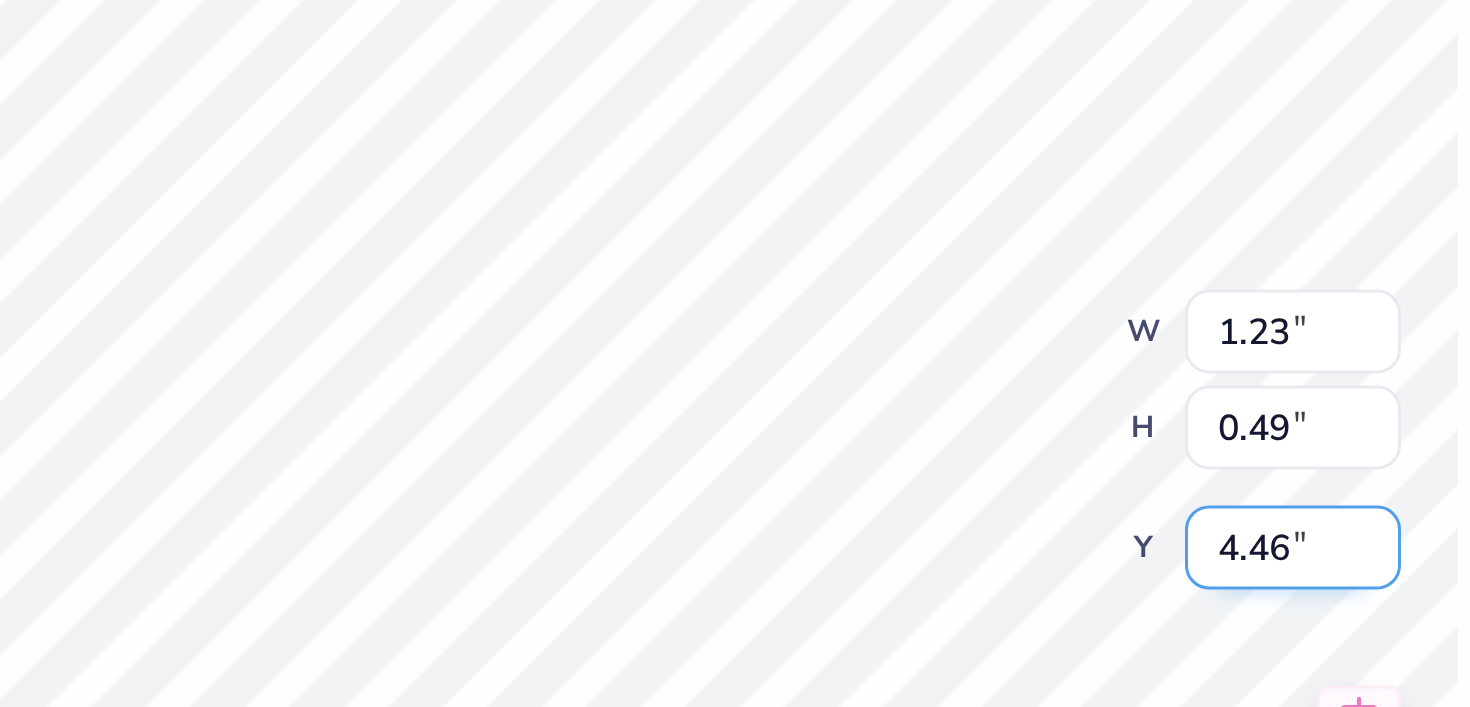 click on "4.46" at bounding box center (1021, 370) 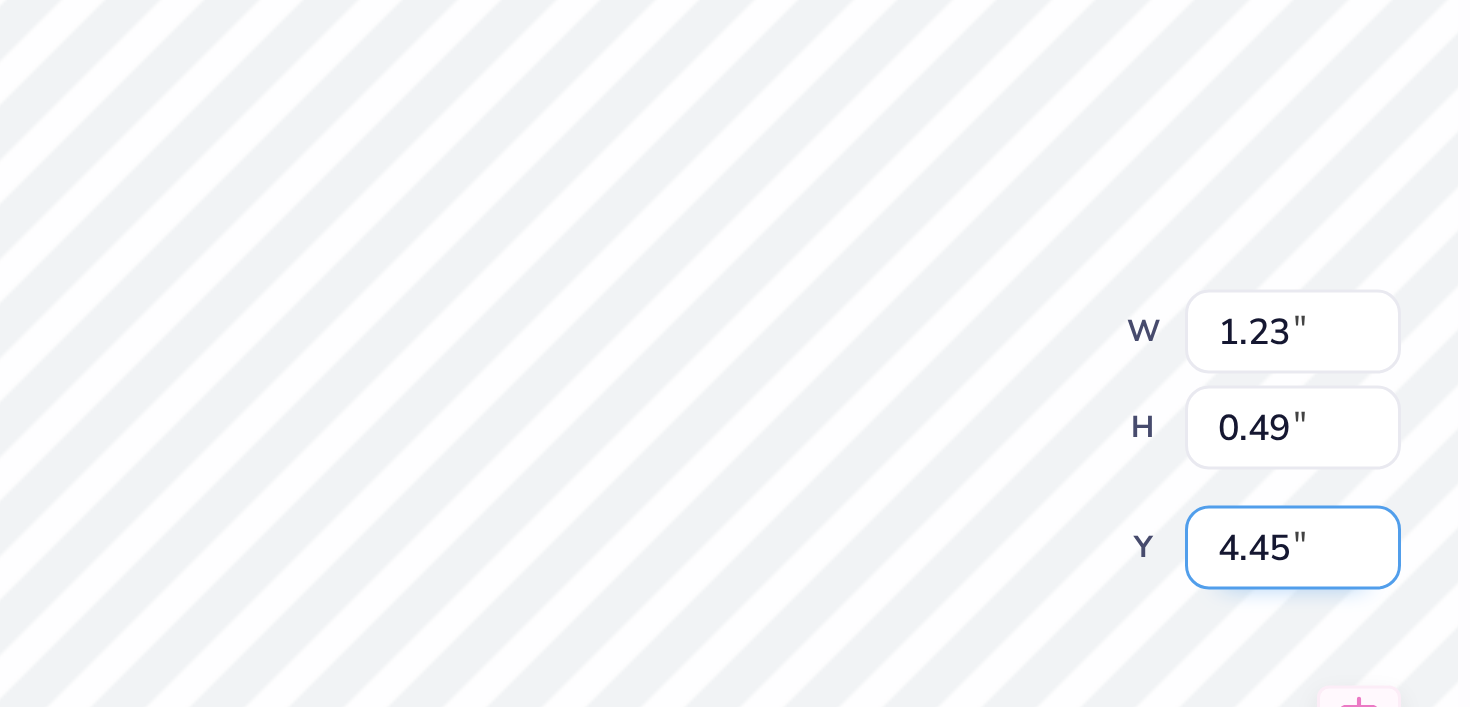 click on "4.45" at bounding box center [1021, 370] 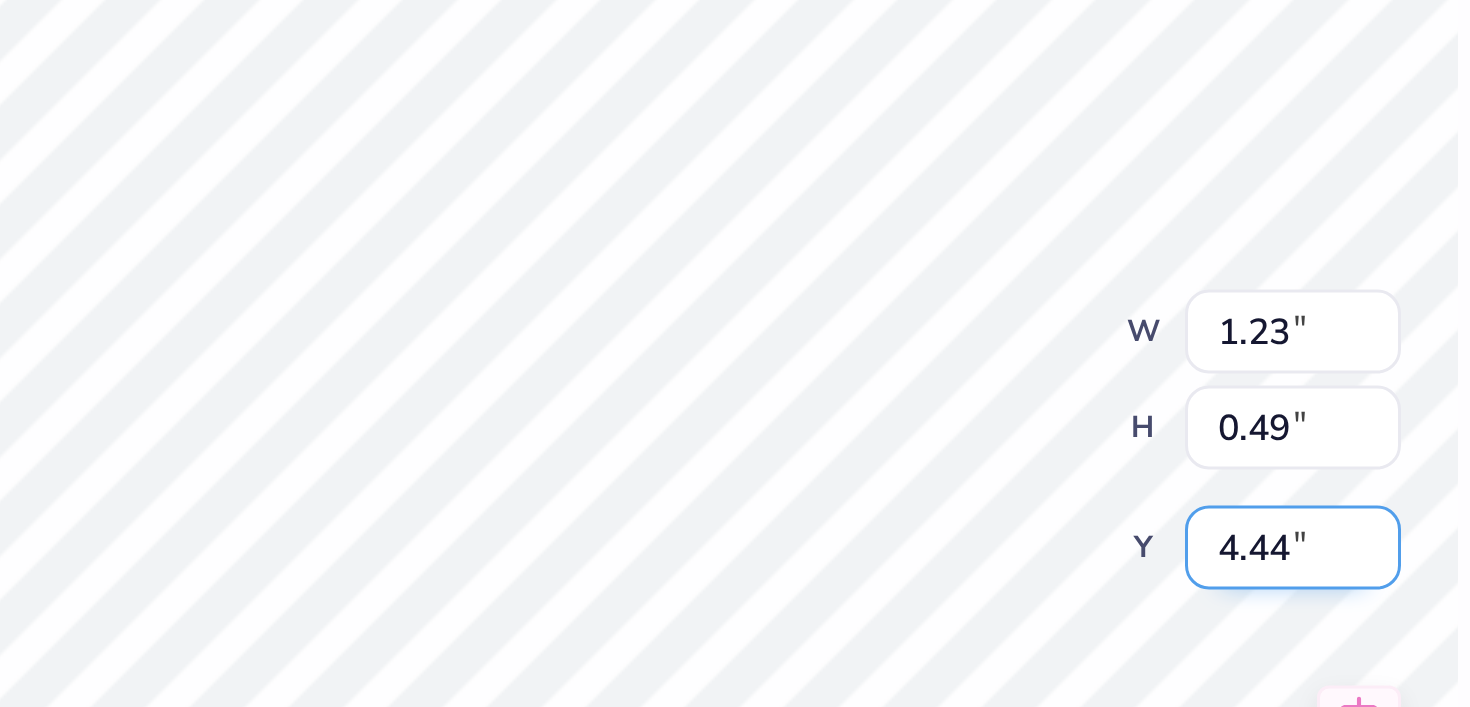click on "4.44" at bounding box center [1021, 370] 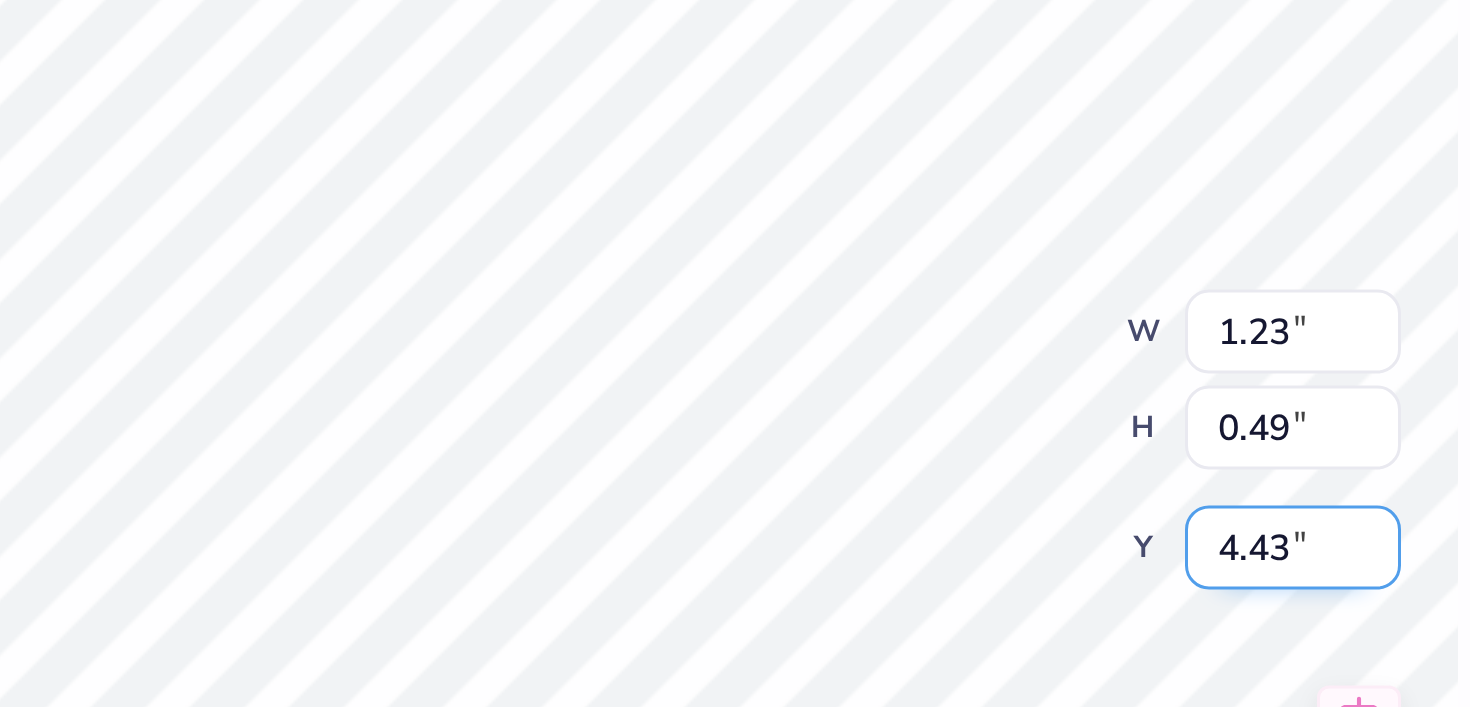 click on "4.43" at bounding box center (1021, 370) 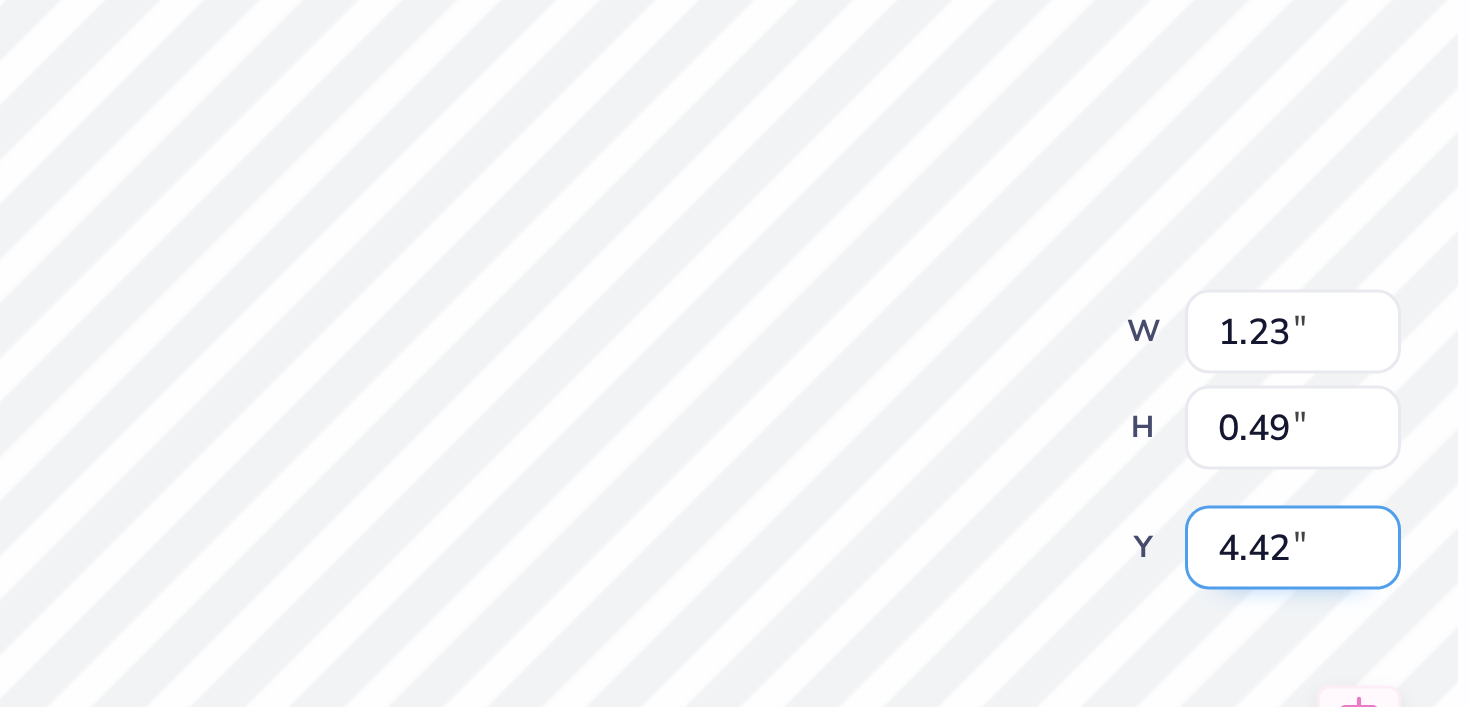 type on "4.42" 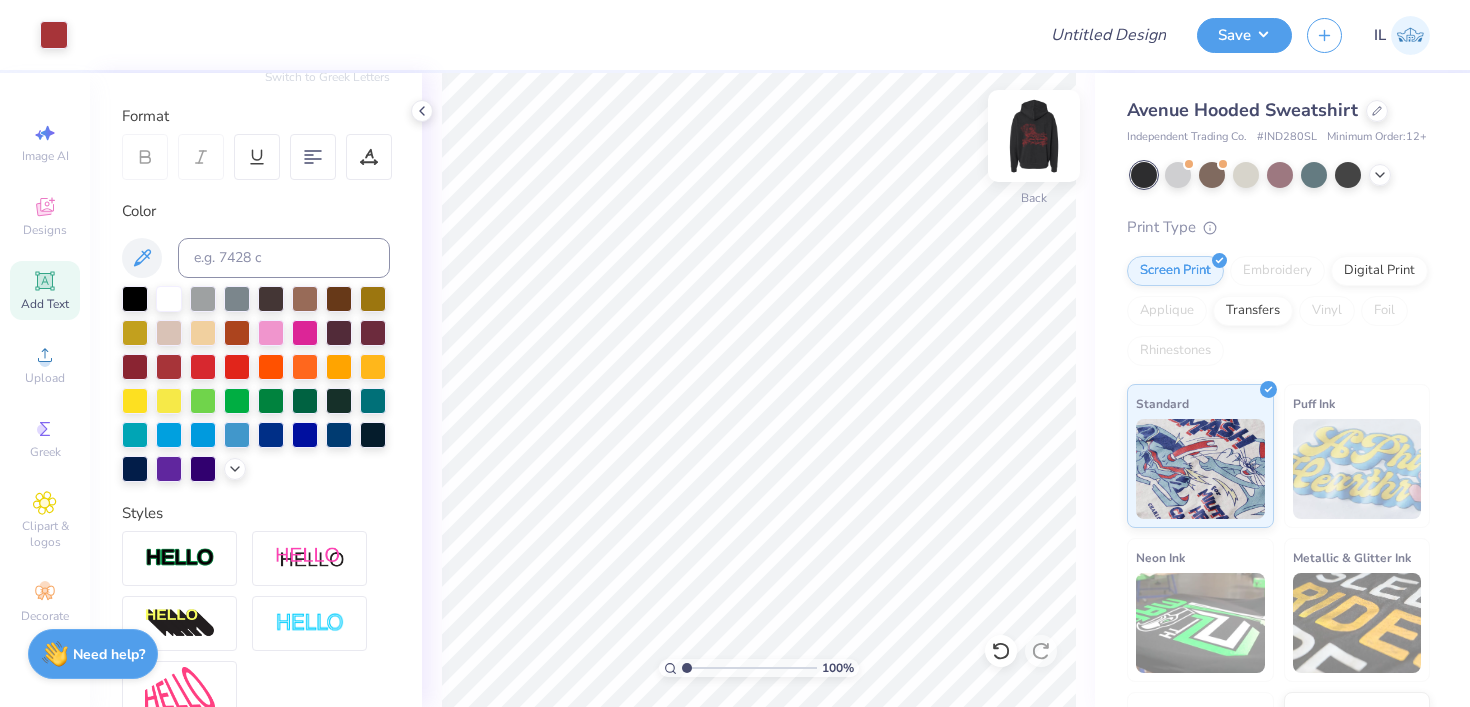 click at bounding box center (1034, 136) 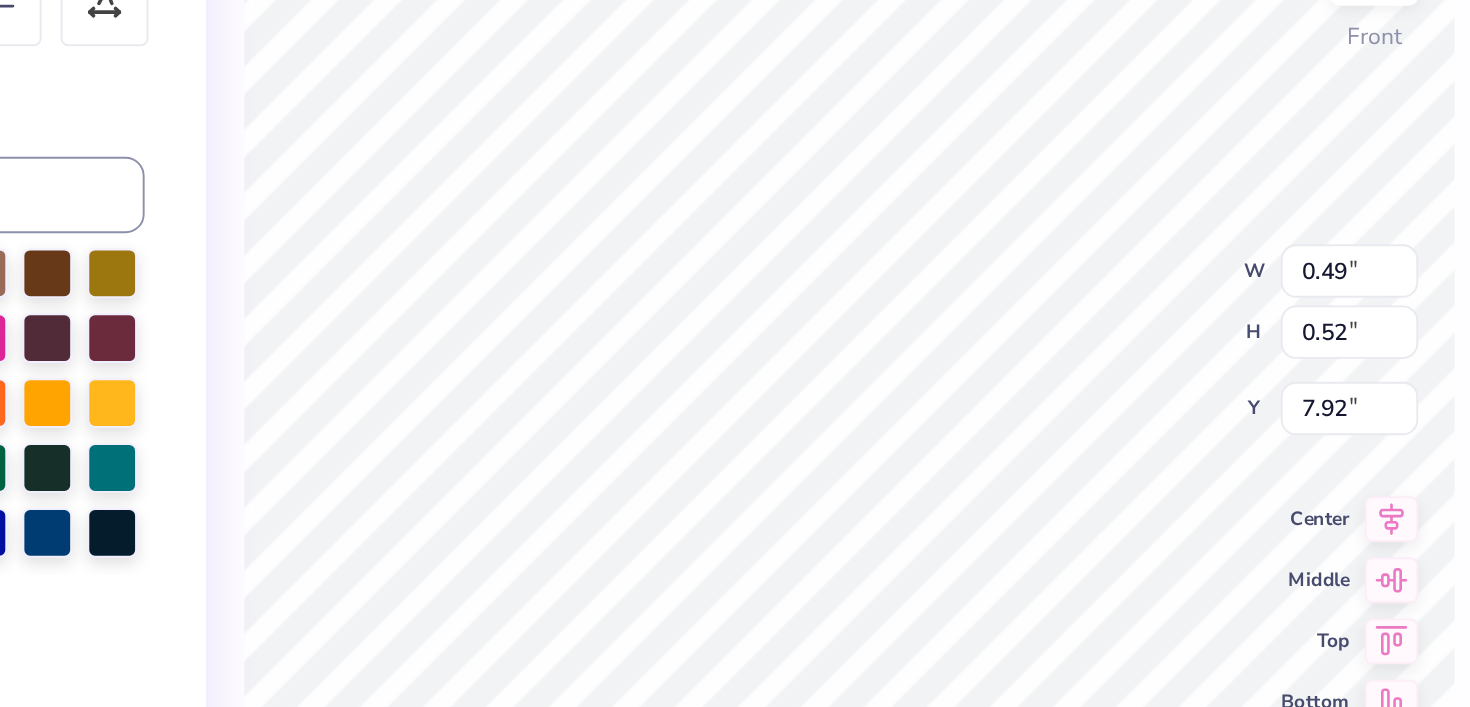 type on "0.29" 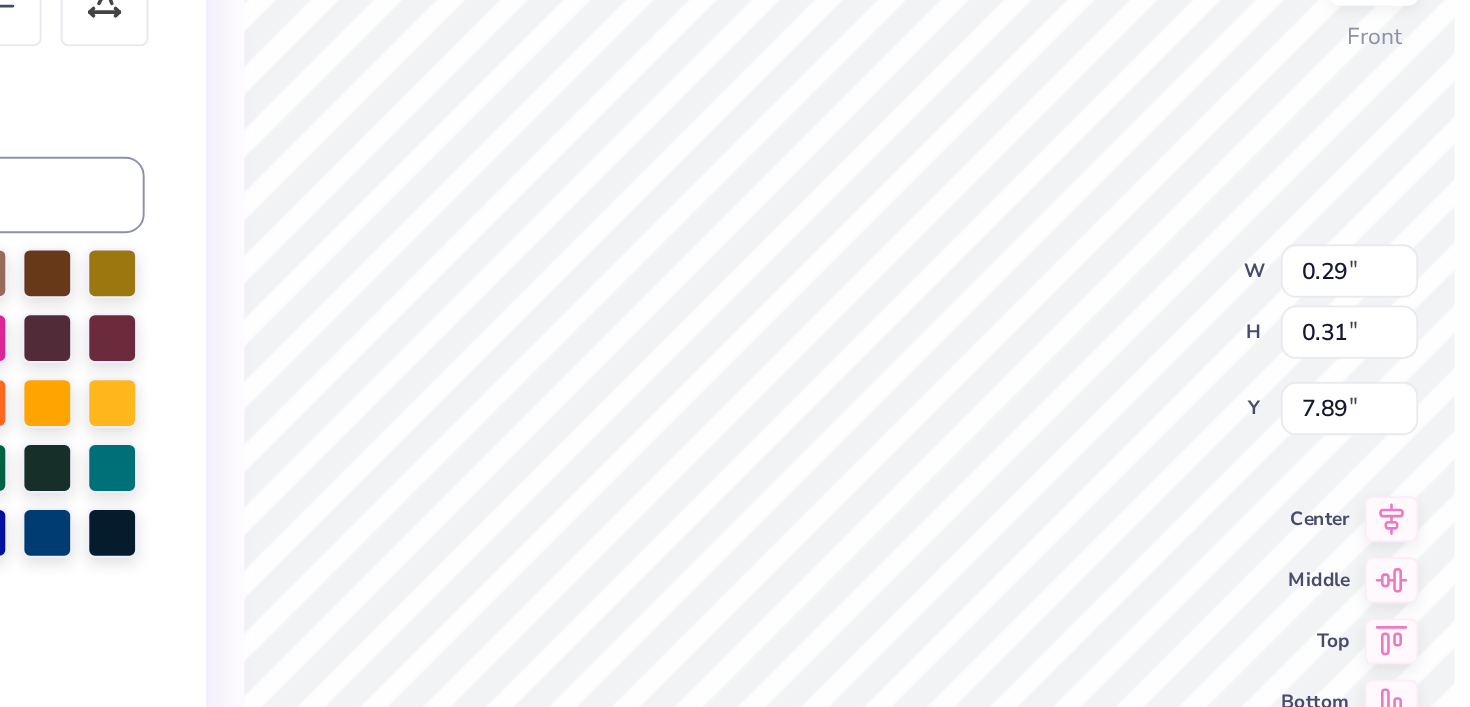 type on "0.49" 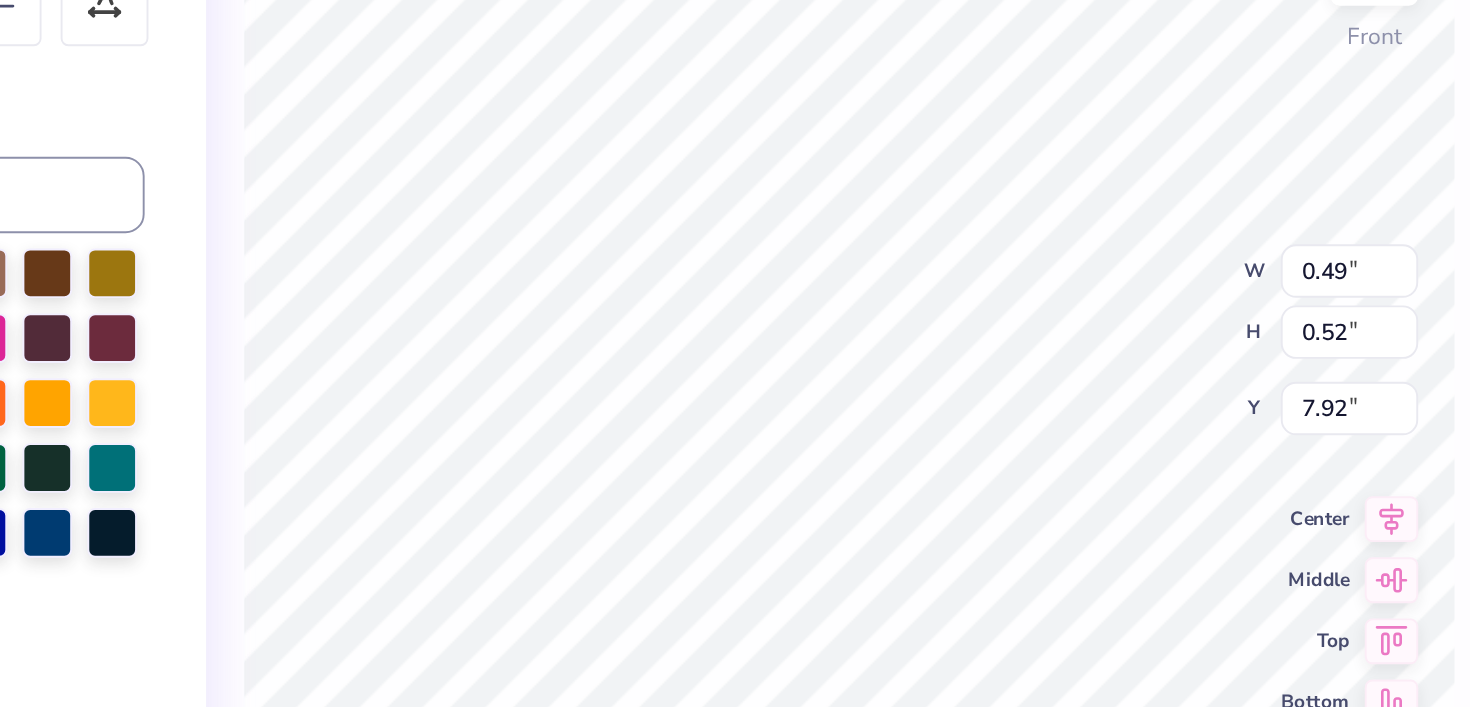 type on "0.62" 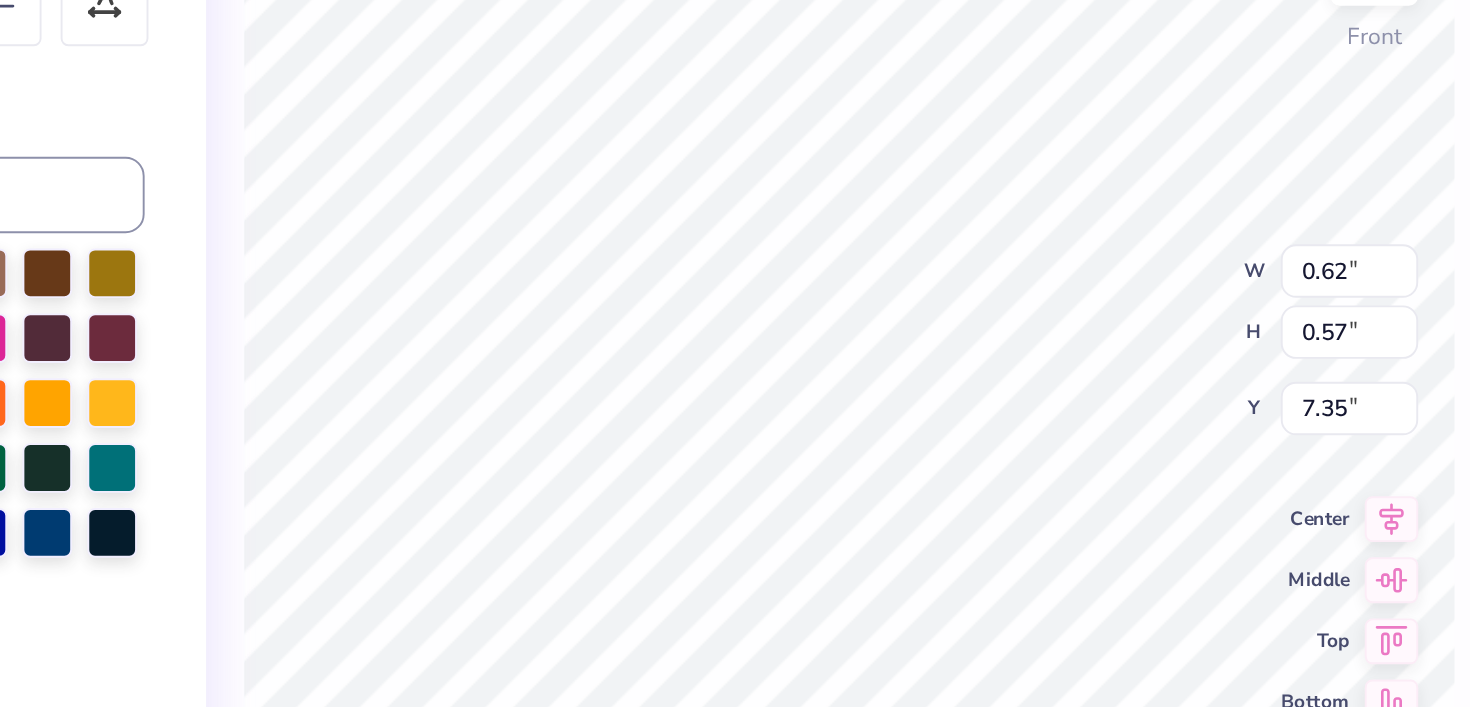type on "7.29" 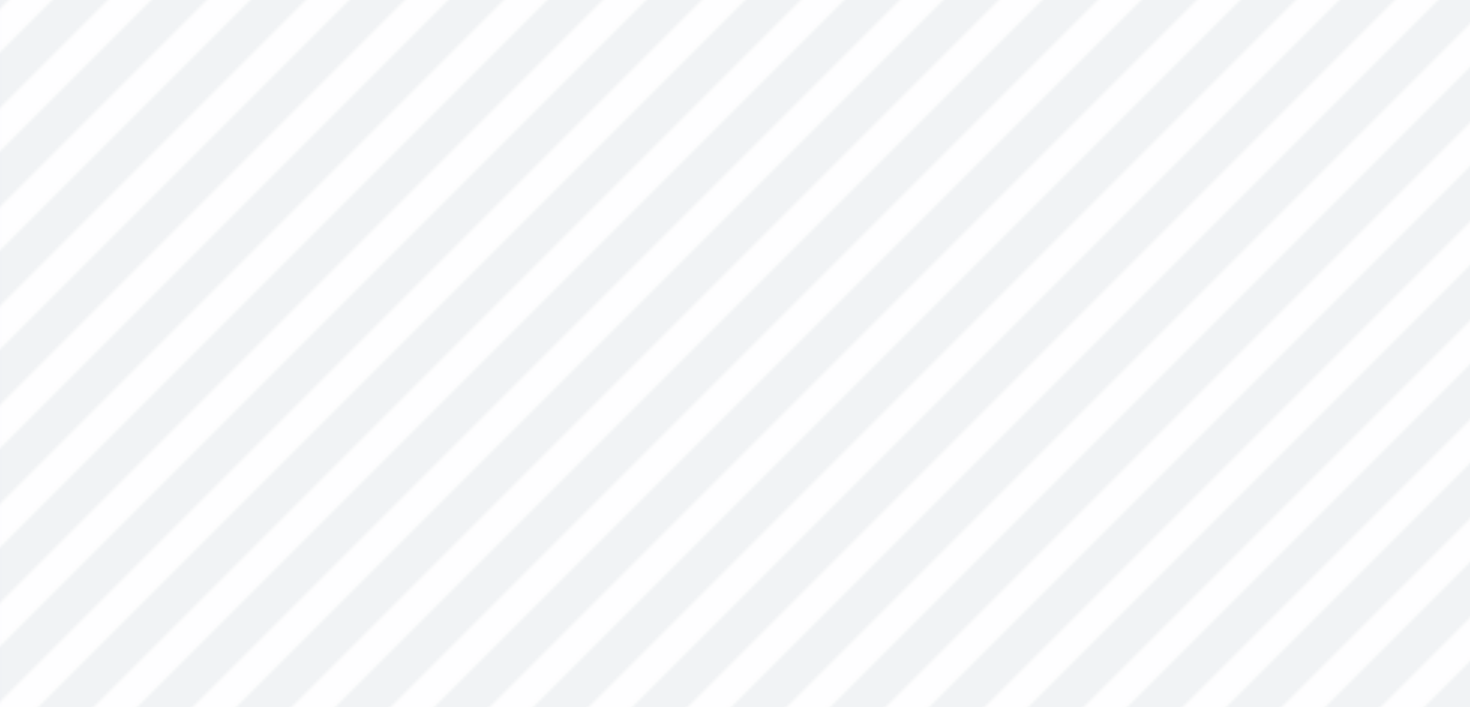 type on "0.49" 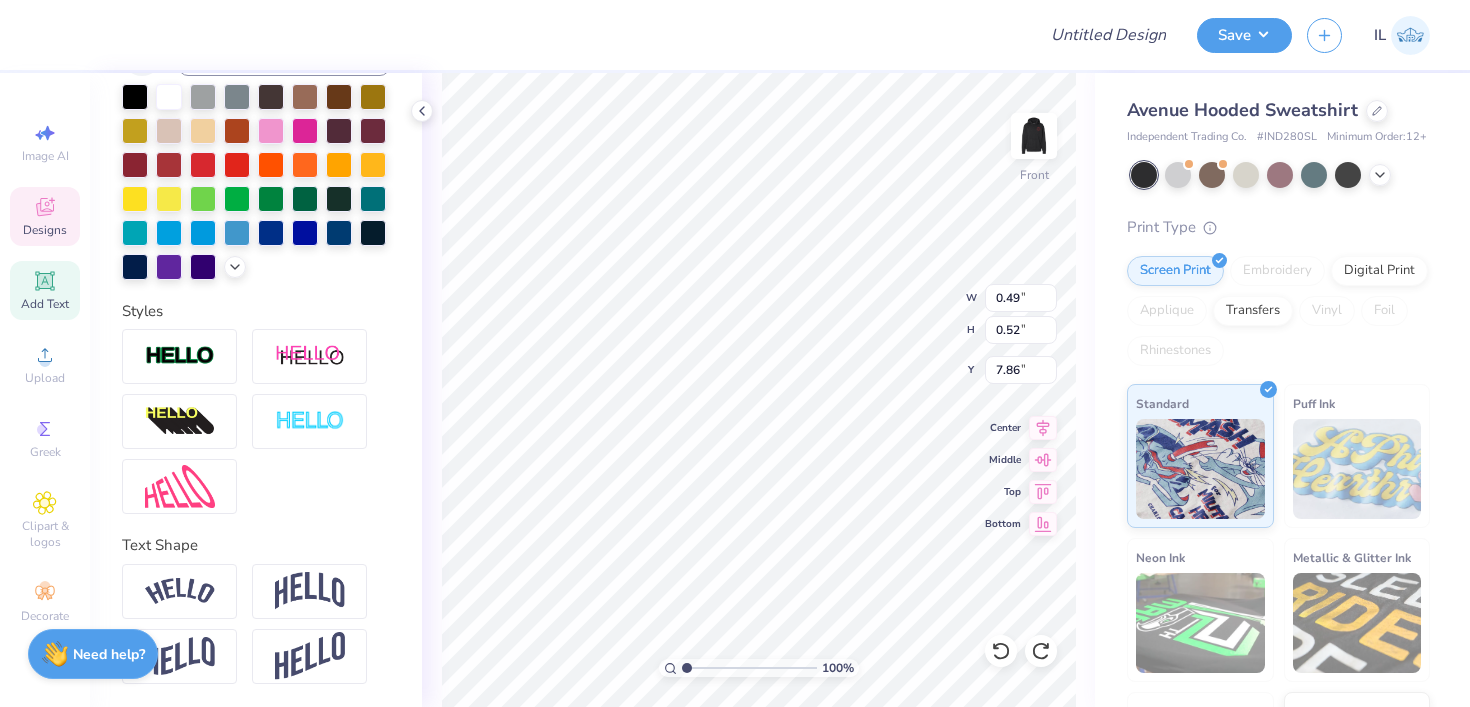 scroll, scrollTop: 0, scrollLeft: 0, axis: both 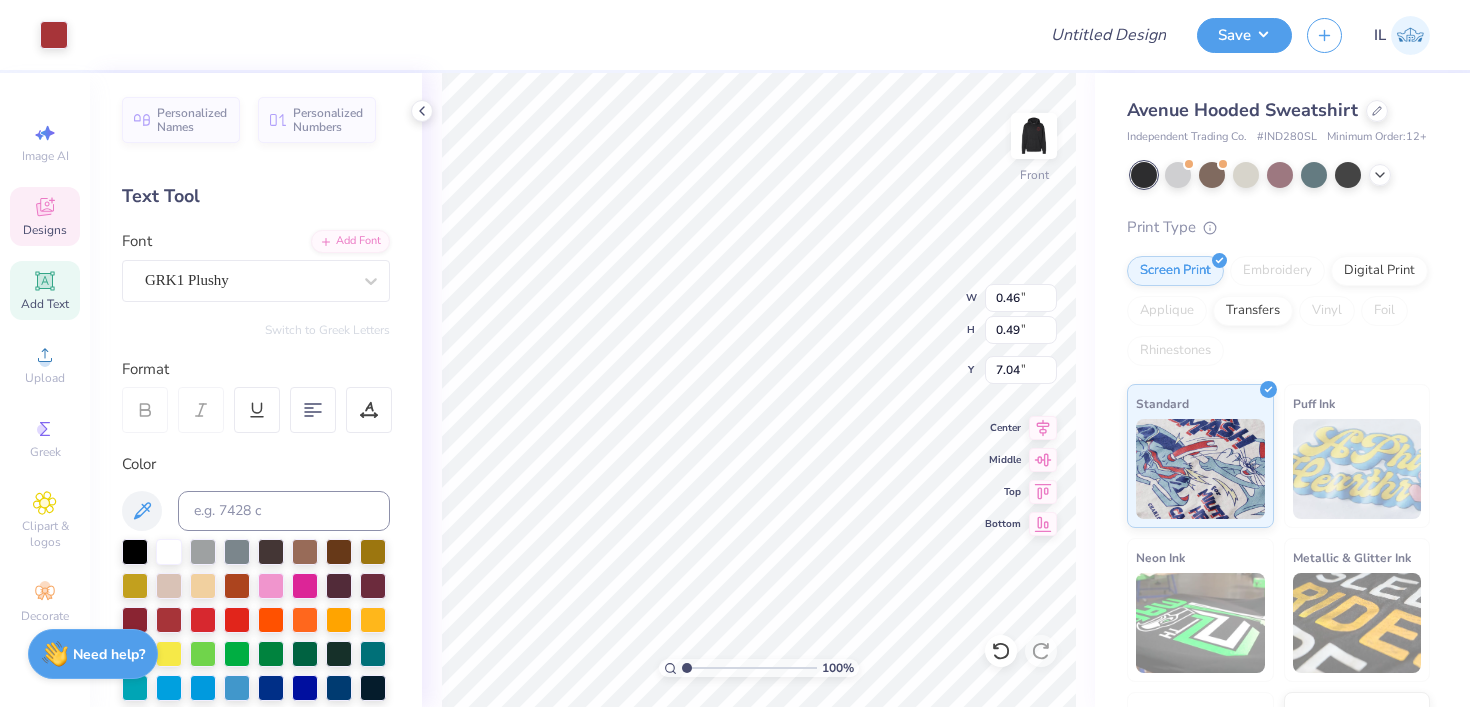 type on "0.46" 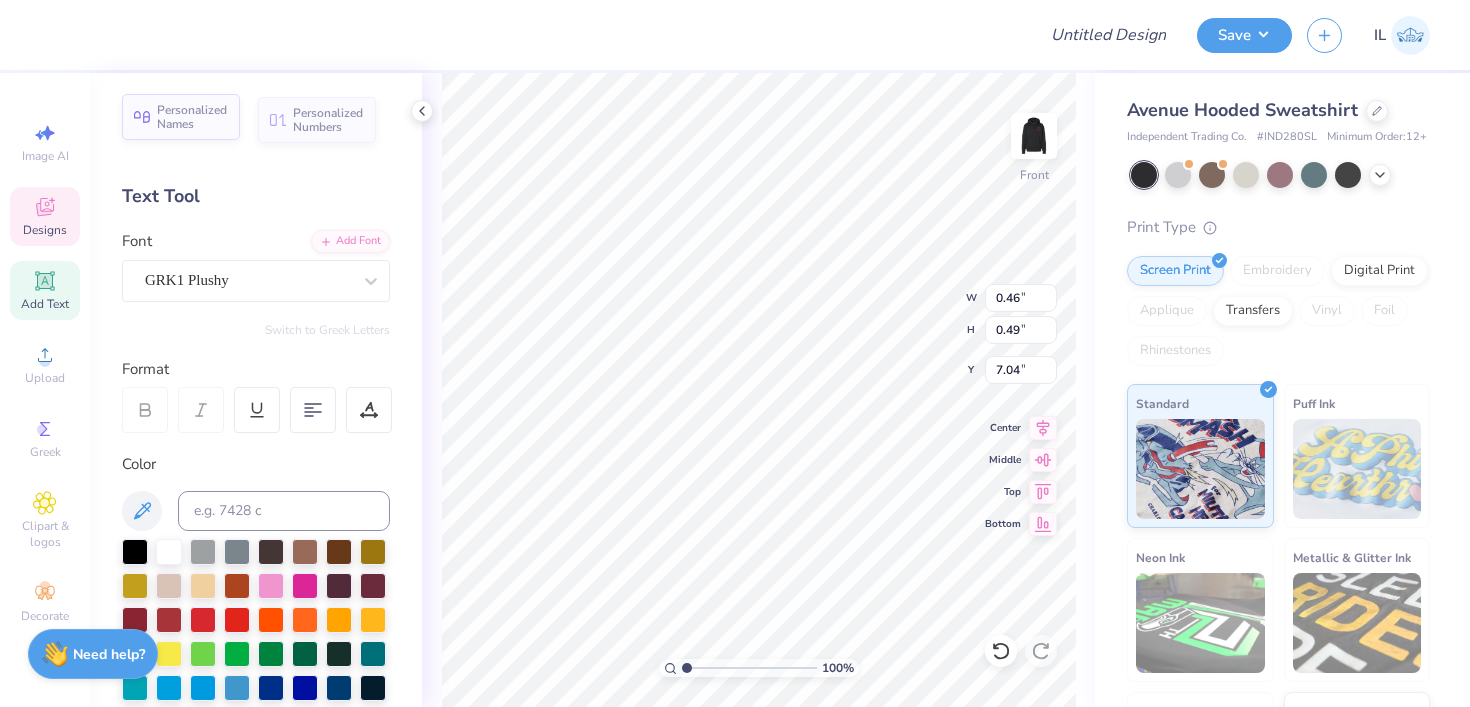 click on "Personalized Names" at bounding box center [192, 117] 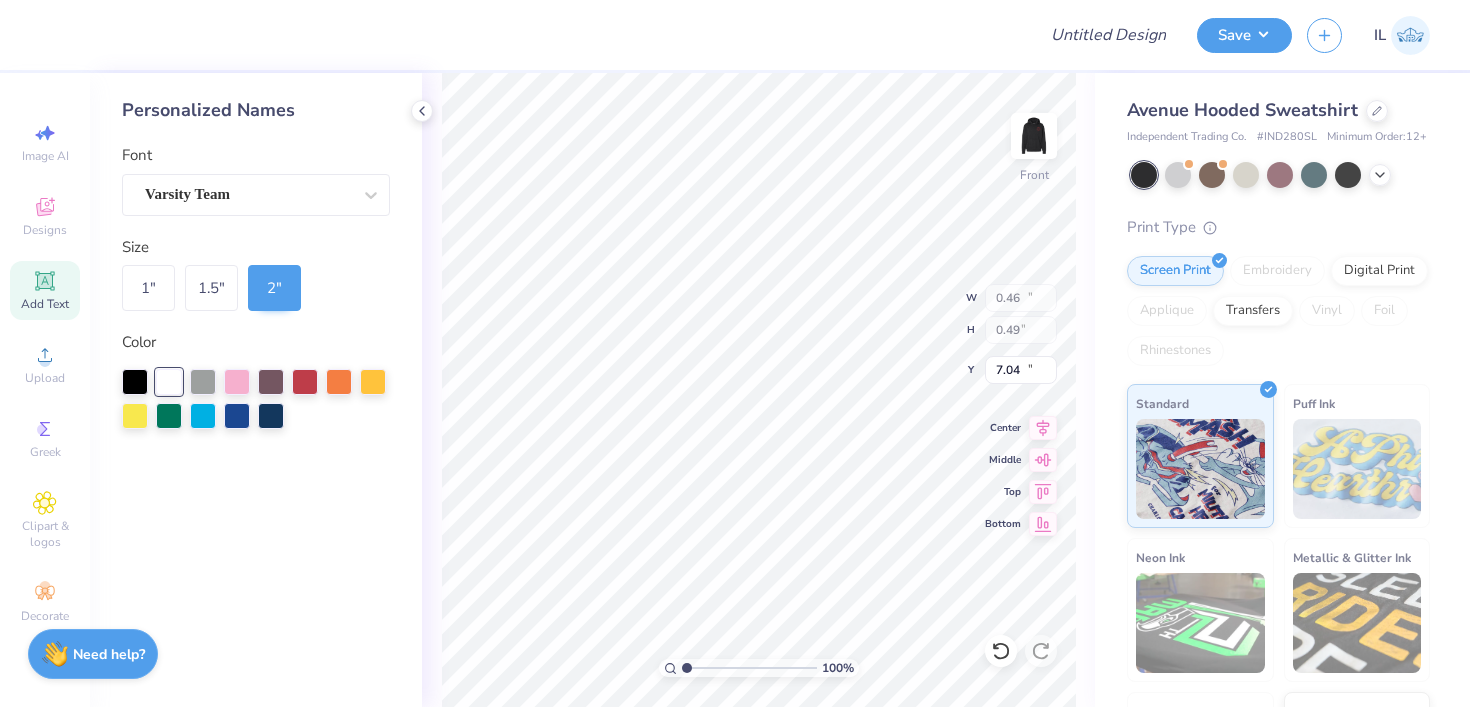 type on "12.43" 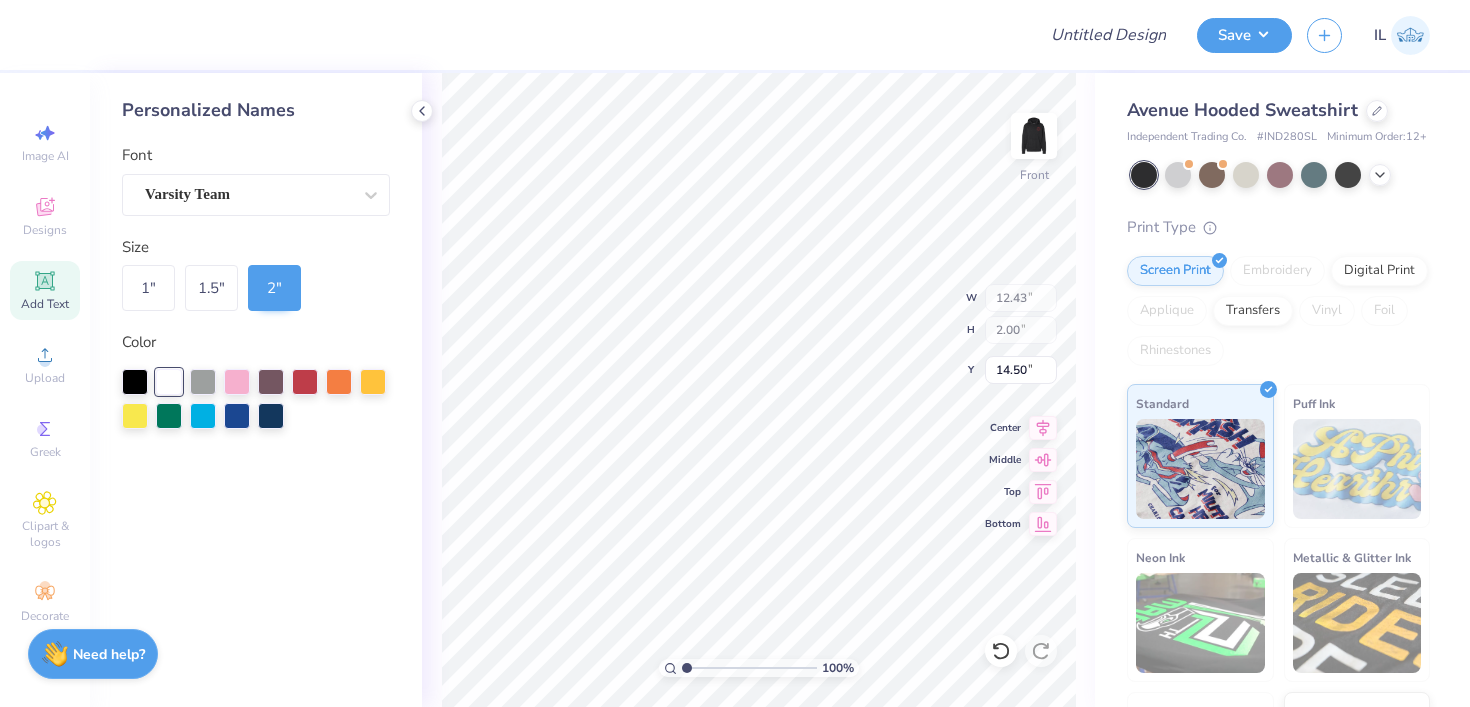 click 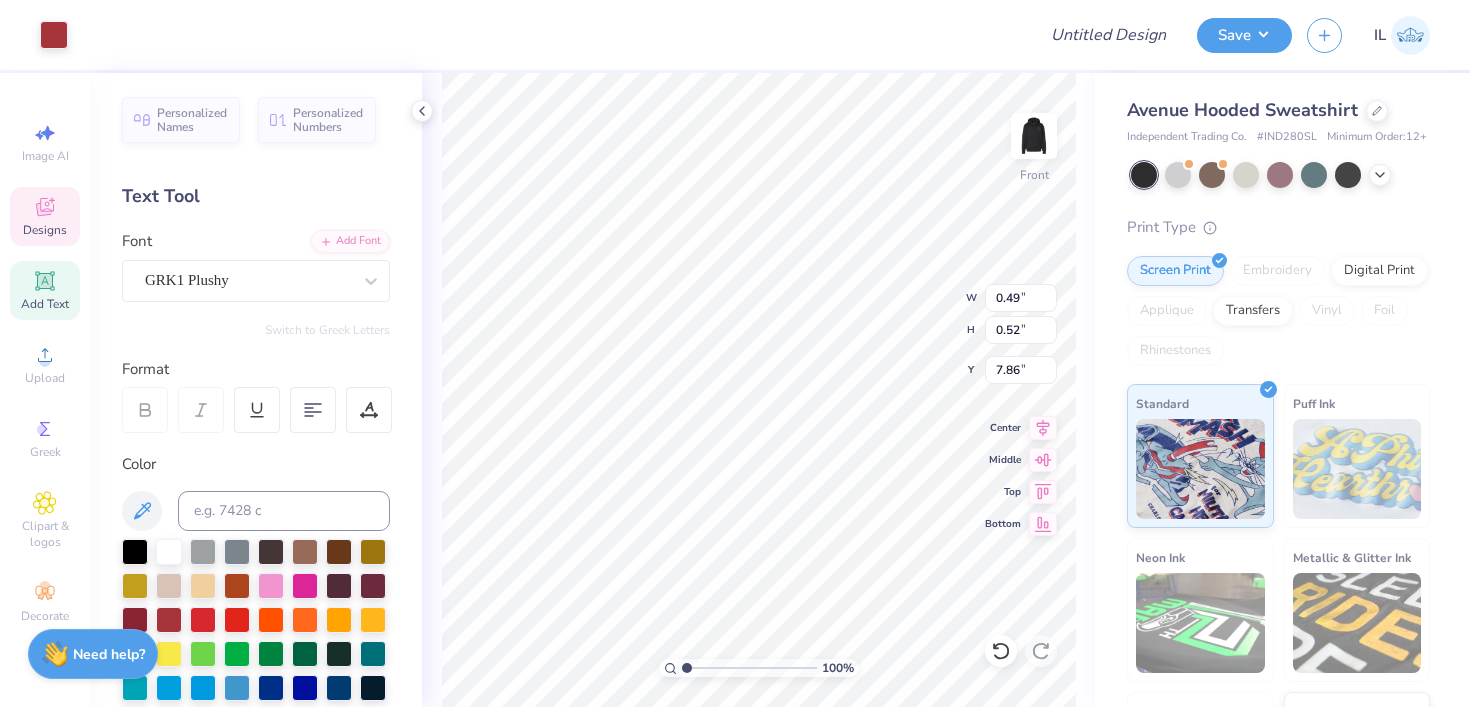 type on "0.49" 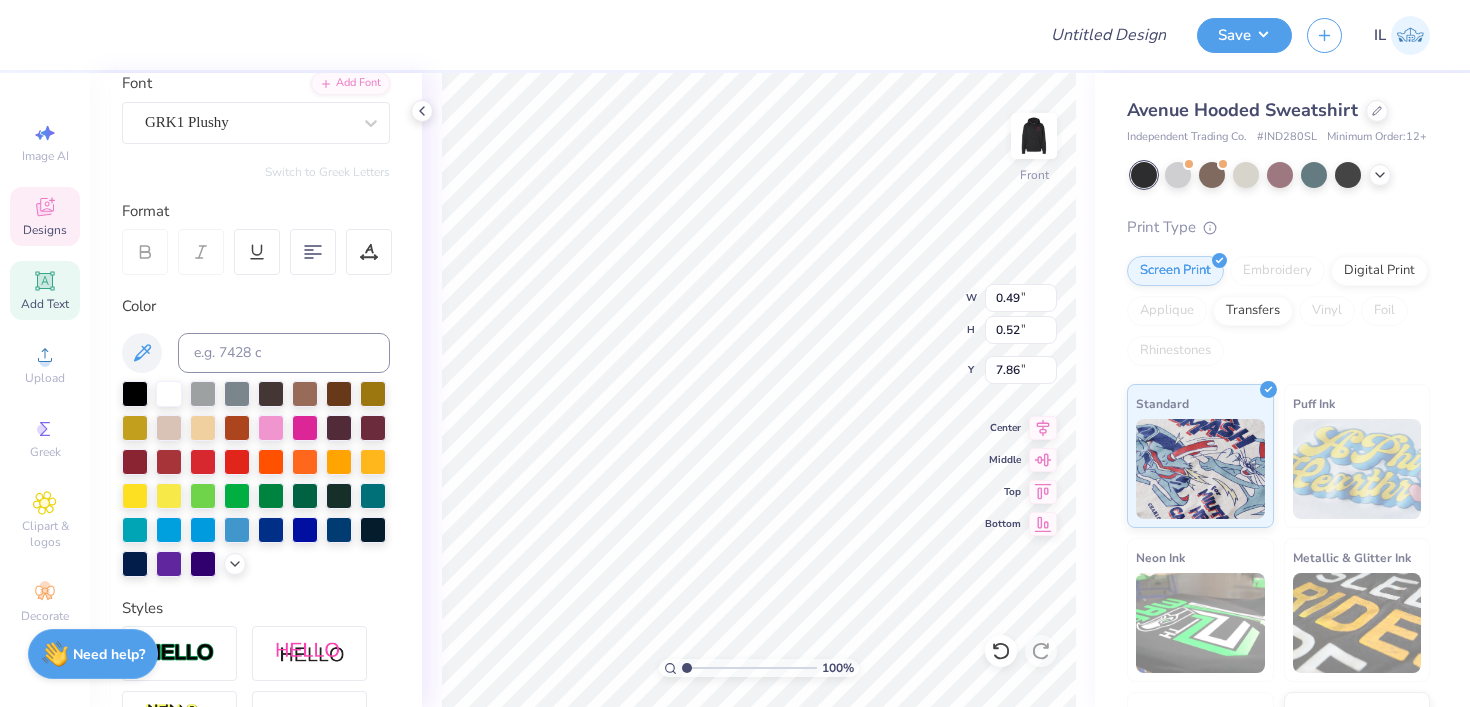 scroll, scrollTop: 0, scrollLeft: 0, axis: both 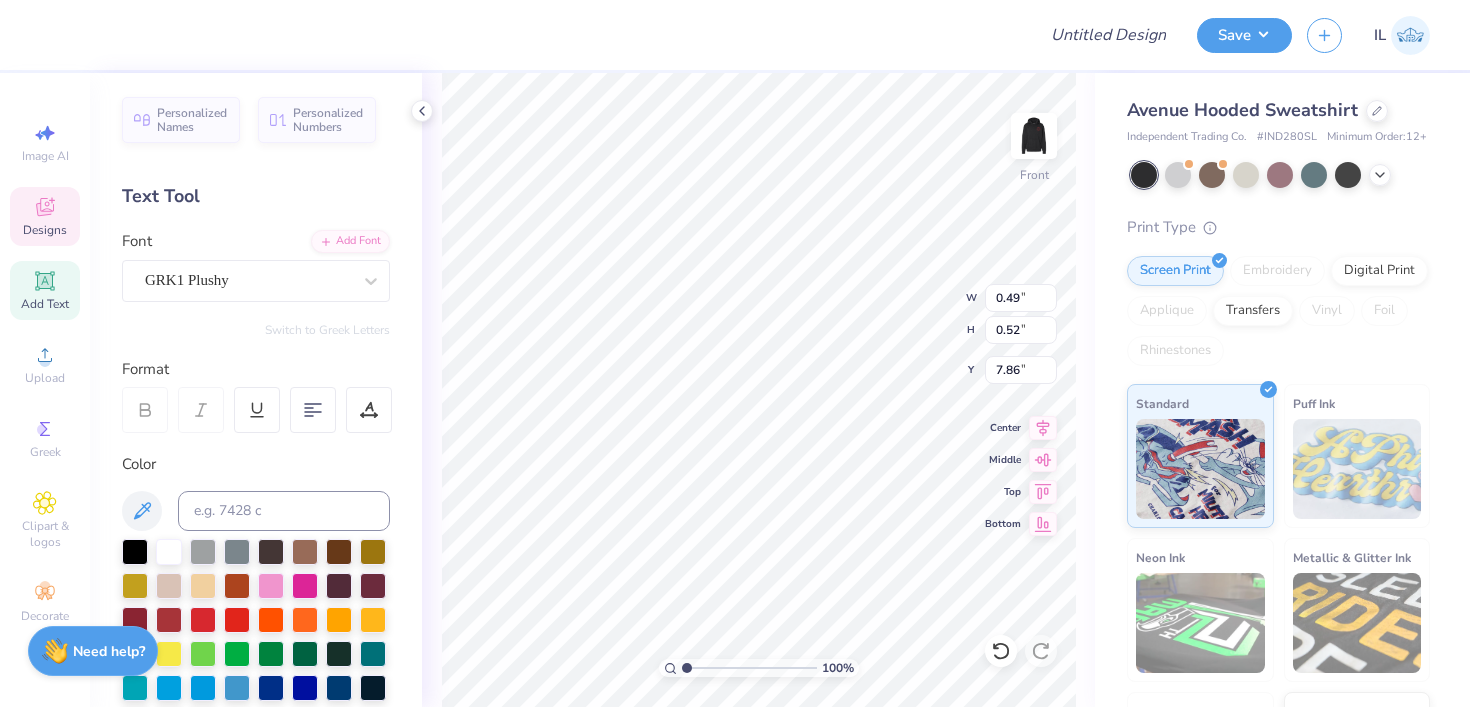 click at bounding box center (55, 651) 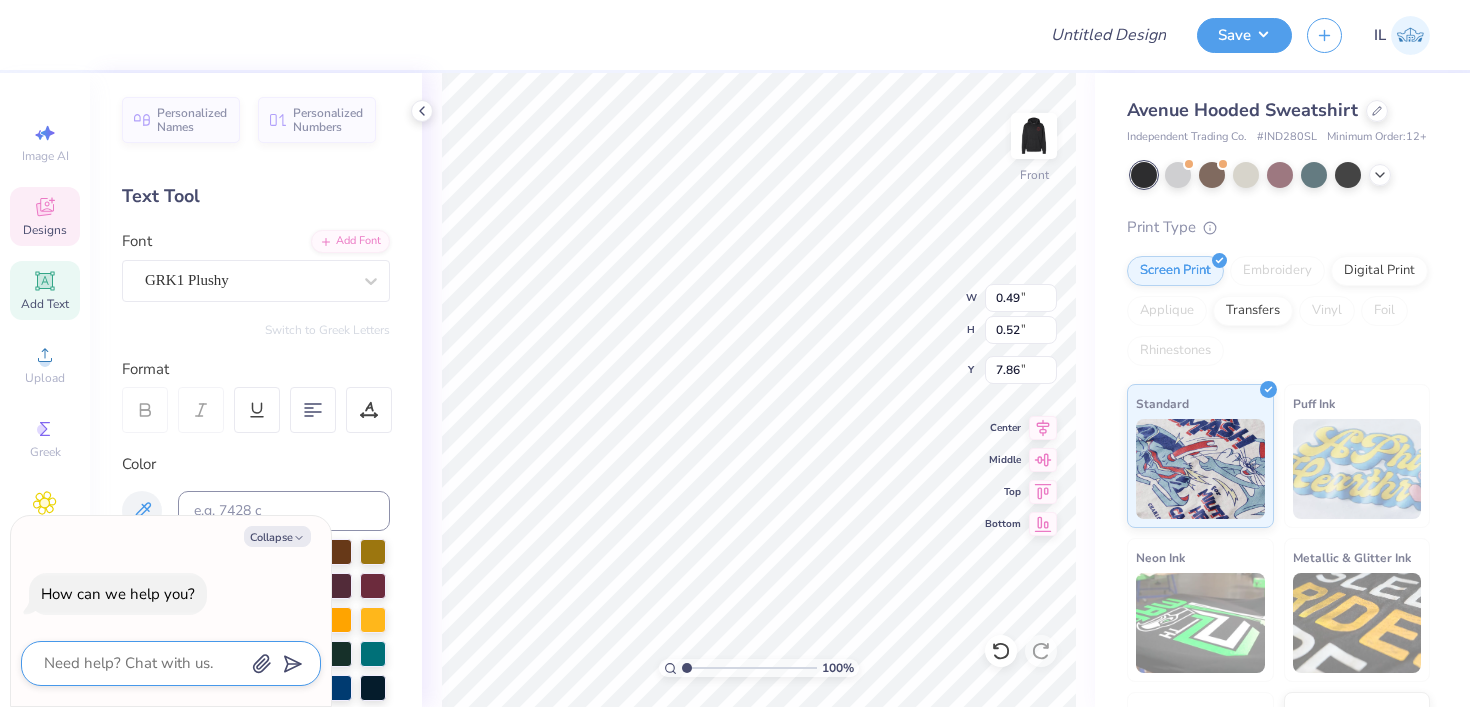 click at bounding box center (143, 663) 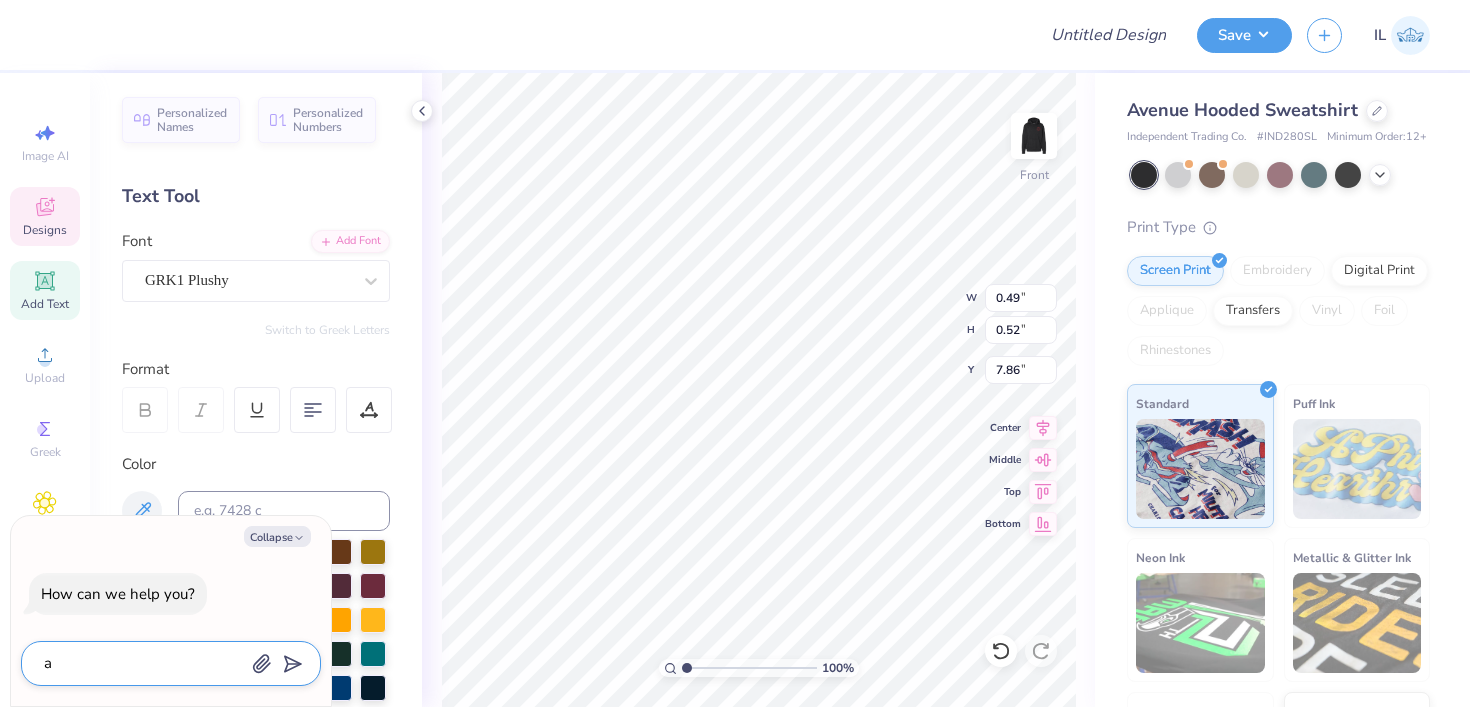 type on "an" 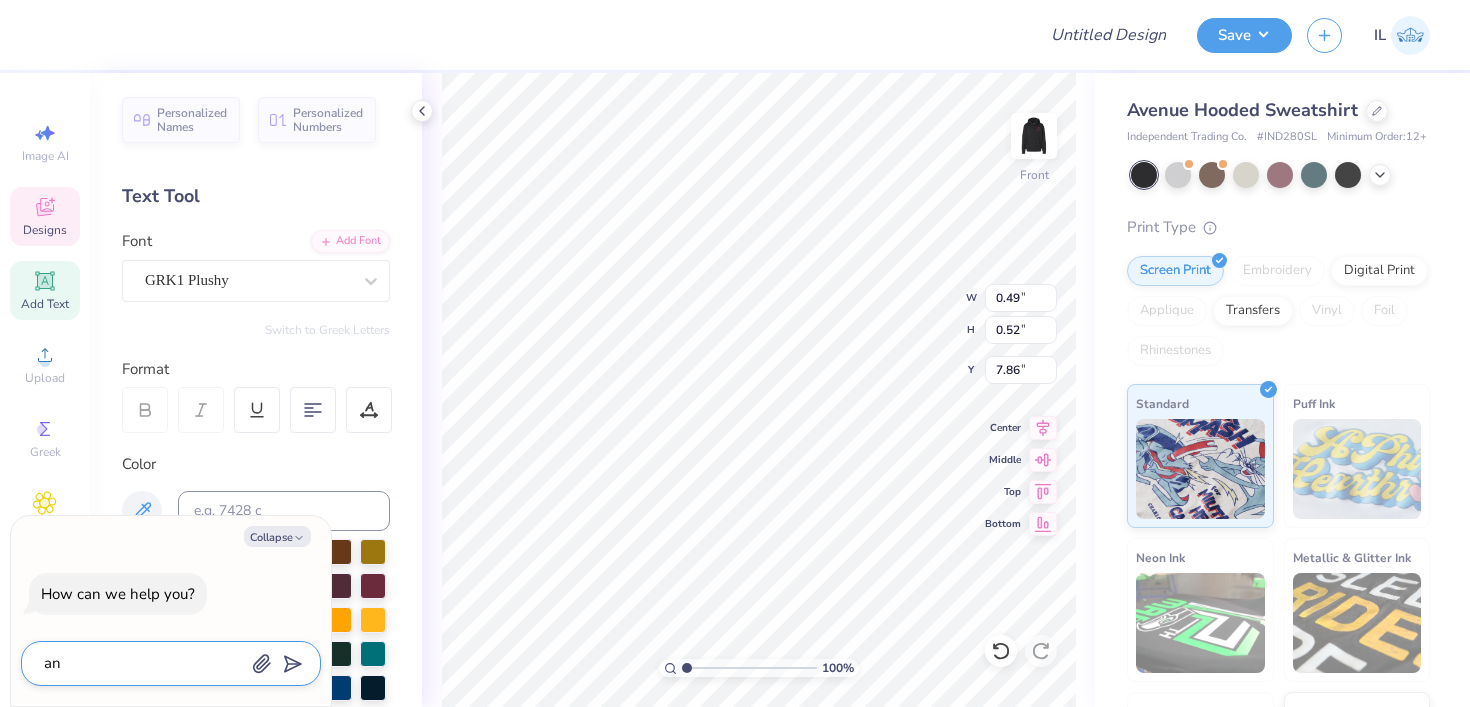 type on "any" 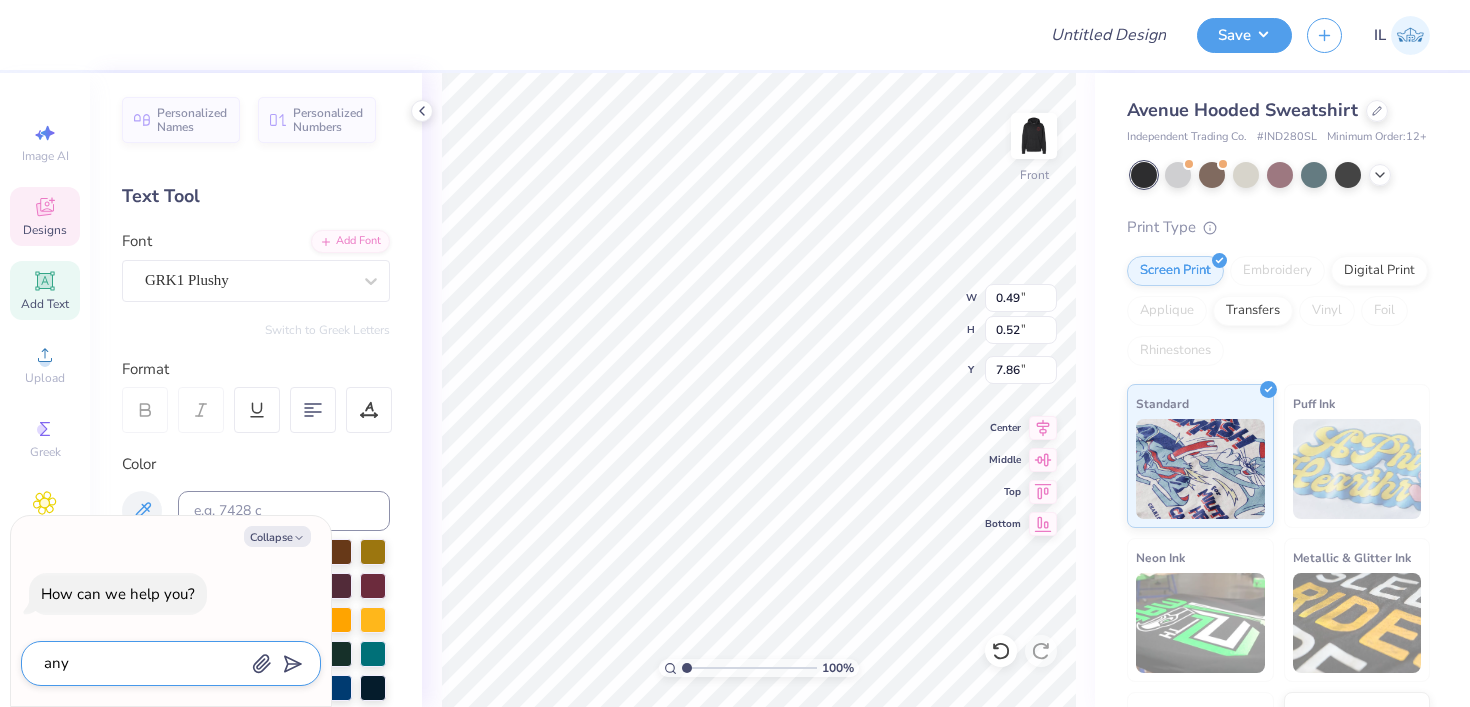 type on "any" 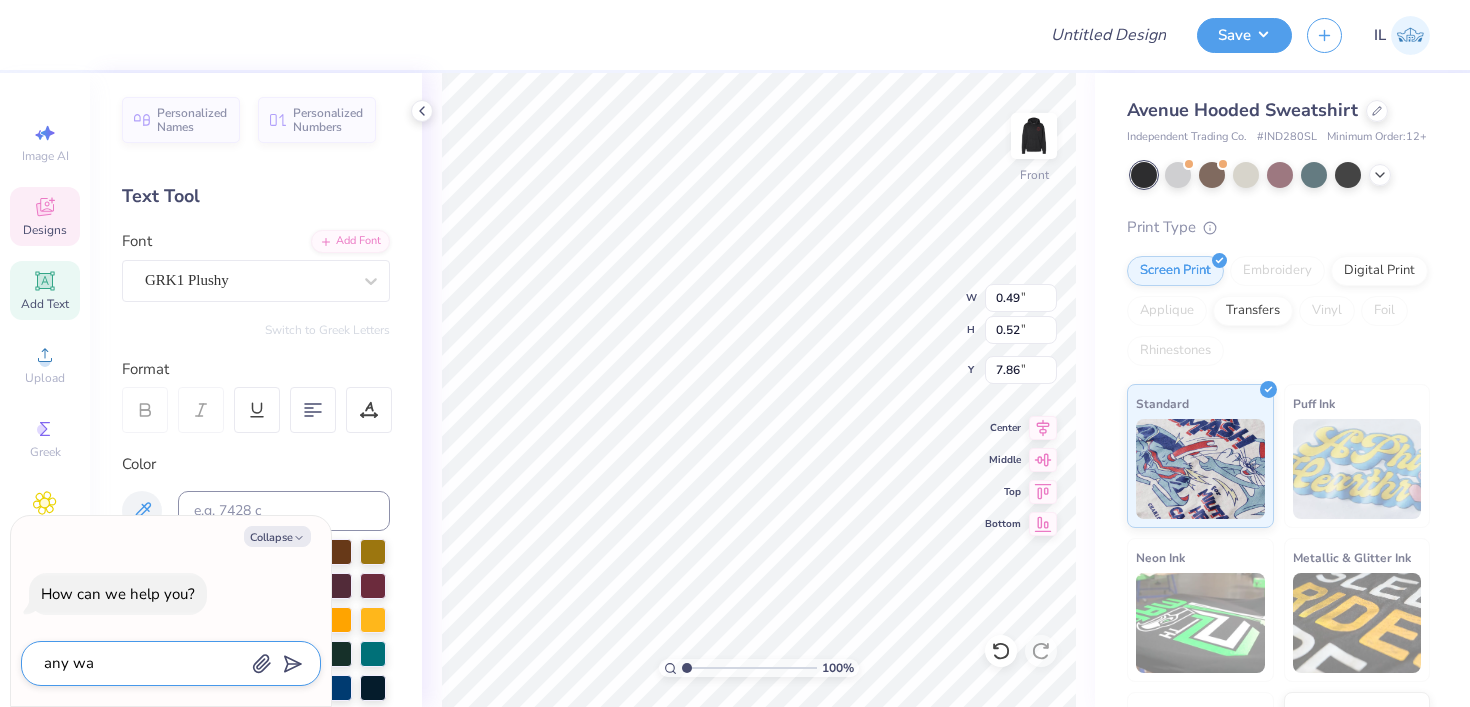 type on "any way" 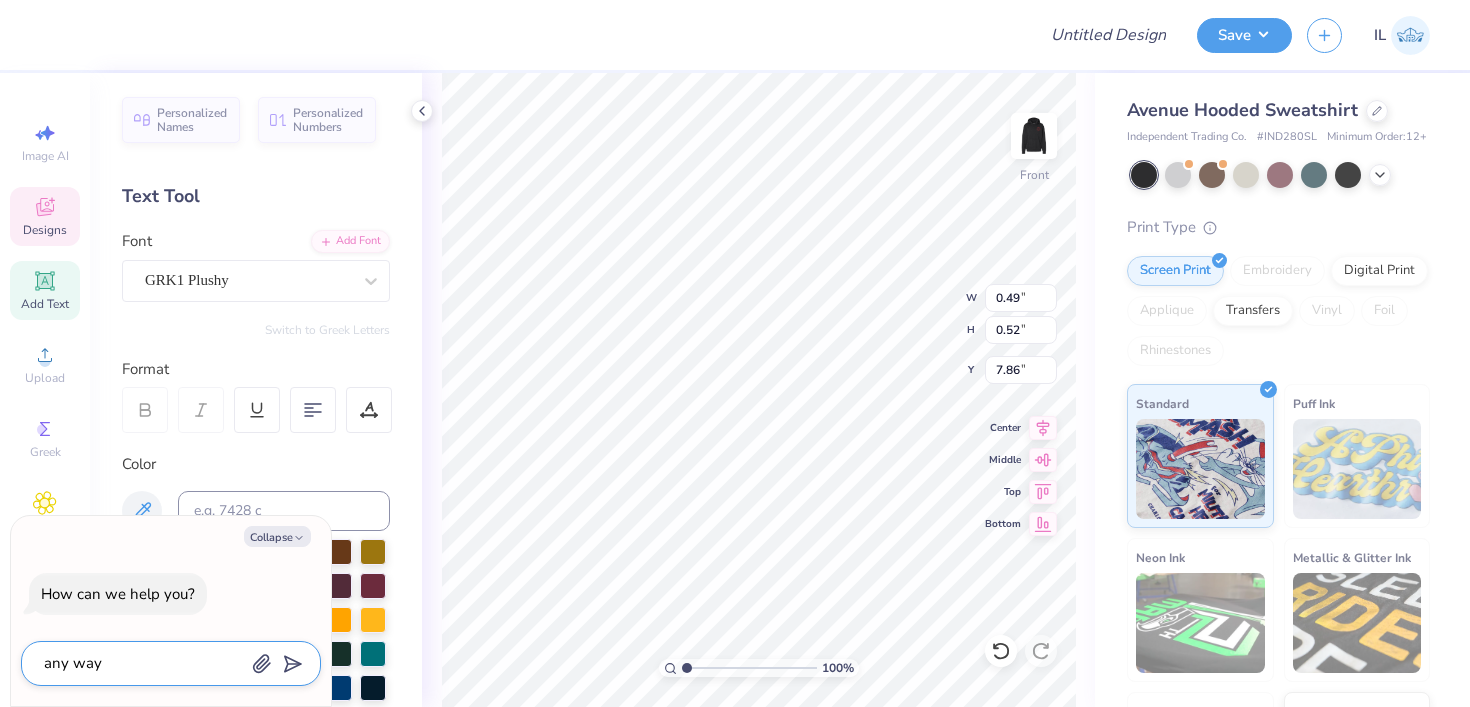 type on "any way" 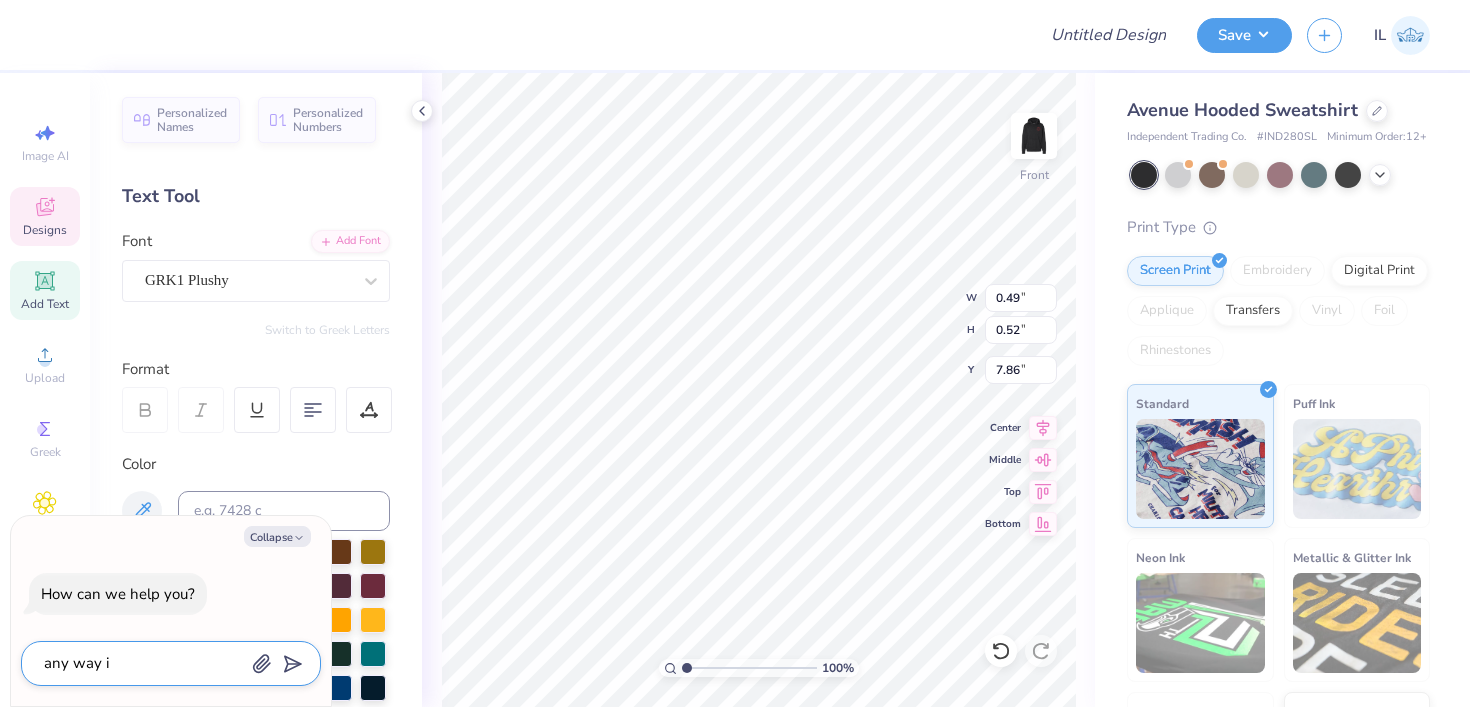 type on "any way i" 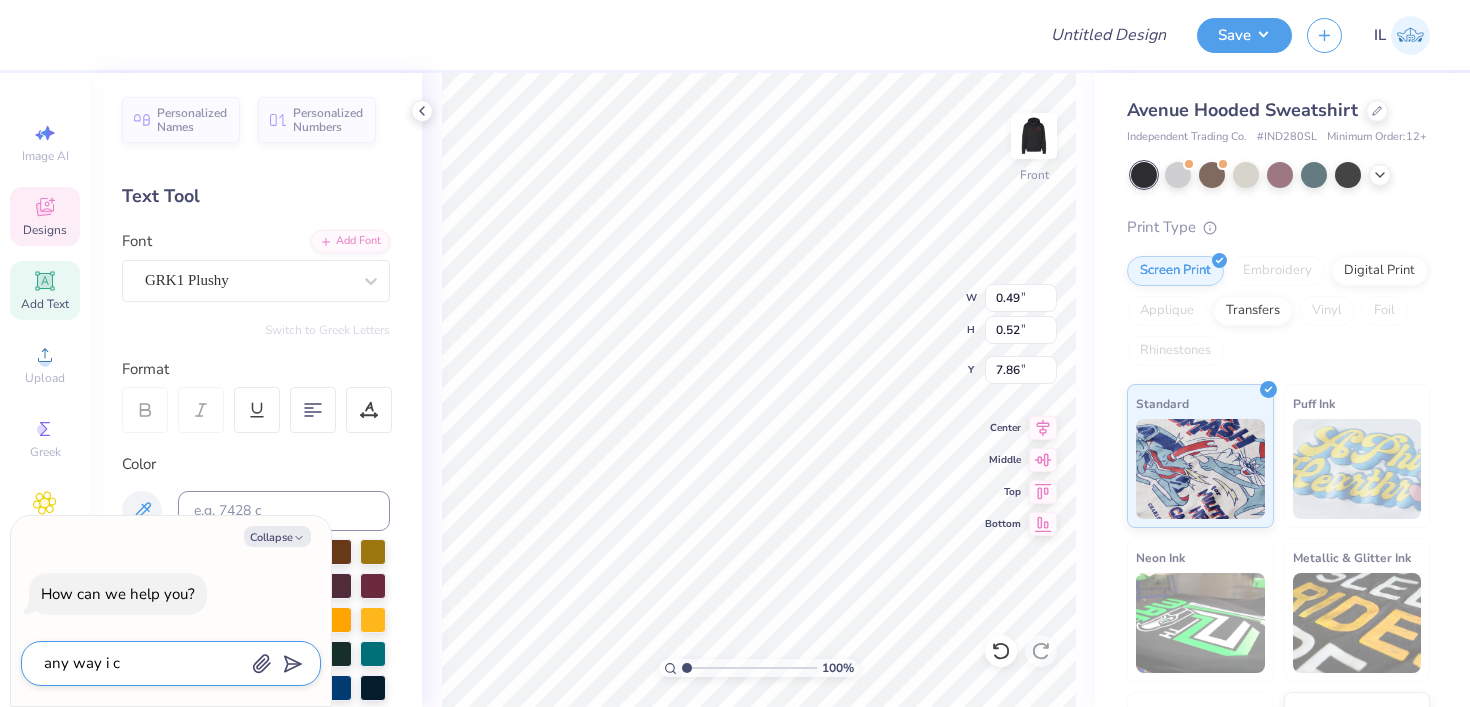 type on "any way i co" 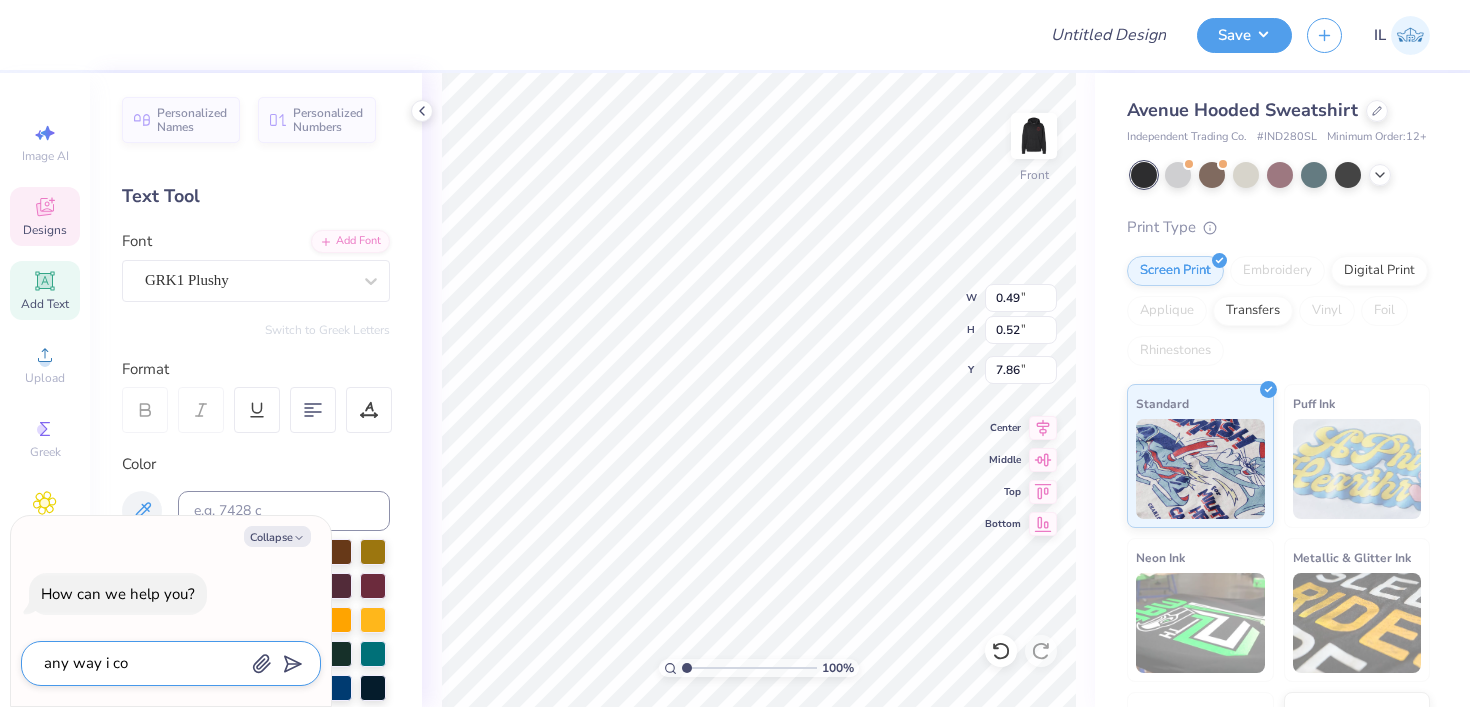 type on "any way i cou" 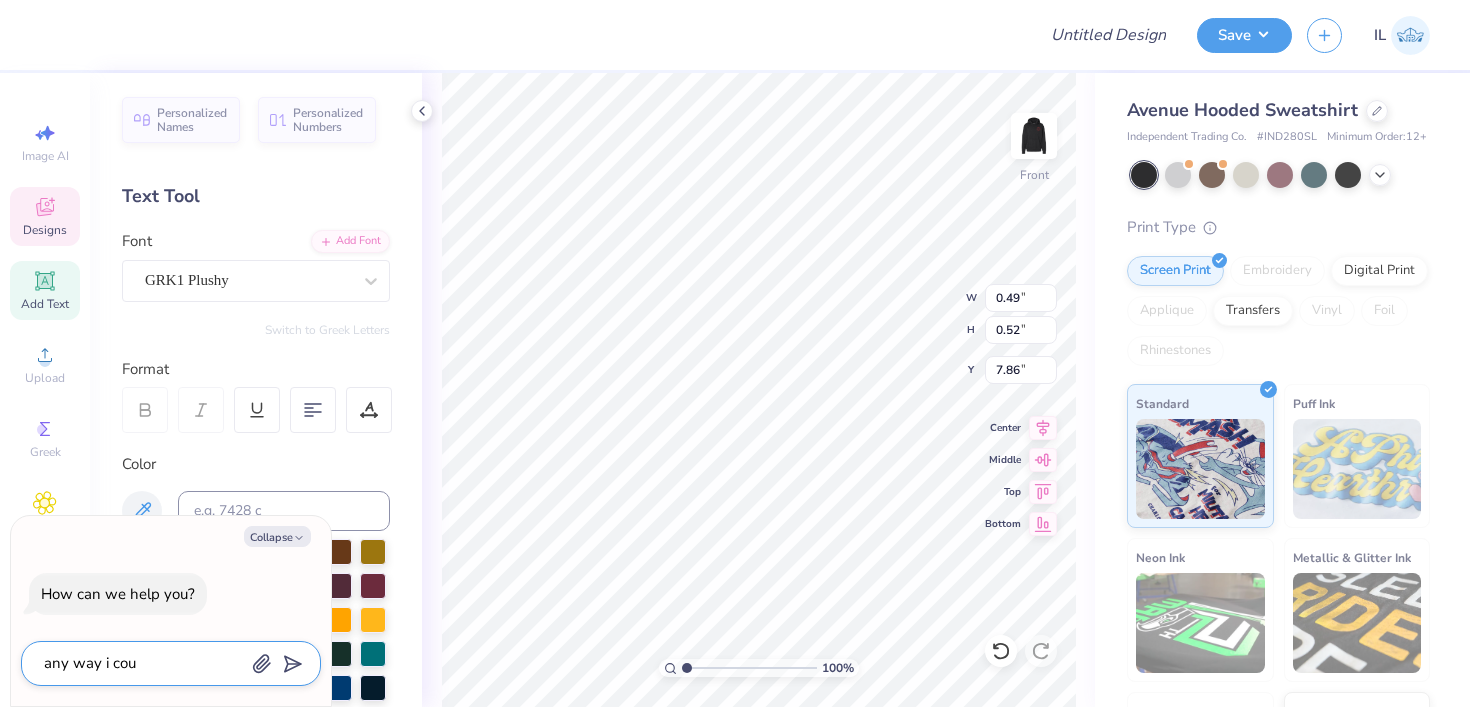 type on "any way i coul" 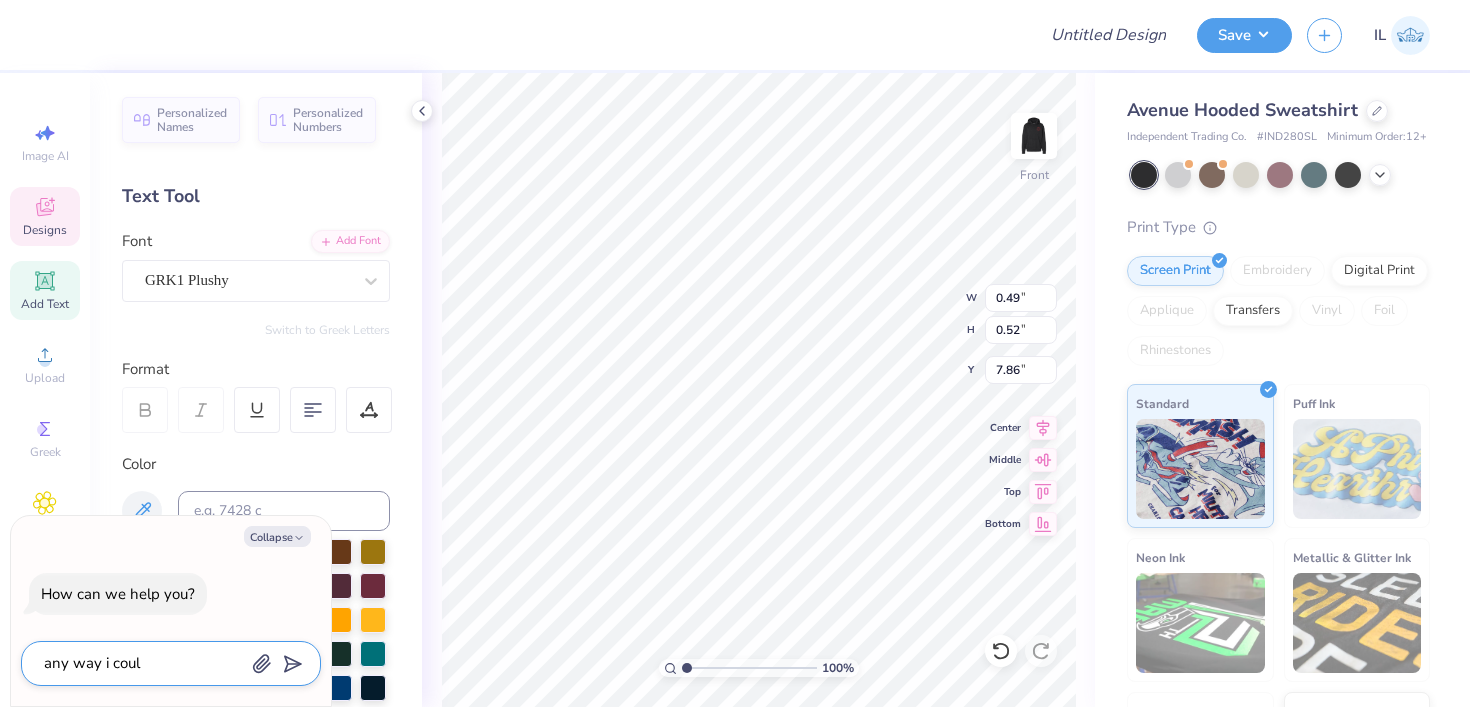 type on "any way i could" 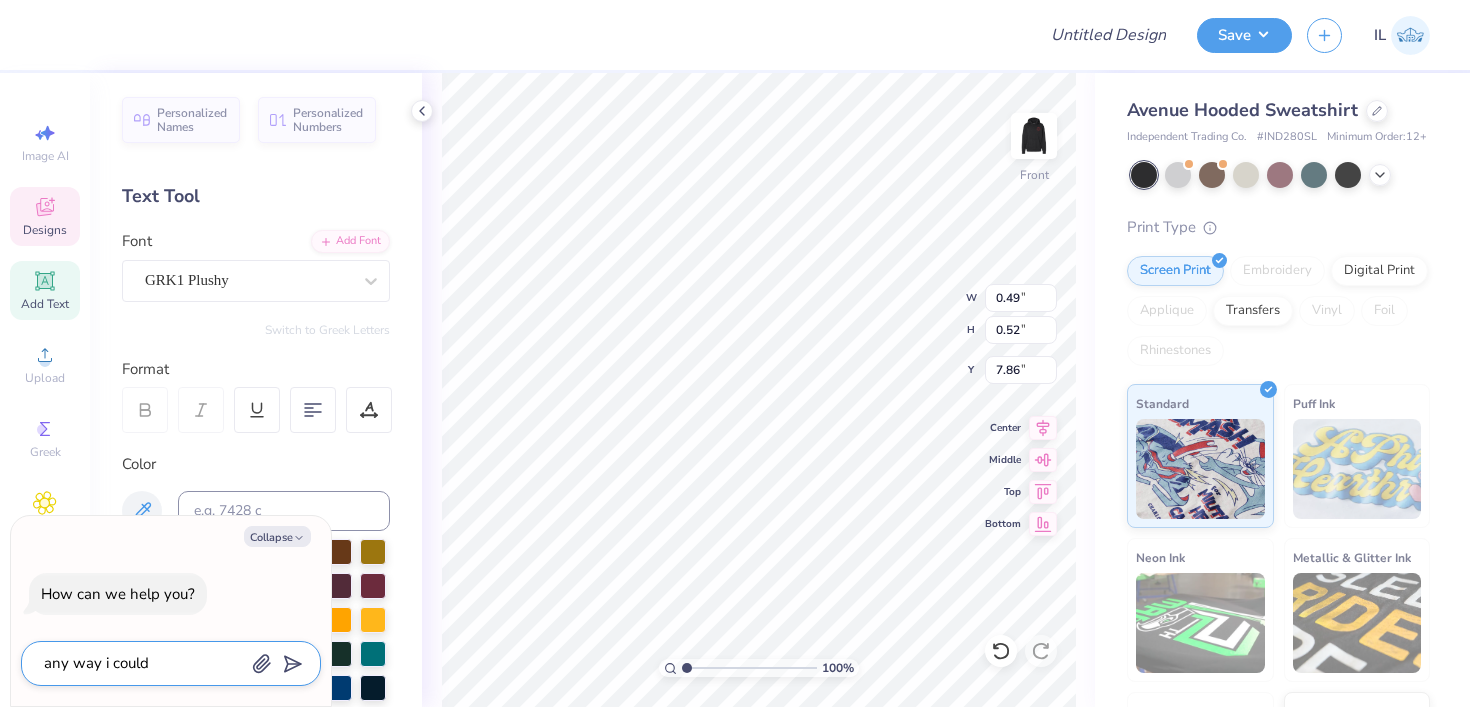 type on "any way i could" 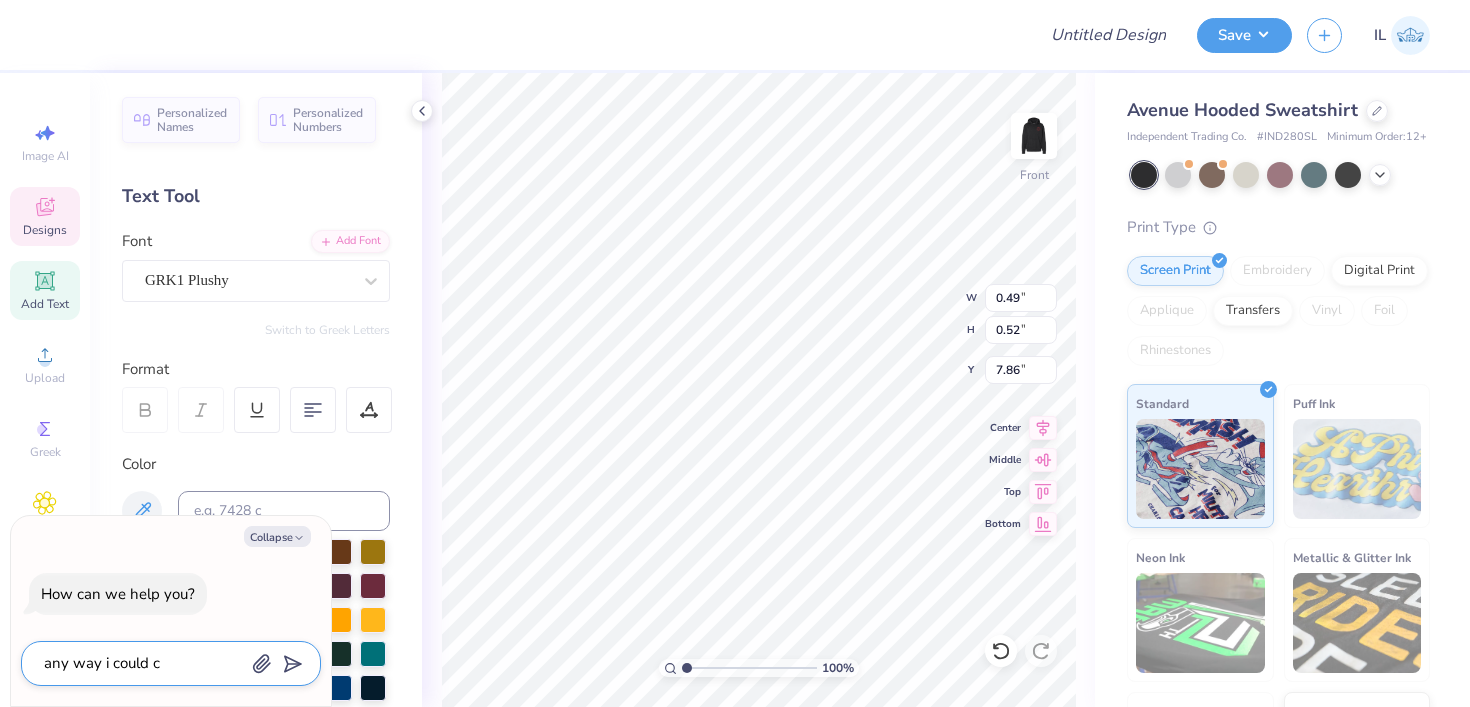 type on "any way i could ch" 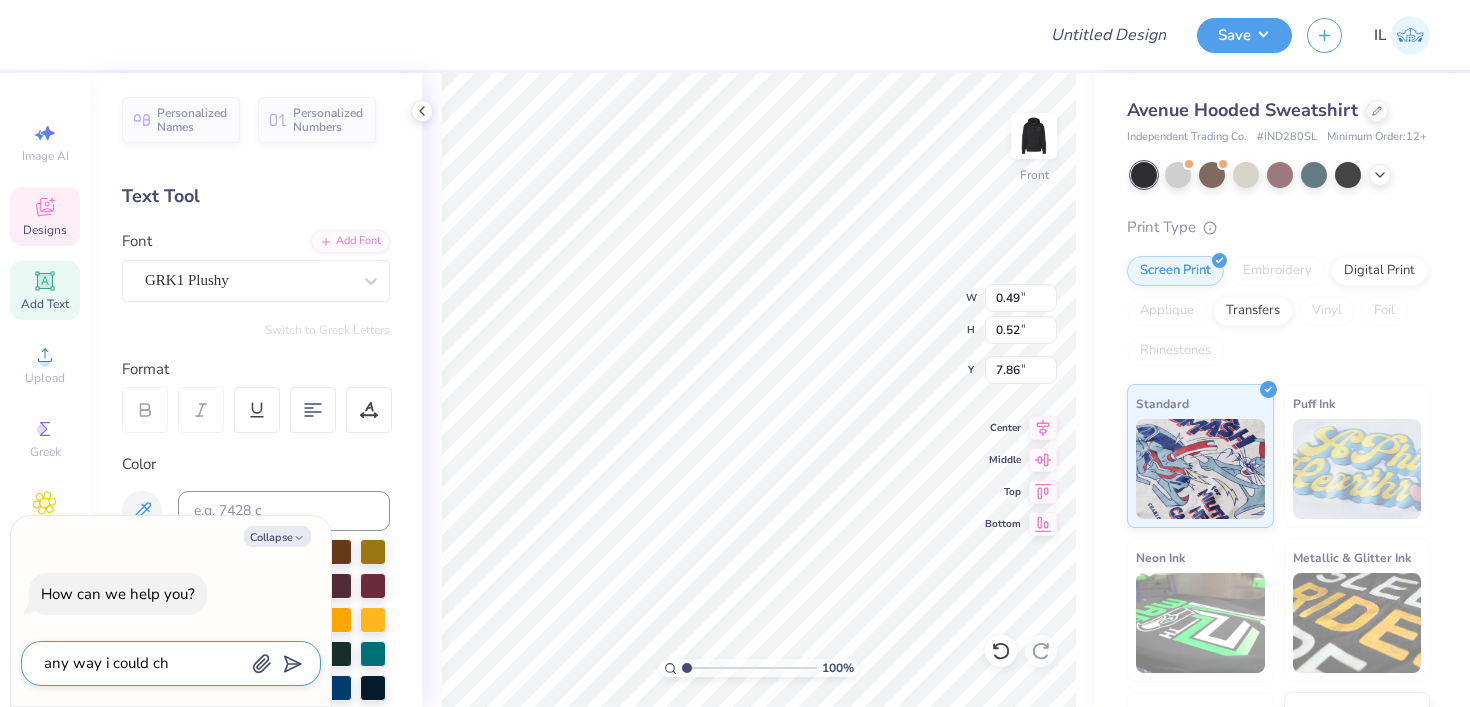type on "x" 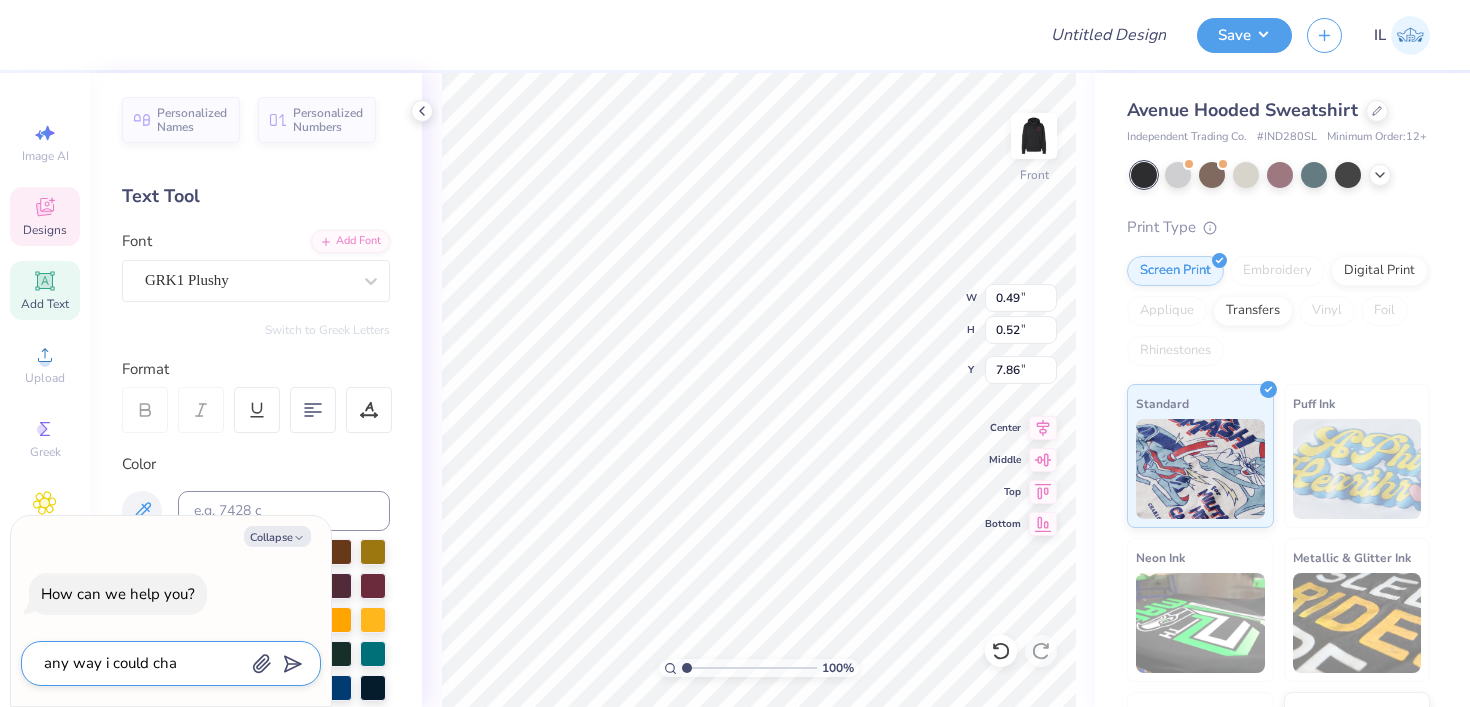 type on "any way i could chan" 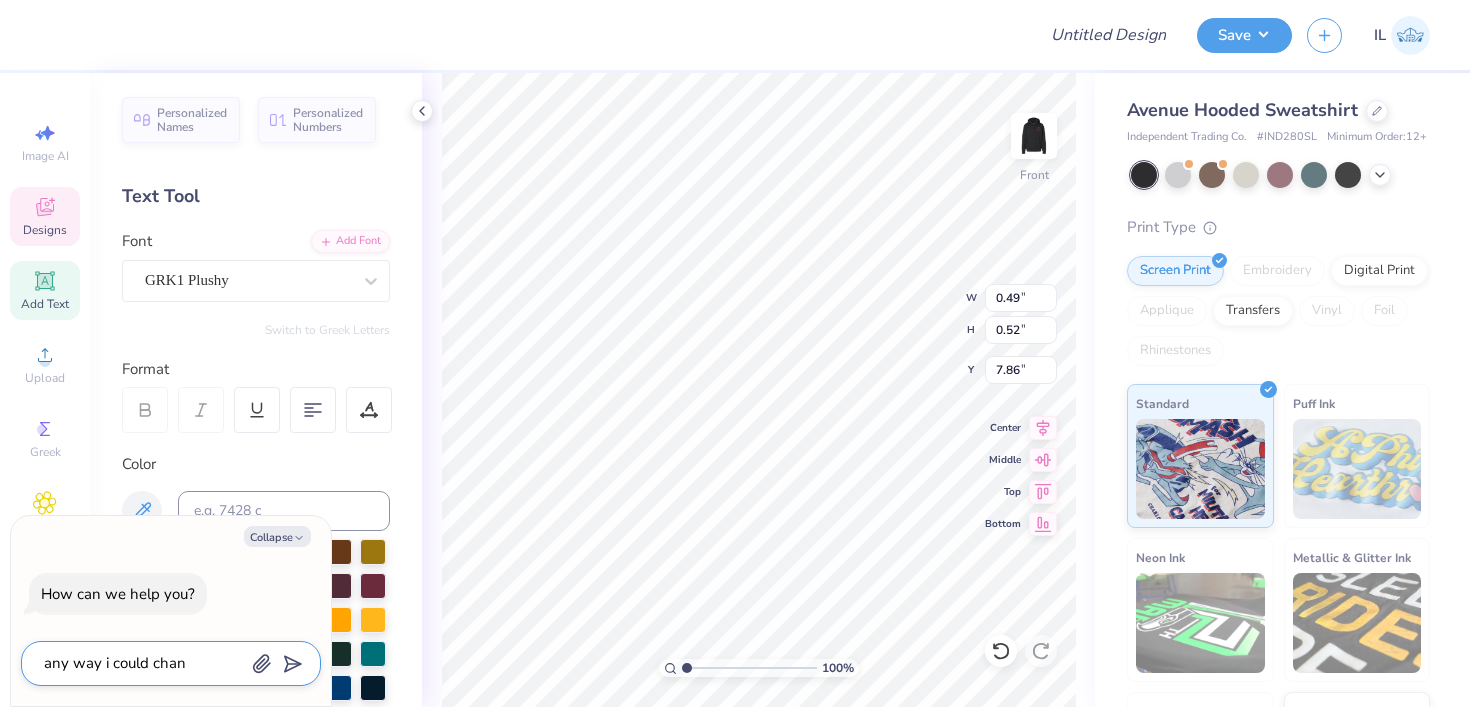 type on "any way i could chang" 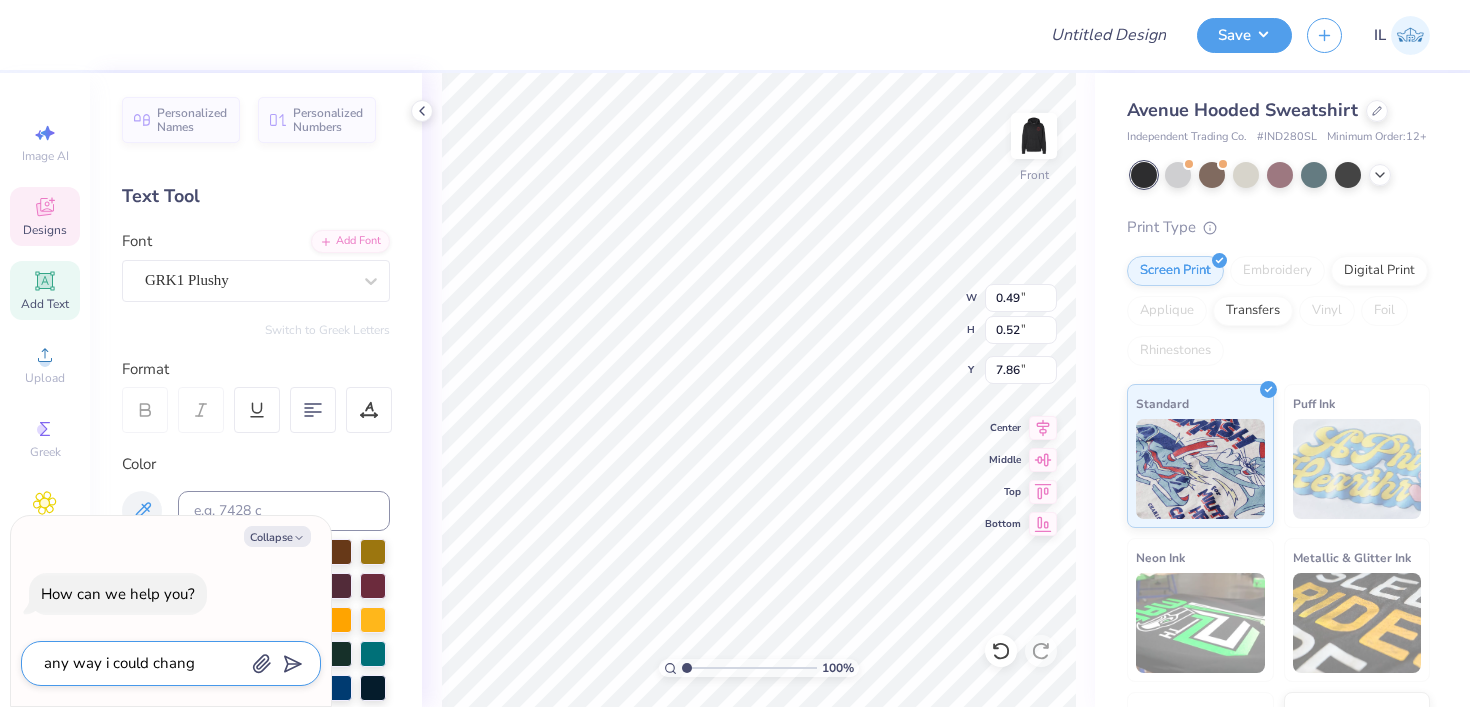 type on "any way i could change" 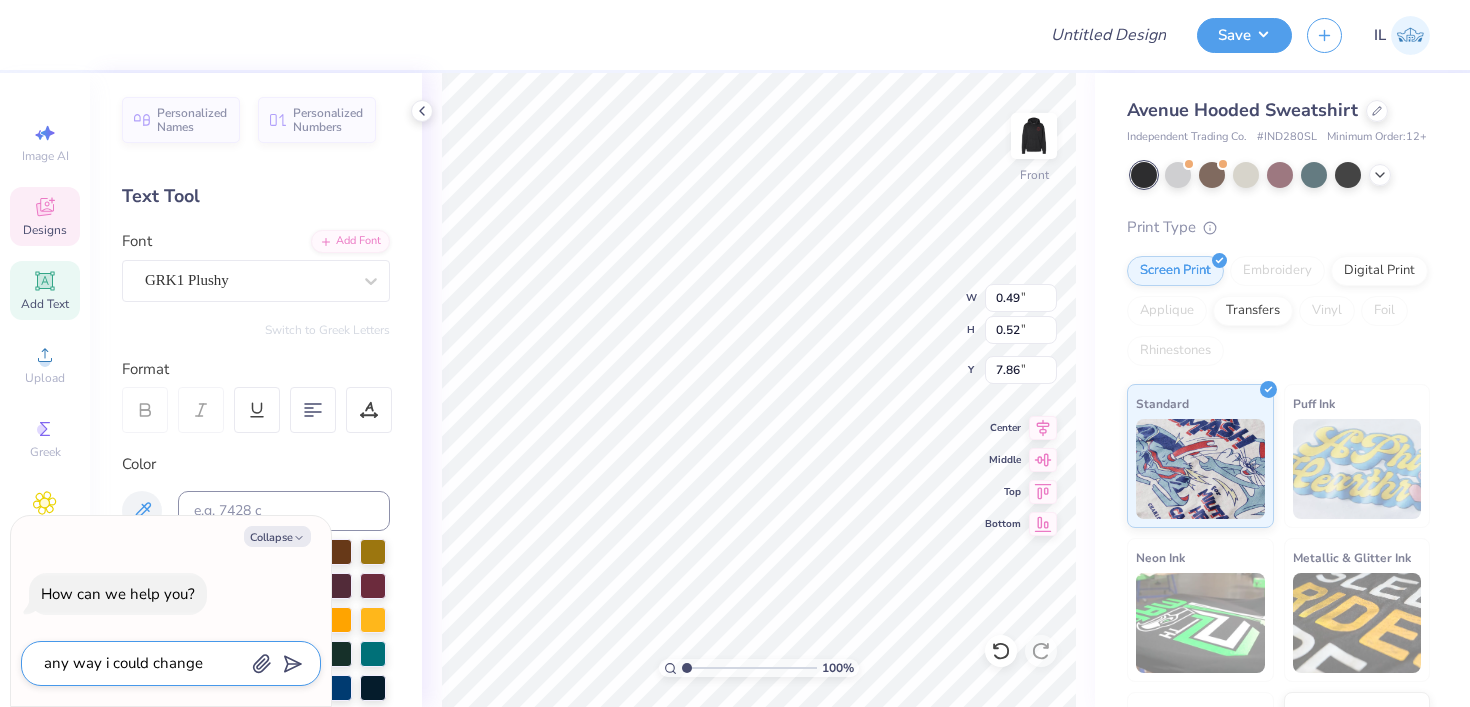 type on "x" 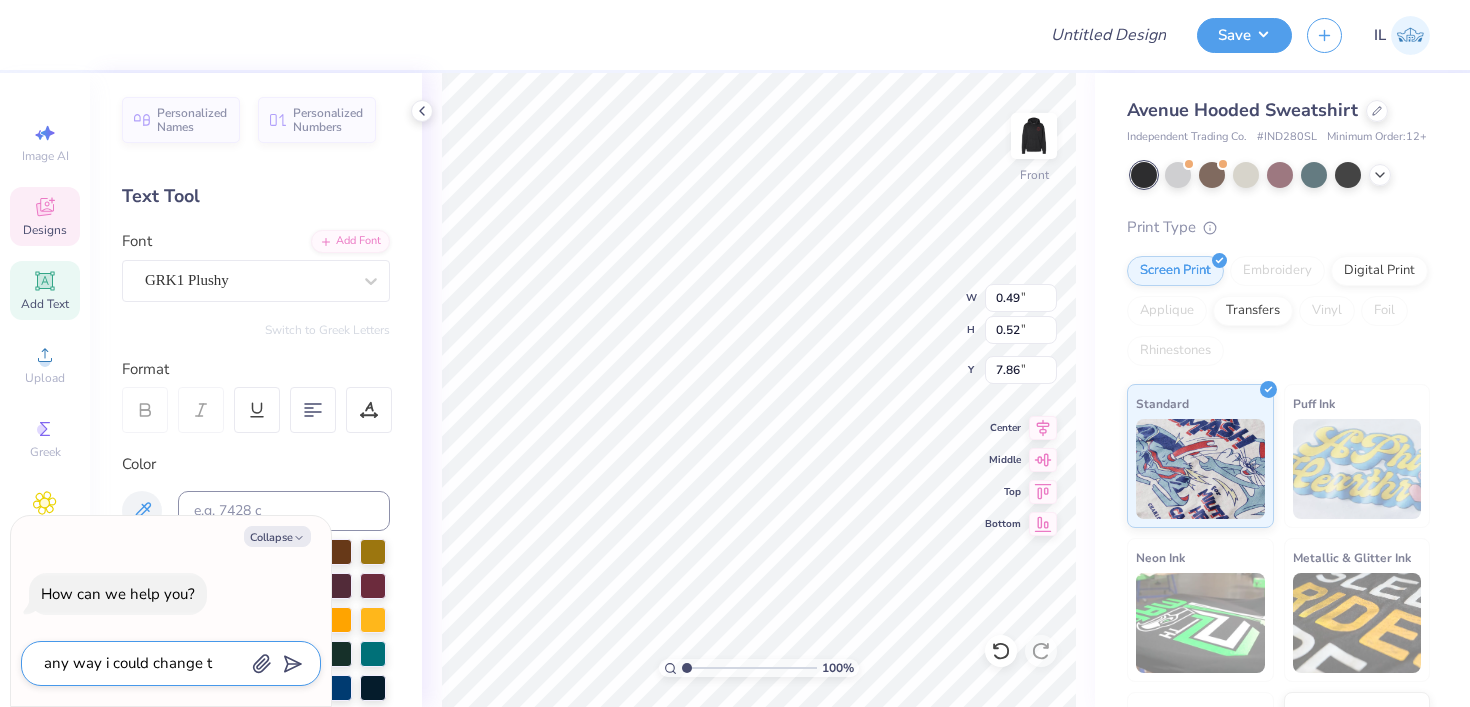 type on "any way i could change th" 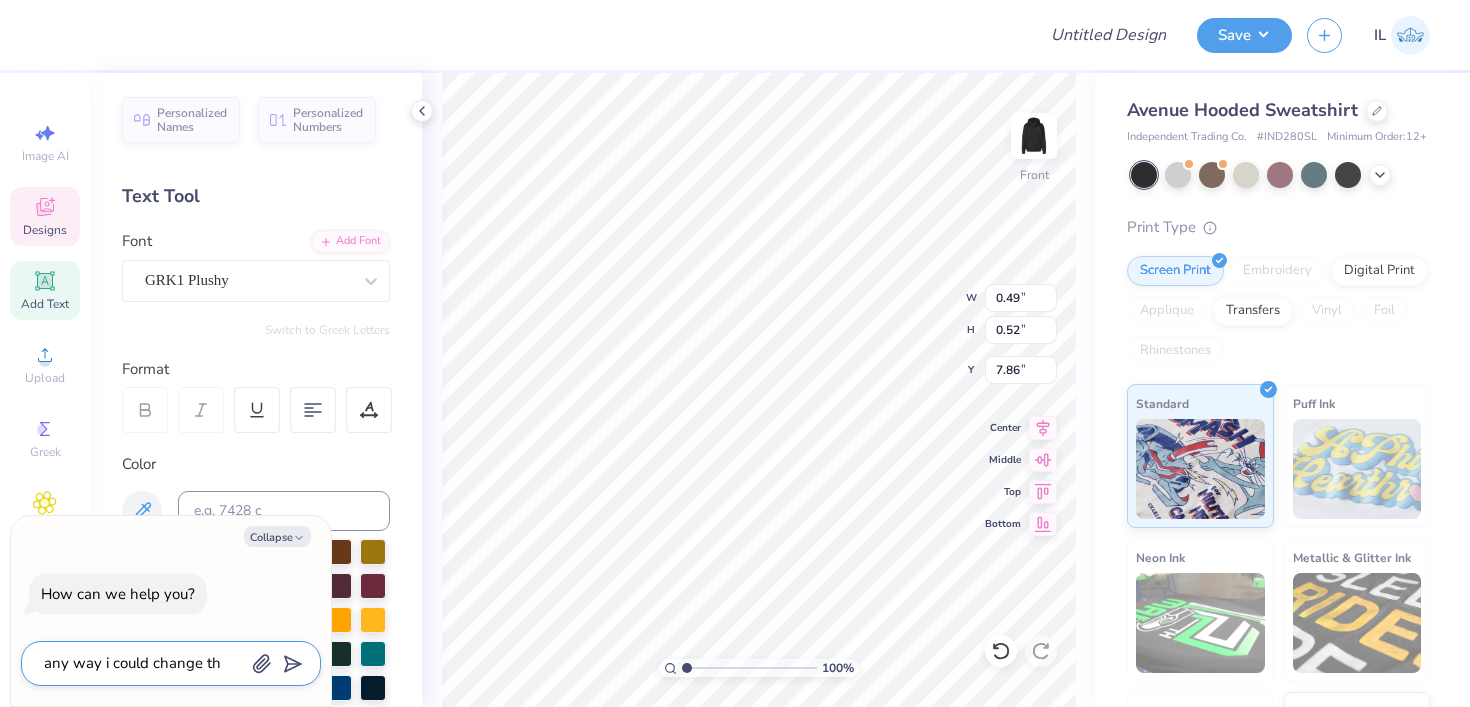 type on "any way i could change tha" 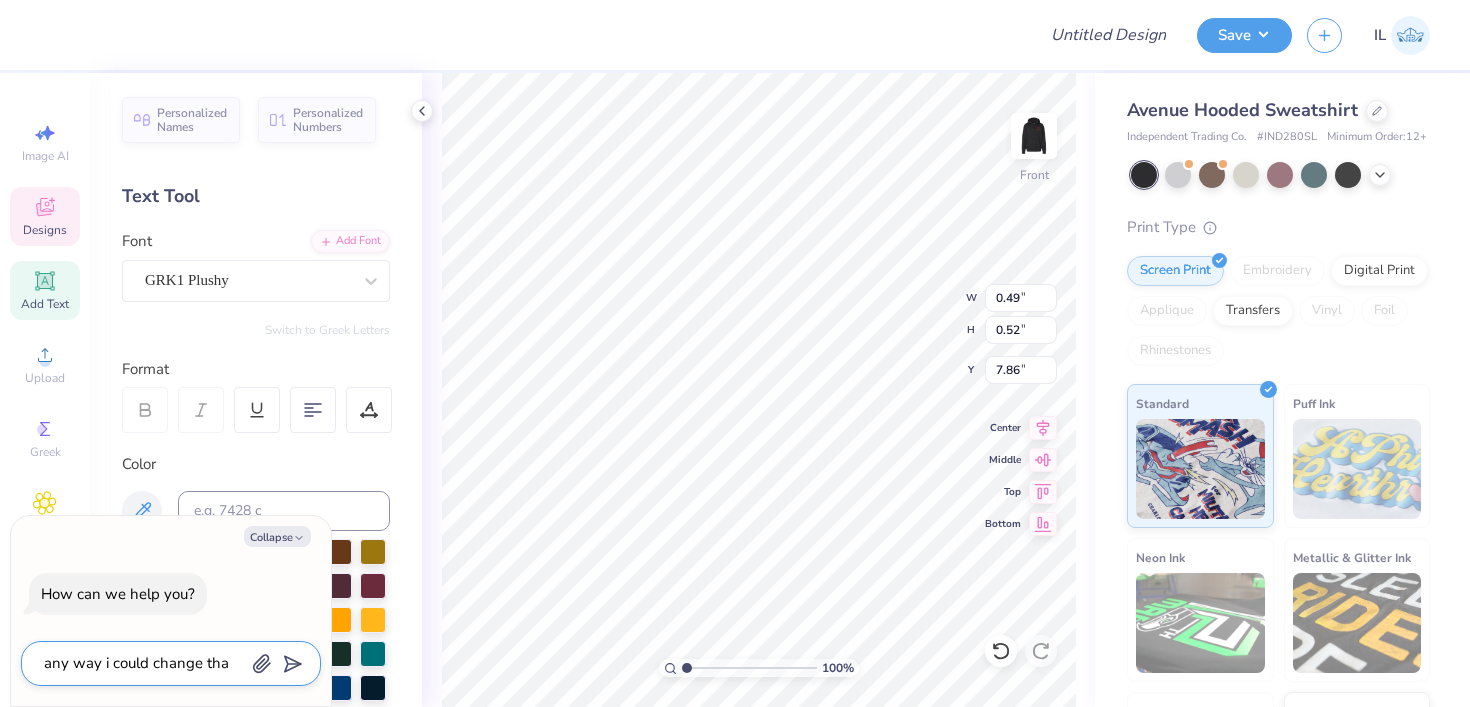 type on "x" 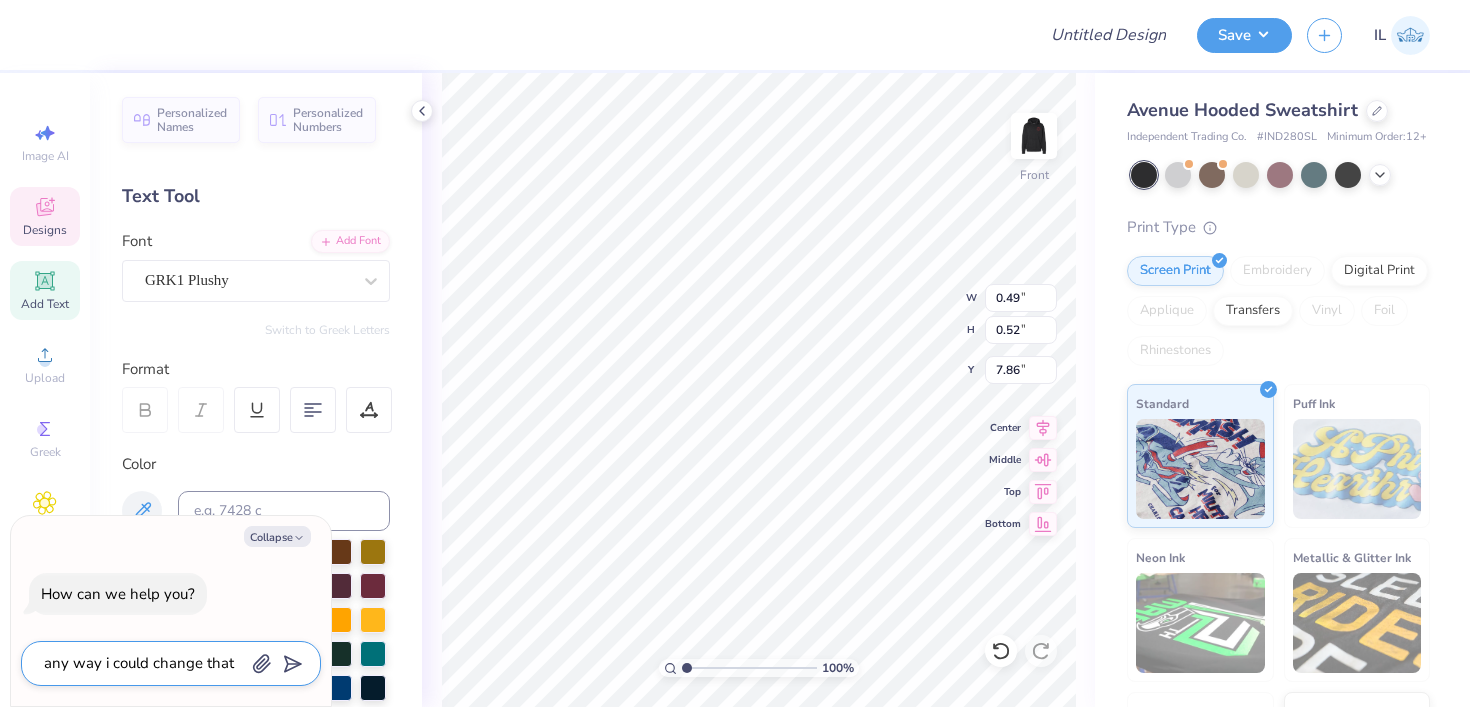 type on "any way i could change that" 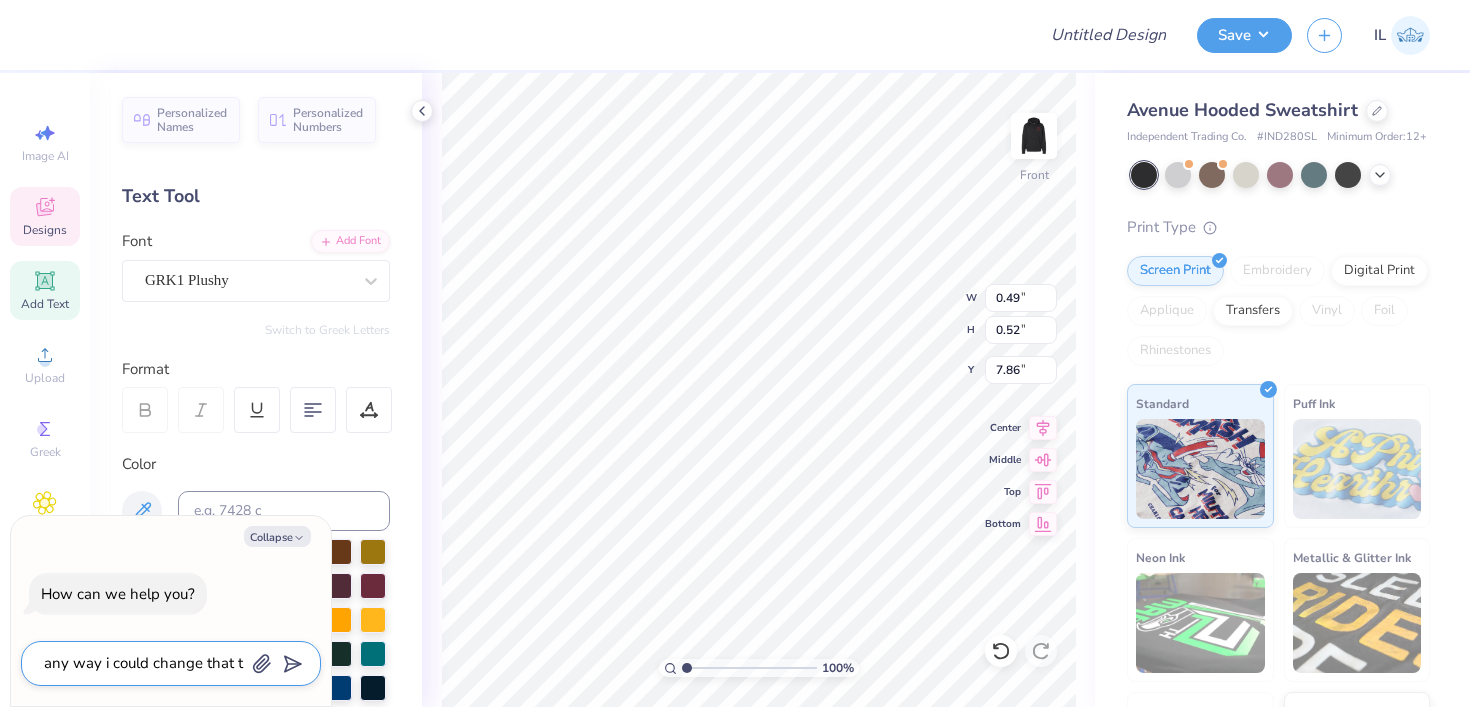 type on "any way i could change that te" 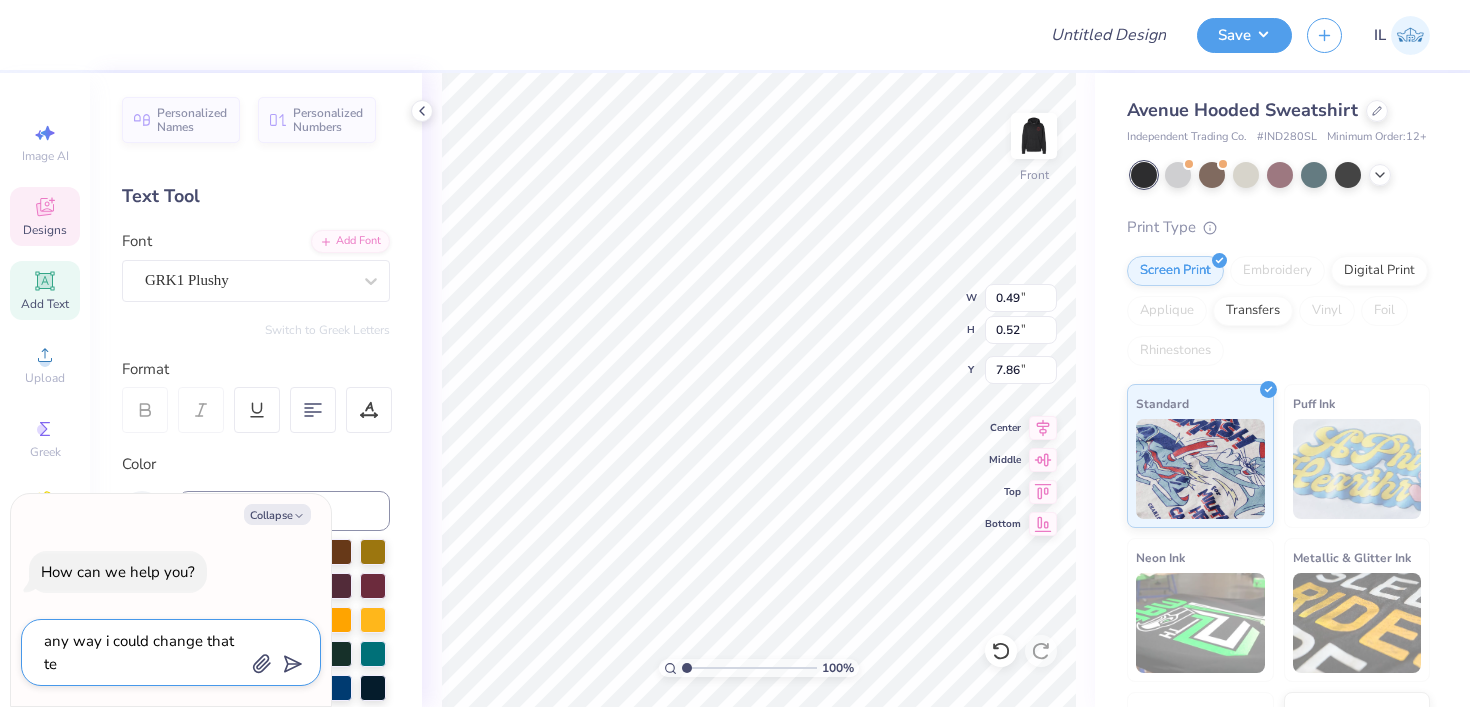 type on "any way i could change that tex" 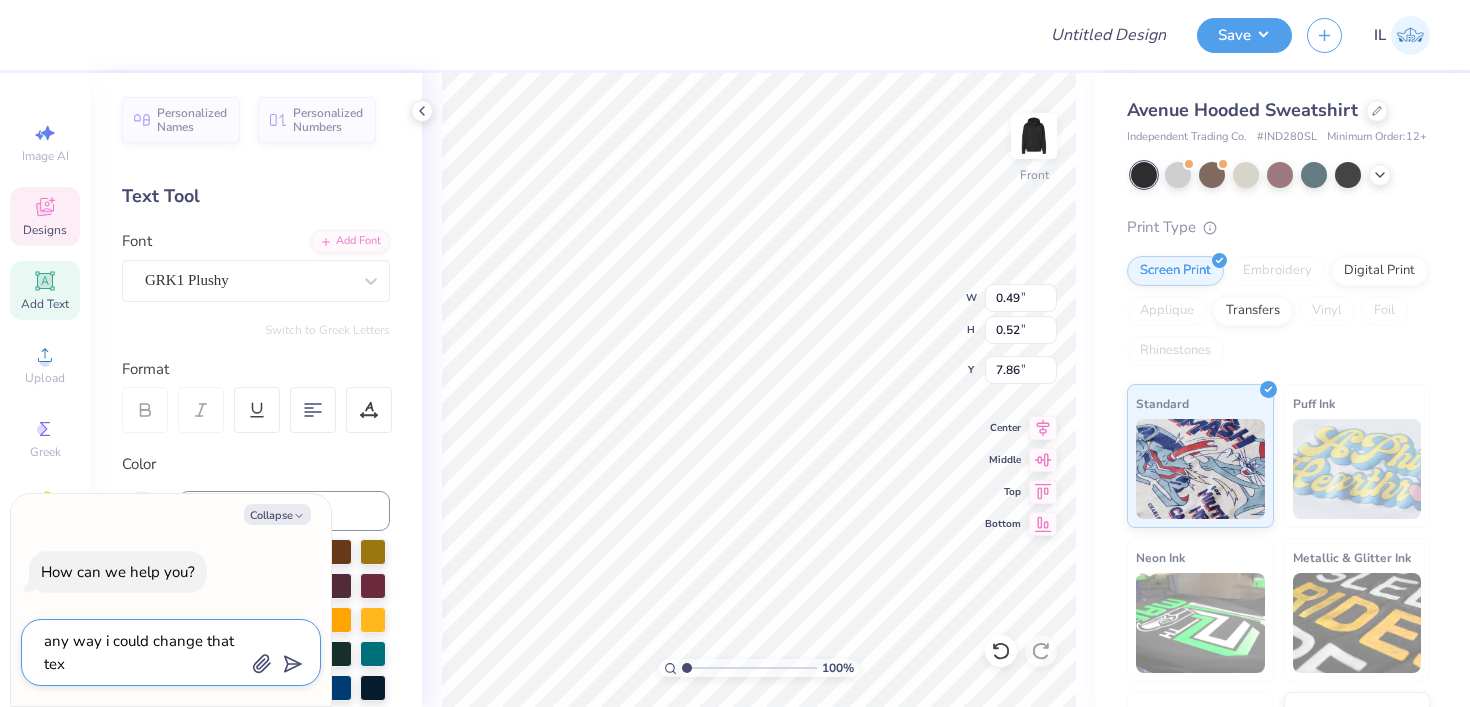 type on "x" 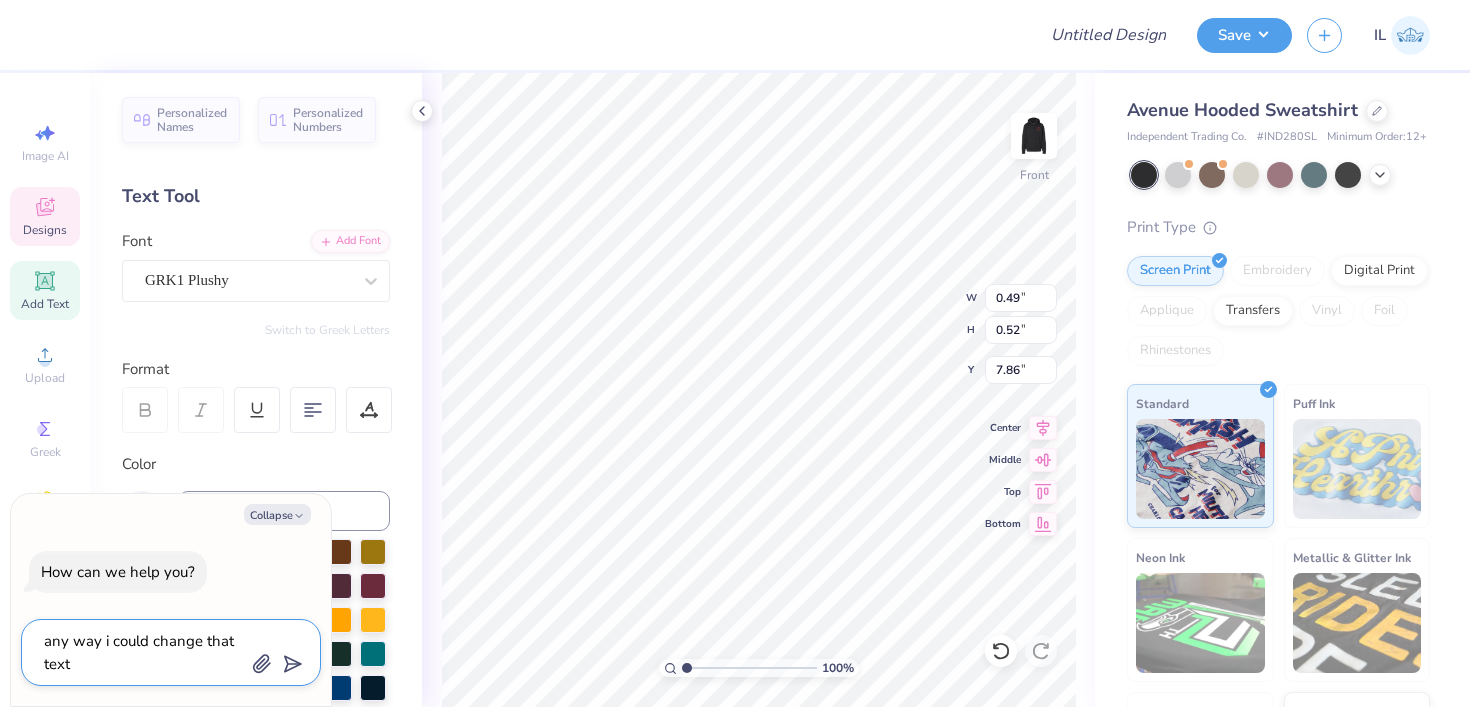 type on "any way i could change that text" 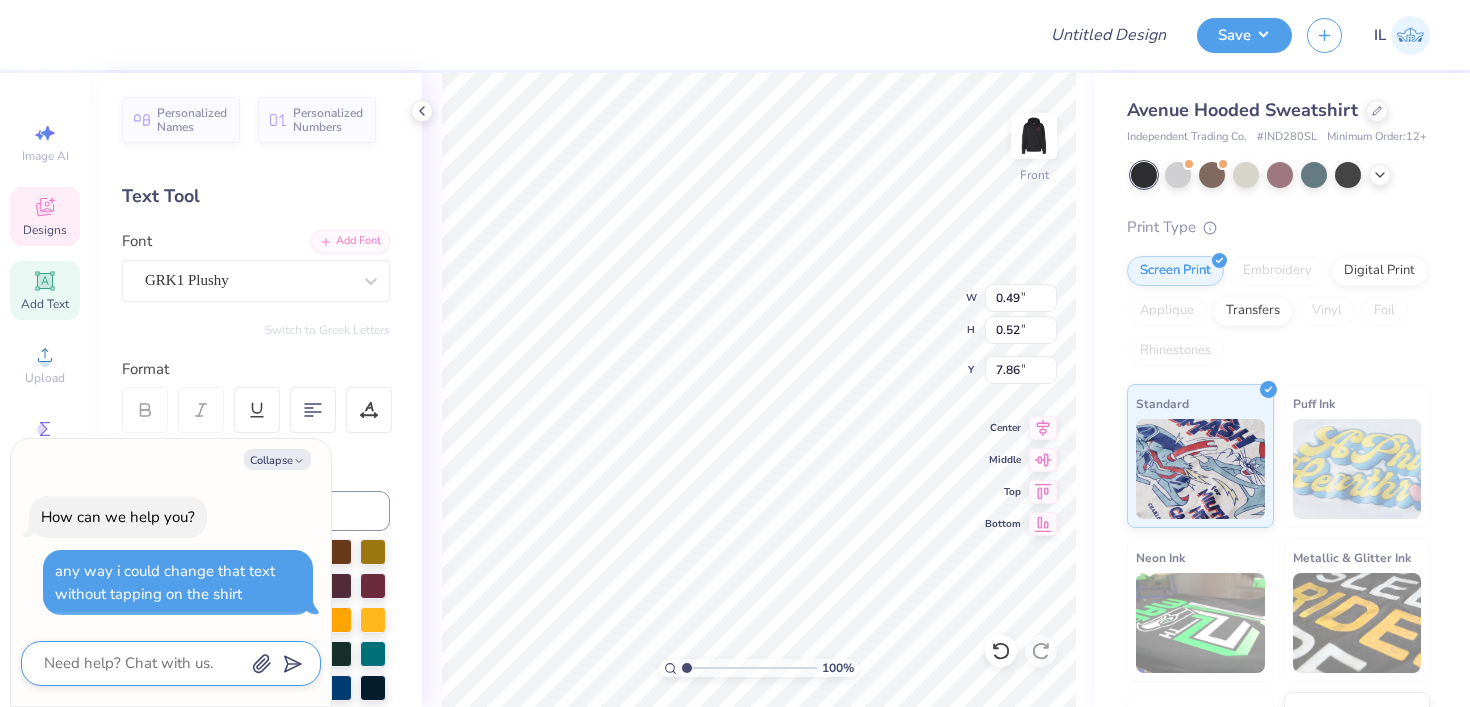 click at bounding box center (143, 663) 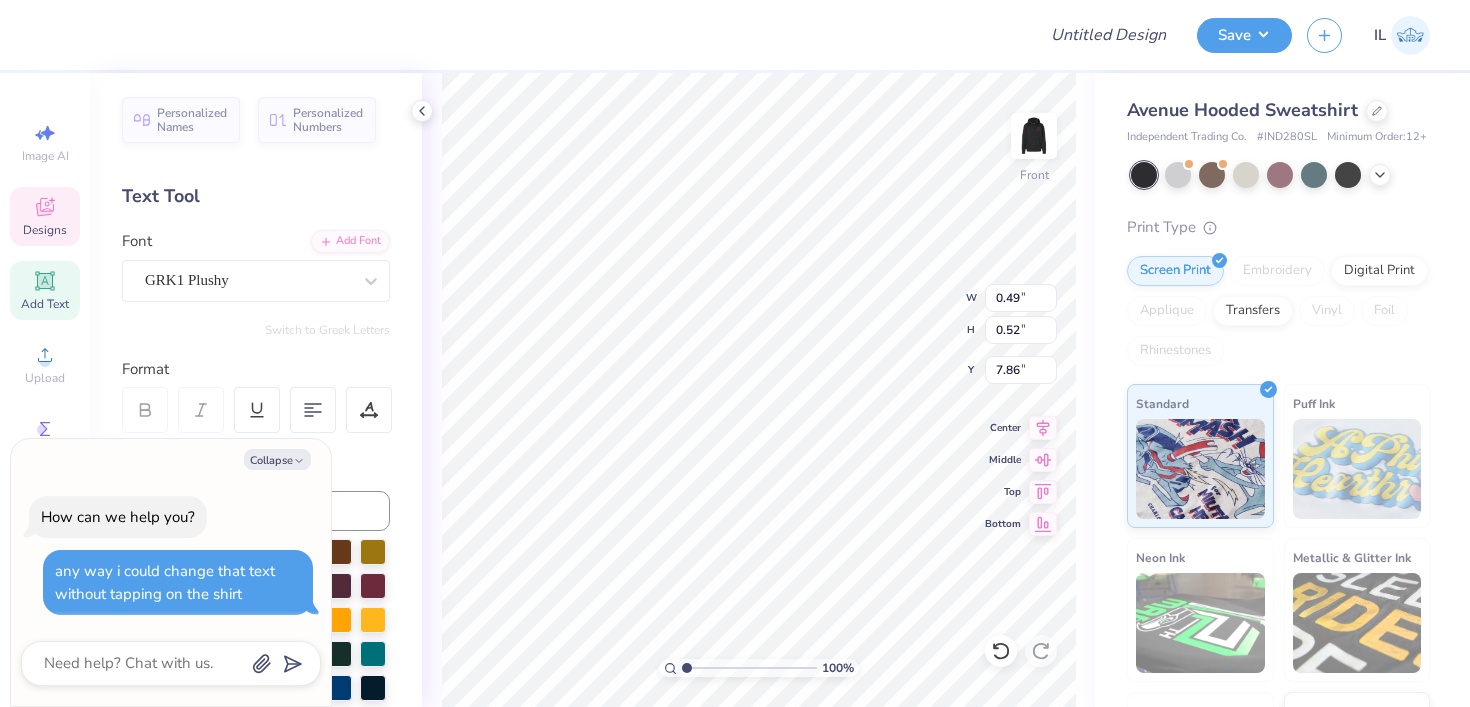 click on "any way i could change that text without tapping on the shirt" at bounding box center (165, 582) 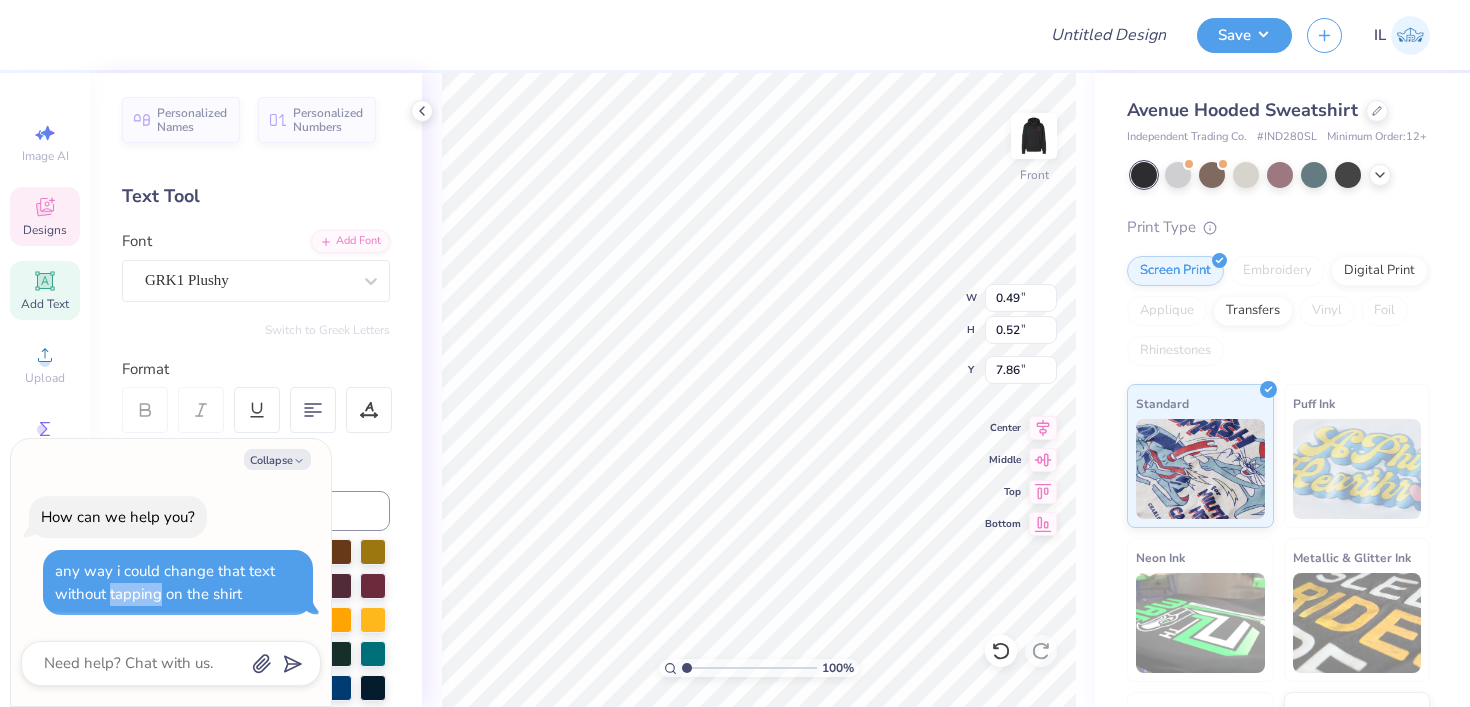 click on "any way i could change that text without tapping on the shirt" at bounding box center [165, 582] 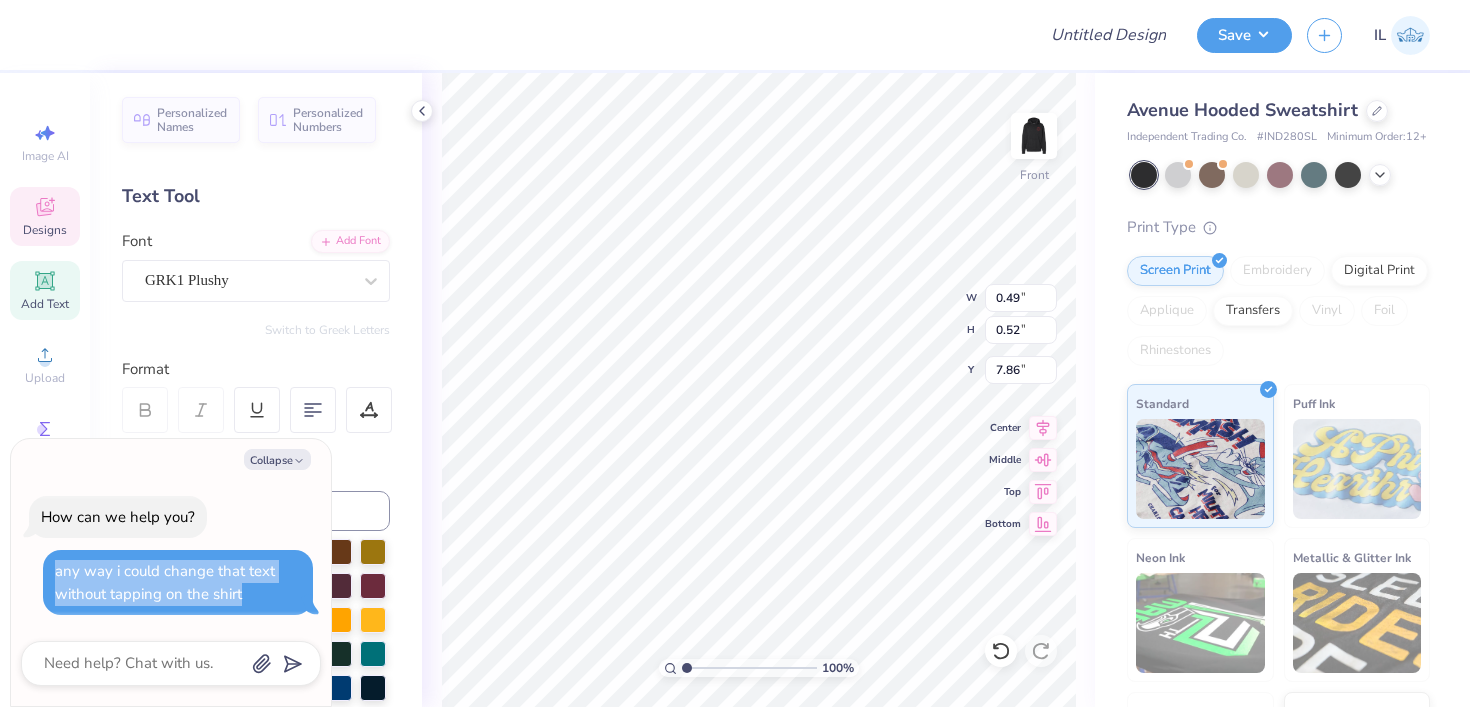 click on "any way i could change that text without tapping on the shirt" at bounding box center [165, 582] 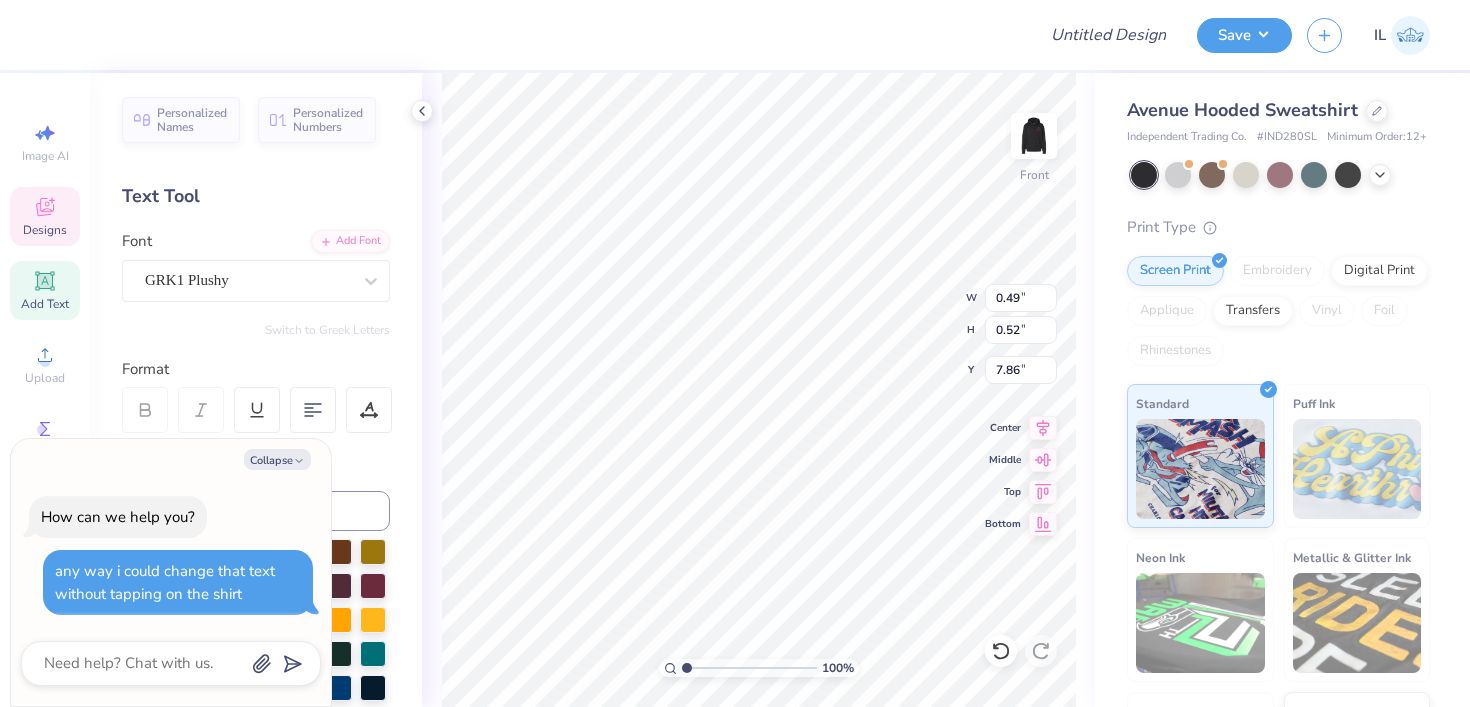 click on "How can we help you? any way i could change that text without tapping on the shirt" at bounding box center (171, 556) 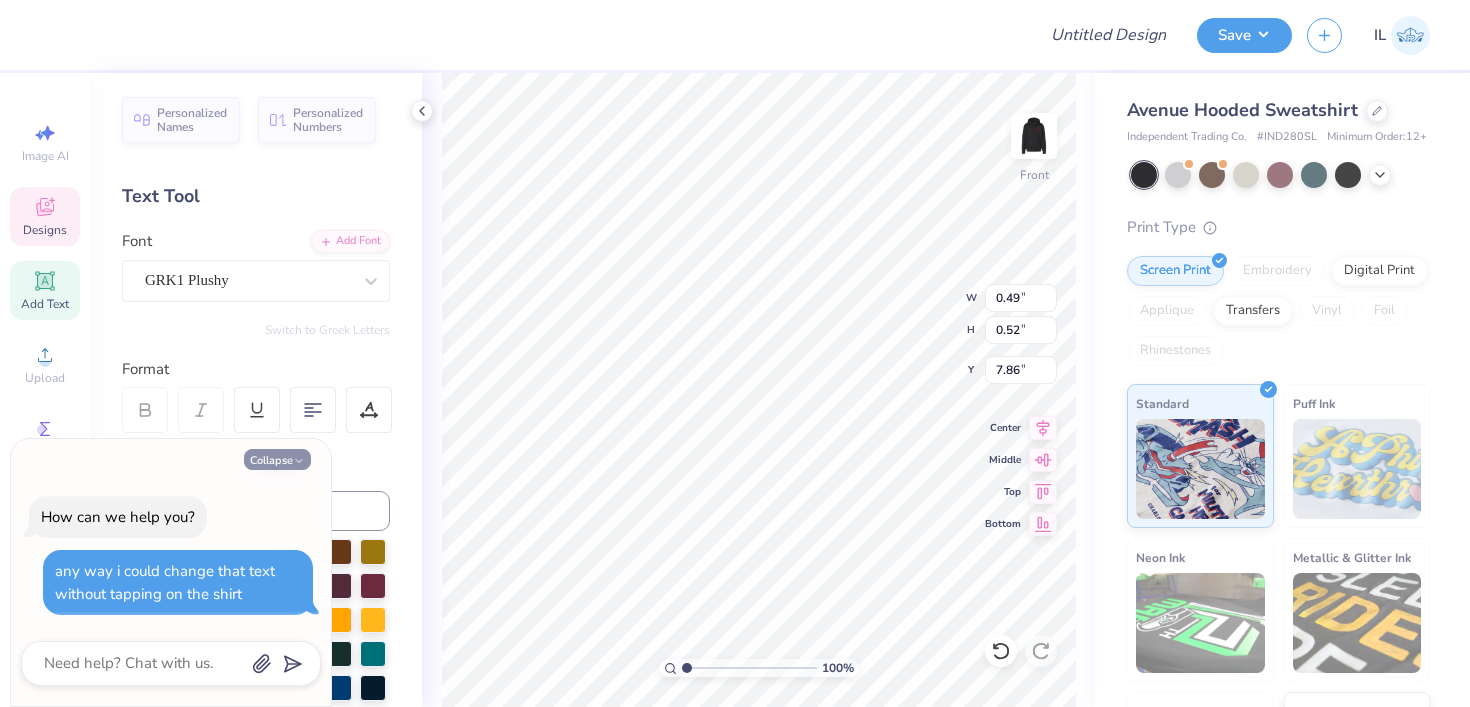 click on "Collapse" at bounding box center [277, 459] 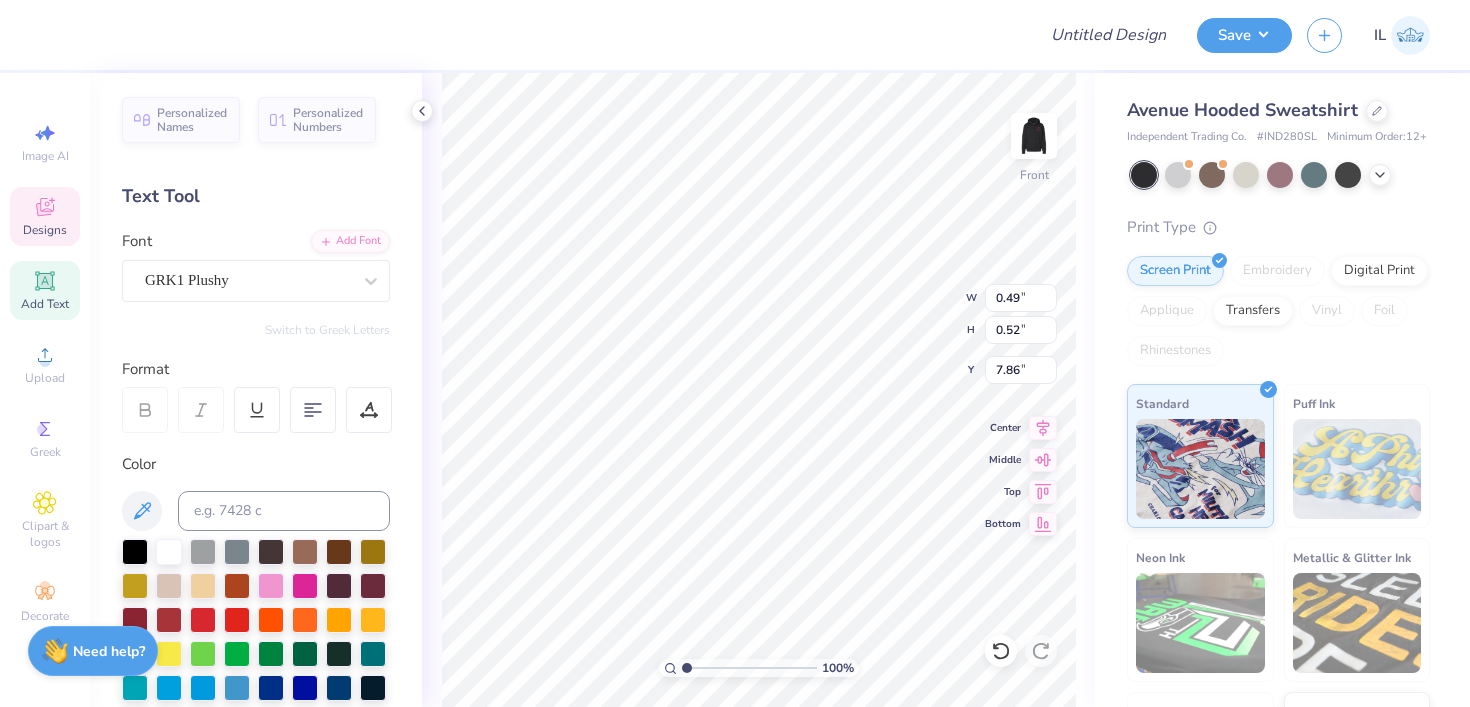 click on "Need help?" at bounding box center [109, 651] 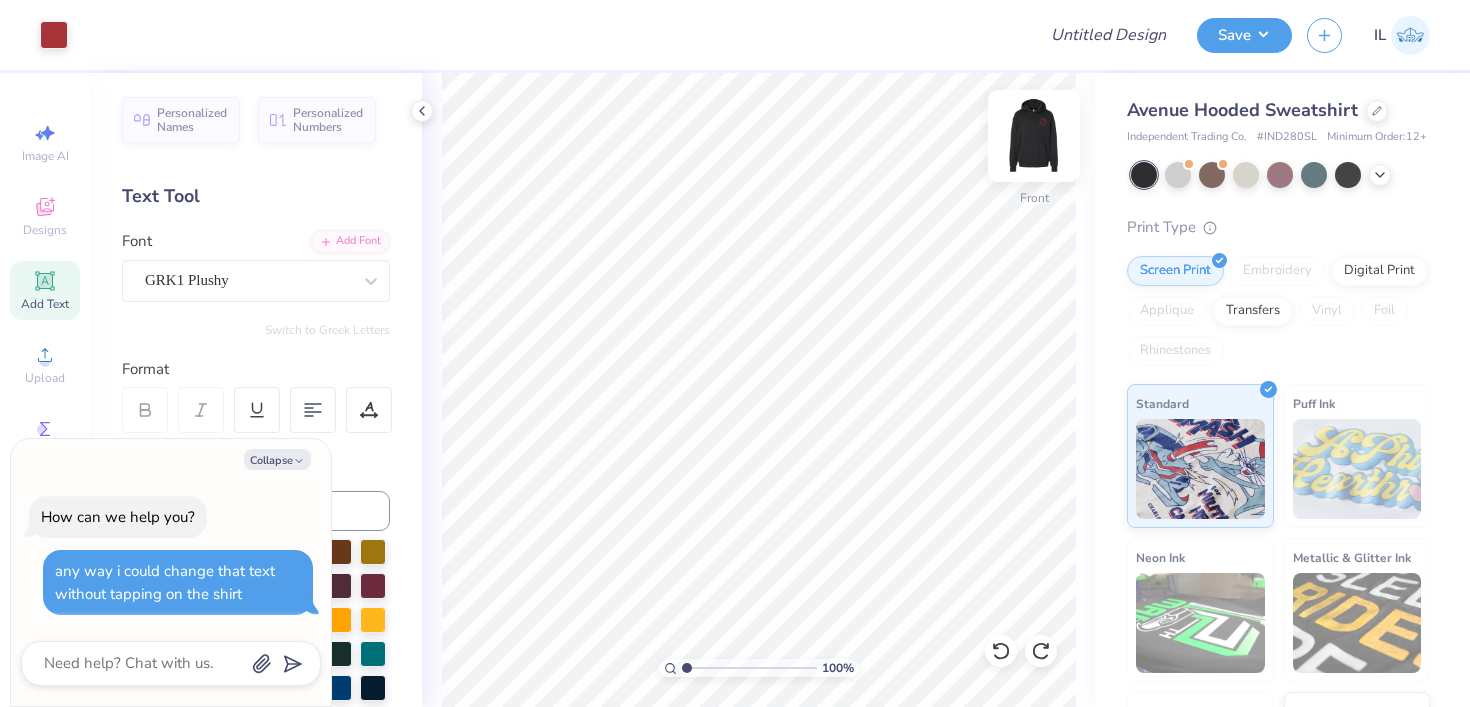 click at bounding box center (1034, 136) 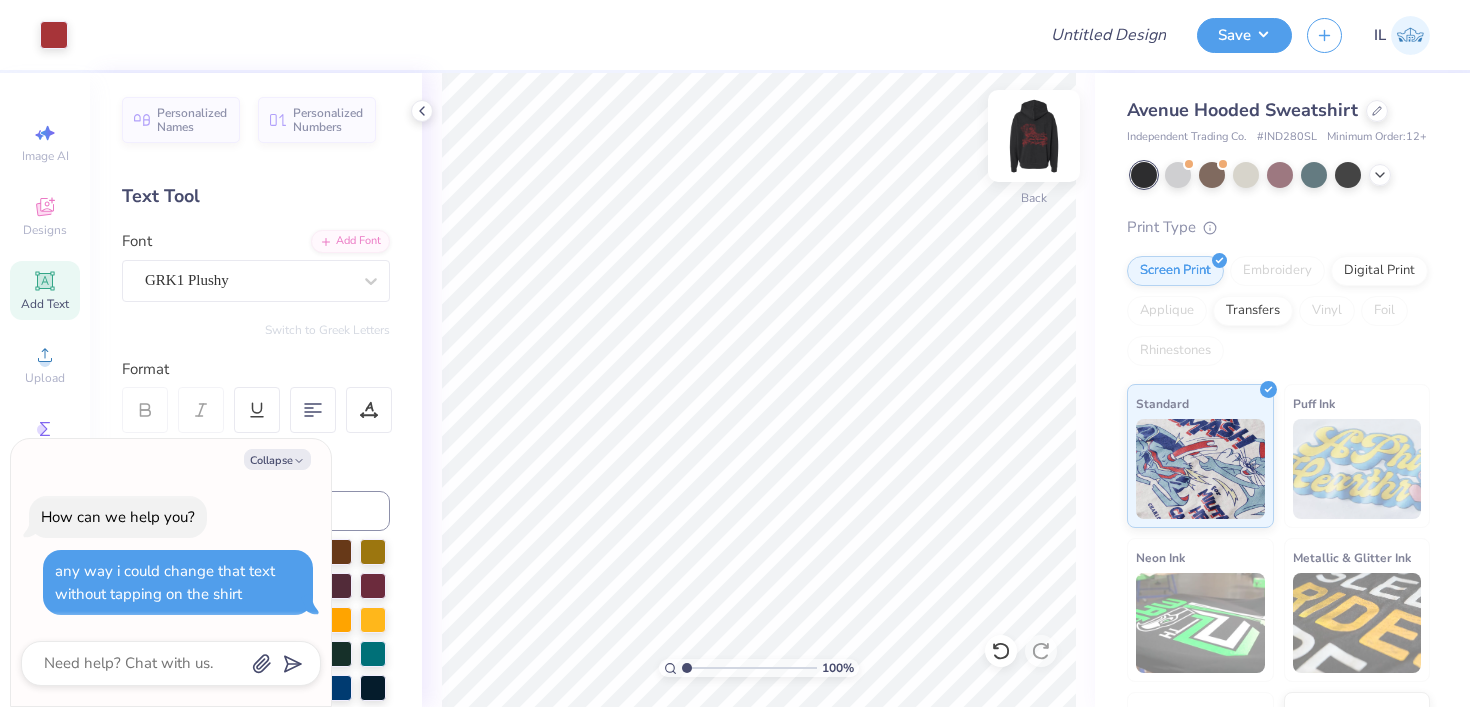 click at bounding box center (1034, 136) 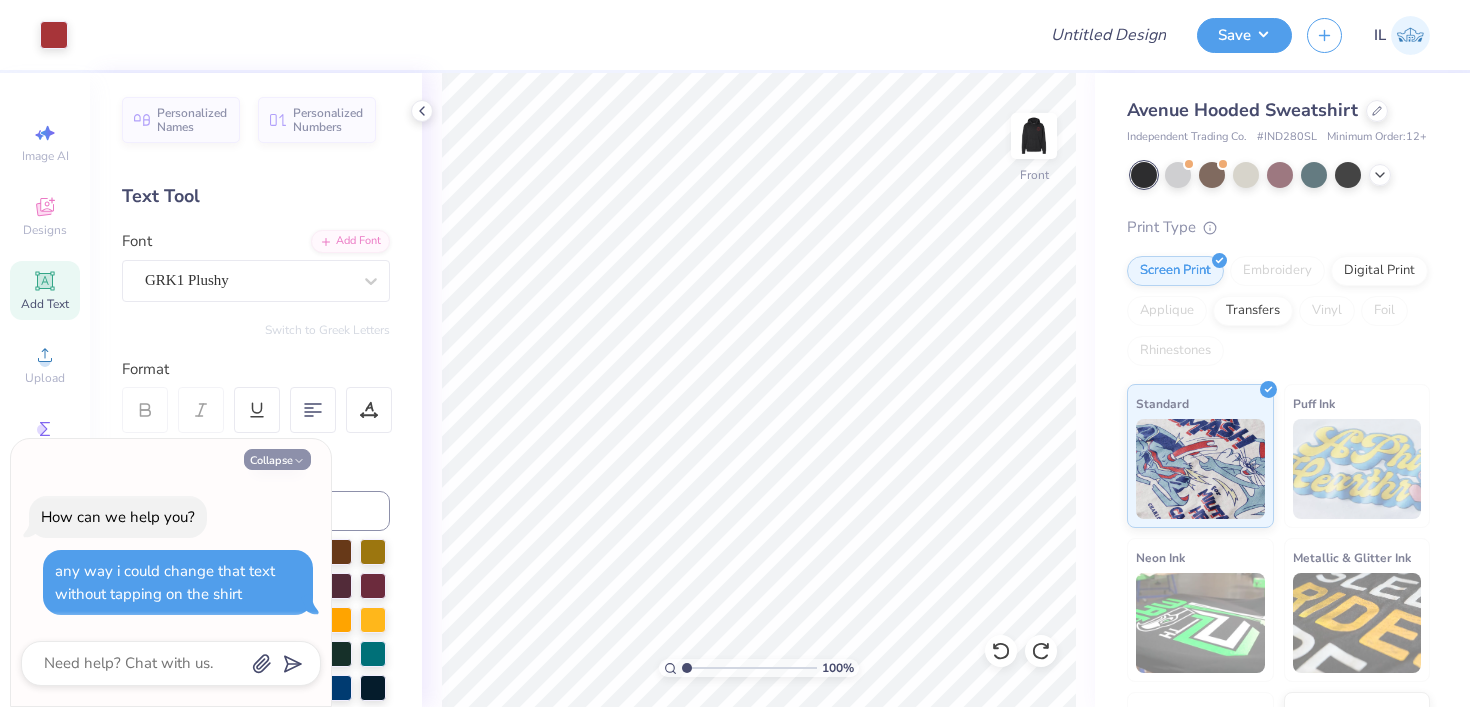 click 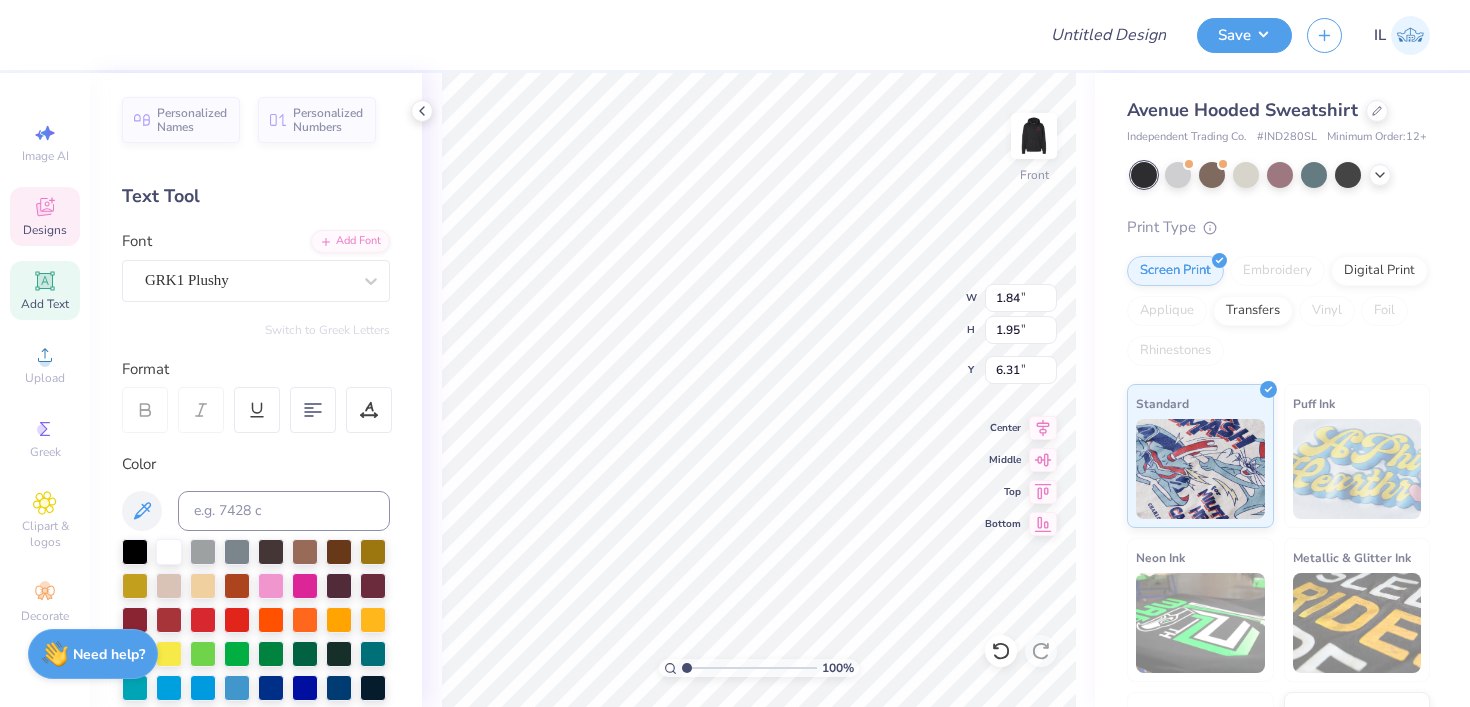 click on "Personalized Names Personalized Numbers Text Tool  Add Font Font GRK1 Plushy Switch to Greek Letters Format Color Styles Text Shape" at bounding box center [256, 390] 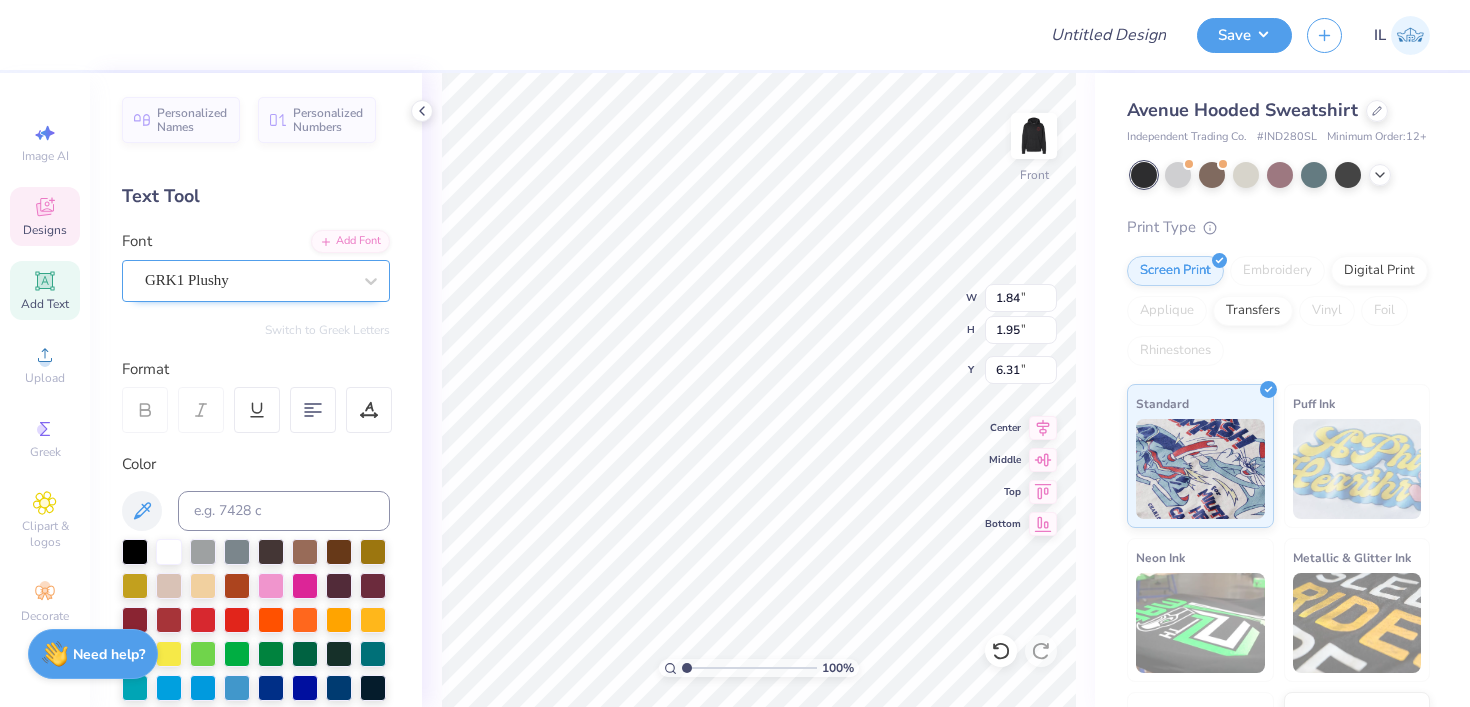 click on "GRK1 Plushy" at bounding box center (248, 280) 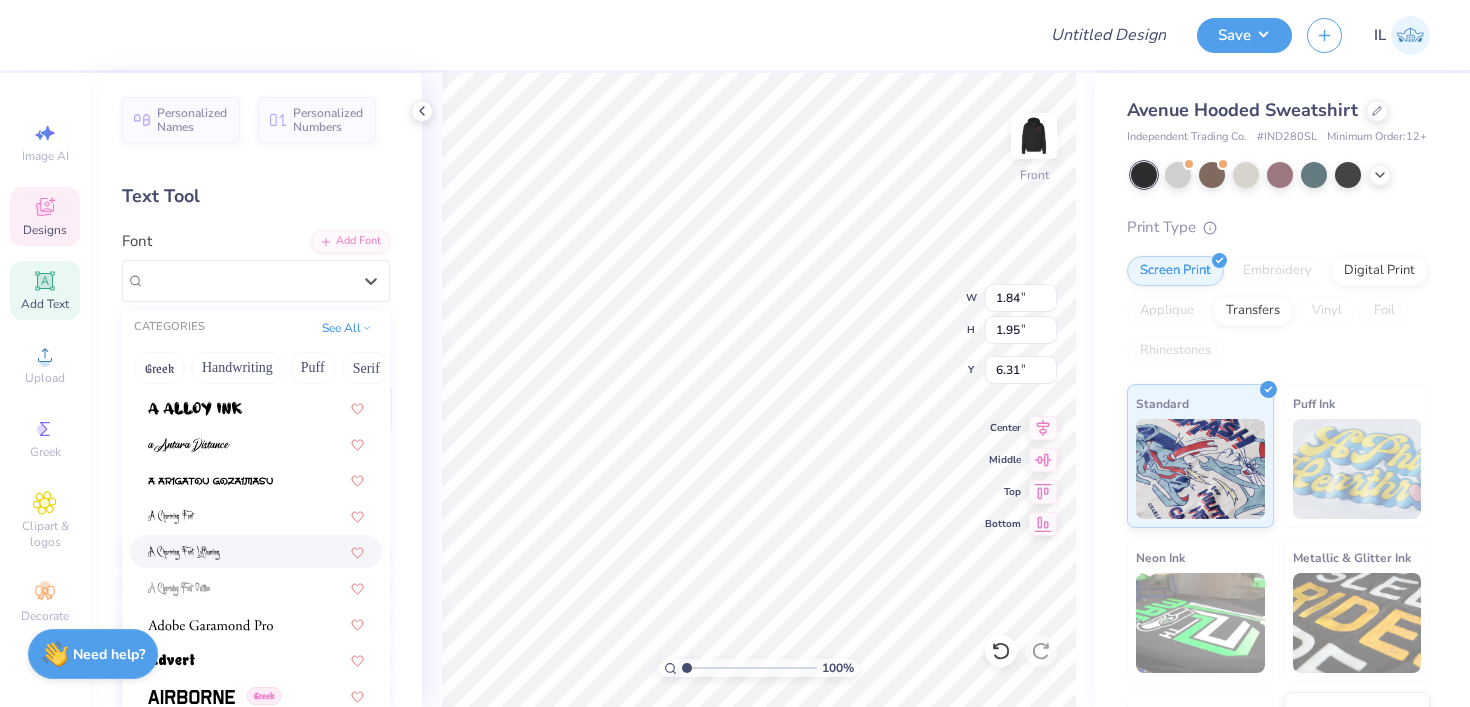 scroll, scrollTop: 192, scrollLeft: 0, axis: vertical 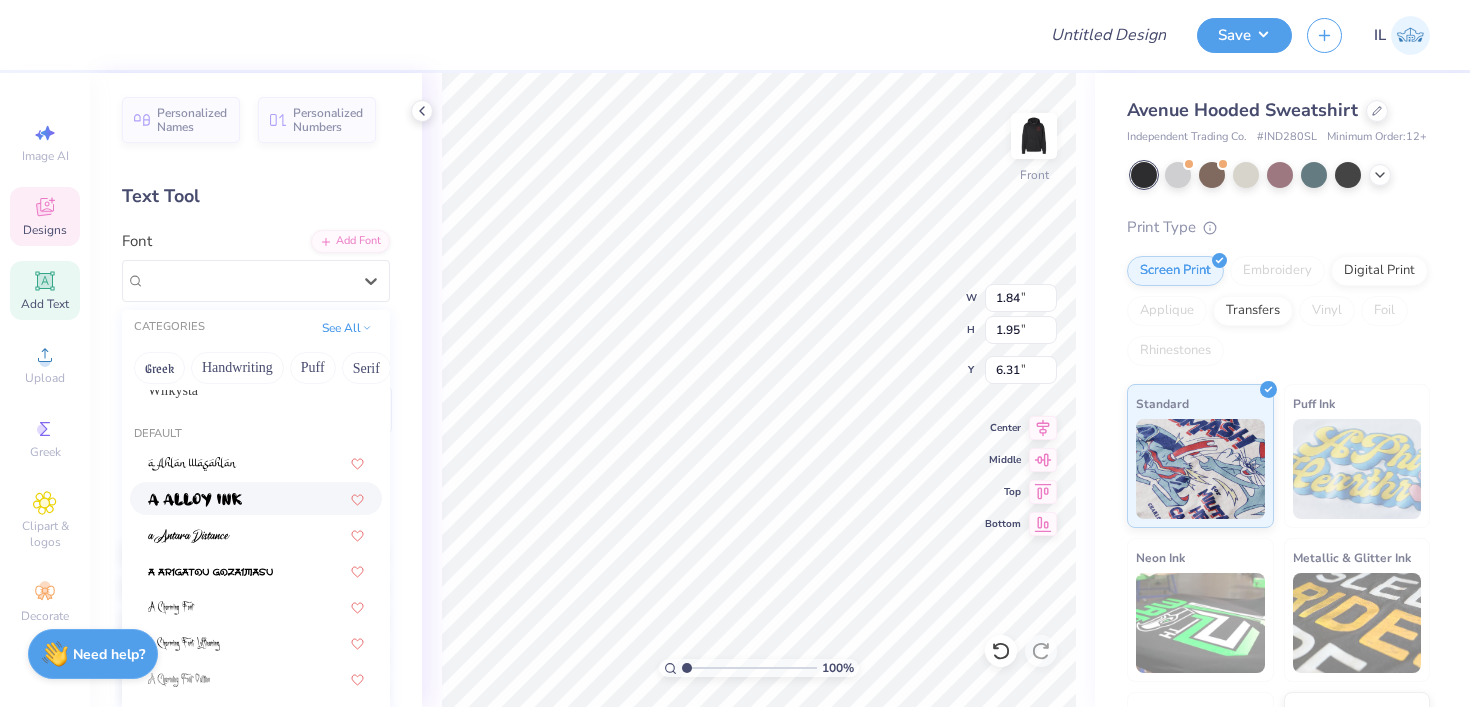 click at bounding box center (195, 500) 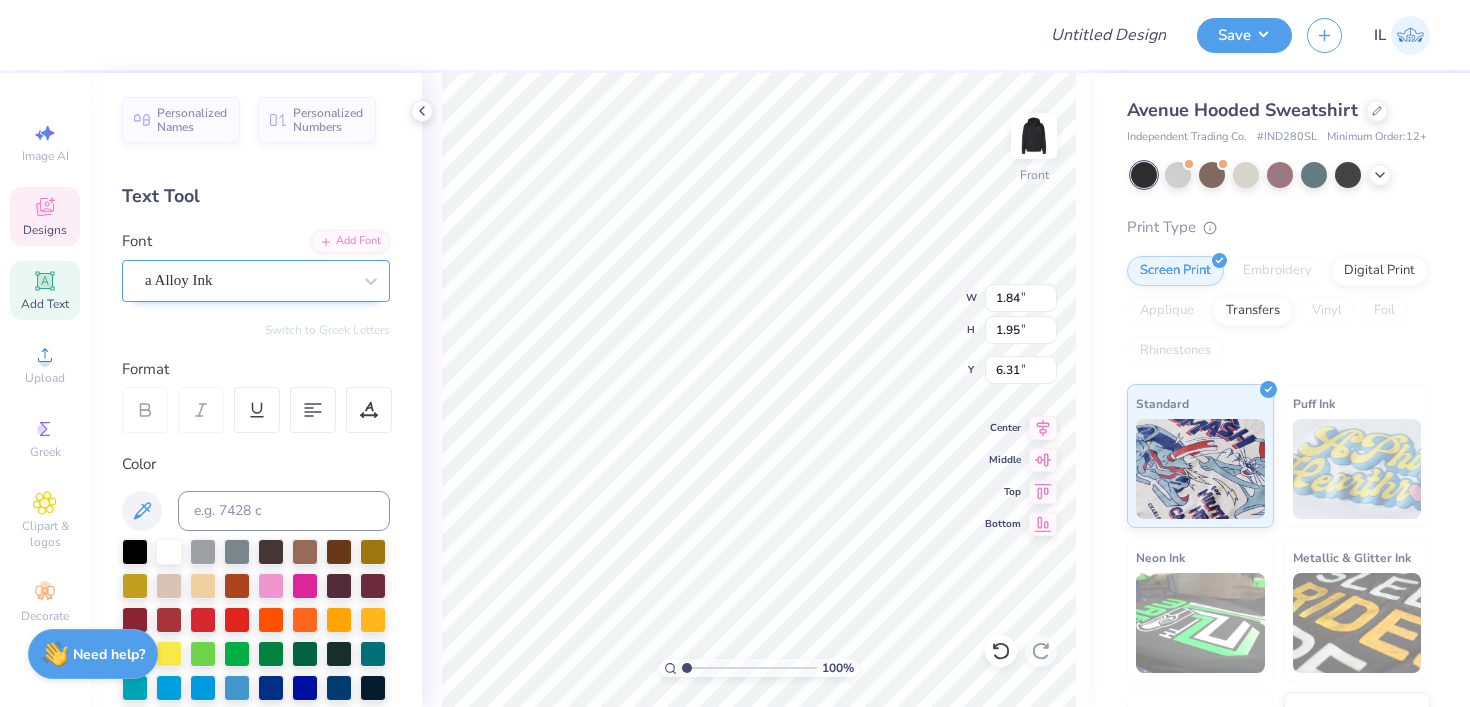click on "a Alloy Ink" at bounding box center (256, 281) 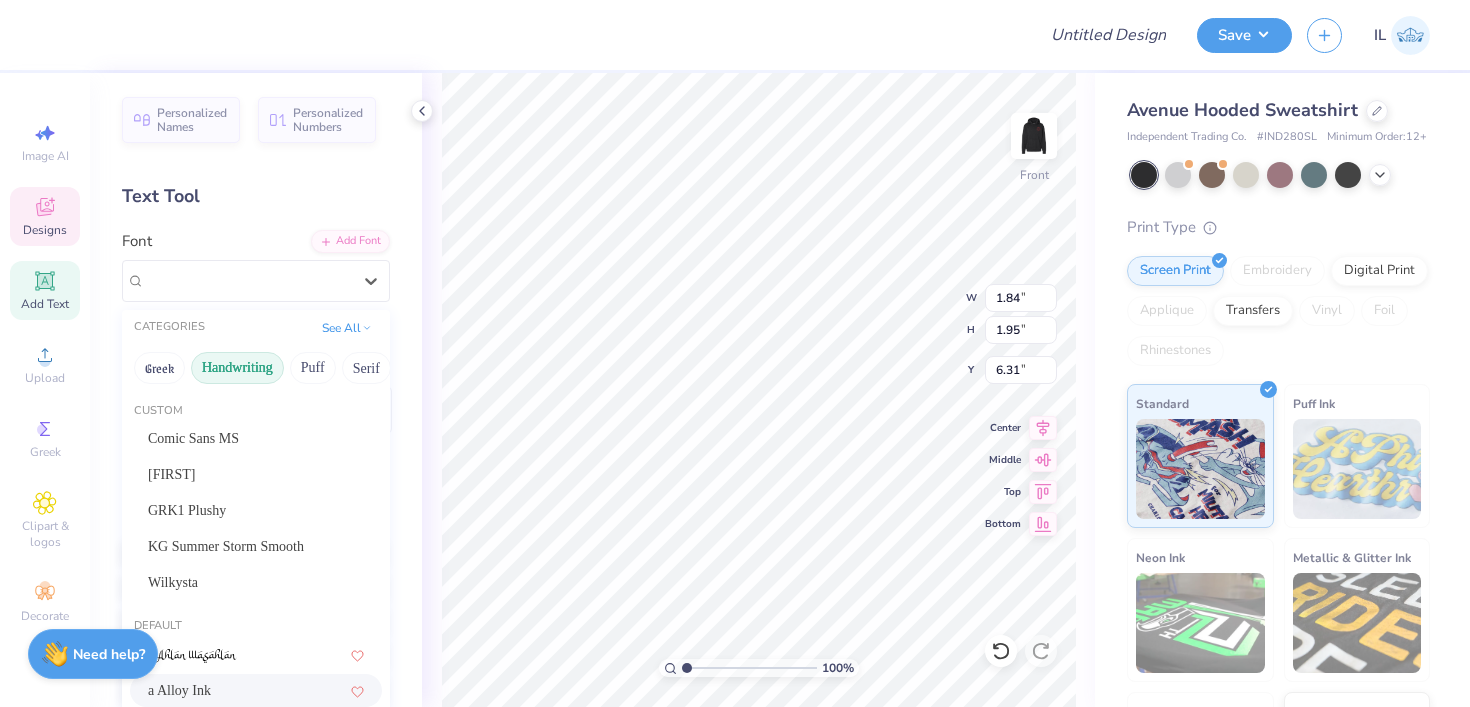click on "Handwriting" at bounding box center (237, 368) 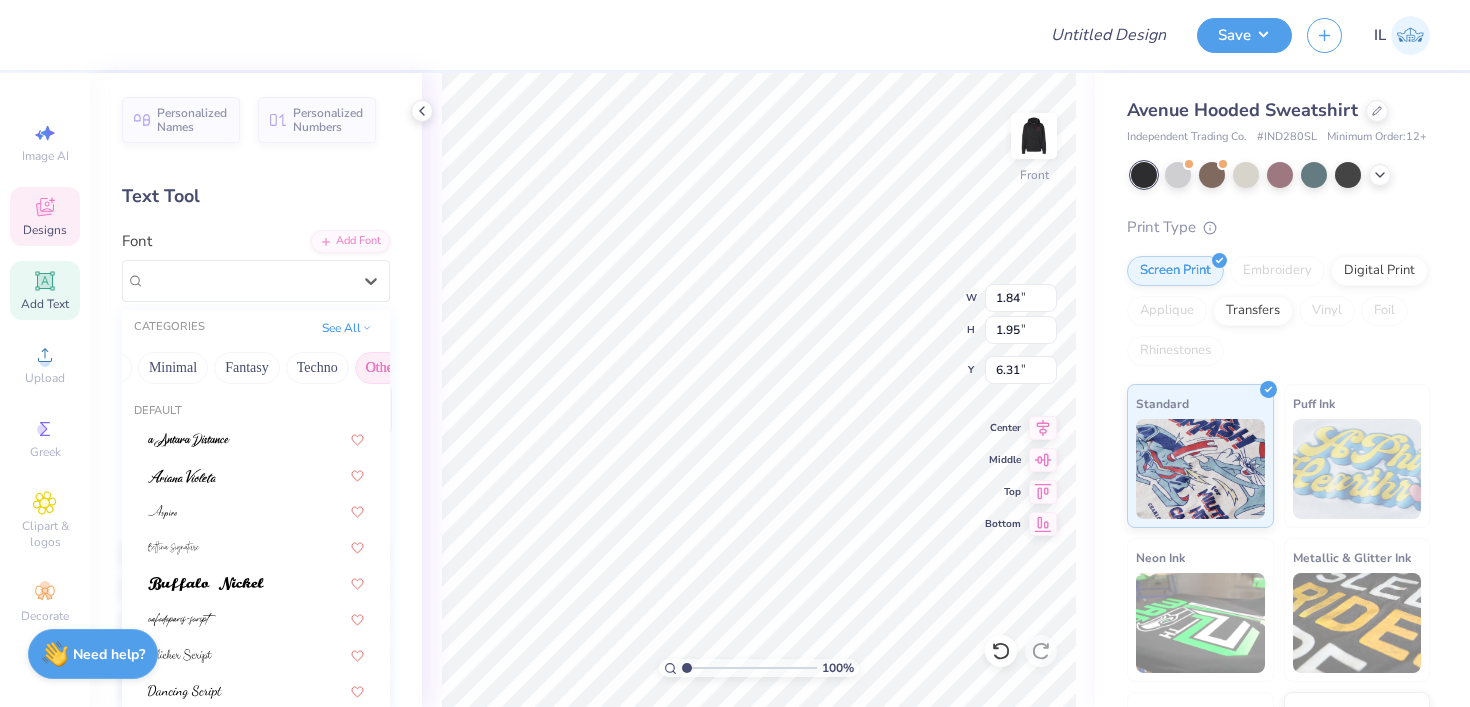 scroll, scrollTop: 0, scrollLeft: 588, axis: horizontal 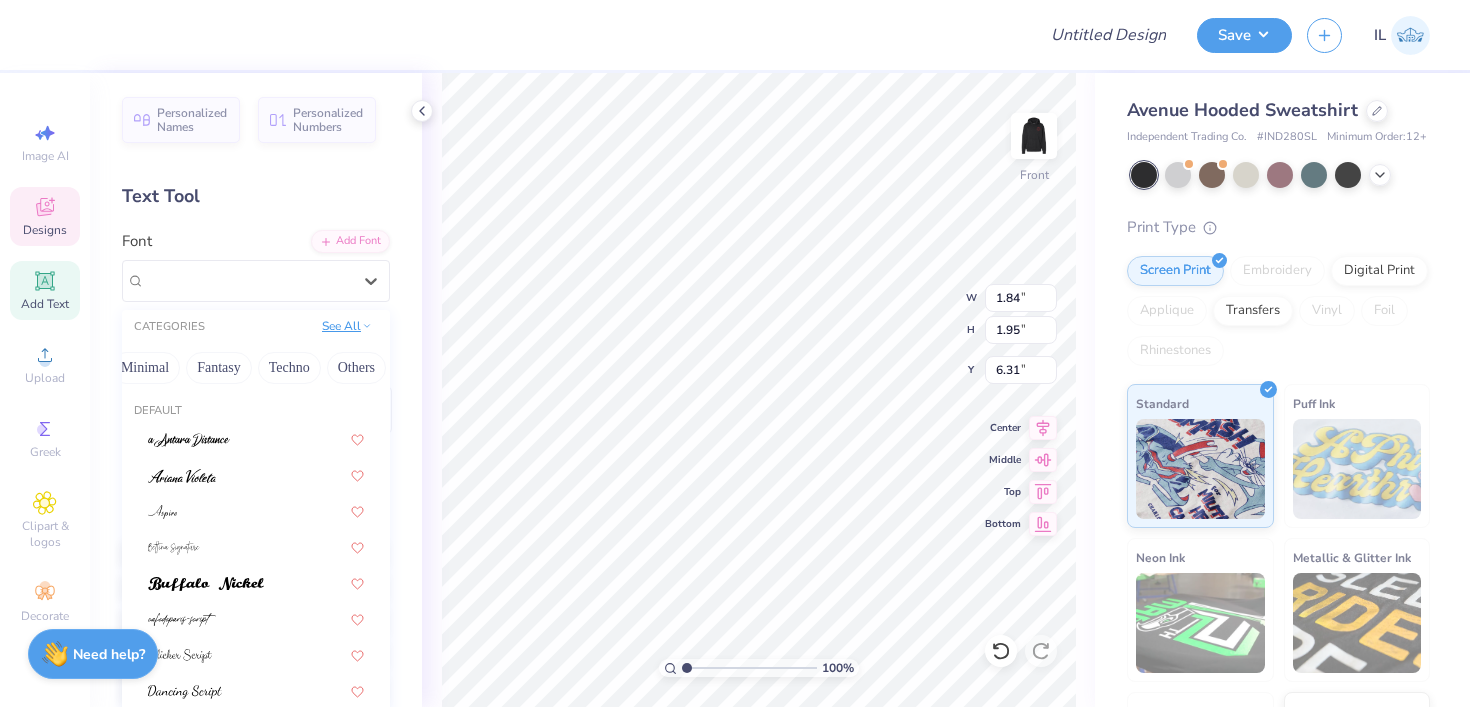 click on "See All" at bounding box center [347, 326] 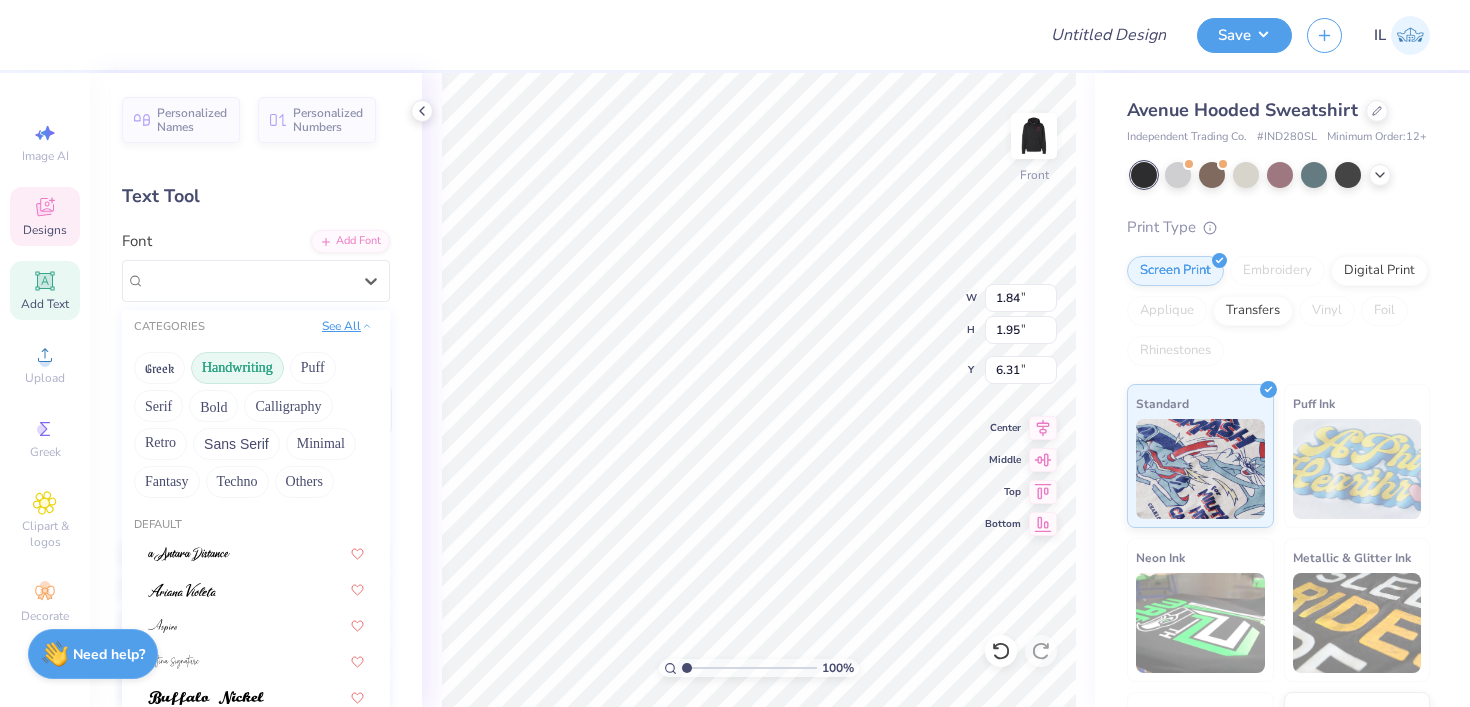 scroll, scrollTop: 0, scrollLeft: 0, axis: both 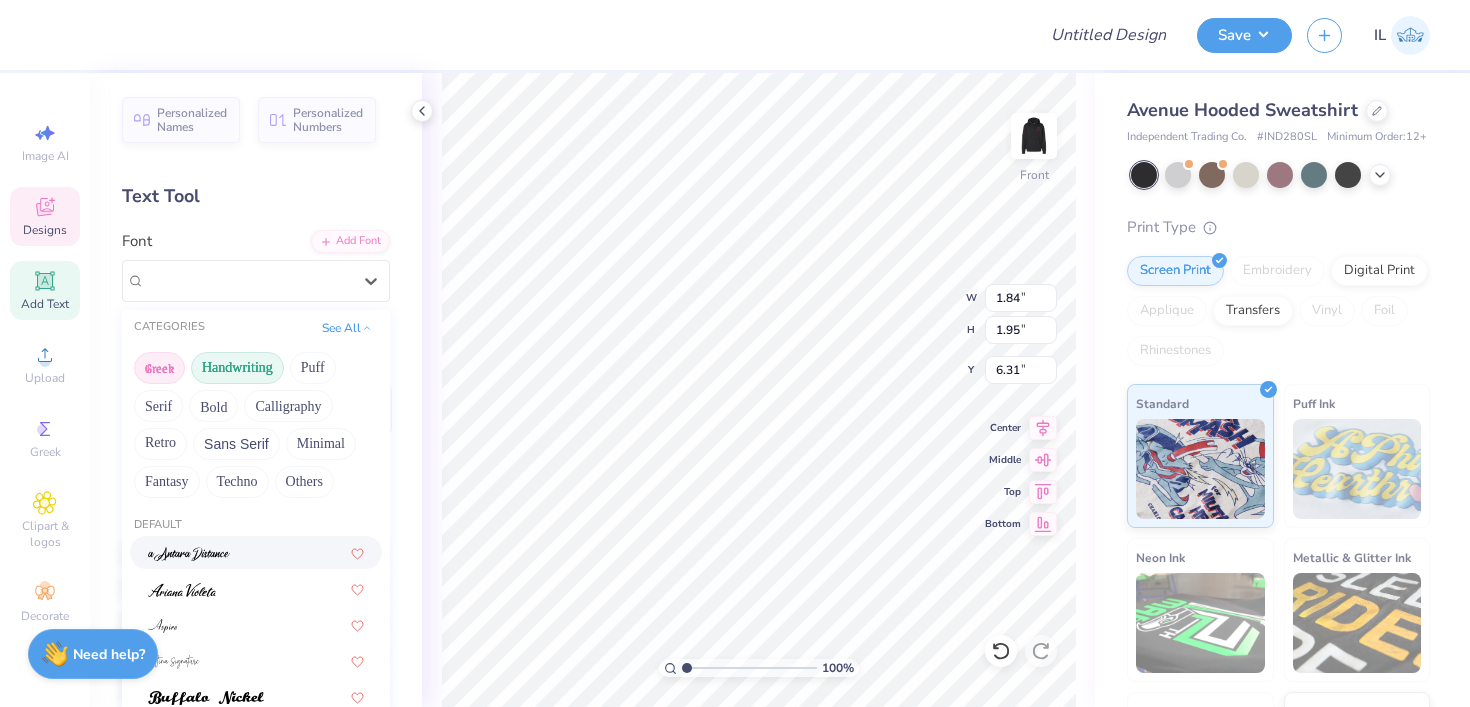 click on "Greek" at bounding box center [159, 368] 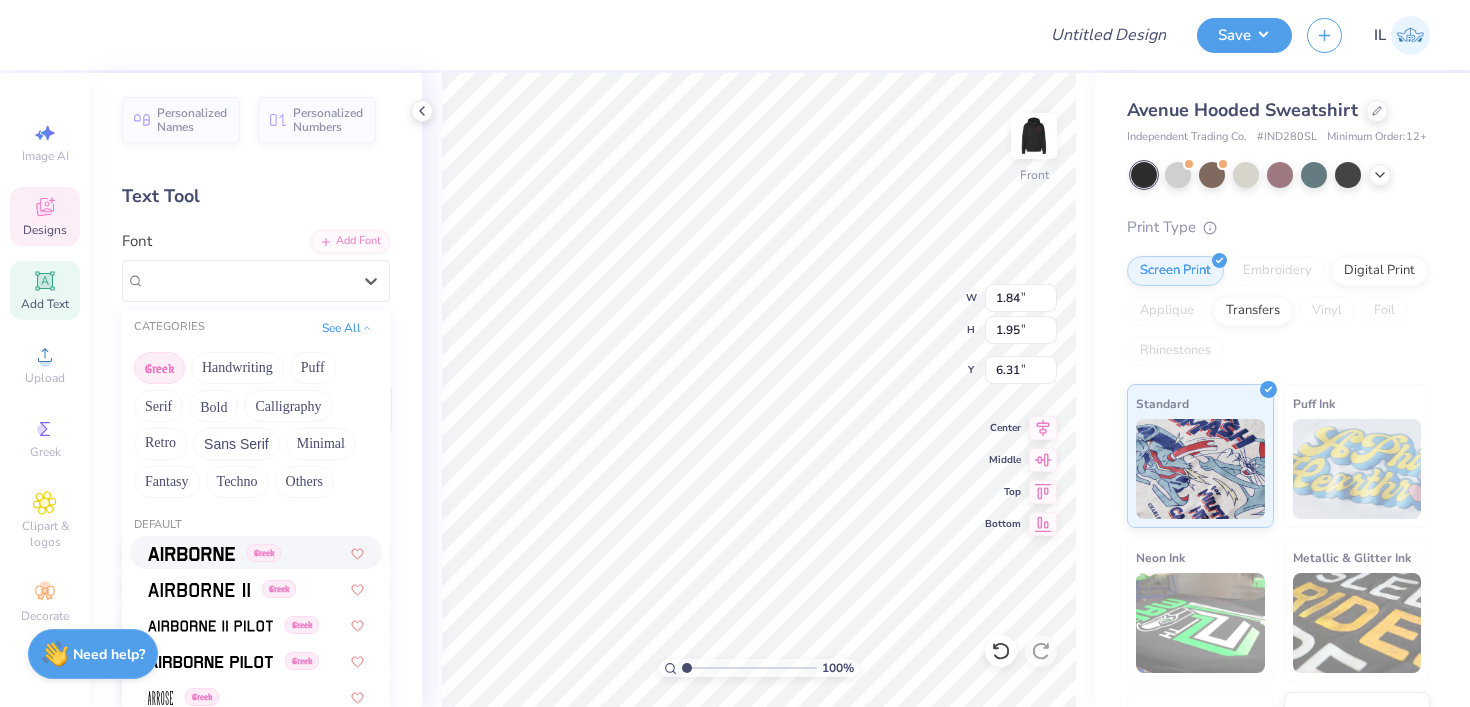click on "Greek" at bounding box center (214, 552) 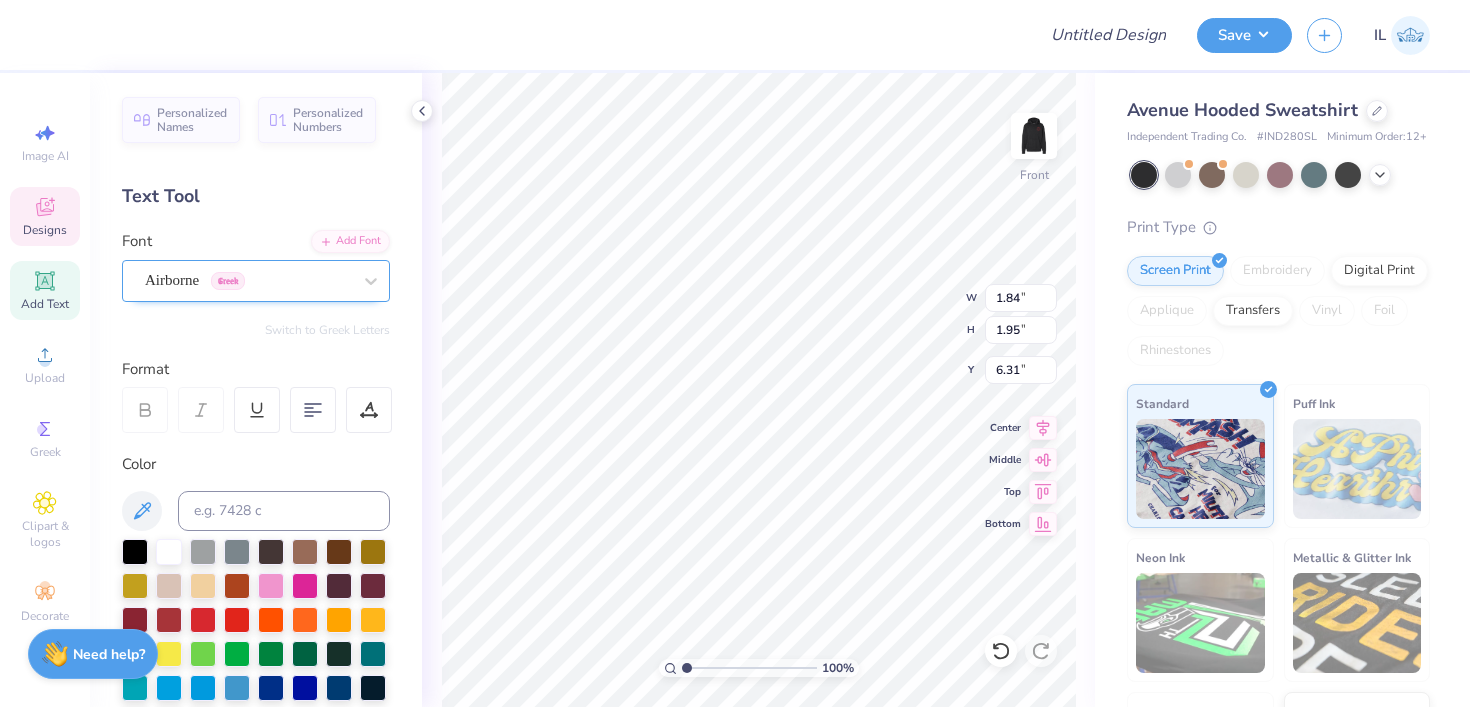 click on "Airborne Greek" at bounding box center (248, 280) 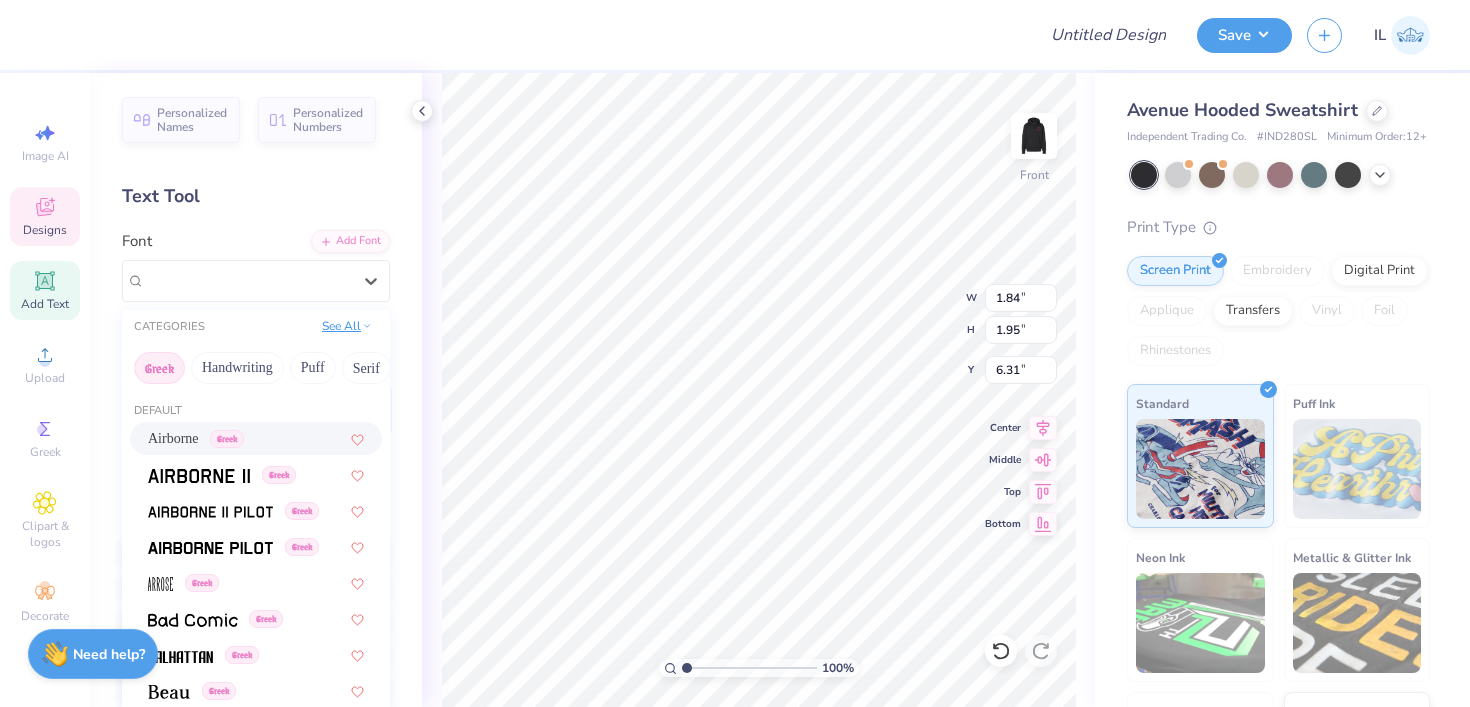click 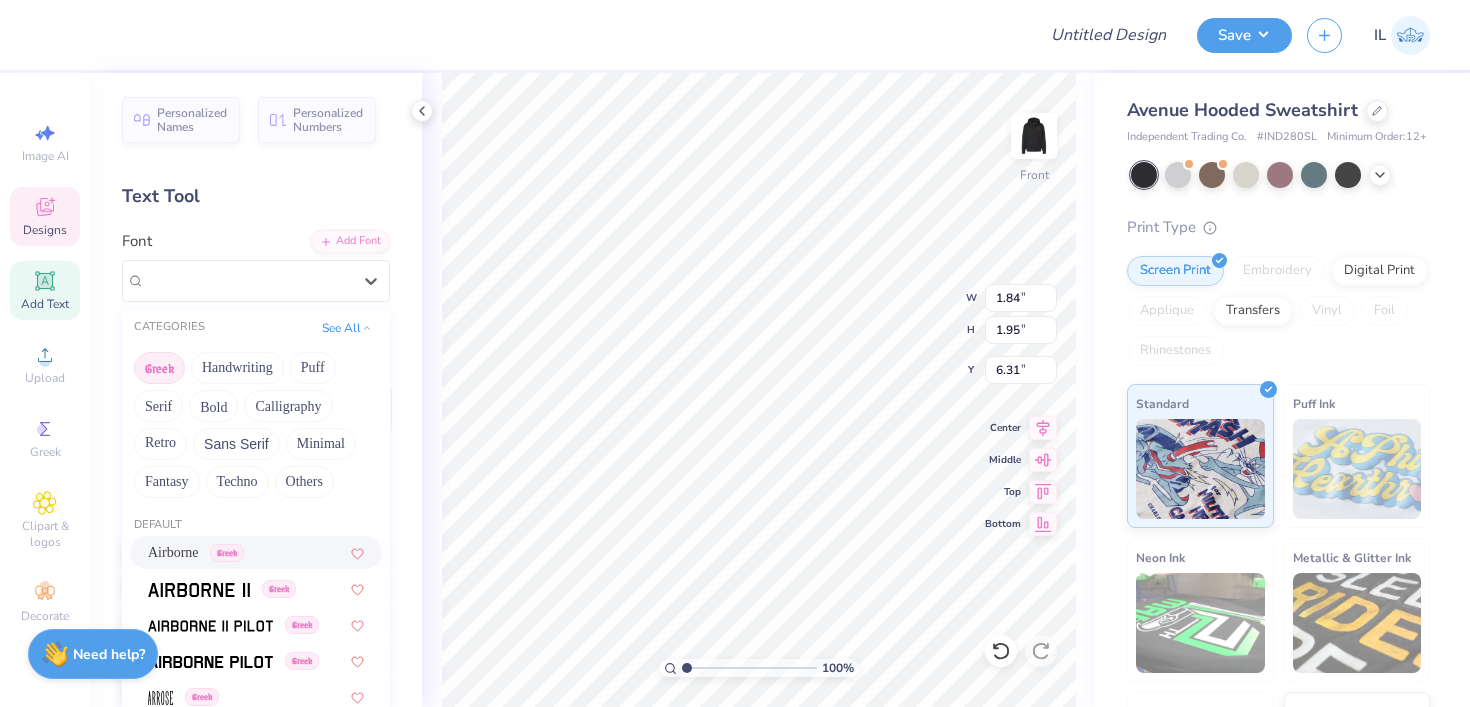 click on "Greek" at bounding box center (159, 368) 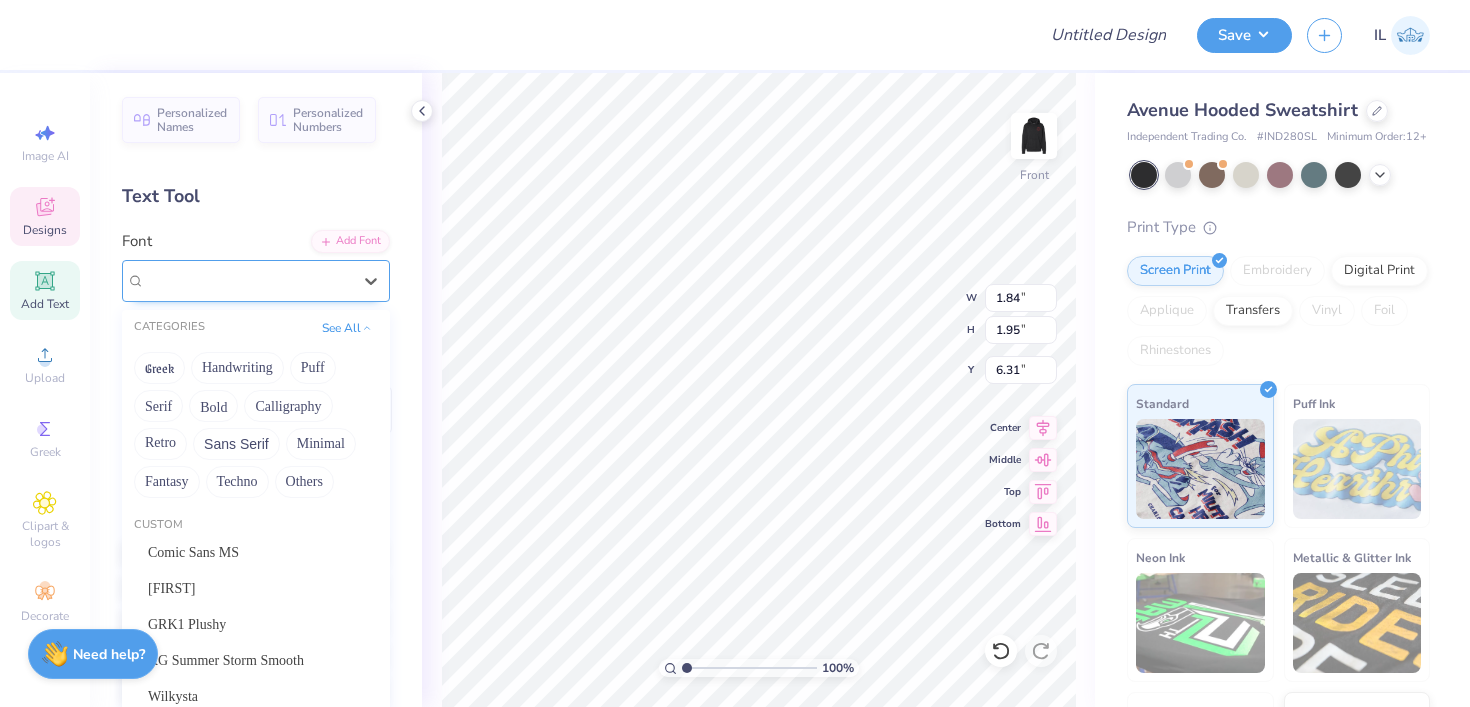 click on "Airborne Greek" at bounding box center [248, 280] 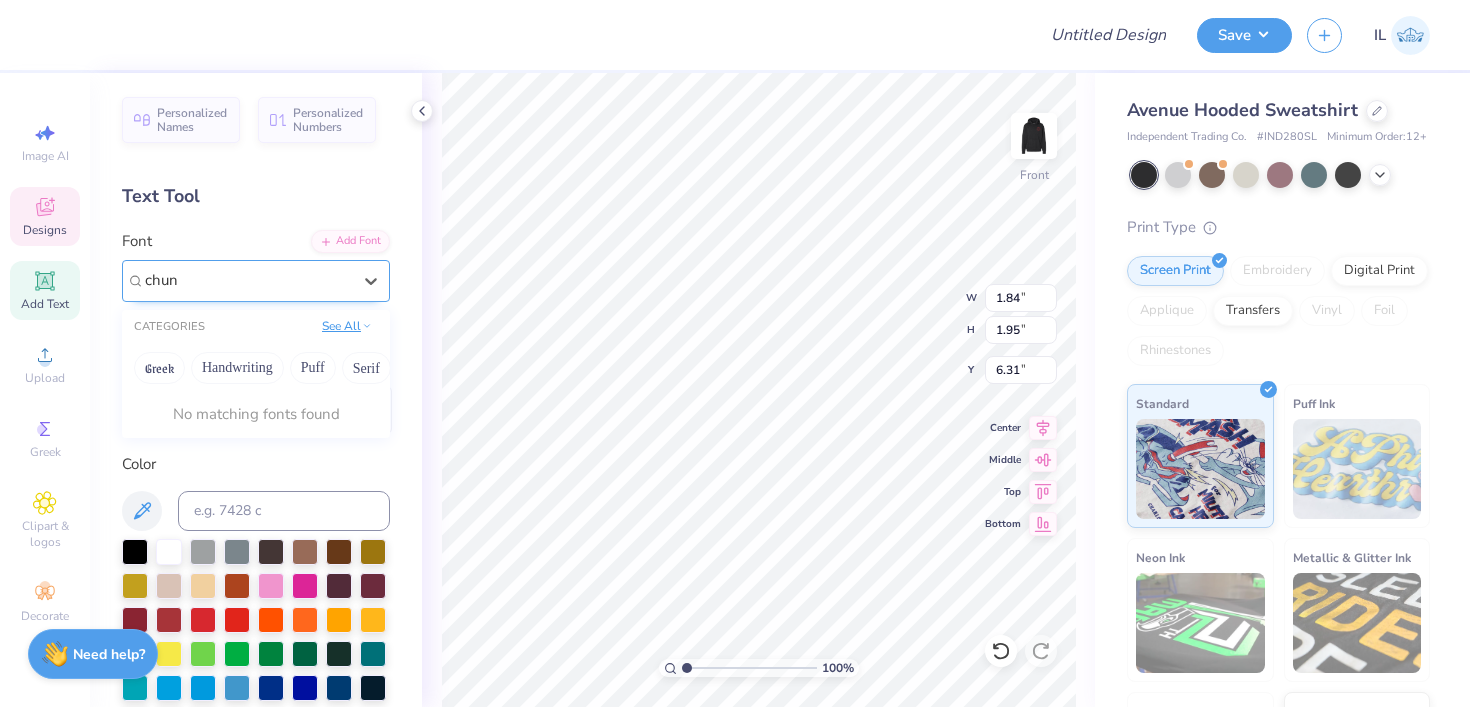 click on "See All" at bounding box center (347, 326) 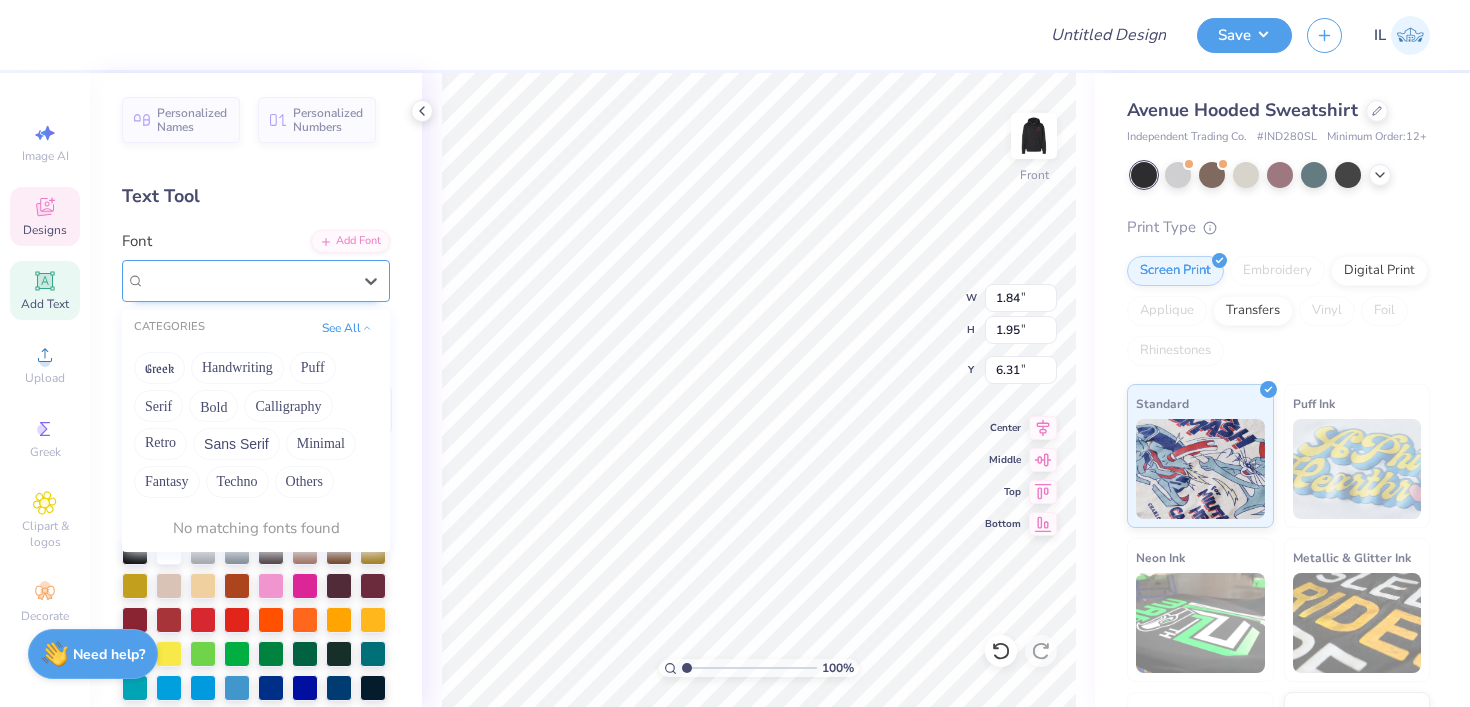click at bounding box center [248, 280] 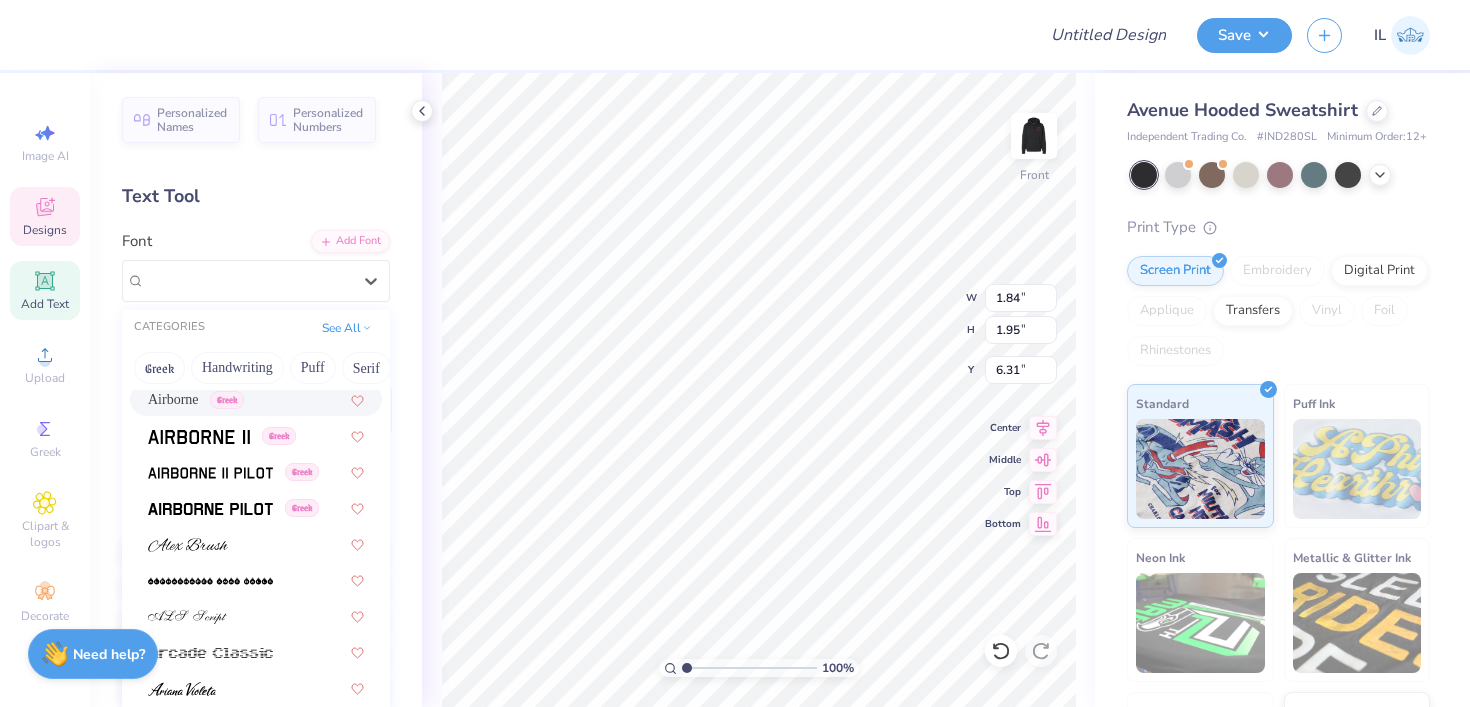 scroll, scrollTop: 1217, scrollLeft: 0, axis: vertical 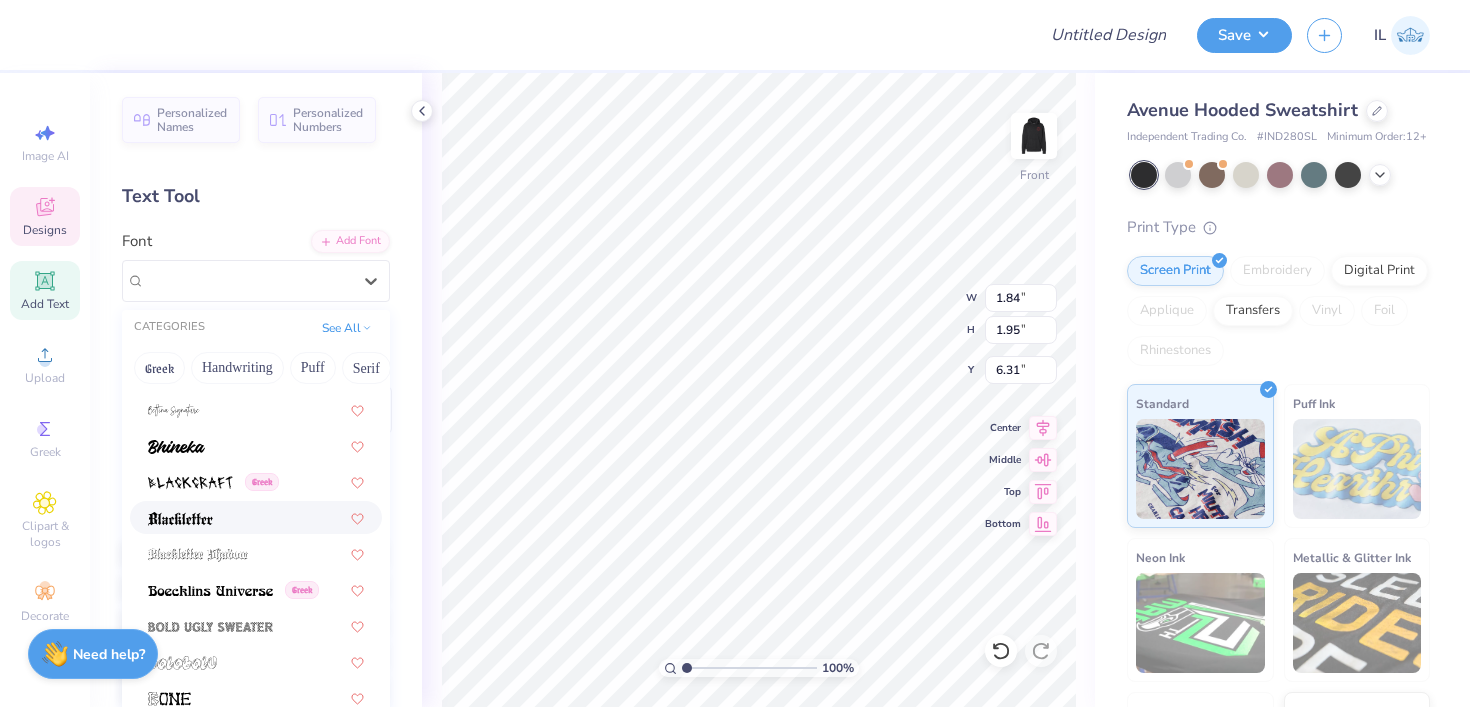 click at bounding box center (256, 517) 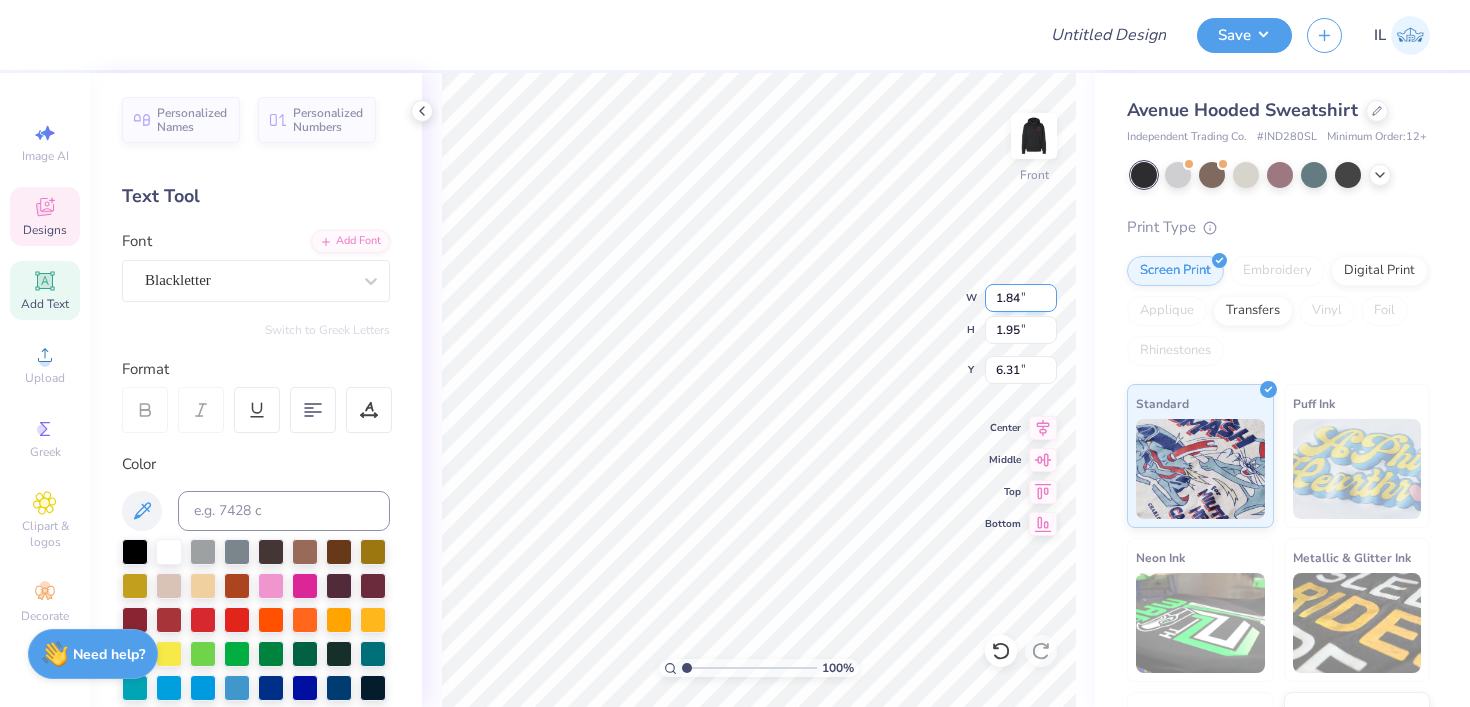 click on "1.84" at bounding box center [1021, 298] 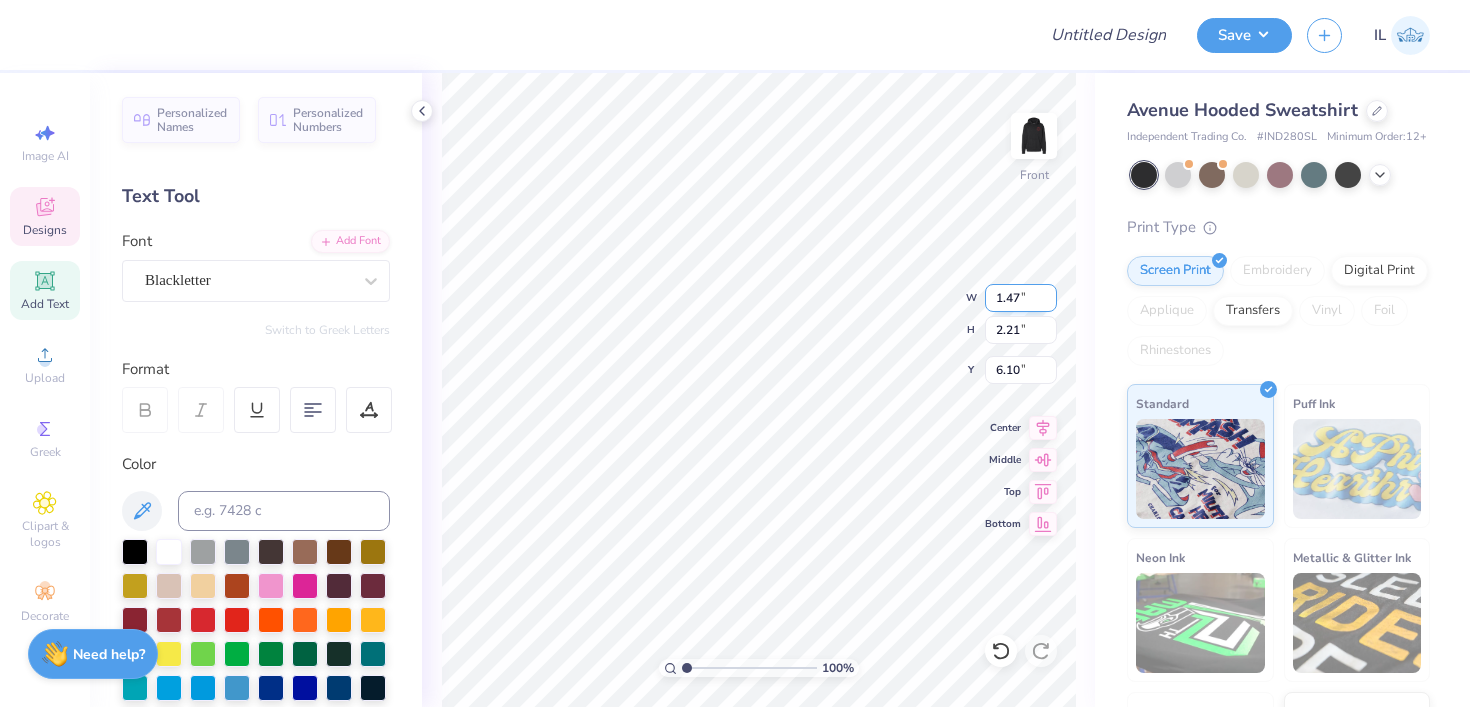 click on "1.47" at bounding box center [1021, 298] 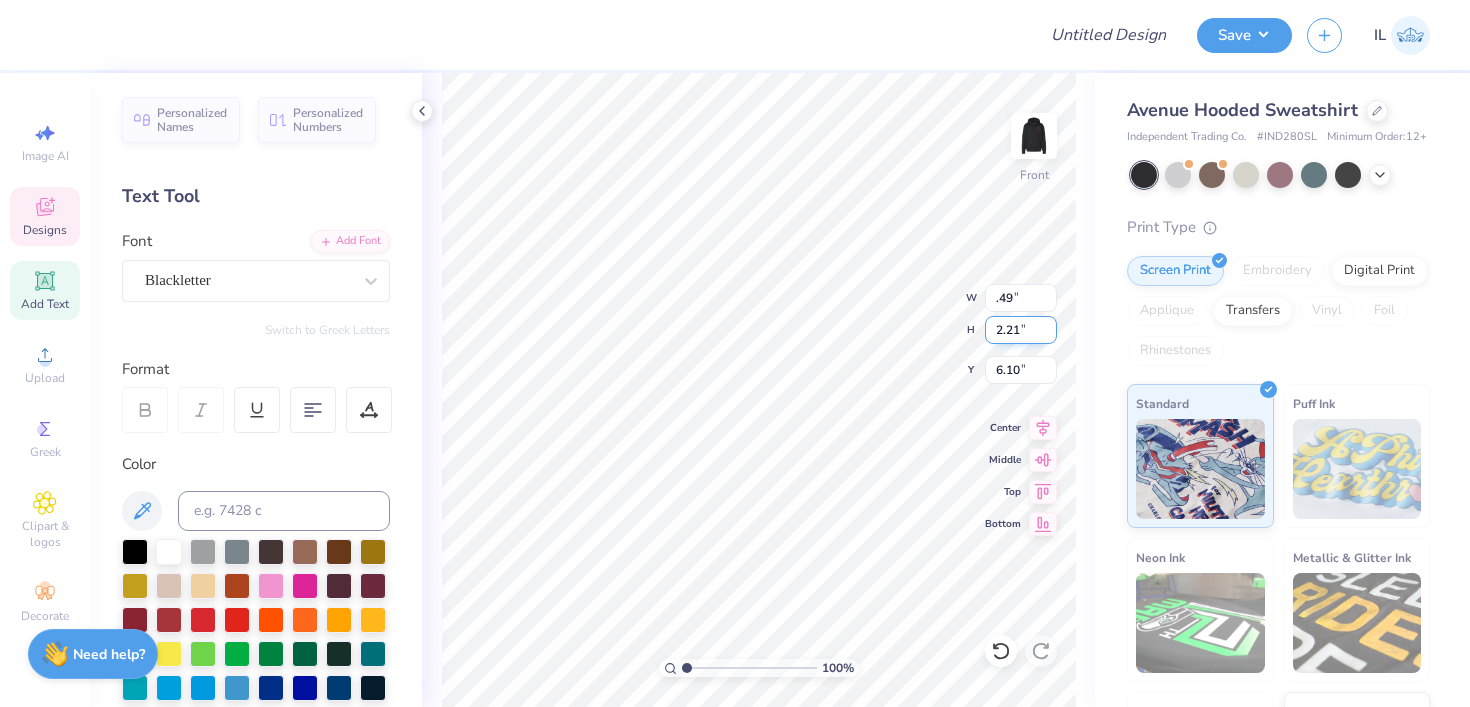 click on "2.21" at bounding box center (1021, 330) 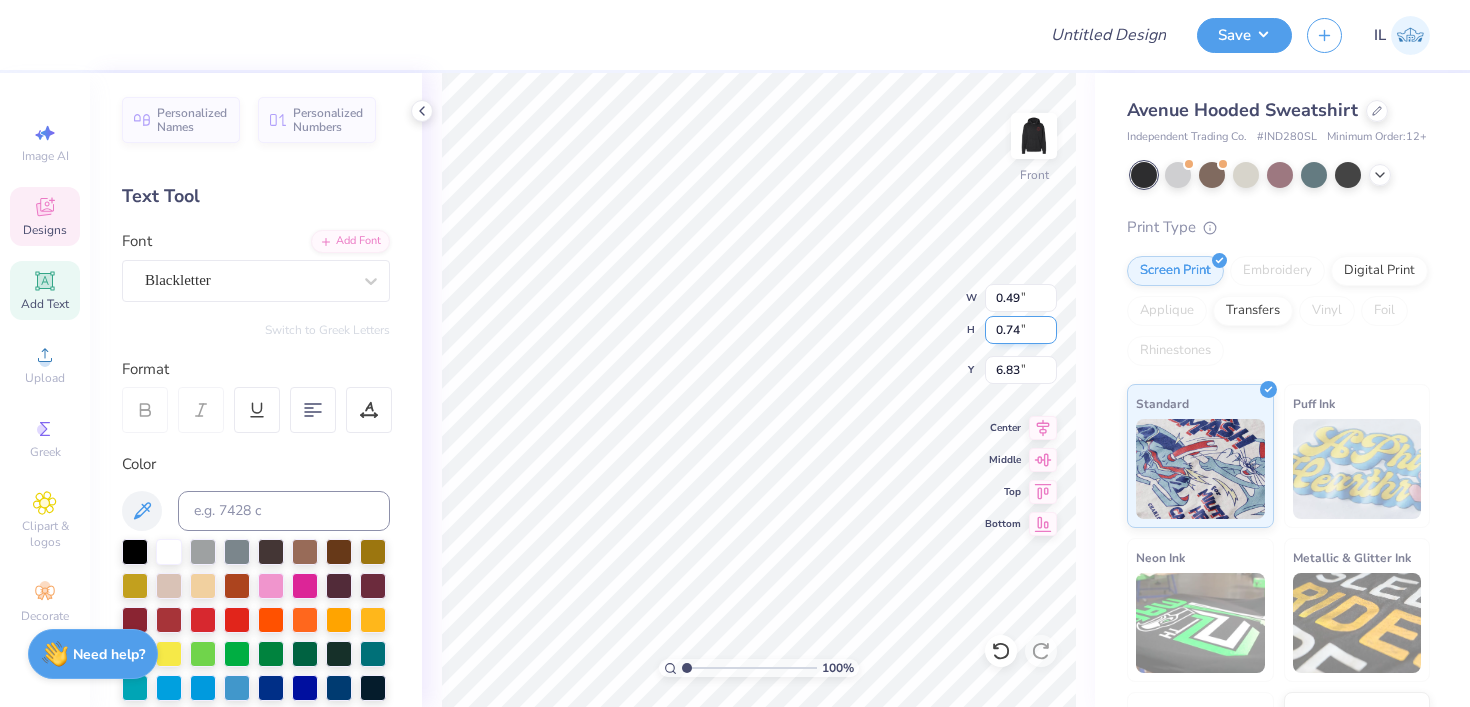 click on "0.74" at bounding box center (1021, 330) 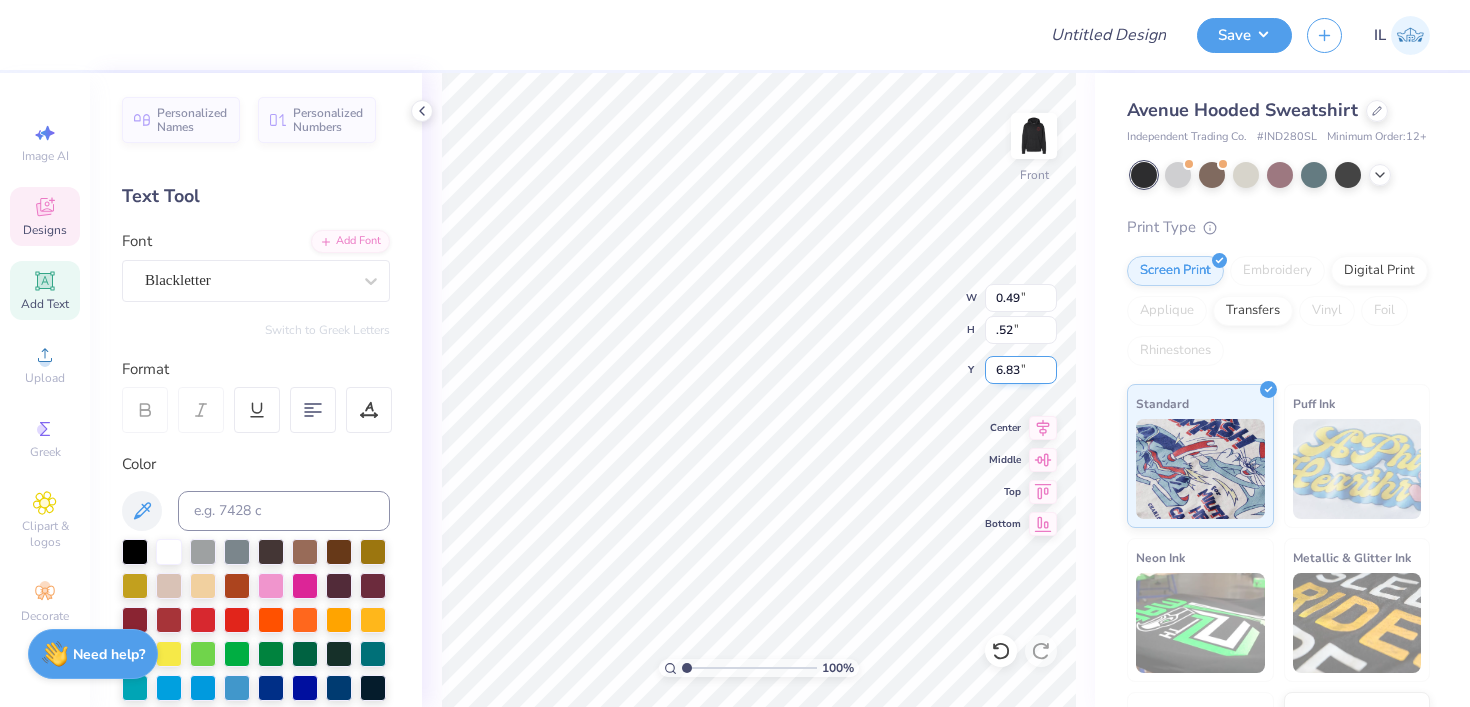 click on "6.83" at bounding box center (1021, 370) 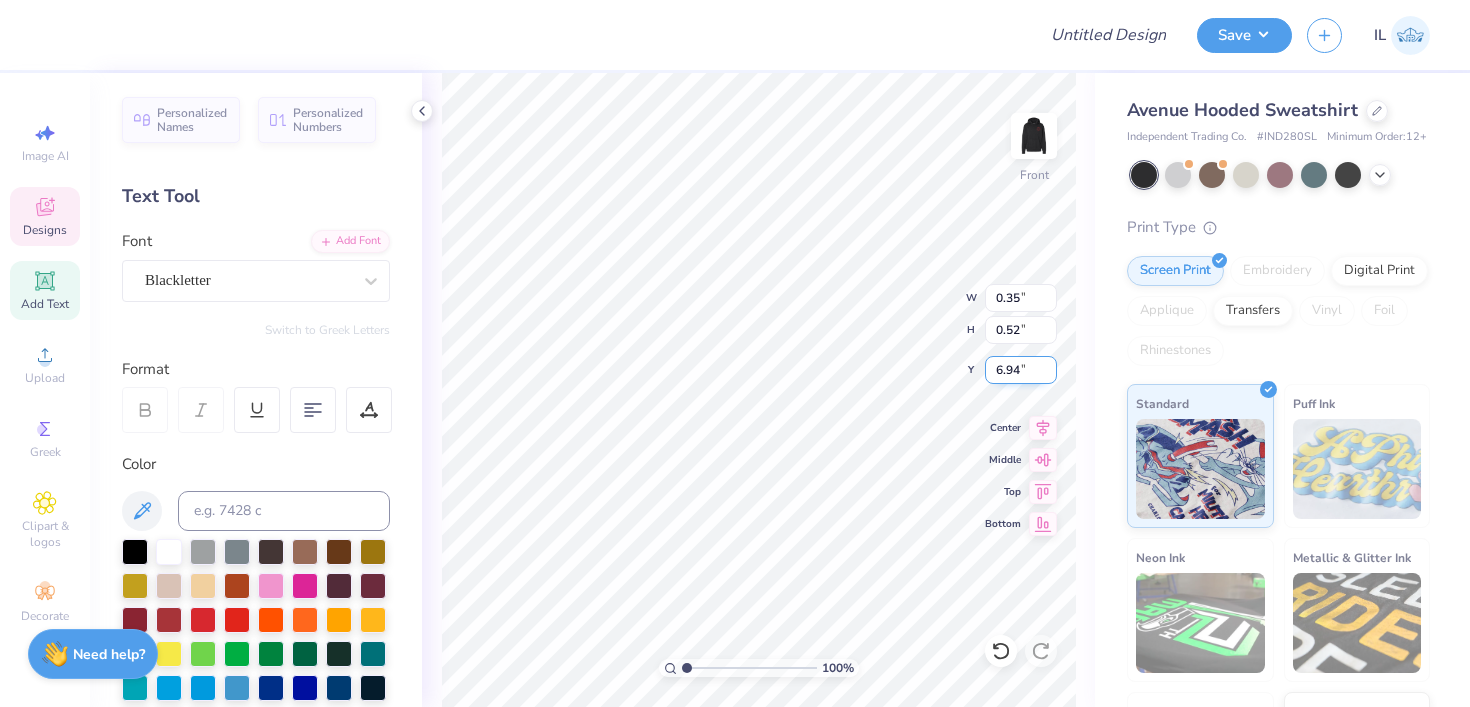 click on "6.94" at bounding box center [1021, 370] 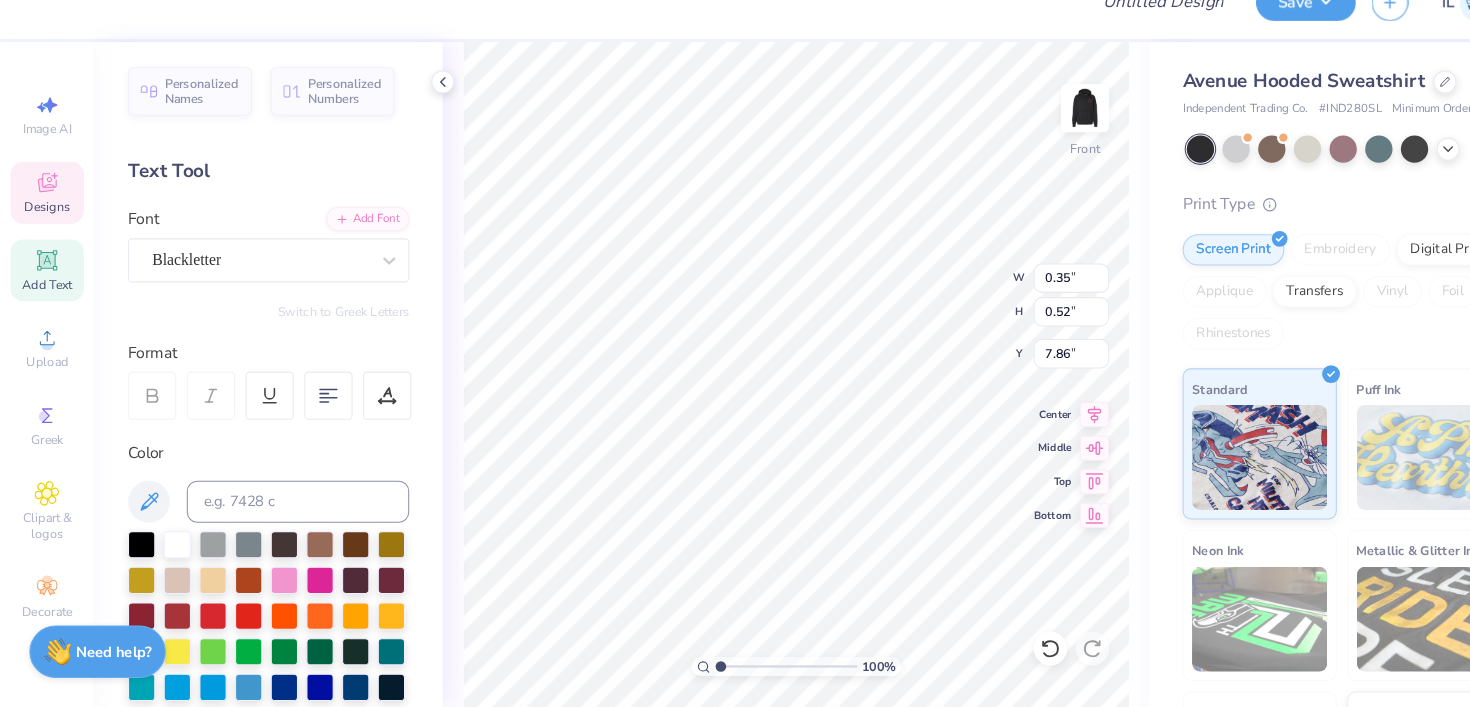 scroll, scrollTop: 0, scrollLeft: 0, axis: both 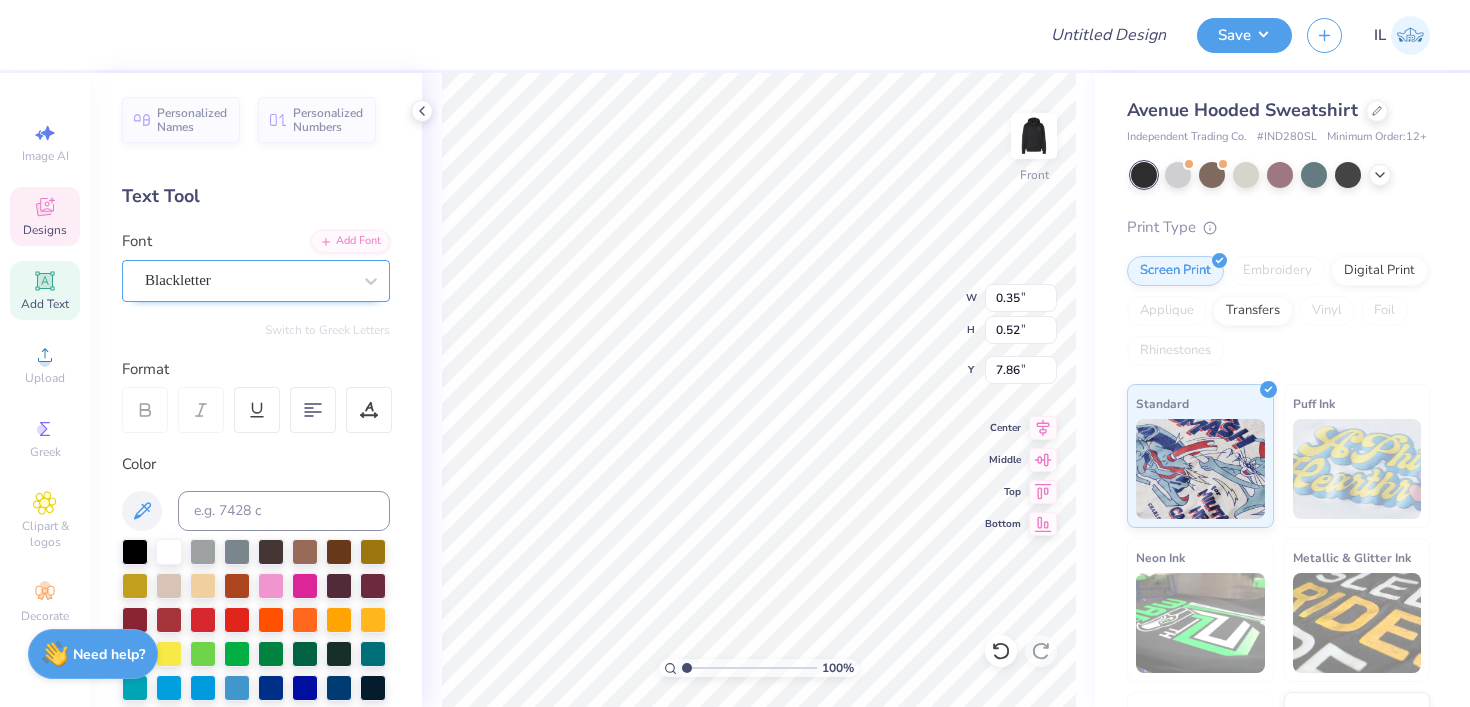 click on "Blackletter" at bounding box center [248, 280] 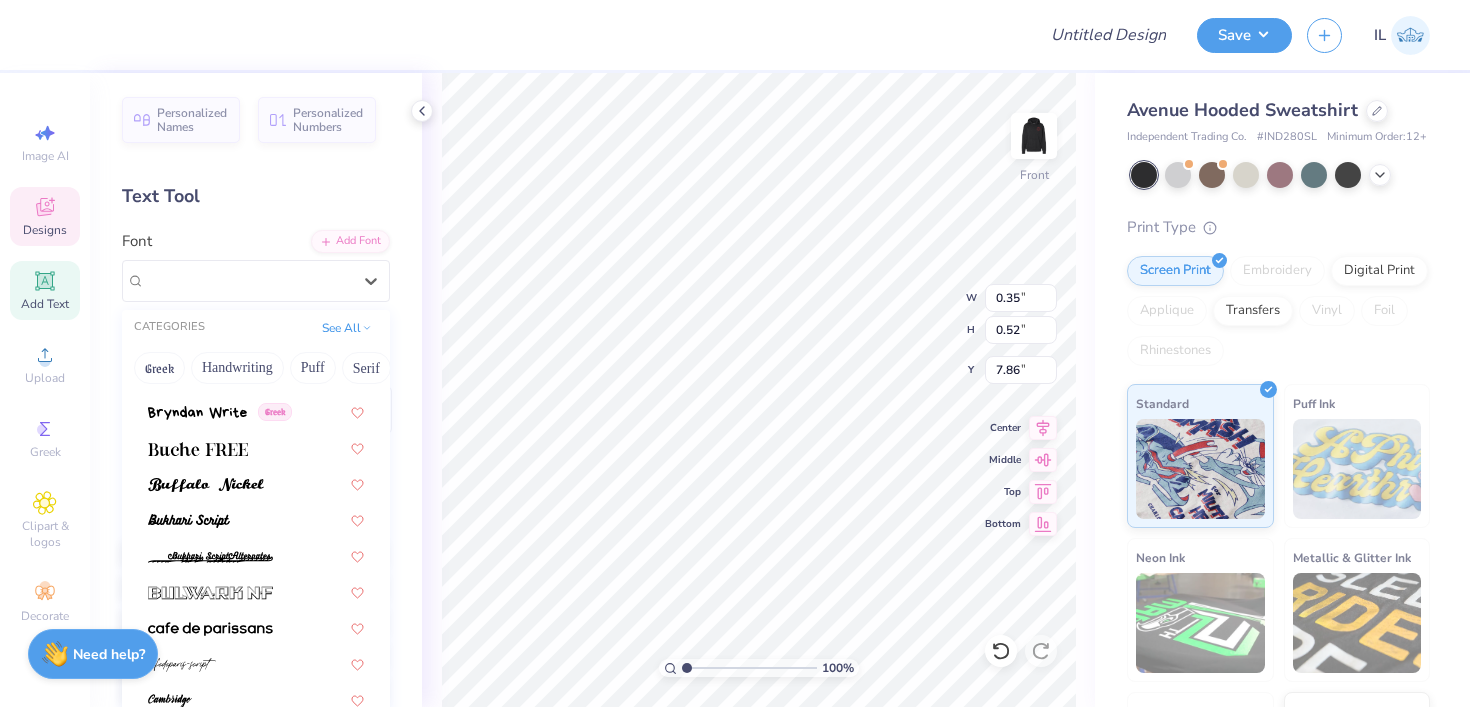 scroll, scrollTop: 0, scrollLeft: 0, axis: both 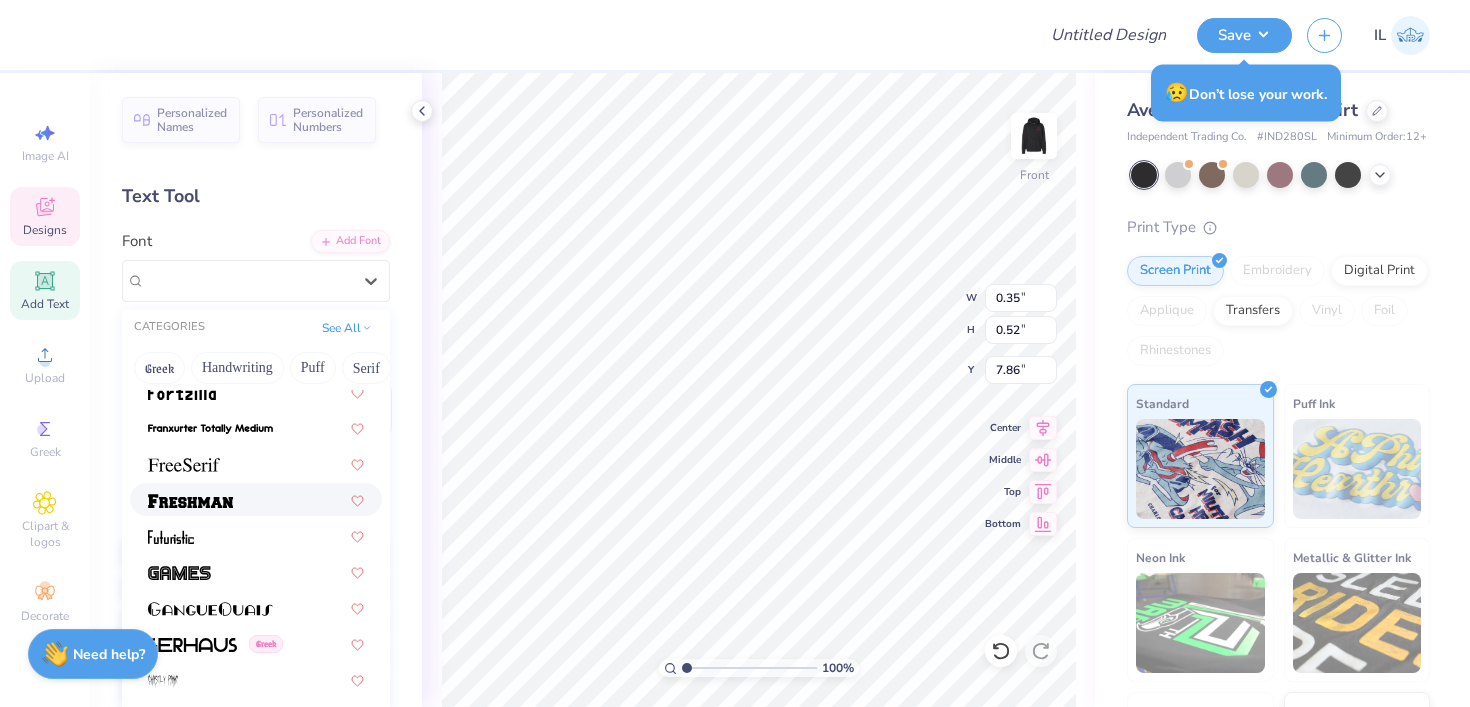 click at bounding box center (256, 499) 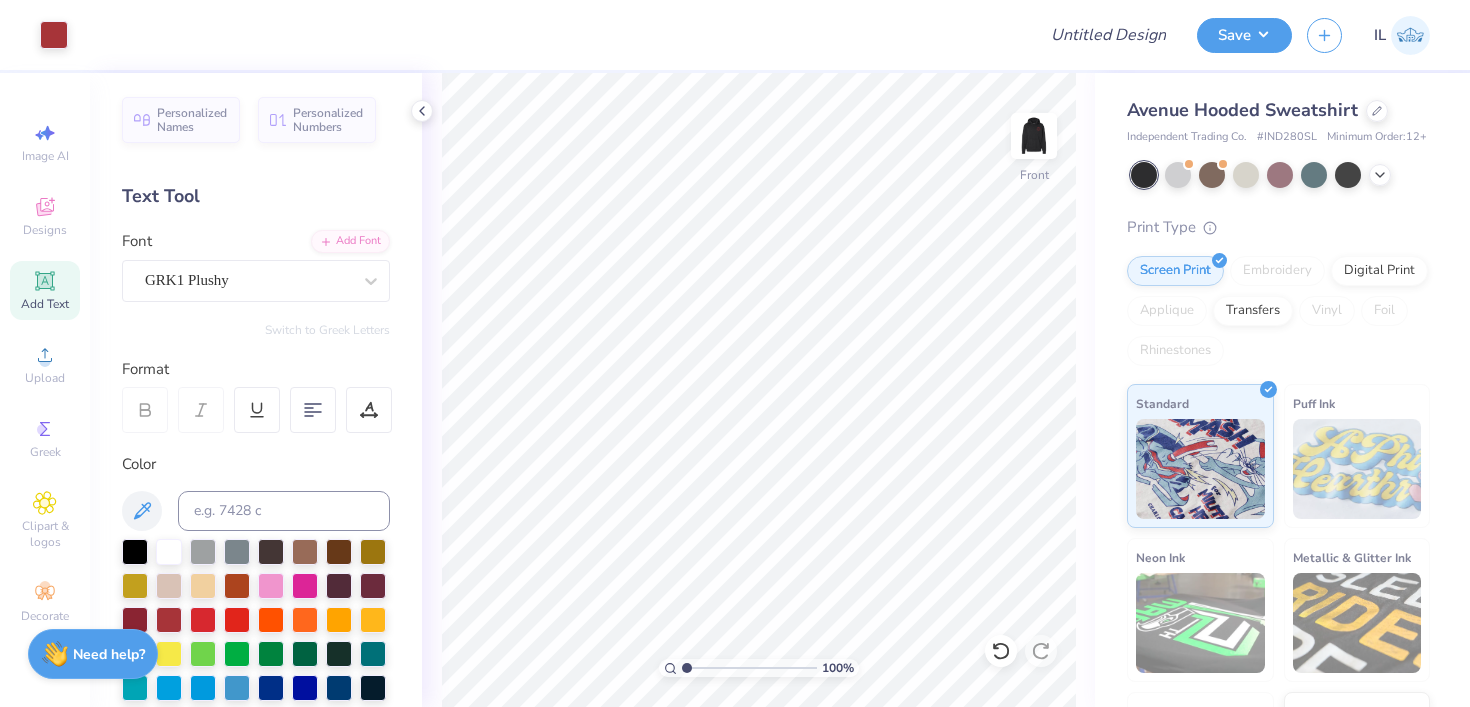 click on "Add Text" at bounding box center (45, 290) 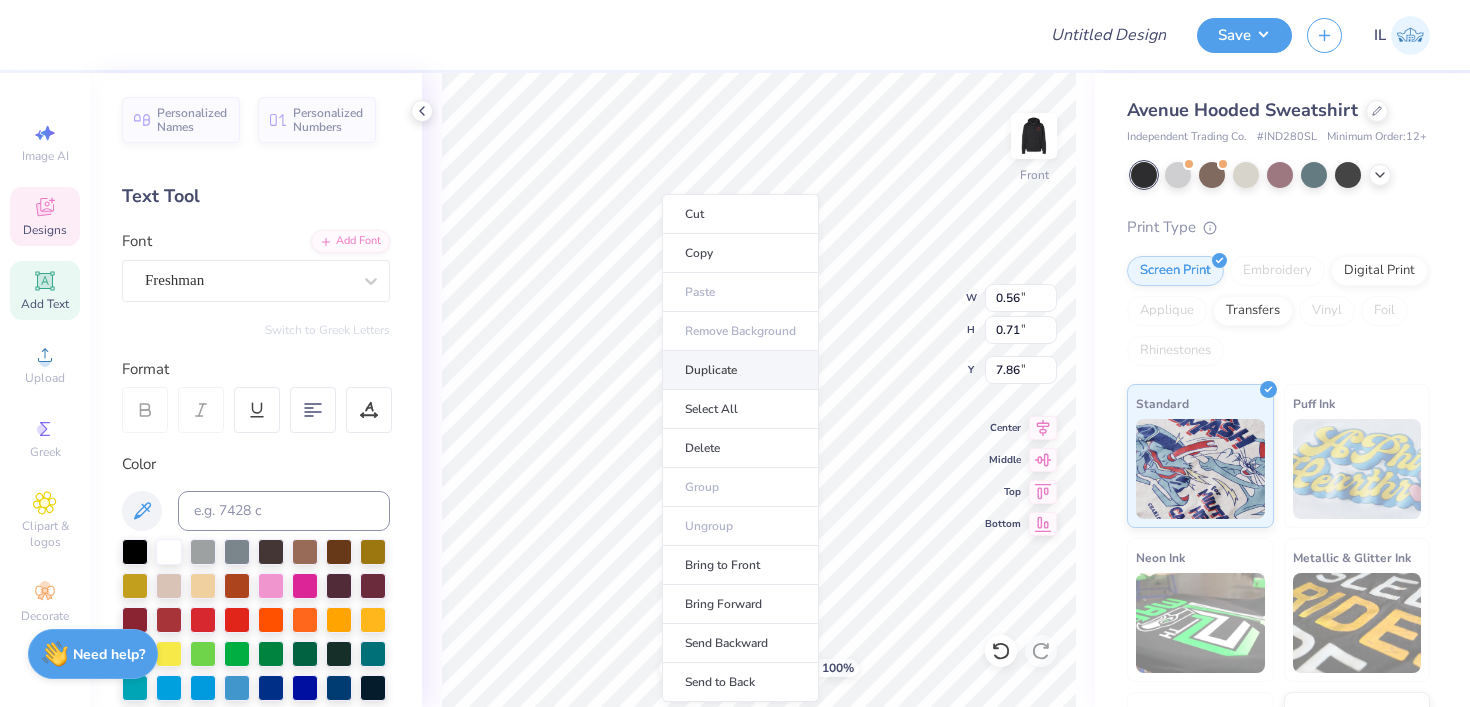 click on "Duplicate" at bounding box center (740, 370) 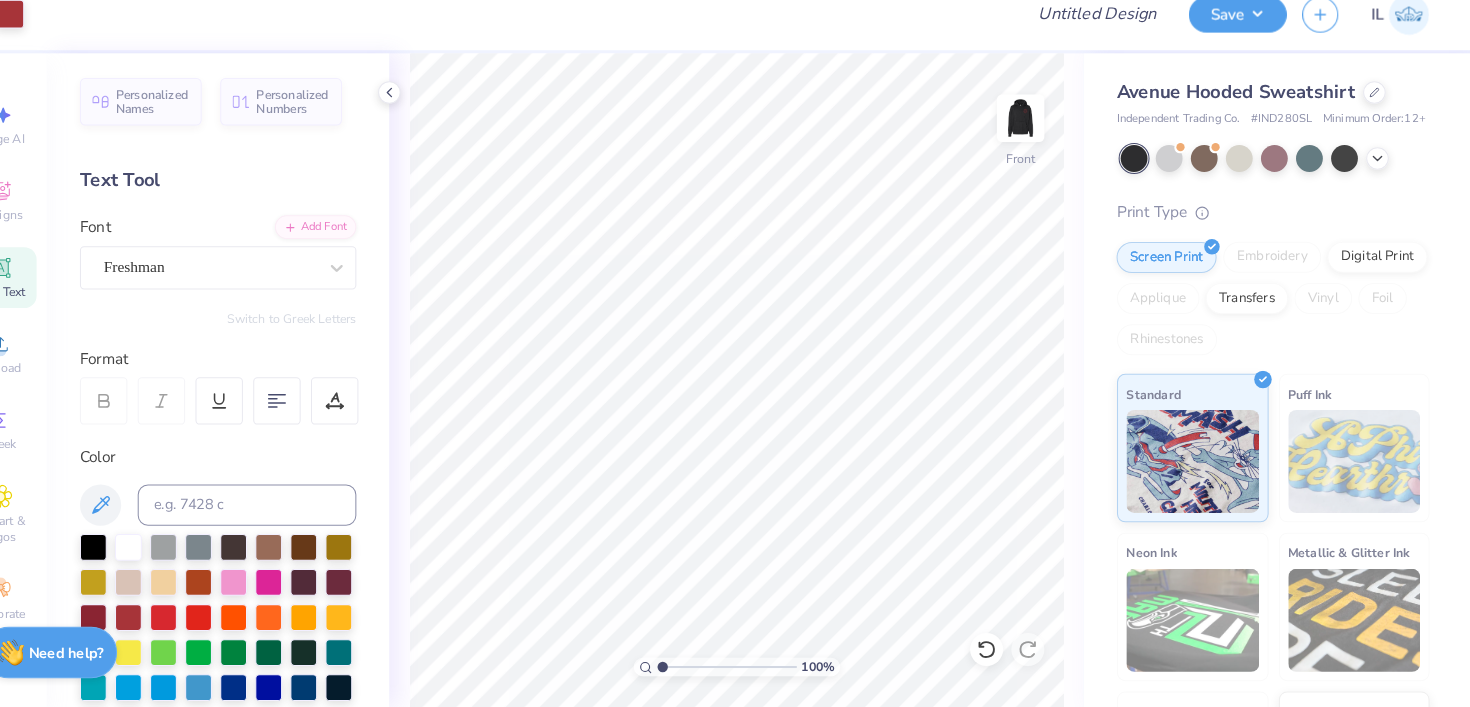 scroll, scrollTop: 0, scrollLeft: 0, axis: both 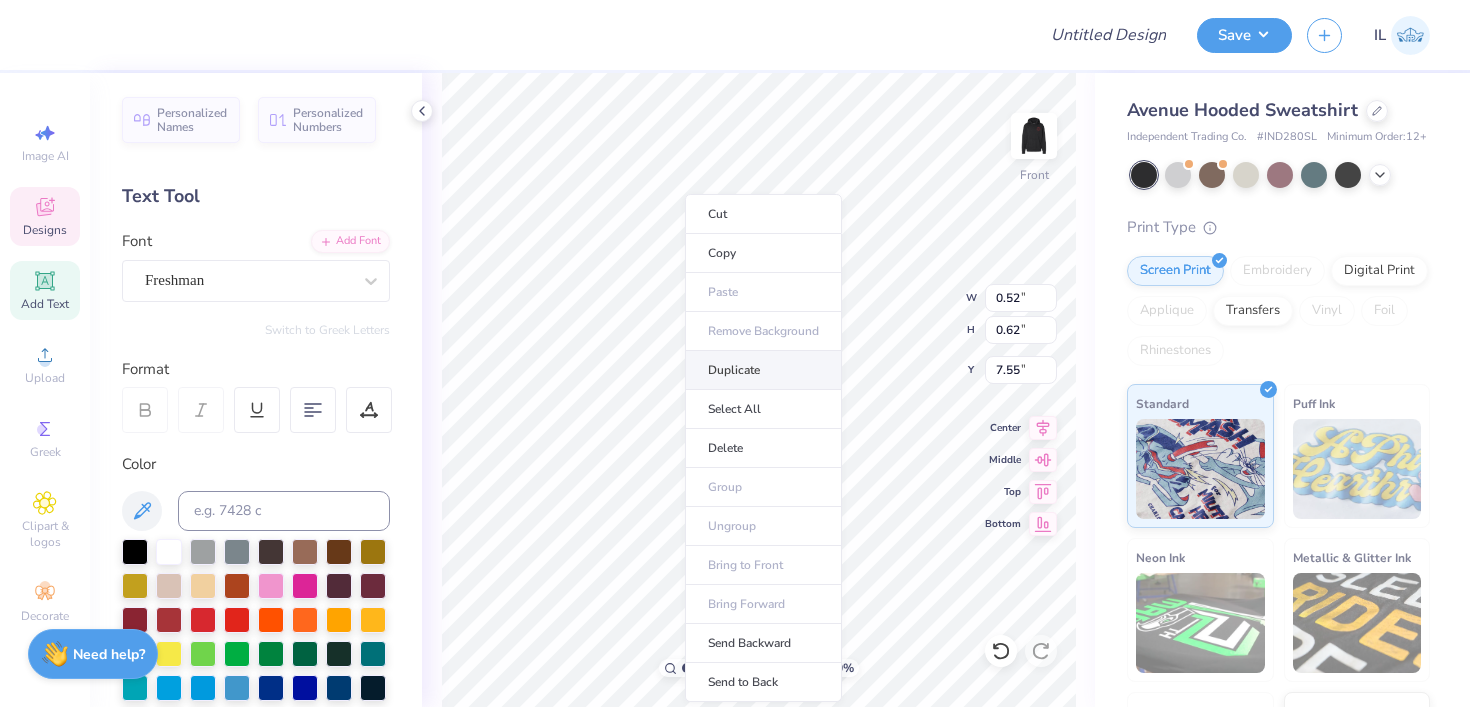 click on "Duplicate" at bounding box center (763, 370) 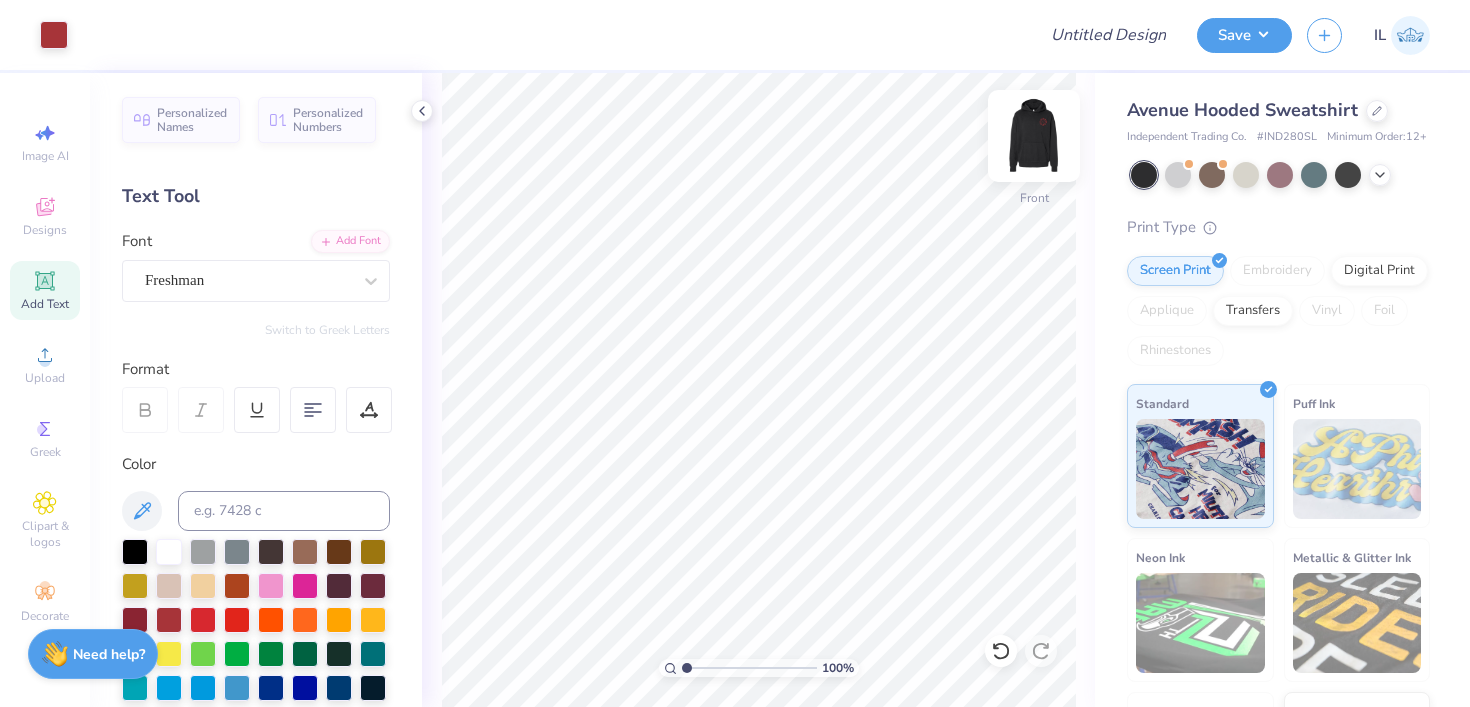 click at bounding box center [1034, 136] 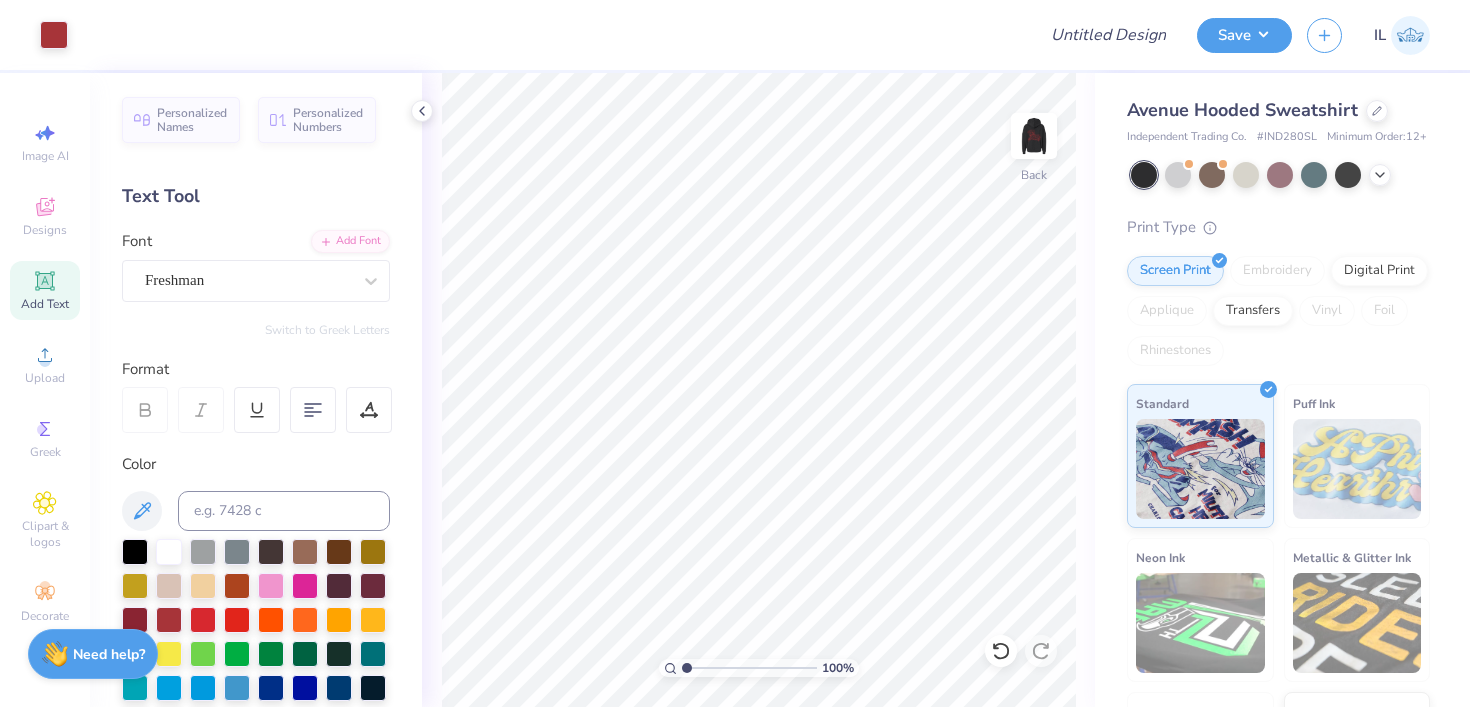 click on "Avenue Hooded Sweatshirt" at bounding box center (1242, 110) 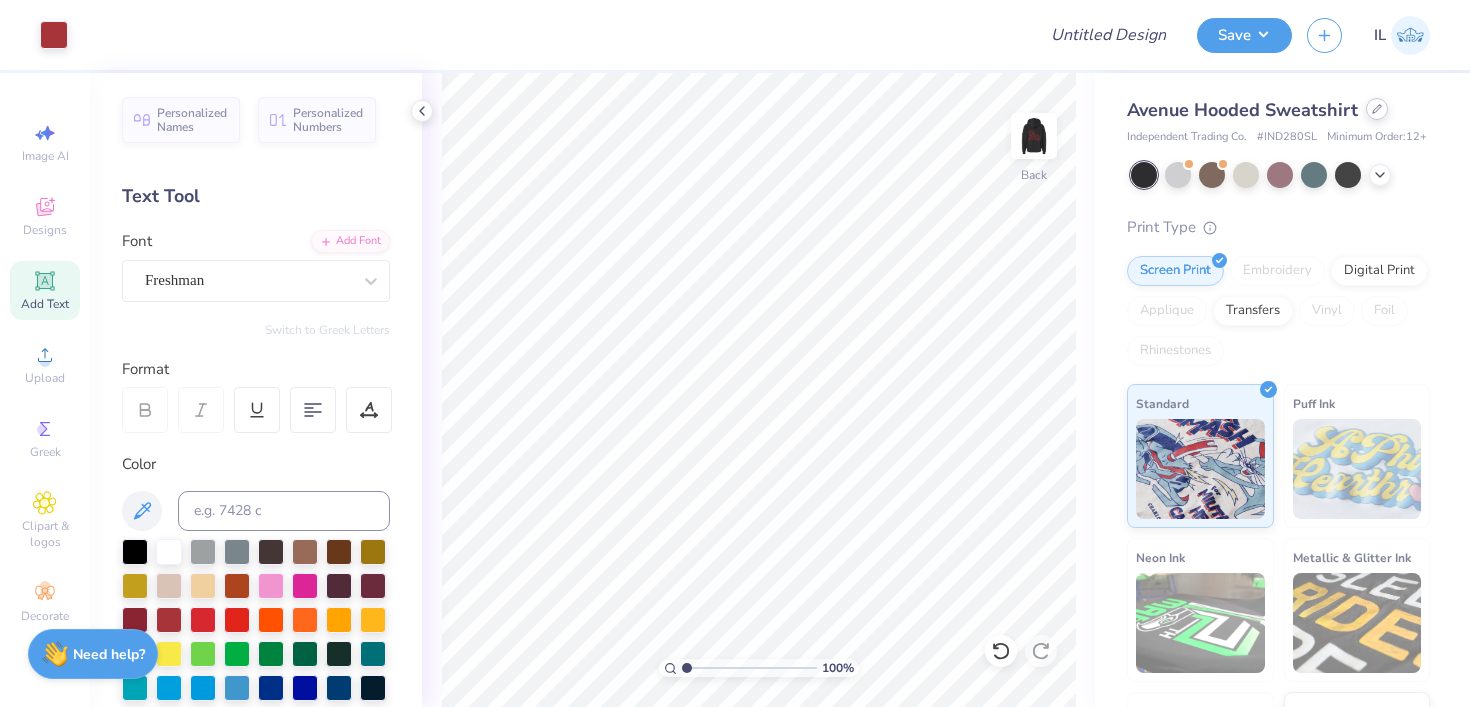 click at bounding box center (1377, 109) 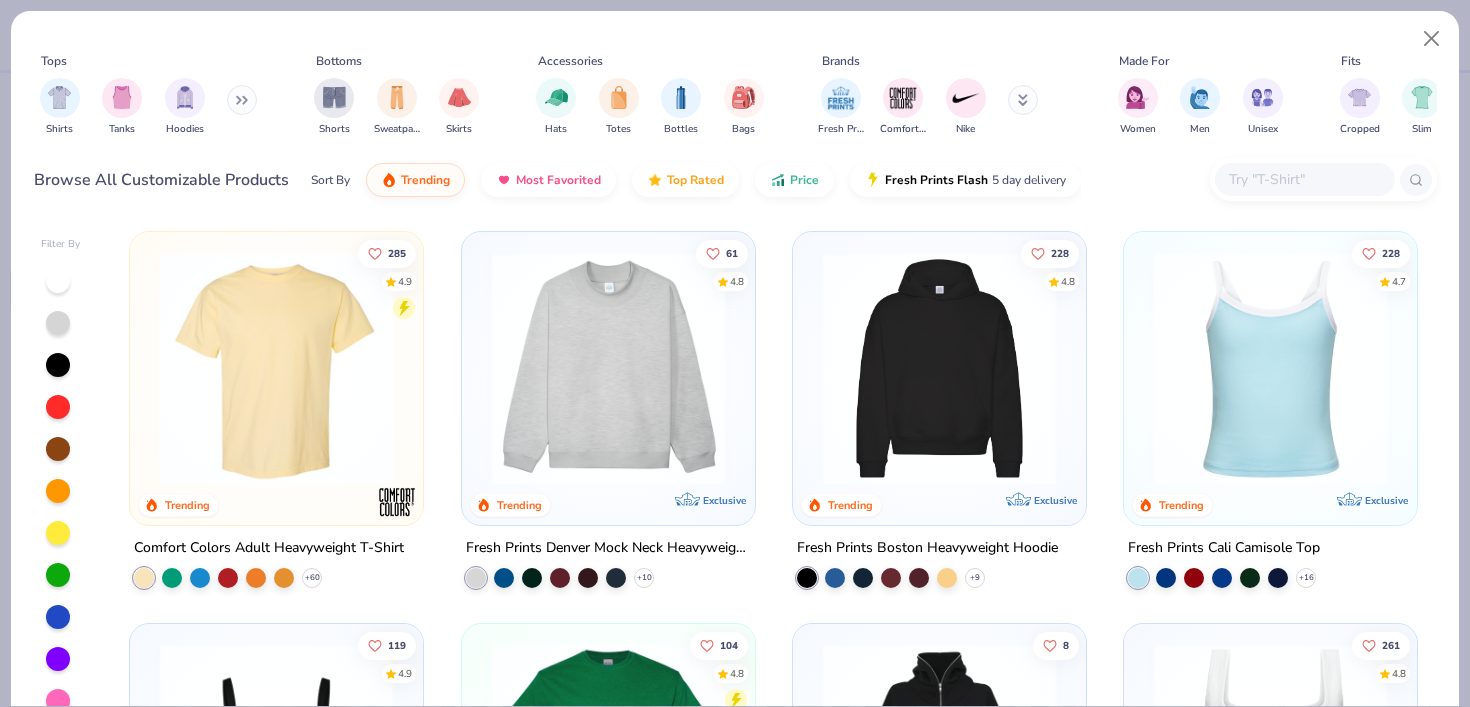 click at bounding box center (608, 368) 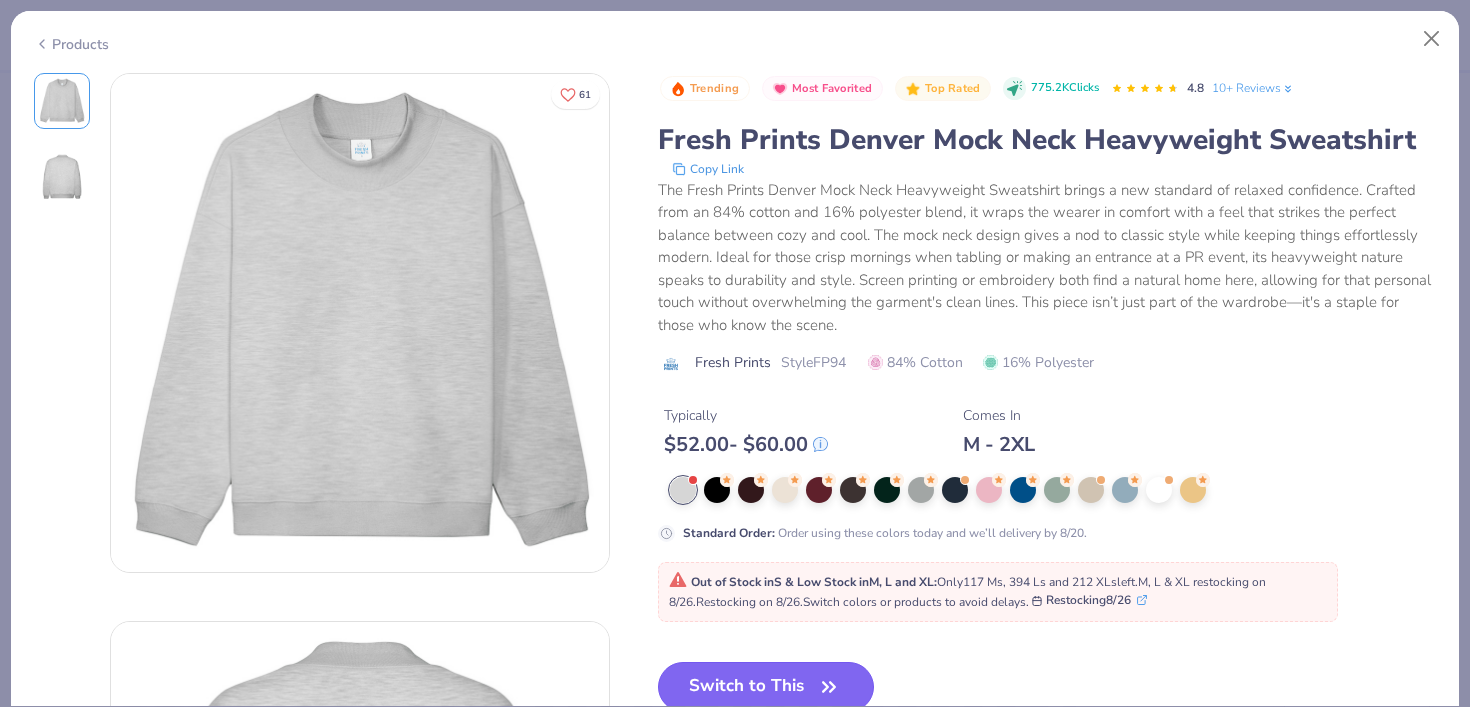 click on "Switch to This" at bounding box center (766, 687) 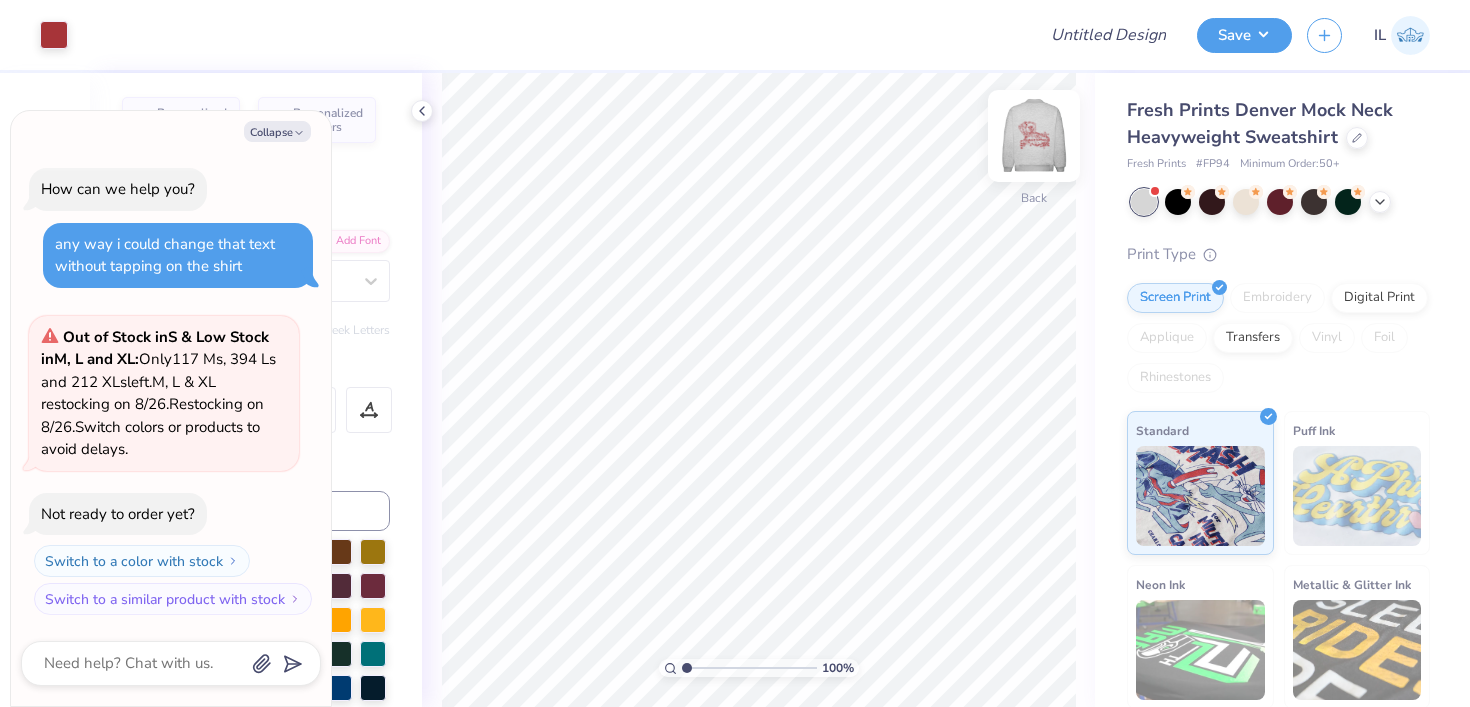 click at bounding box center [1034, 136] 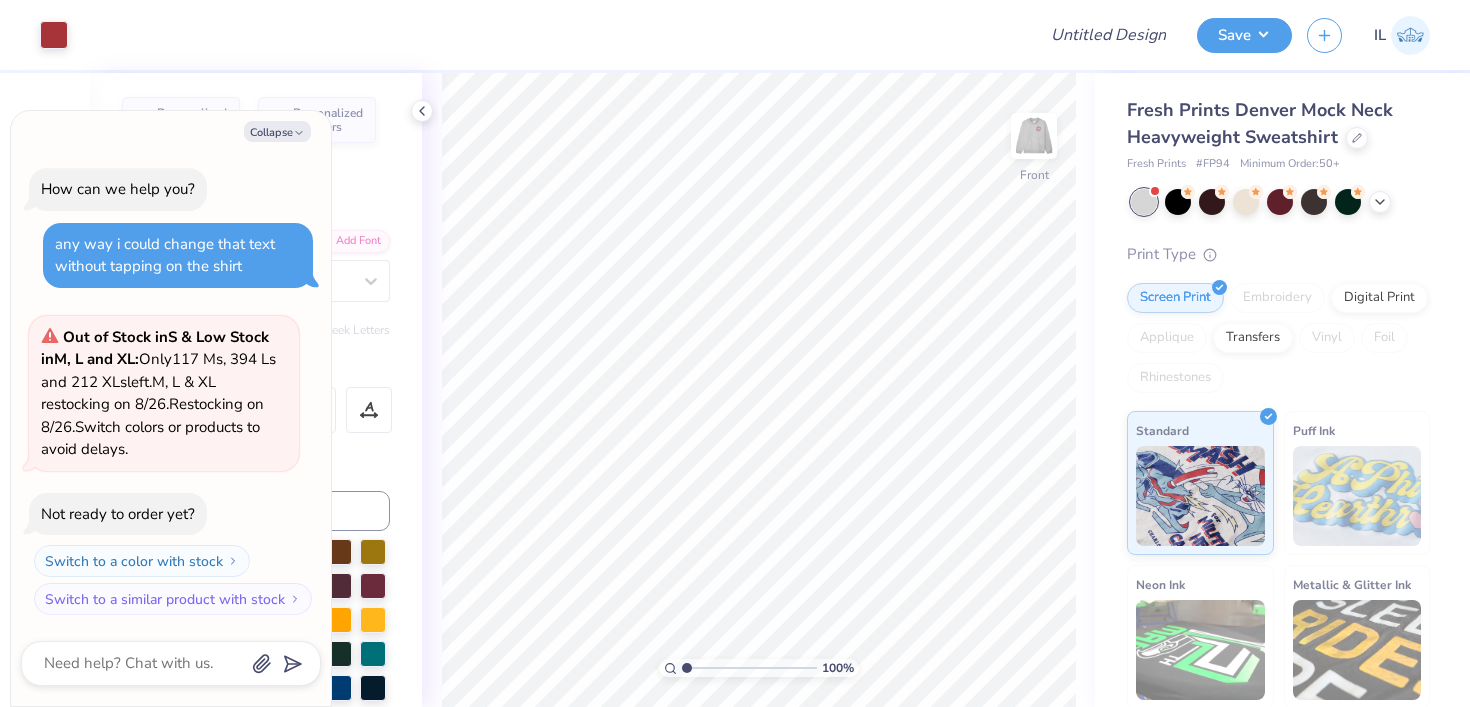 click at bounding box center [1034, 136] 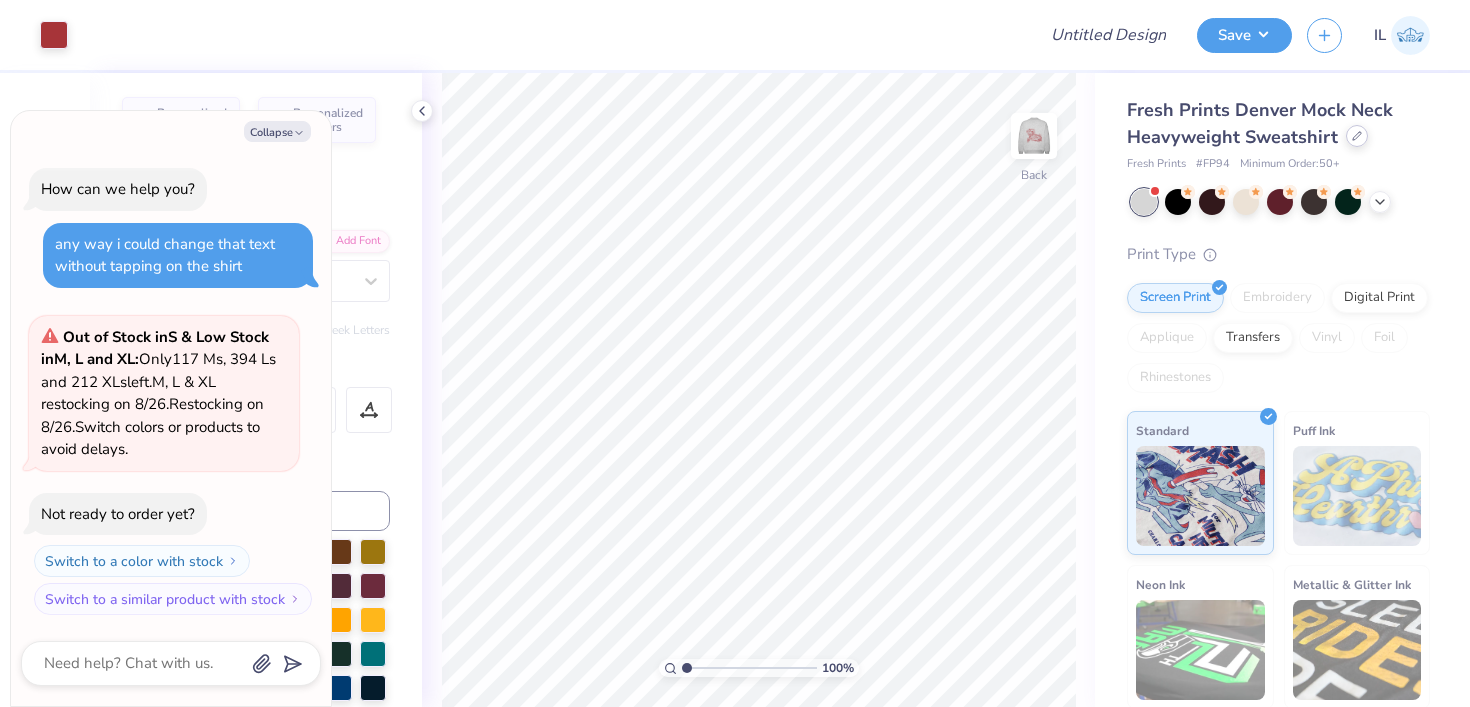 click at bounding box center (1357, 136) 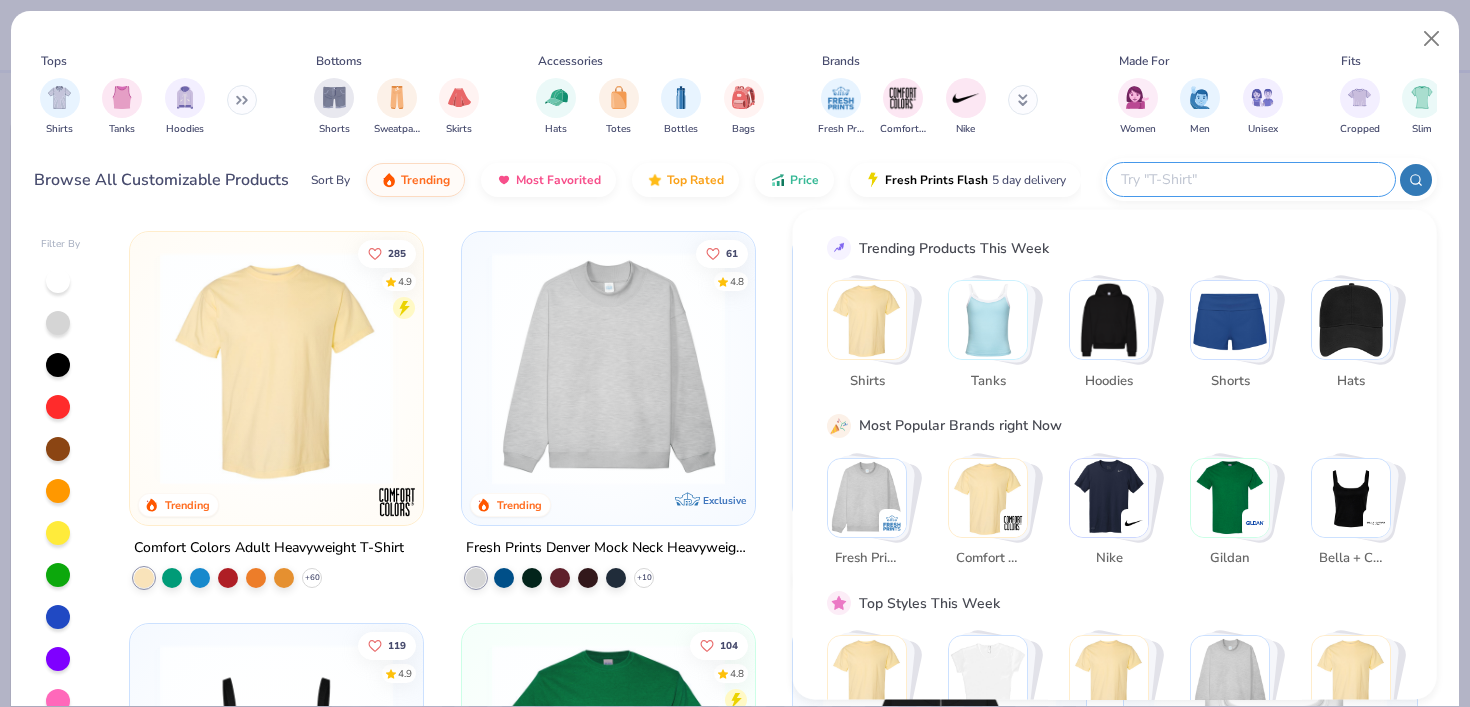 click at bounding box center (1250, 179) 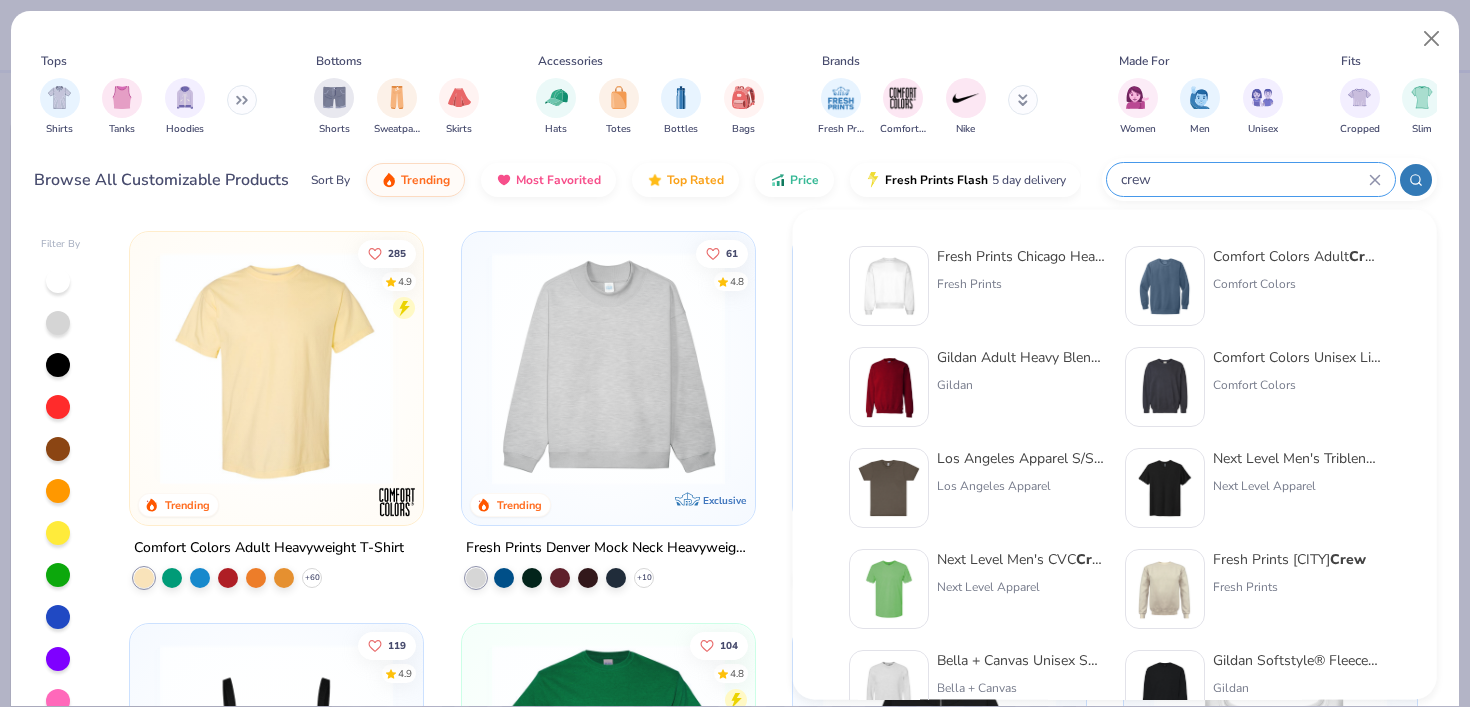 click on "Fresh Prints Chicago Heavyweight  Crew neck" at bounding box center [1021, 256] 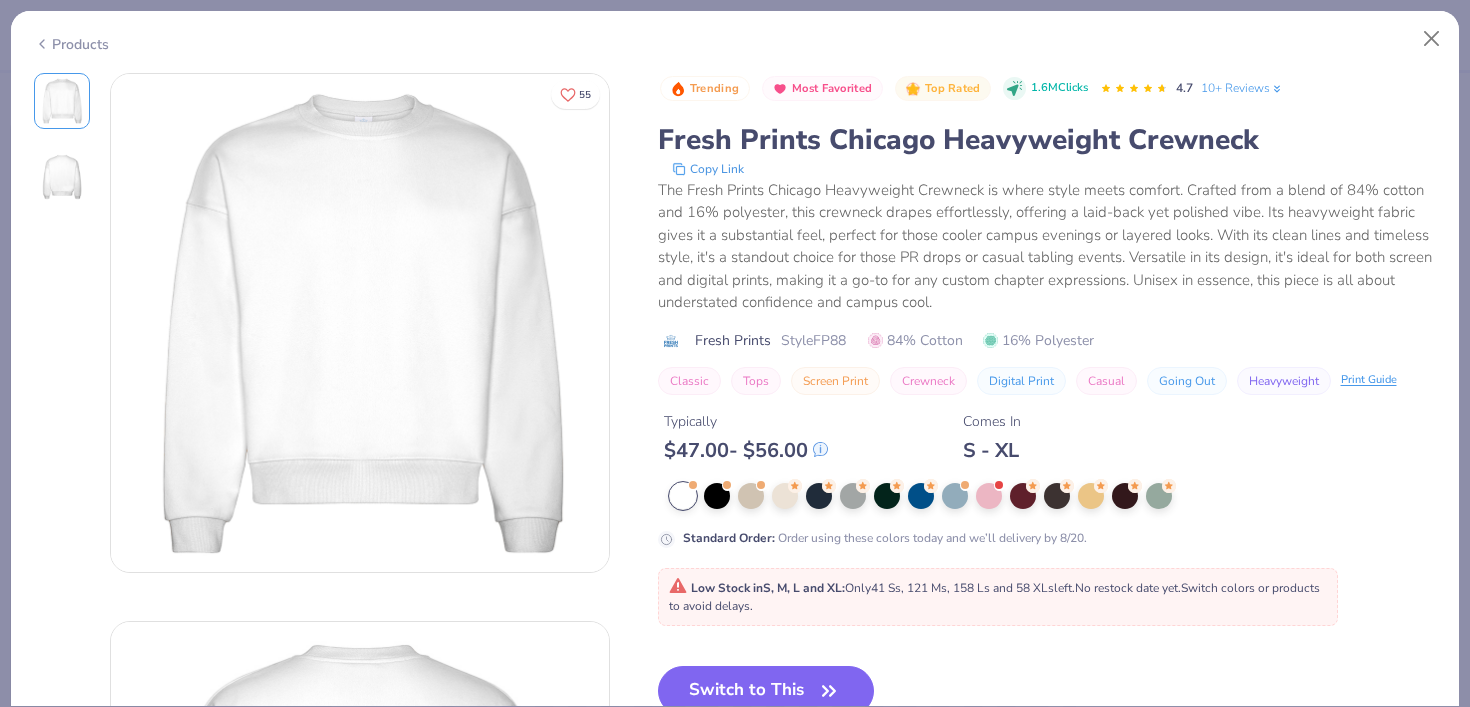 click on "Switch to This" at bounding box center (766, 691) 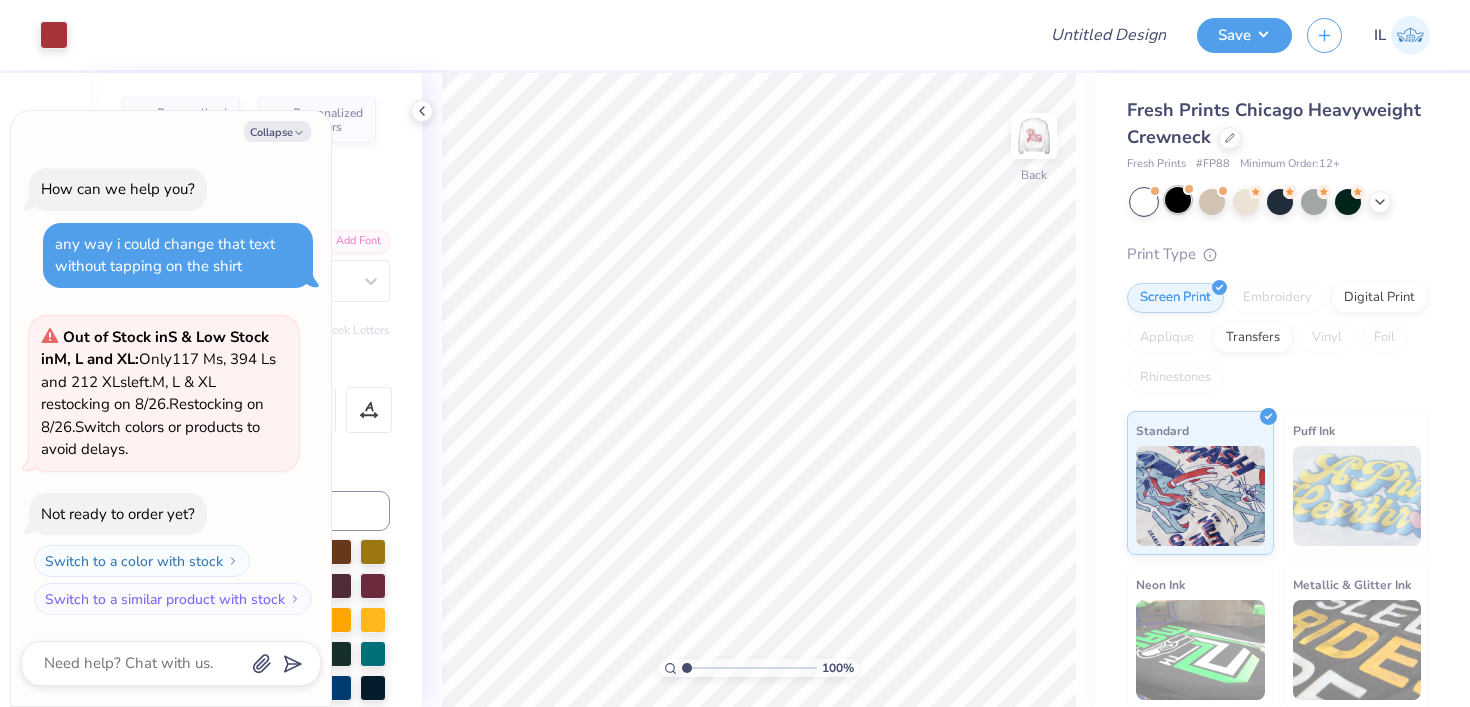 click at bounding box center [1178, 200] 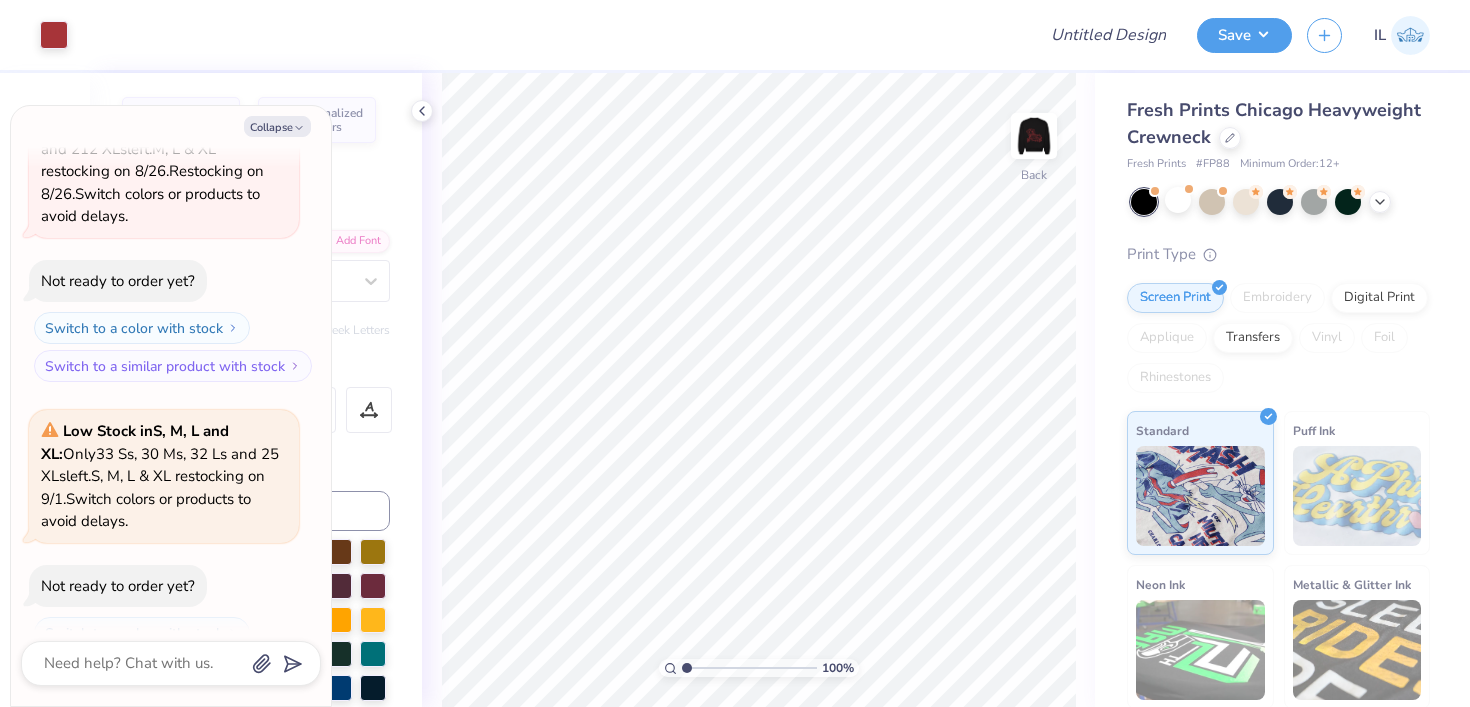 scroll, scrollTop: 262, scrollLeft: 0, axis: vertical 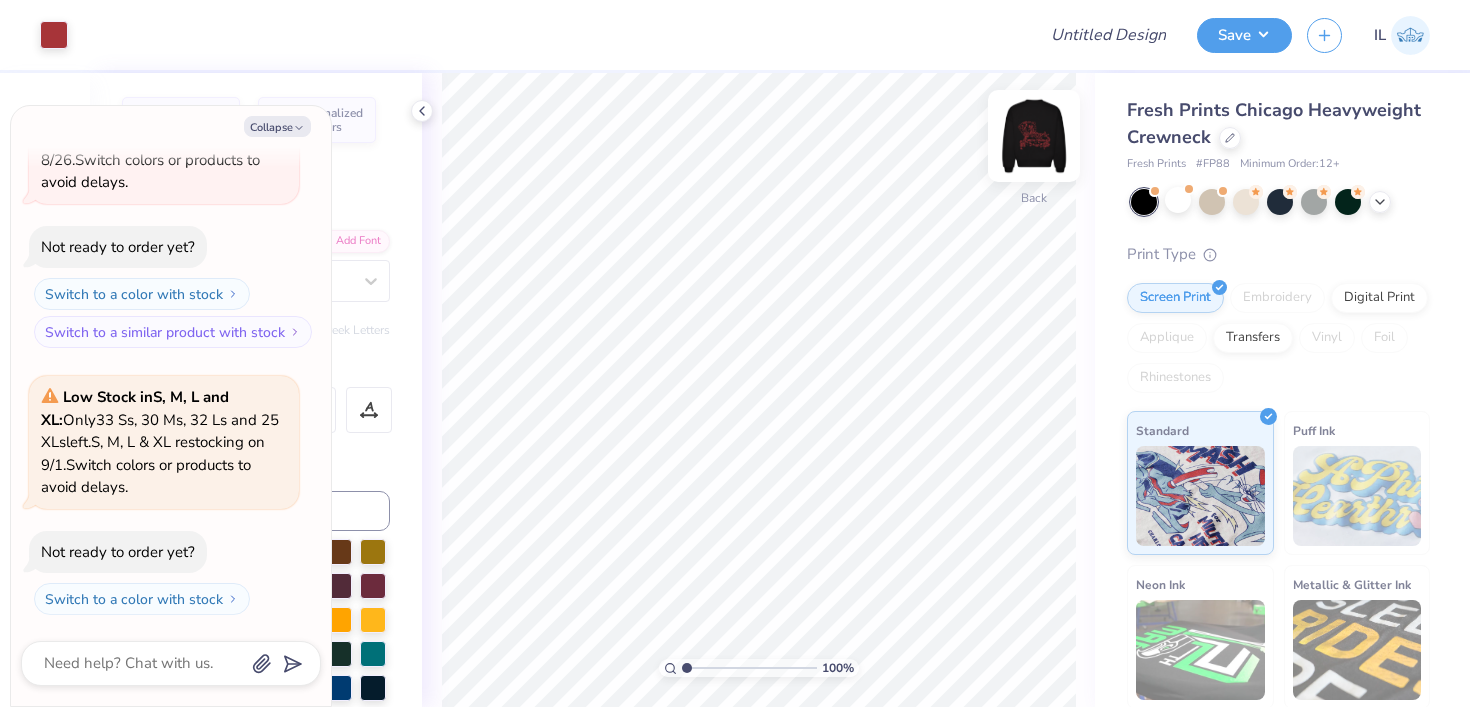 click at bounding box center [1034, 136] 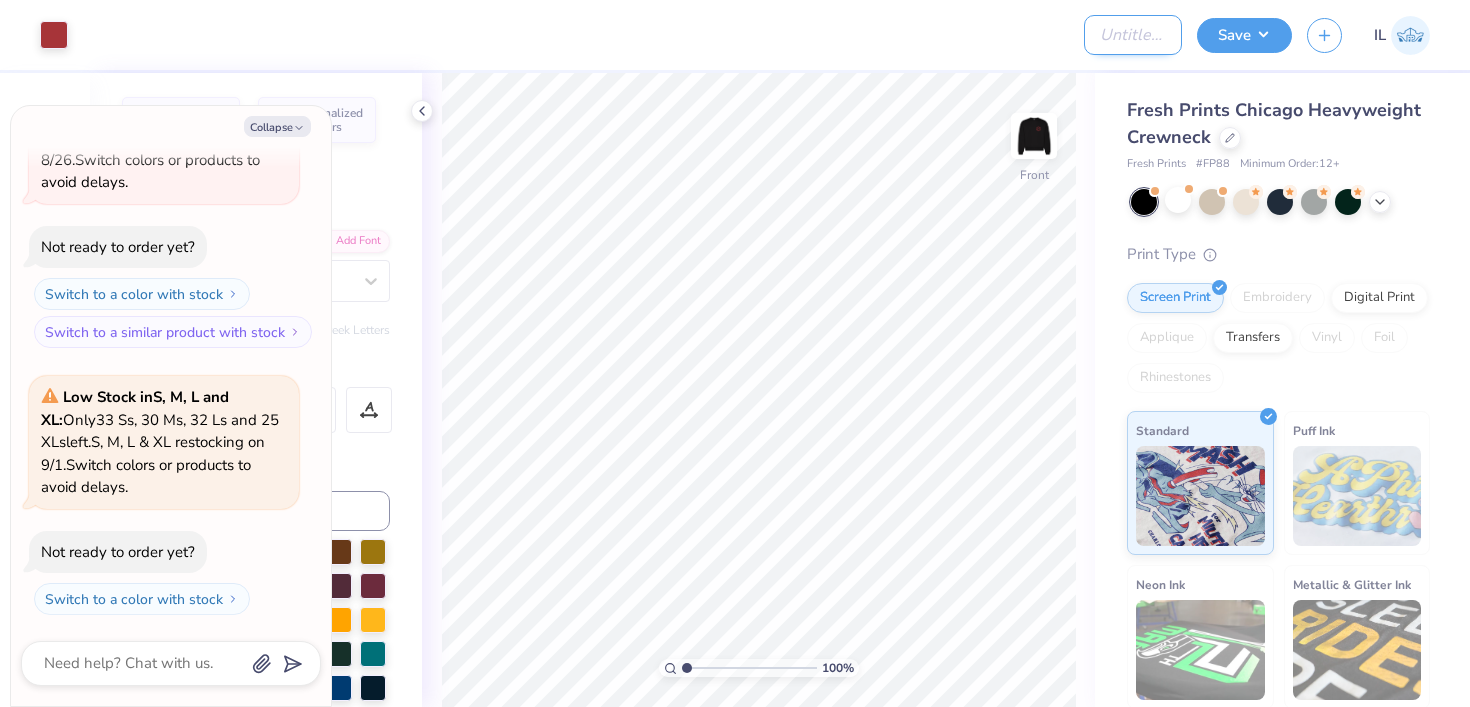 click on "Design Title" at bounding box center (1133, 35) 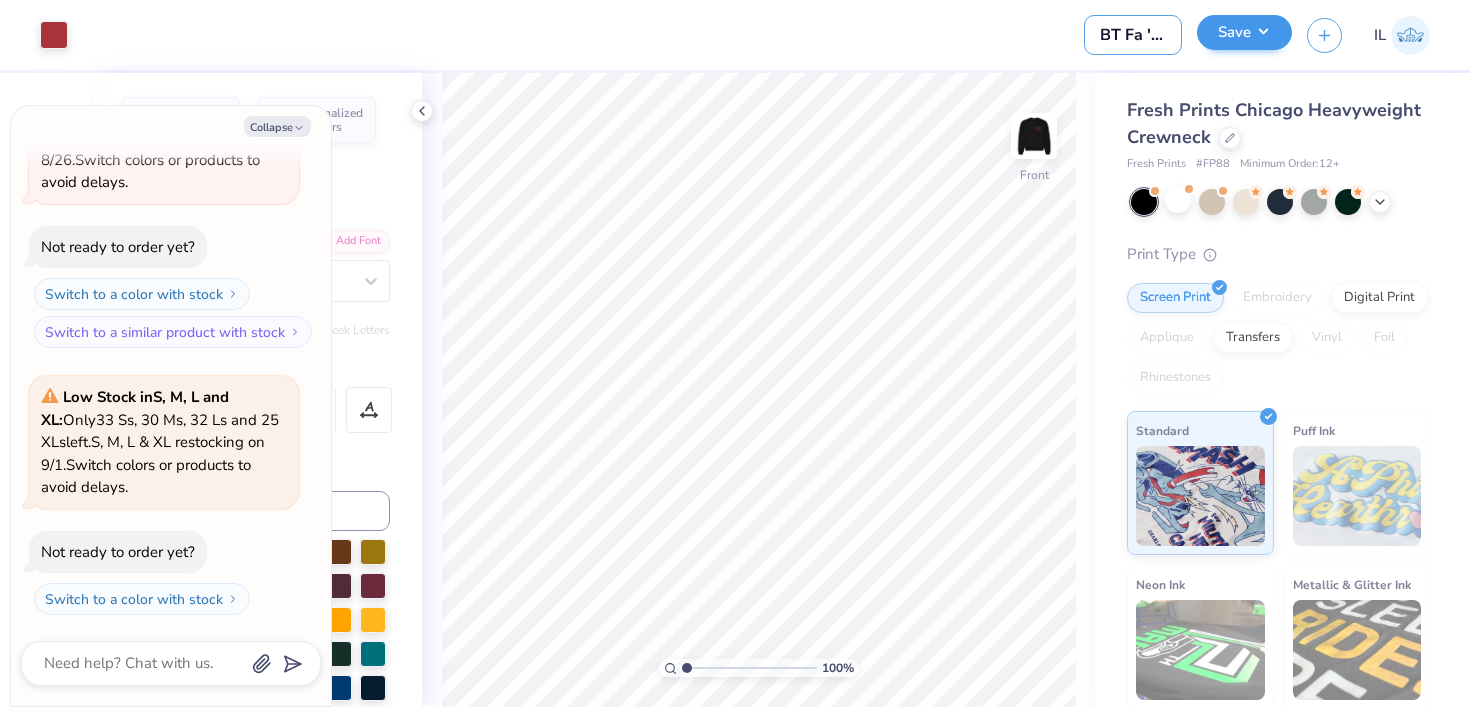 scroll, scrollTop: 0, scrollLeft: 4, axis: horizontal 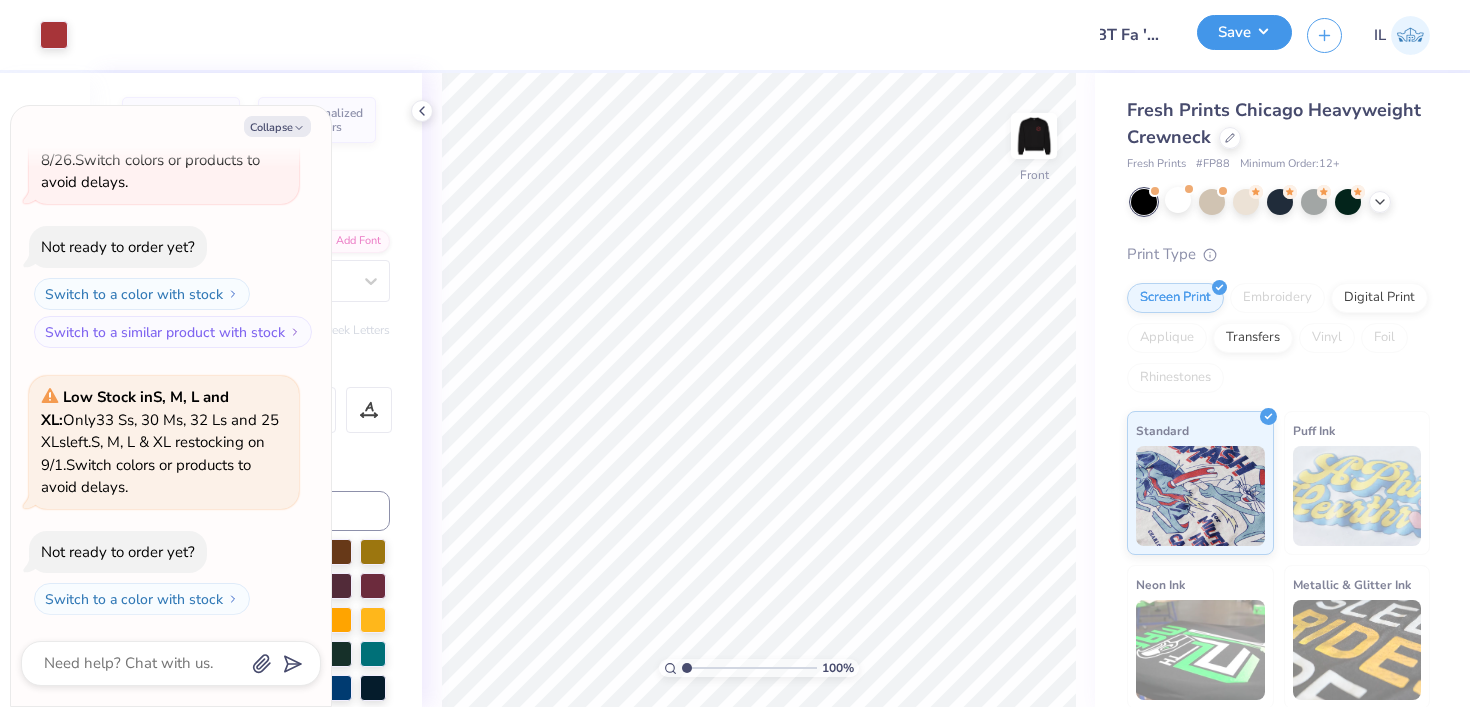 click on "Save" at bounding box center [1244, 32] 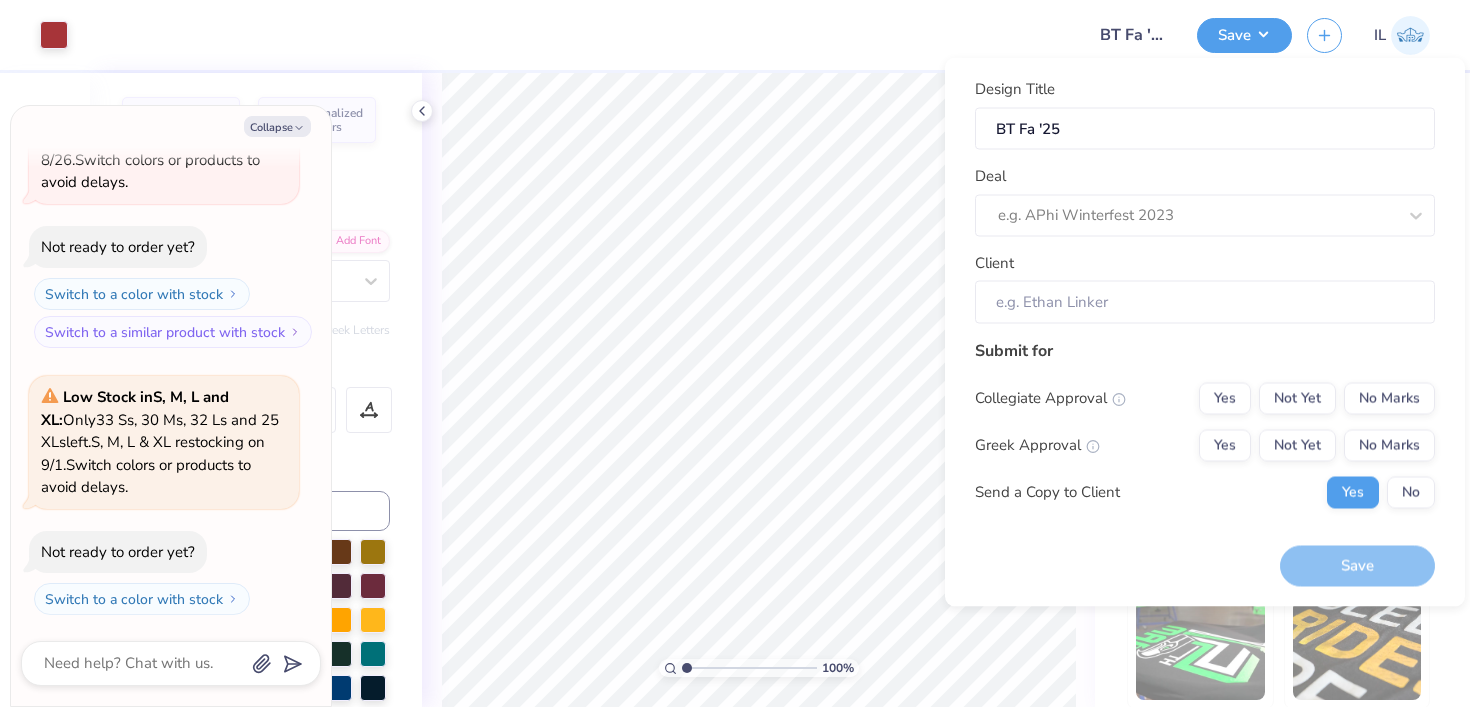 click on "Design Title BT Fa '25 Deal e.g. APhi Winterfest 2023 Client" at bounding box center (1205, 201) 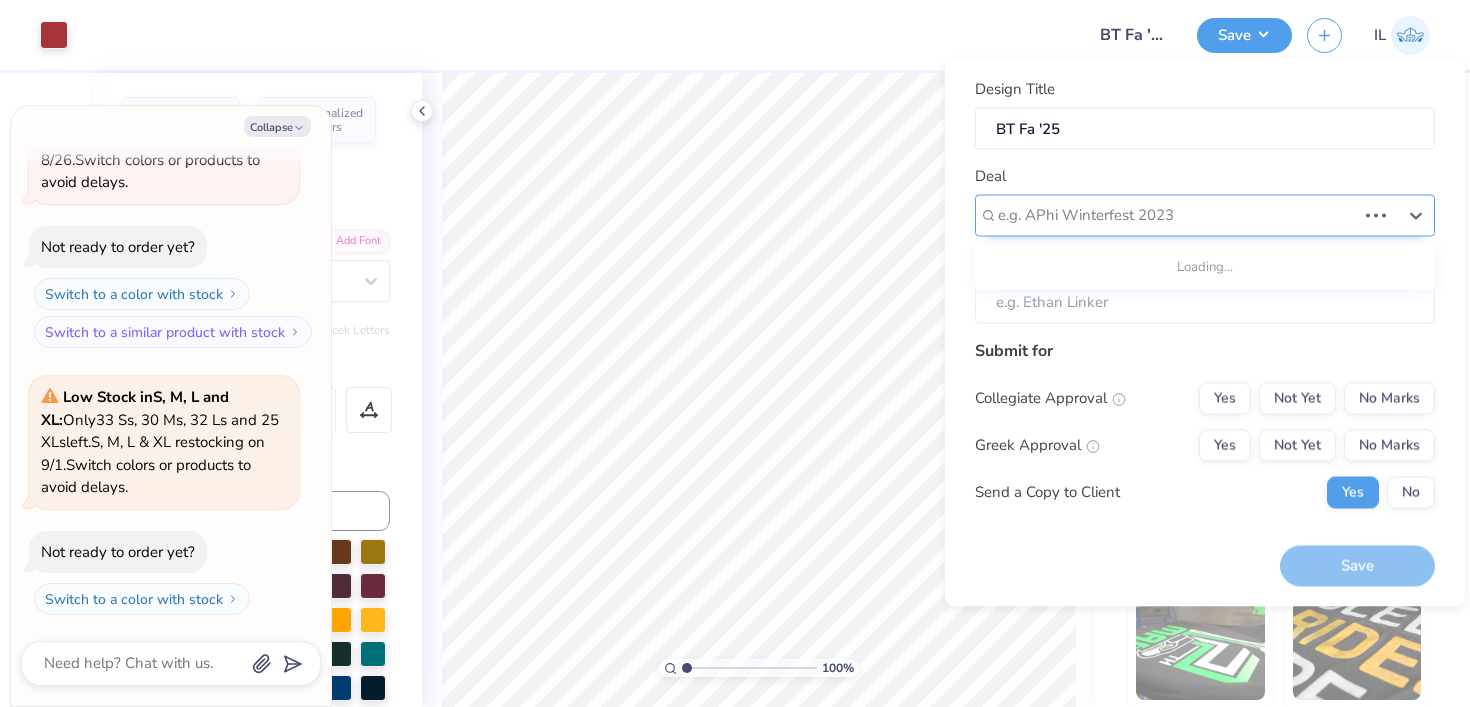 click on "e.g. APhi Winterfest 2023" at bounding box center (1177, 215) 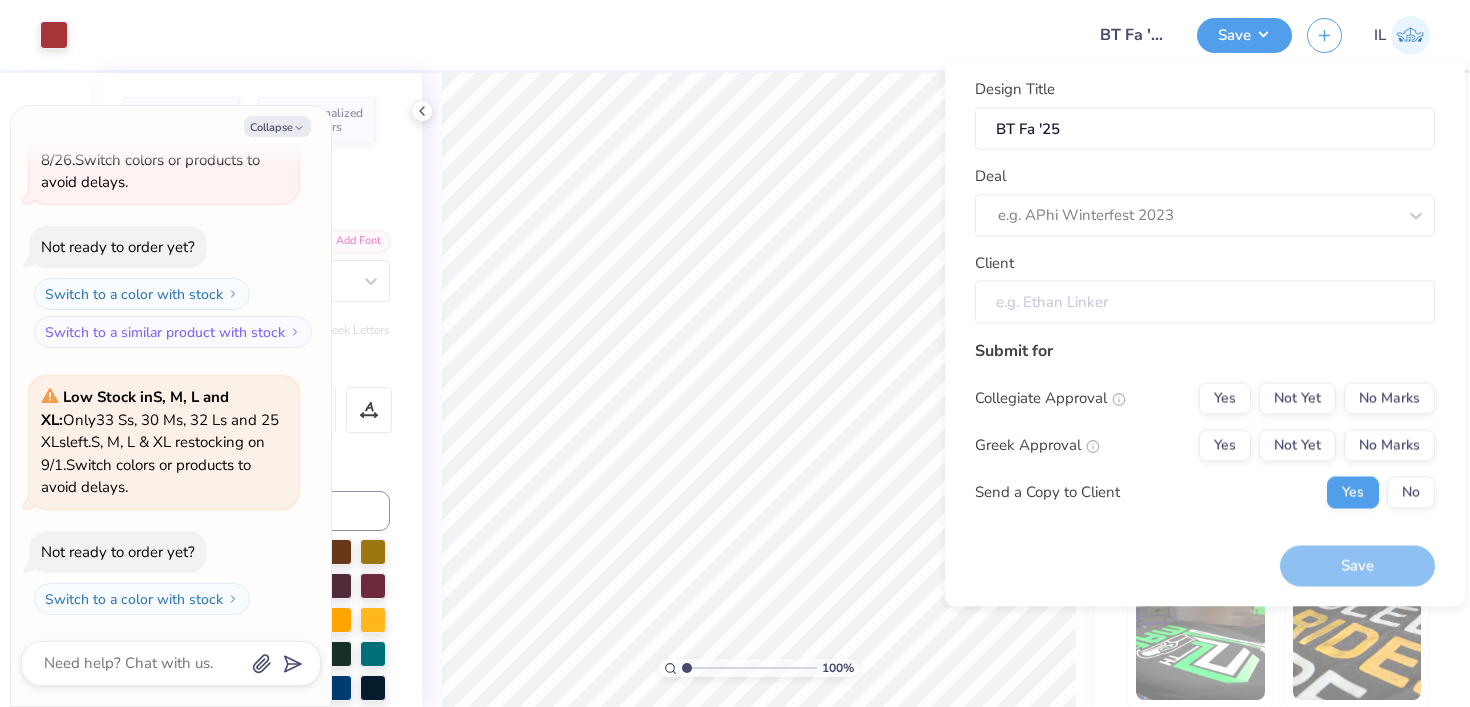 click on "Client" at bounding box center (1205, 302) 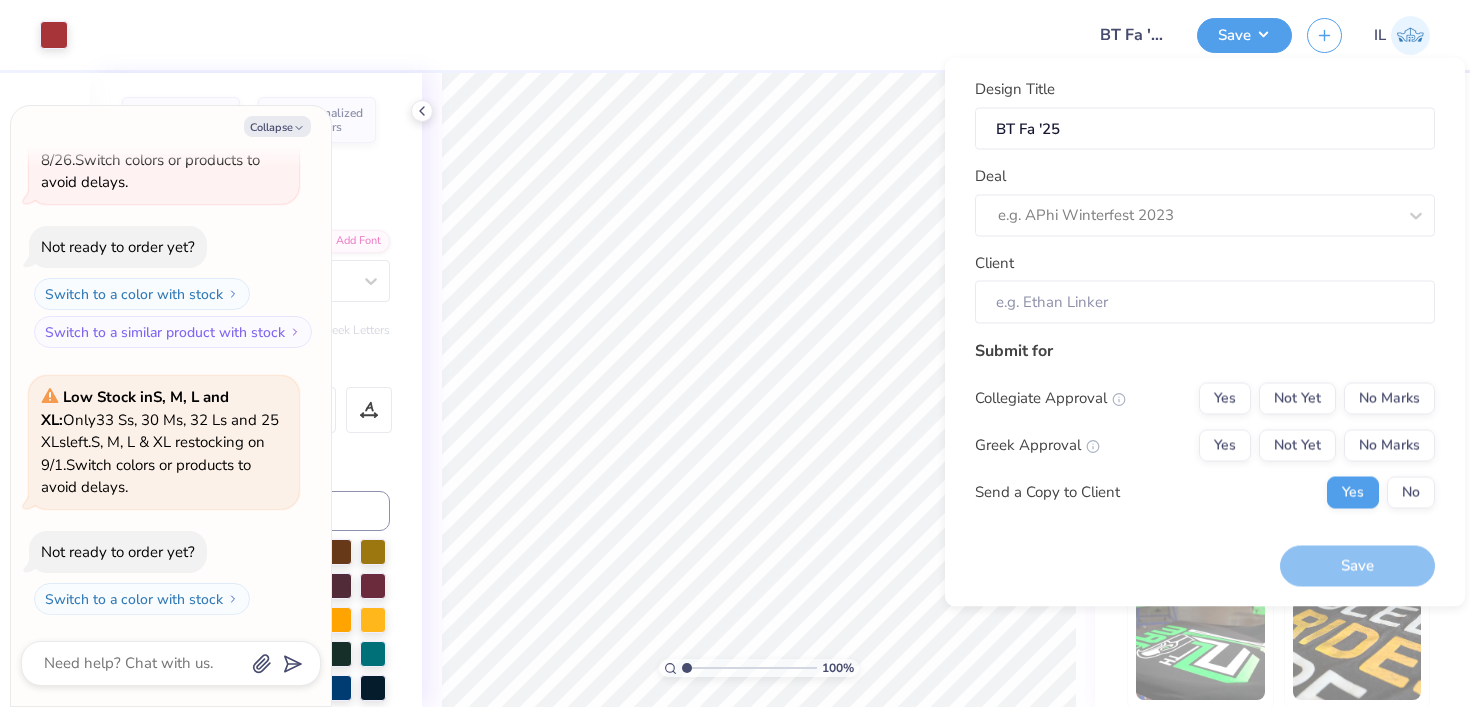 click on "Send a Copy to Client Yes No" at bounding box center (1205, 492) 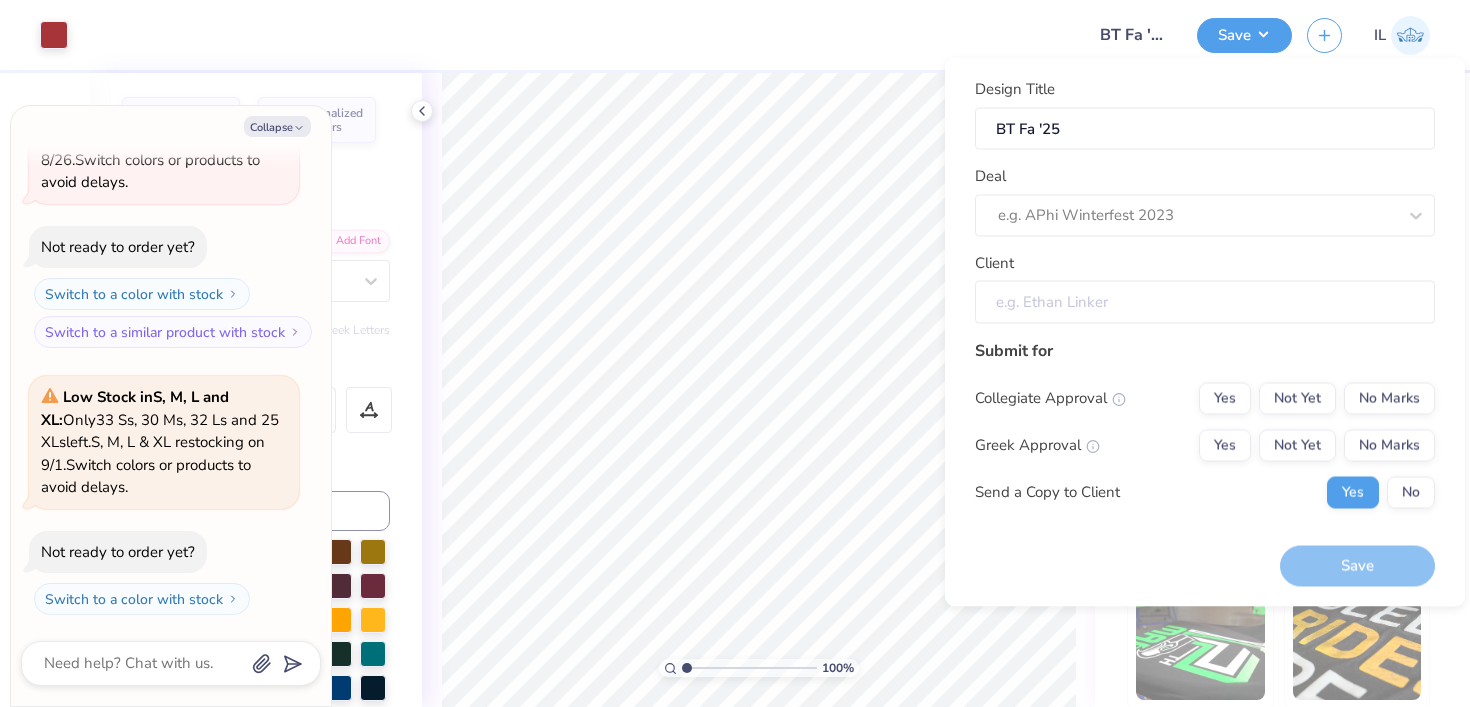 click on "Client" at bounding box center (1205, 302) 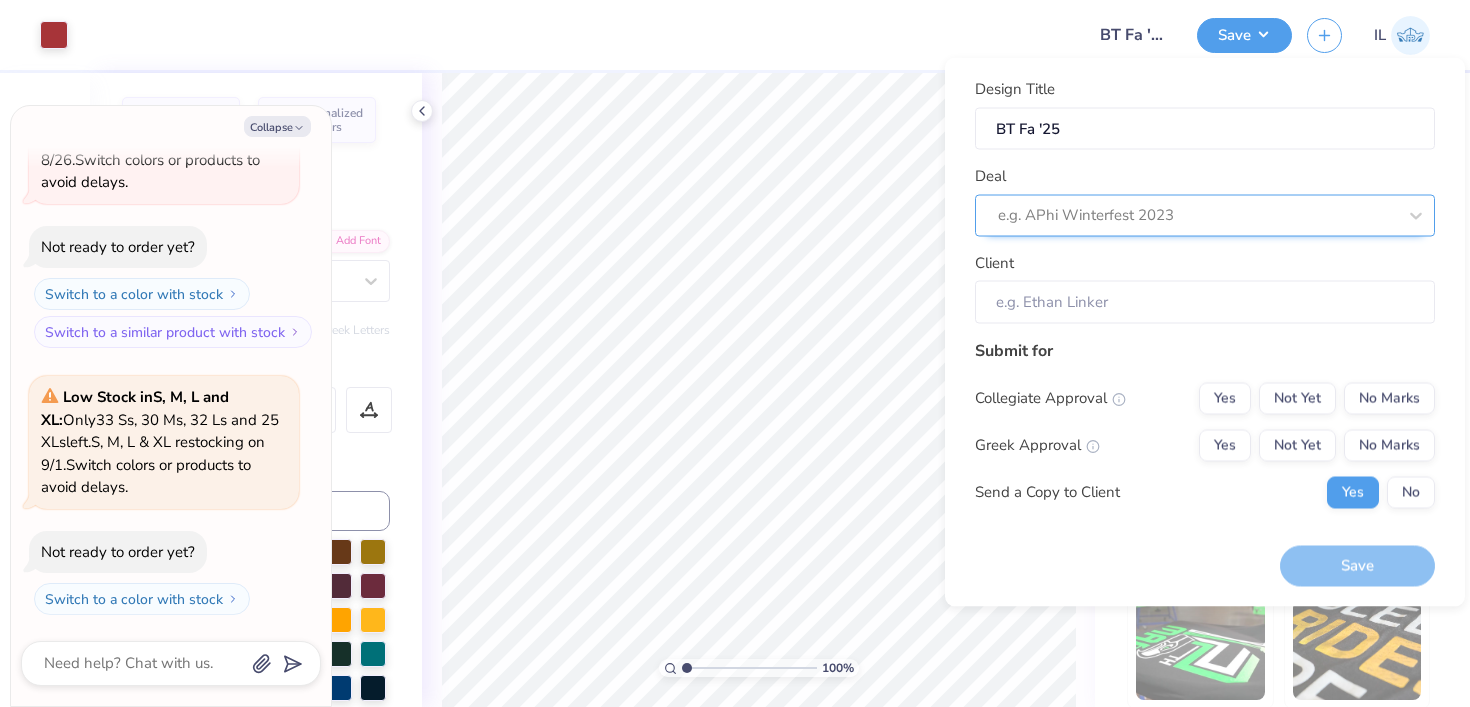 click on "e.g. APhi Winterfest 2023" at bounding box center [1205, 215] 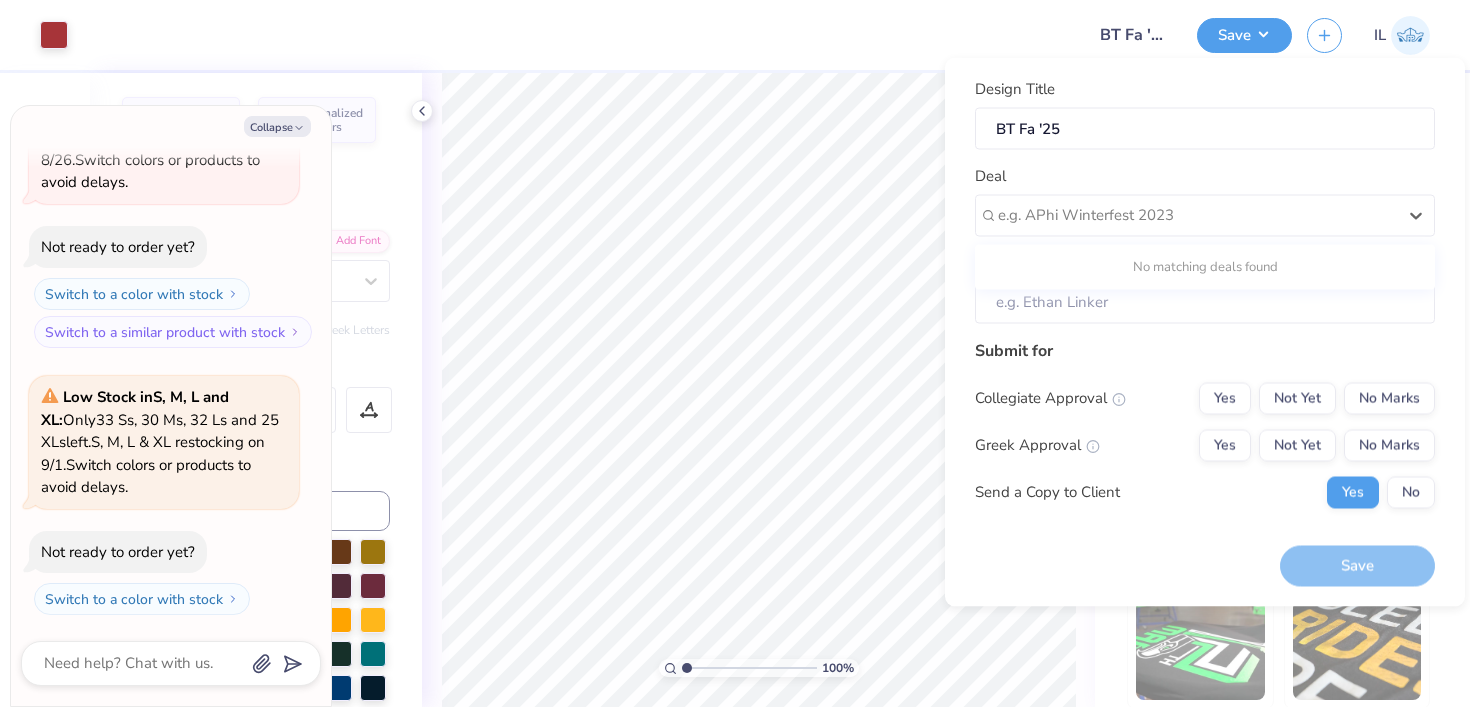 click on "Deal   Use Up and Down to choose options, press Enter to select the currently focused option, press Escape to exit the menu, press Tab to select the option and exit the menu. e.g. APhi Winterfest 2023 No matching deals found" at bounding box center [1205, 201] 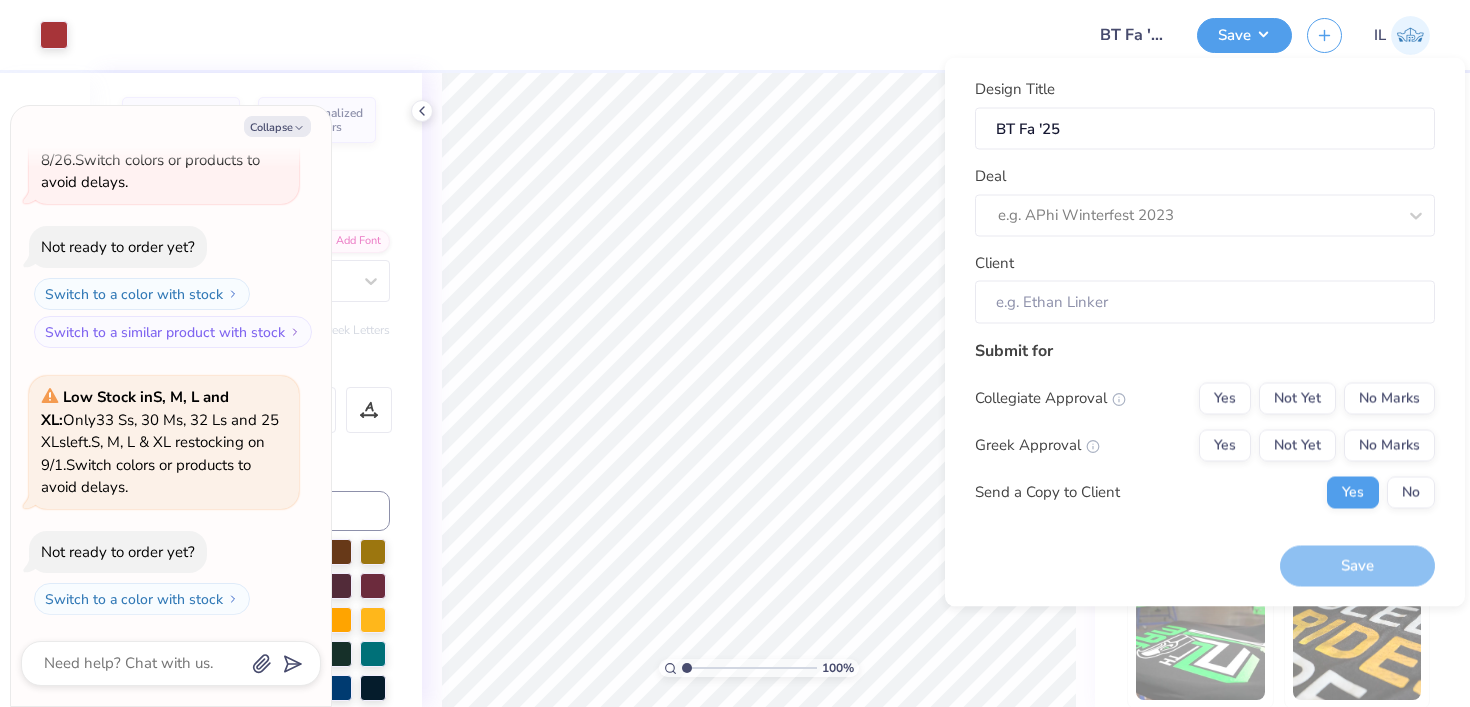 click on "Client" at bounding box center [1205, 287] 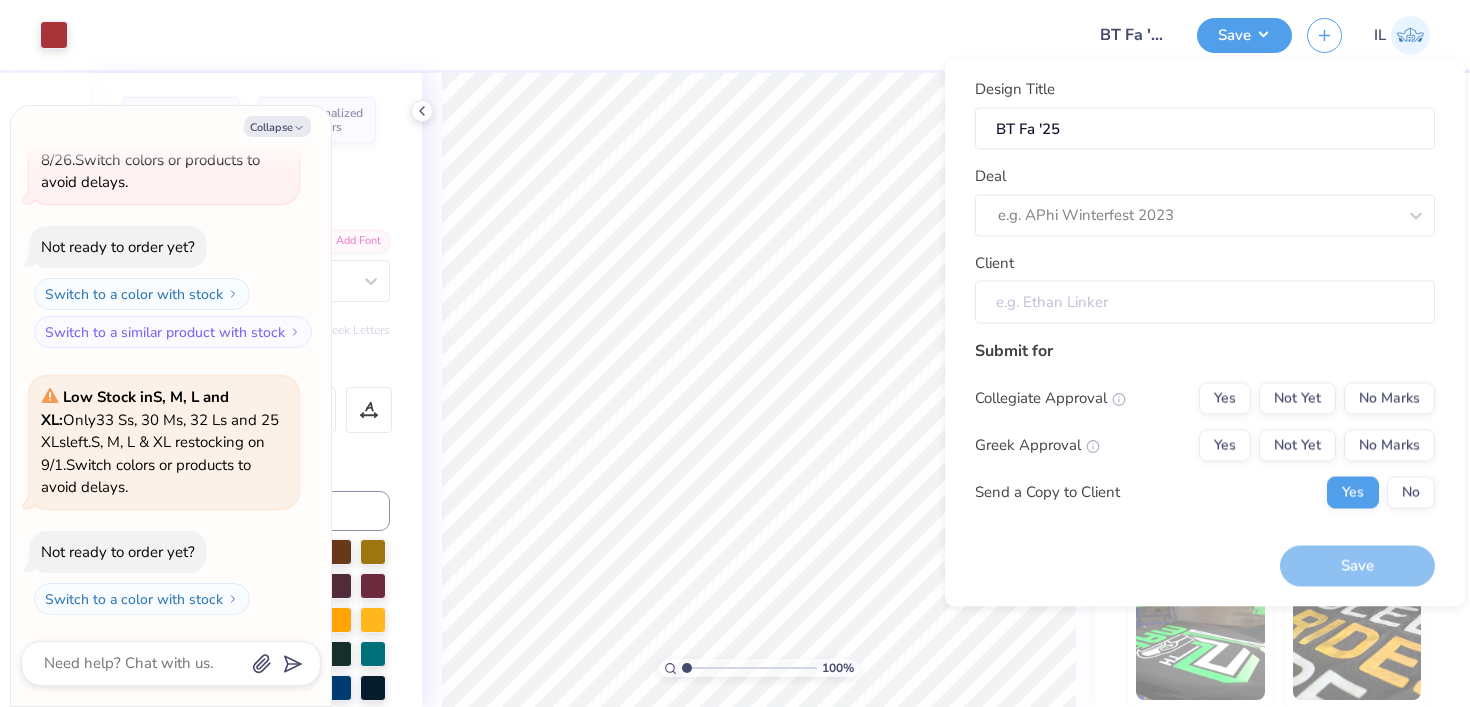 click on "Client" at bounding box center [1205, 302] 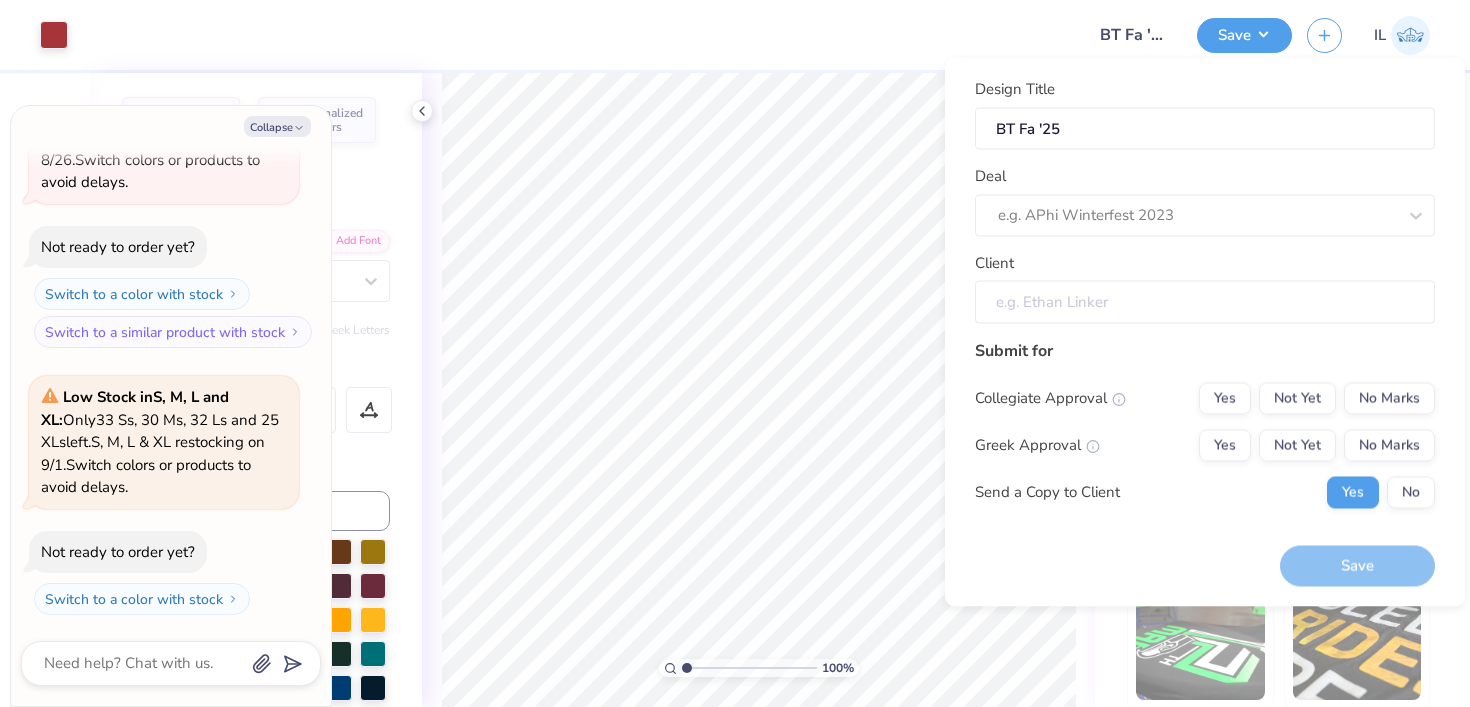 click on "Client" at bounding box center [1205, 302] 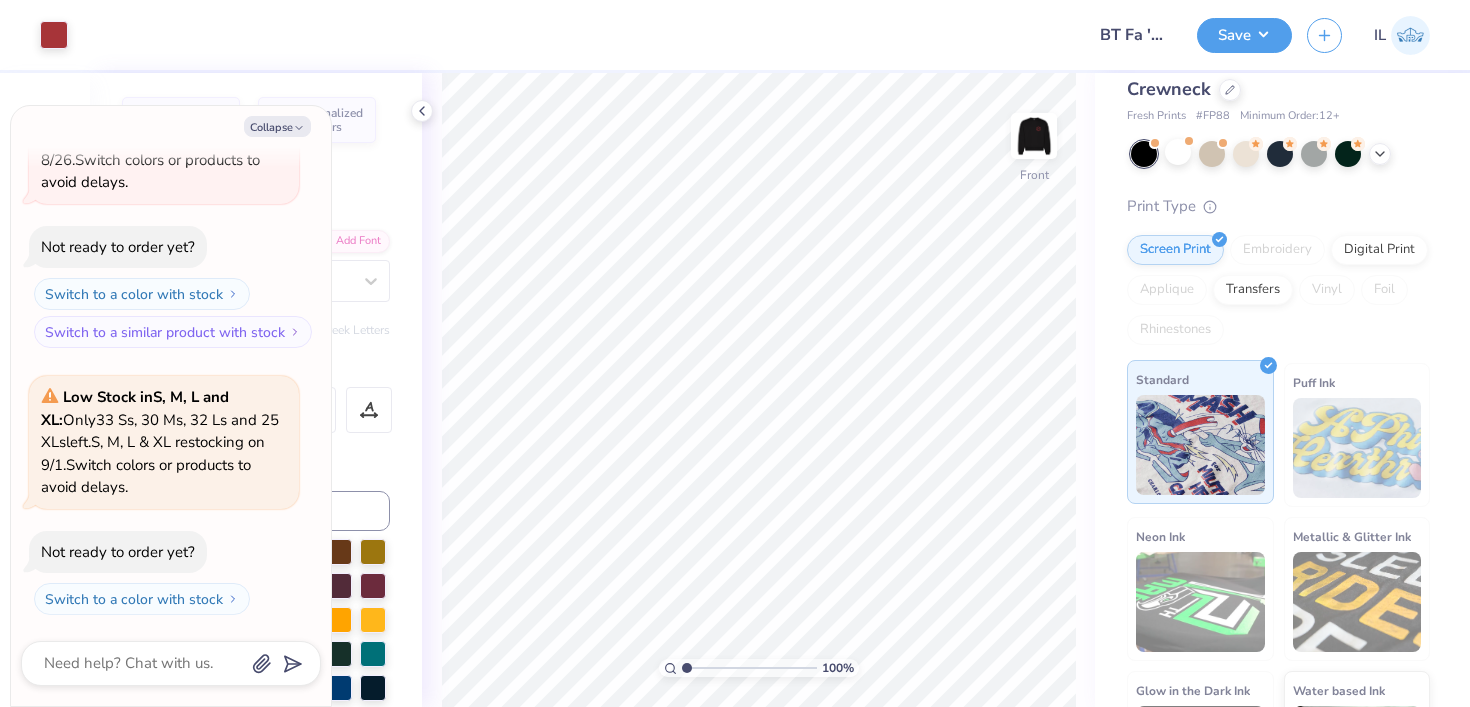 scroll, scrollTop: 156, scrollLeft: 0, axis: vertical 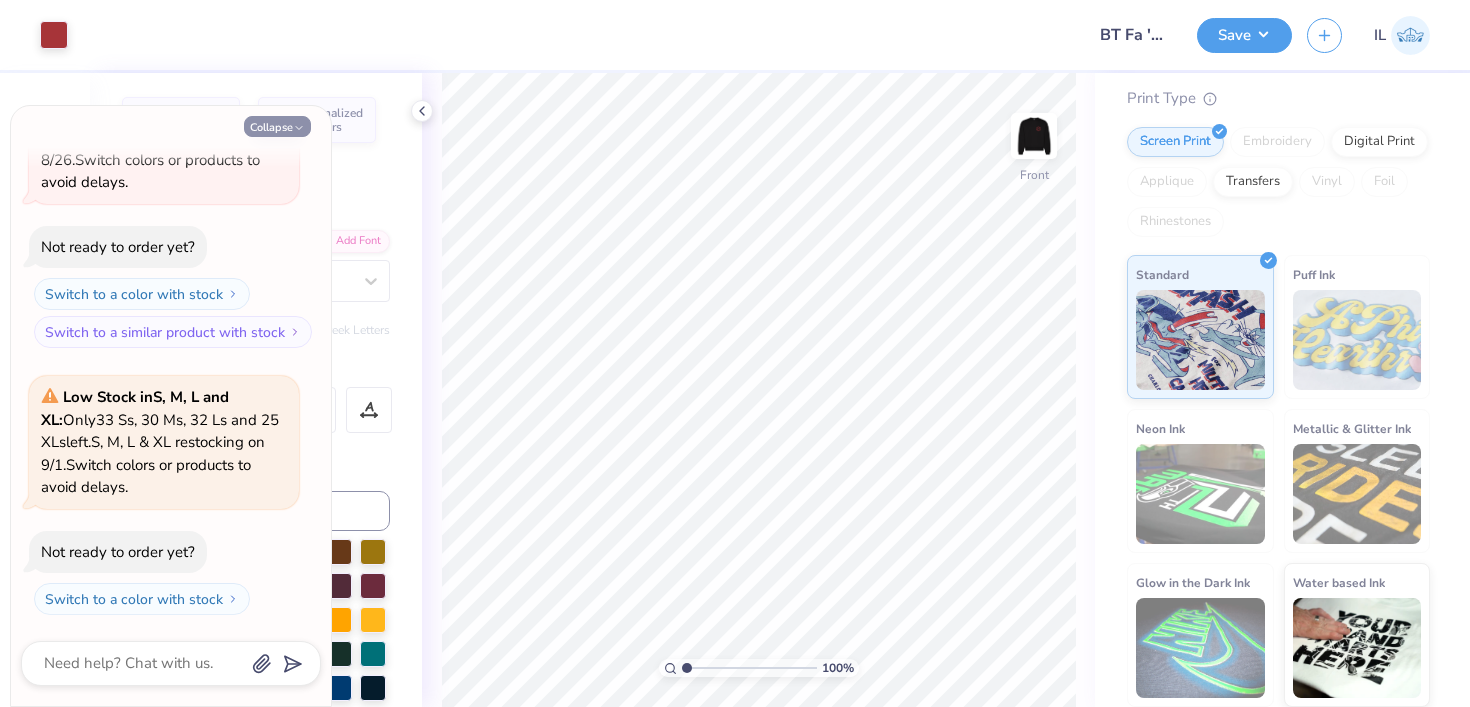 click on "Collapse" at bounding box center [277, 126] 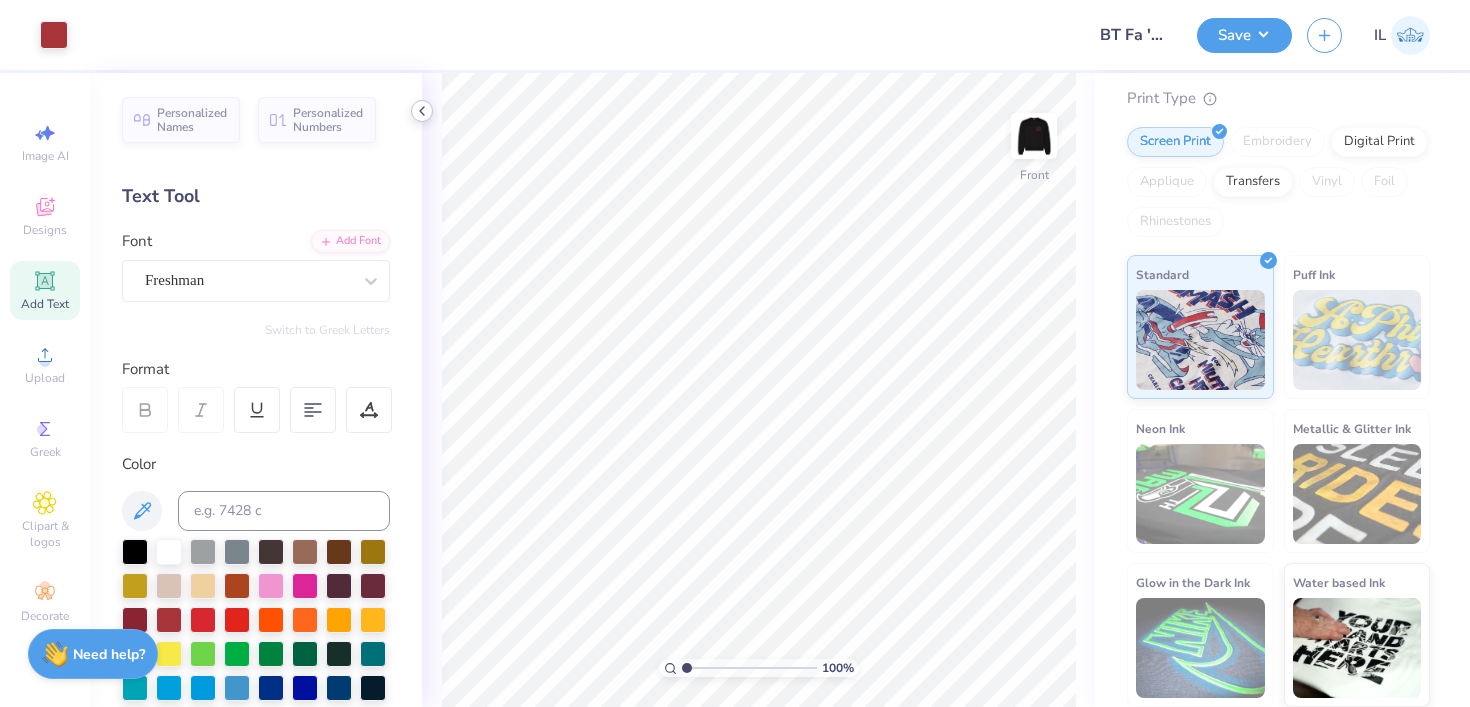 click 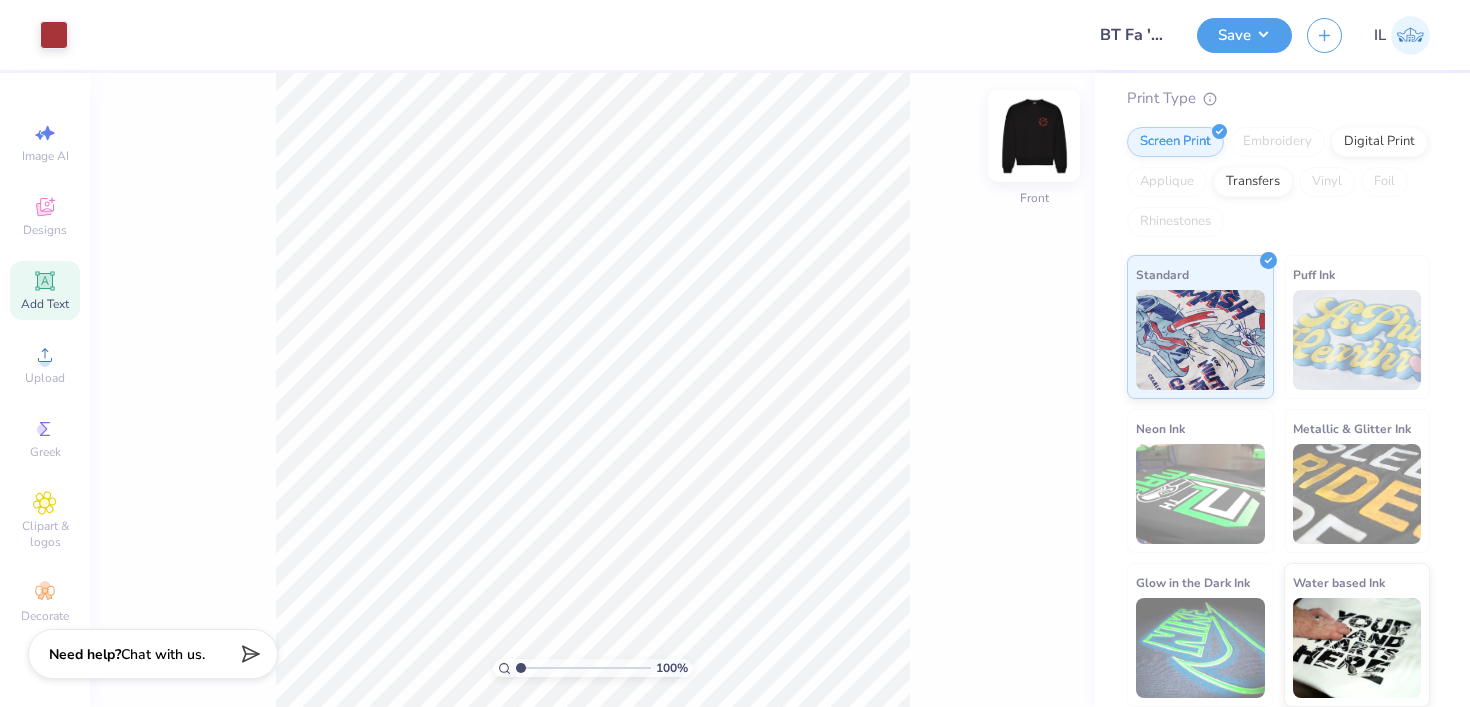 click at bounding box center (1034, 136) 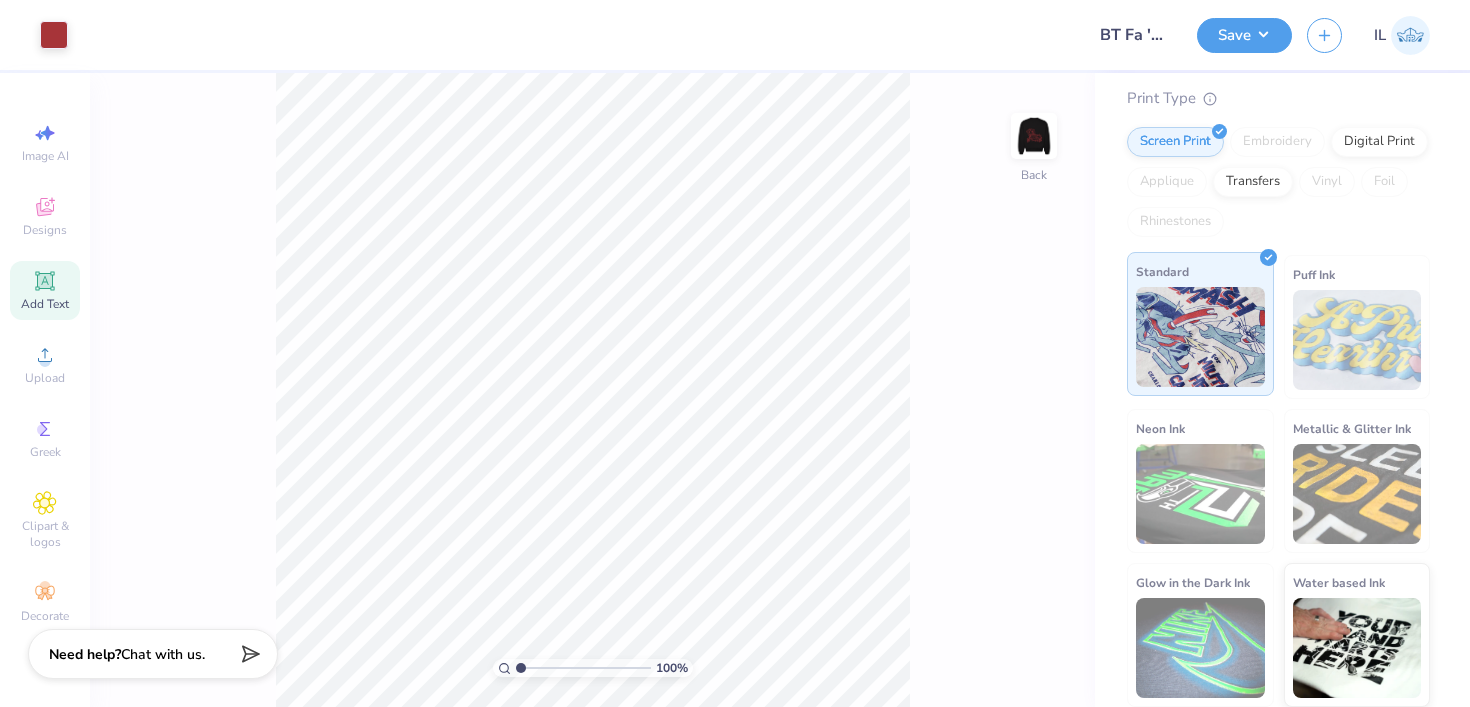 scroll, scrollTop: 0, scrollLeft: 0, axis: both 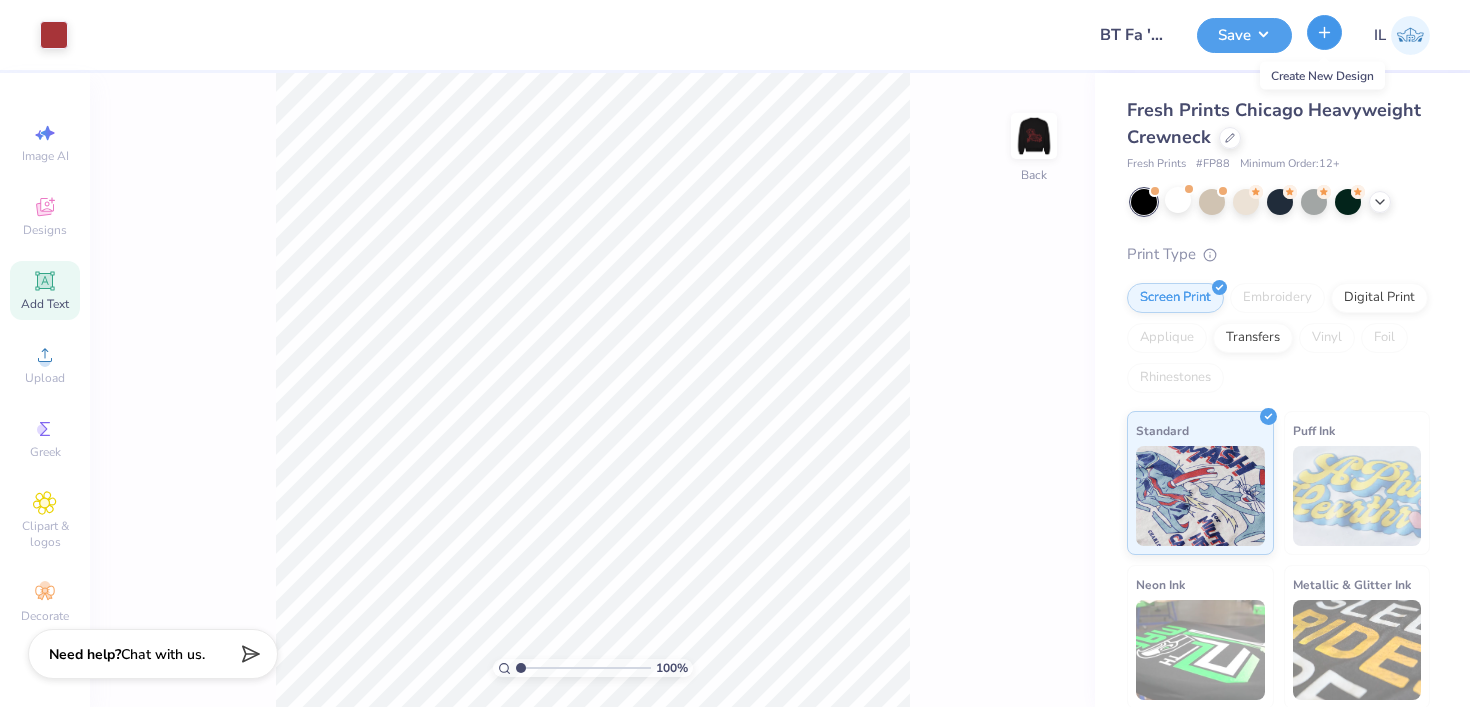 click 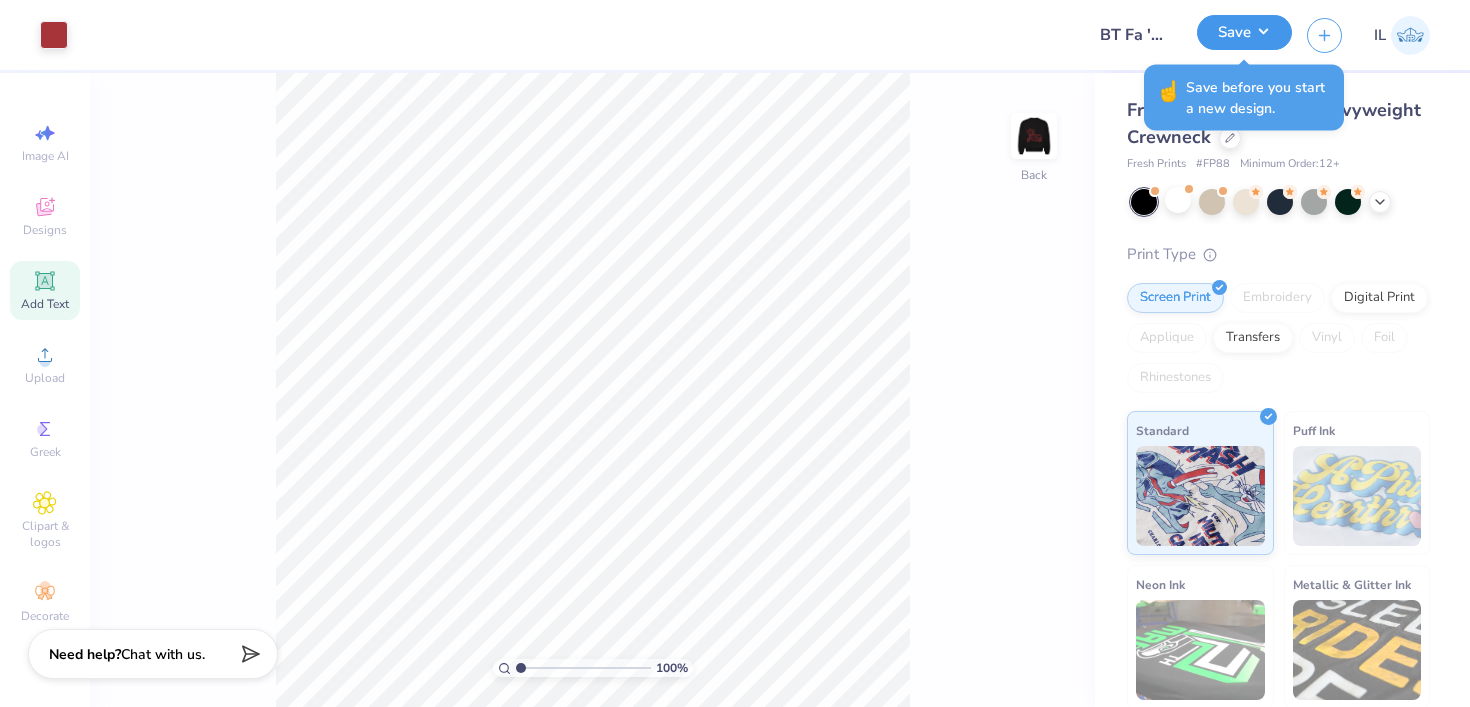 click on "Save" at bounding box center (1244, 32) 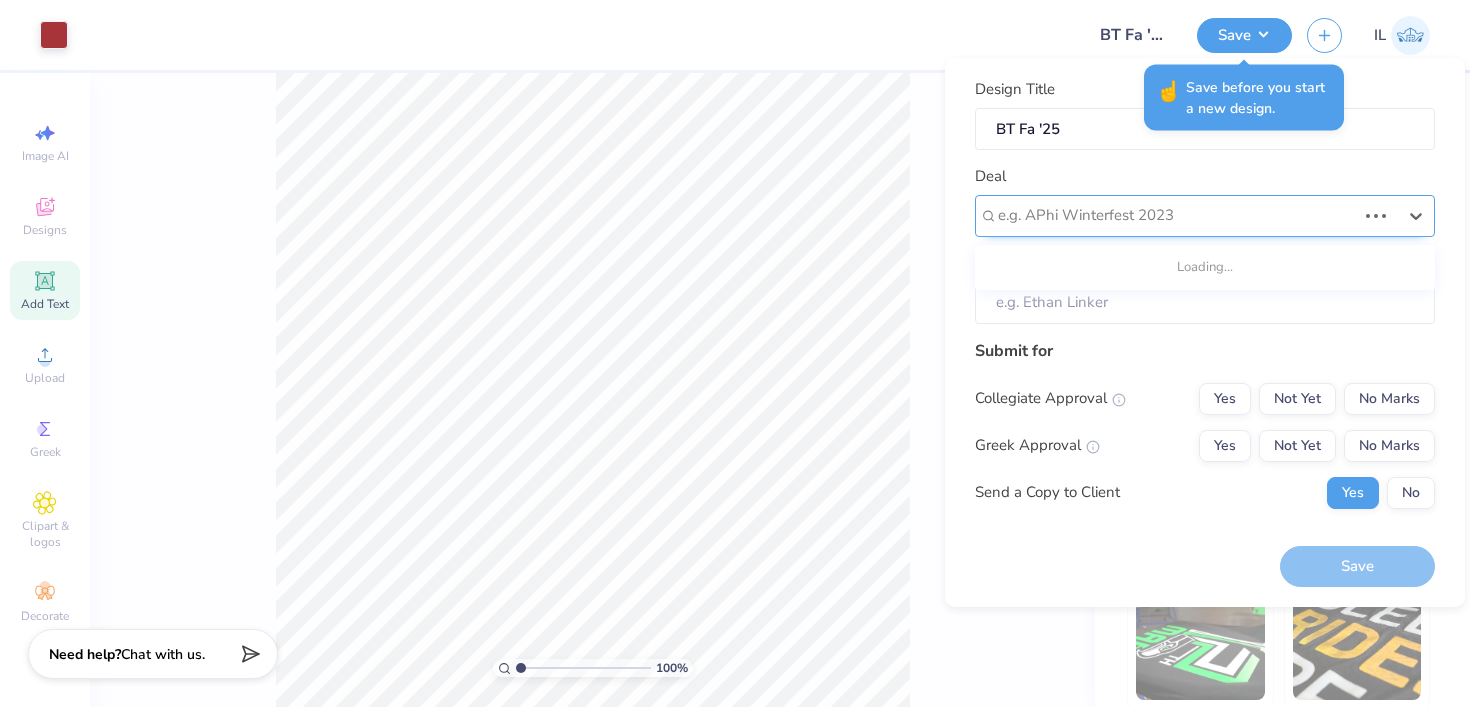 click at bounding box center [1177, 215] 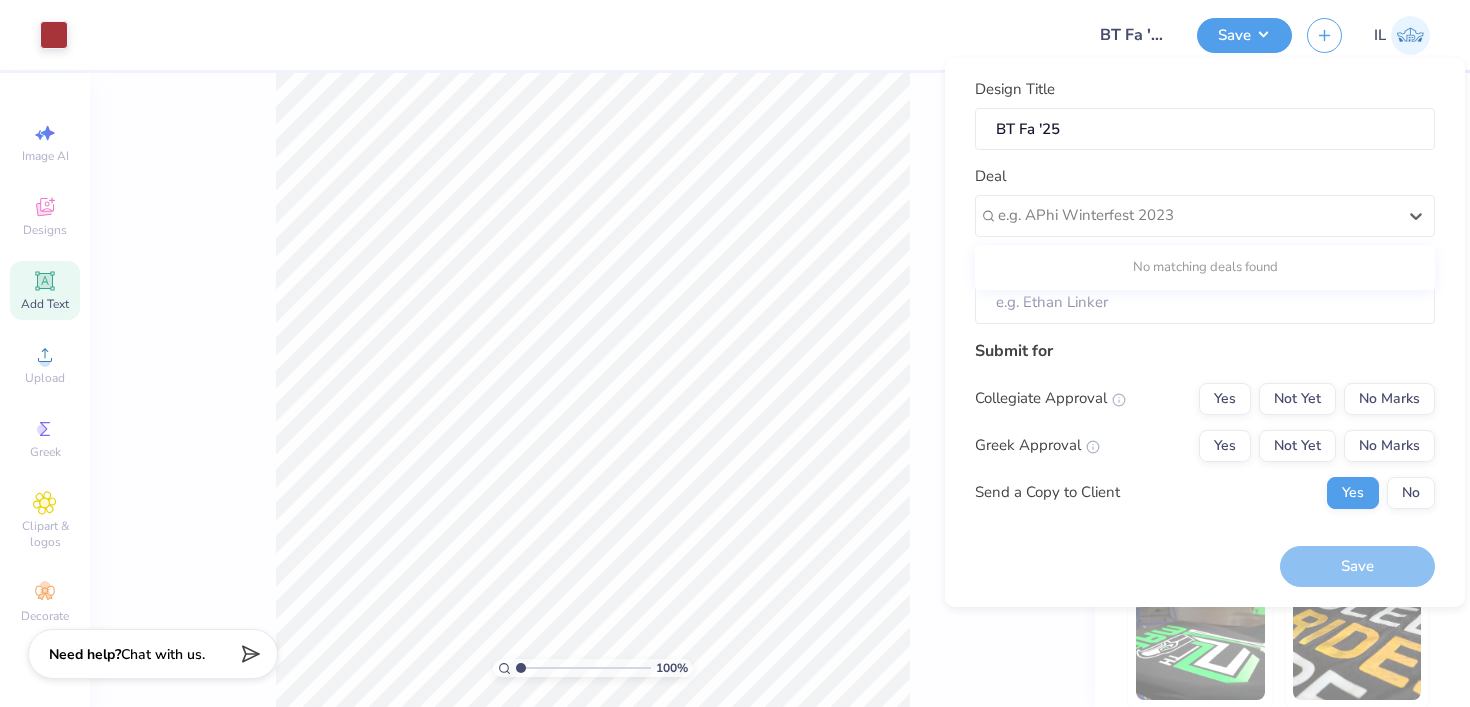 click on "Collegiate Approval" at bounding box center (1050, 398) 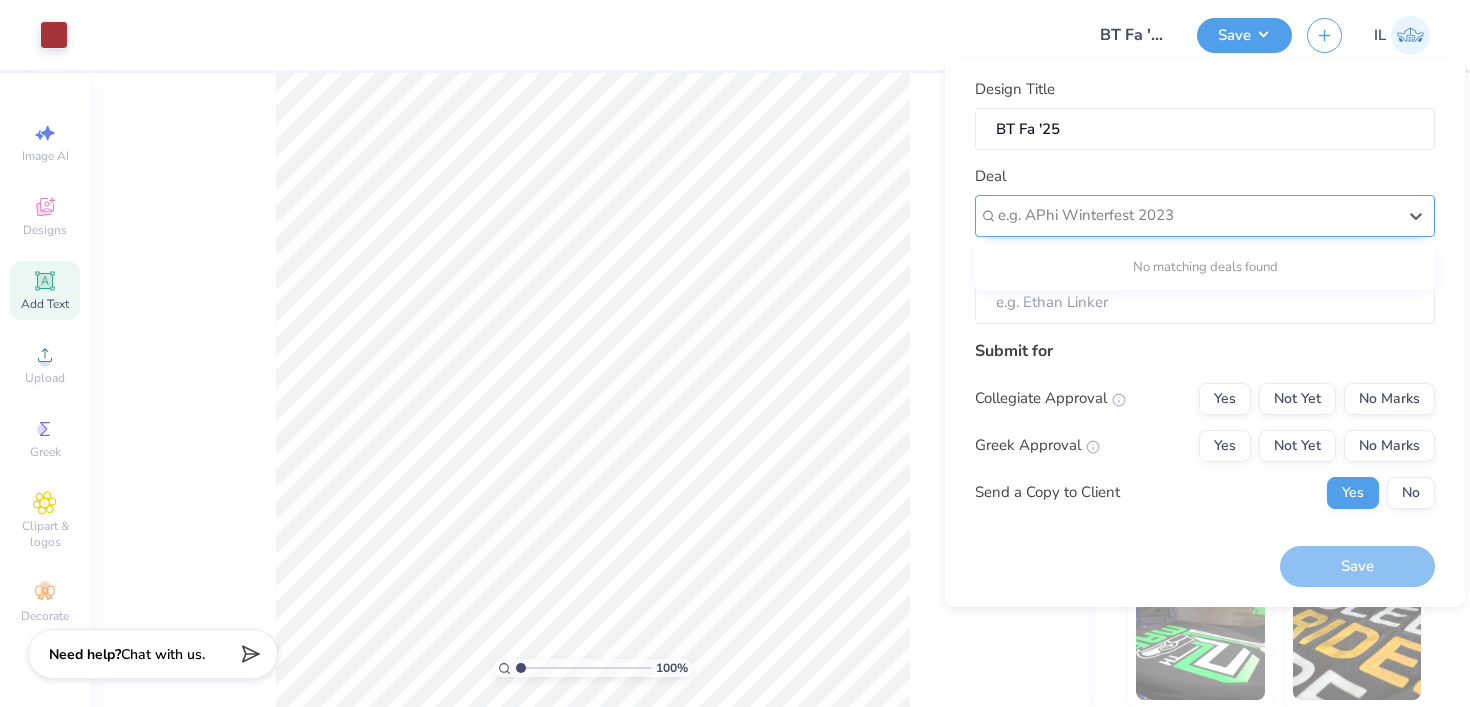 click at bounding box center [1197, 215] 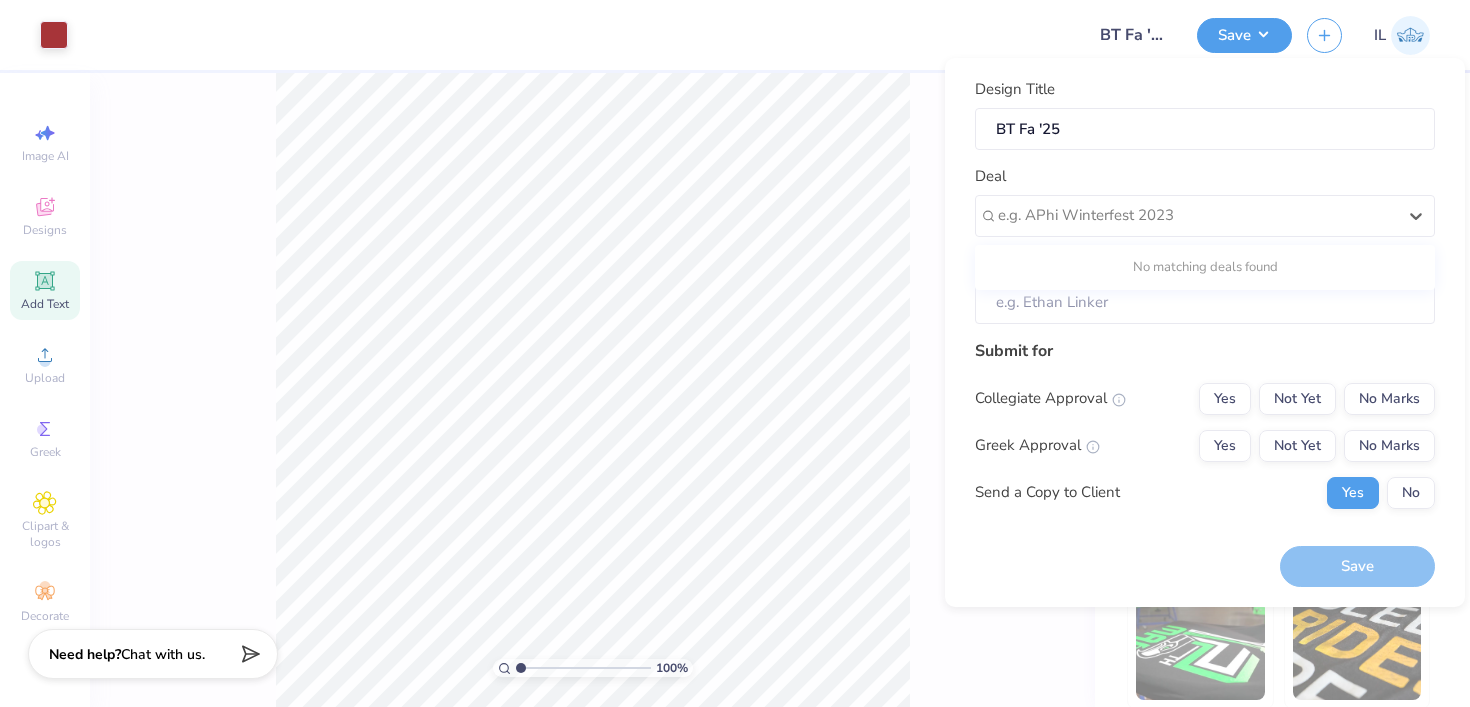 click on "Deal   Use Up and Down to choose options, press Enter to select the currently focused option, press Escape to exit the menu, press Tab to select the option and exit the menu. e.g. APhi Winterfest 2023 No matching deals found" at bounding box center [1205, 201] 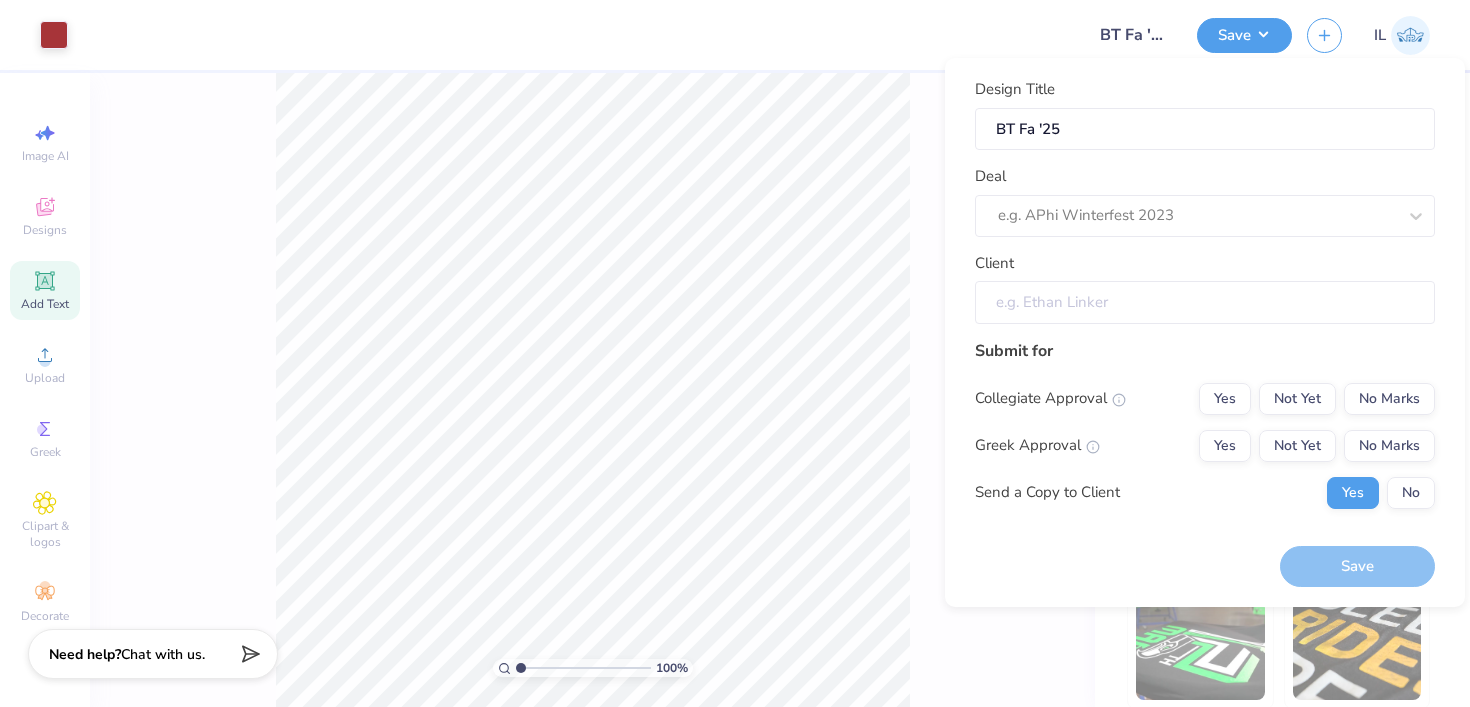 click on "Client" at bounding box center (1205, 302) 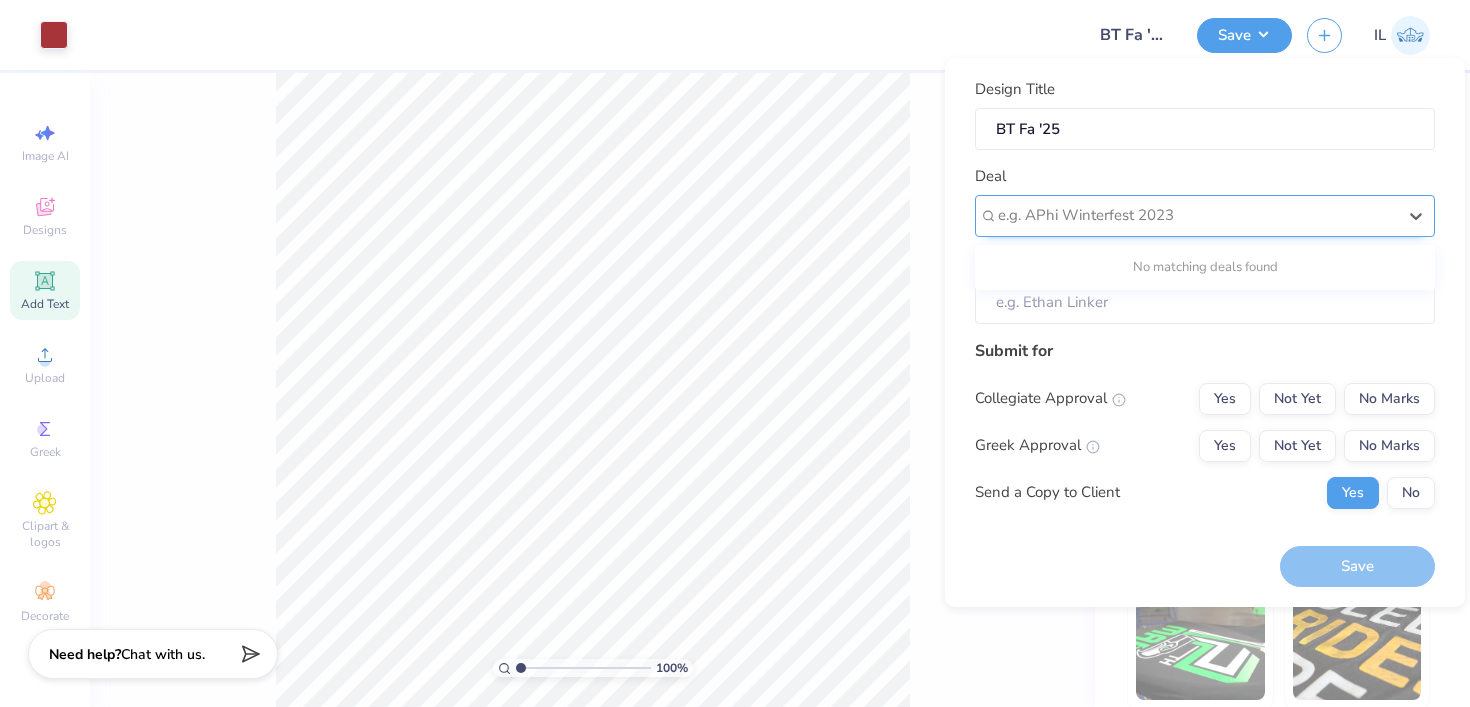 click at bounding box center (1197, 215) 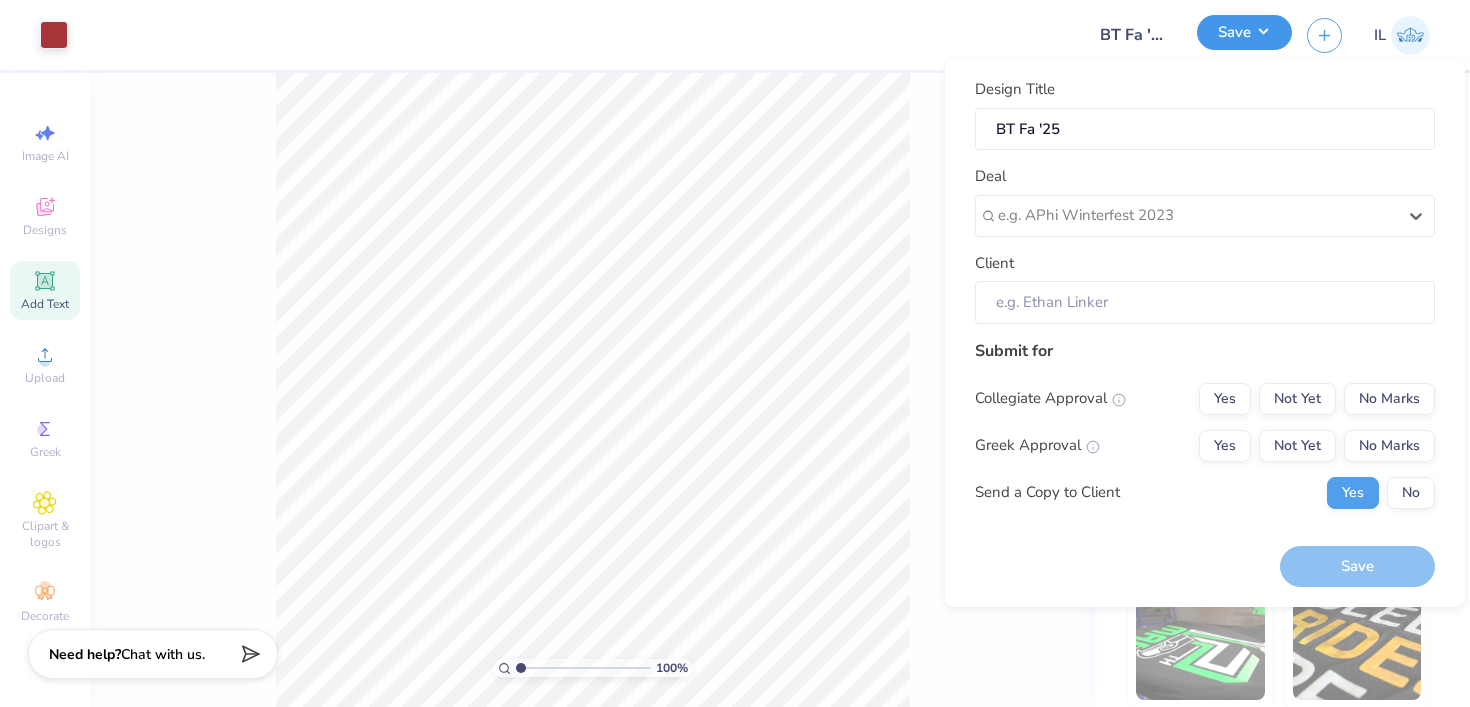 click on "Save" at bounding box center [1244, 32] 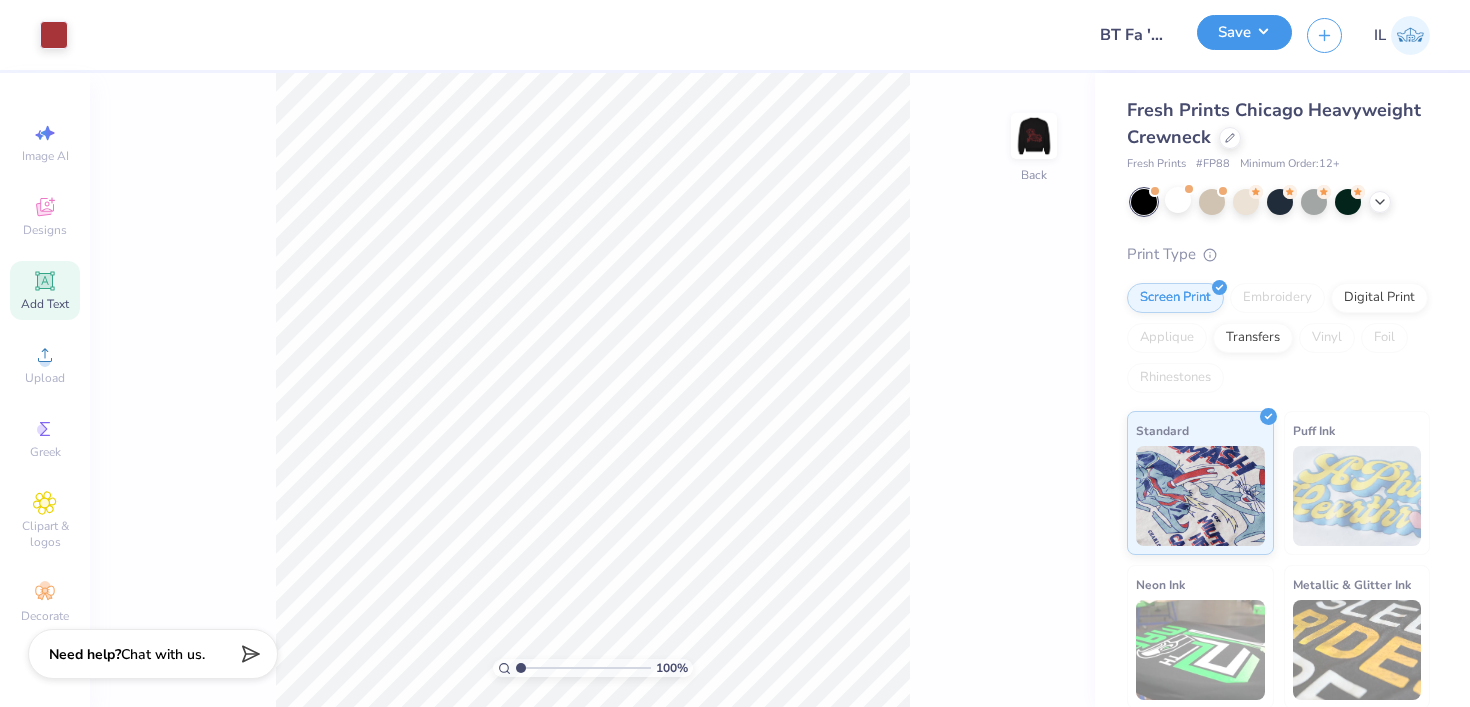 click on "Save" at bounding box center [1244, 32] 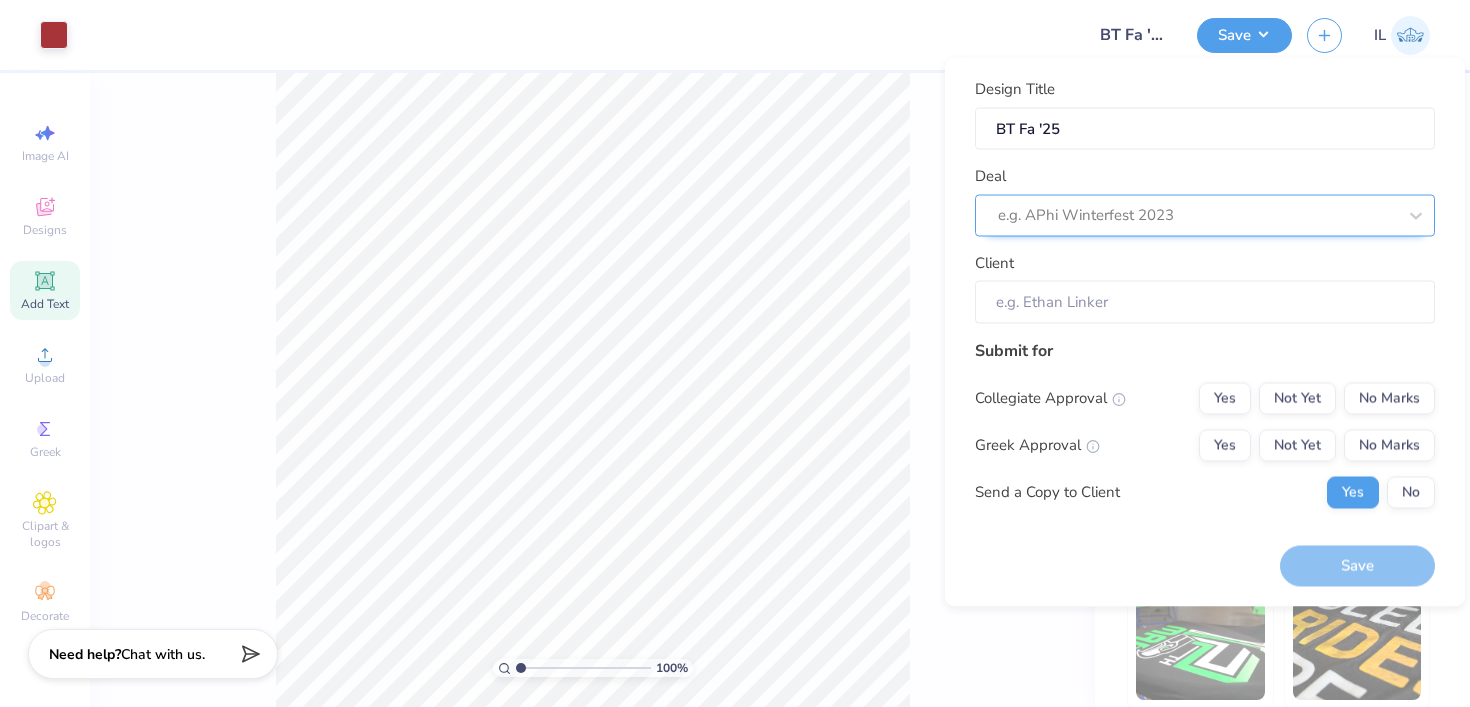 click at bounding box center [1197, 215] 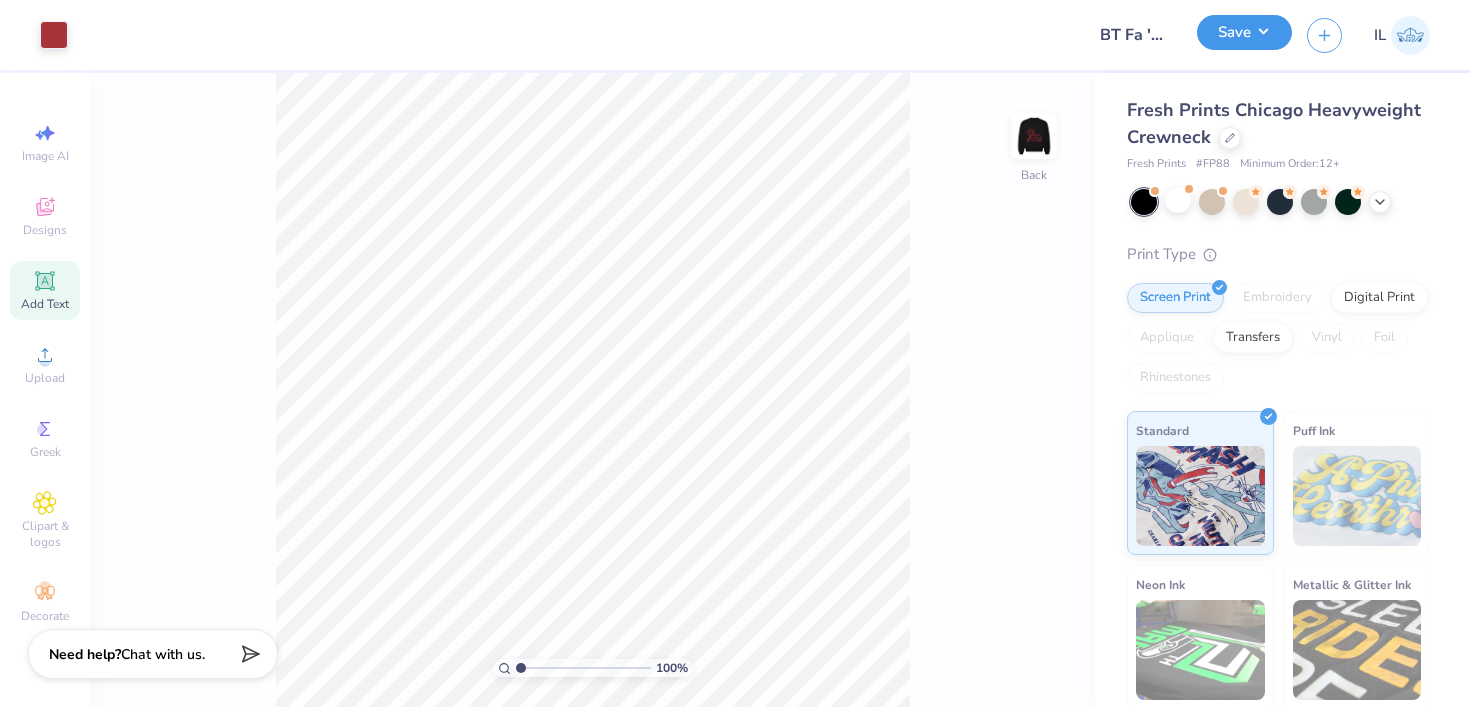 click on "Save" at bounding box center (1244, 32) 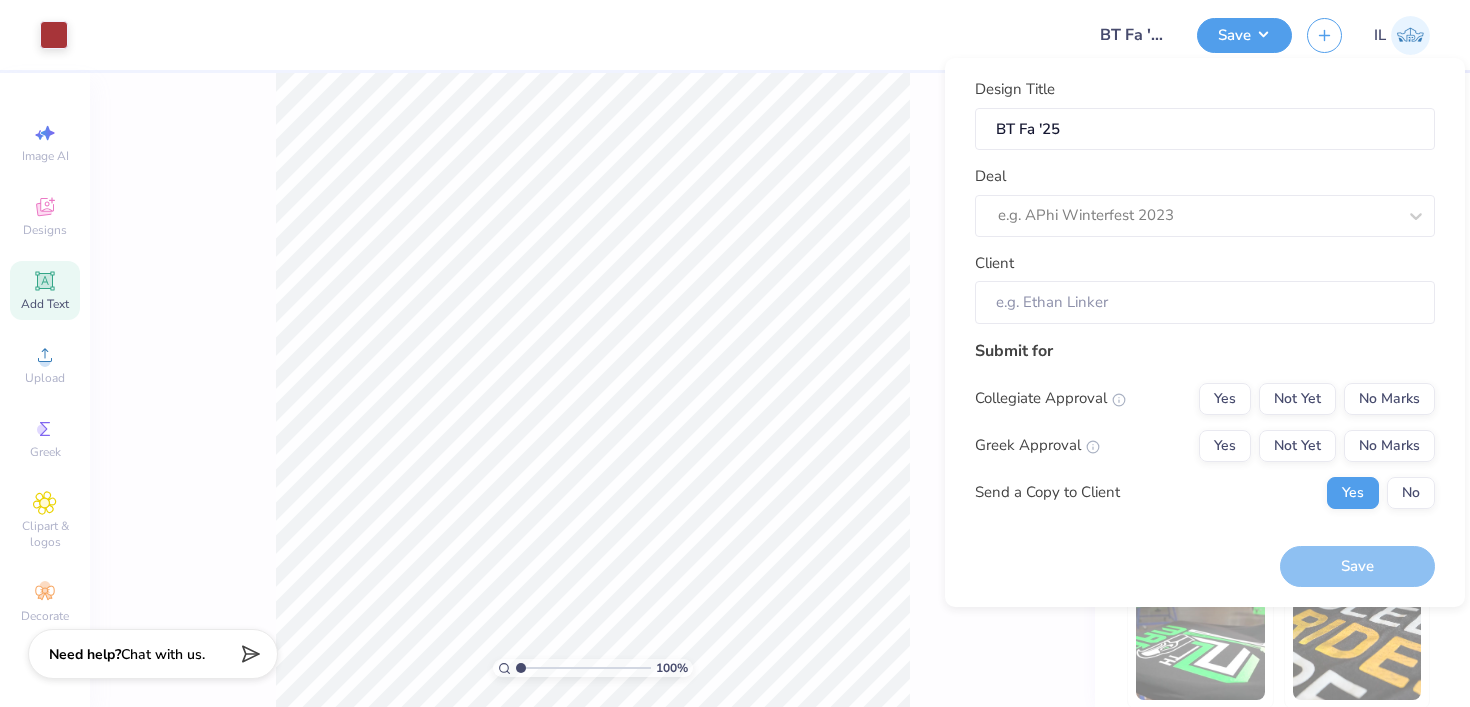 click on "Deal e.g. APhi Winterfest 2023" at bounding box center [1205, 201] 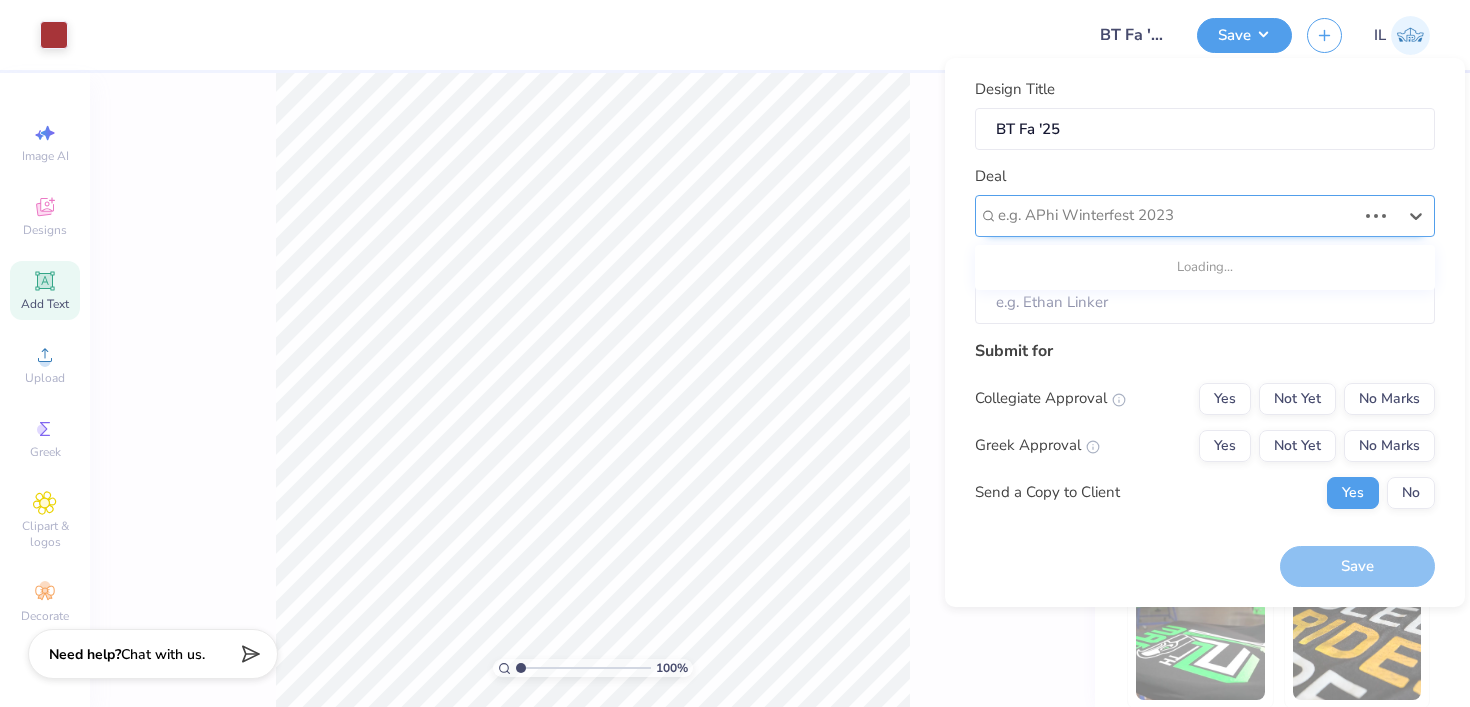 click at bounding box center (1177, 215) 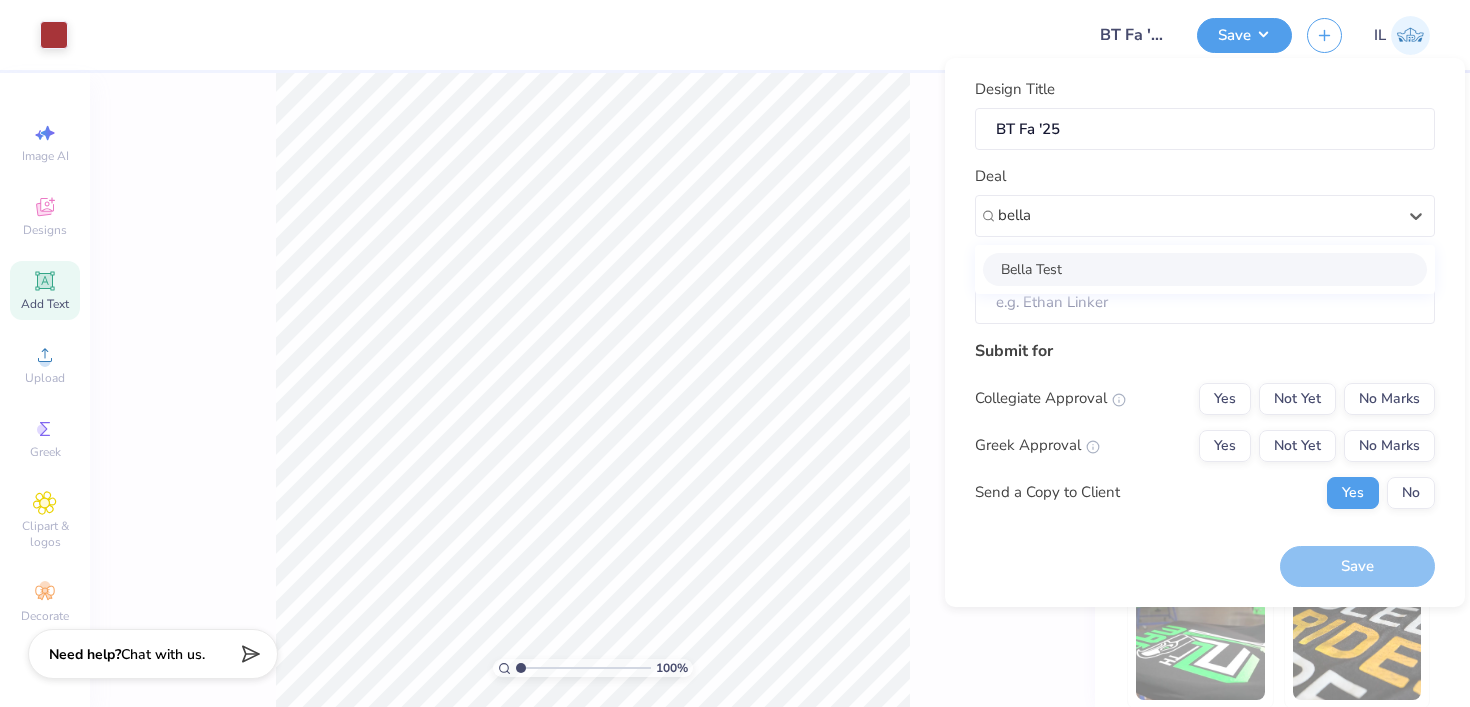 click on "[FIRST] [LAST]" at bounding box center [1205, 269] 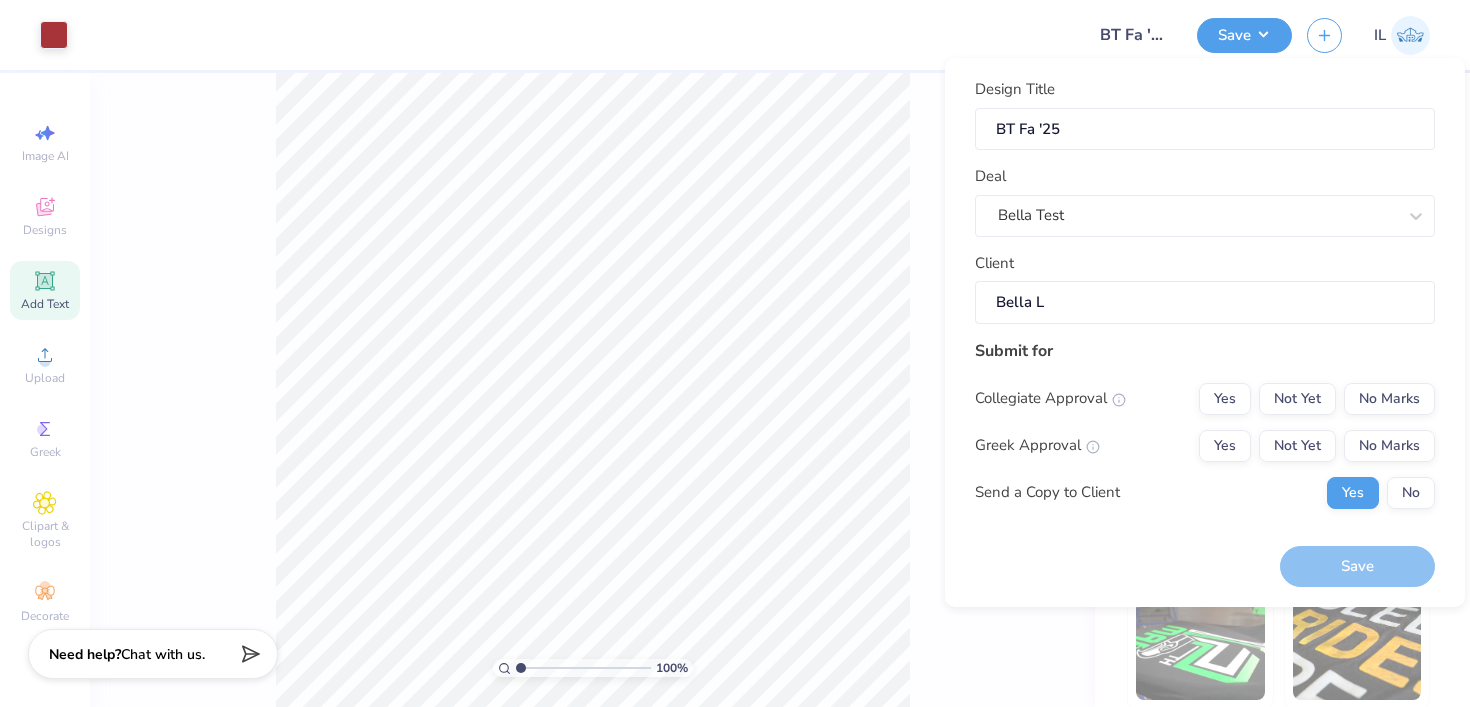 click on "[FIRST] [LAST]" at bounding box center (1205, 302) 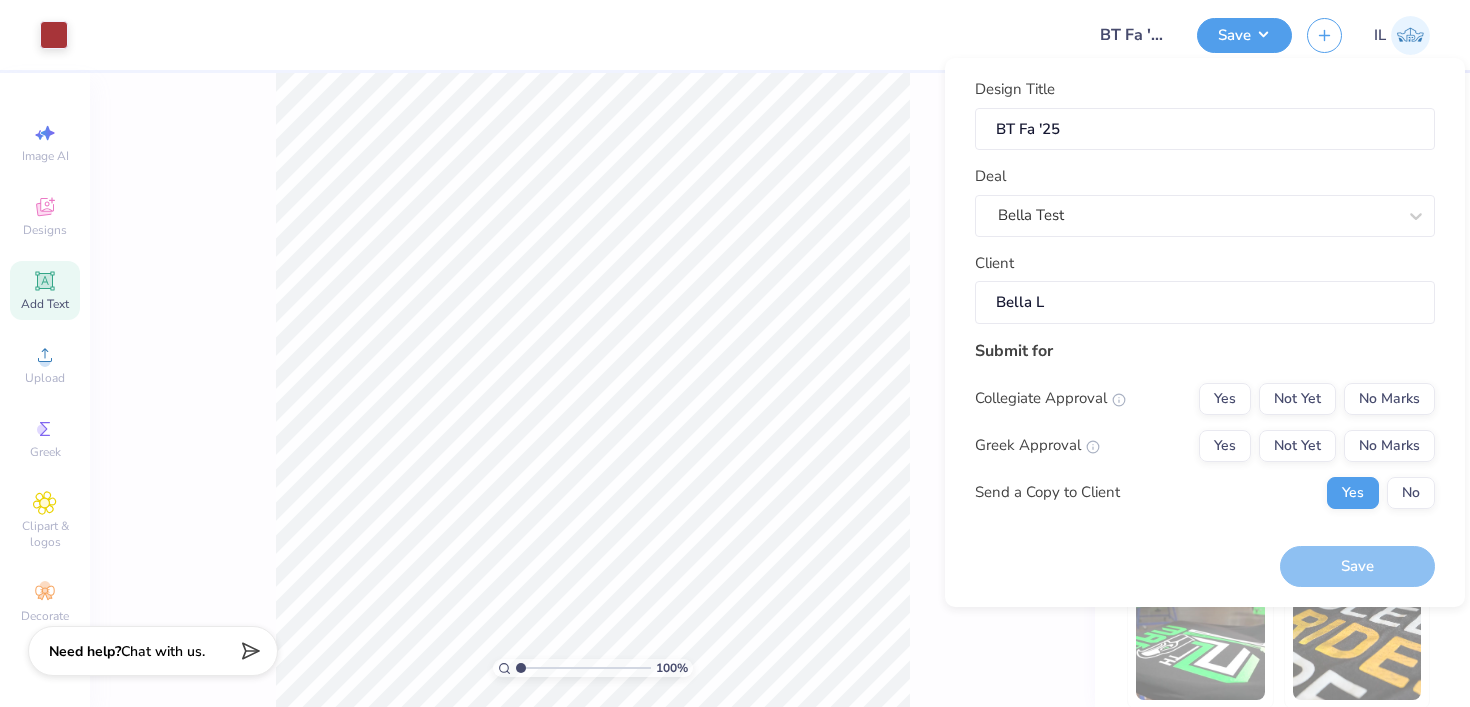 click on "Chat with us." at bounding box center (163, 651) 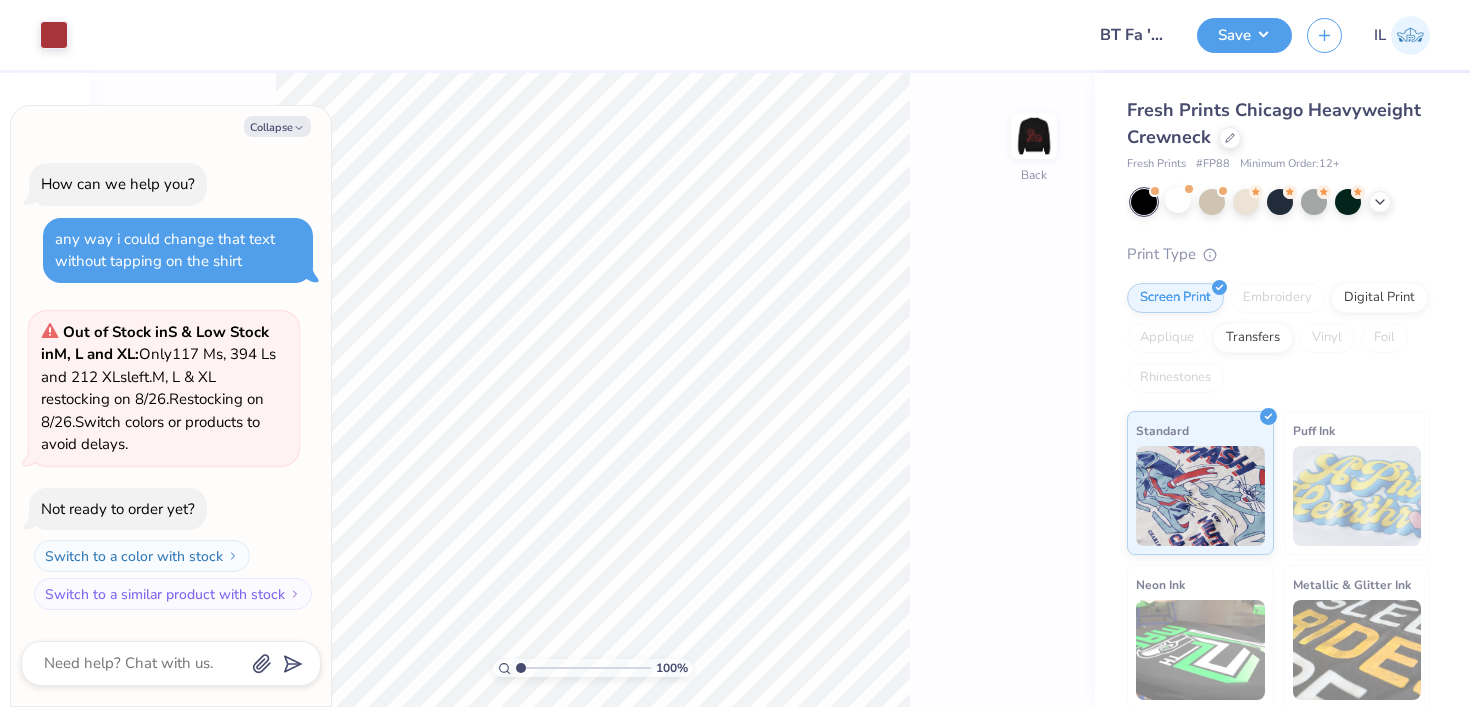 scroll, scrollTop: 262, scrollLeft: 0, axis: vertical 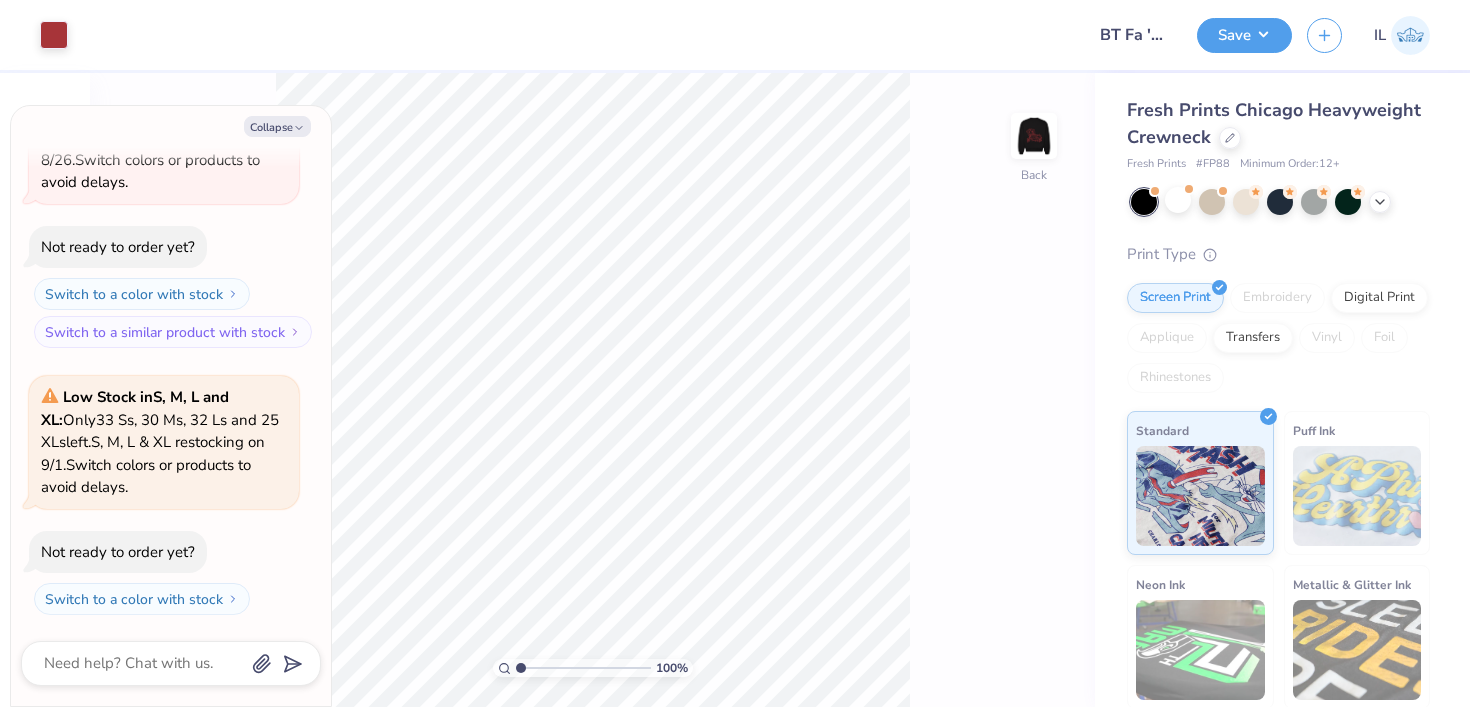 click at bounding box center (171, 663) 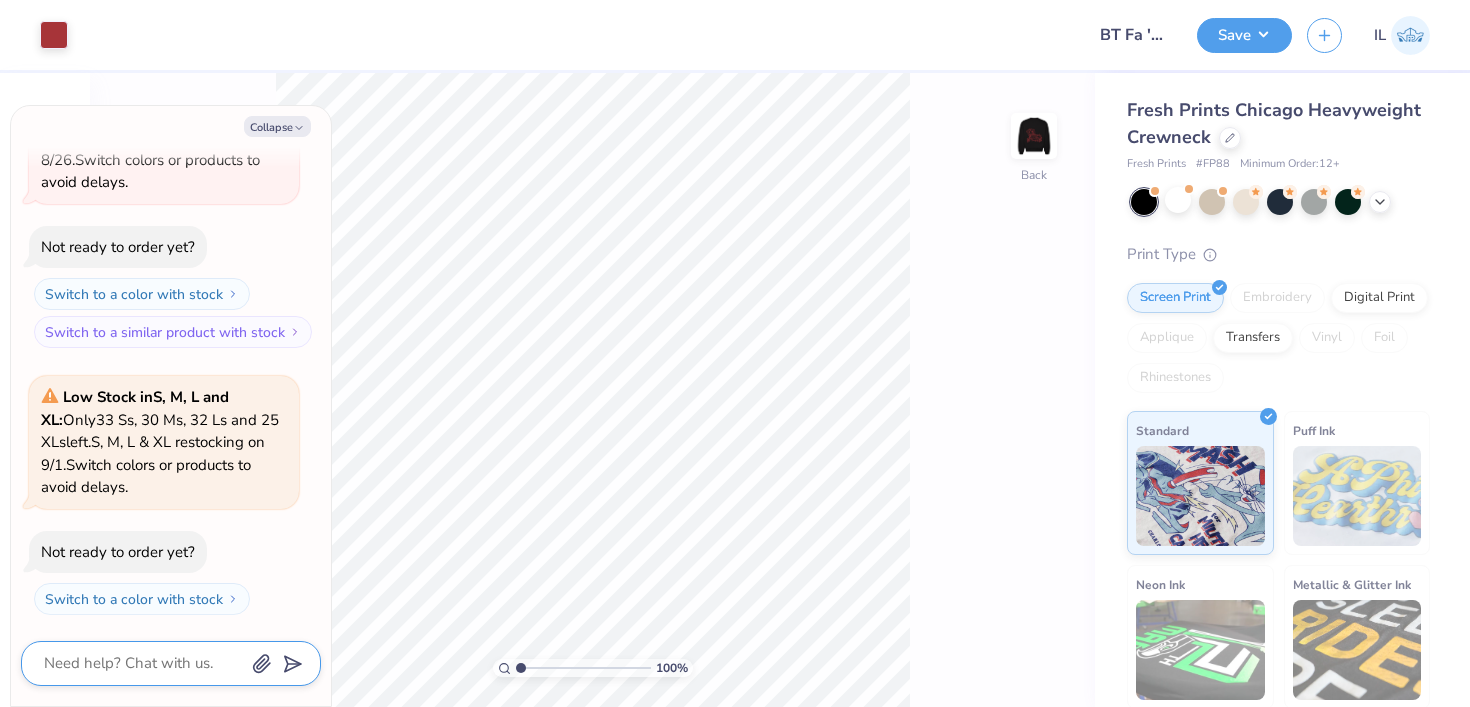 click at bounding box center [143, 663] 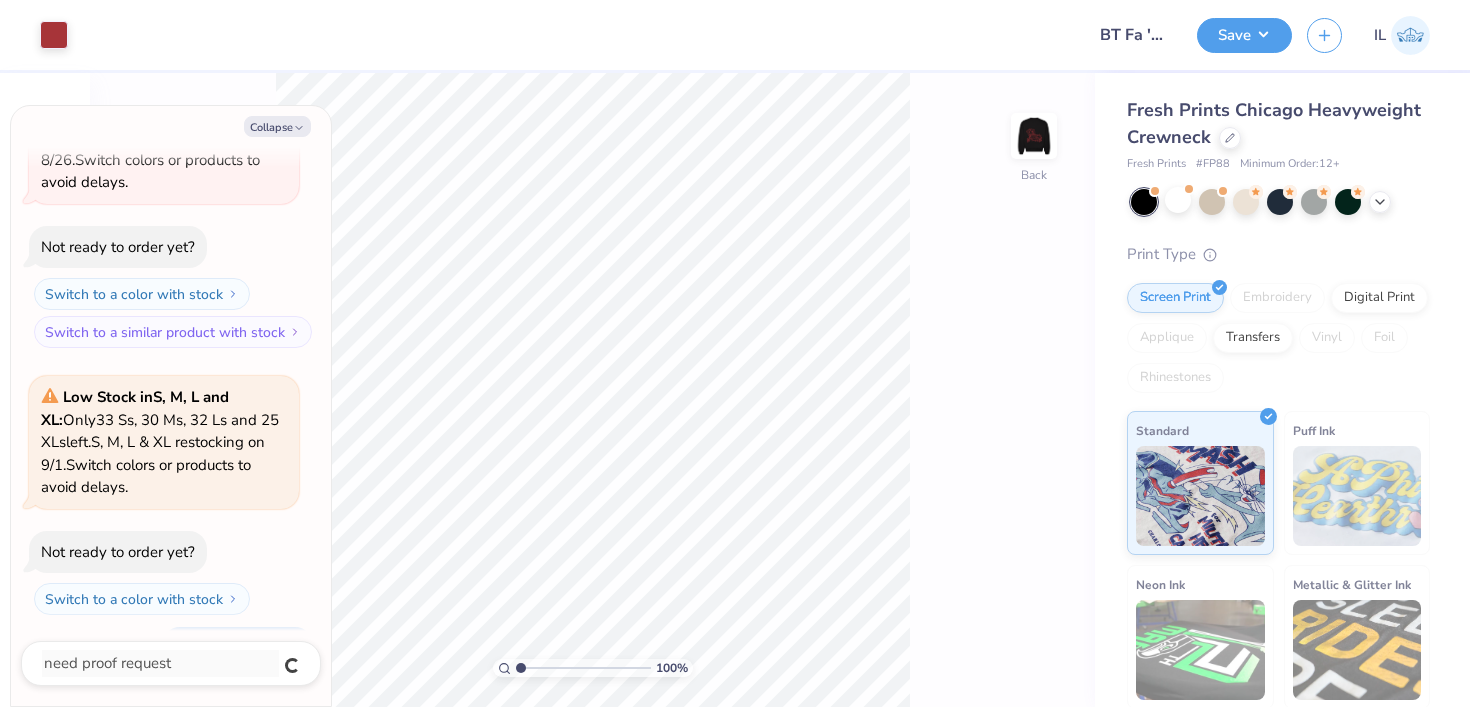 scroll, scrollTop: 316, scrollLeft: 0, axis: vertical 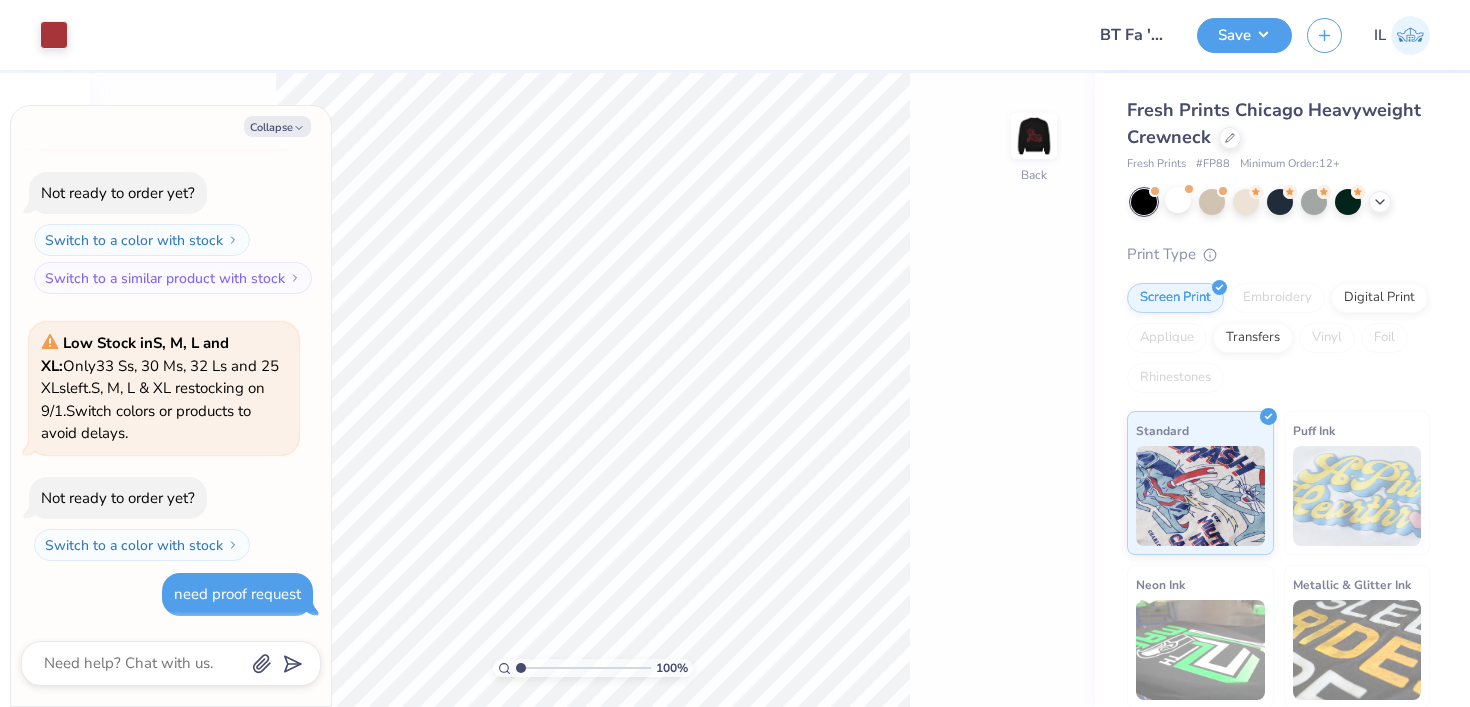 click on "Collapse How can we help you? any way i could change that text without tapping on the shirt Out of Stock in  S   & Low Stock in  M, L and XL :  Only  117 Ms, 394 Ls and 212 XLs  left.  M, L & XL restocking on 8/26. Restocking on 8/26.  Switch colors or products to avoid delays. Not ready to order yet? Switch to a color with stock Switch to a similar product with stock Low Stock in  S, M, L and XL :  Only  33 Ss, 30 Ms, 32 Ls and 25 XLs  left.  S, M, L & XL restocking on 9/1.  Switch colors or products to avoid delays.  Not ready to order yet? Switch to a color with stock need proof request" at bounding box center (171, 406) 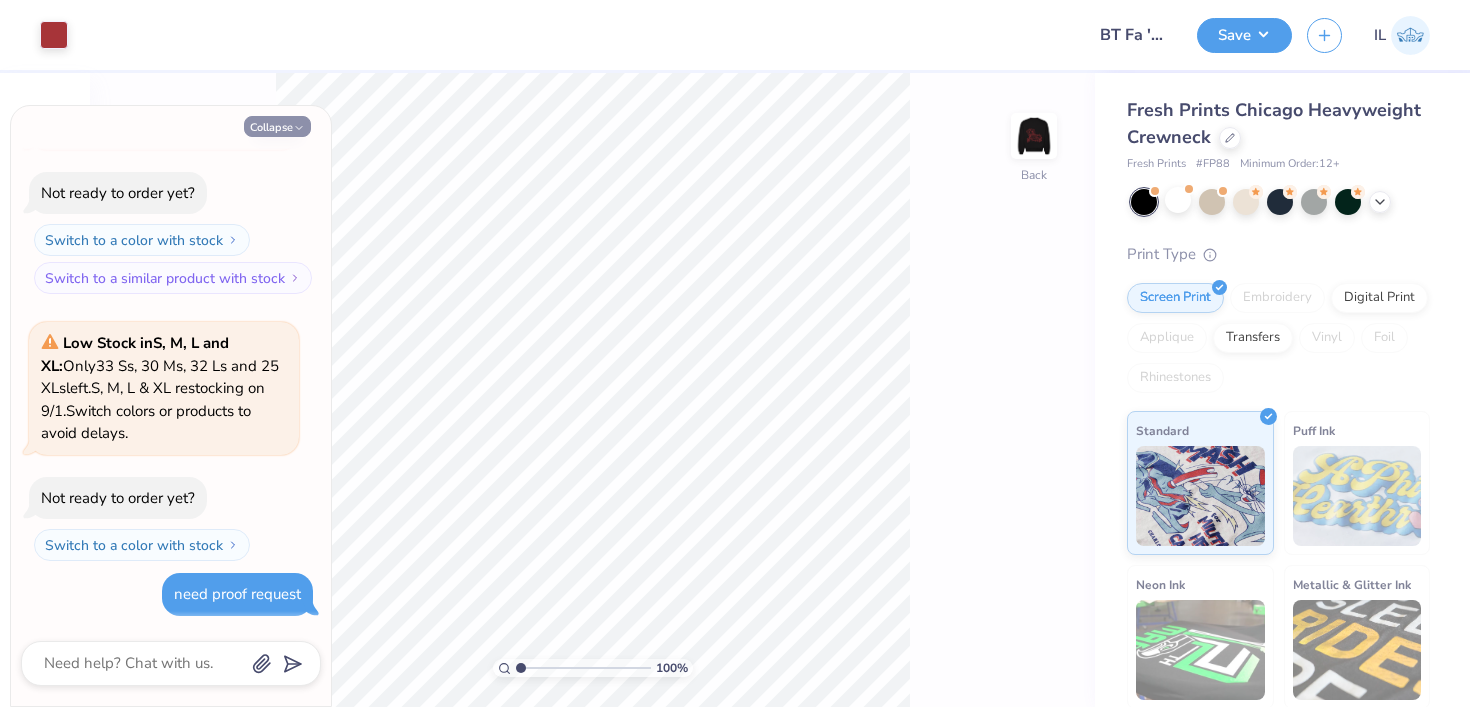 click on "Collapse" at bounding box center [277, 126] 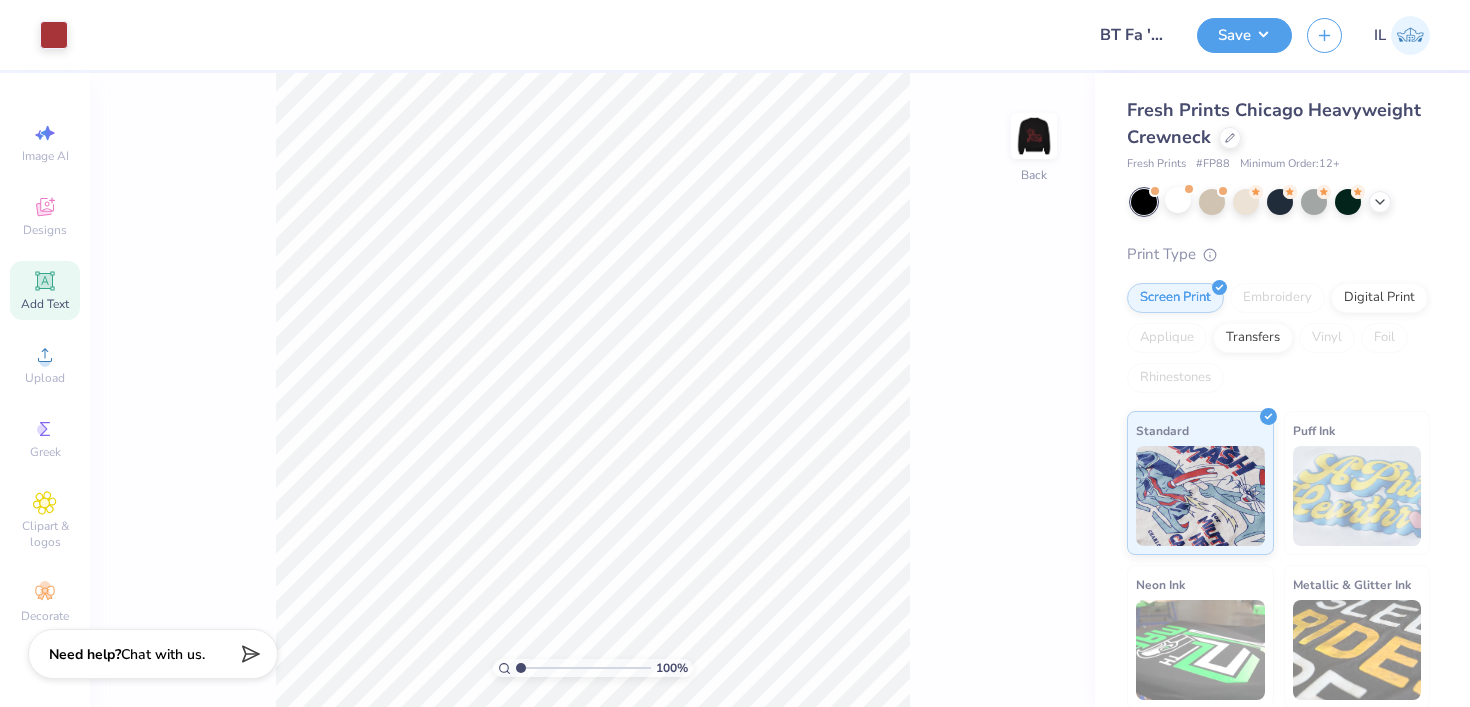 click on "Save" at bounding box center [1244, 35] 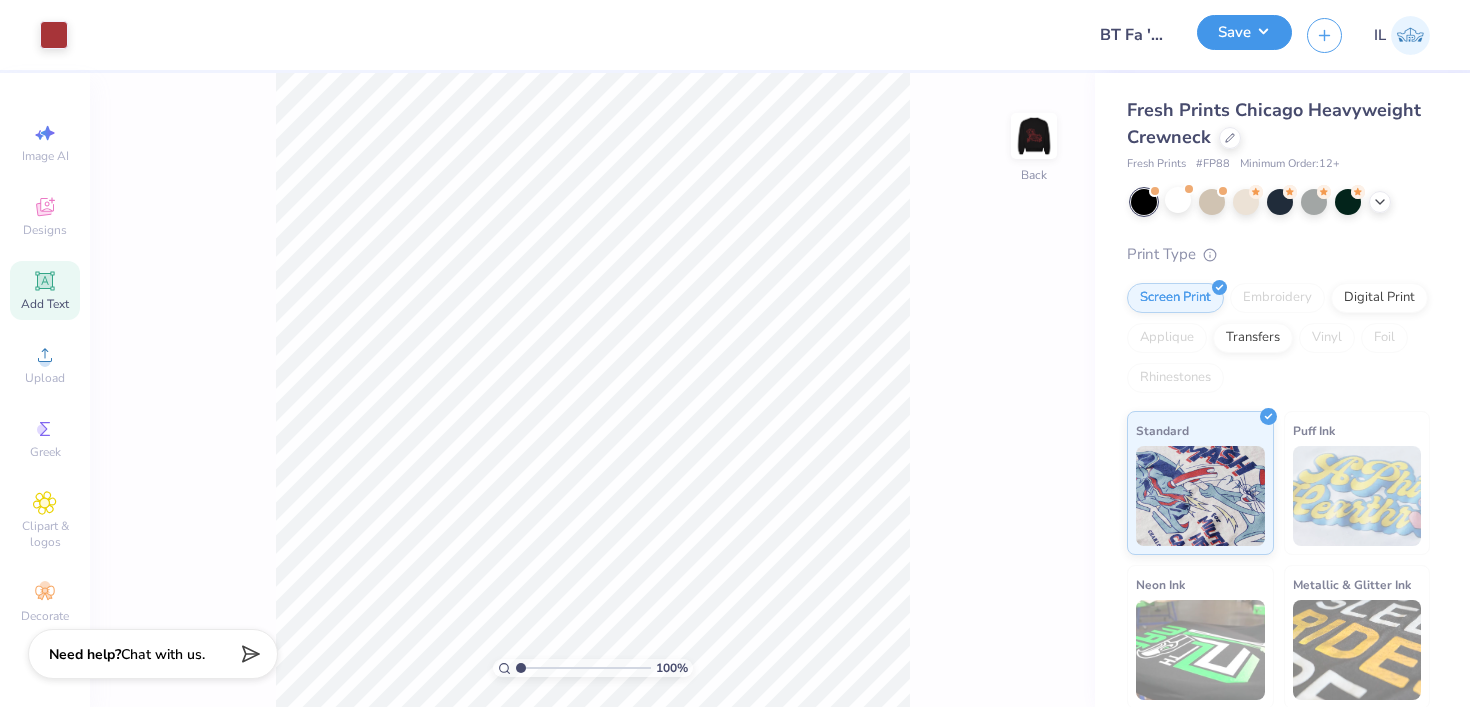 click on "Save" at bounding box center [1244, 32] 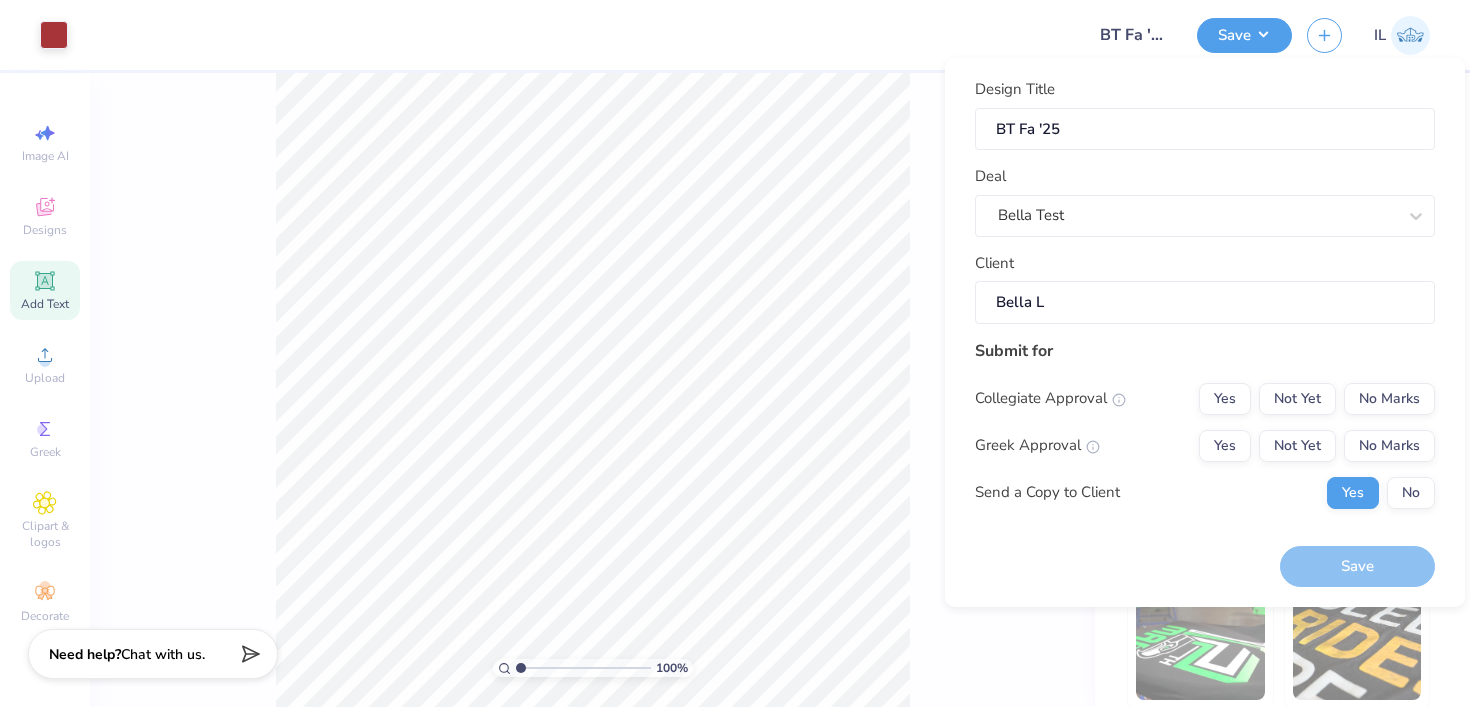 click on "Save" at bounding box center [1357, 566] 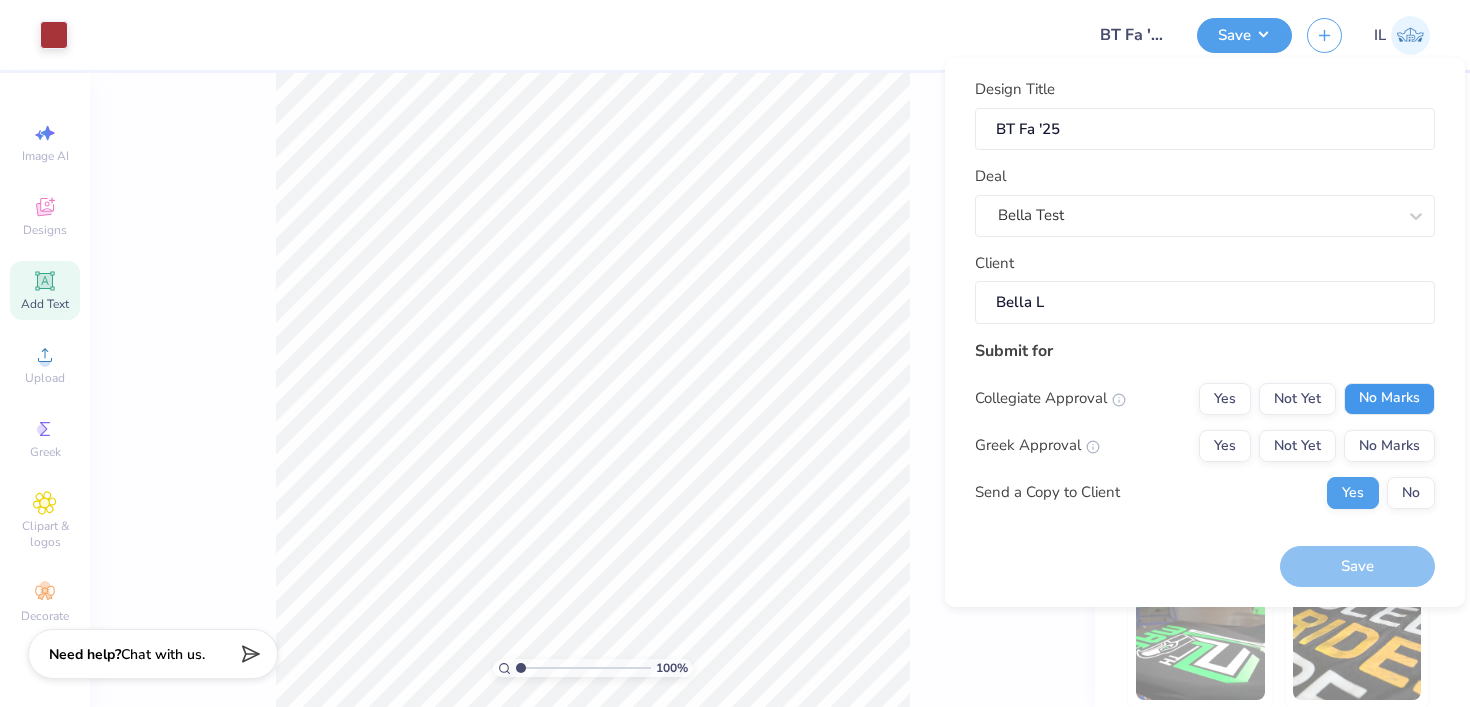 click on "No Marks" at bounding box center (1389, 399) 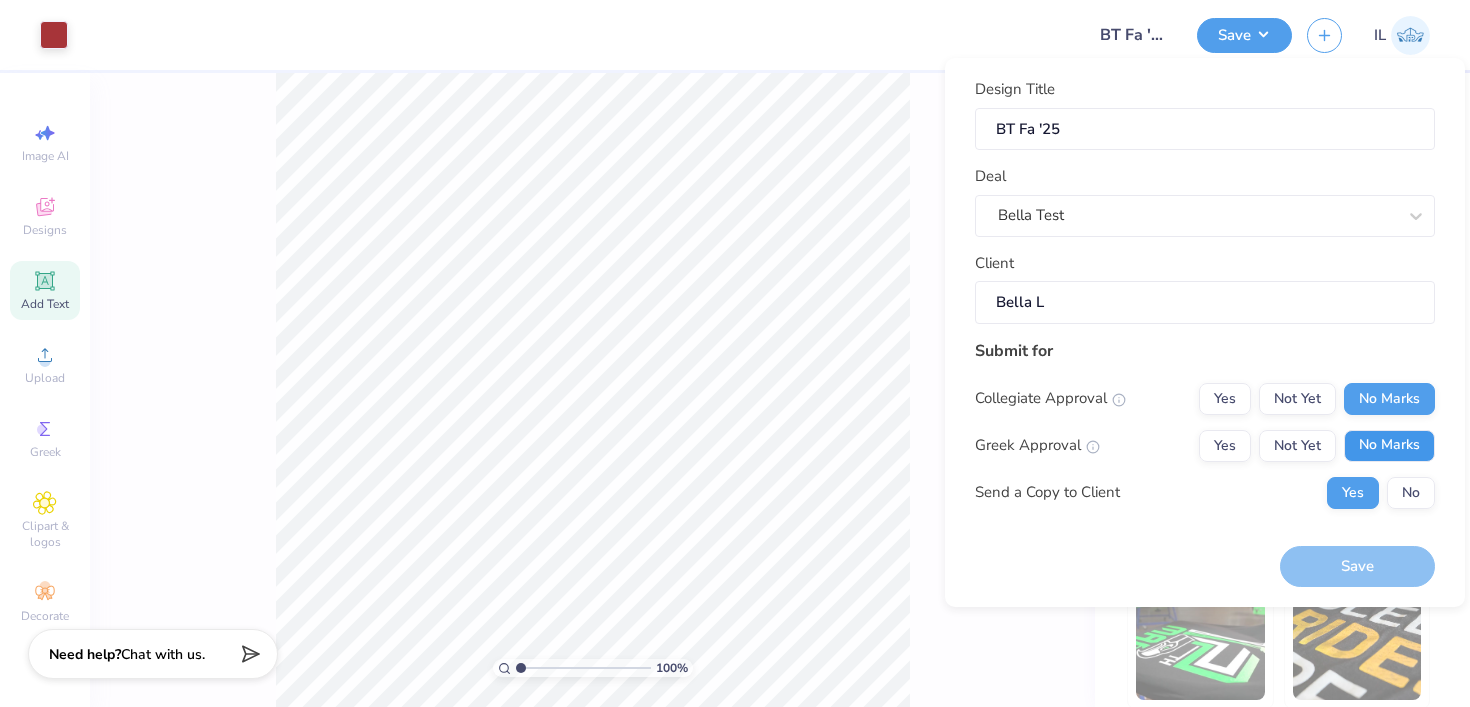 click on "No Marks" at bounding box center (1389, 446) 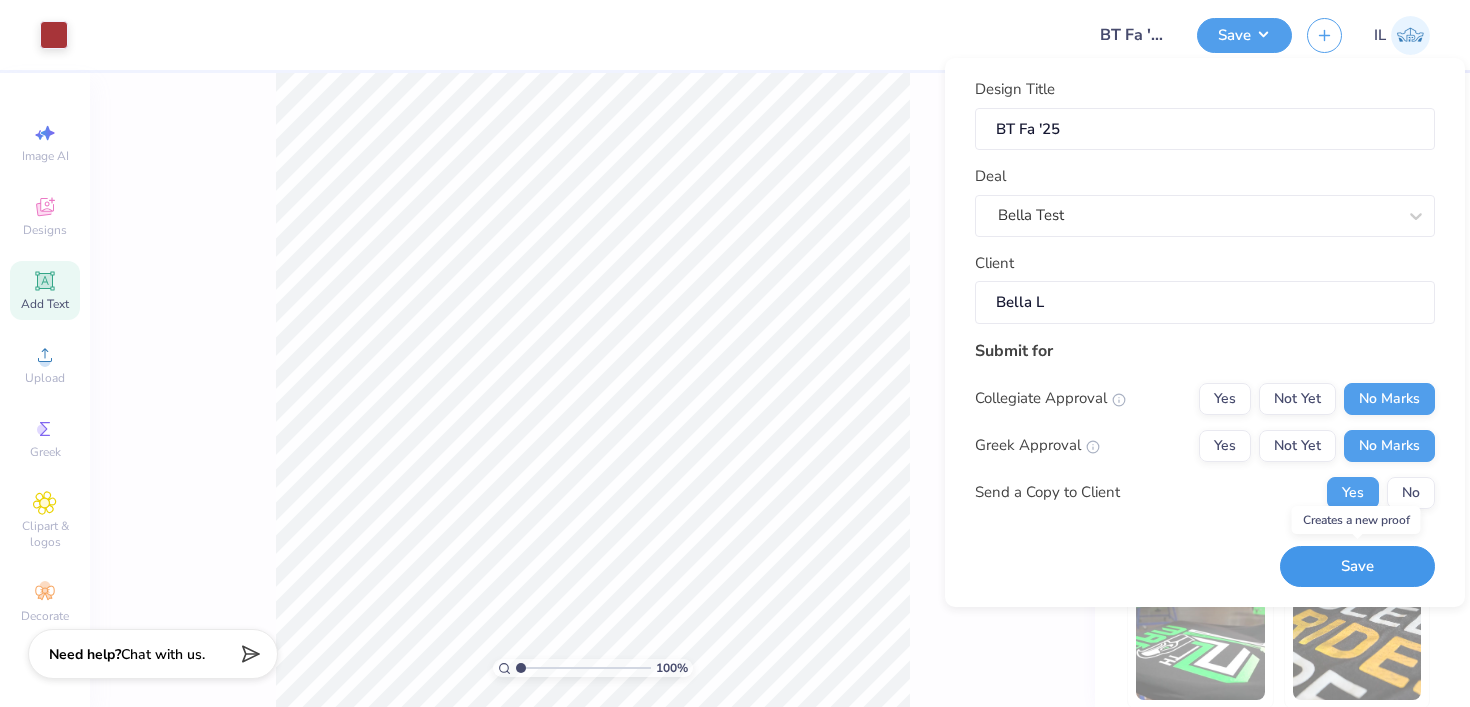 click on "Save" at bounding box center (1357, 566) 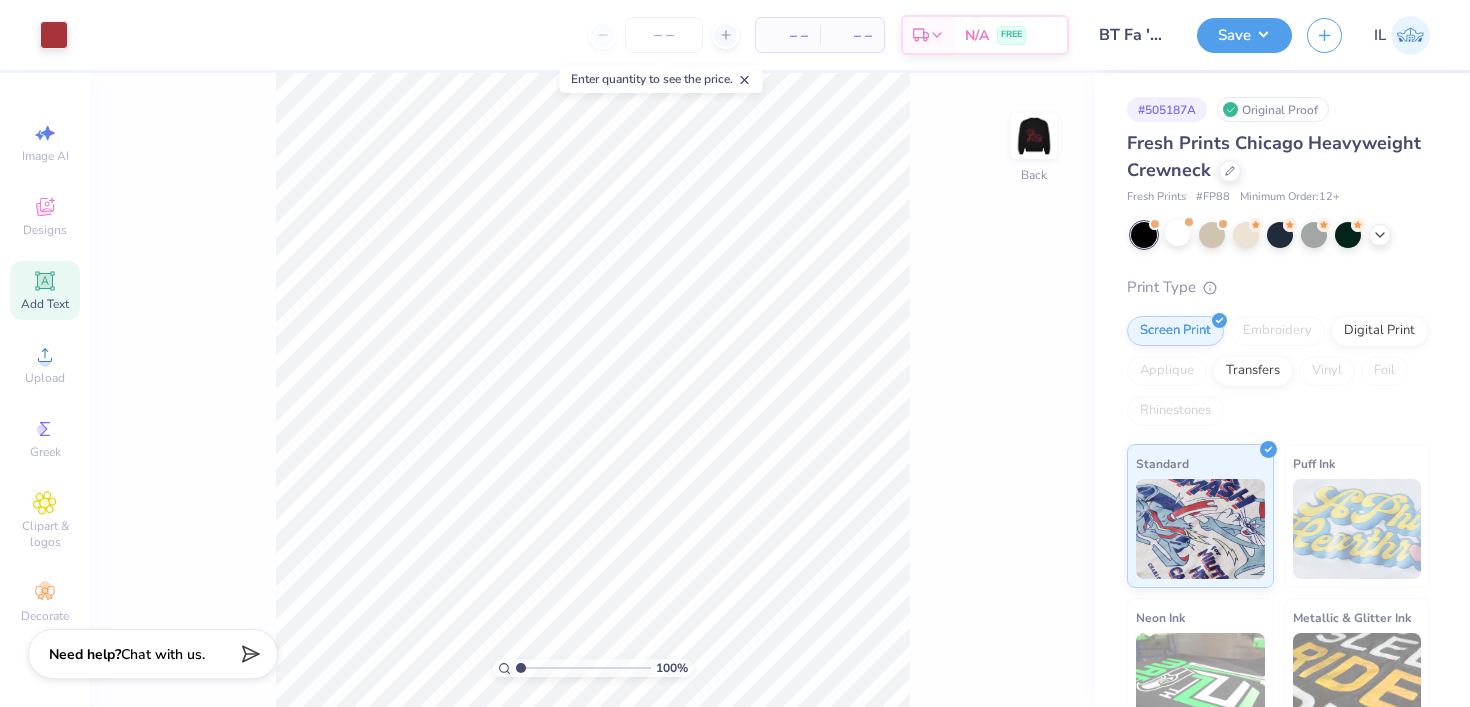 click at bounding box center [1410, 35] 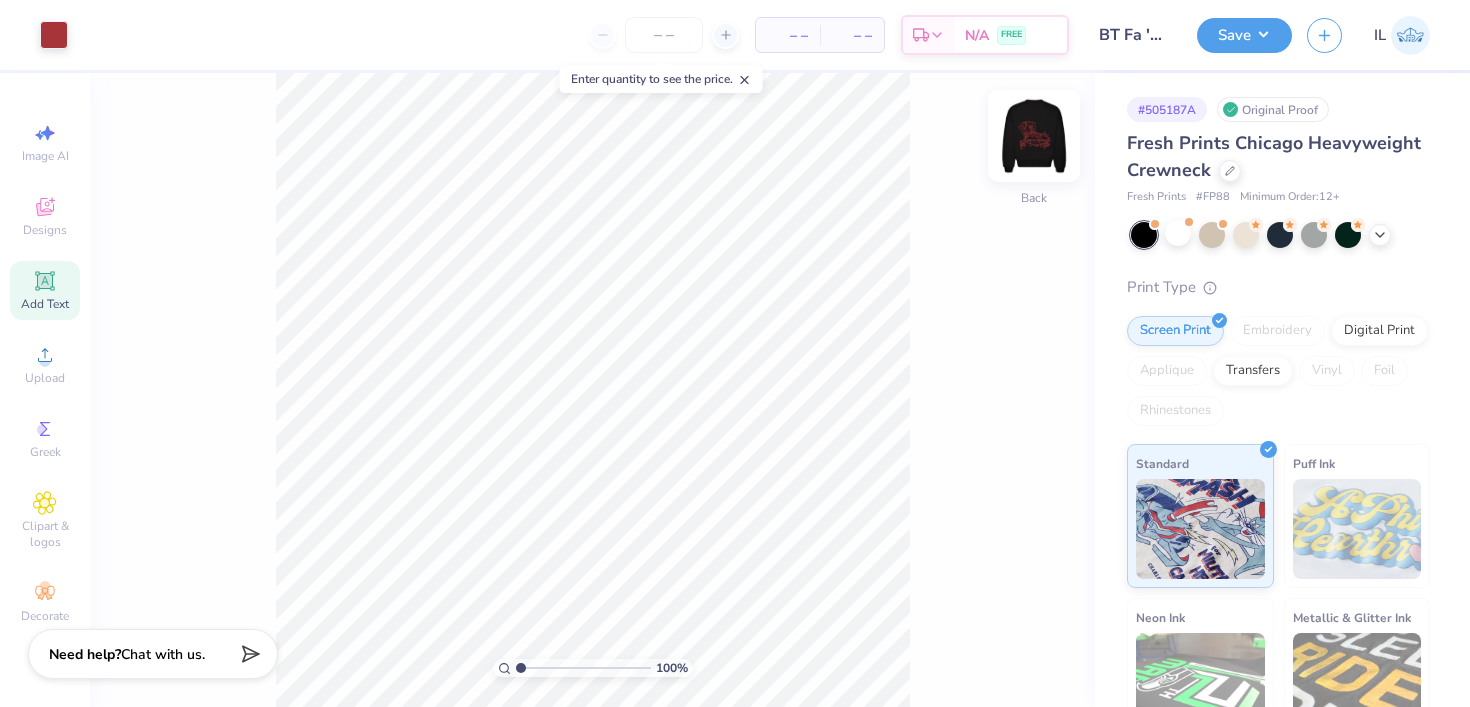 click at bounding box center [1034, 136] 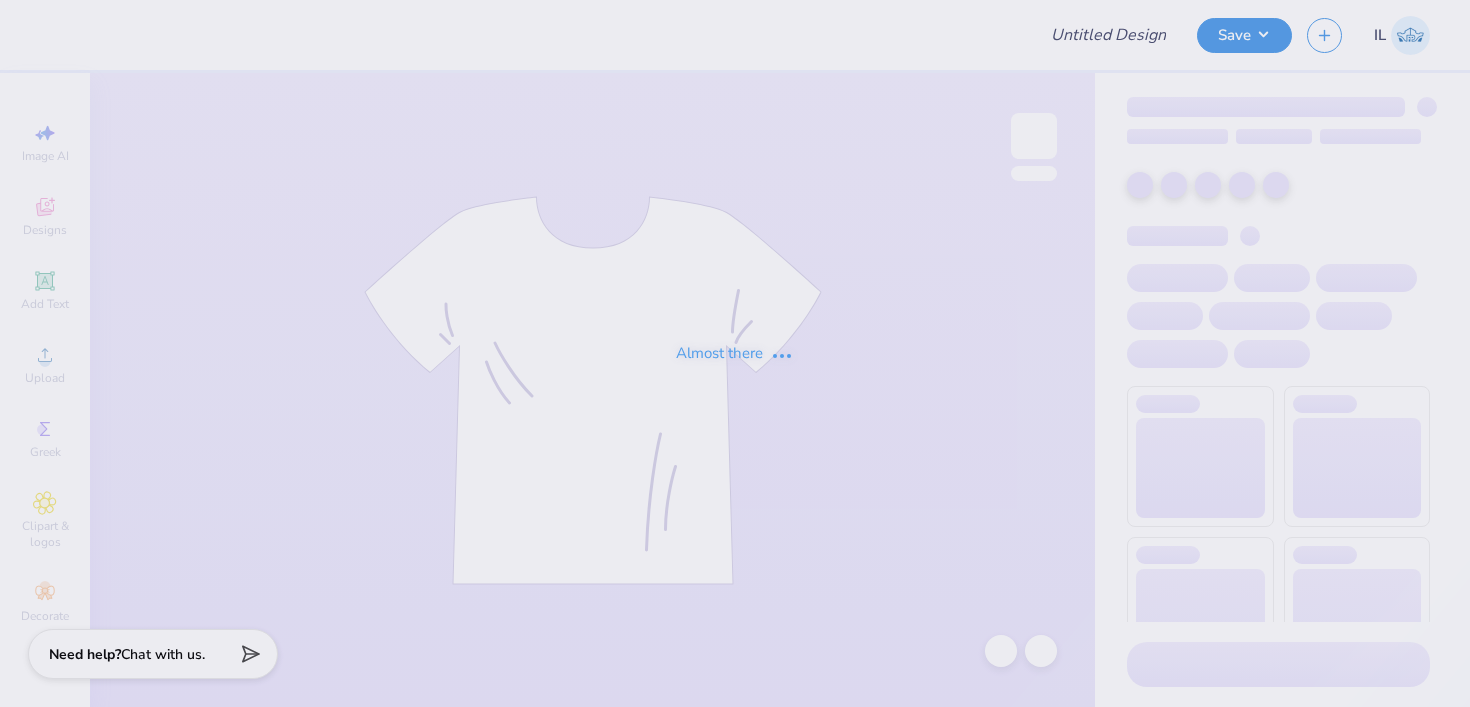 scroll, scrollTop: 0, scrollLeft: 0, axis: both 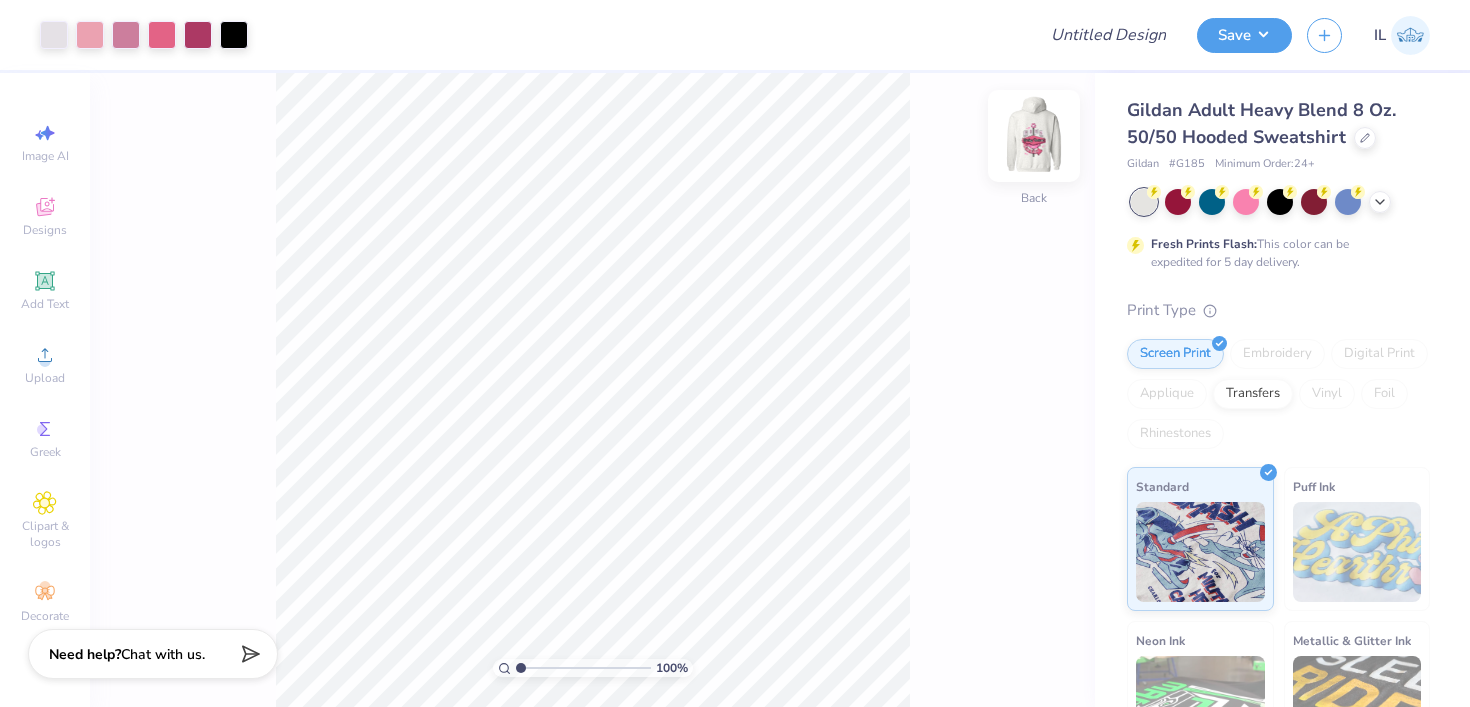 click at bounding box center [1034, 136] 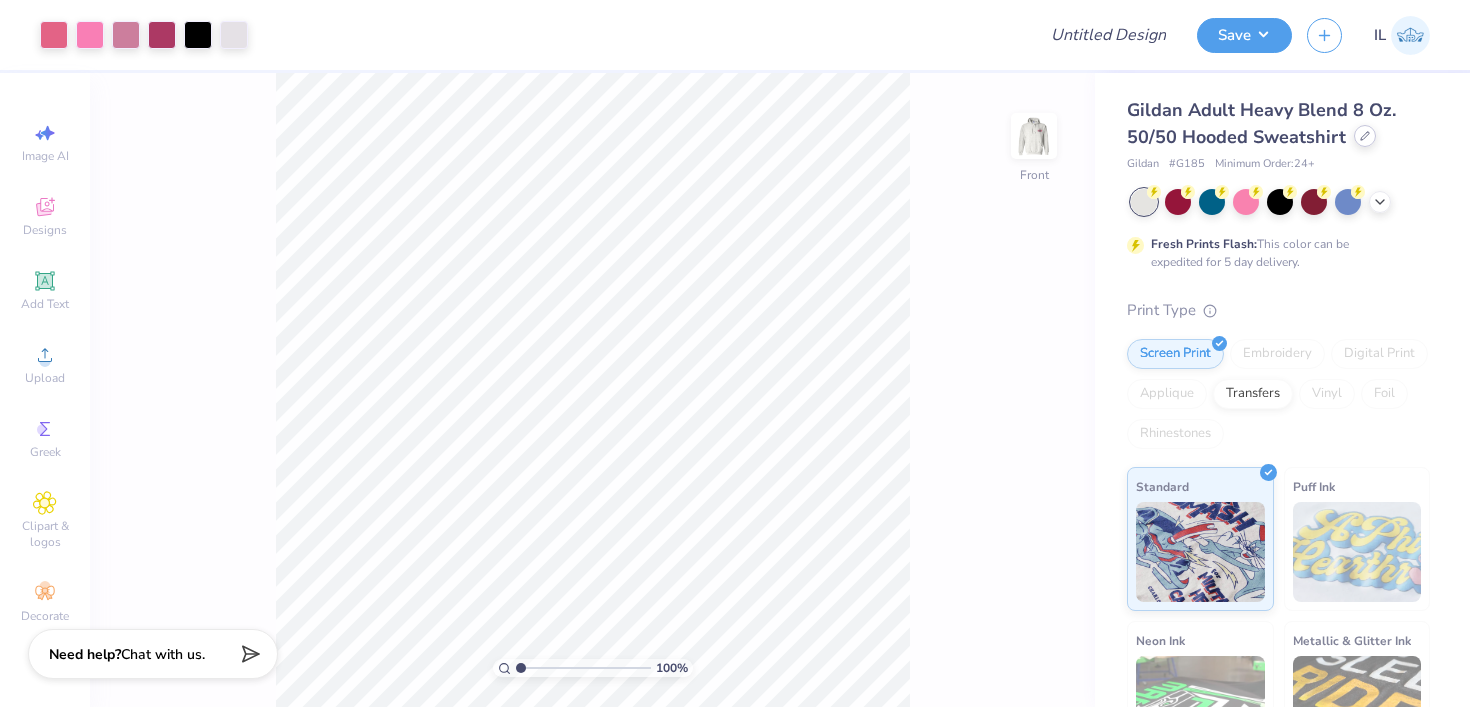 click 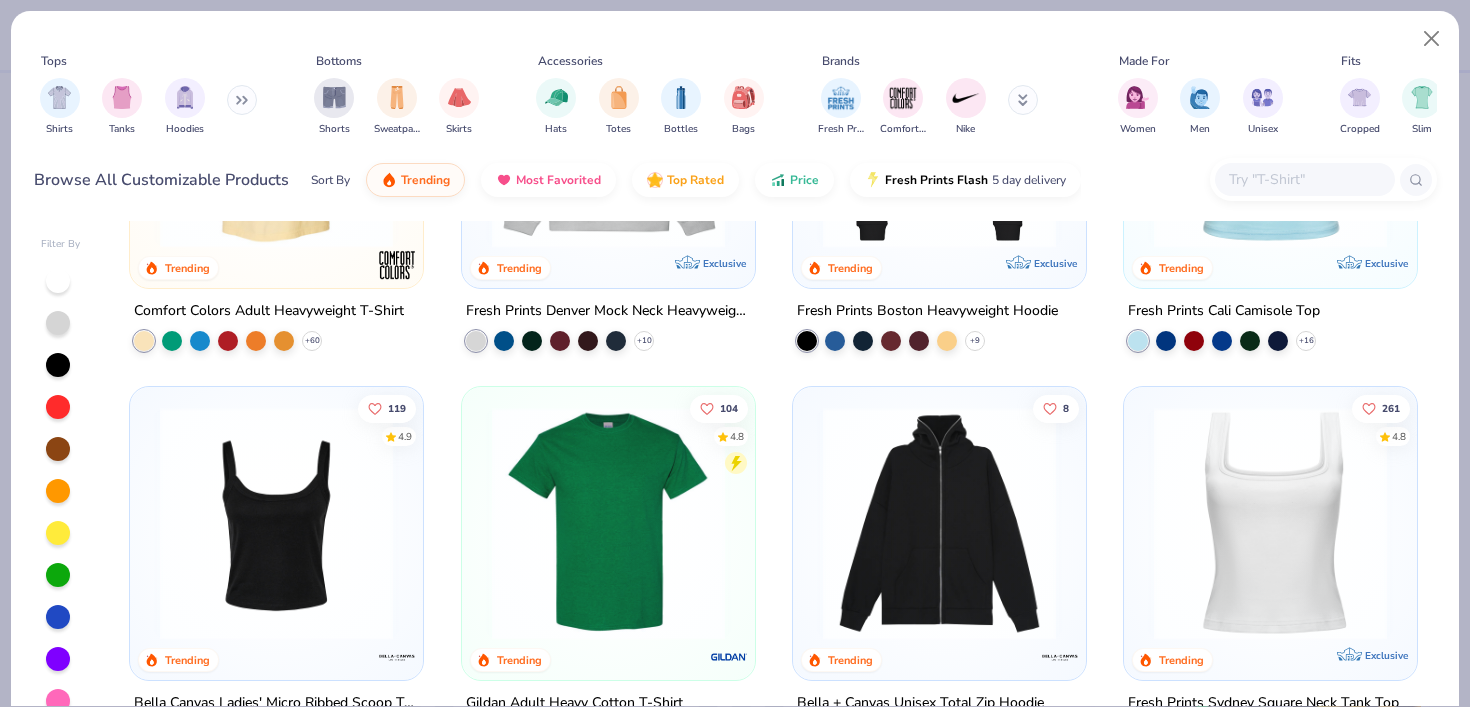 scroll, scrollTop: 348, scrollLeft: 0, axis: vertical 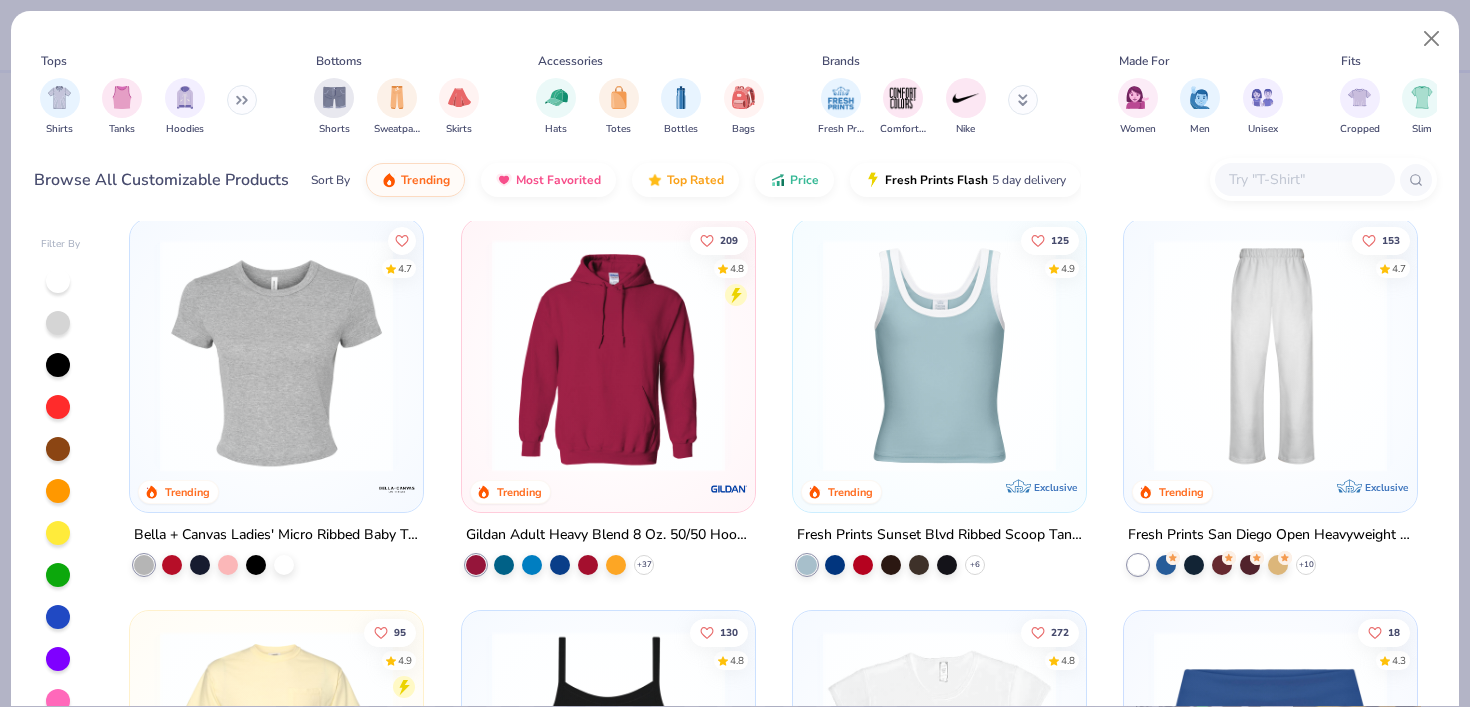 click at bounding box center (242, 100) 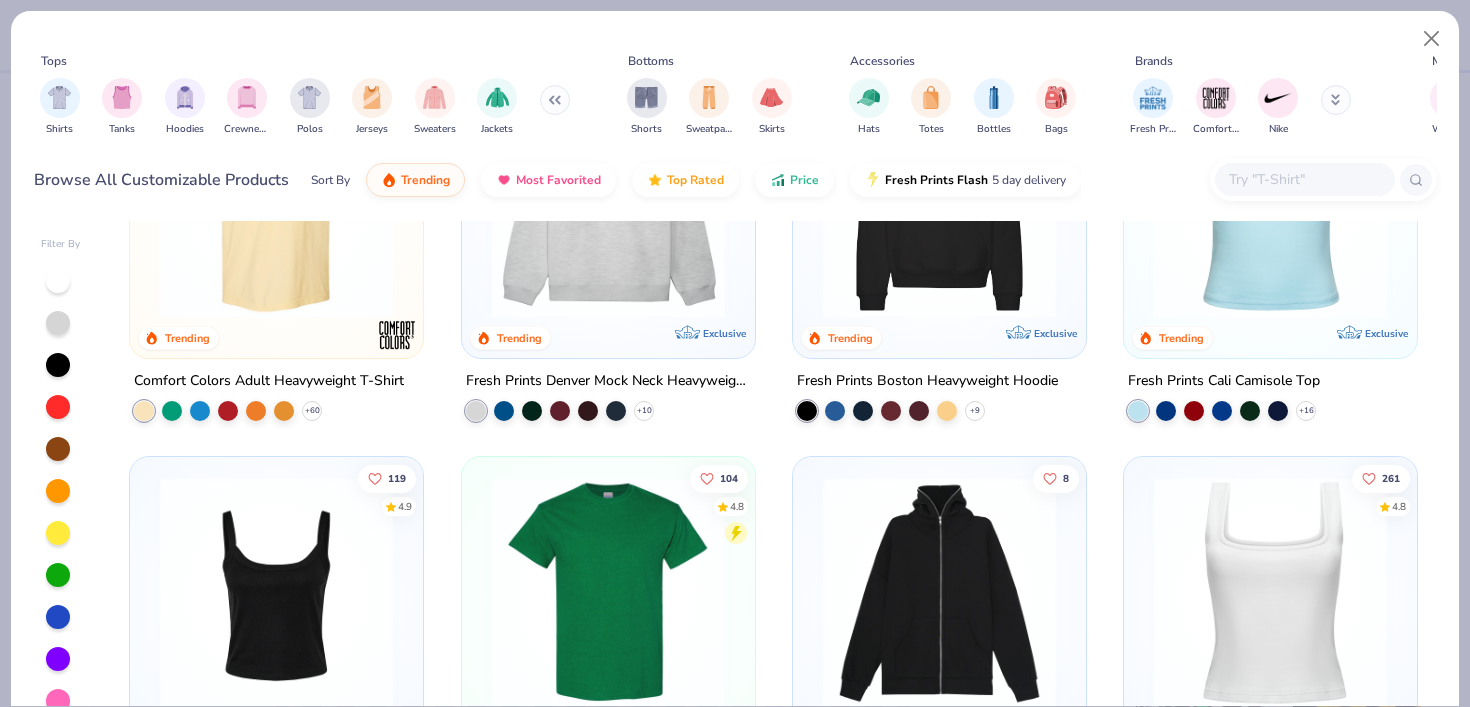scroll, scrollTop: 0, scrollLeft: 0, axis: both 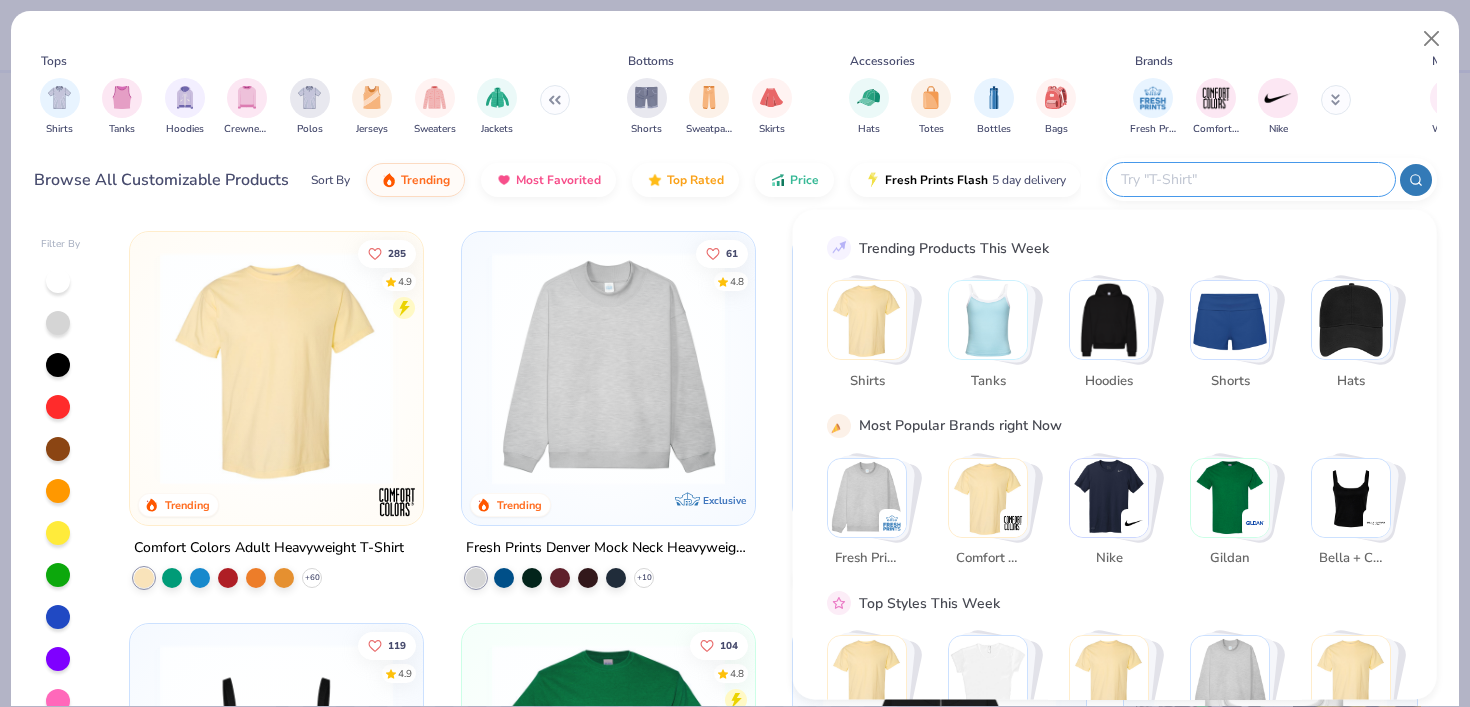 click at bounding box center (1250, 179) 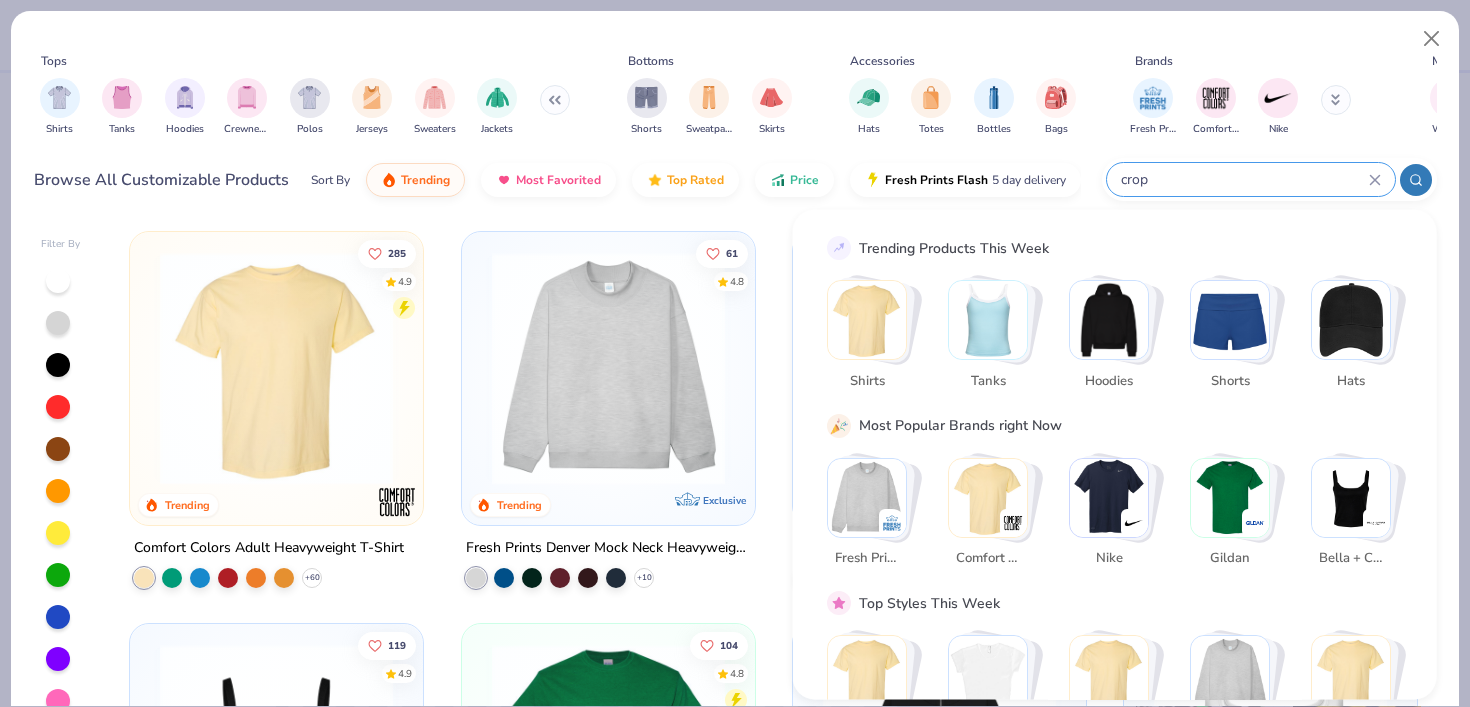 type on "crop" 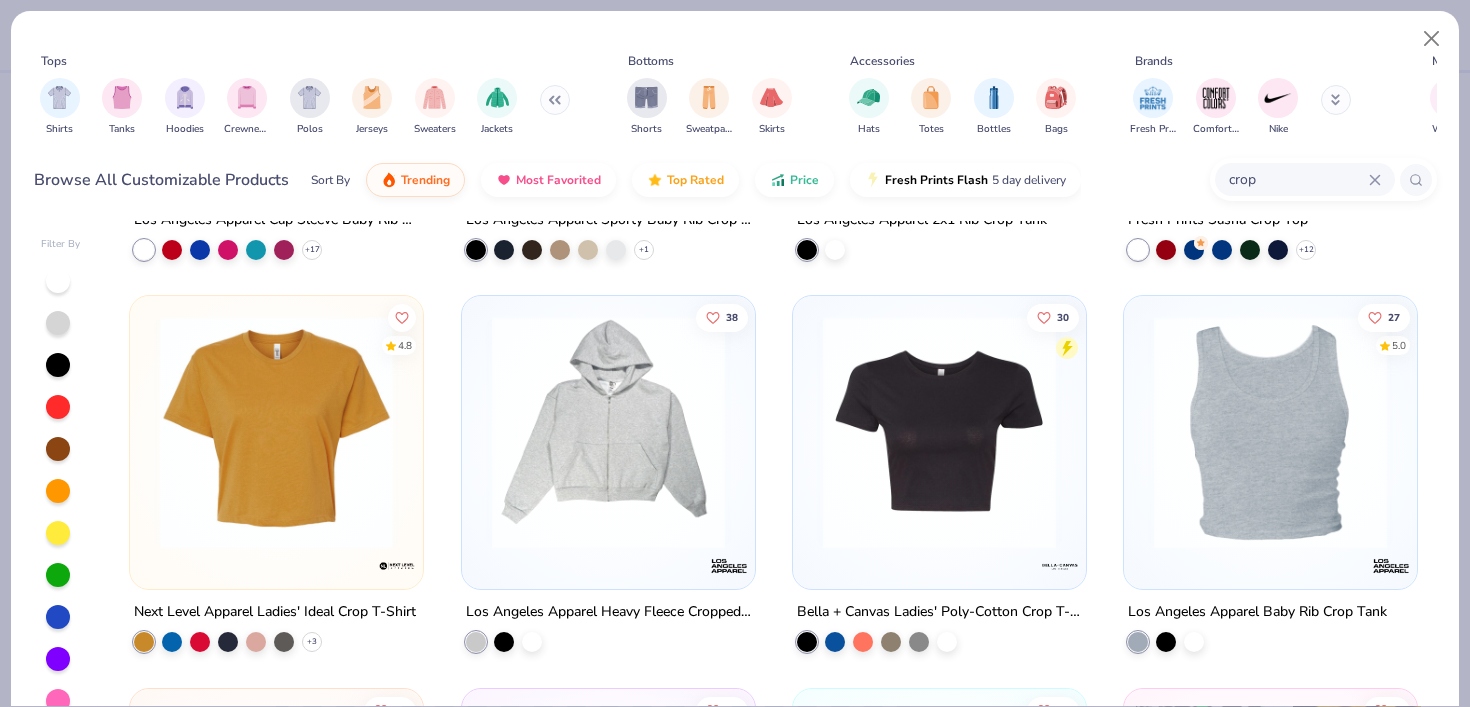 scroll, scrollTop: 0, scrollLeft: 0, axis: both 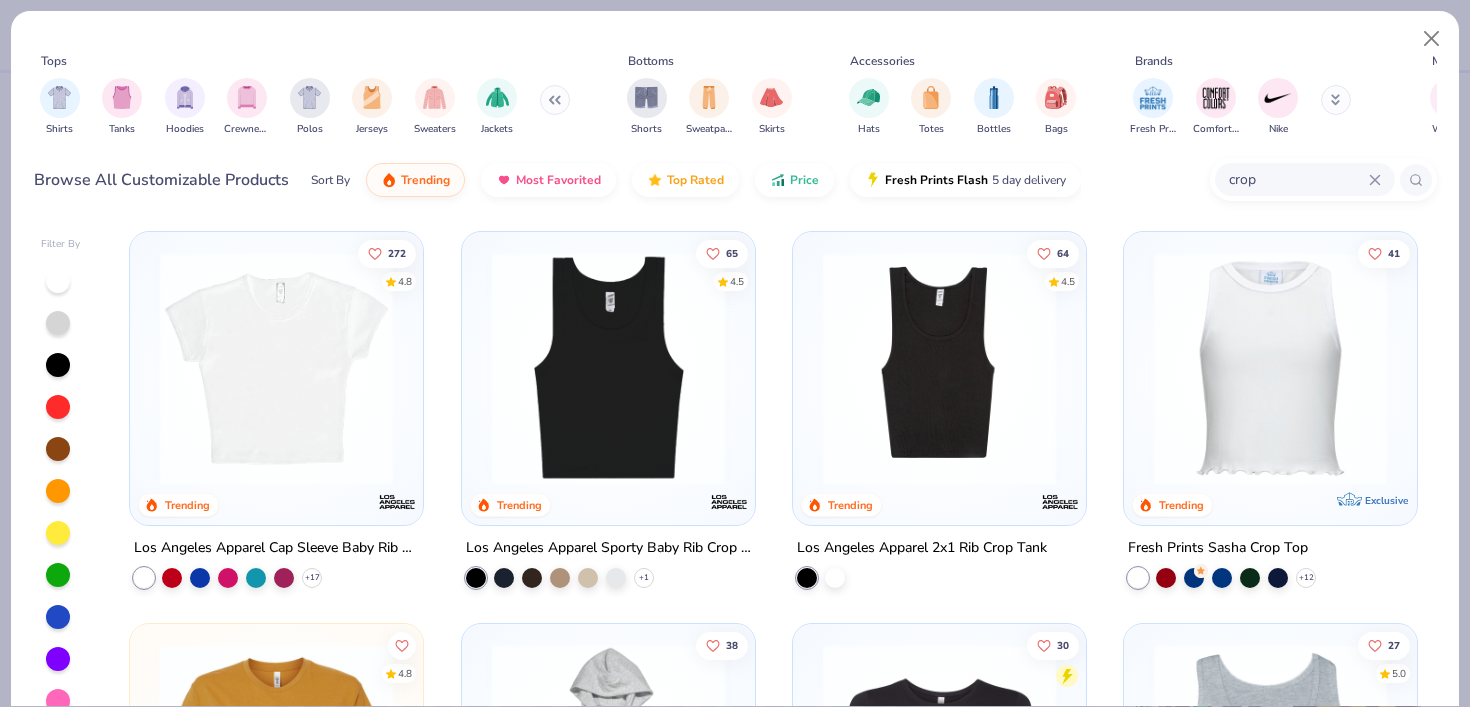 click at bounding box center [1270, 368] 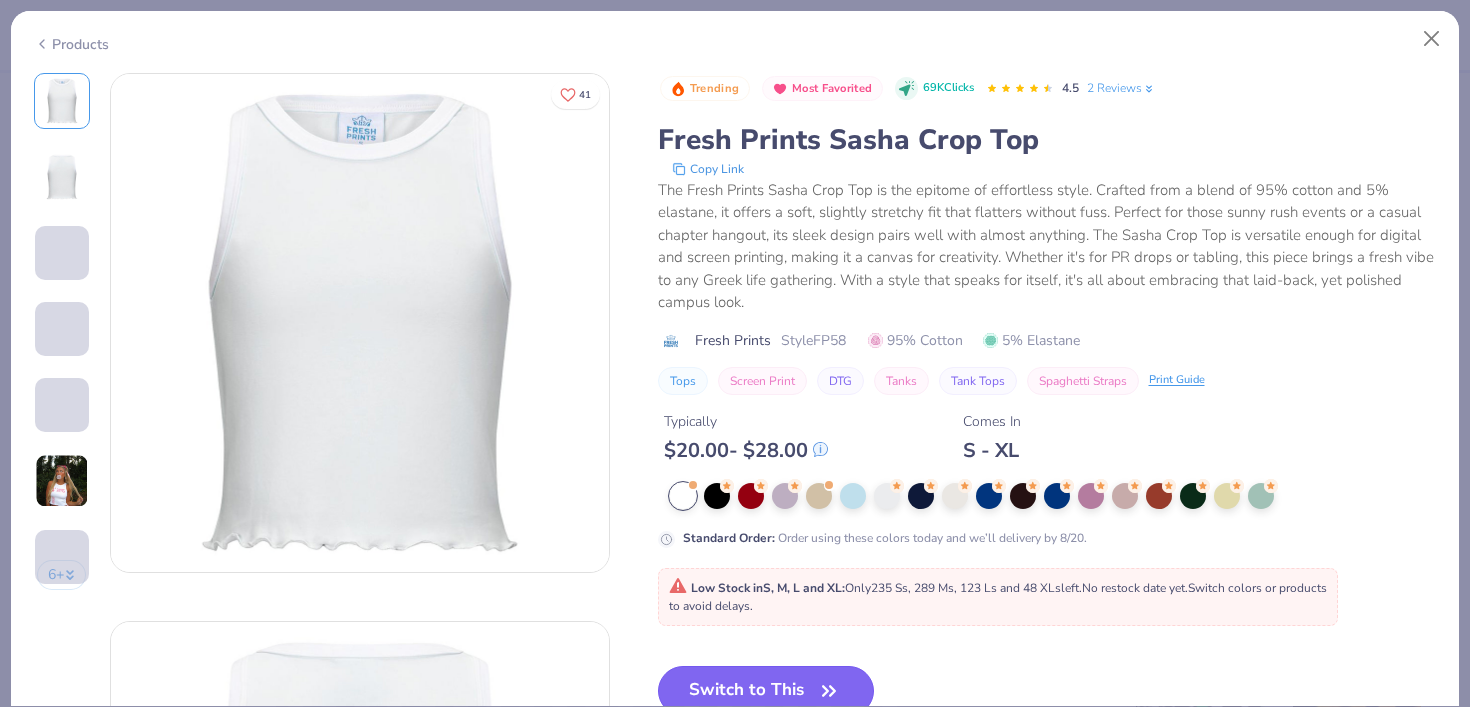 click on "Switch to This" at bounding box center (766, 691) 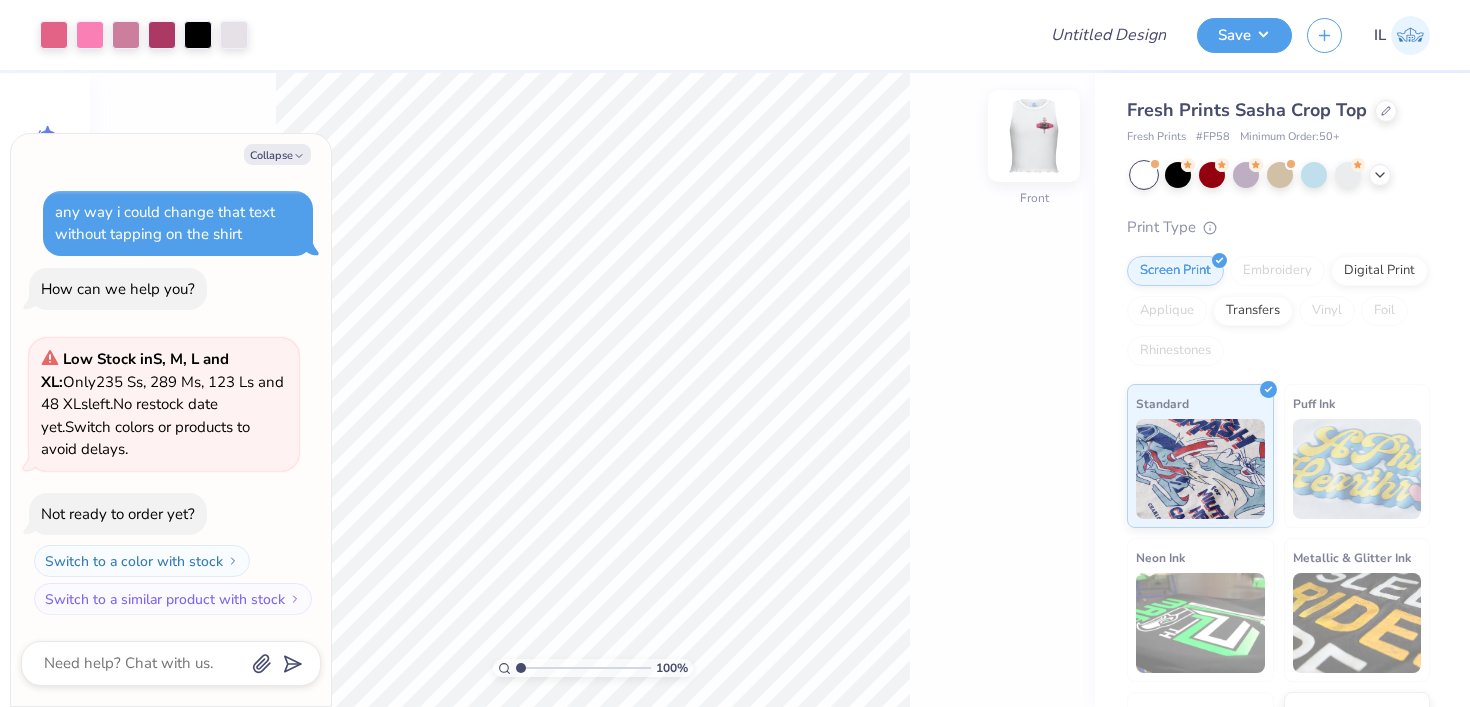 click at bounding box center [1034, 136] 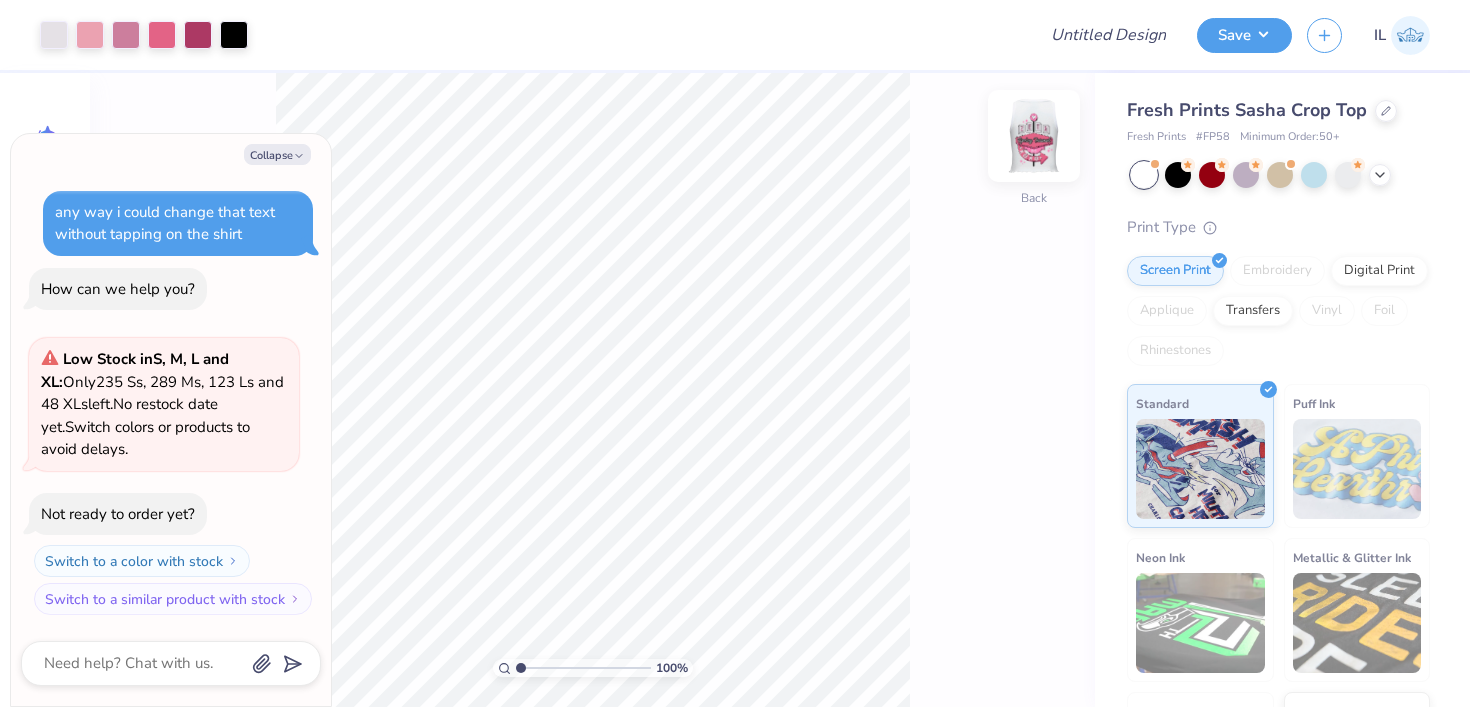 click at bounding box center [1034, 136] 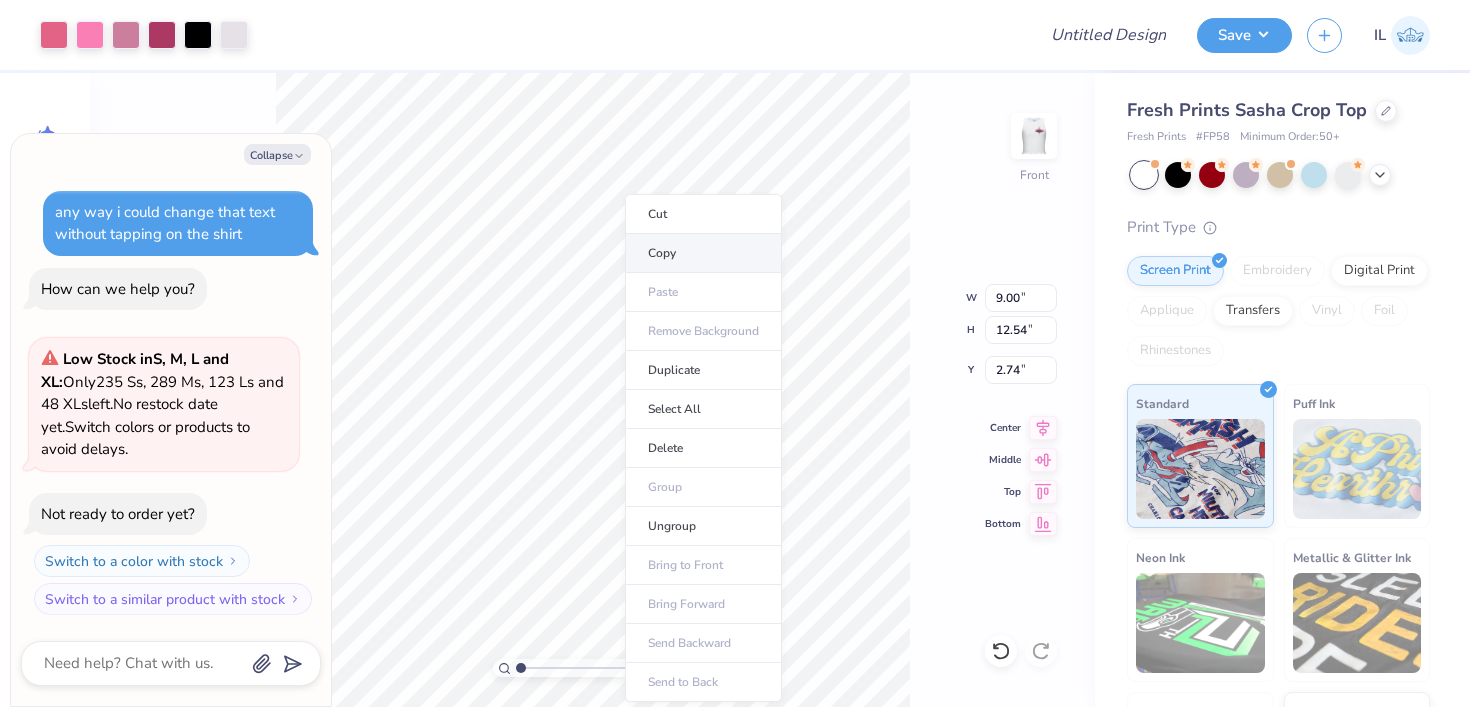 click on "Copy" at bounding box center [703, 253] 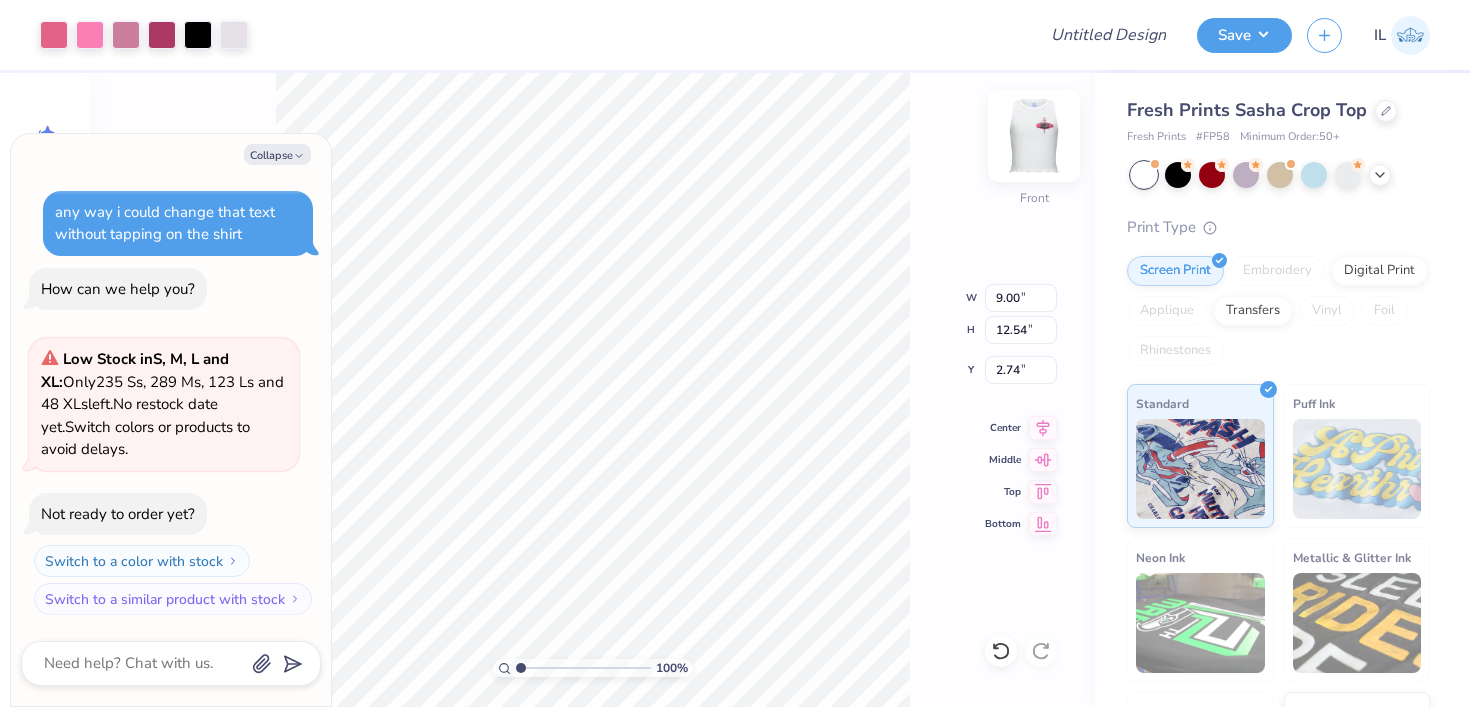 click at bounding box center [1034, 136] 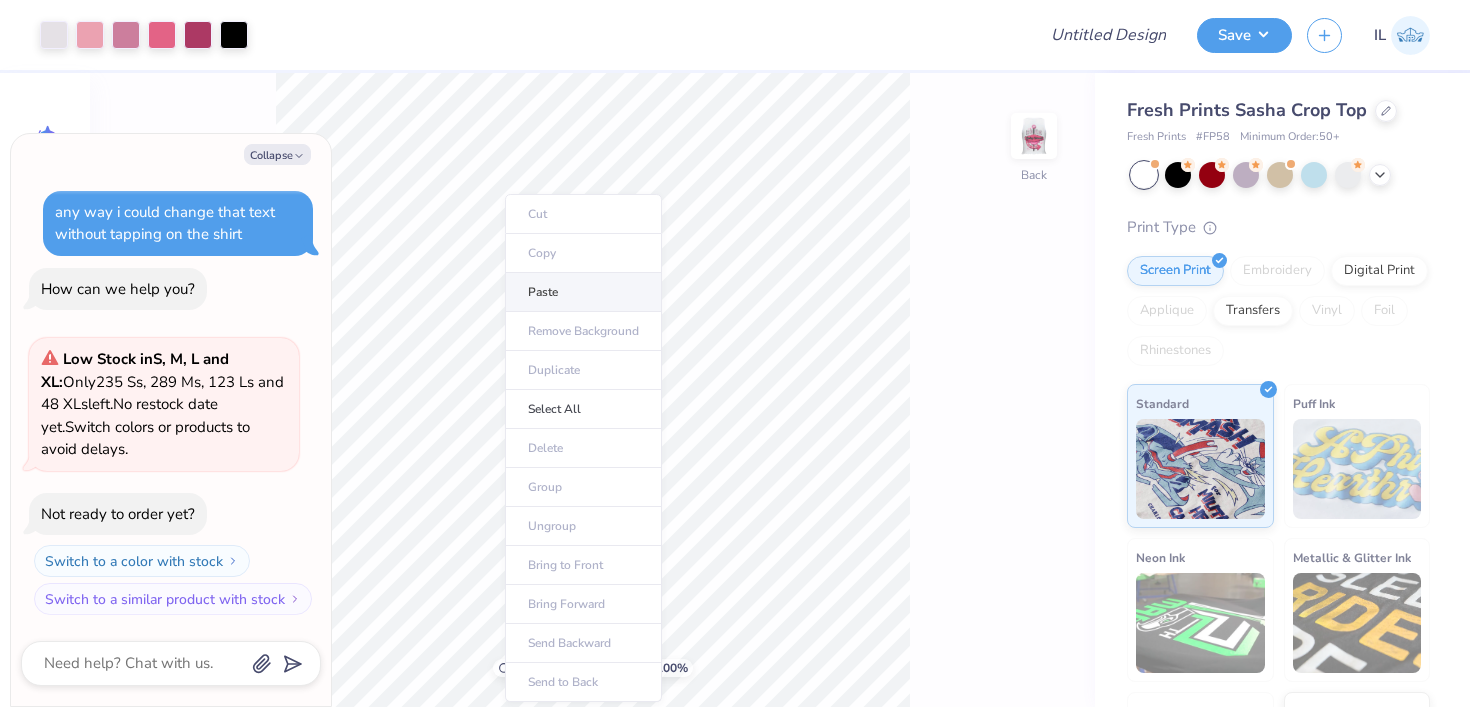 click on "Paste" at bounding box center [583, 292] 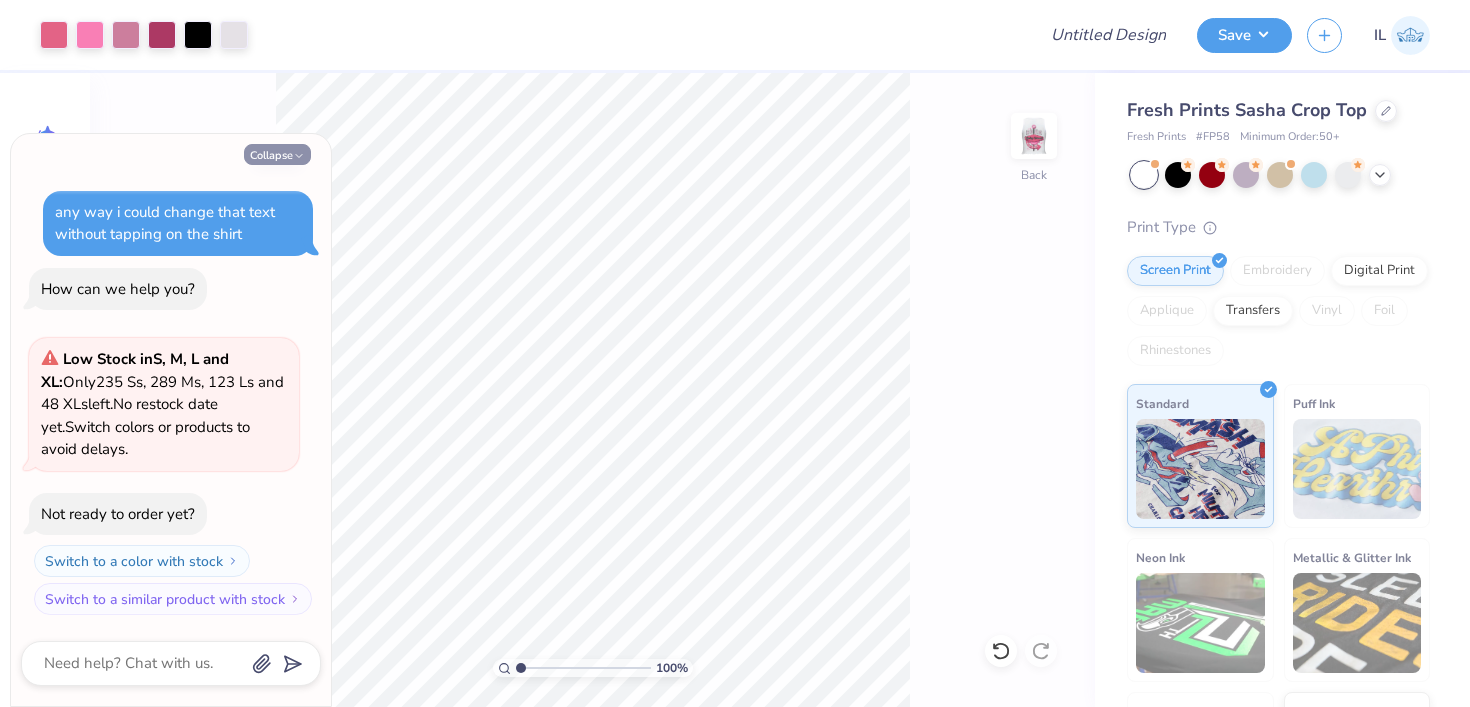 click on "Collapse" at bounding box center (277, 154) 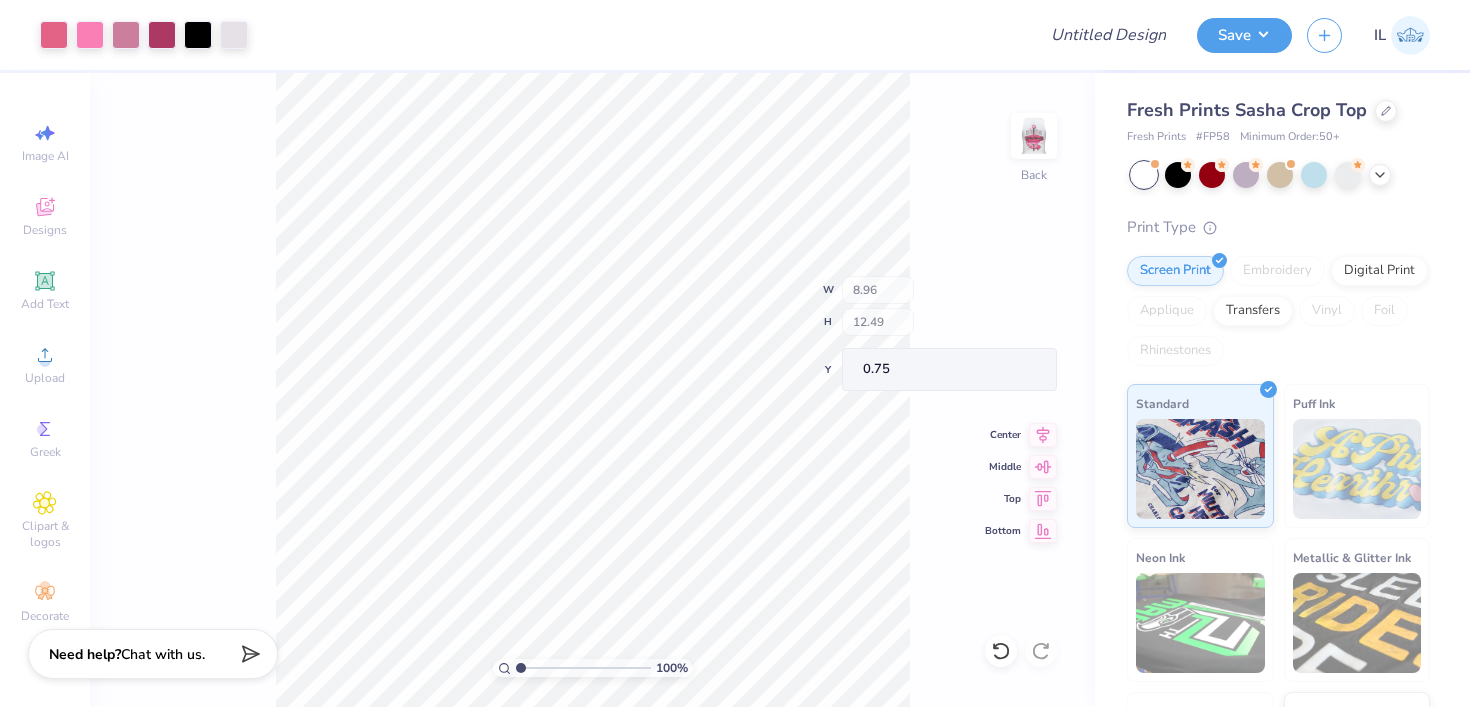 type on "7.83" 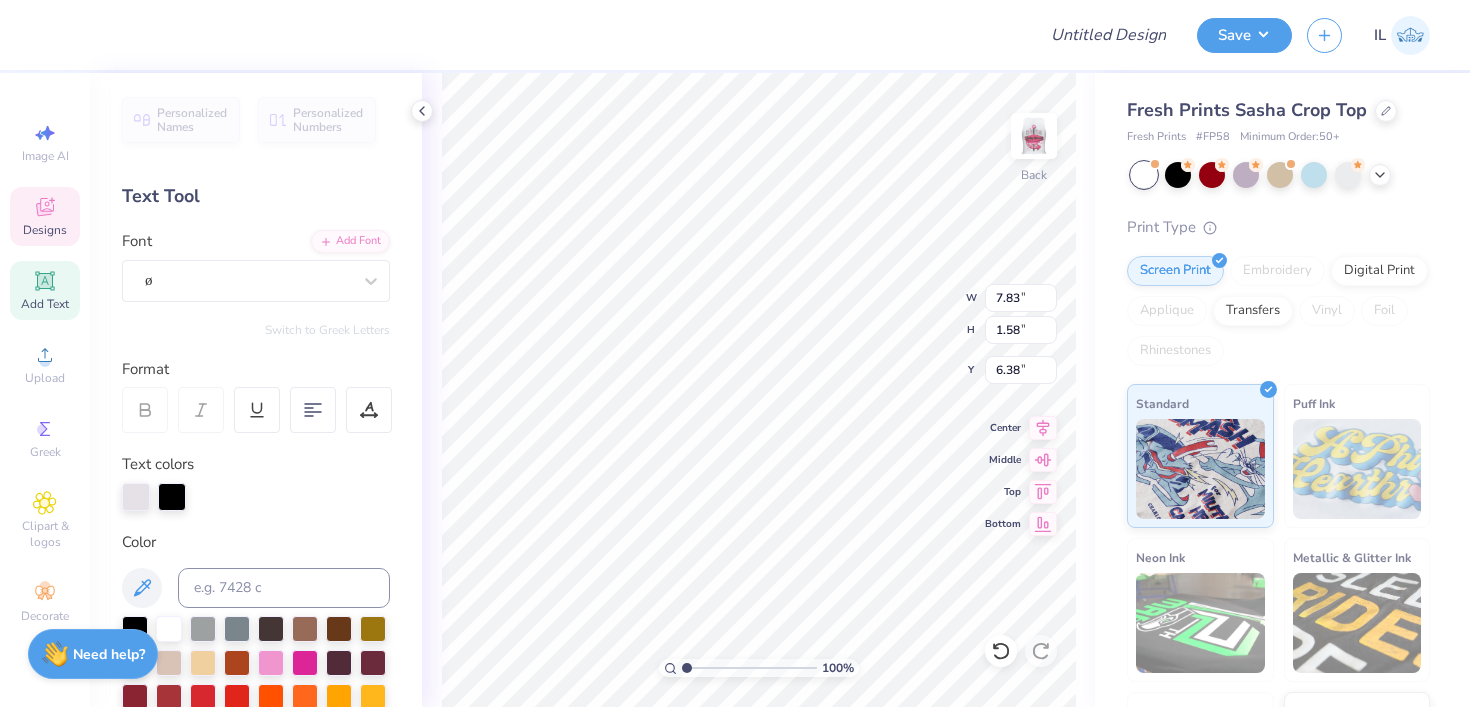 scroll, scrollTop: 0, scrollLeft: 3, axis: horizontal 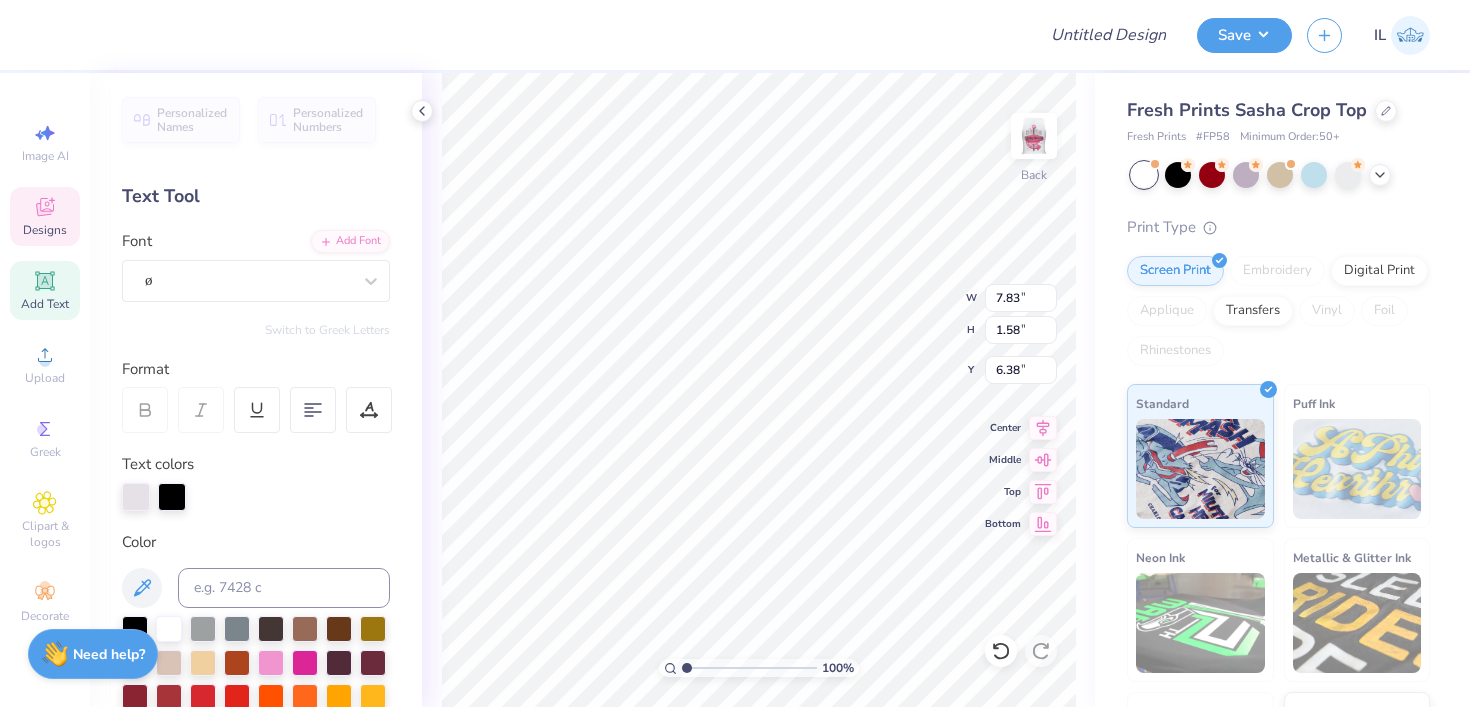 type on "Witty Women" 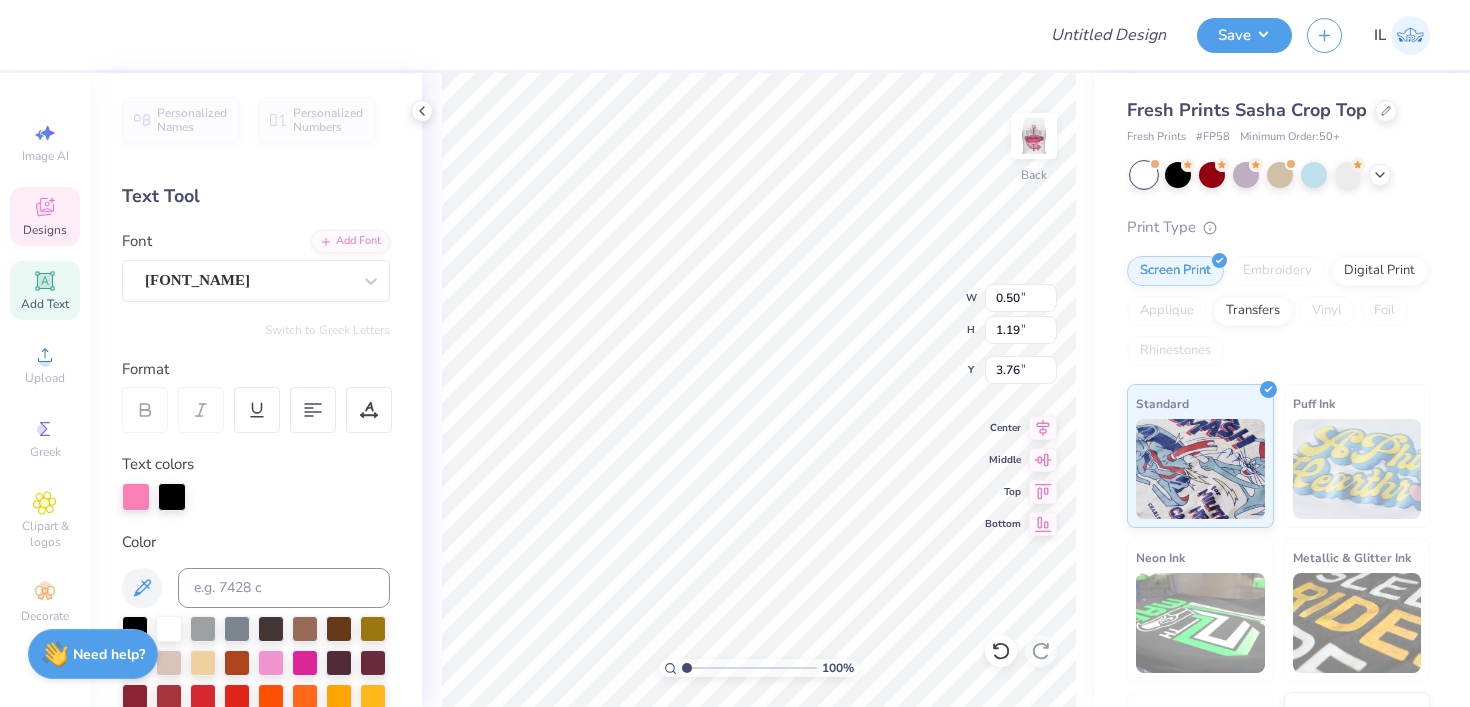 type on "1.10" 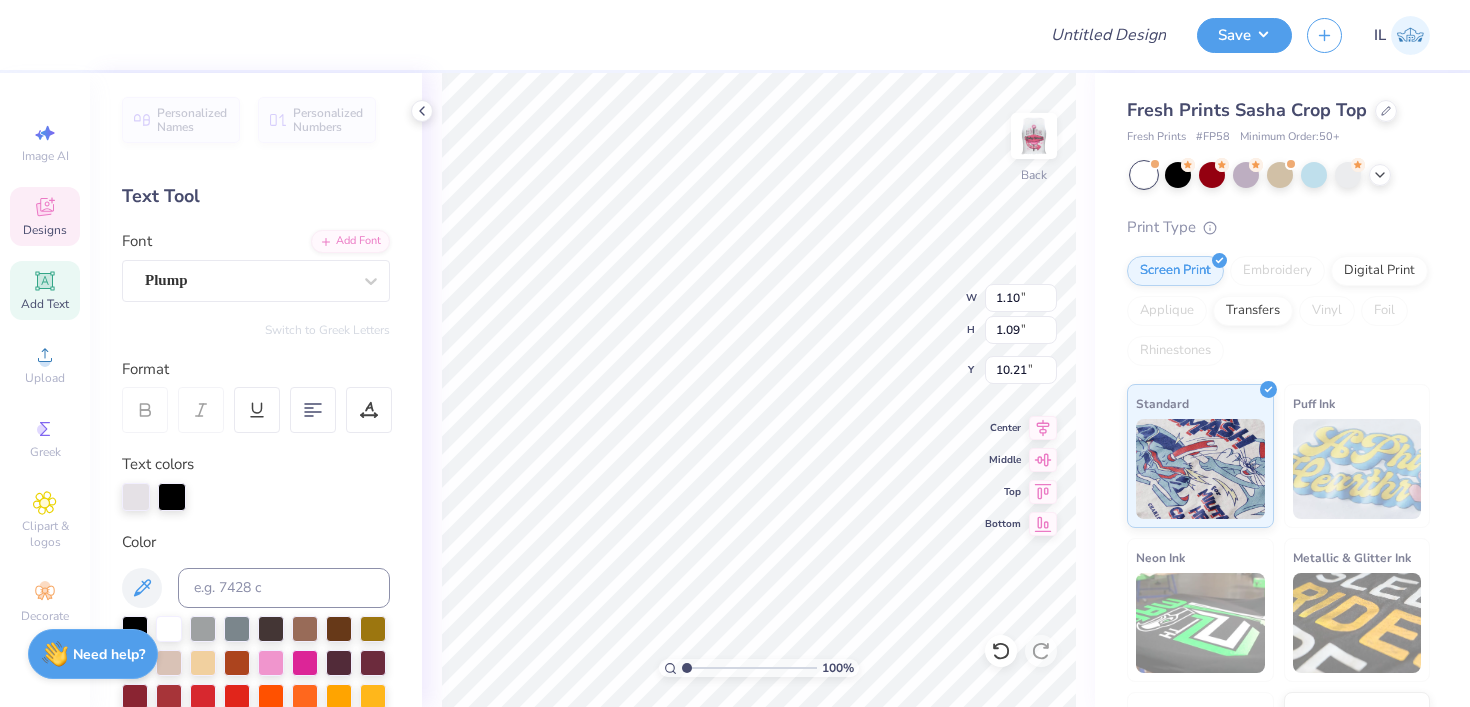 type on "1.22" 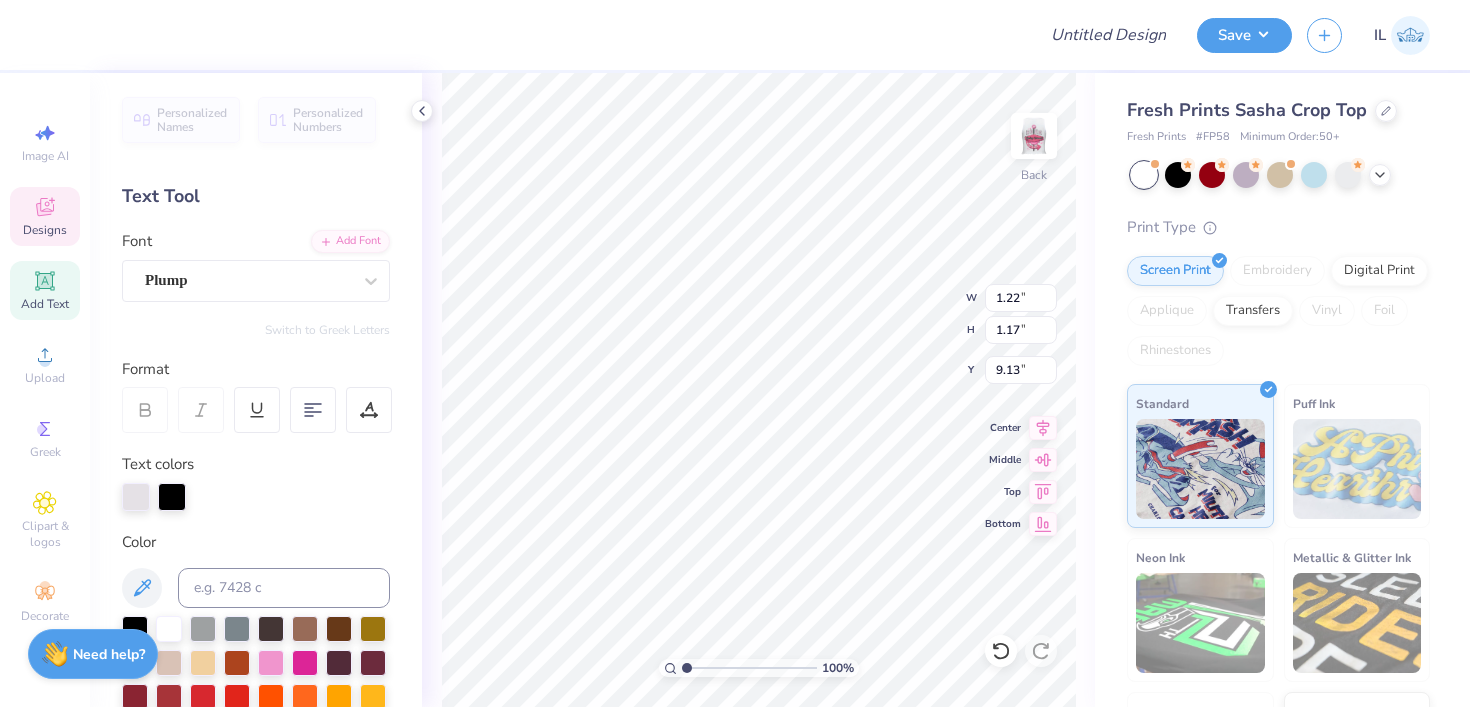 type on "X" 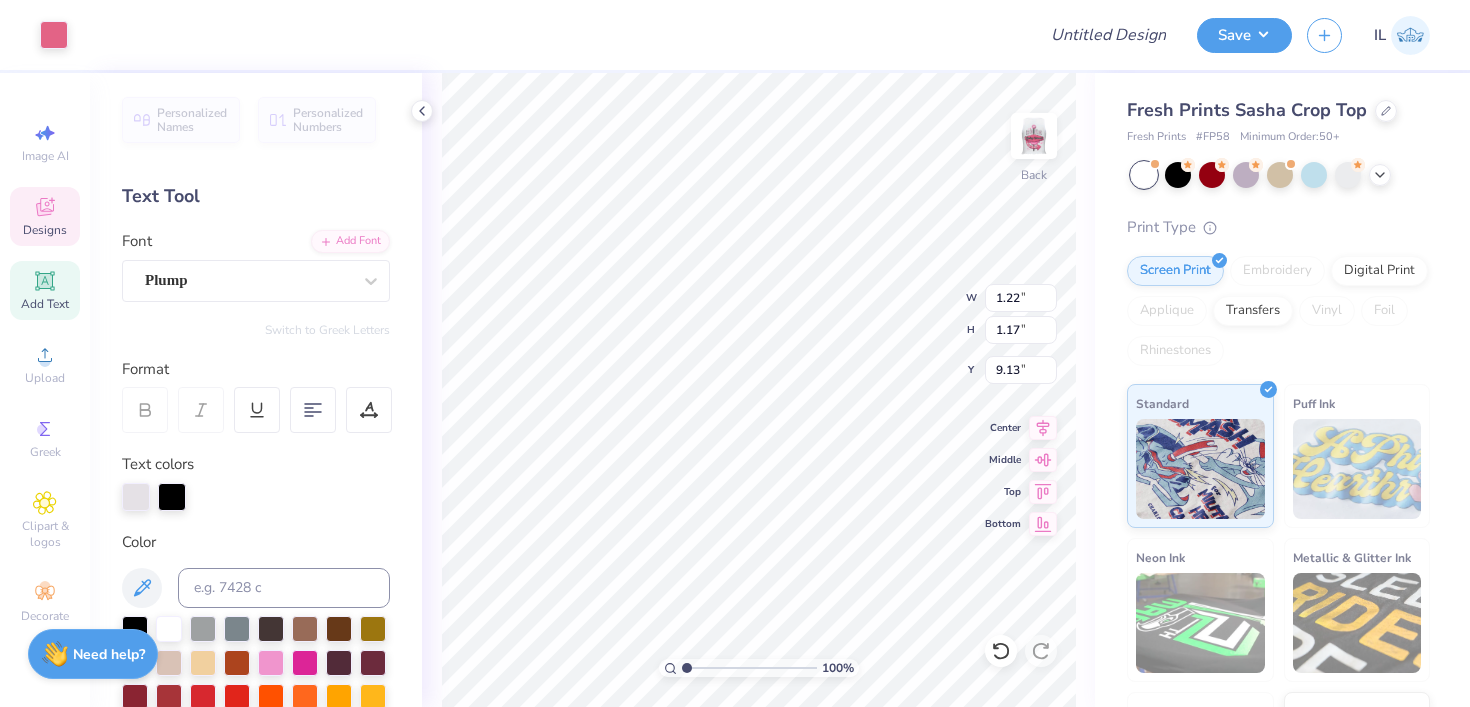 type on "8.35" 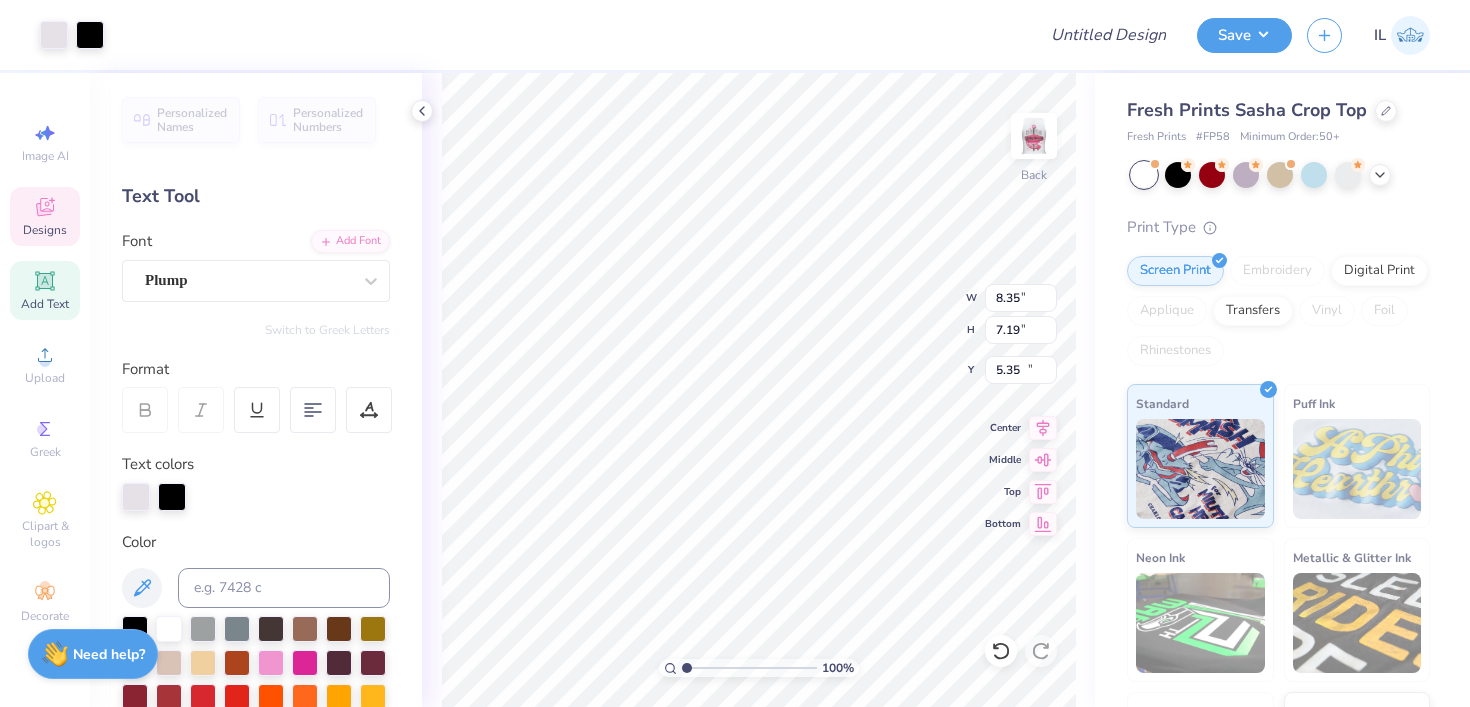 type on "1.02" 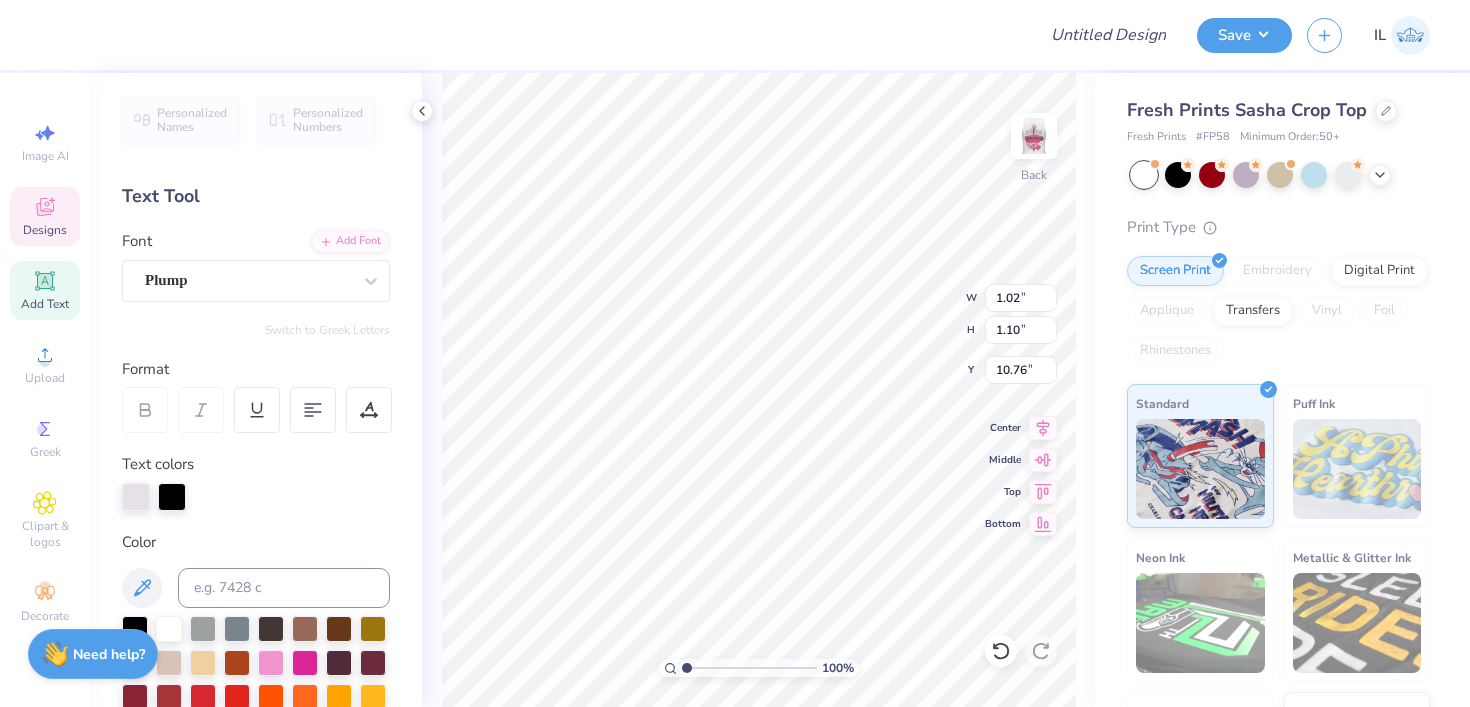 type on "M" 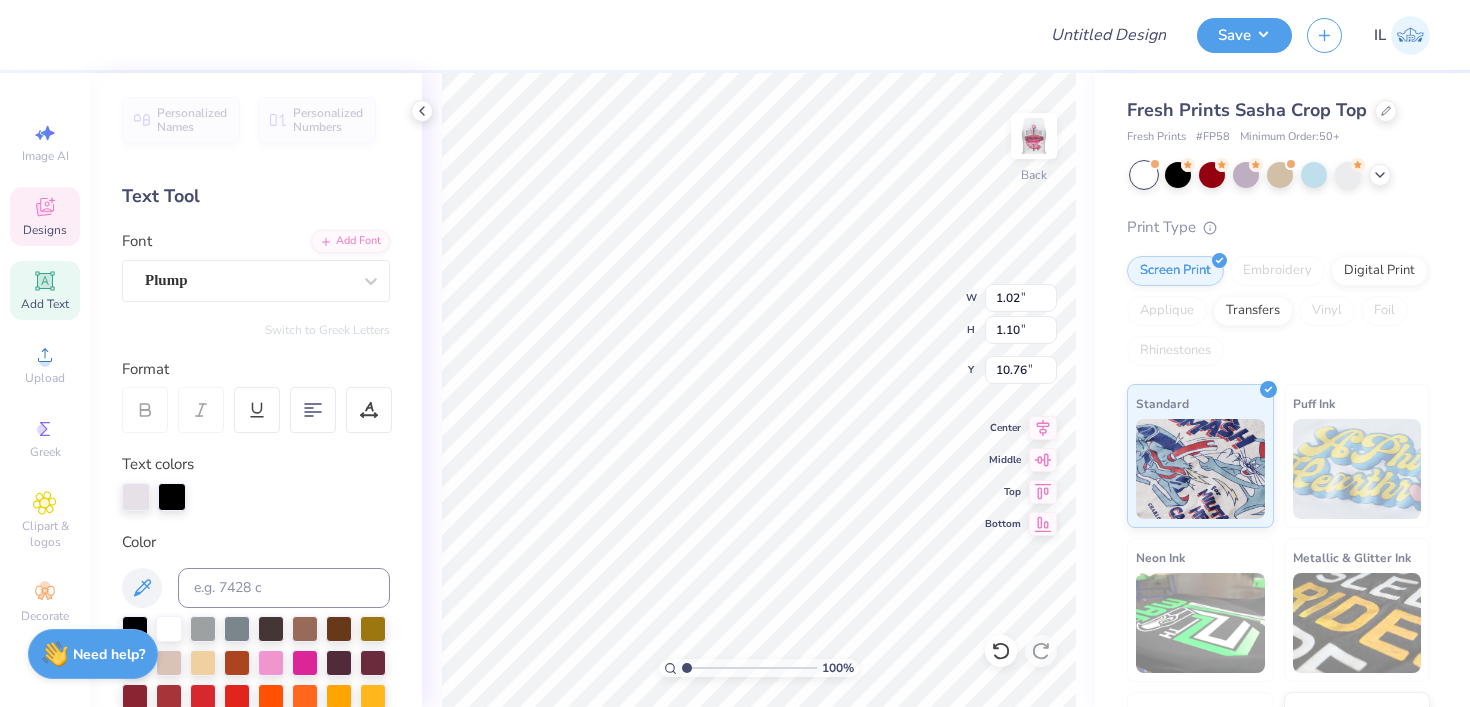 type on "1.07" 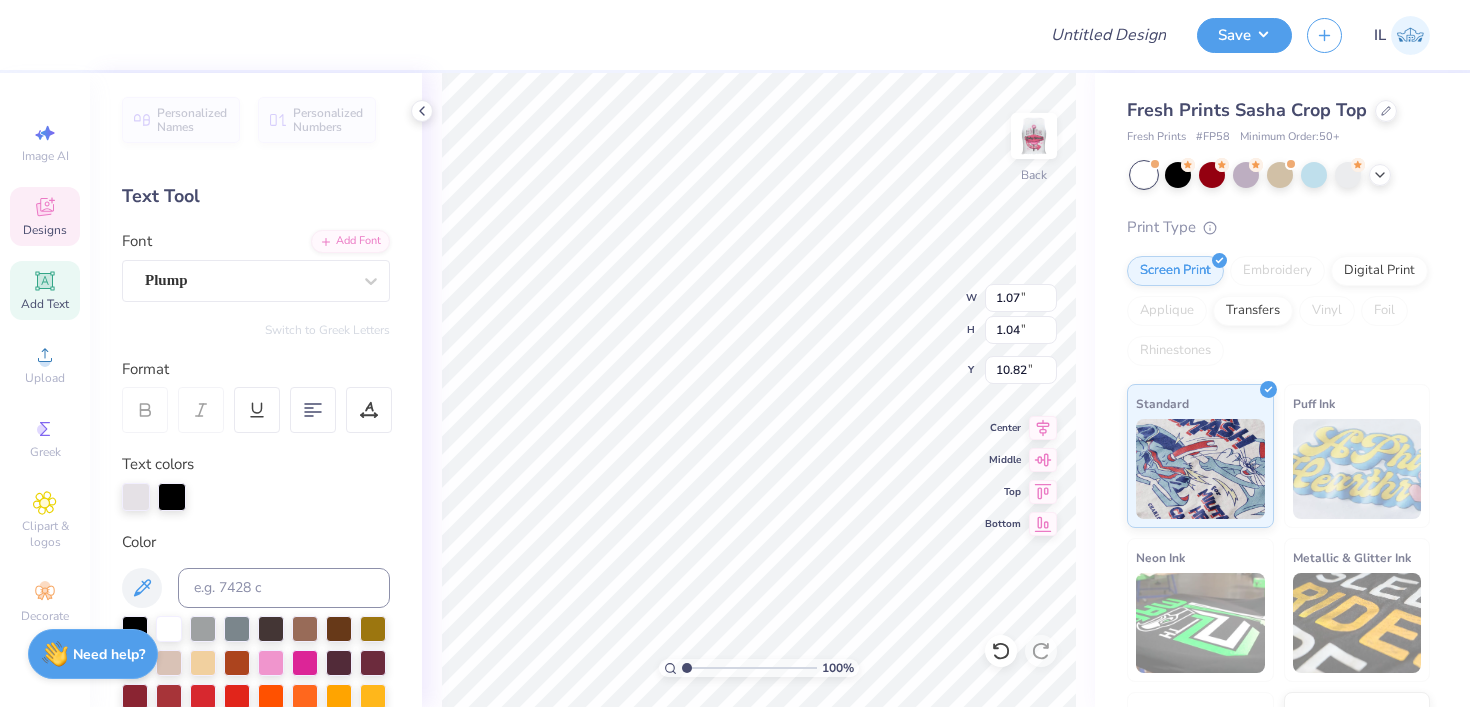 type on "E" 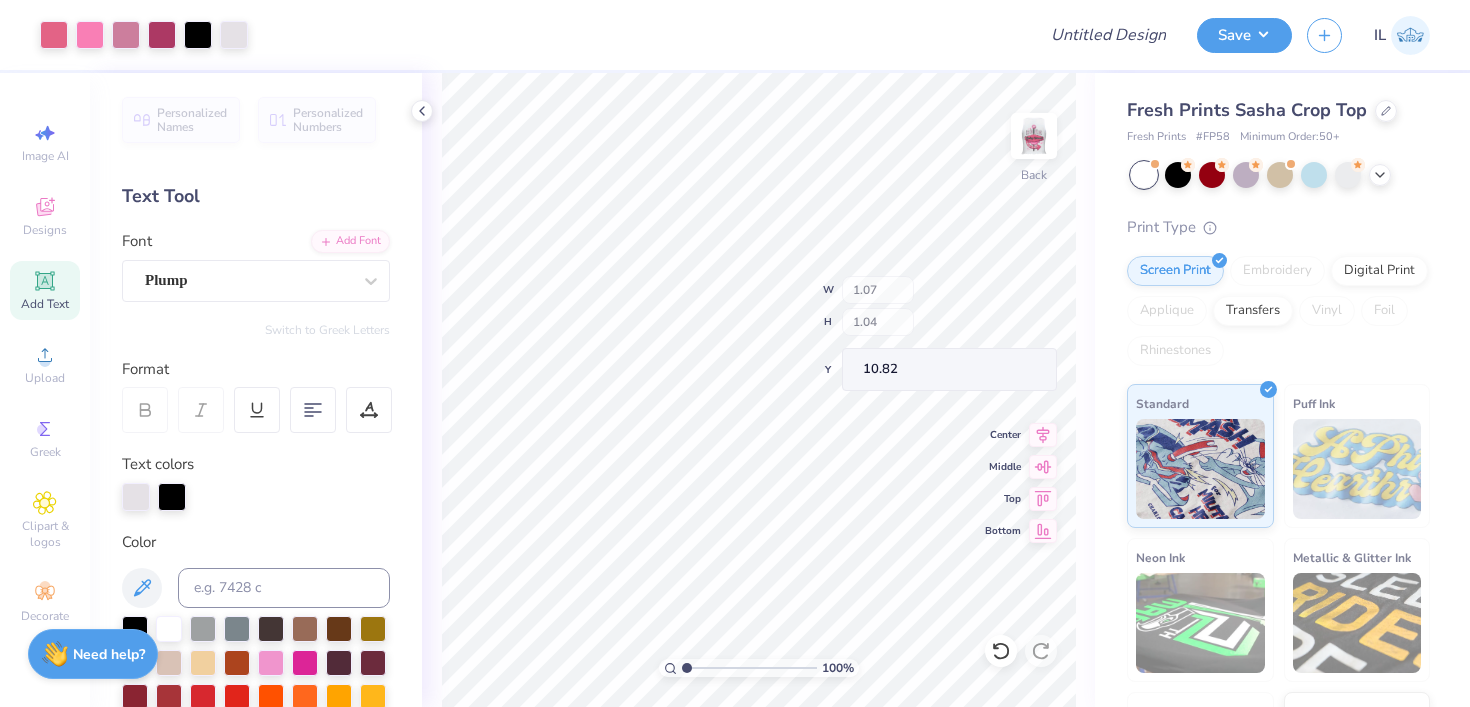 type on "8.96" 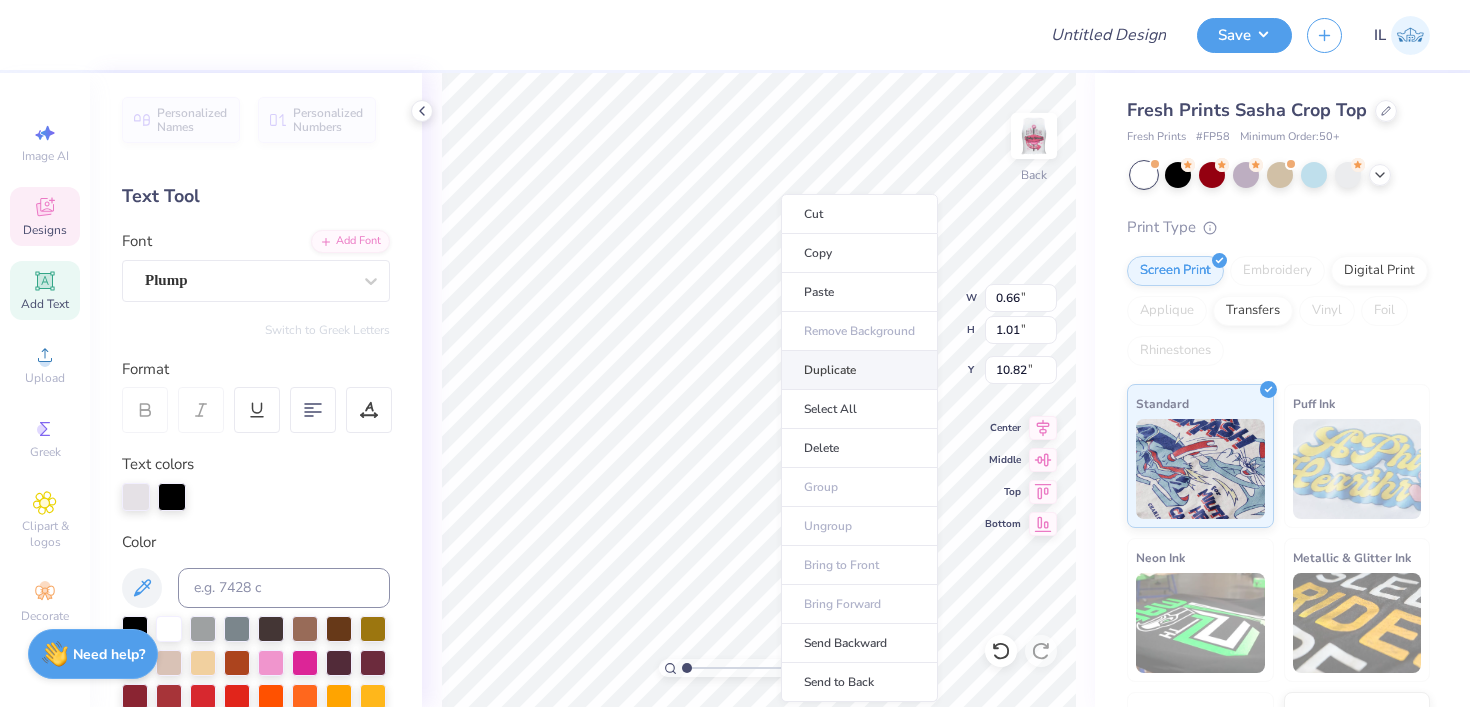 click on "Duplicate" at bounding box center [859, 370] 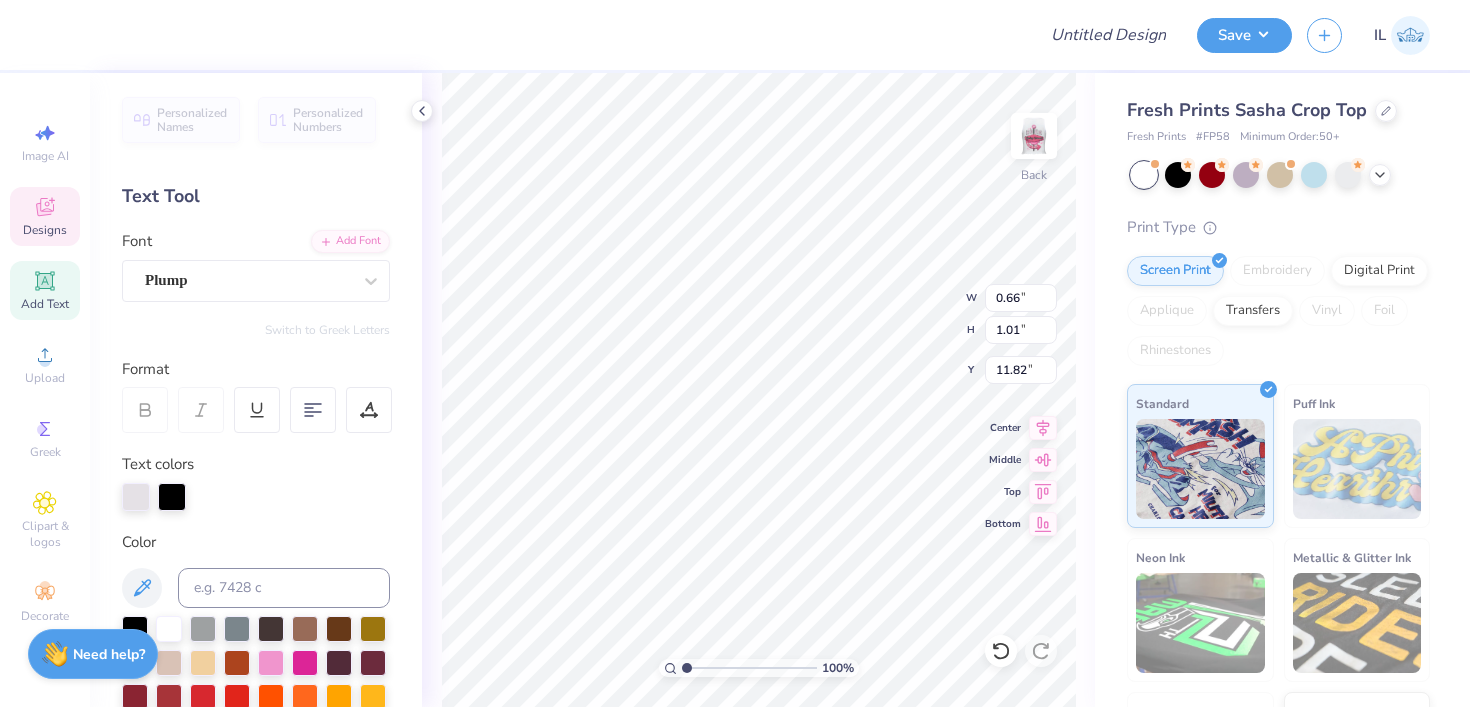 type on "11.83" 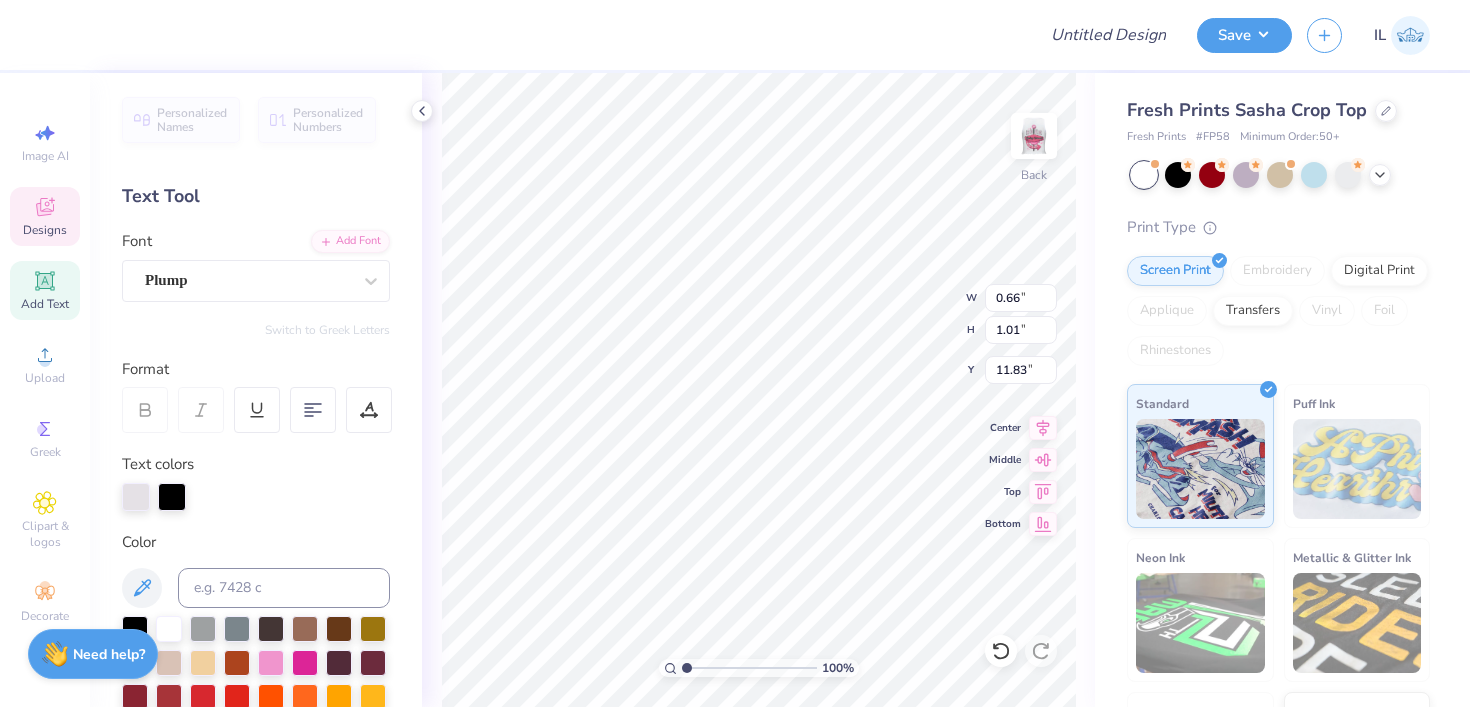type on "D" 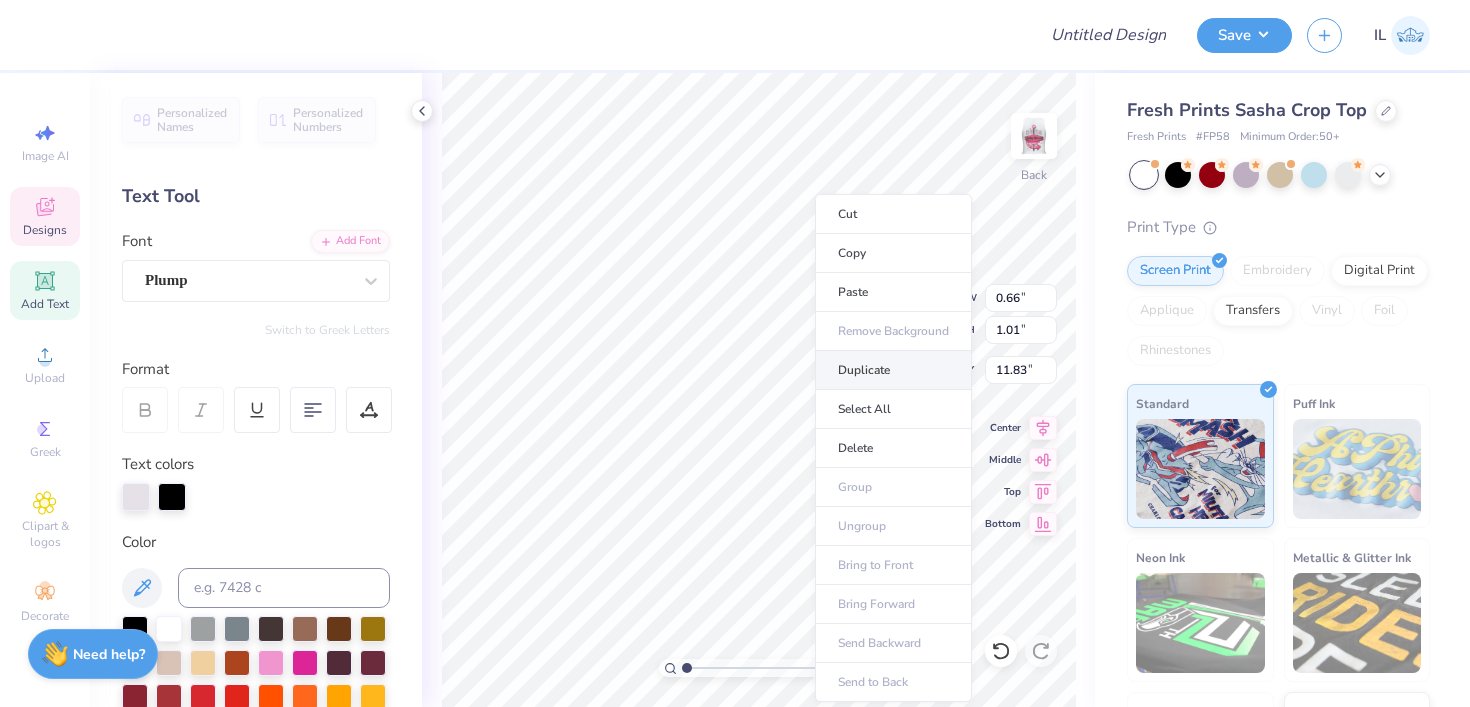 click on "Duplicate" at bounding box center [893, 370] 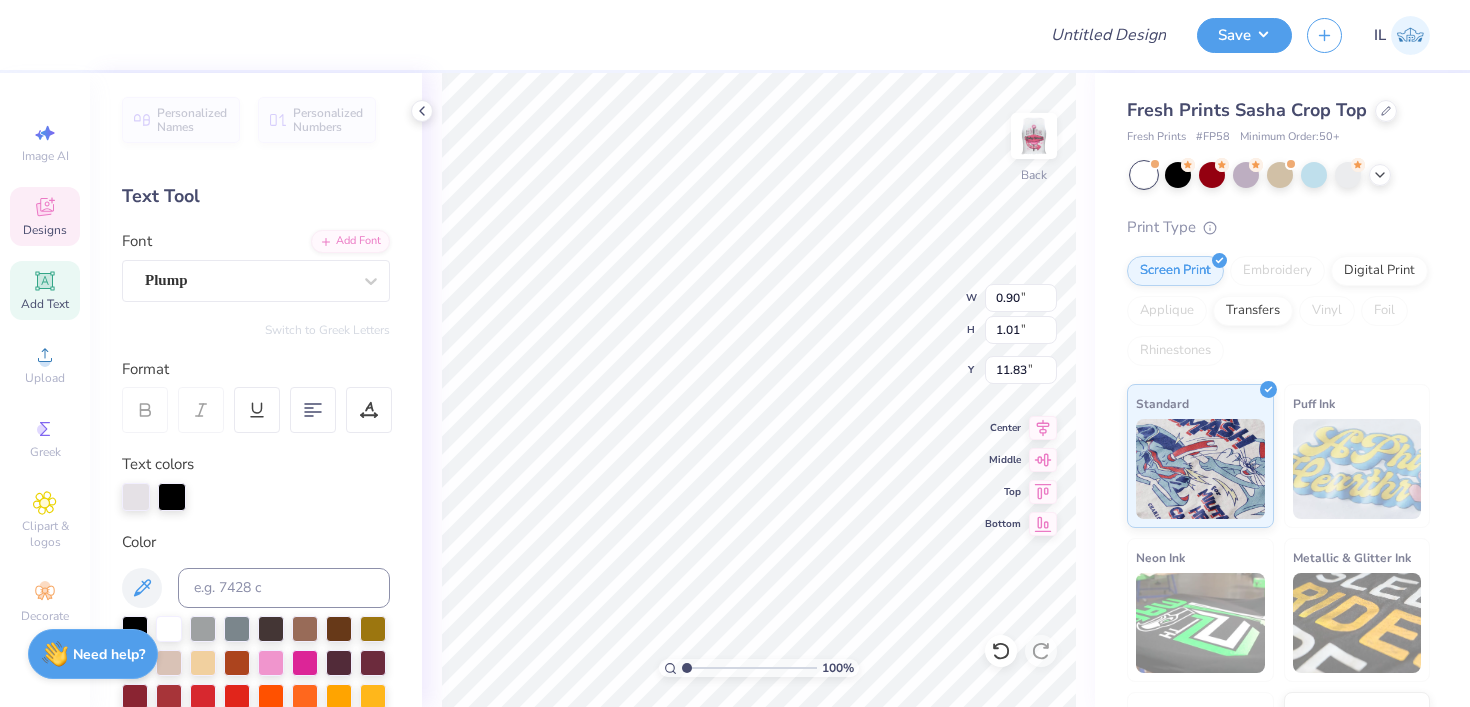 type on "0.90" 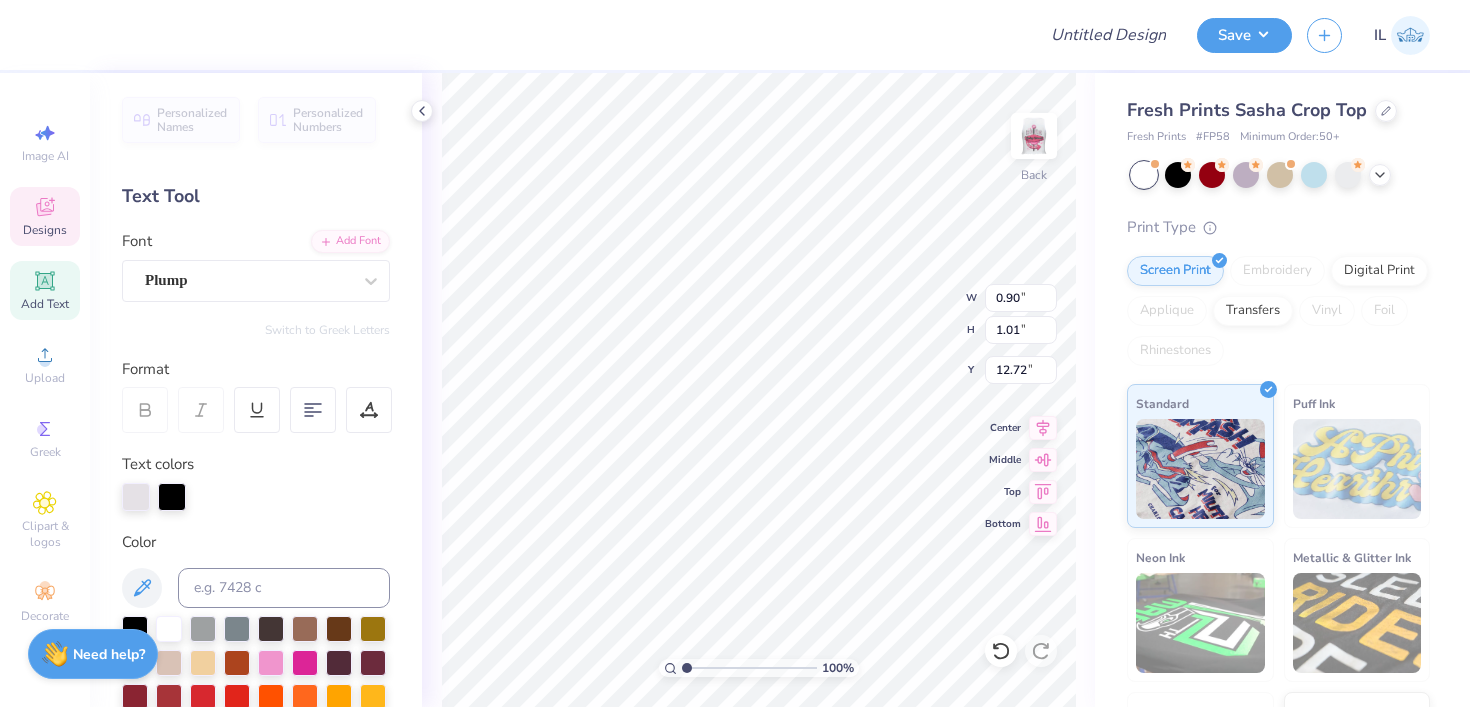 type on "12.74" 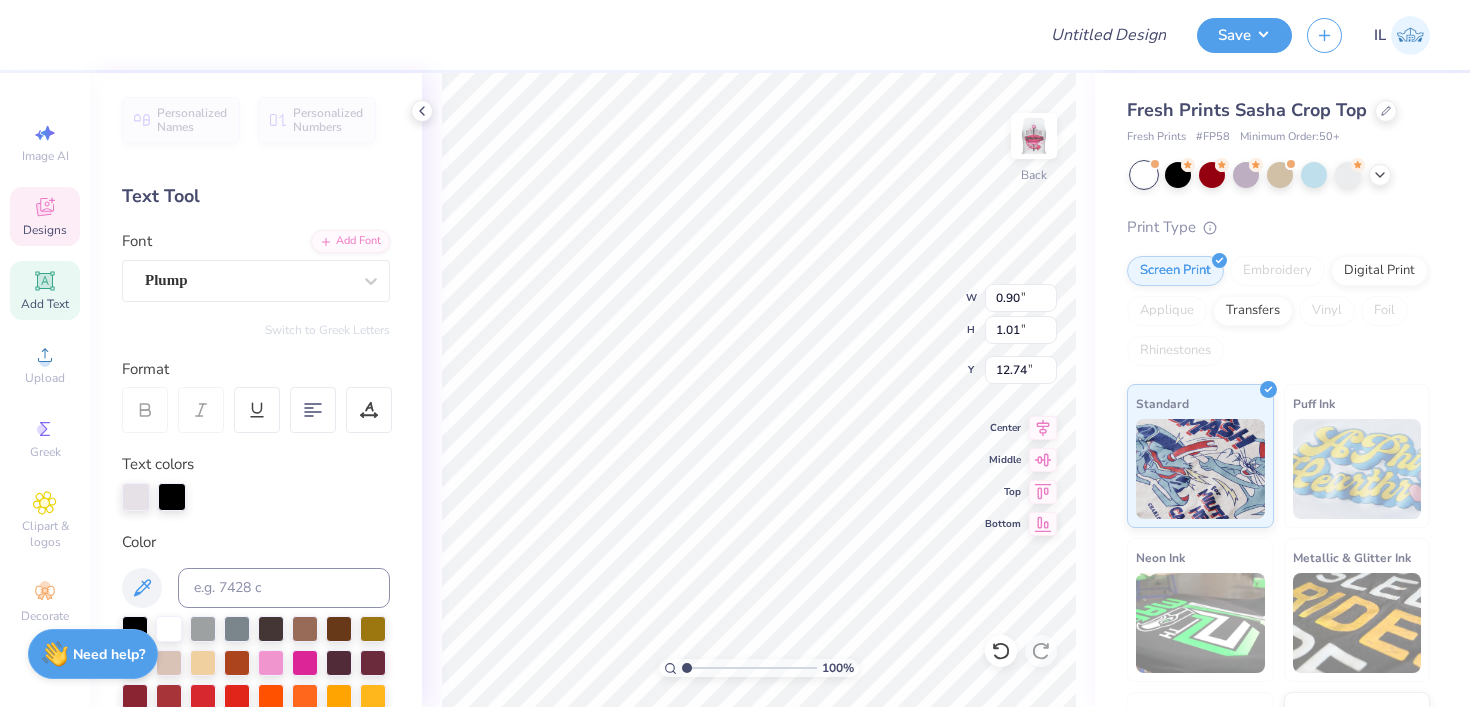 type on "Y" 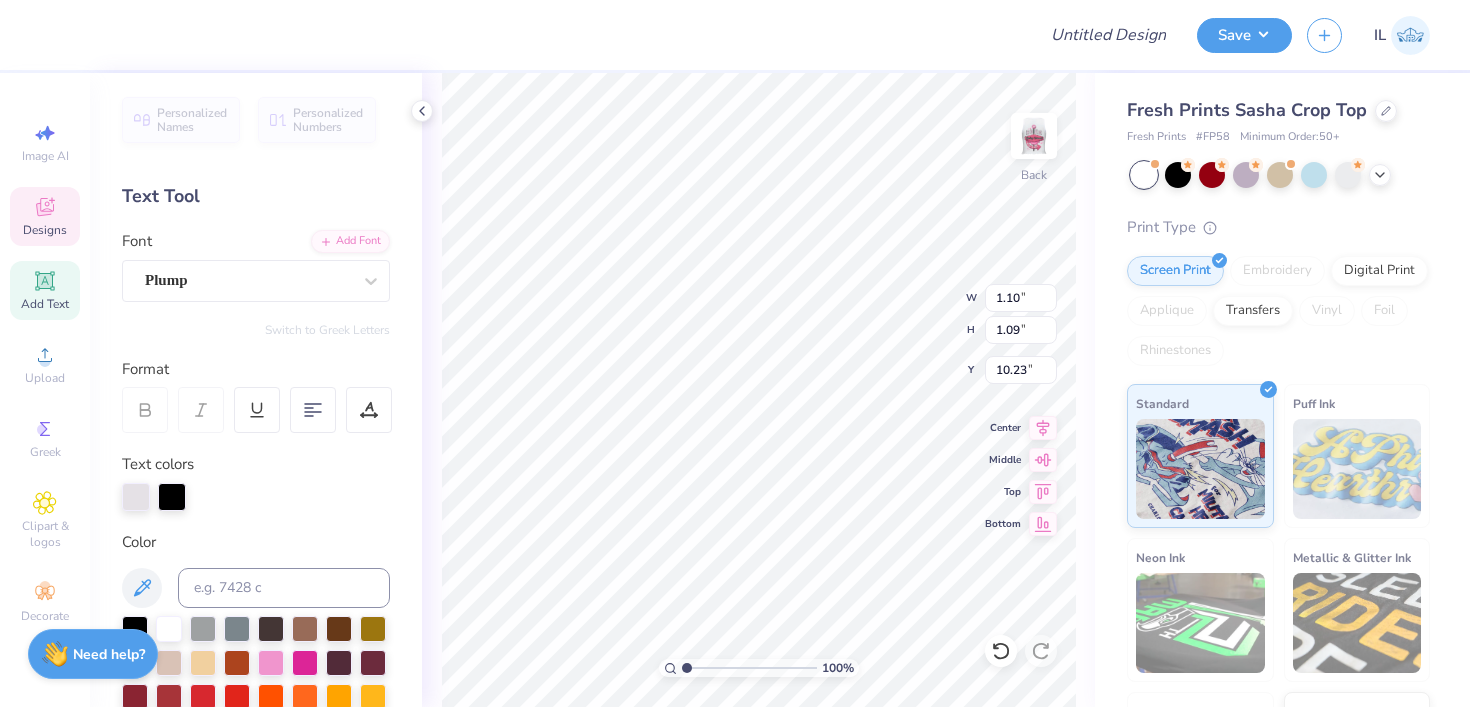 type on "10.23" 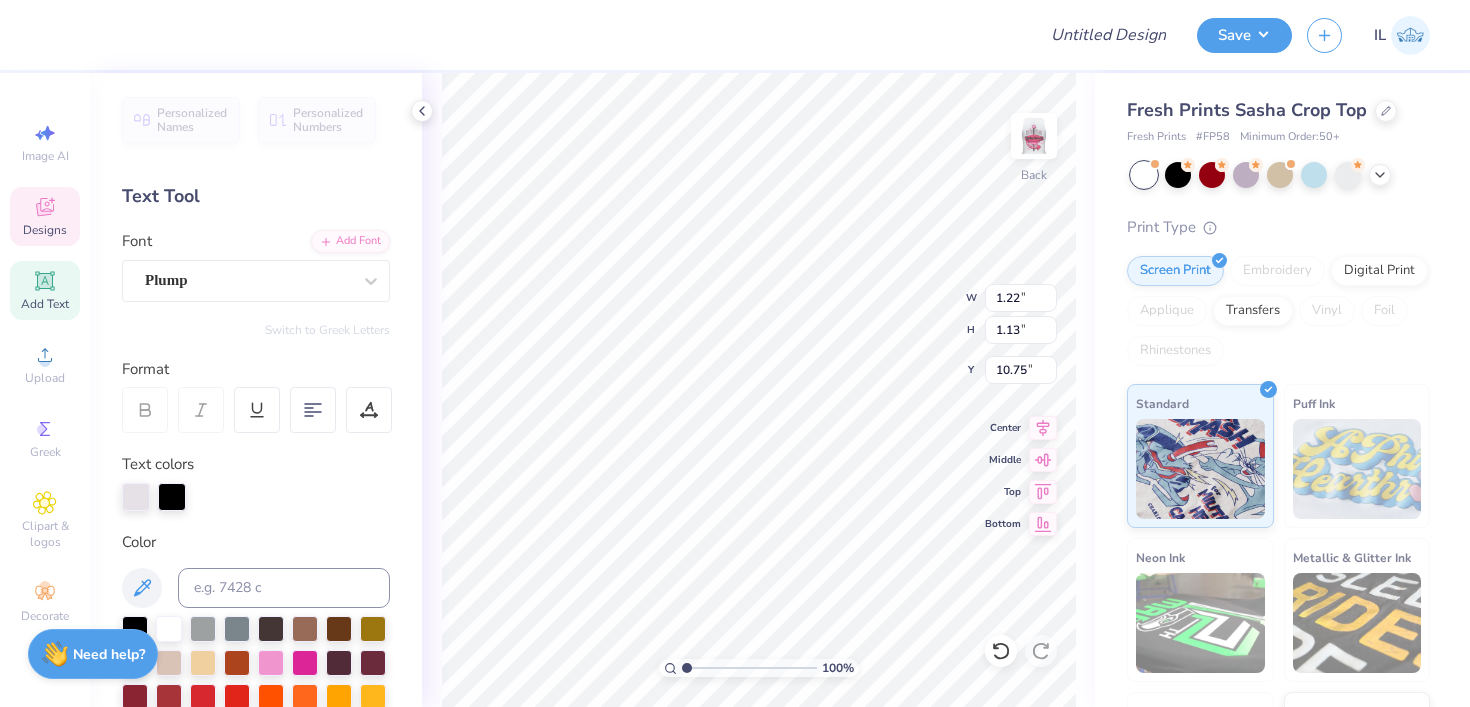 type on "10.69" 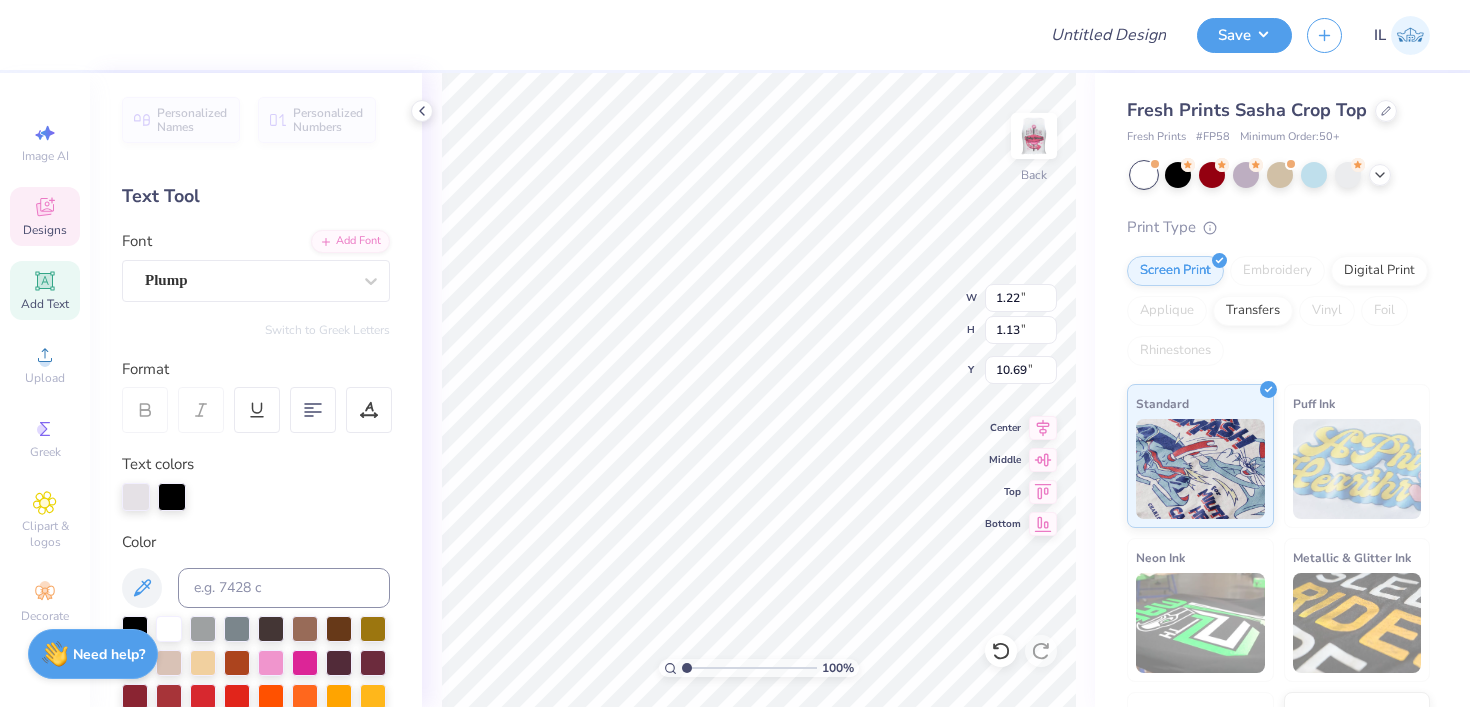 type on "0.66" 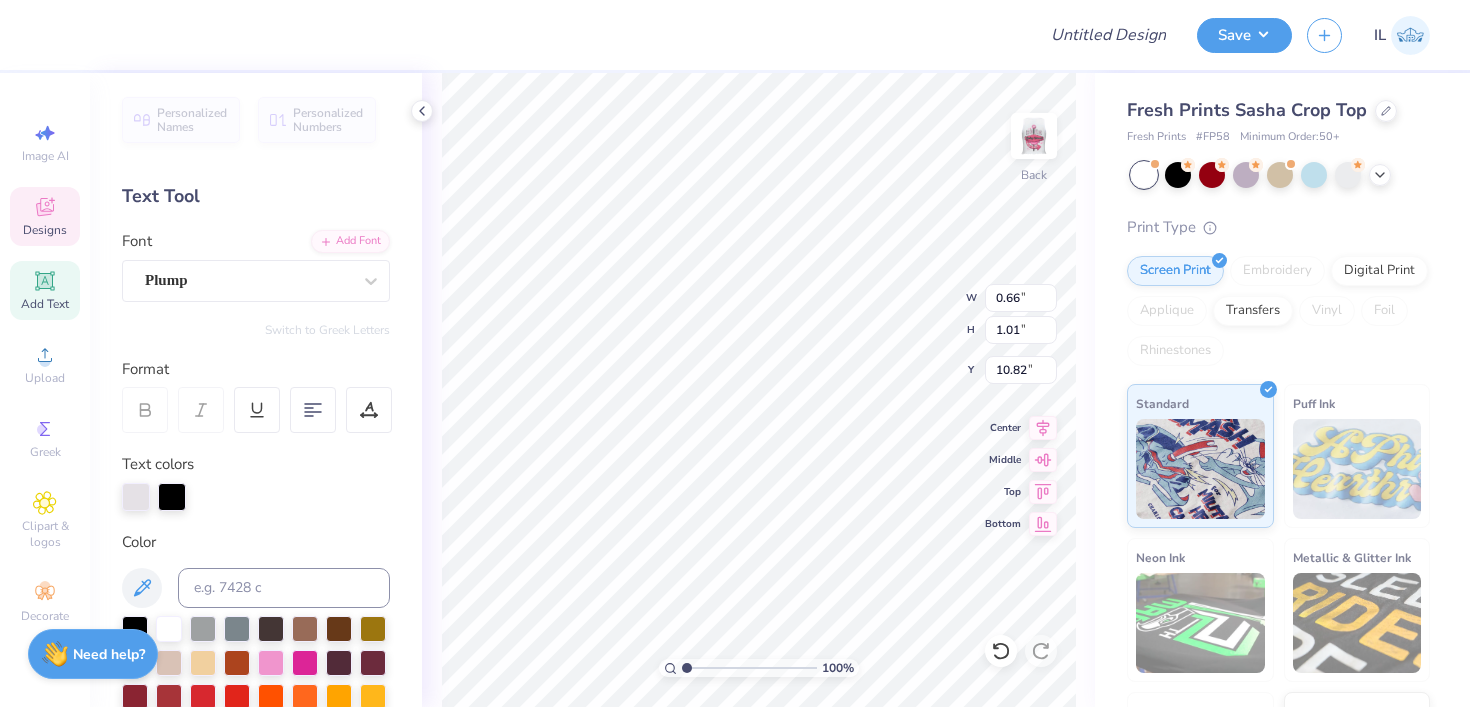 type on "8.72" 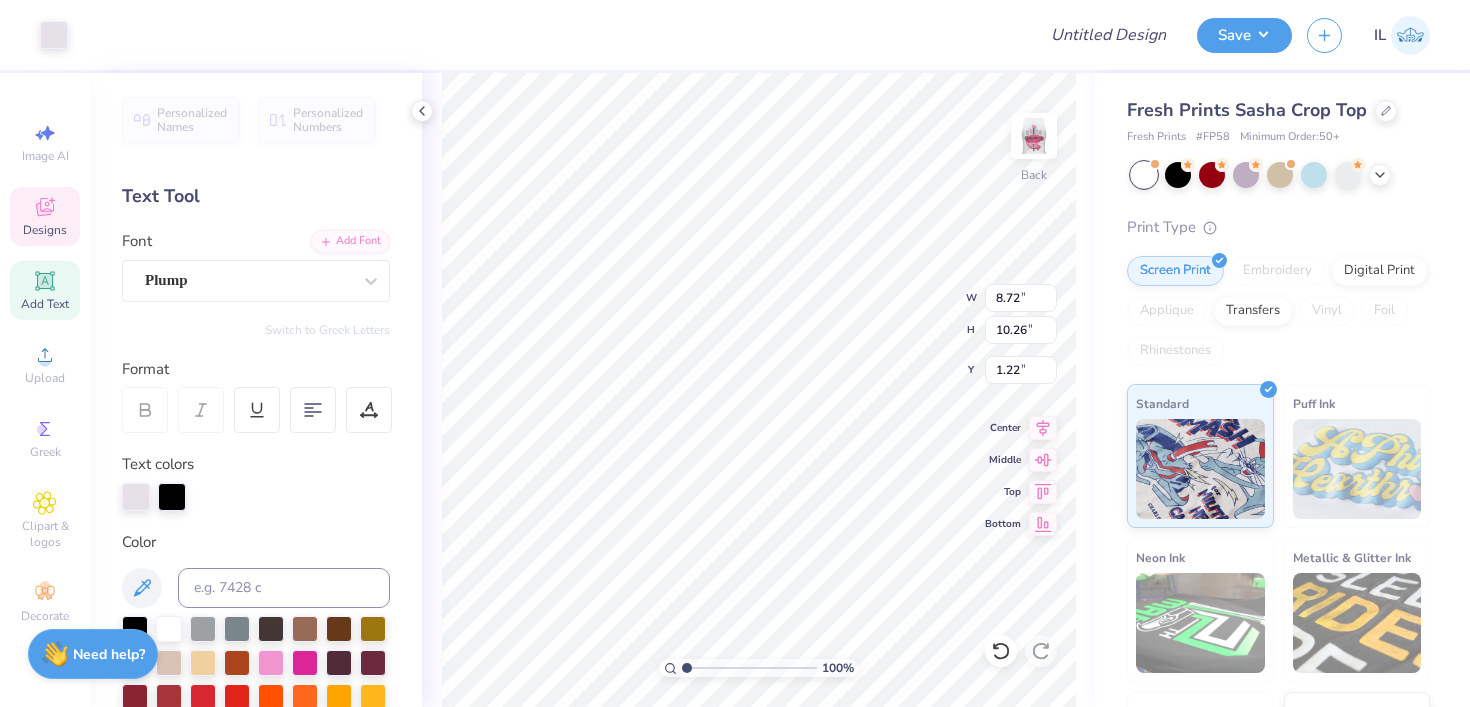 type on "1.21" 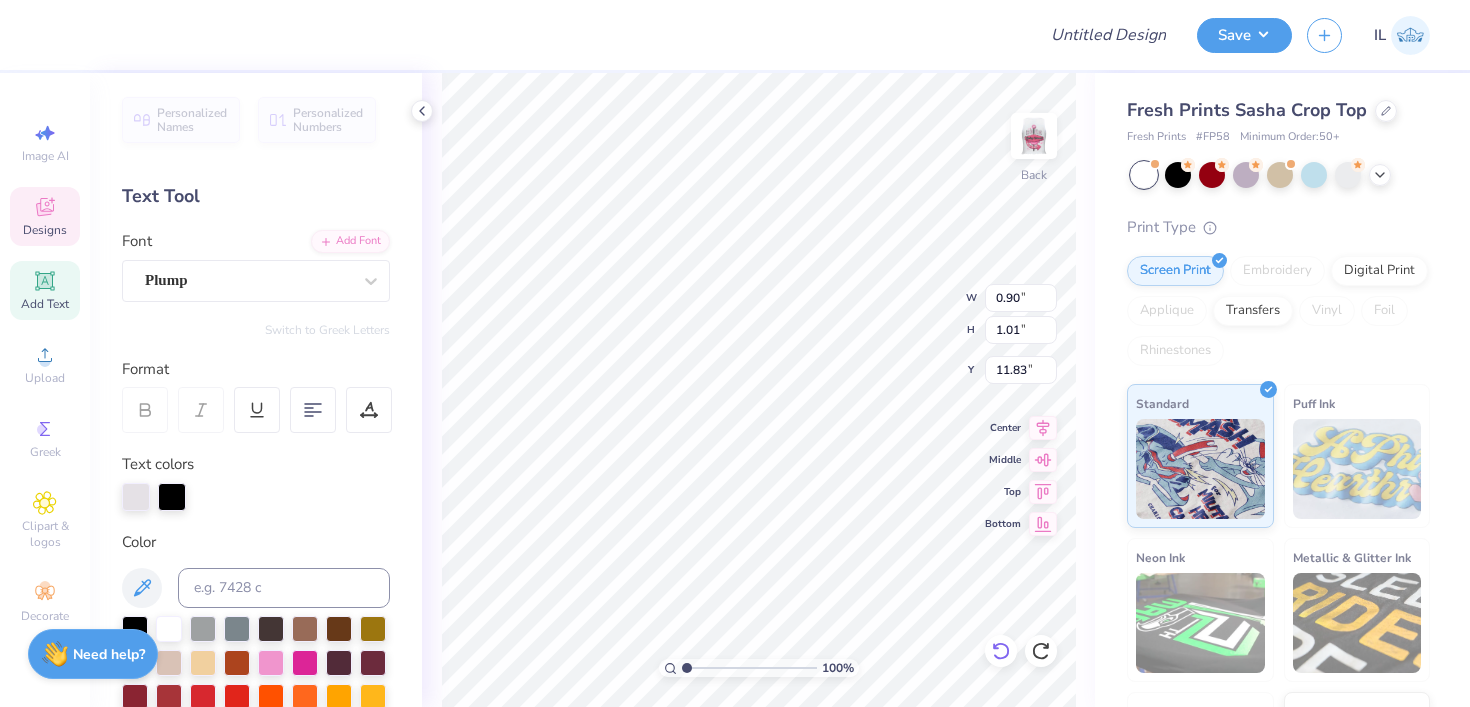 type on "10.82" 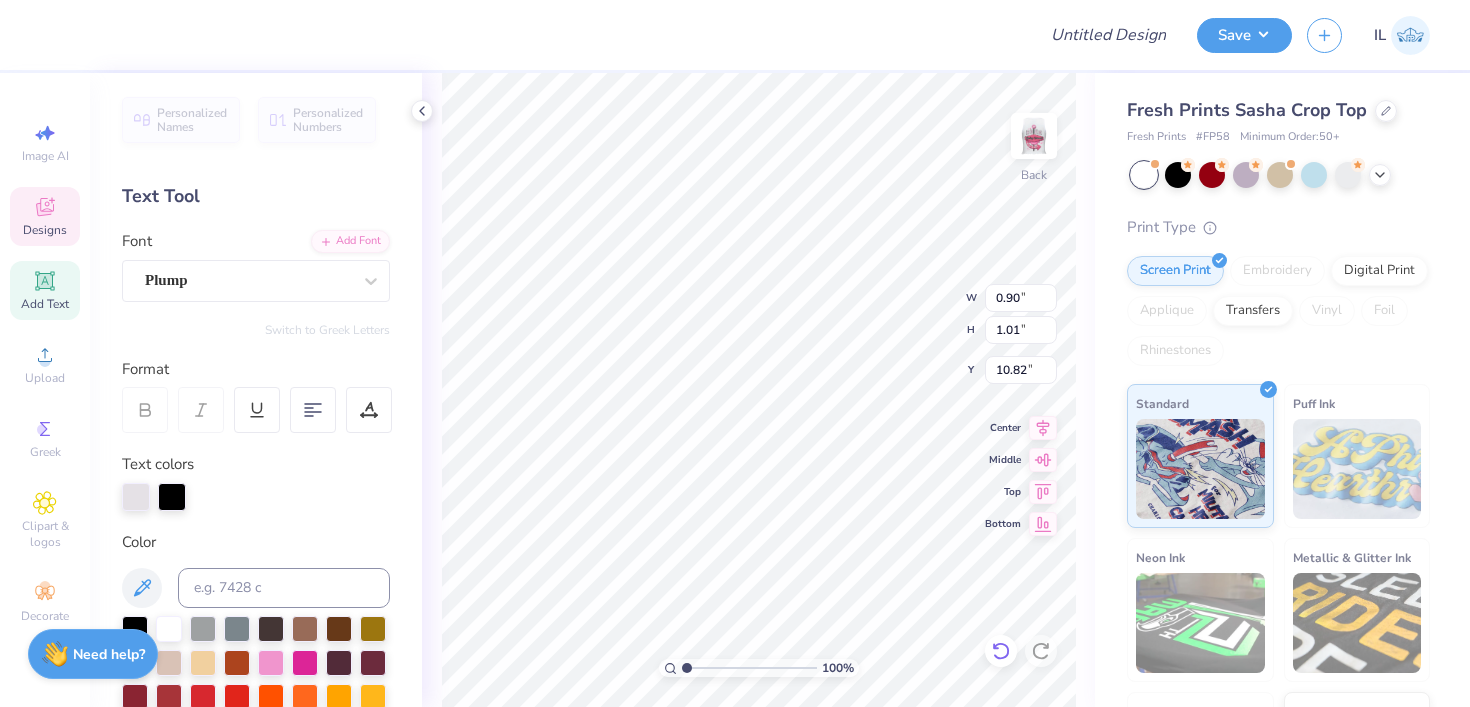 type on "0.87" 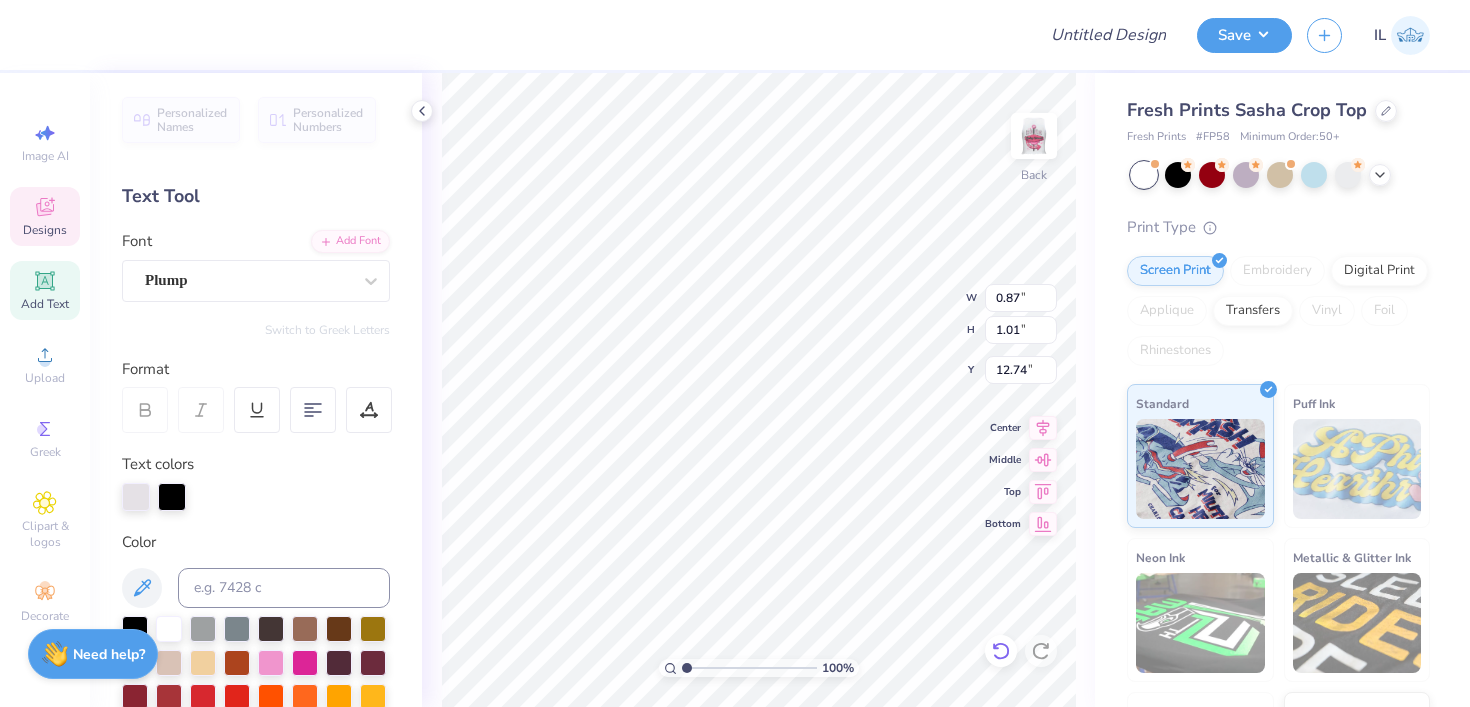 type on "10.69" 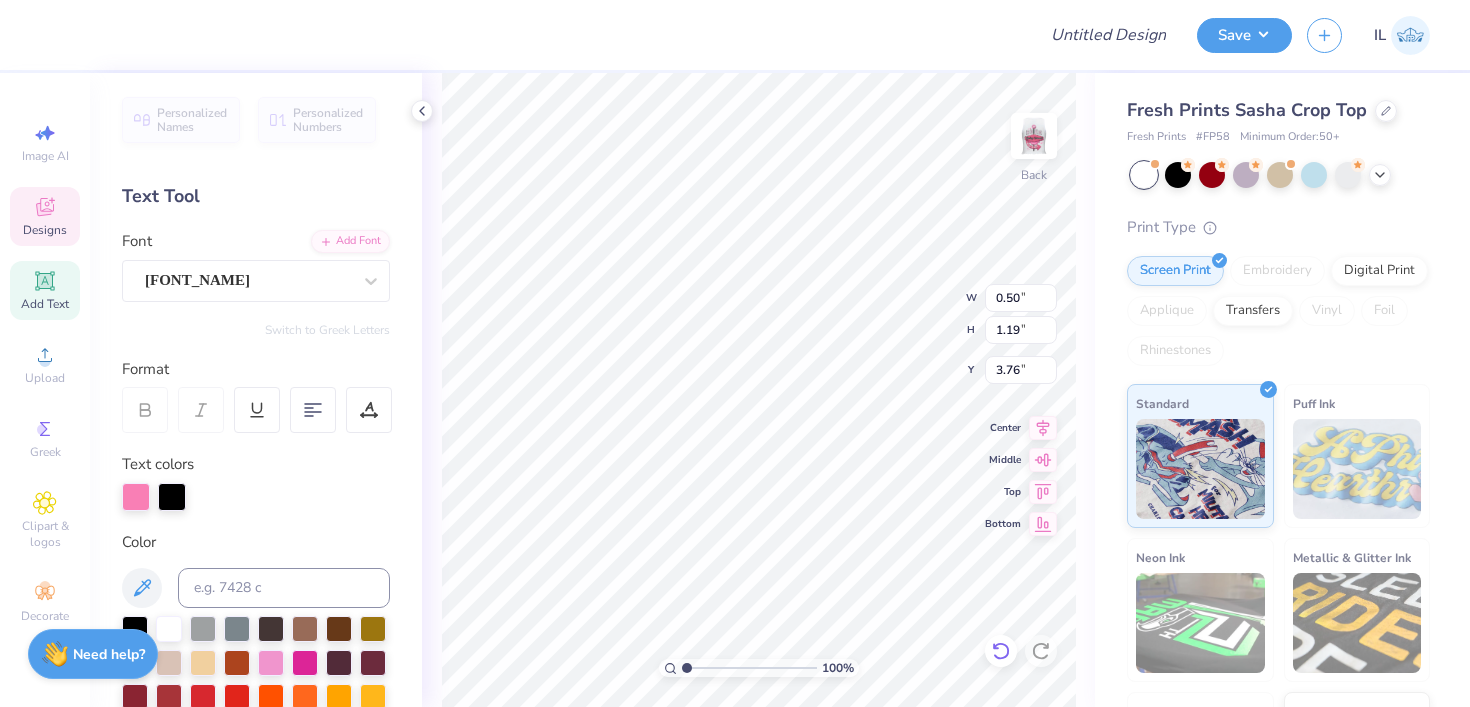 type on "W" 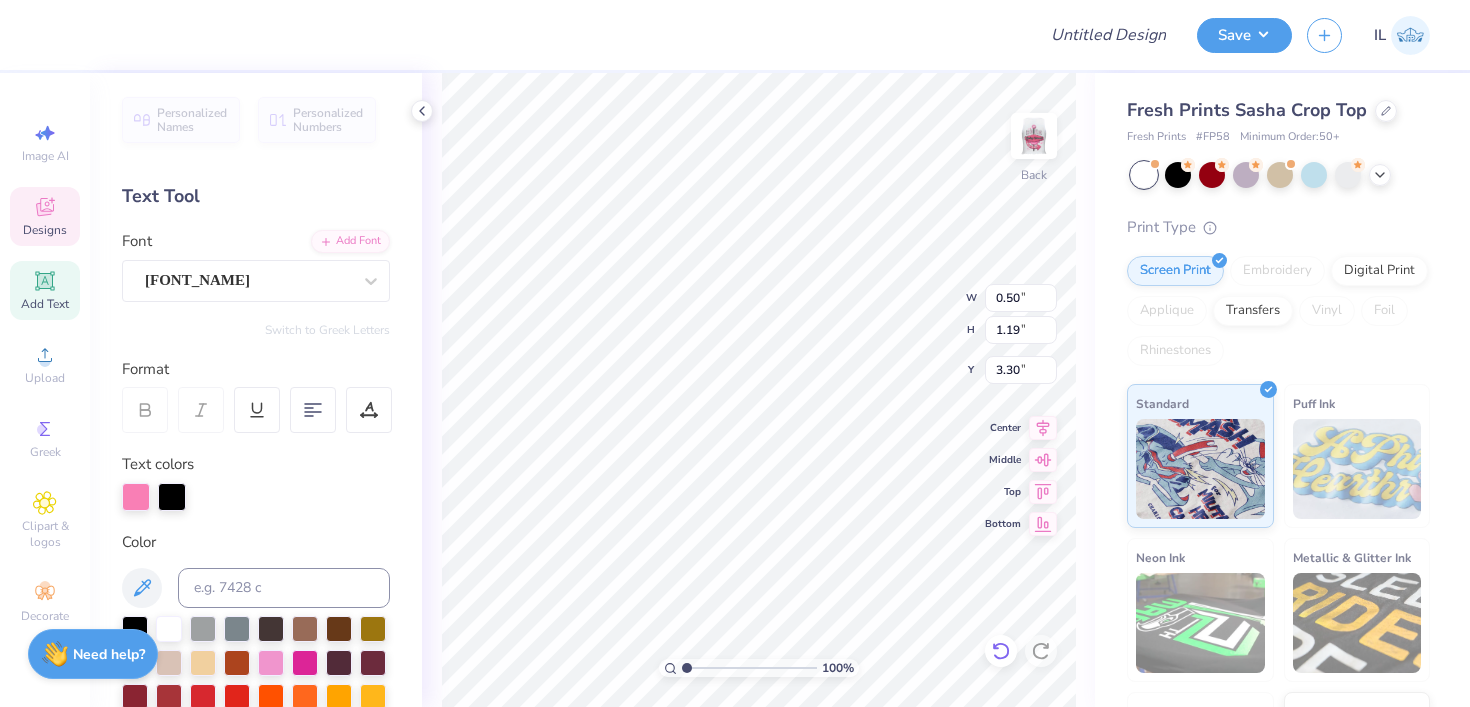 type on "3.30" 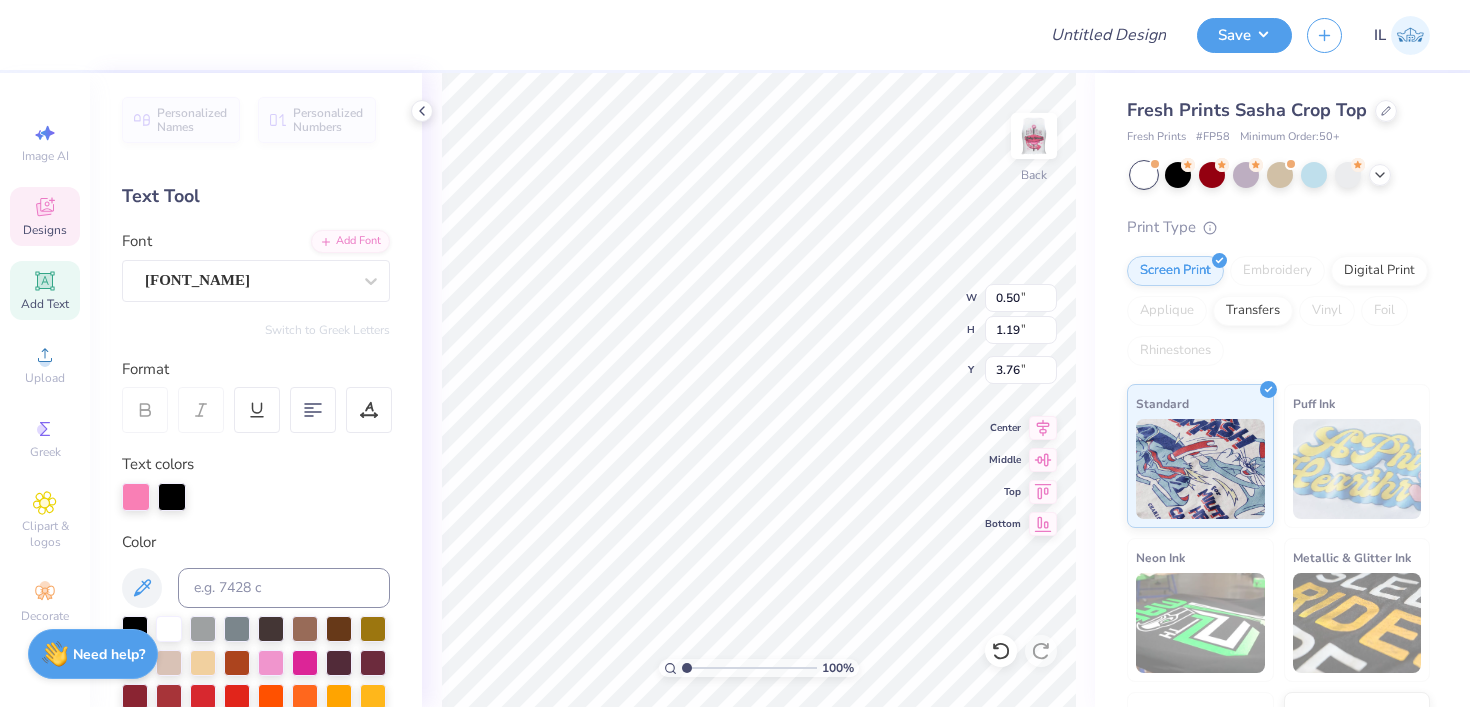 type on "C" 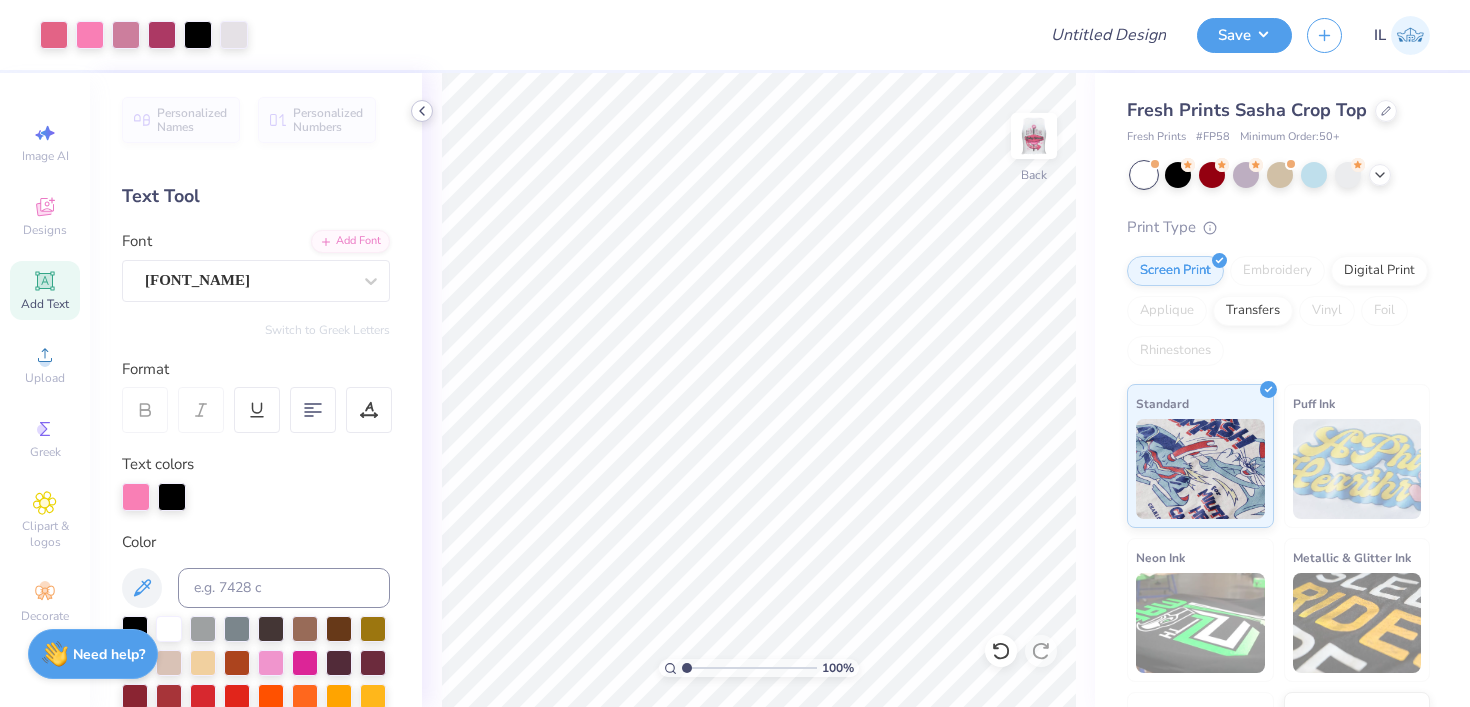 click 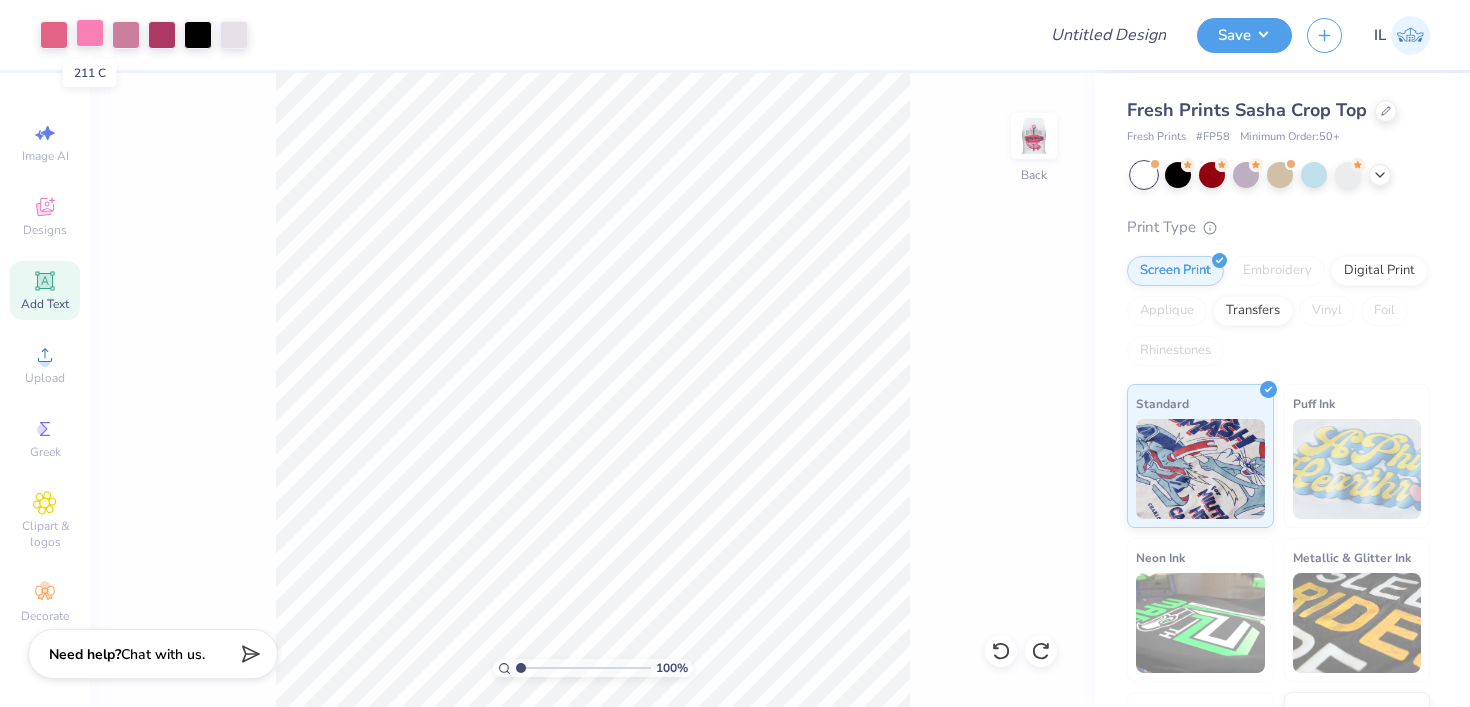 click at bounding box center (90, 33) 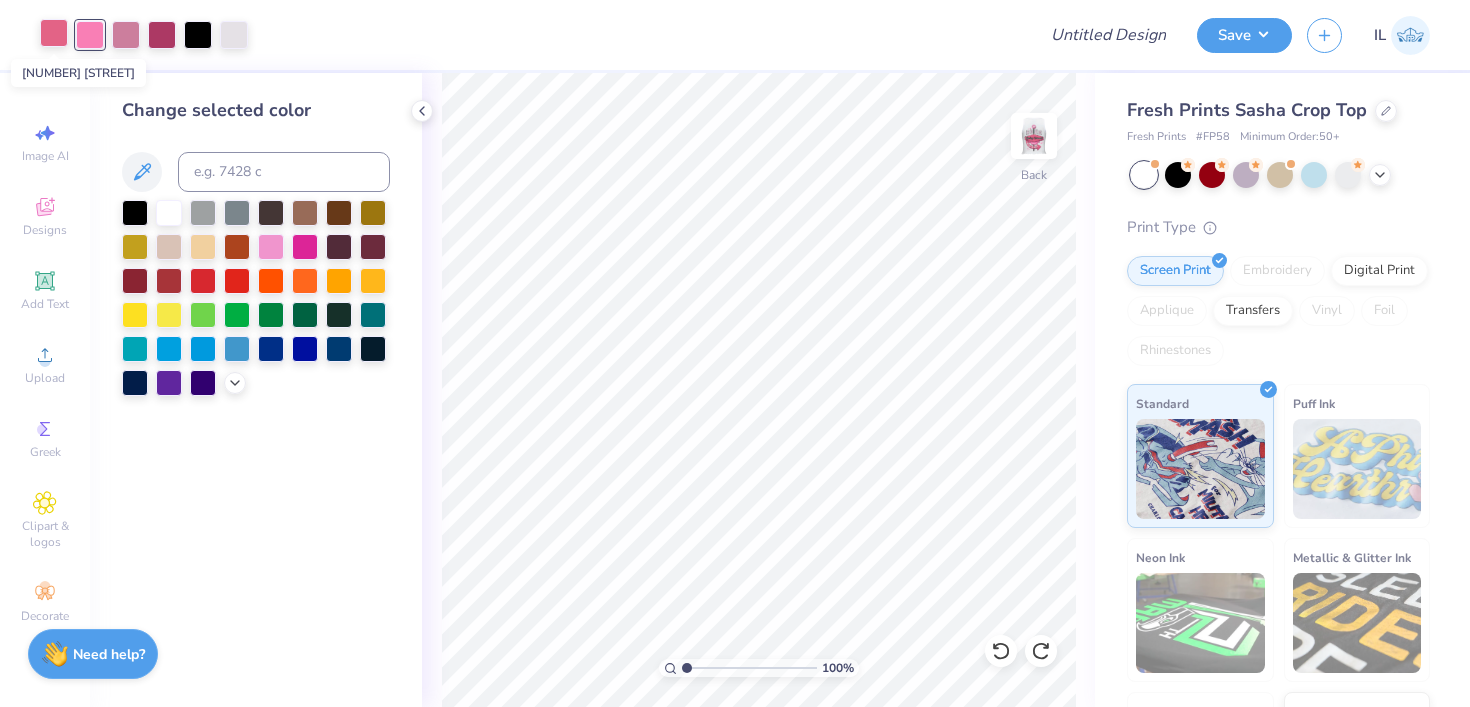 click at bounding box center [54, 33] 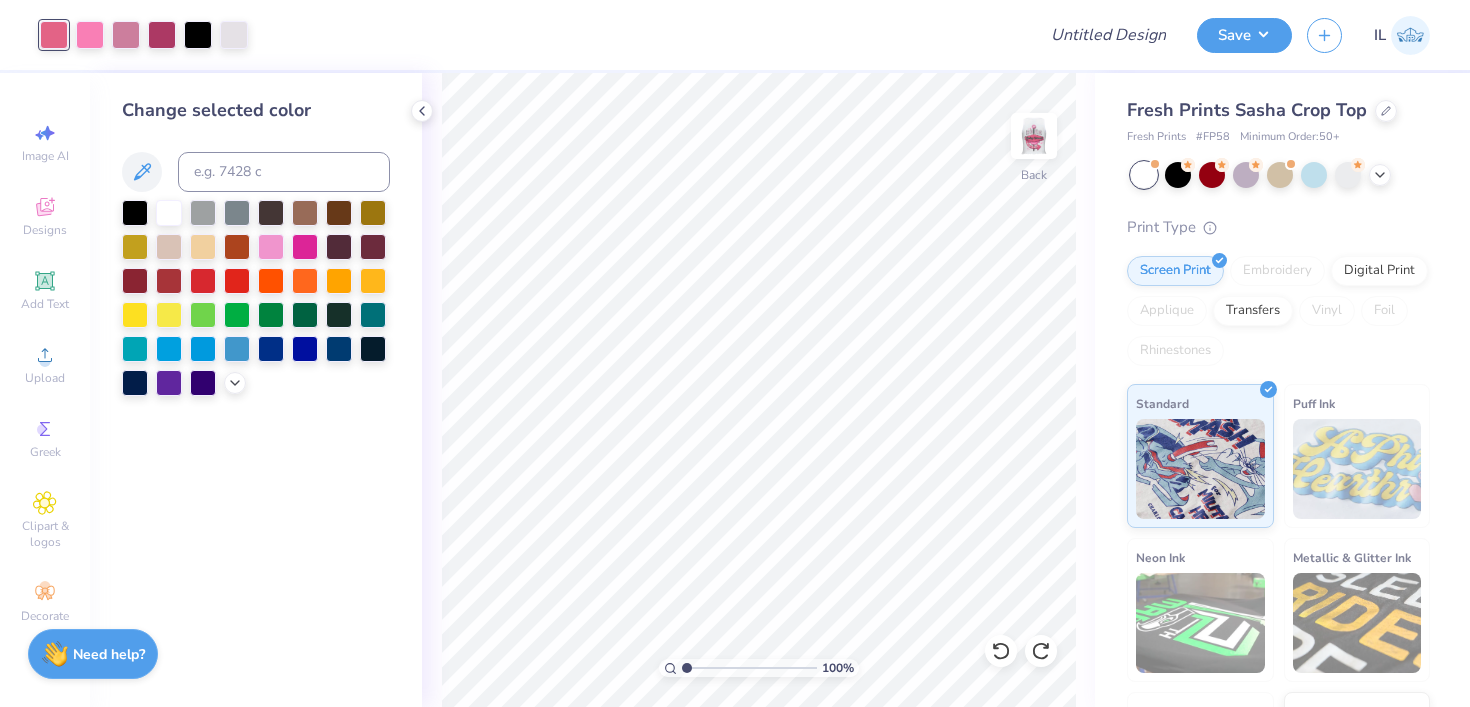click at bounding box center [256, 298] 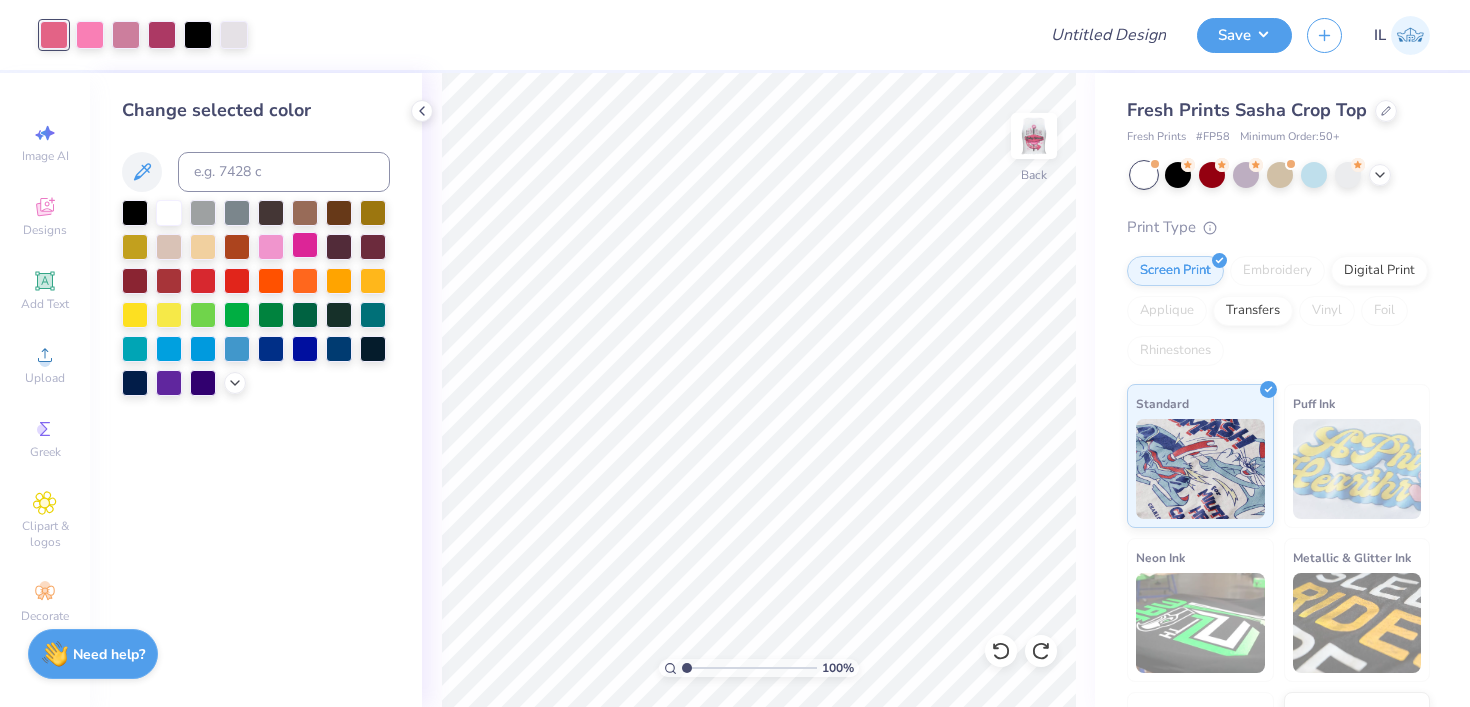click at bounding box center [305, 245] 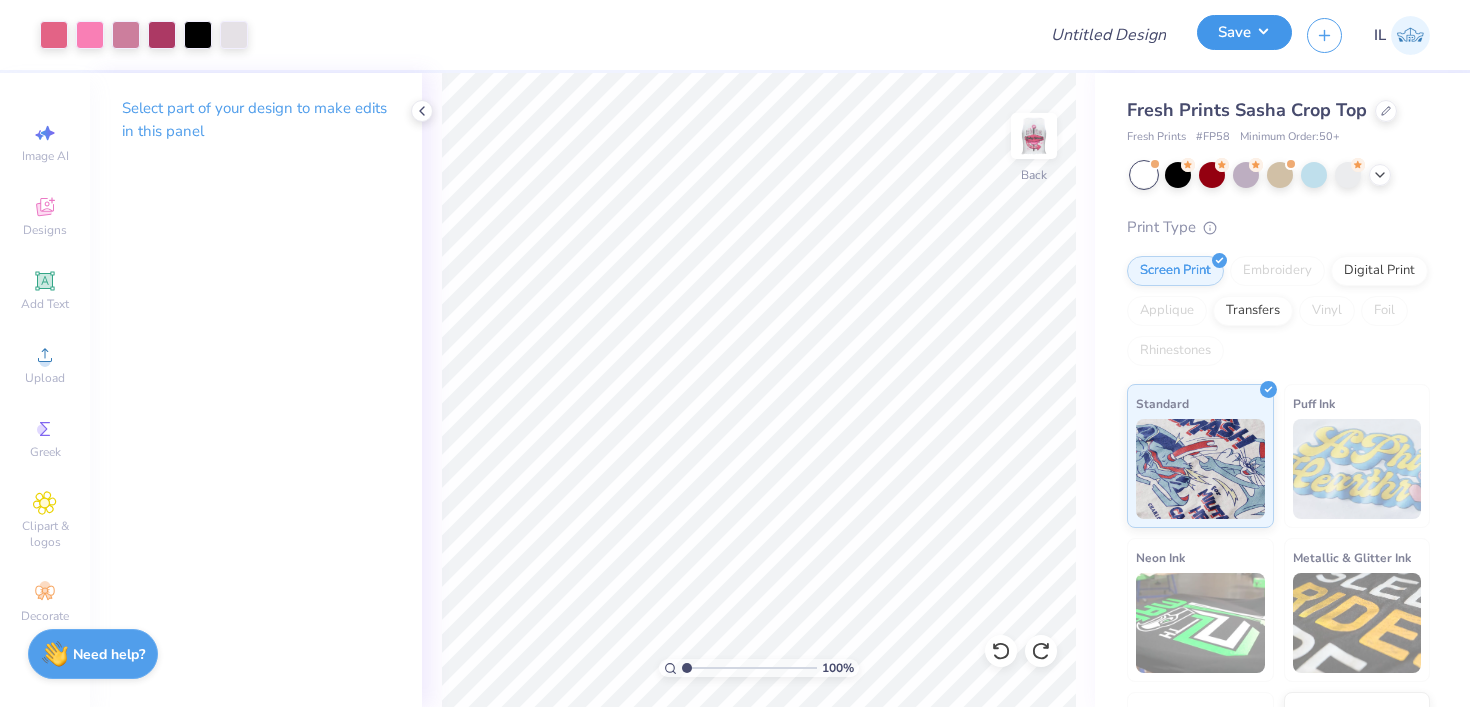 click on "Save" at bounding box center [1244, 32] 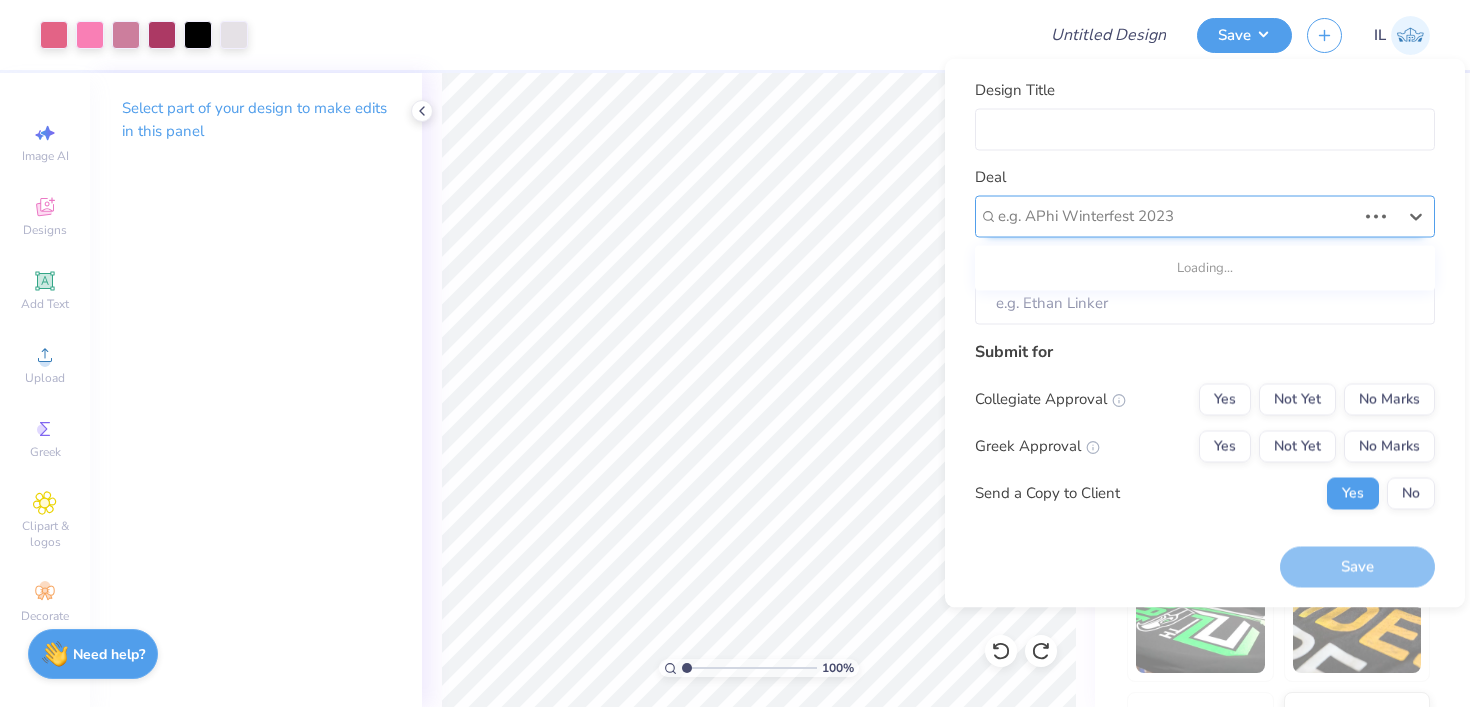 click at bounding box center (1177, 216) 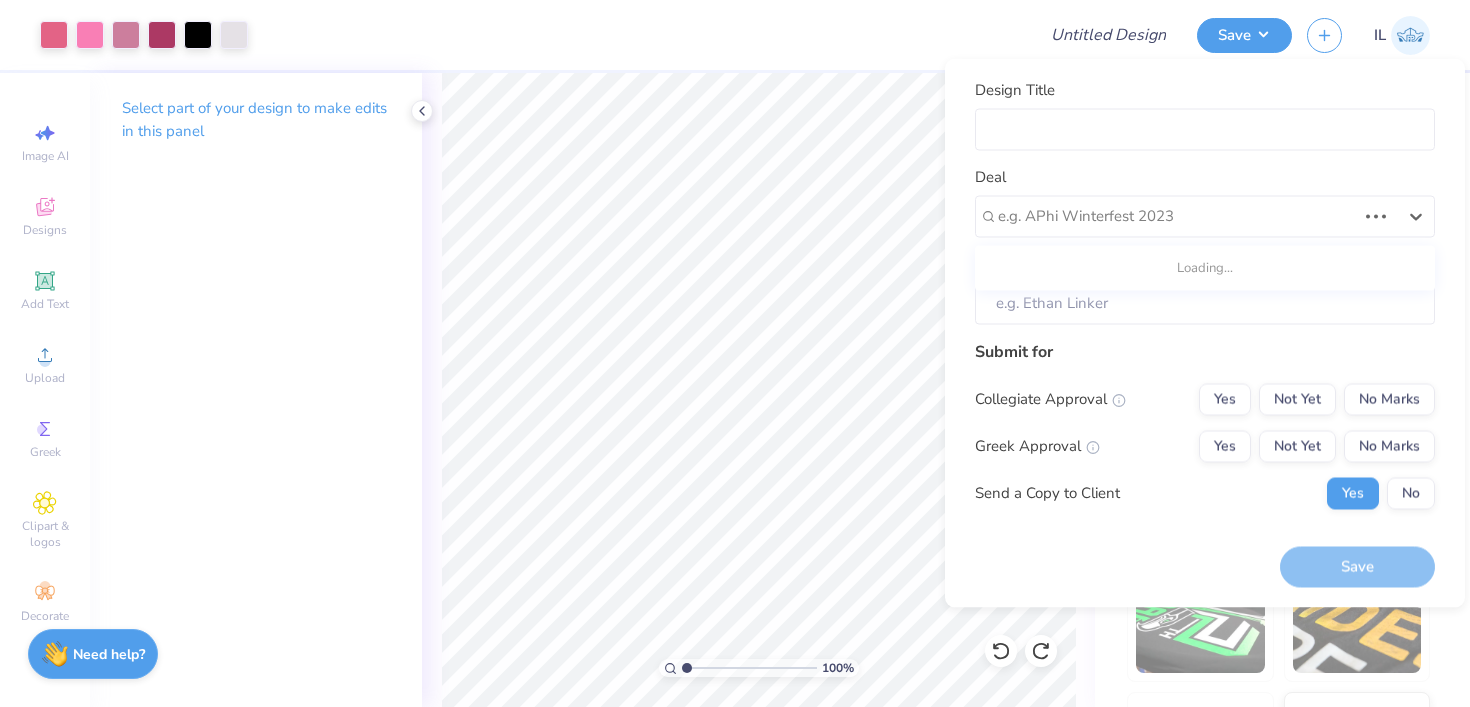 click on "Design Title Deal   Use Up and Down to choose options, press Enter to select the currently focused option, press Escape to exit the menu, press Tab to select the option and exit the menu. e.g. APhi Winterfest 2023 Loading... Client" at bounding box center [1205, 202] 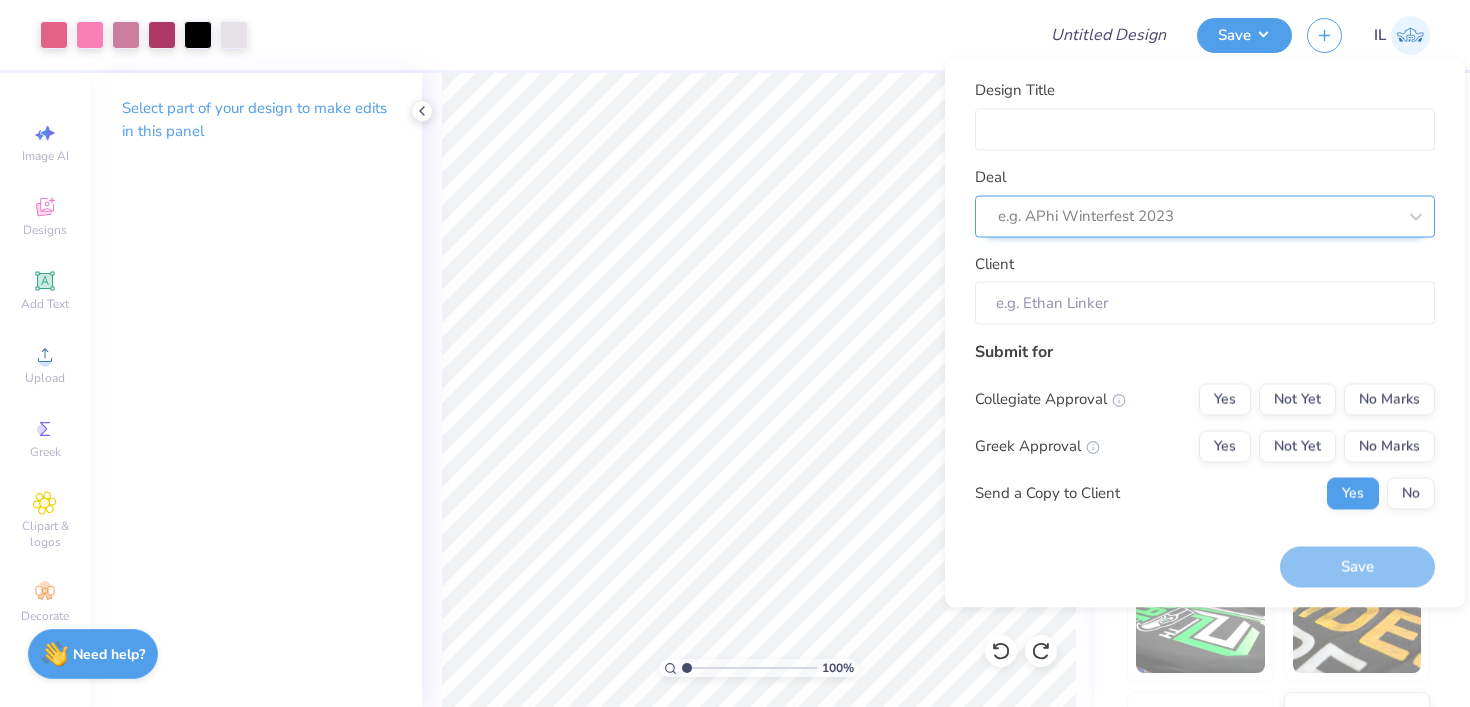 click at bounding box center (1197, 216) 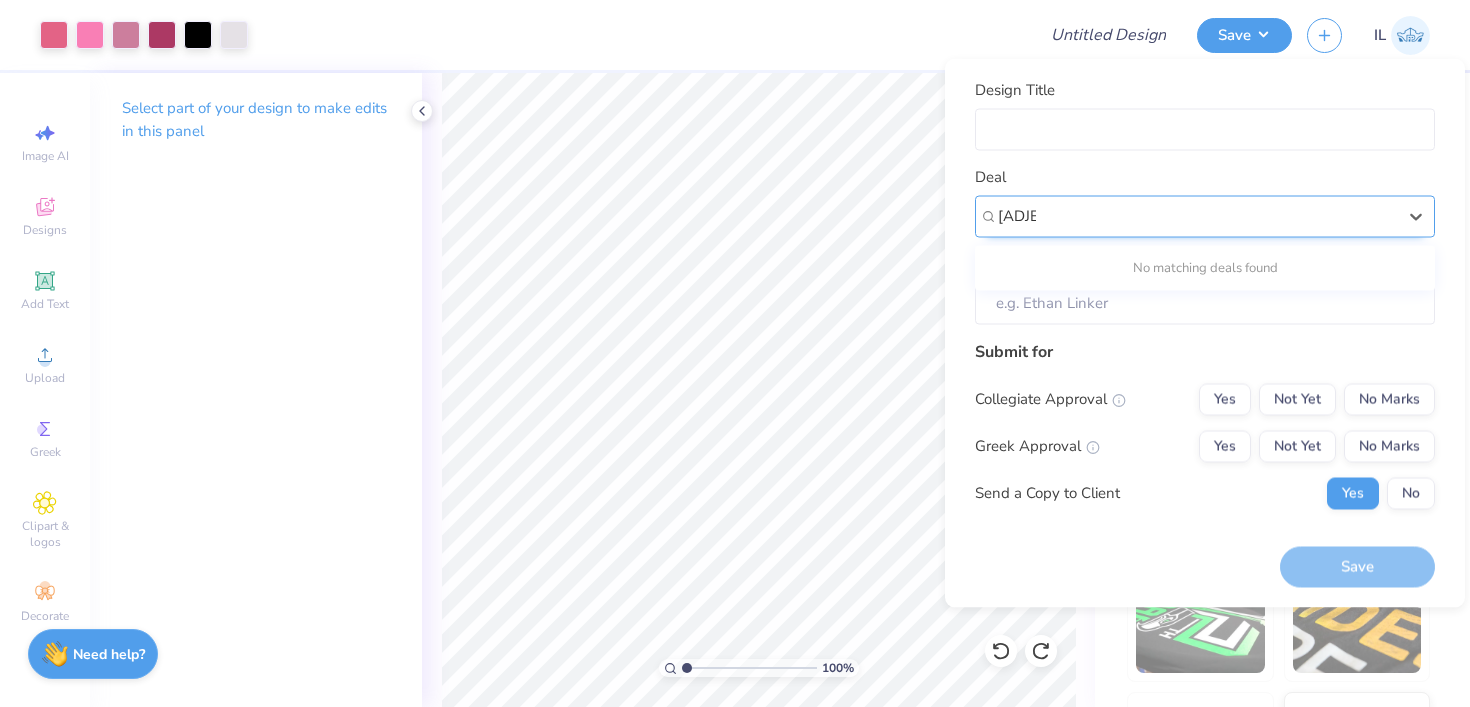 type on "witty" 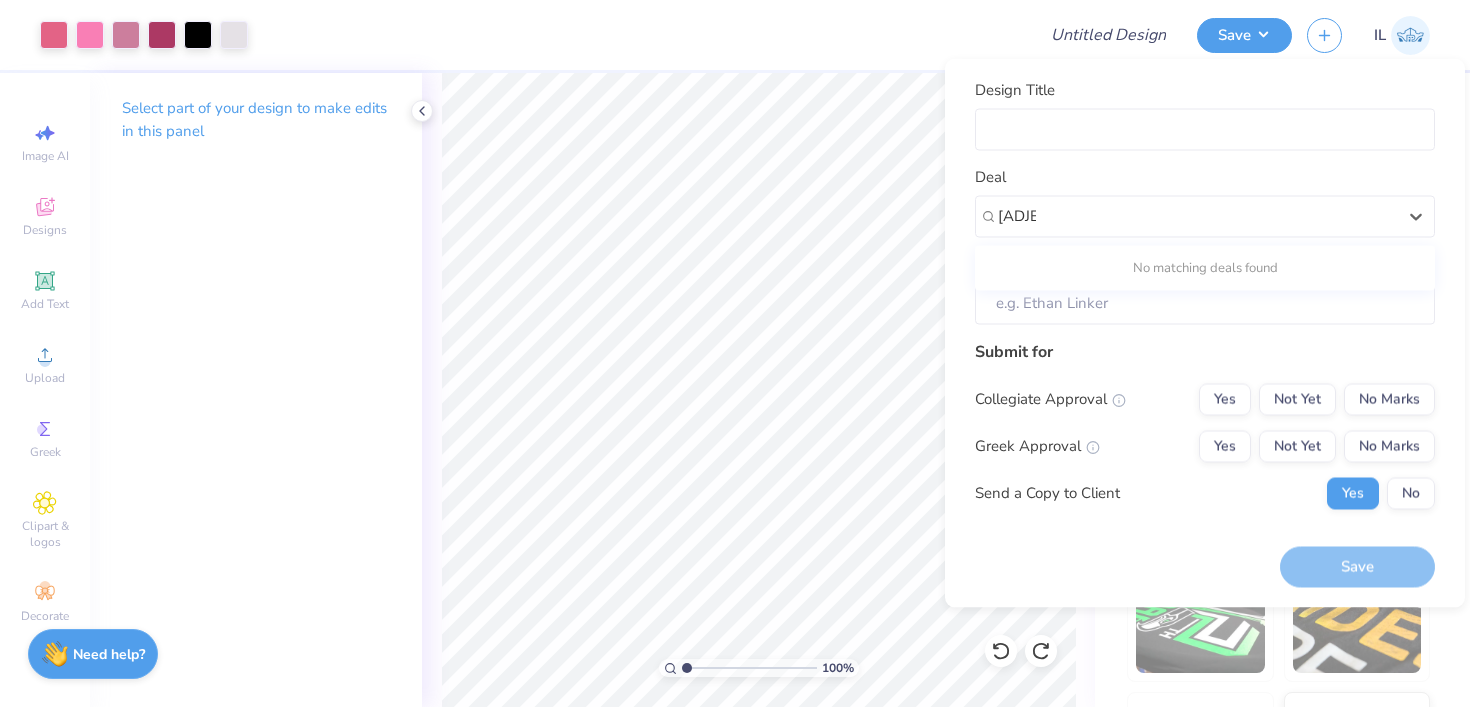 type 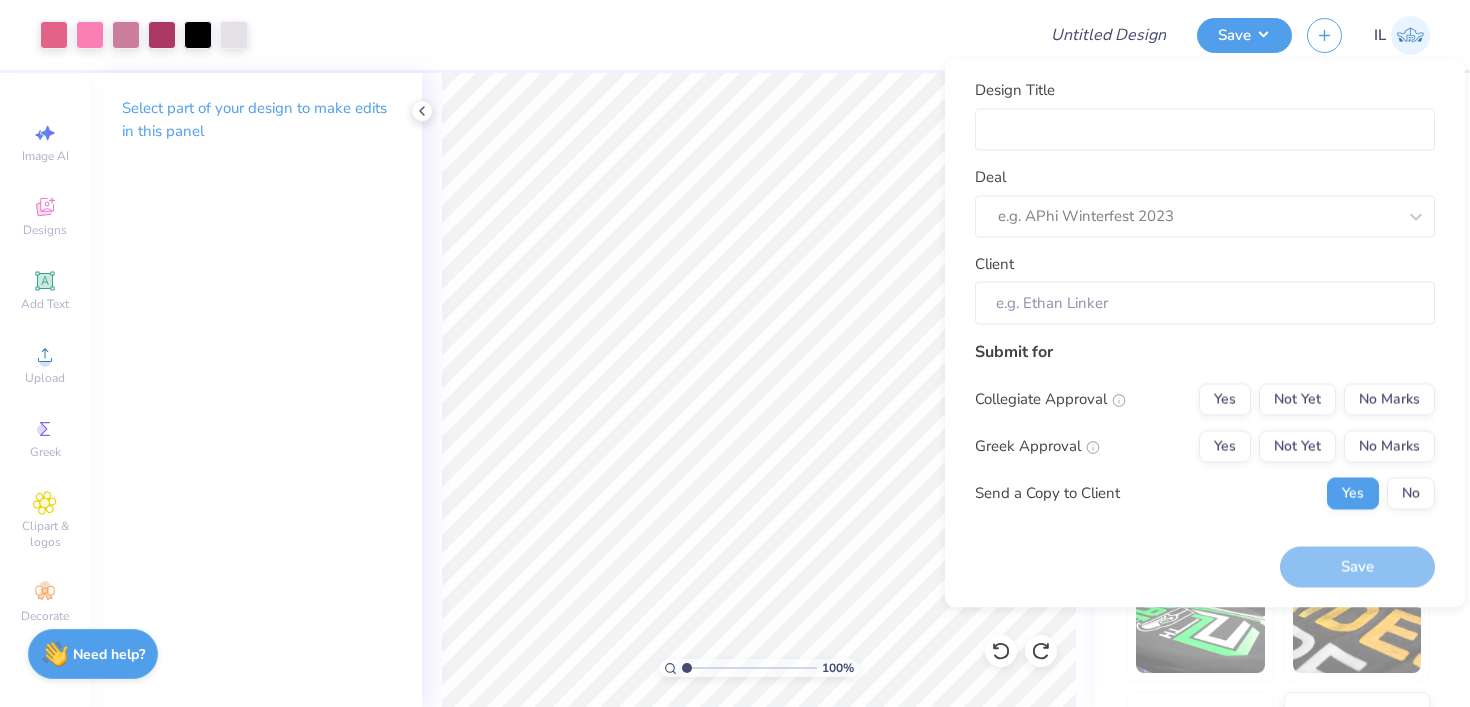 click on "Deal e.g. APhi Winterfest 2023" at bounding box center [1205, 202] 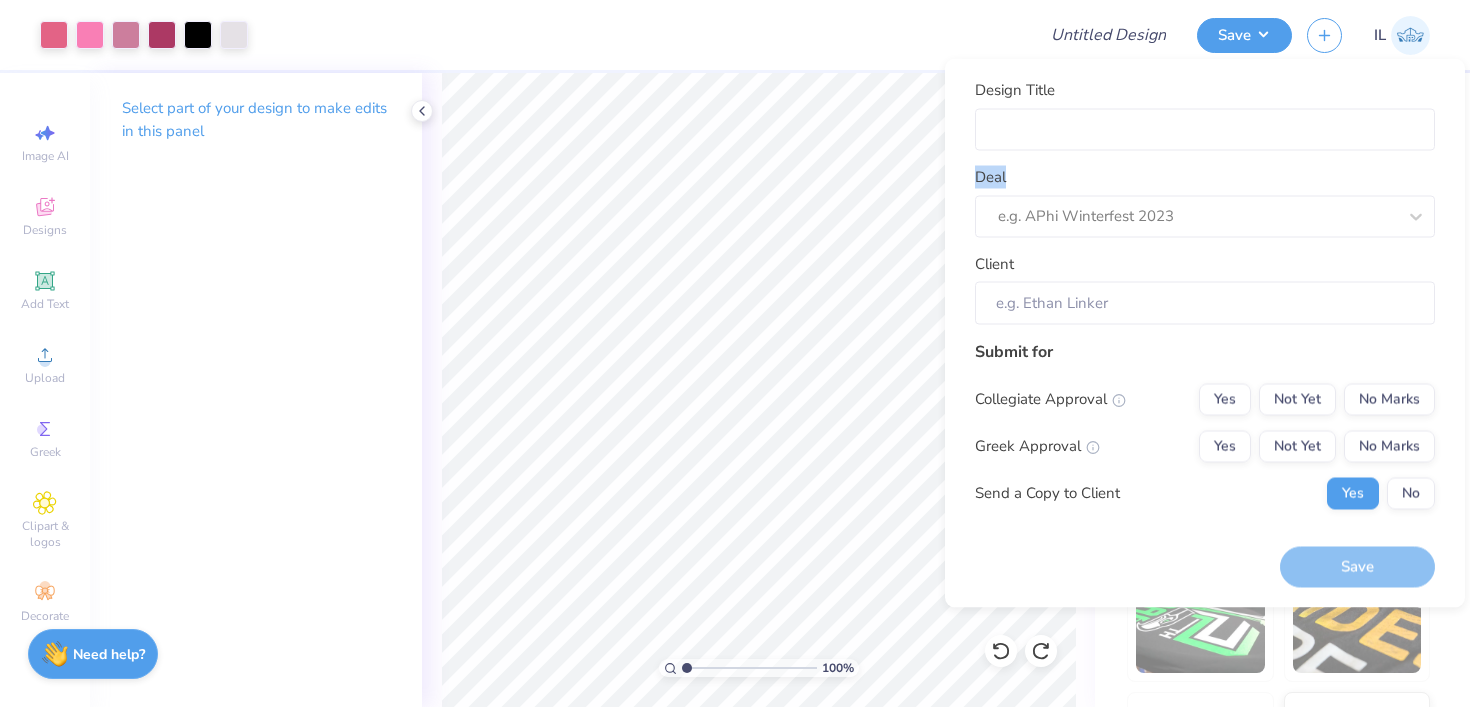 click on "Design Title Deal e.g. APhi Winterfest 2023 Client" at bounding box center (1205, 202) 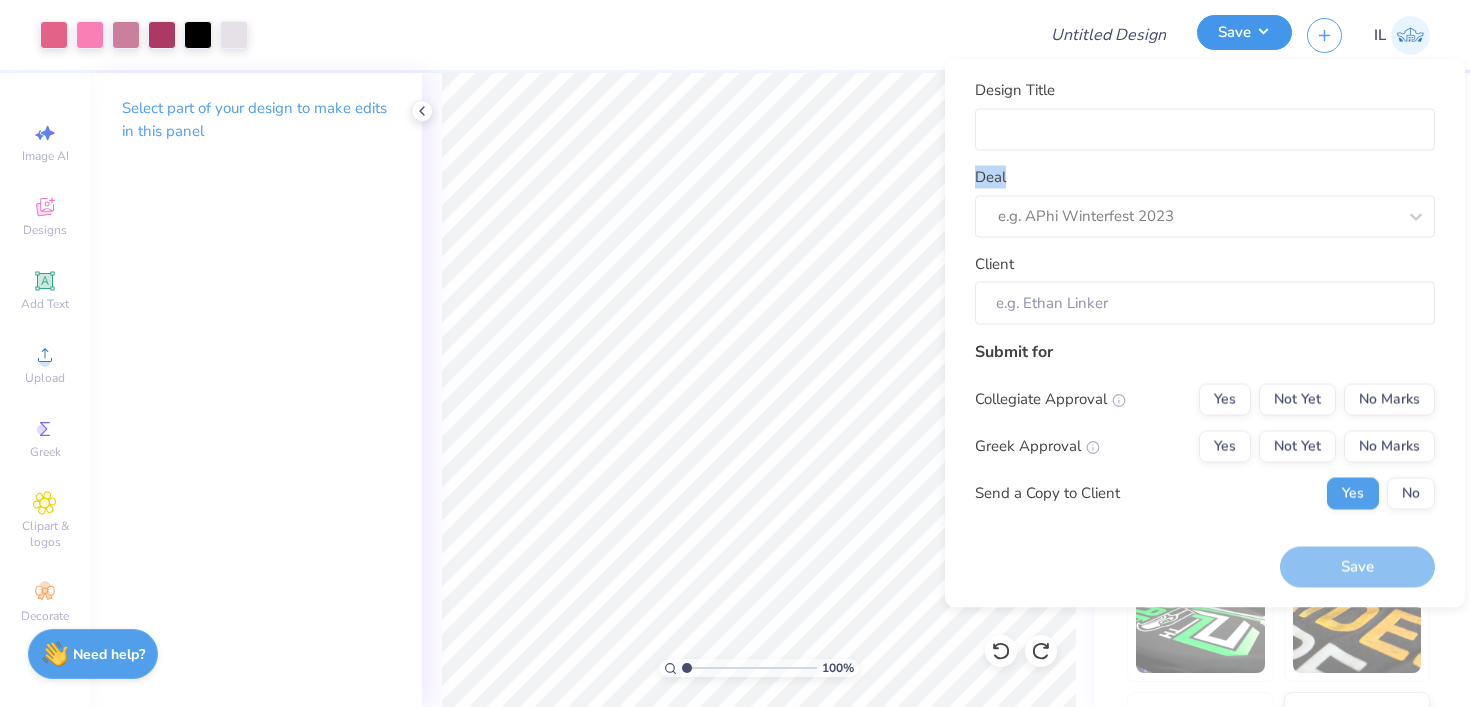 click on "Save" at bounding box center (1244, 32) 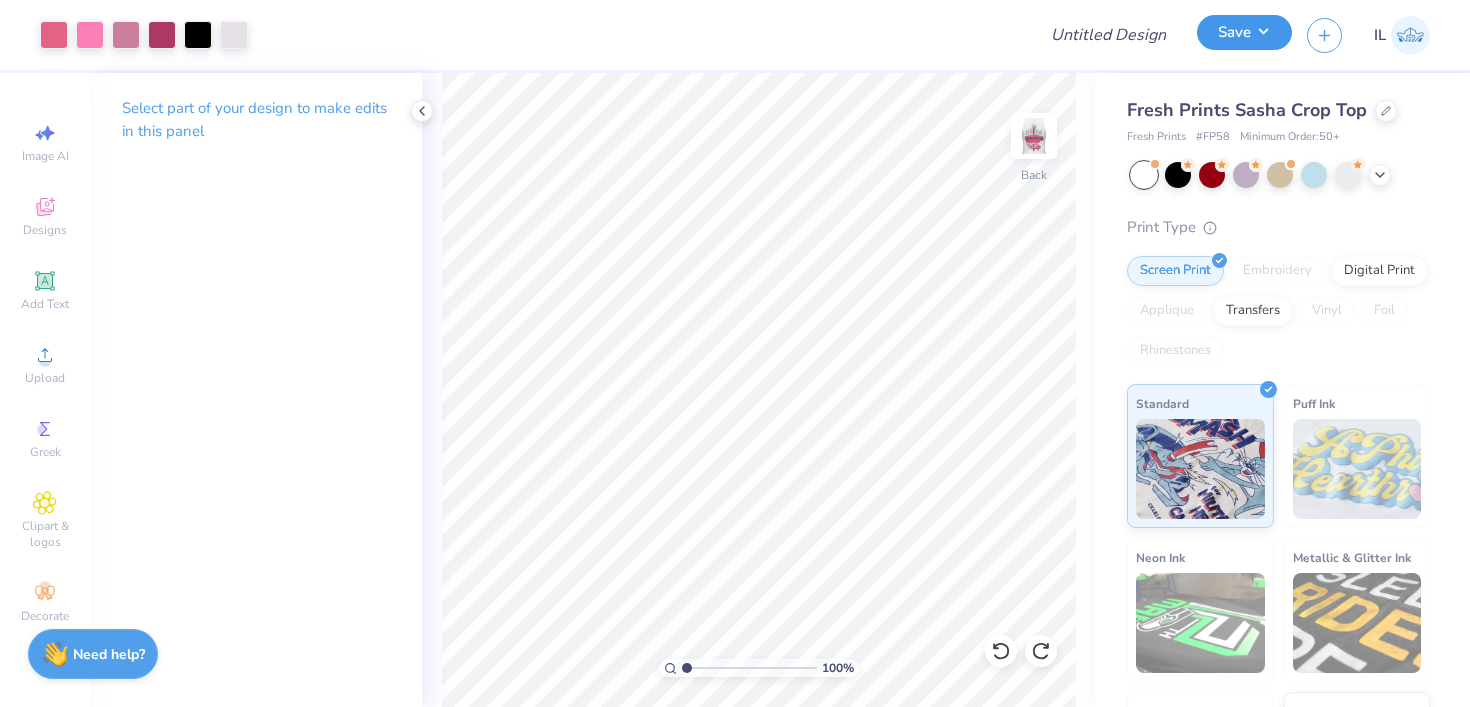 click on "Save" at bounding box center [1244, 32] 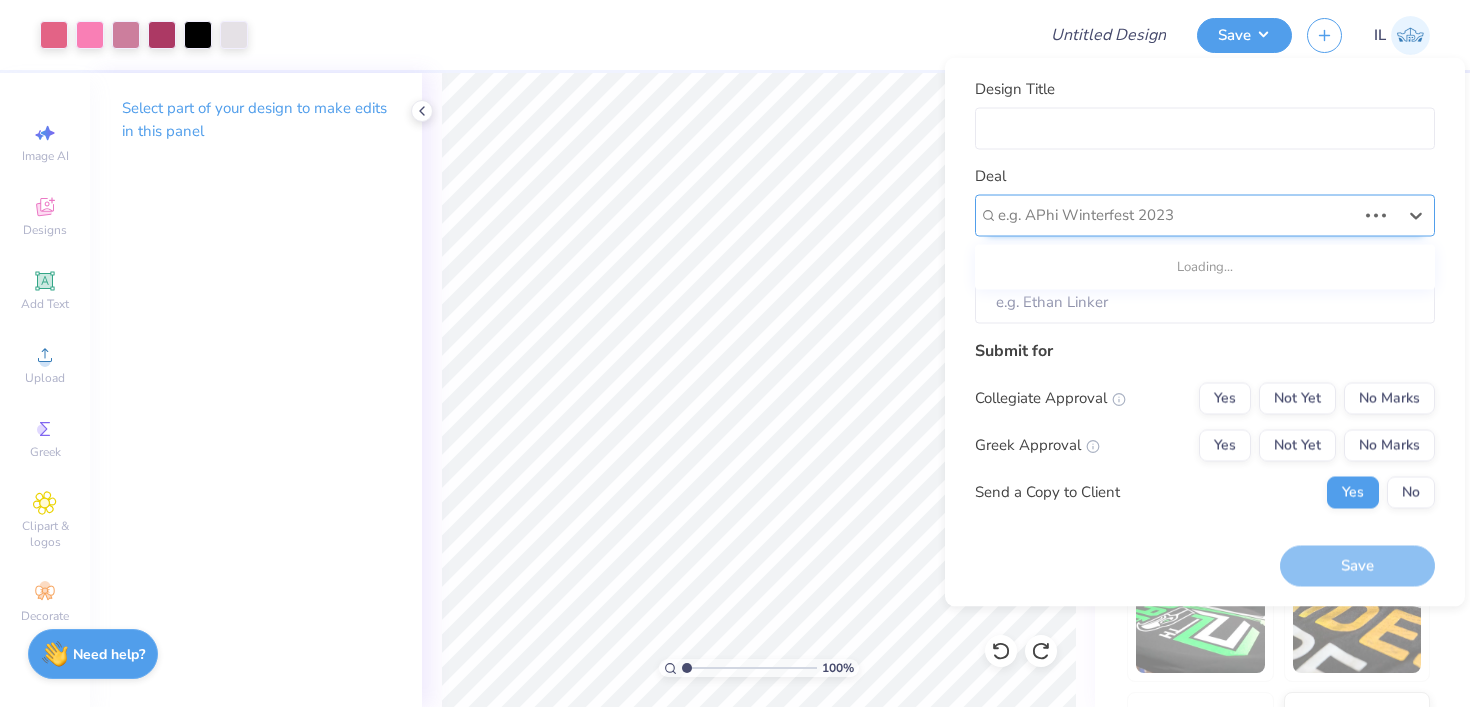 click on "e.g. APhi Winterfest 2023" at bounding box center (1205, 215) 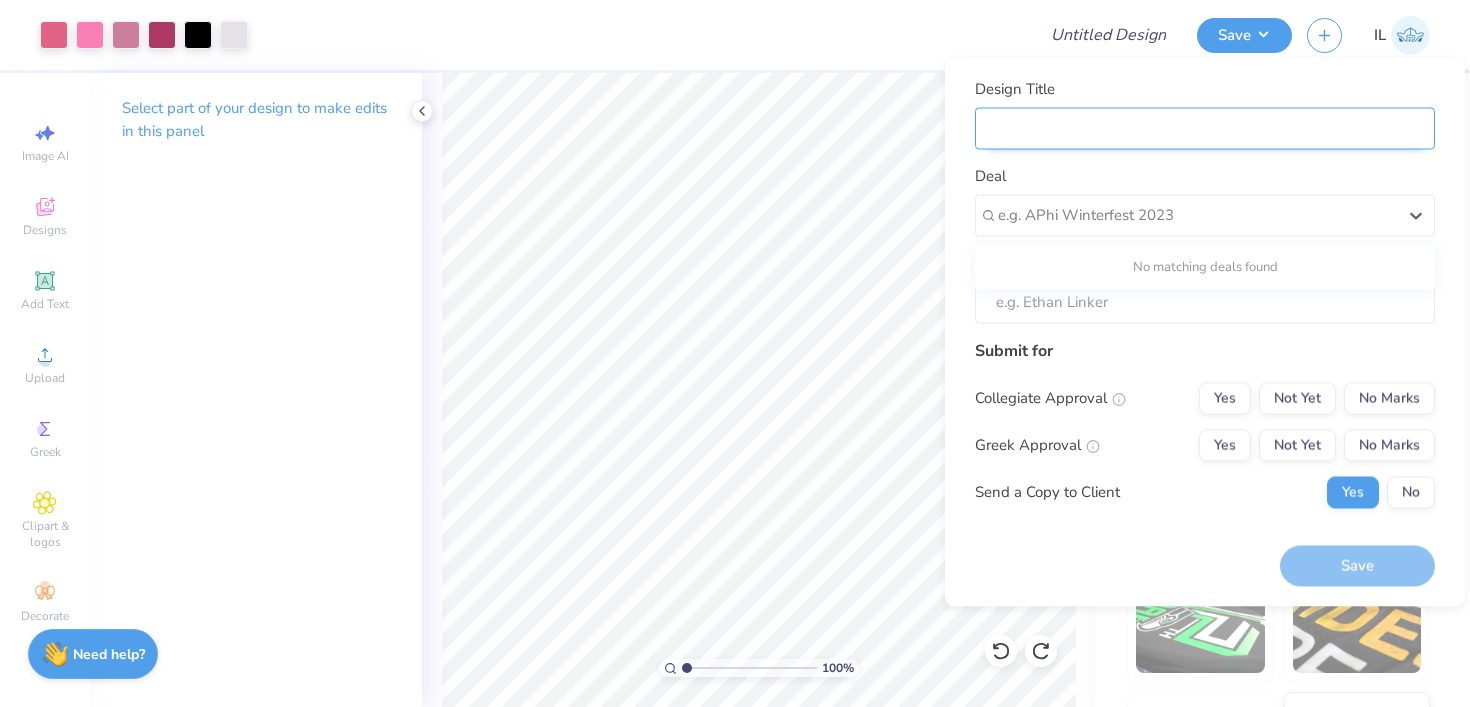 click on "Design Title" at bounding box center [1205, 128] 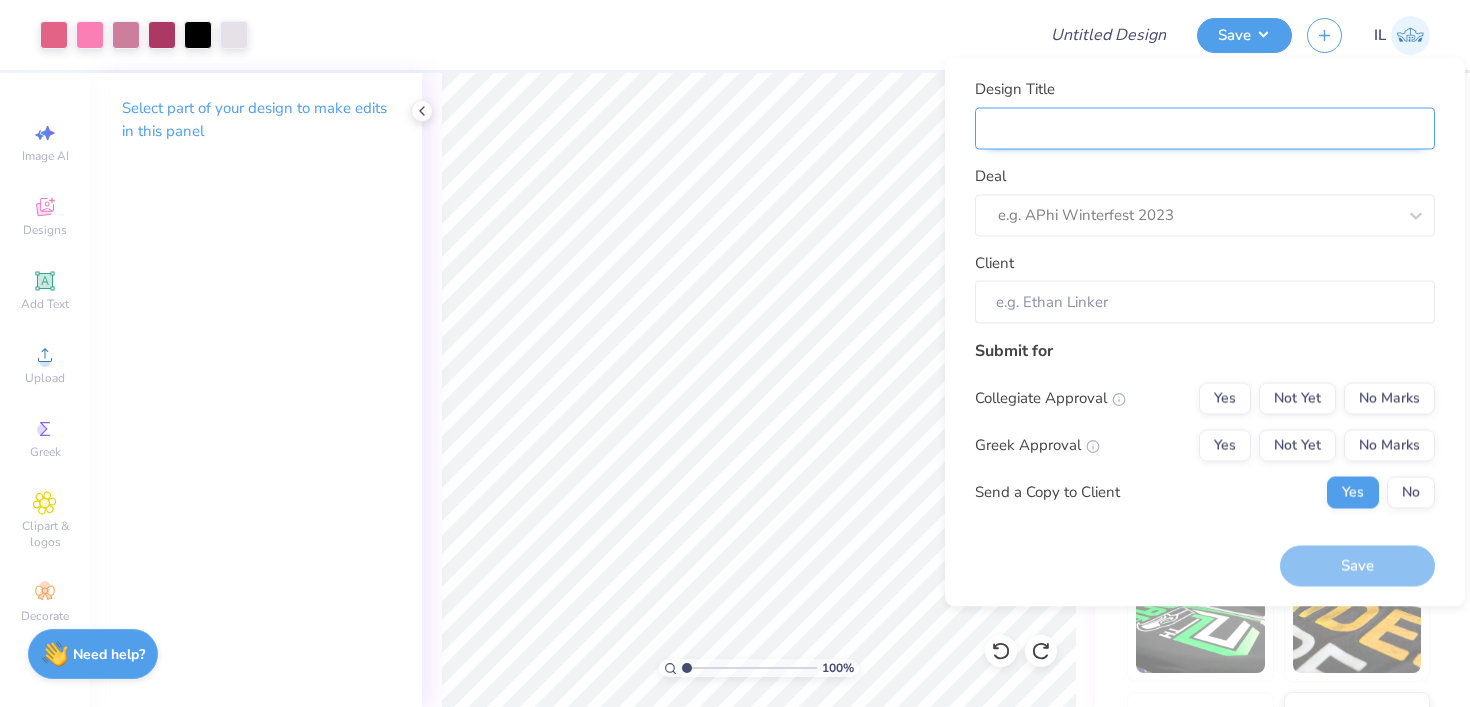 type on "W" 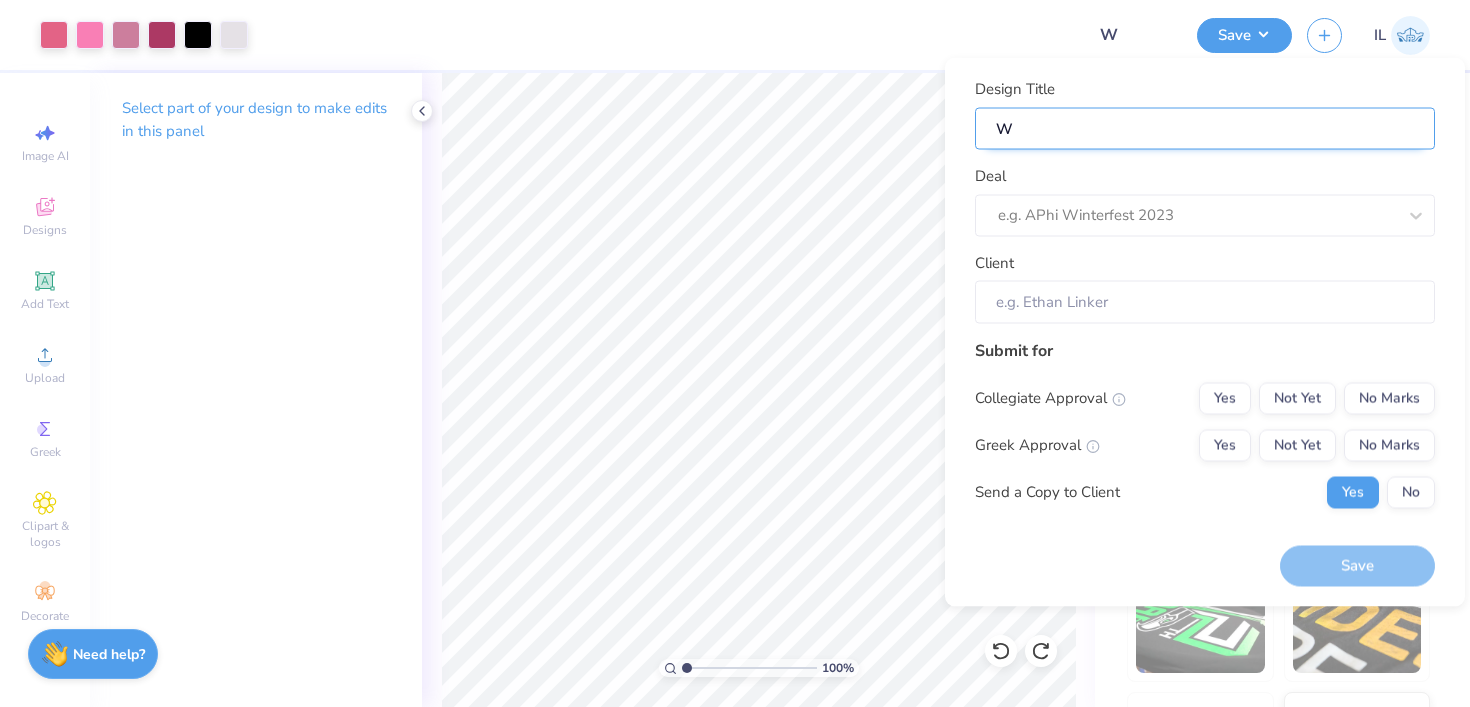 type on "WW" 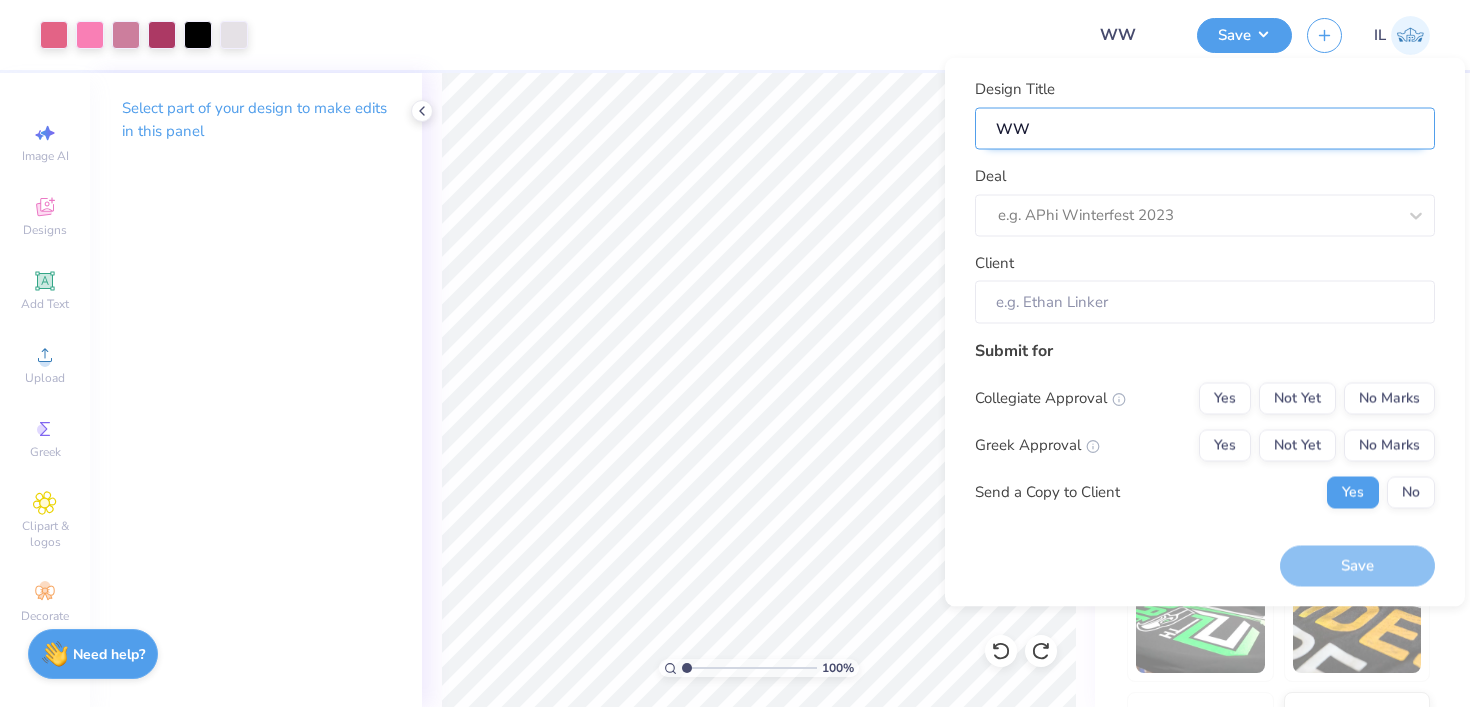 type on "WWo" 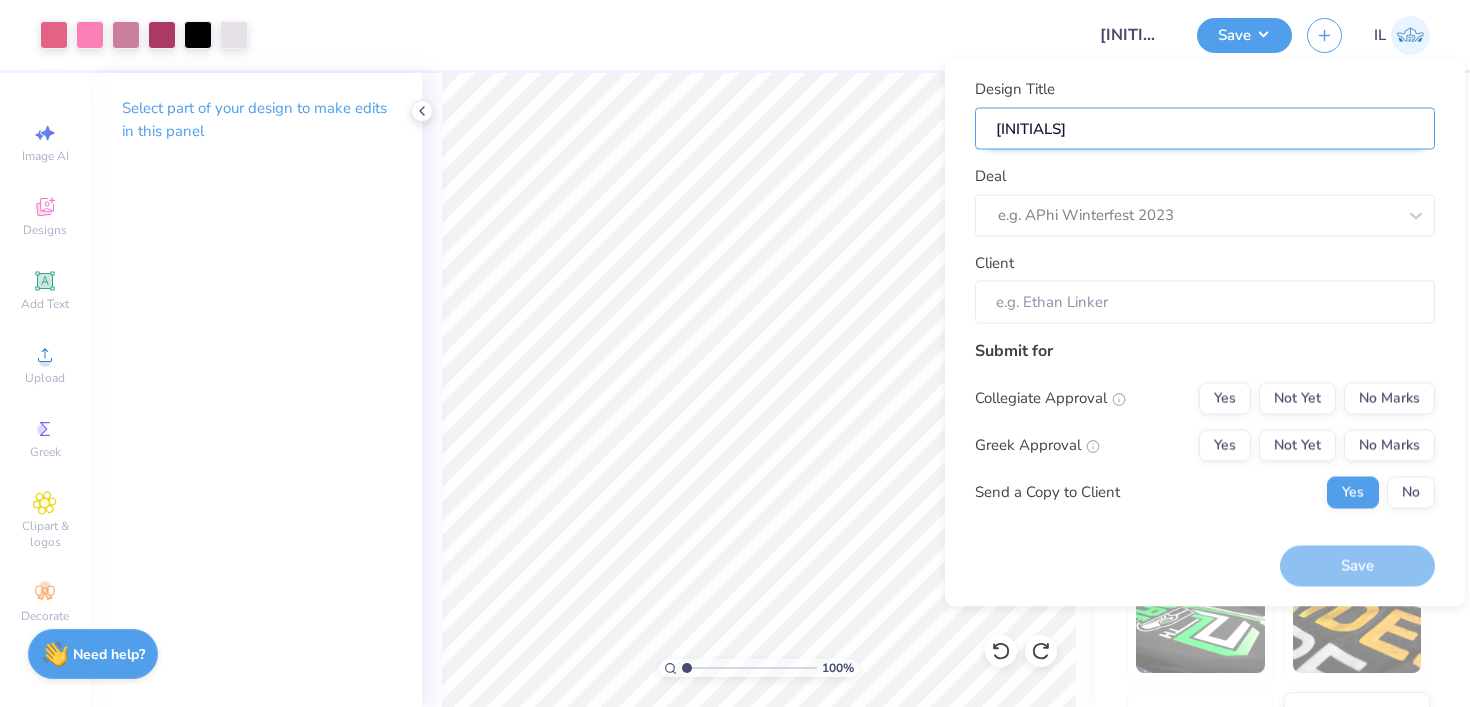 type on "WWoC" 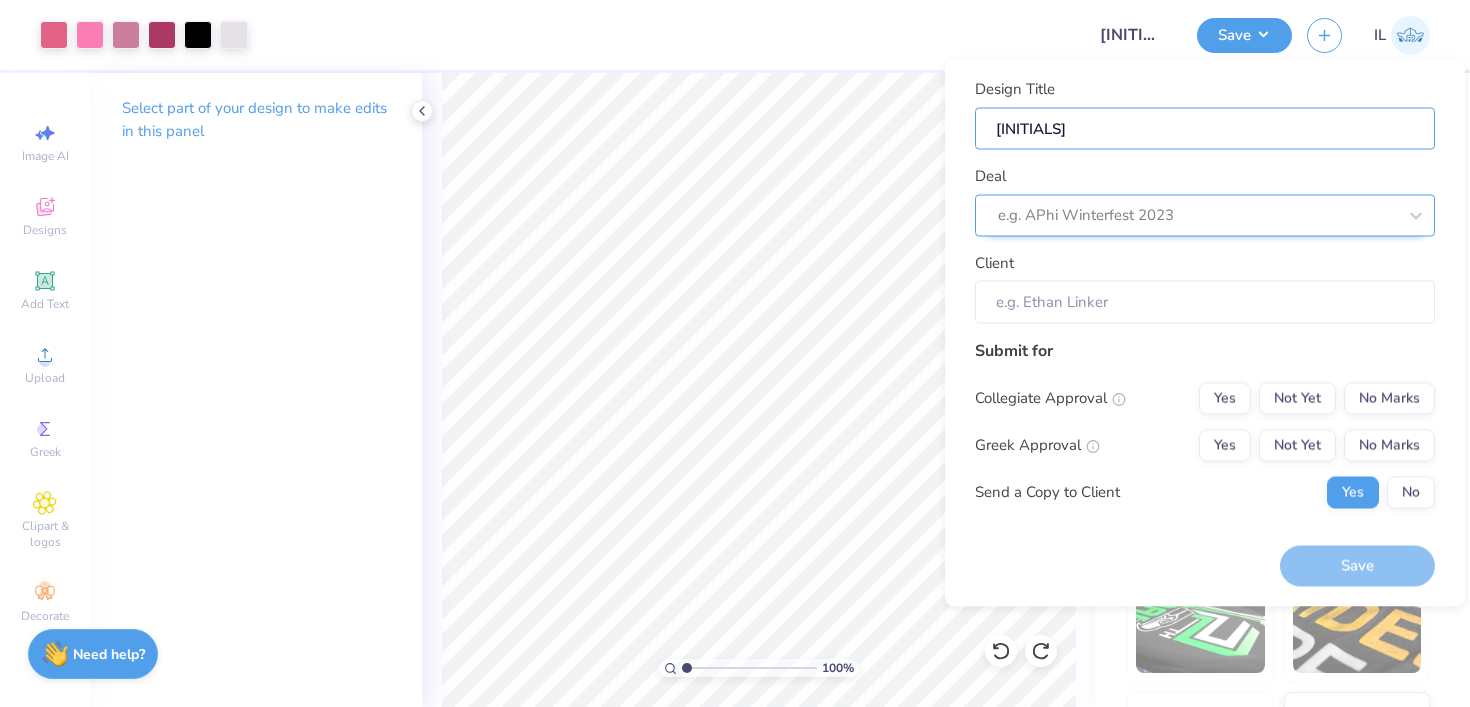 type on "WWoC" 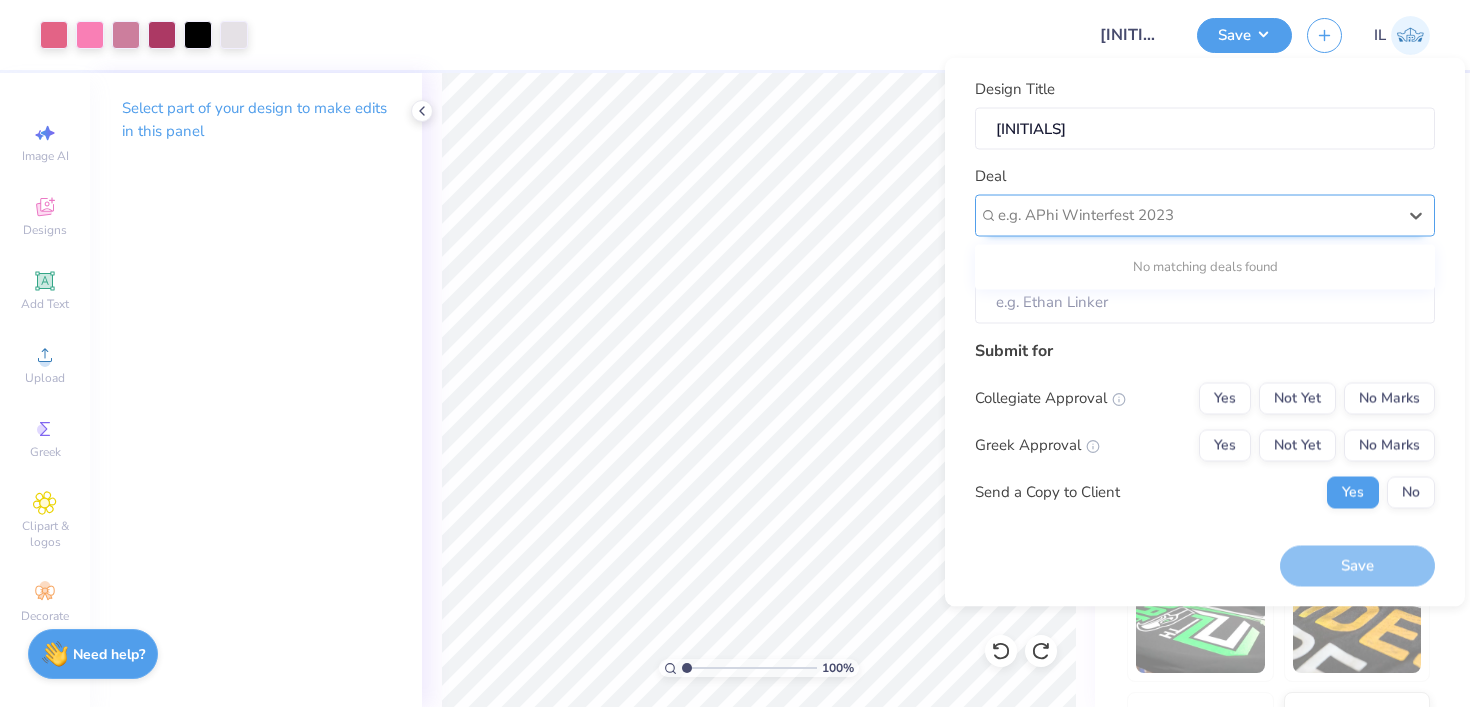 click at bounding box center [1197, 215] 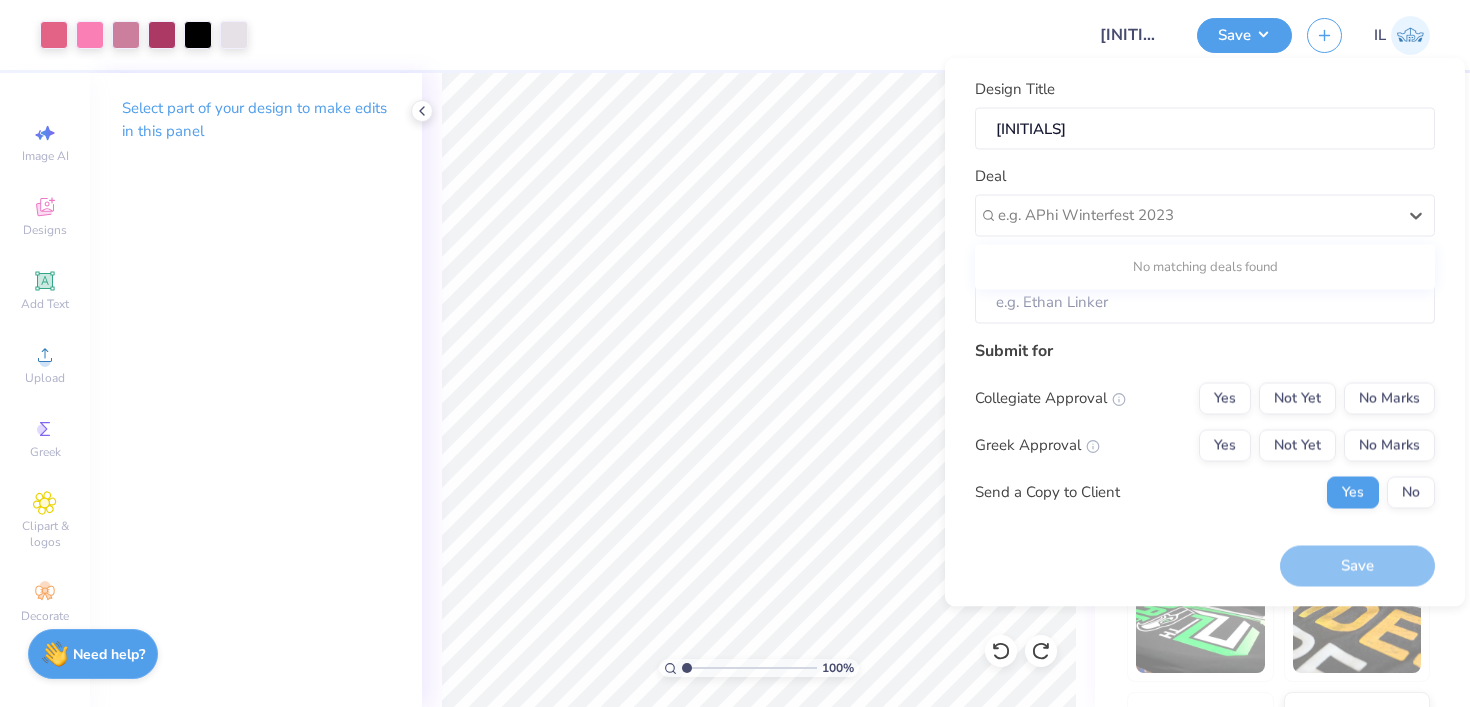 click on "Deal   Use Up and Down to choose options, press Enter to select the currently focused option, press Escape to exit the menu, press Tab to select the option and exit the menu. e.g. APhi Winterfest 2023 No matching deals found" at bounding box center (1205, 201) 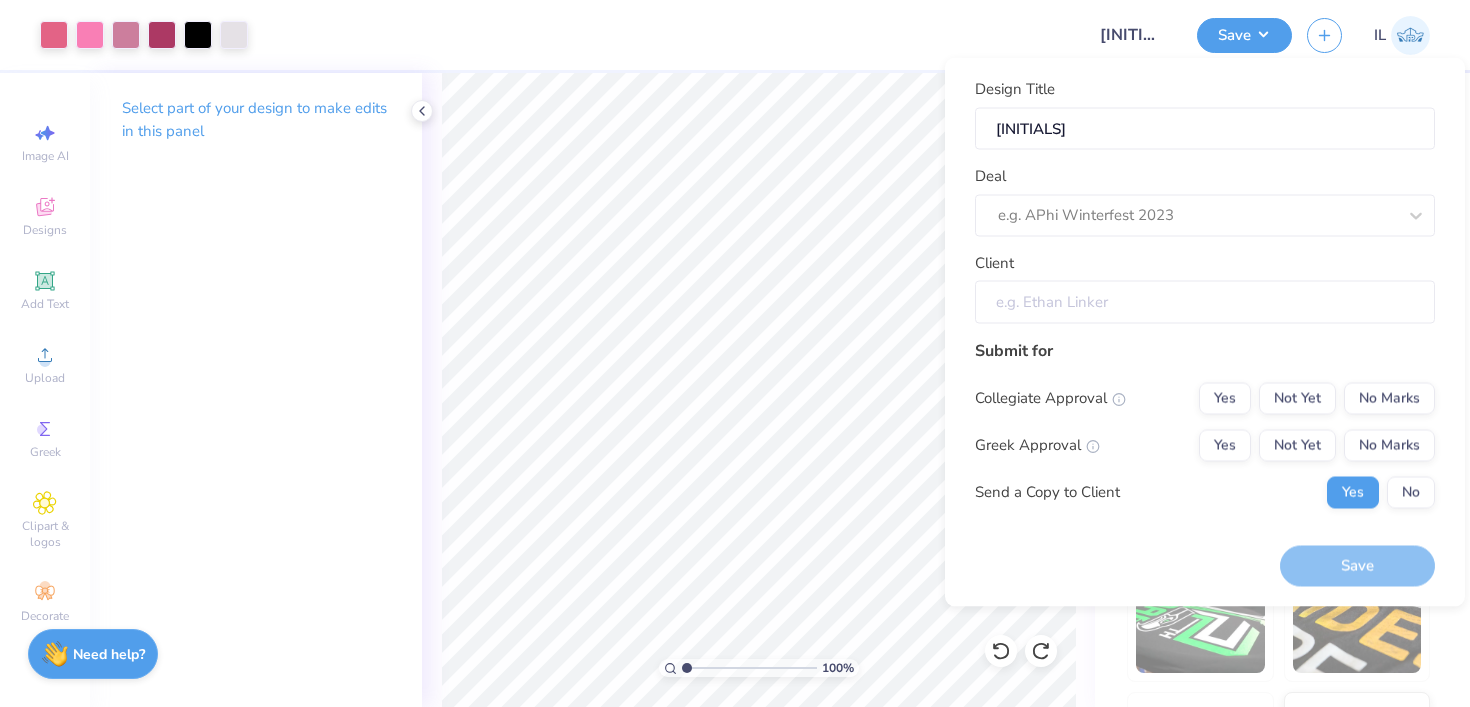 click on "Client" at bounding box center [1205, 302] 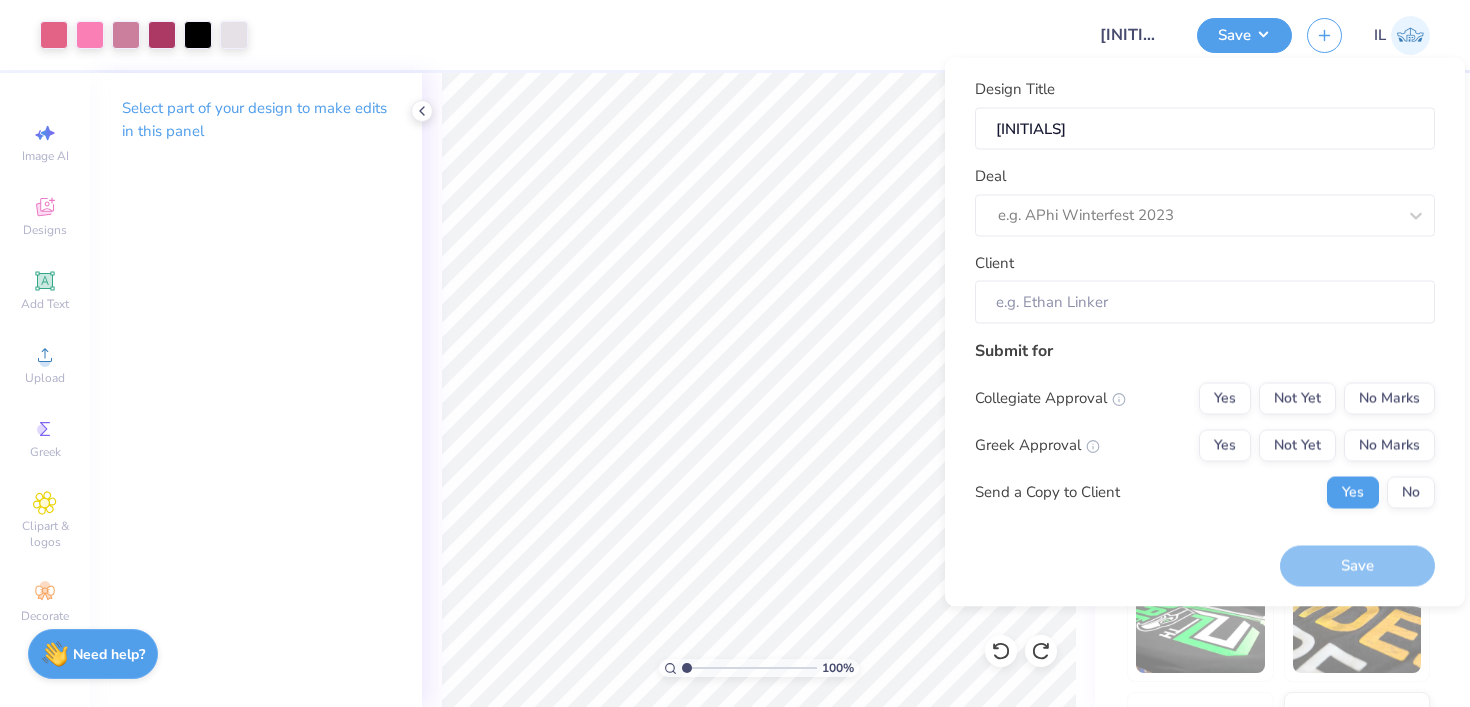 click on "Deal e.g. APhi Winterfest 2023" at bounding box center [1205, 201] 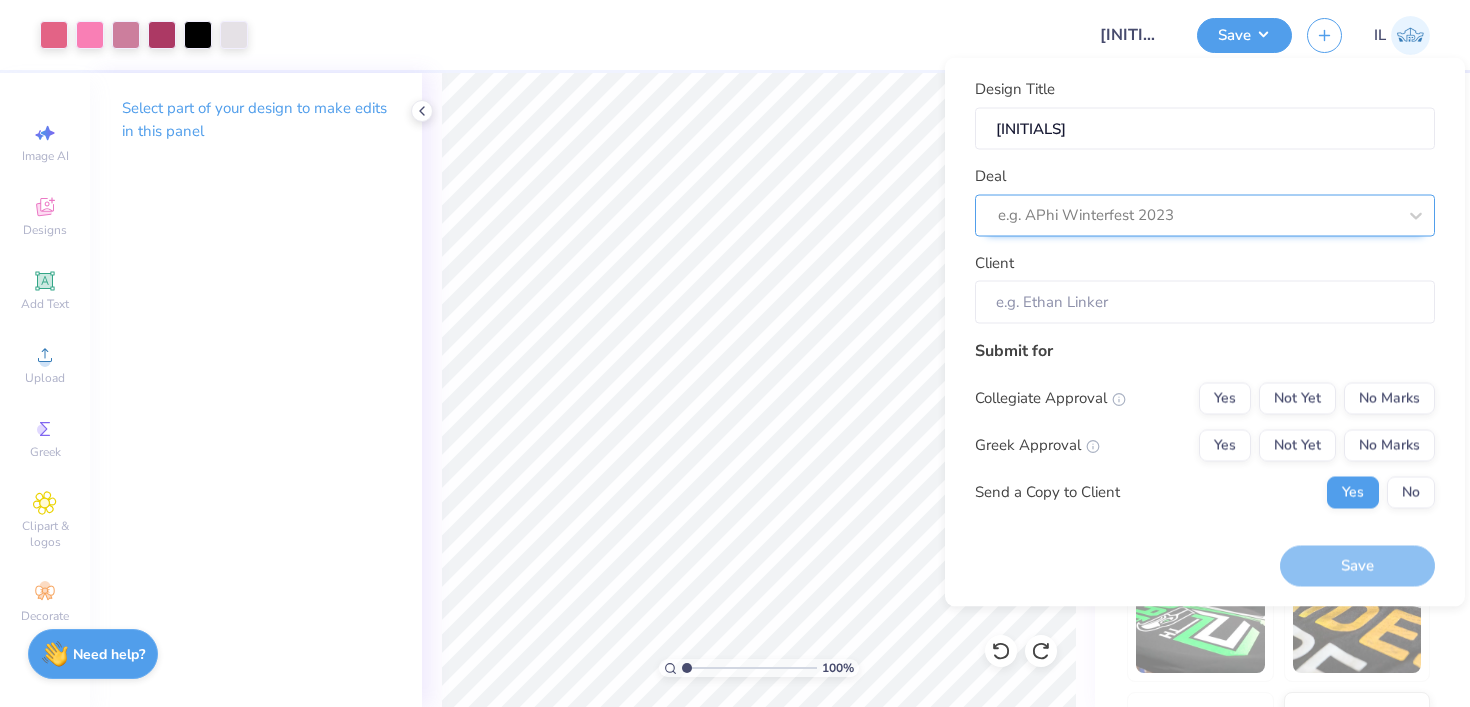 click at bounding box center (1197, 215) 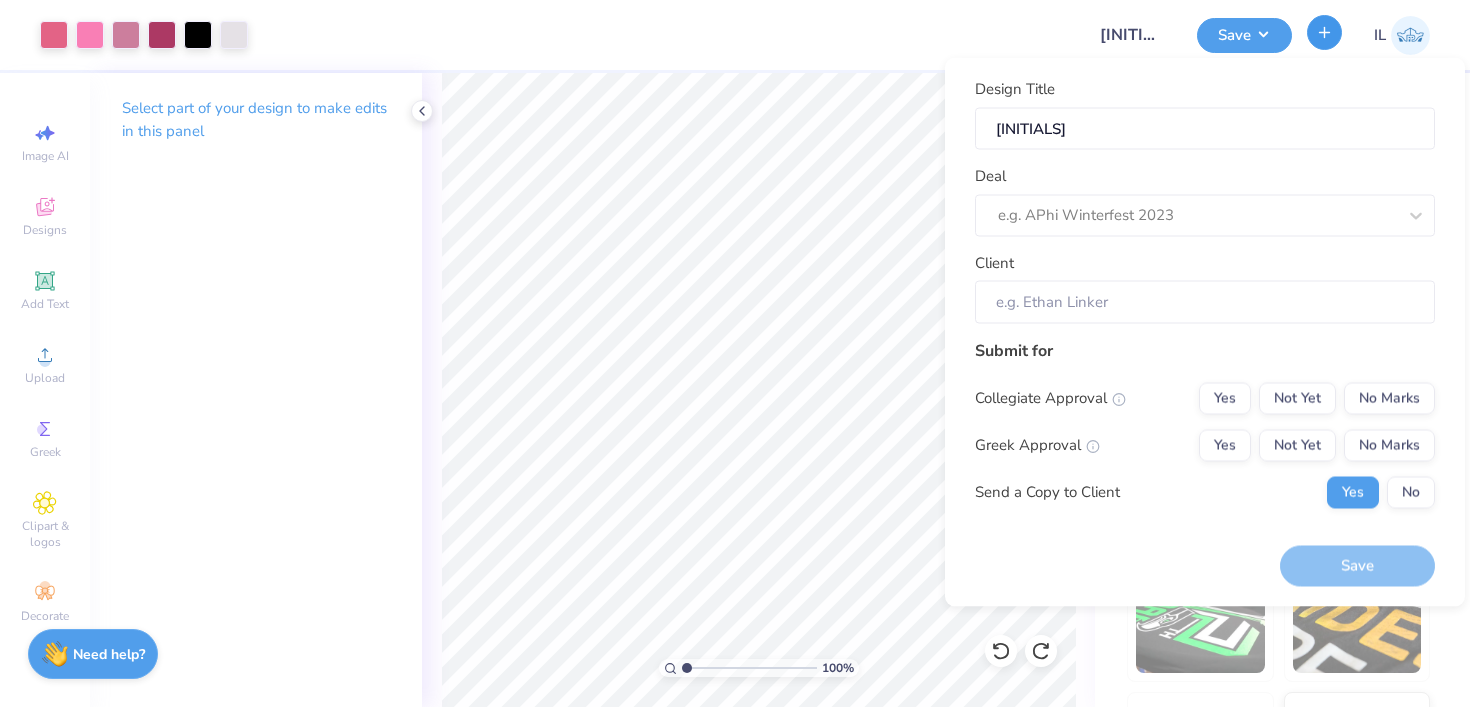 click 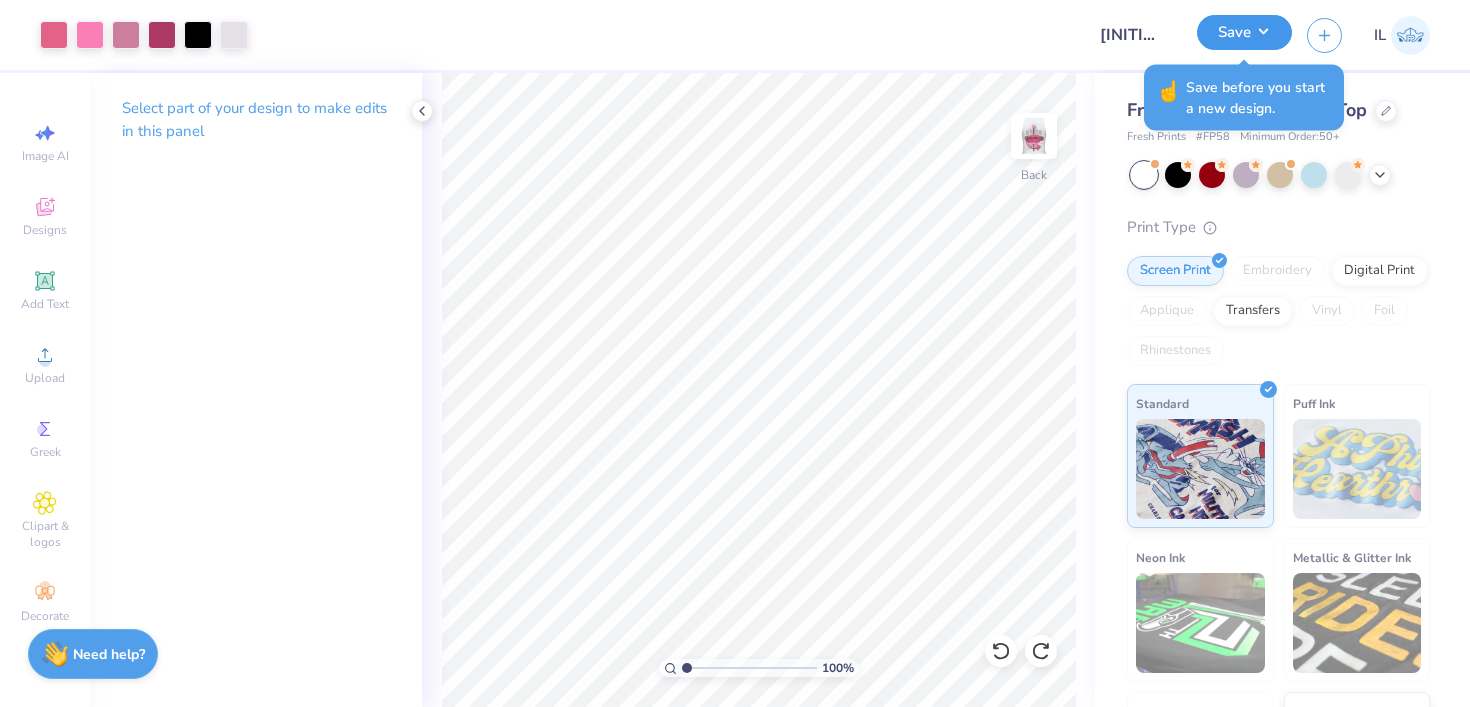 click on "Save" at bounding box center [1244, 32] 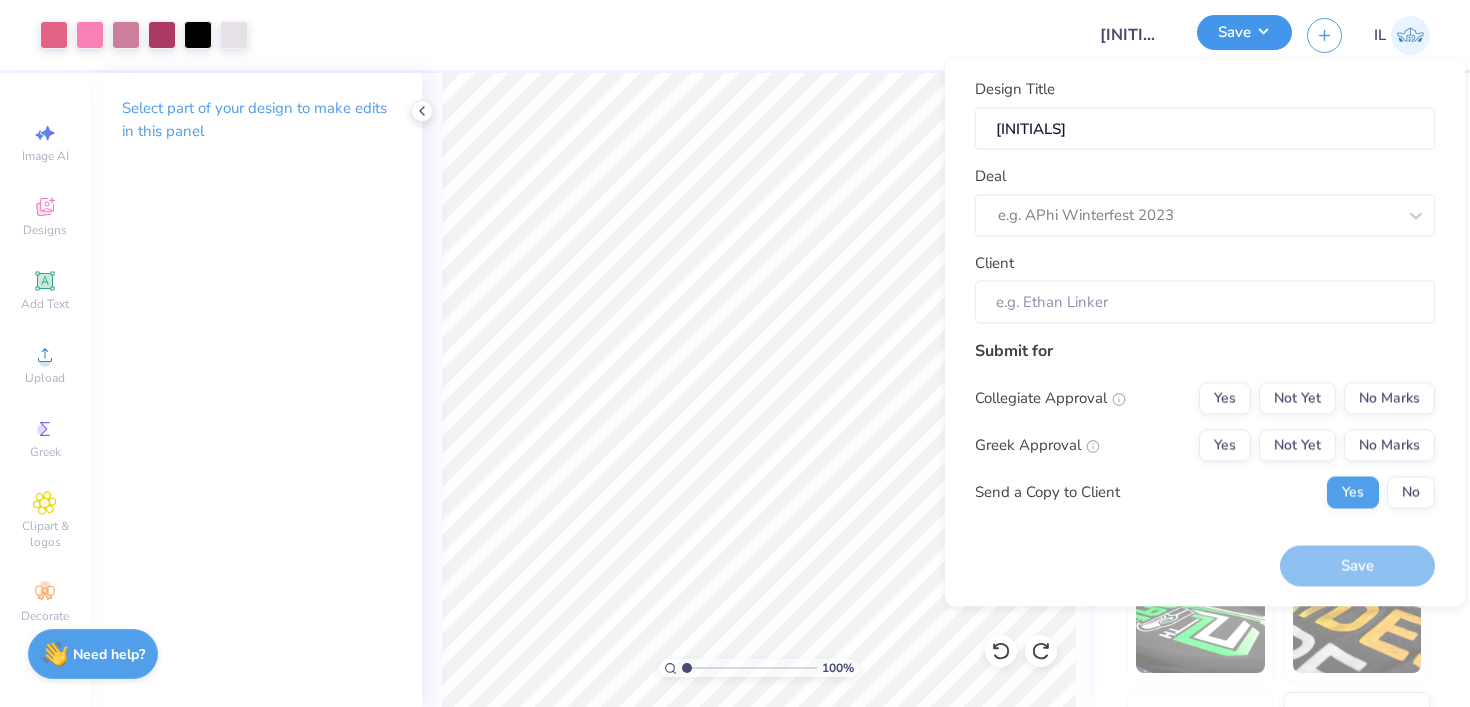 click on "Save" at bounding box center [1244, 32] 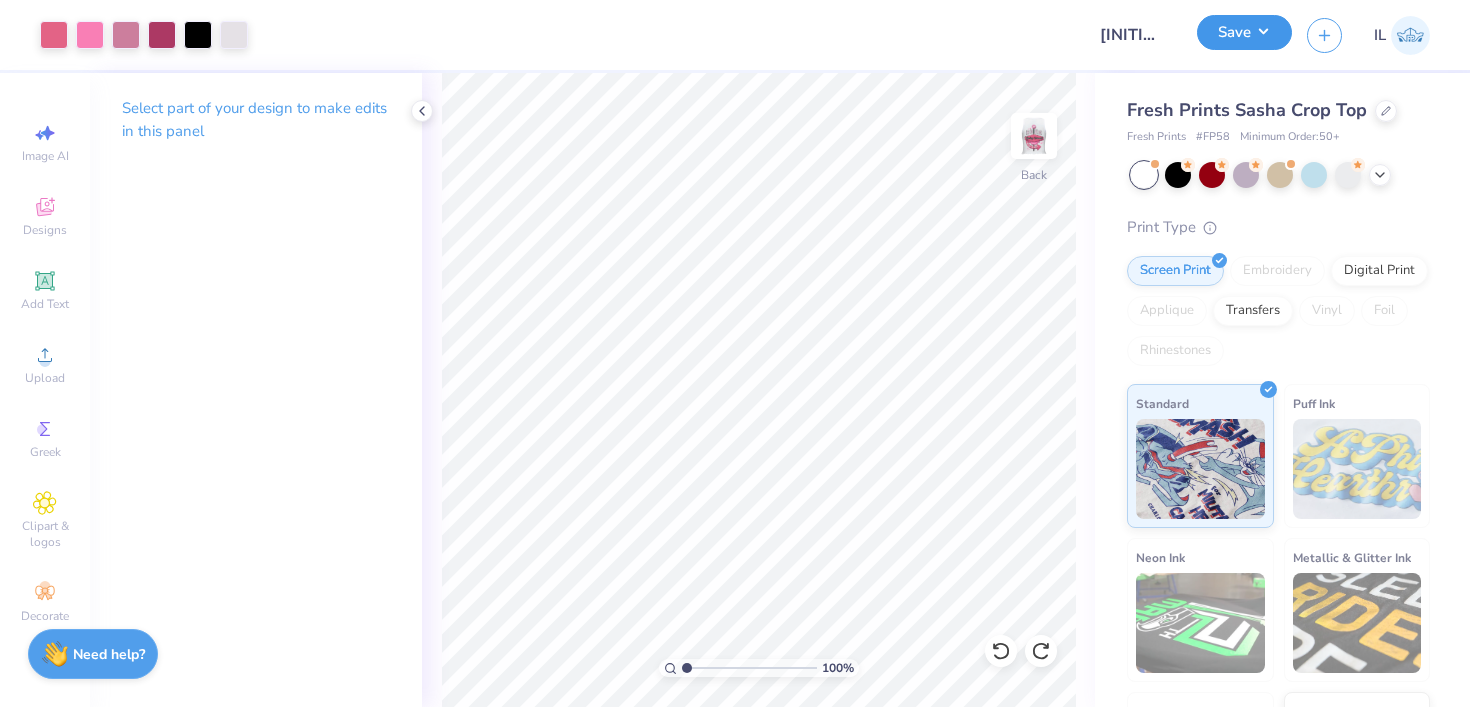 click on "Save" at bounding box center [1244, 32] 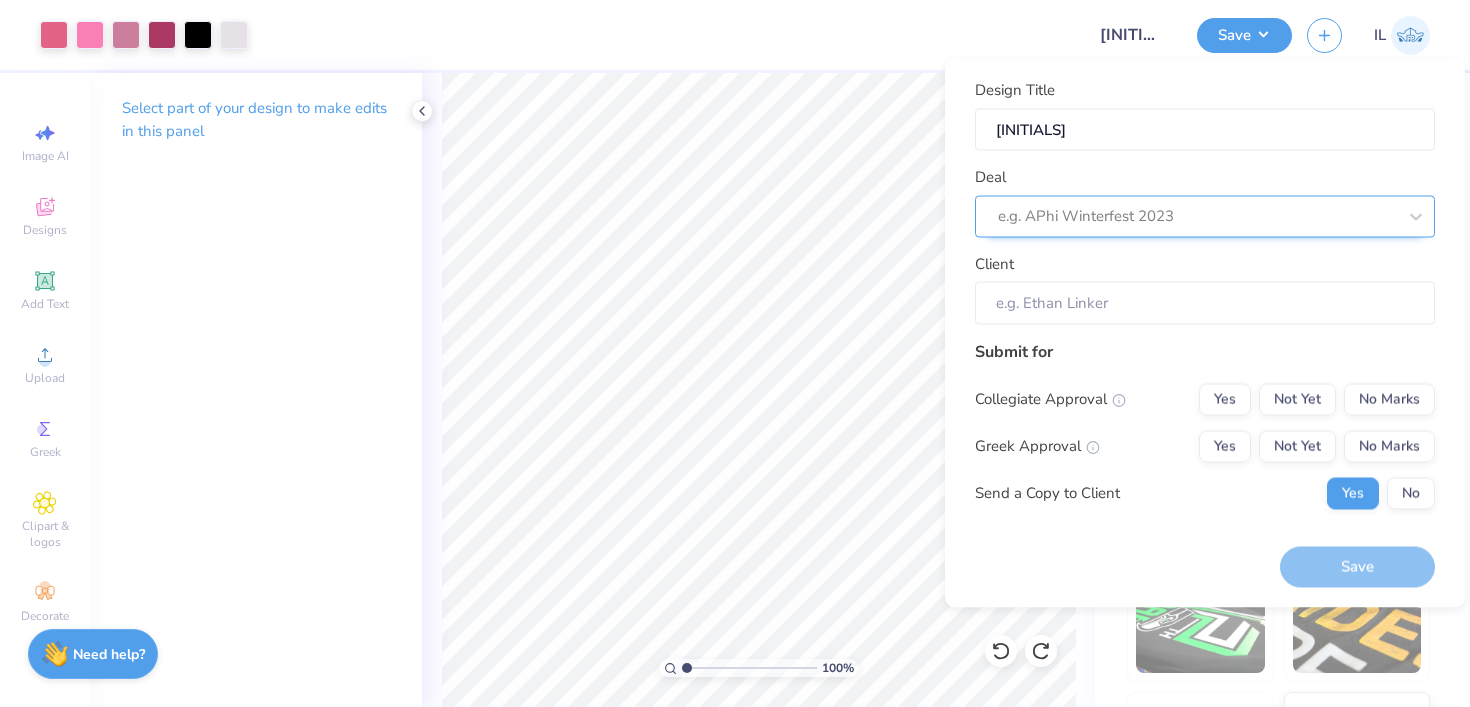 click at bounding box center (1197, 216) 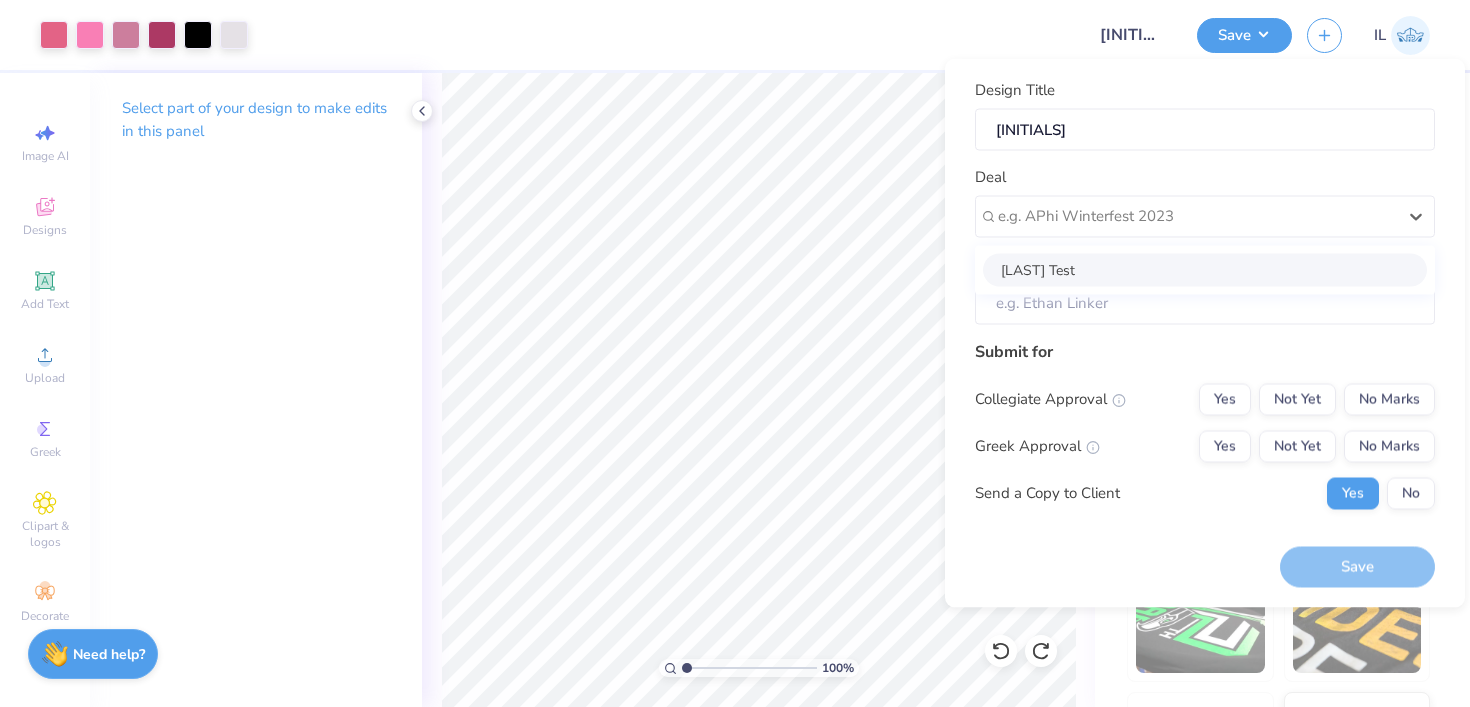 click on "[FIRST] [LAST]" at bounding box center [1205, 269] 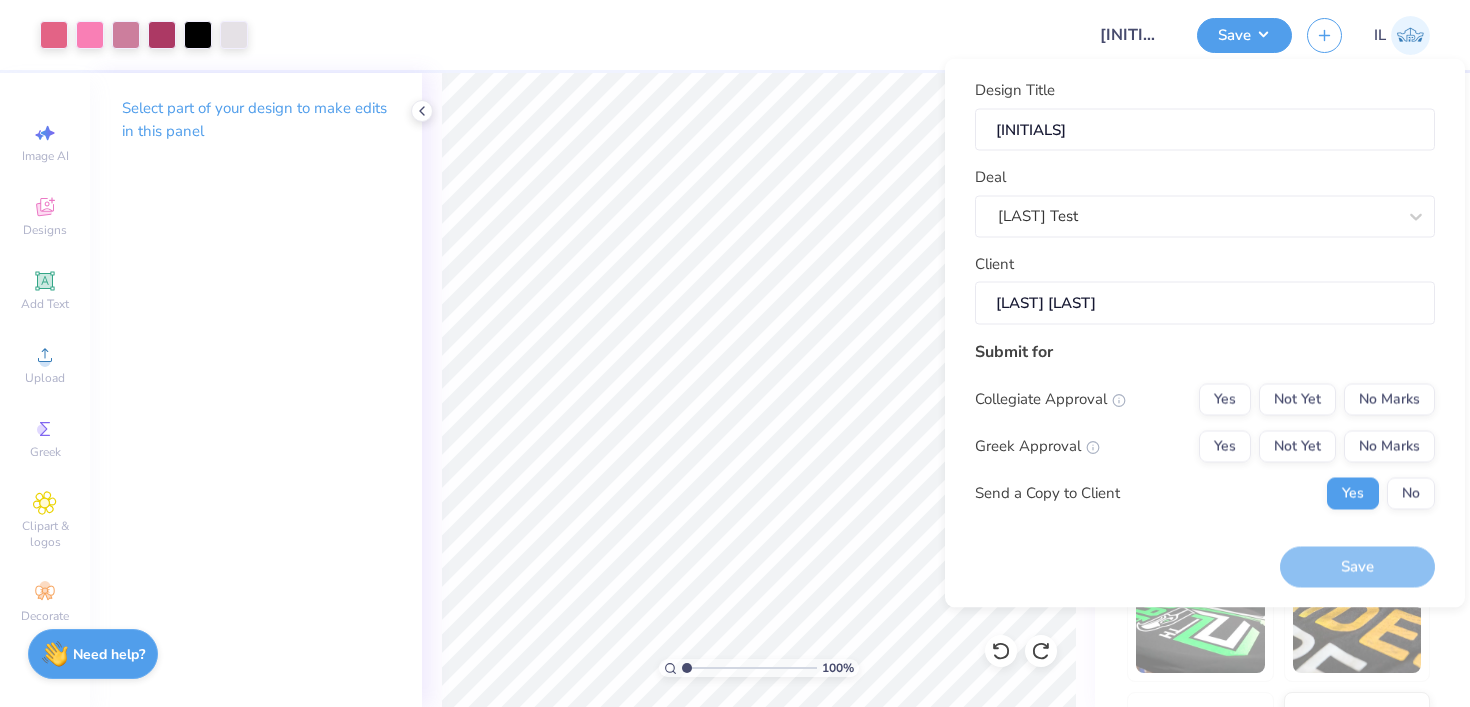 click on "Collegiate Approval Yes Not Yet No Marks Greek Approval Yes Not Yet No Marks Send a Copy to Client Yes No" at bounding box center (1205, 446) 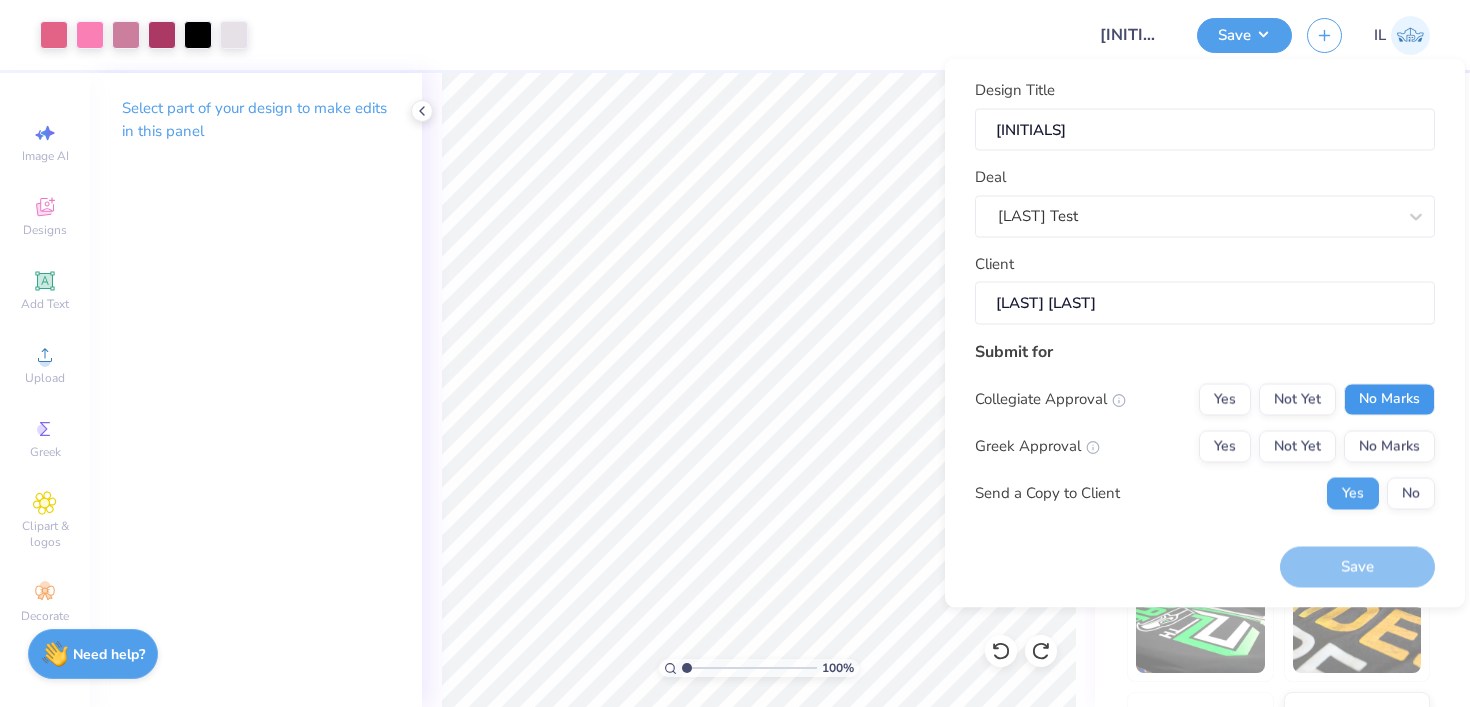 click on "No Marks" at bounding box center (1389, 399) 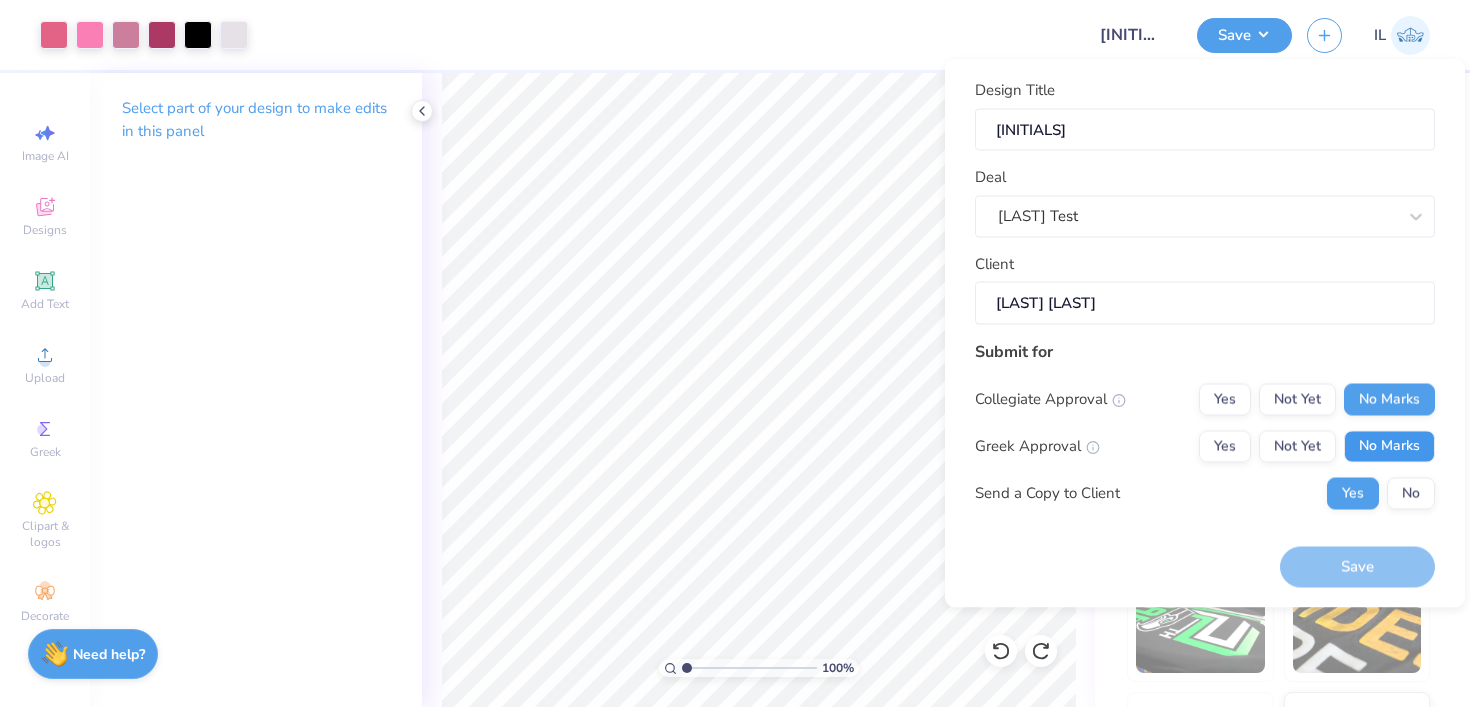 click on "No Marks" at bounding box center (1389, 446) 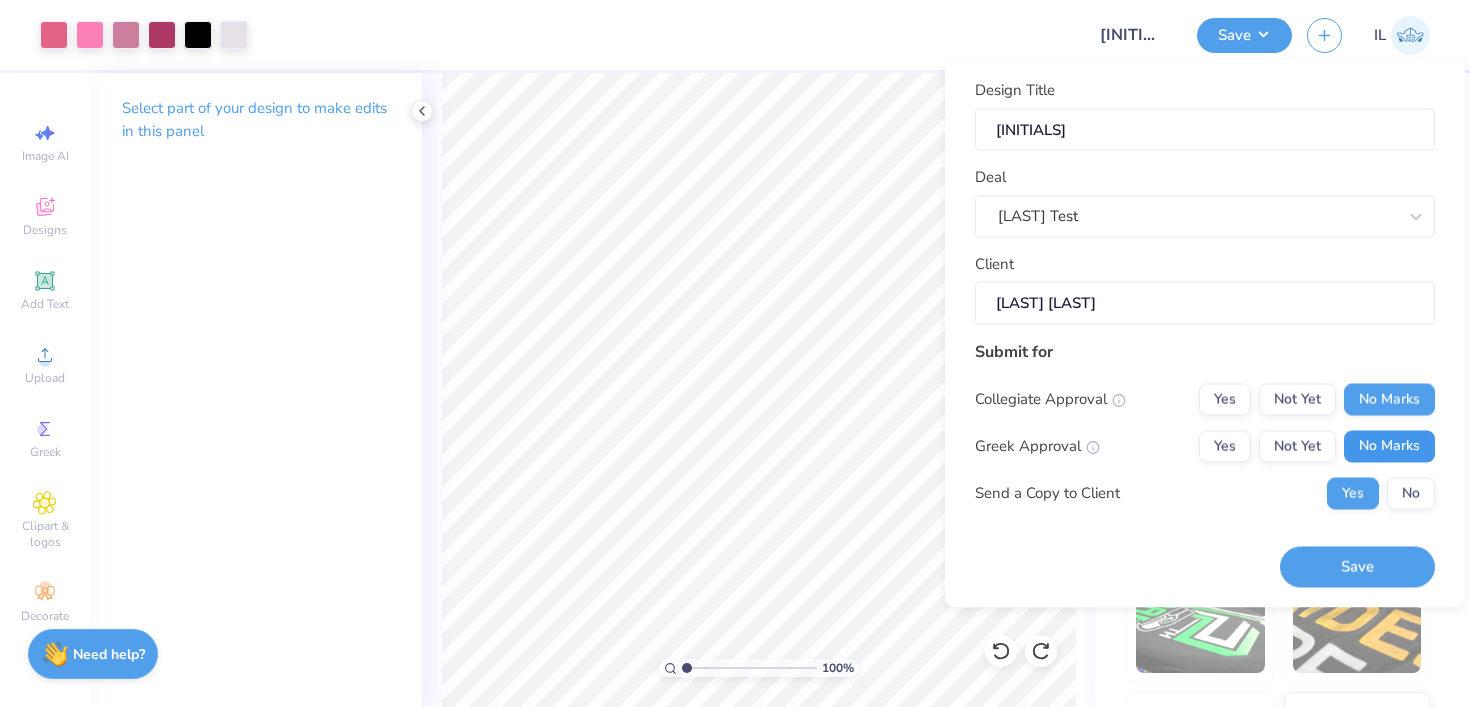 click on "No Marks" at bounding box center (1389, 446) 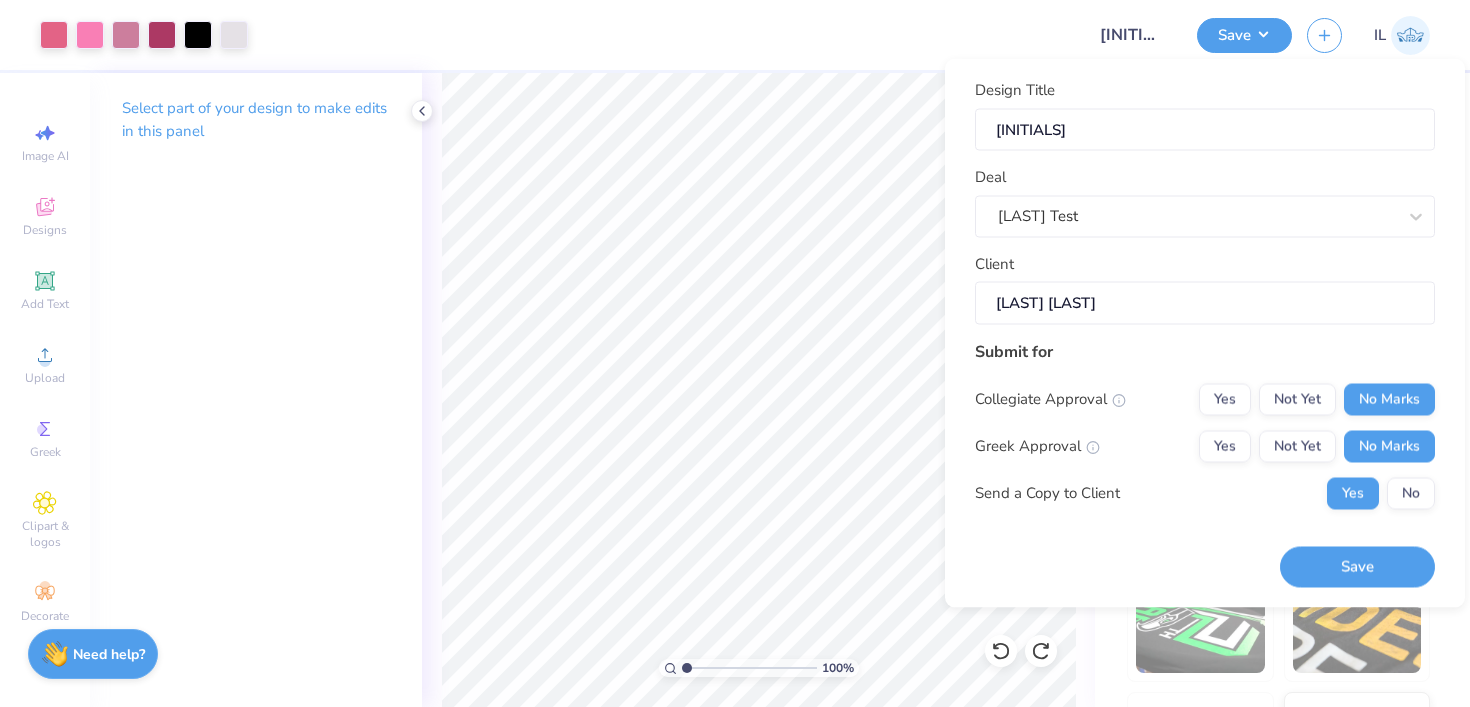 click on "No Marks" at bounding box center [1389, 446] 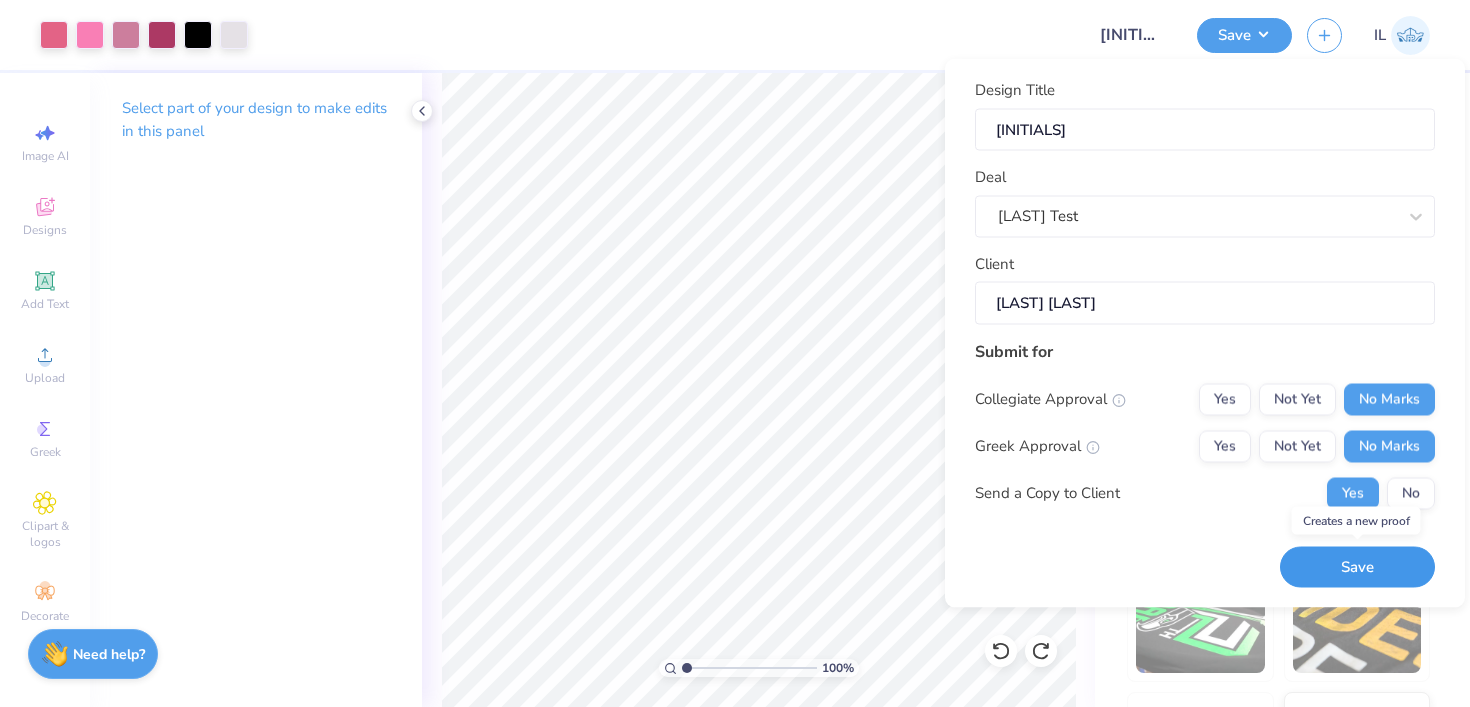 click on "Save" at bounding box center (1357, 567) 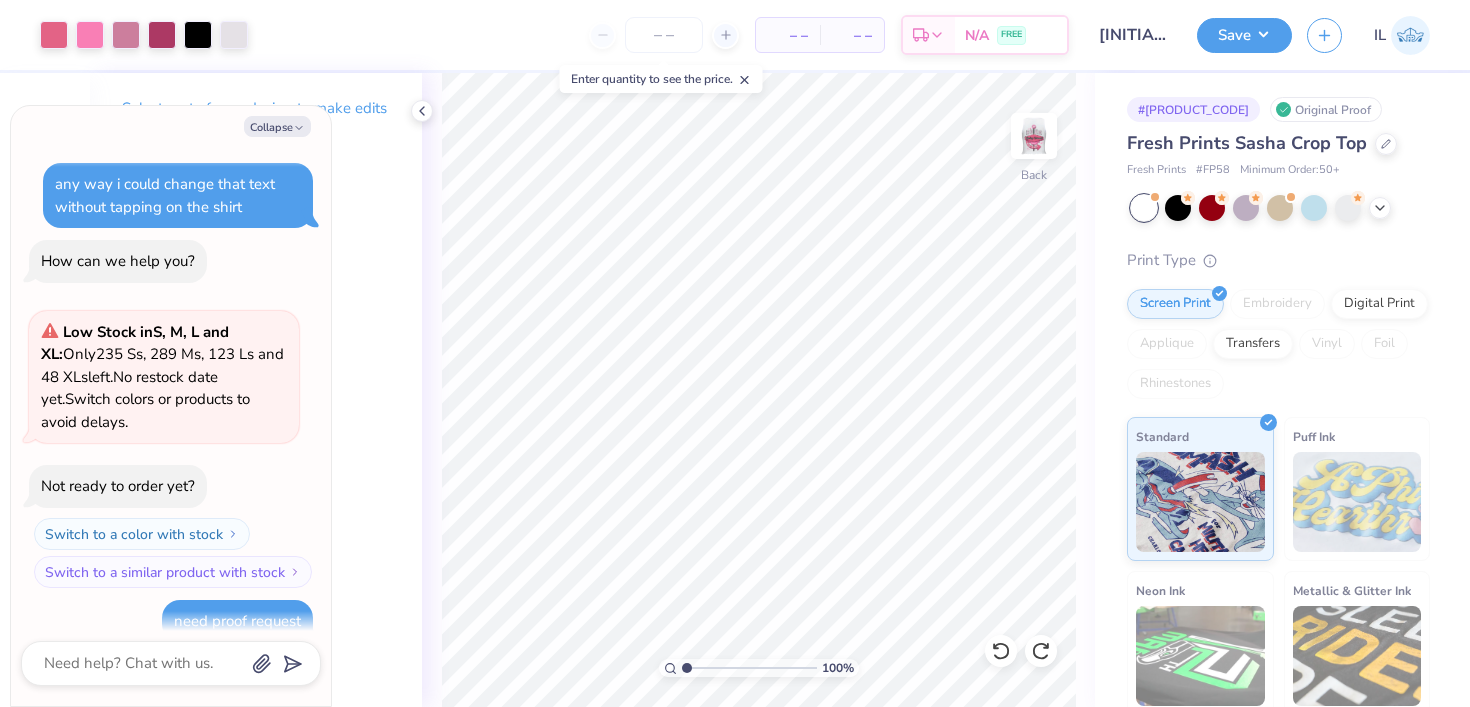 type on "x" 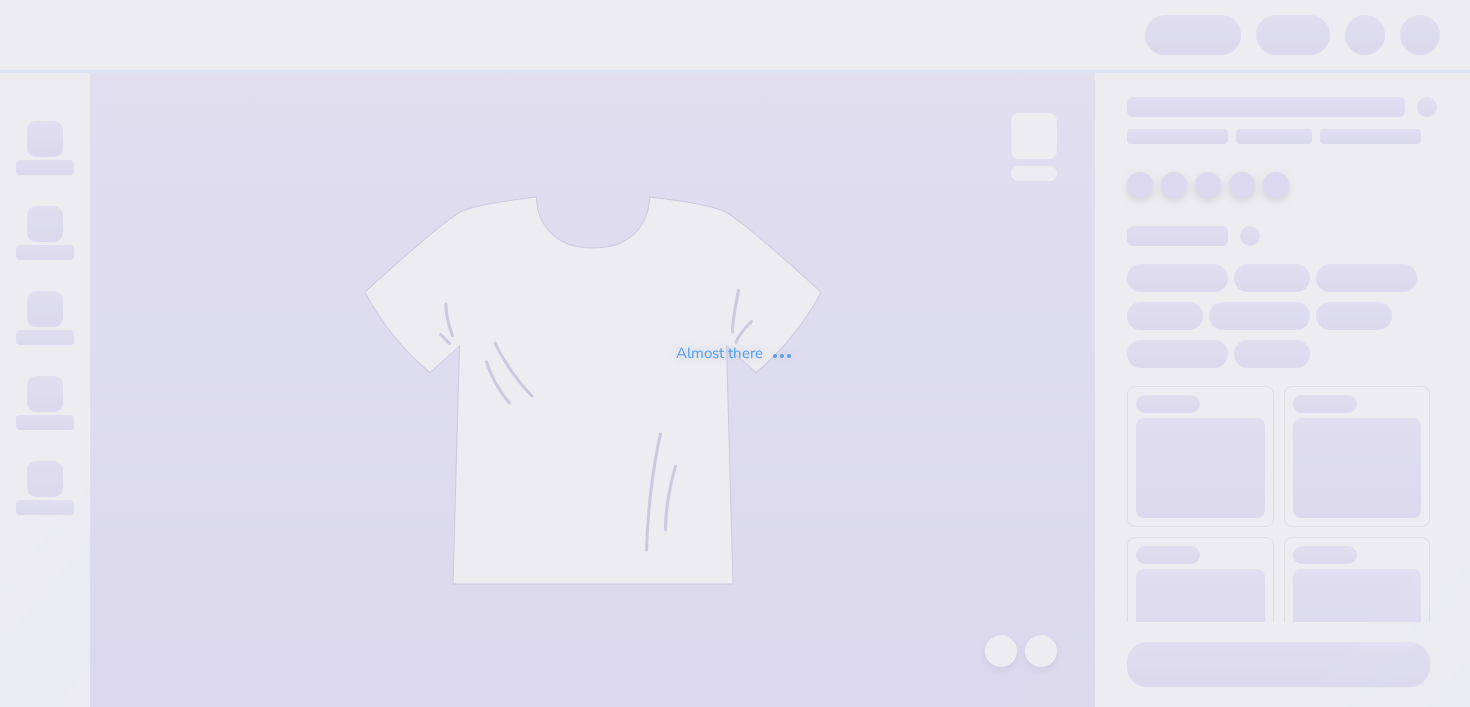 scroll, scrollTop: 0, scrollLeft: 0, axis: both 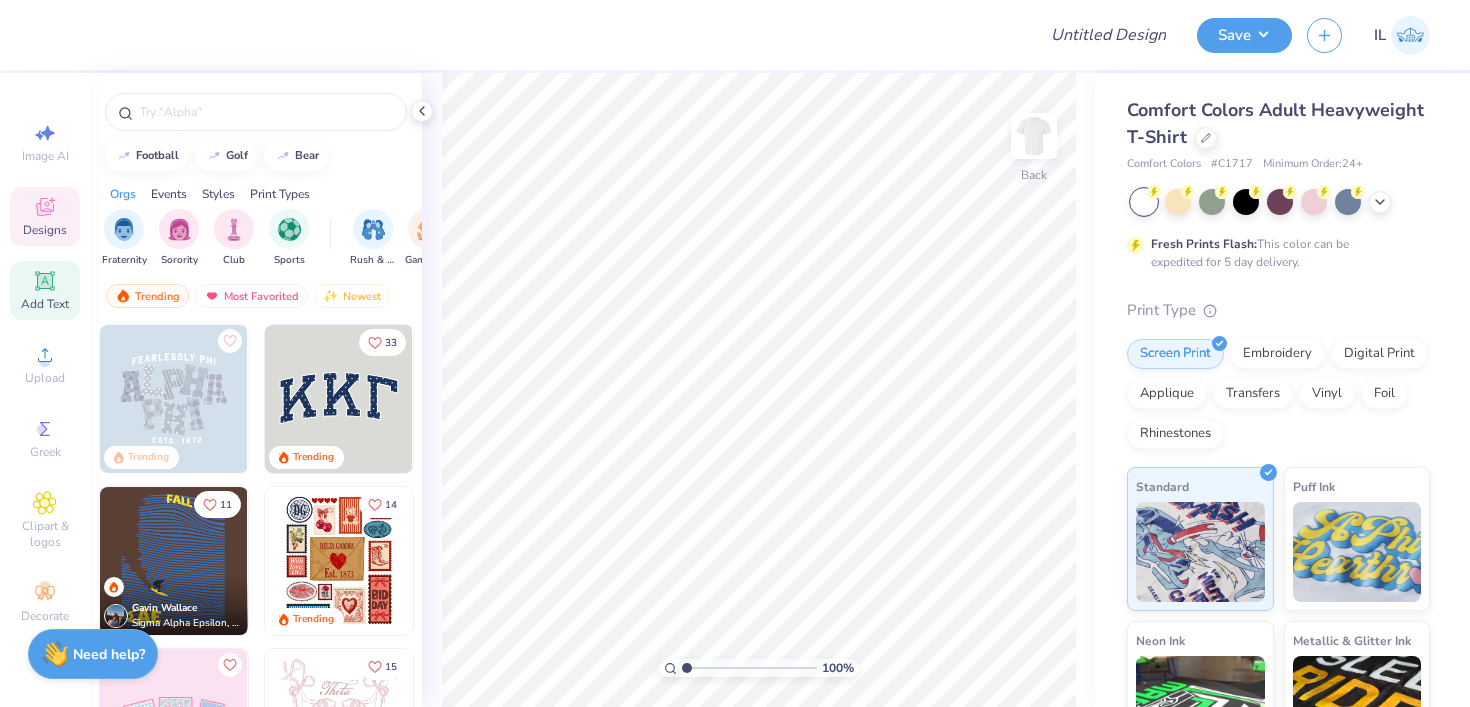 click 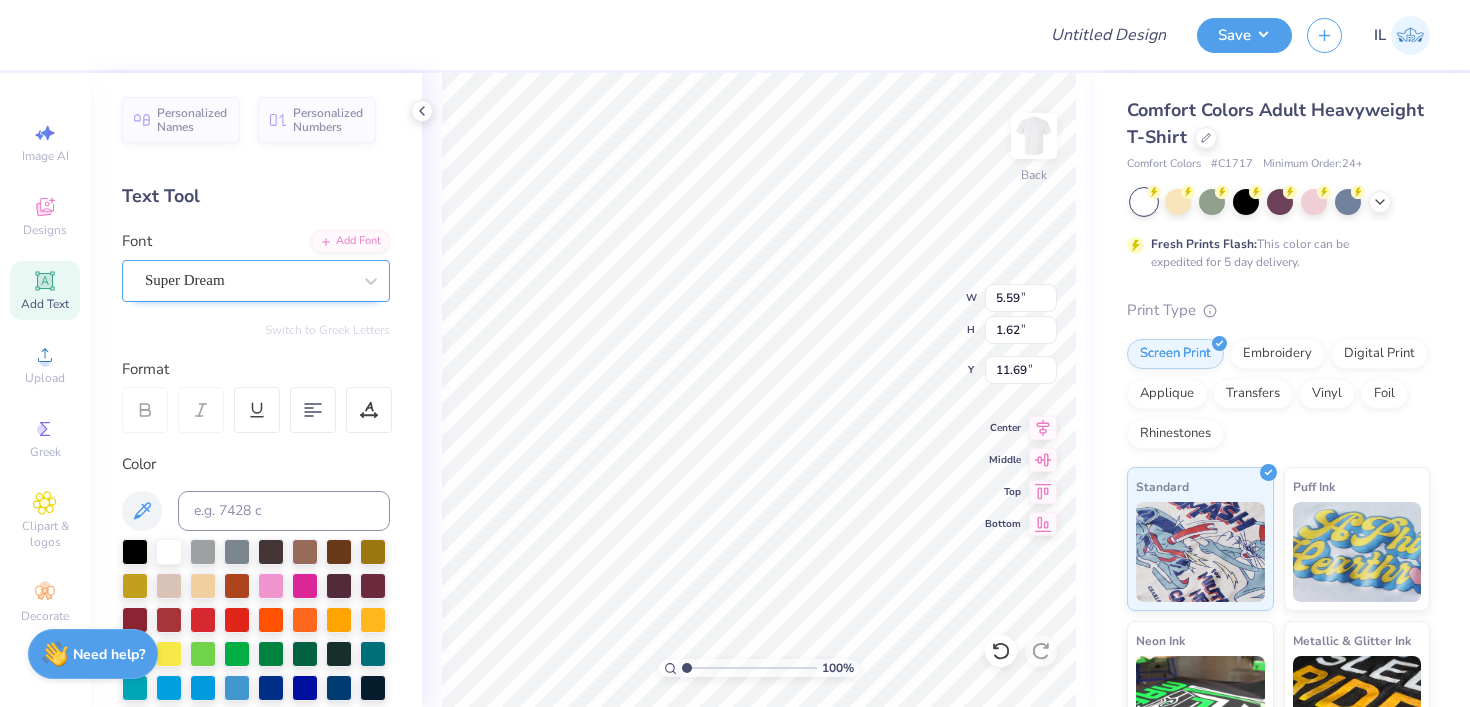 click on "Super Dream" at bounding box center (248, 280) 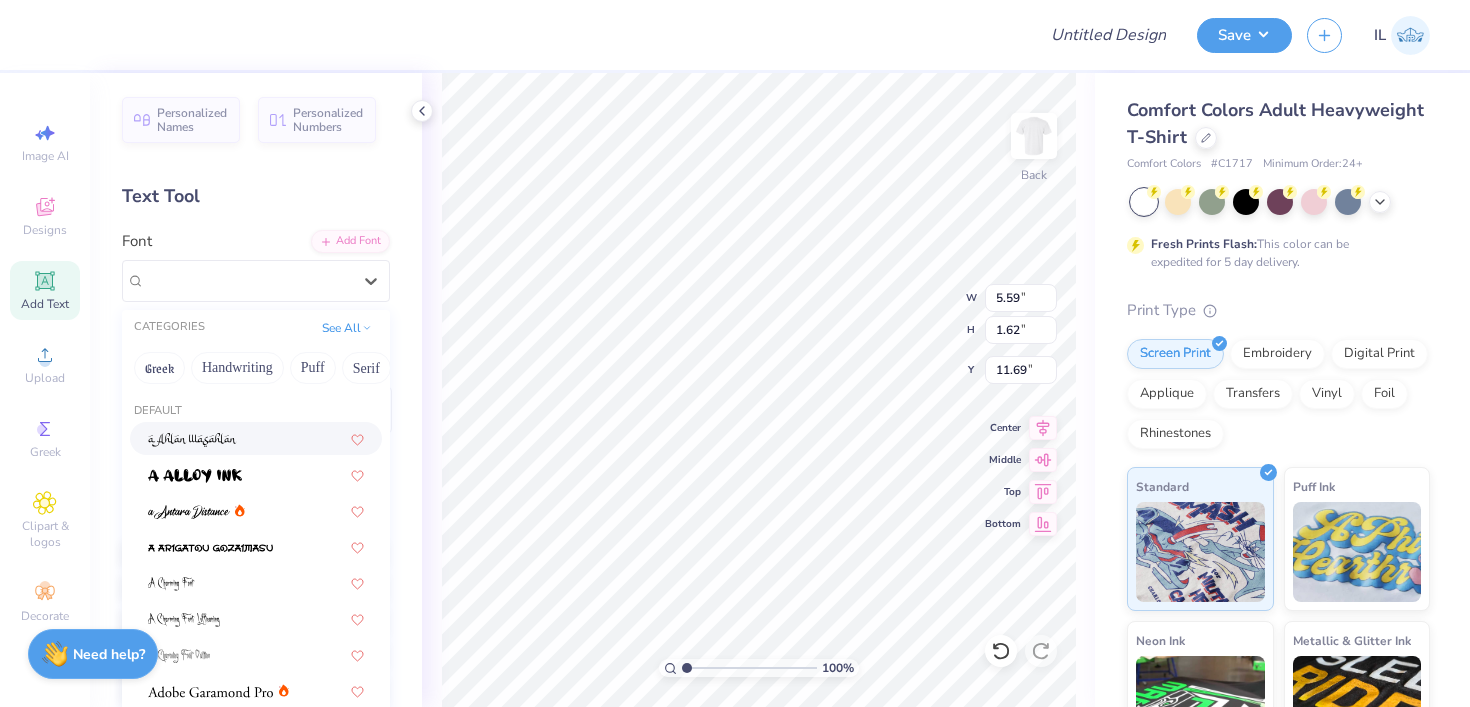 click on "CATEGORIES See All" at bounding box center [256, 328] 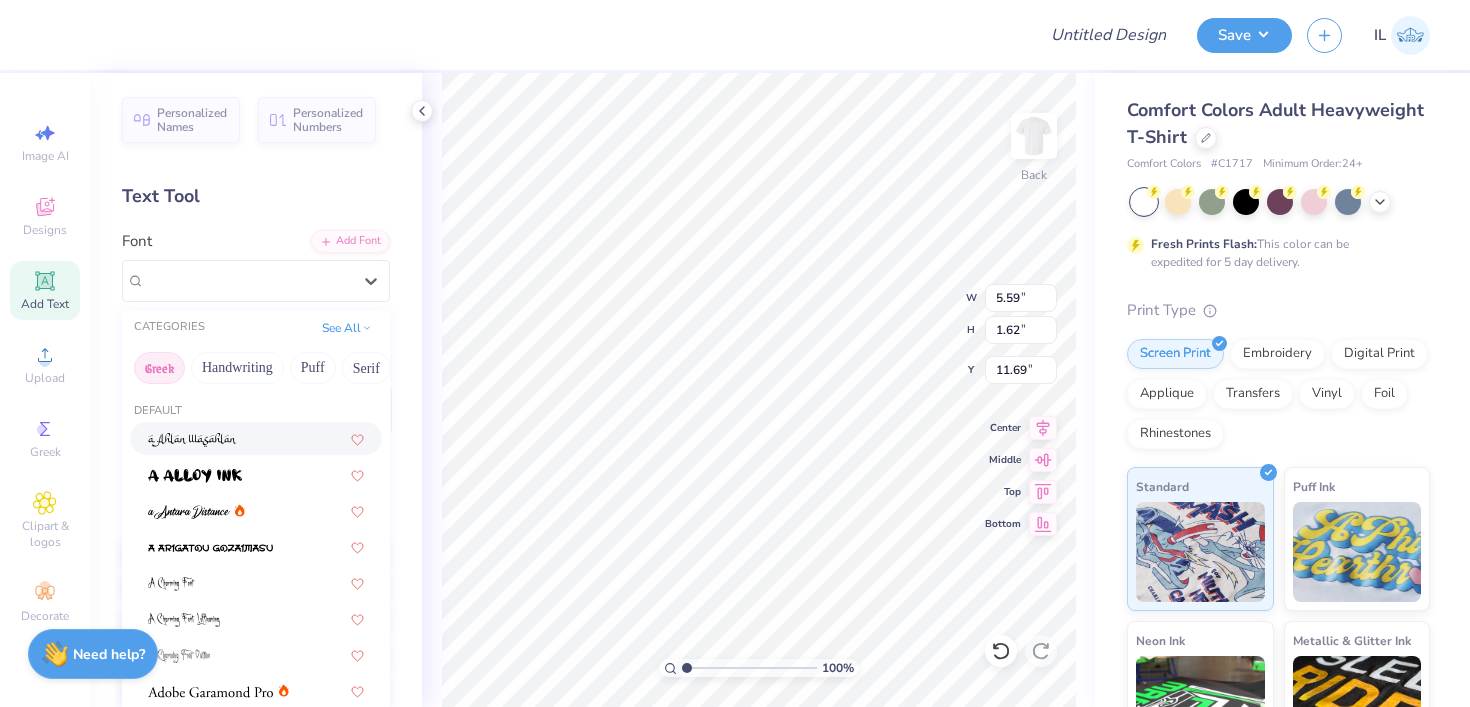 click on "Greek" at bounding box center [159, 368] 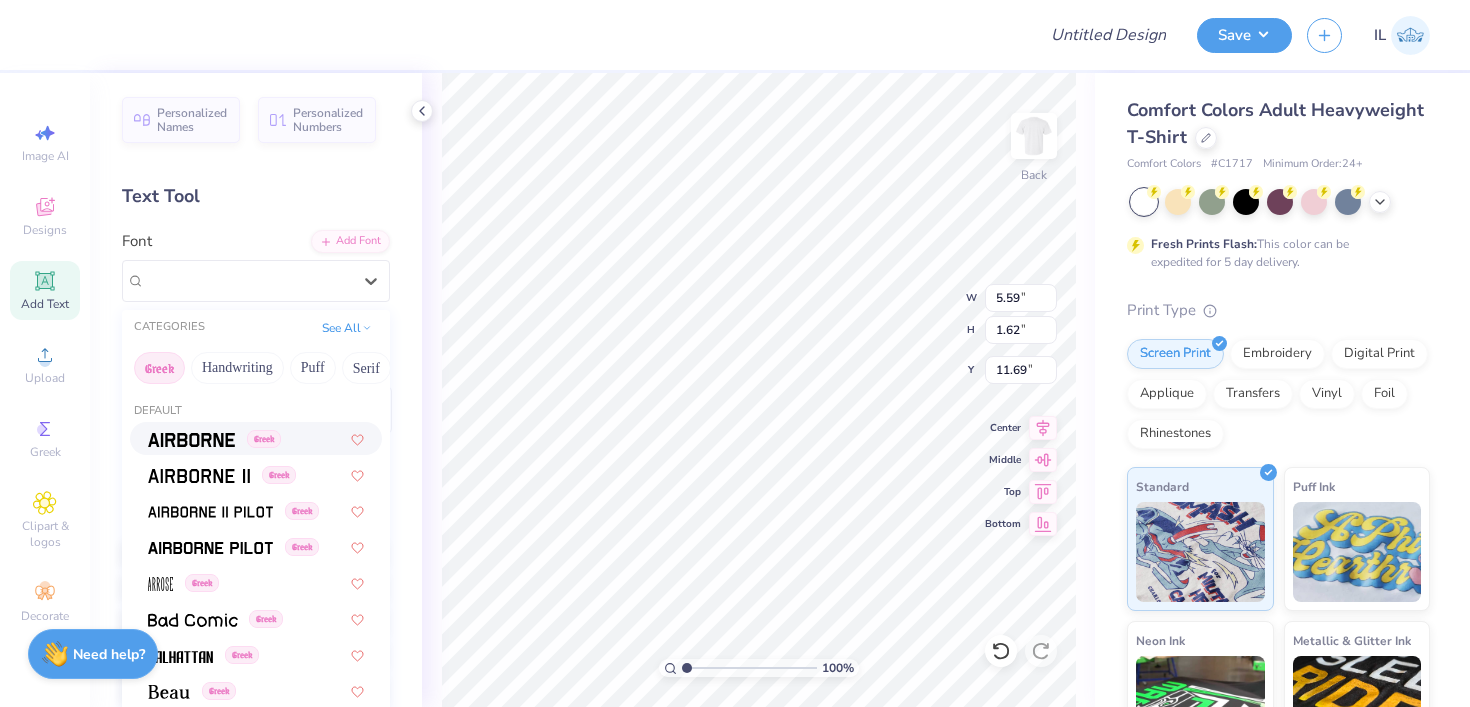 click at bounding box center [191, 440] 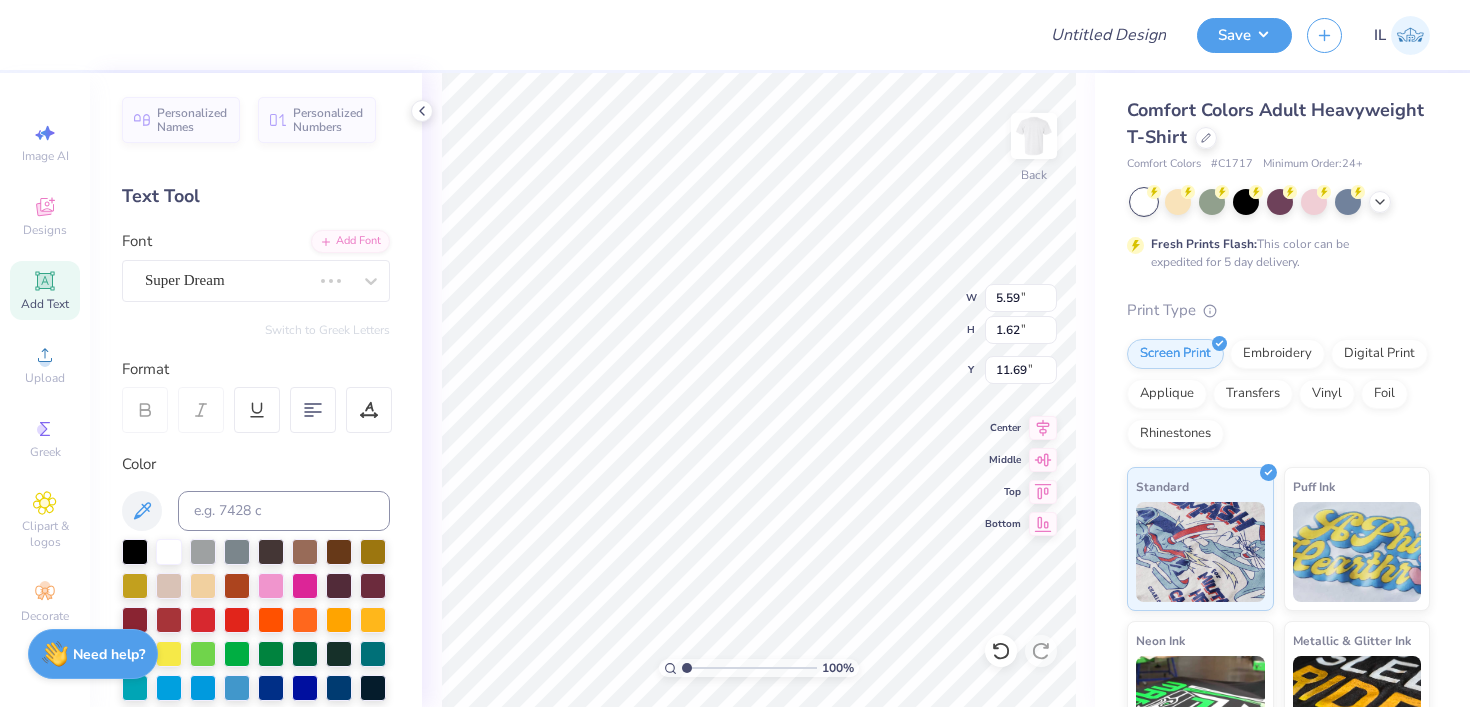 type on "5.35" 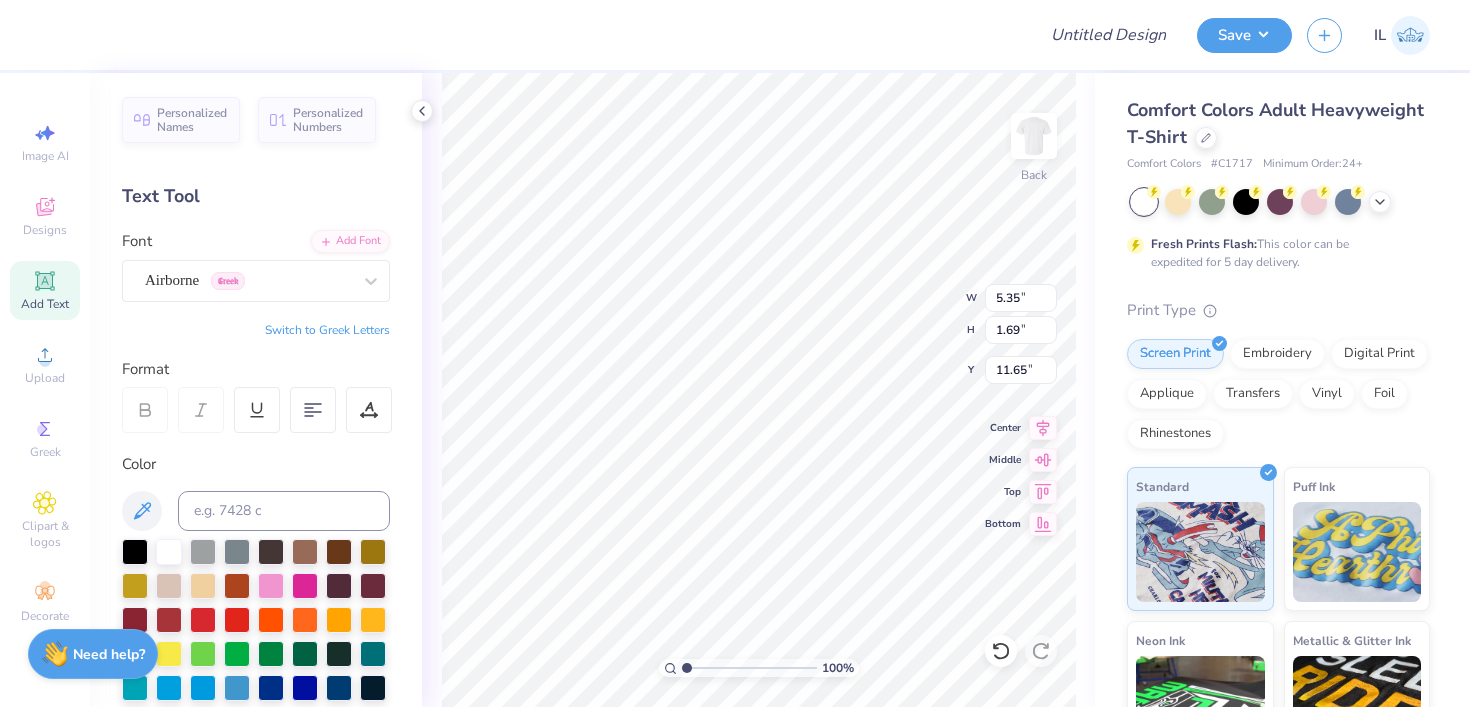 scroll, scrollTop: 0, scrollLeft: 0, axis: both 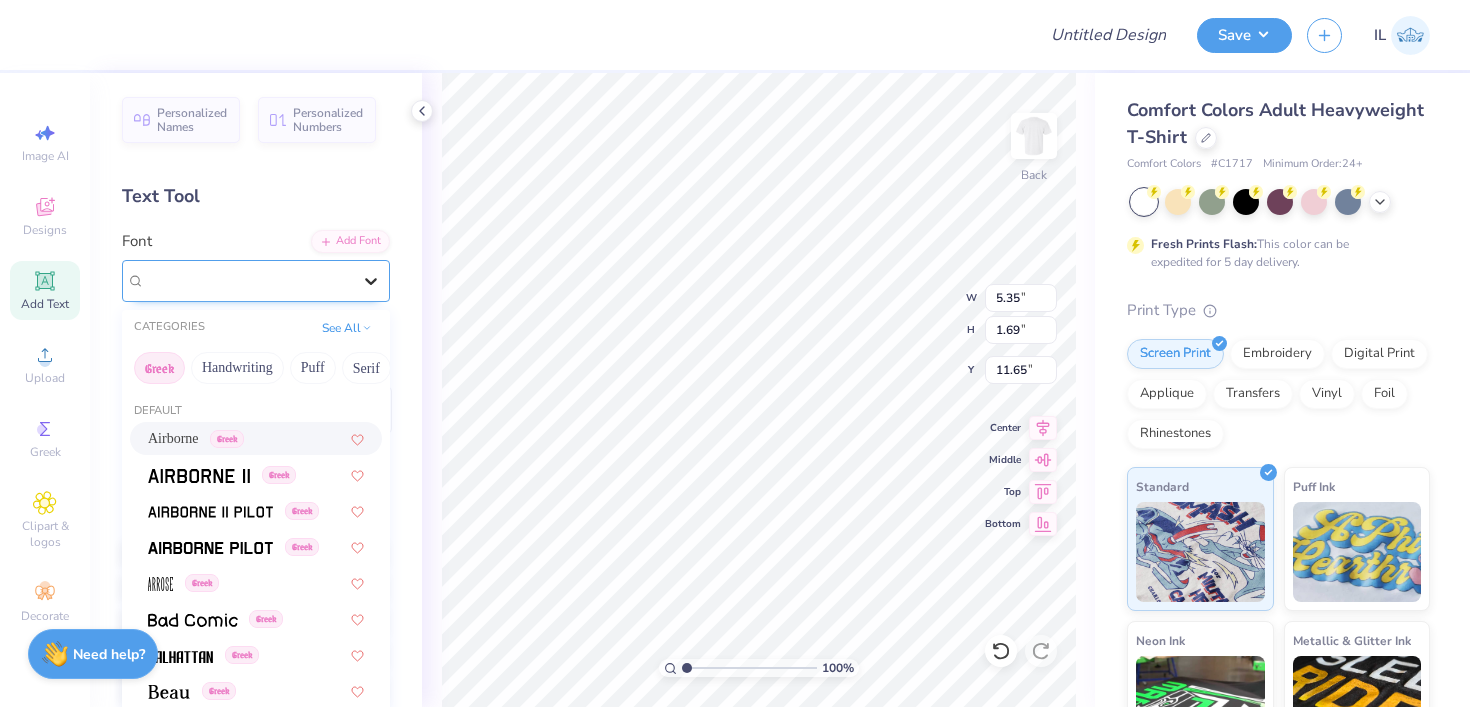 click at bounding box center (371, 281) 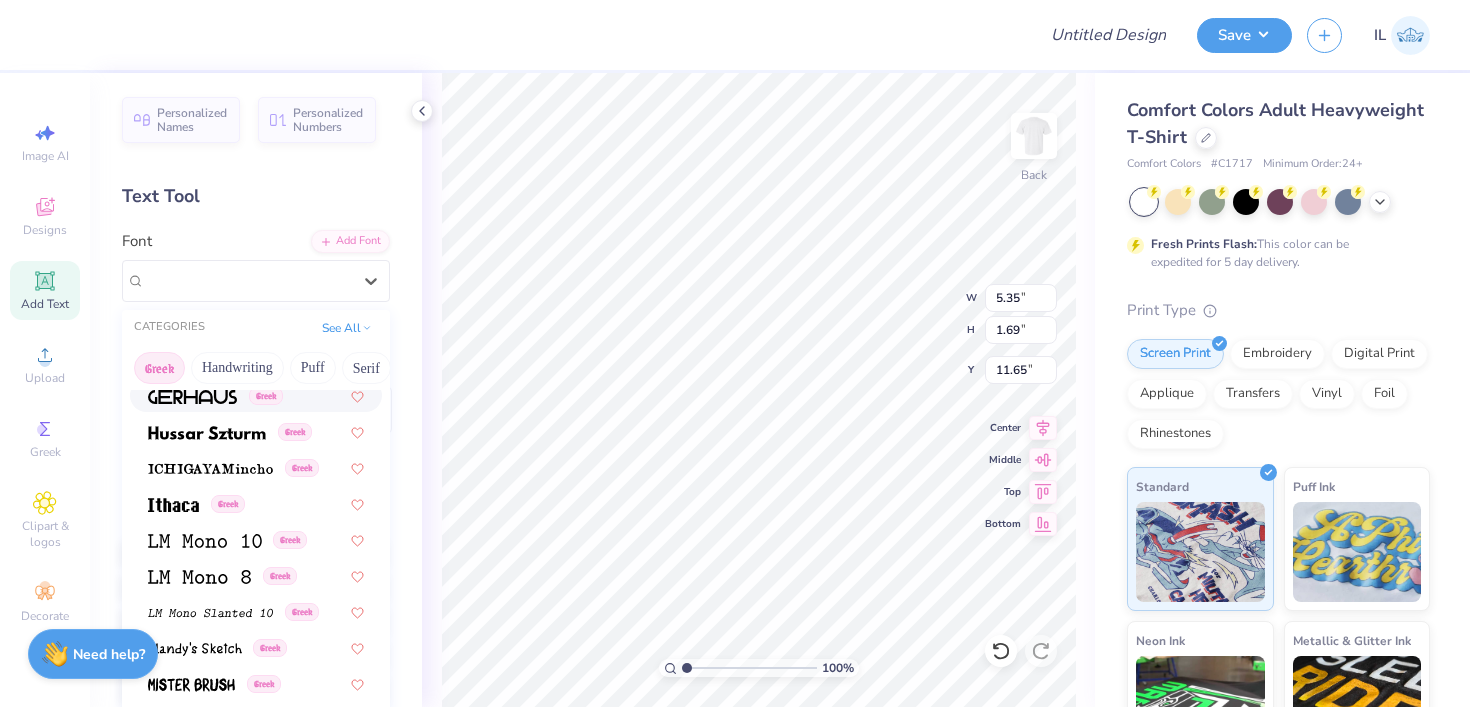 scroll, scrollTop: 900, scrollLeft: 0, axis: vertical 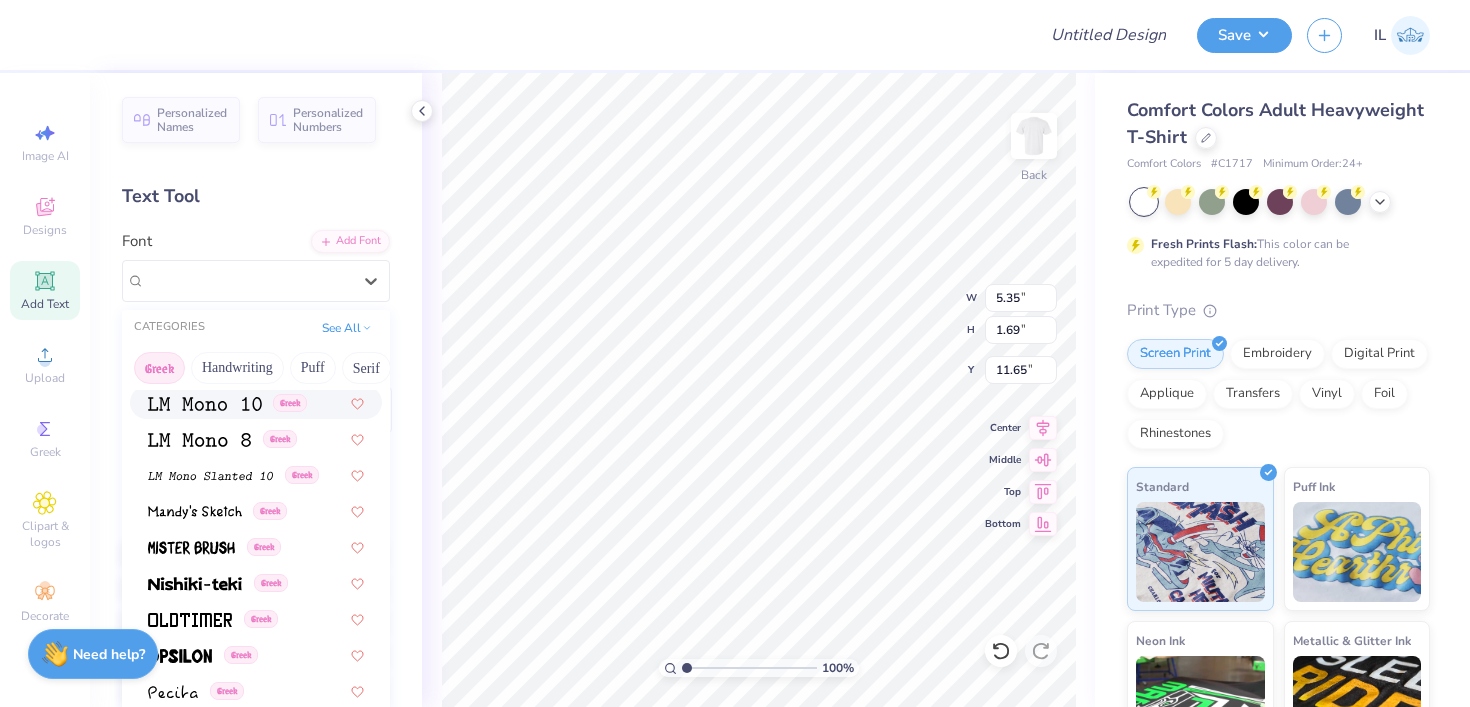 click on "Greek" at bounding box center (159, 368) 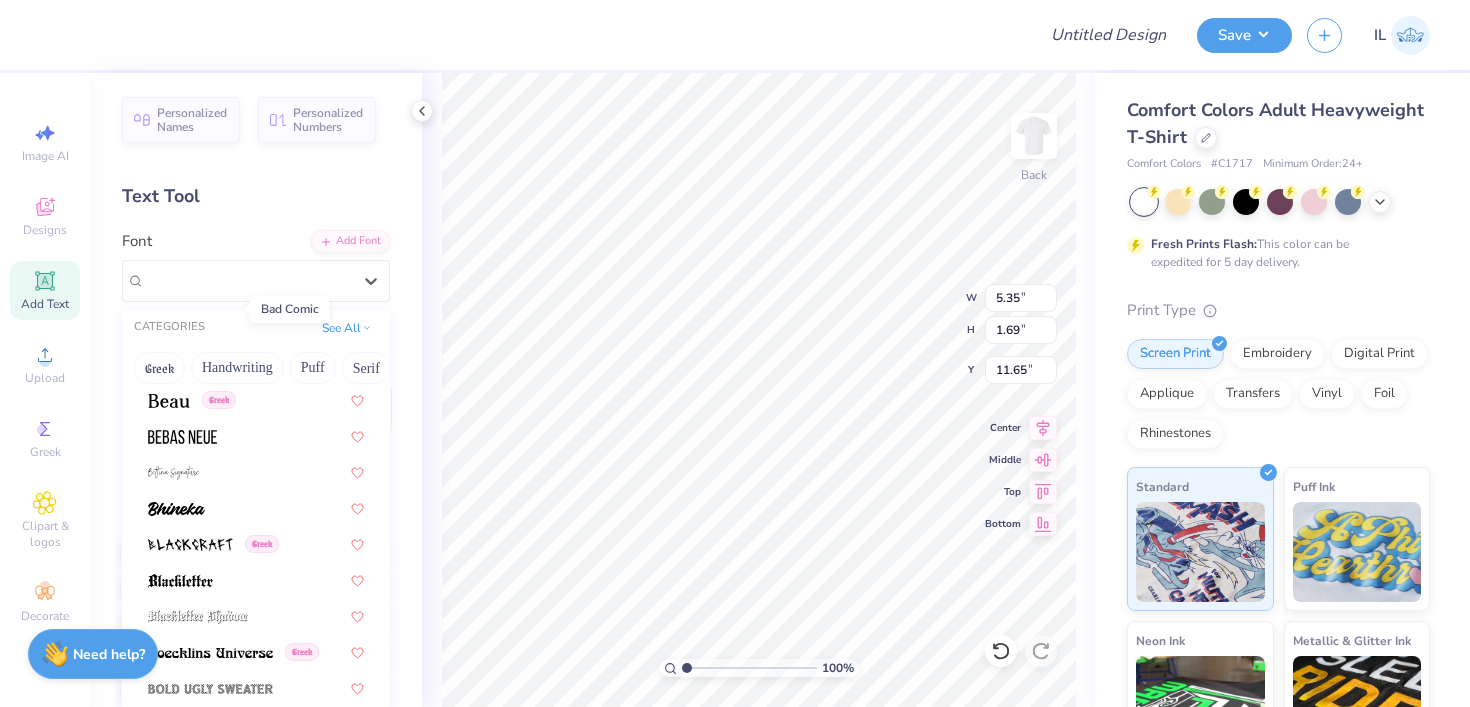 scroll, scrollTop: 1060, scrollLeft: 0, axis: vertical 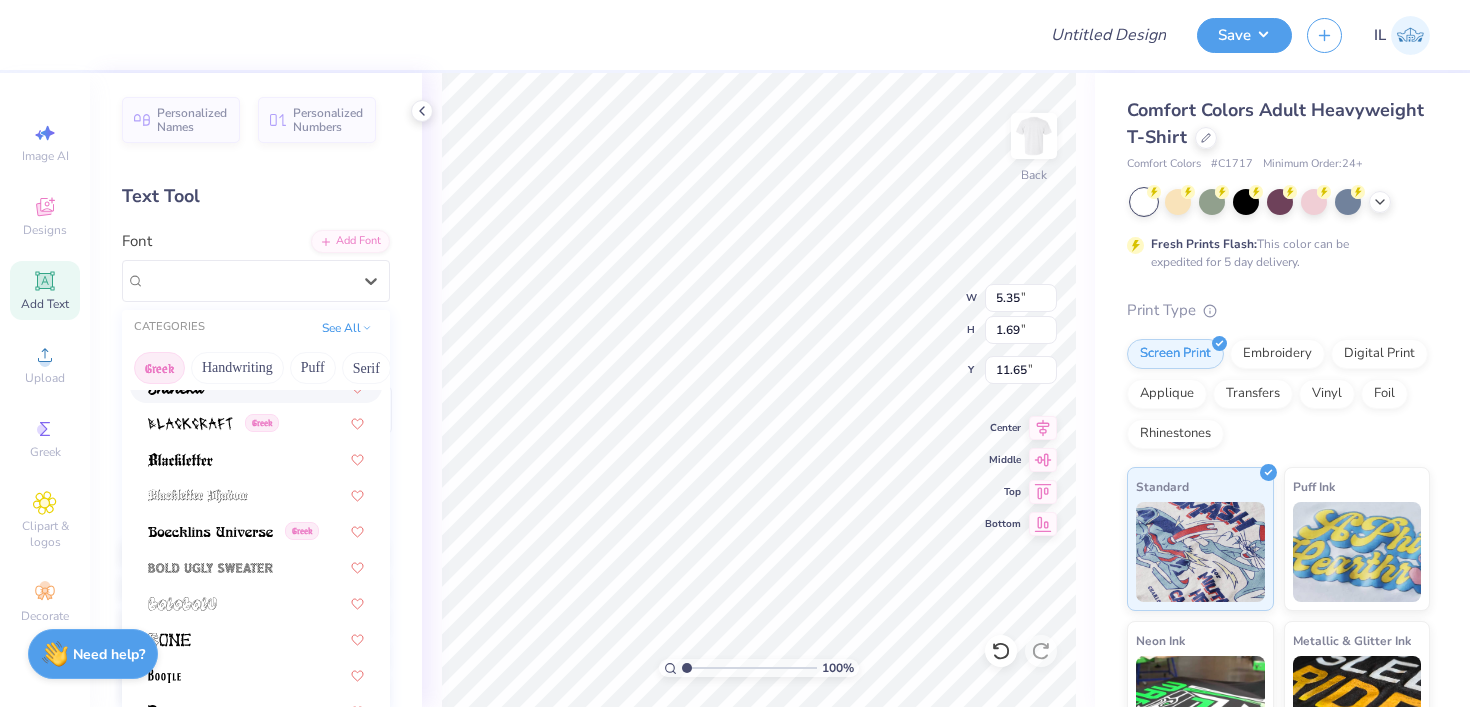 click on "Greek" at bounding box center [159, 368] 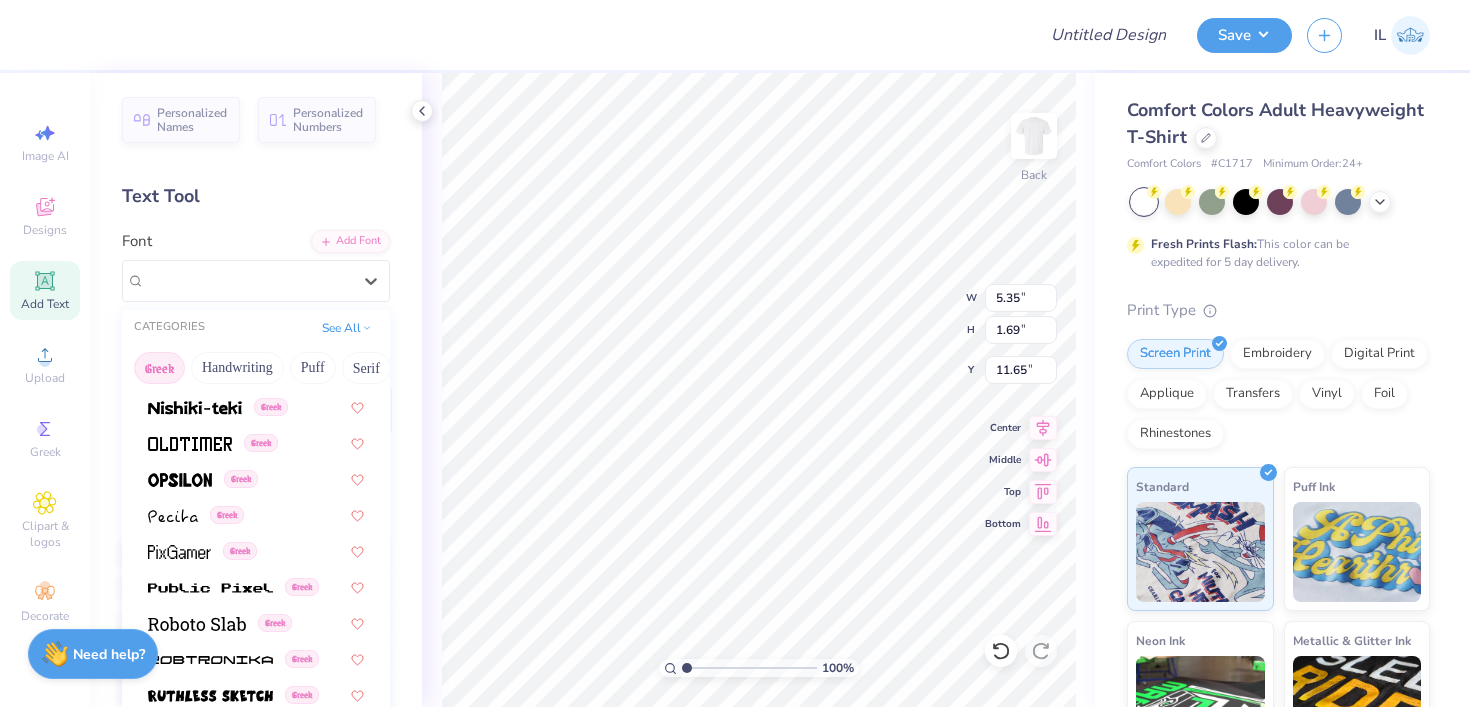 scroll, scrollTop: 1210, scrollLeft: 0, axis: vertical 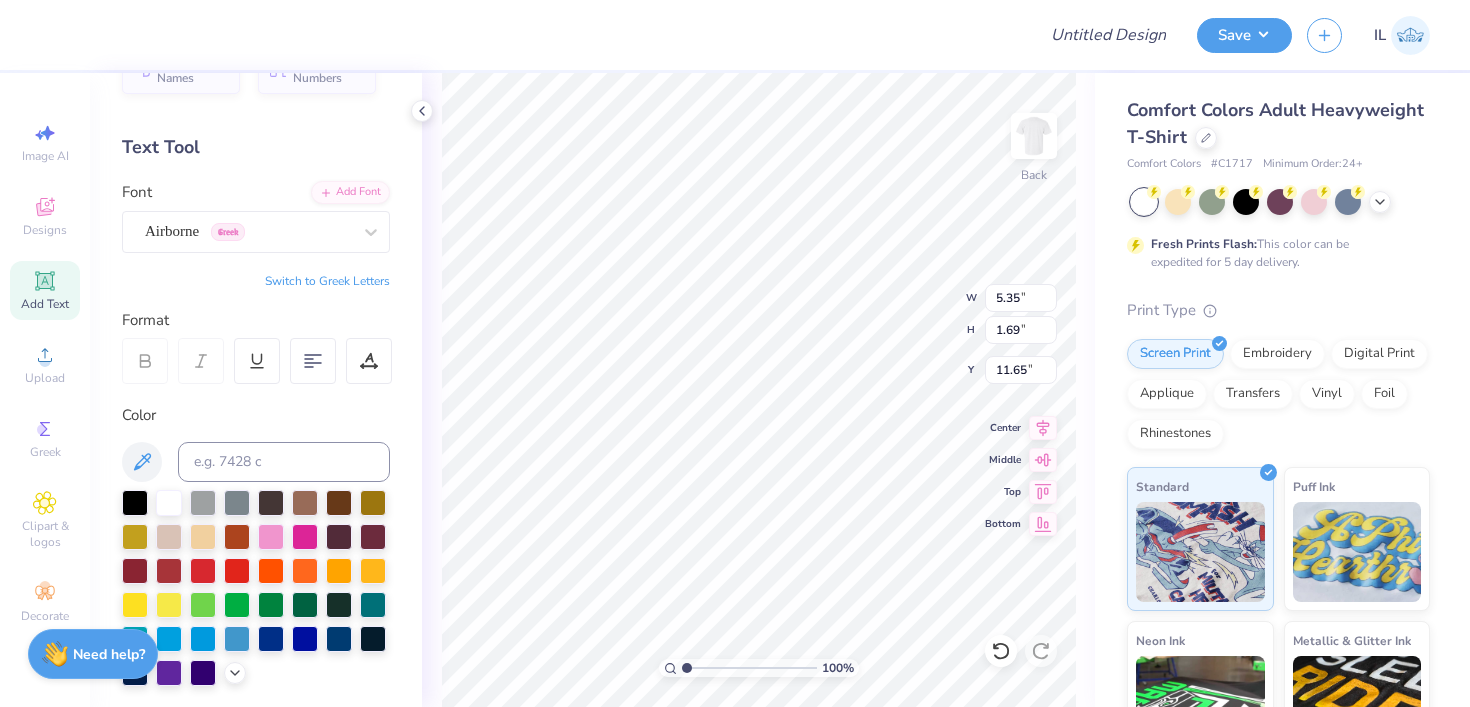 paste 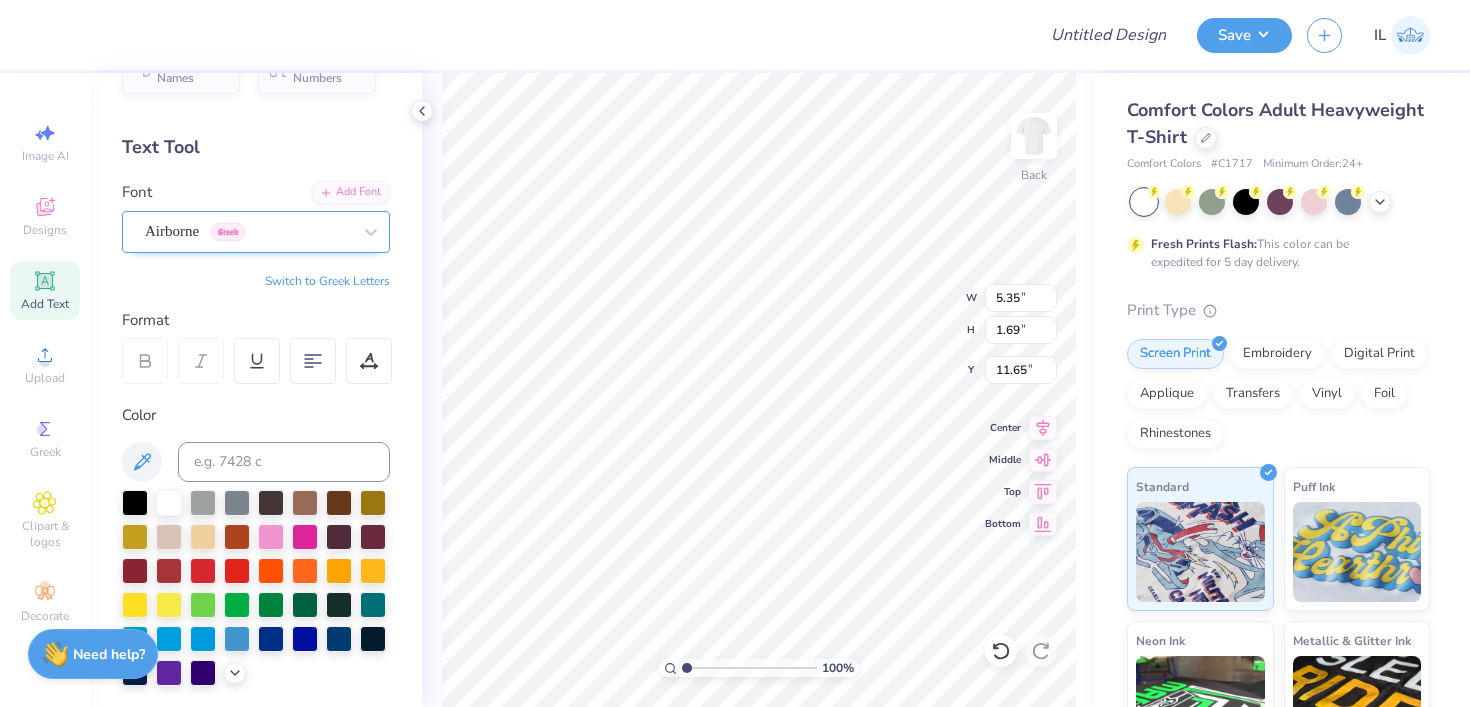 type on "D S T" 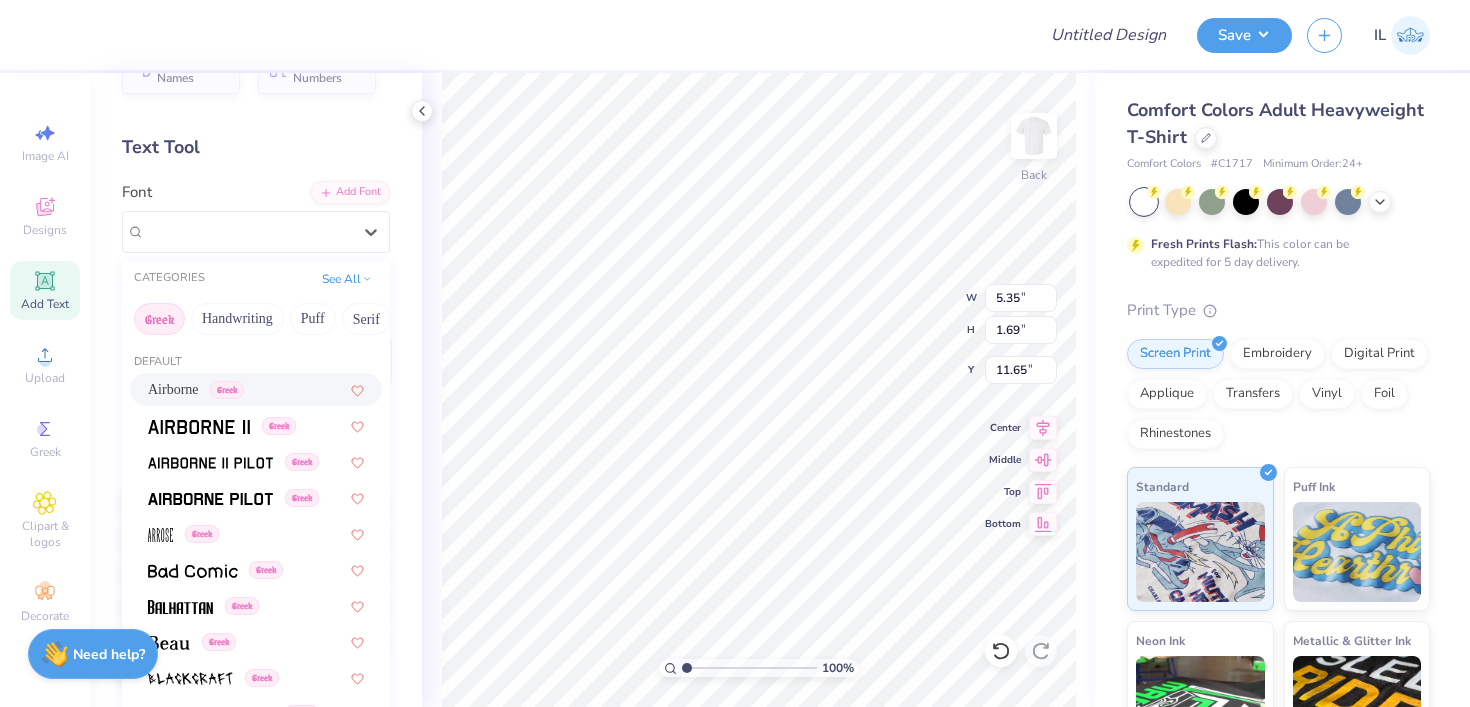 click on "Greek" at bounding box center [159, 319] 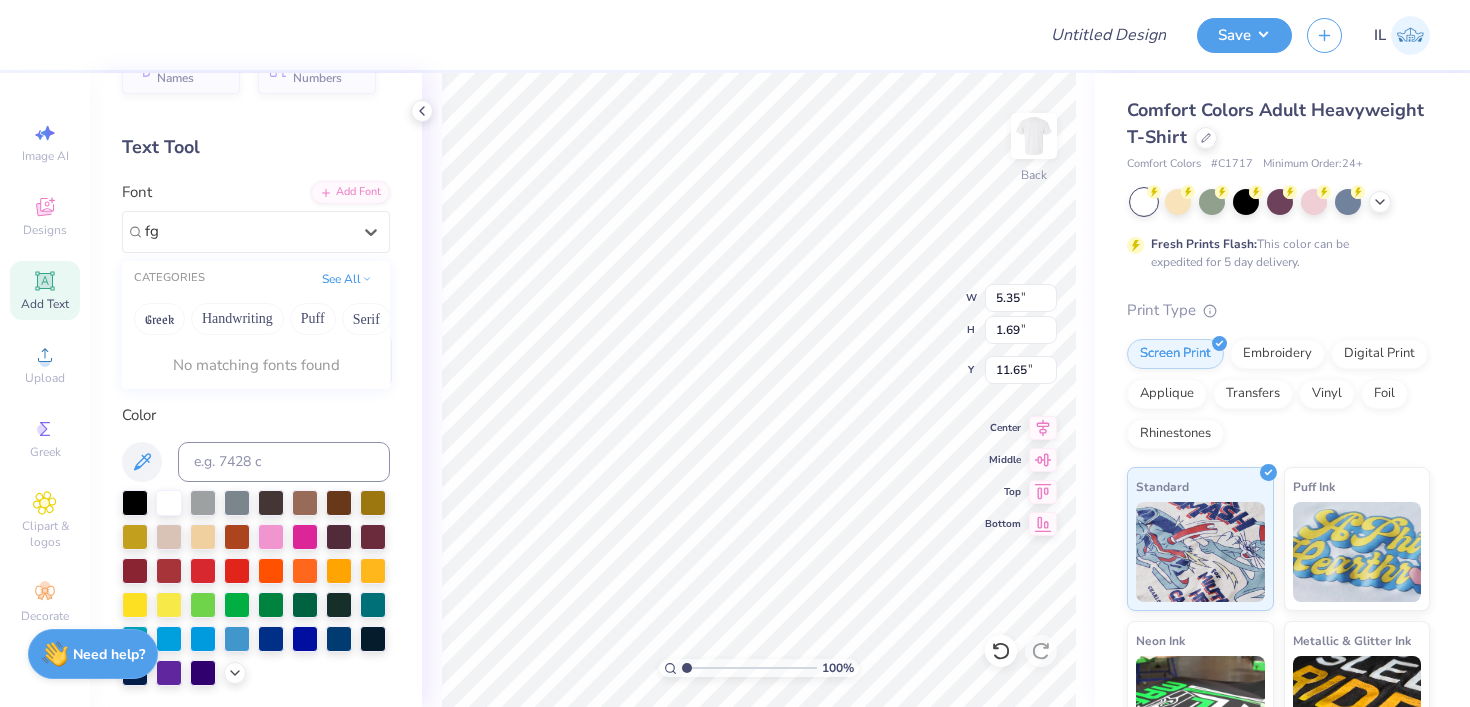 type on "f" 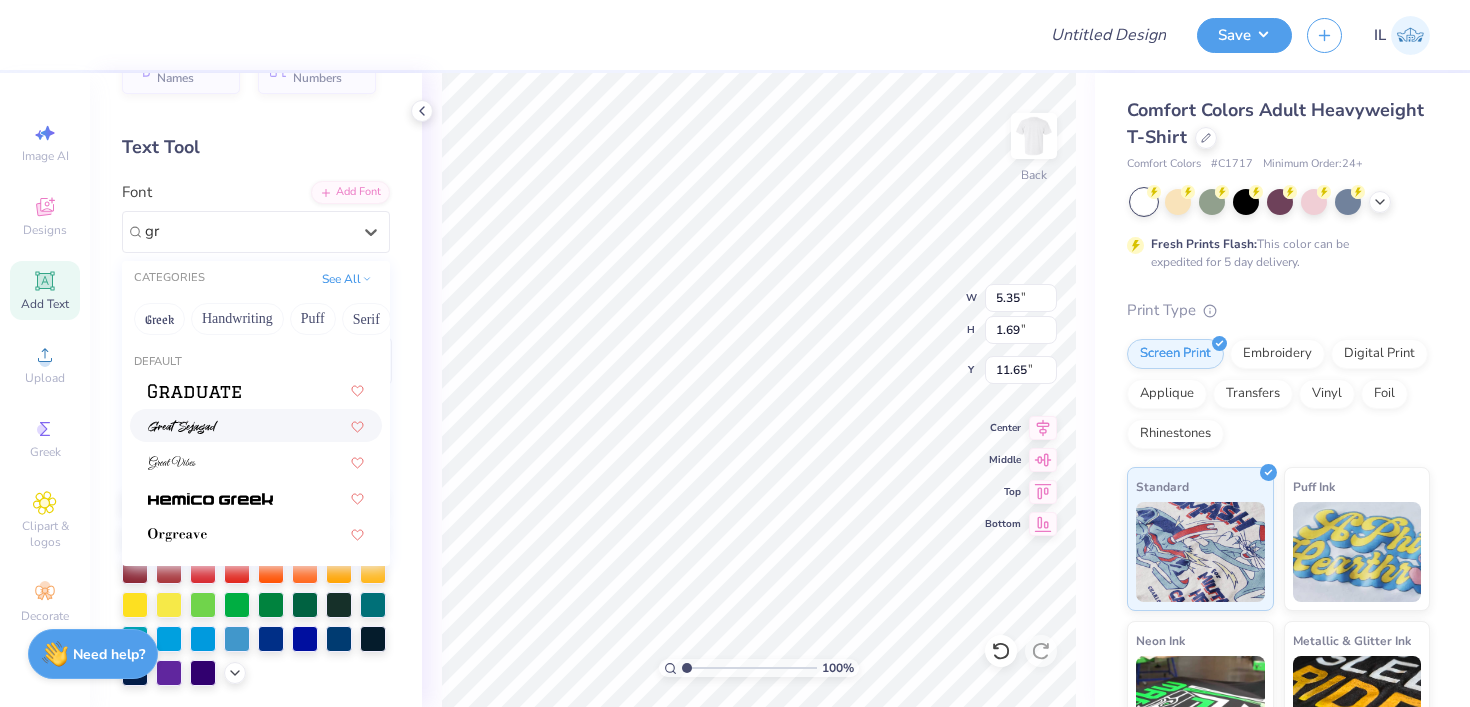 type on "g" 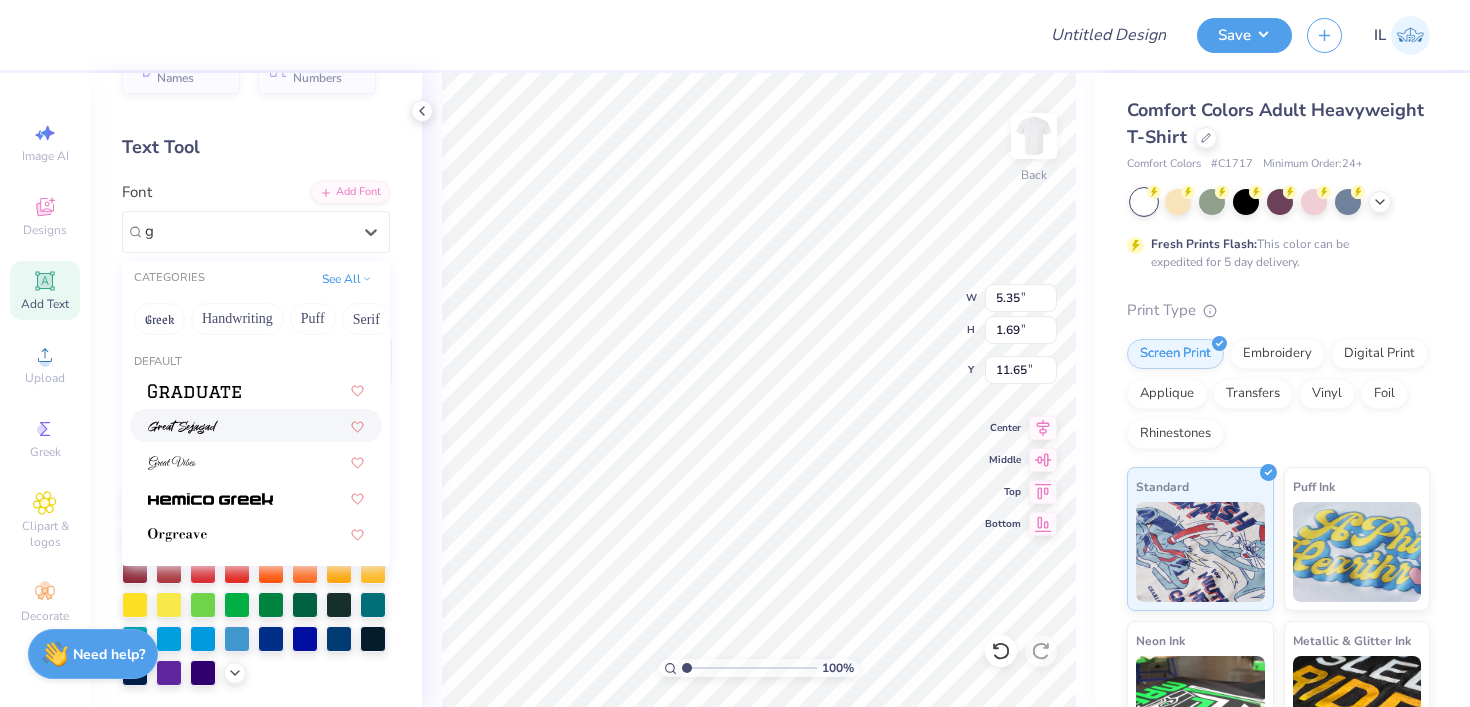 type 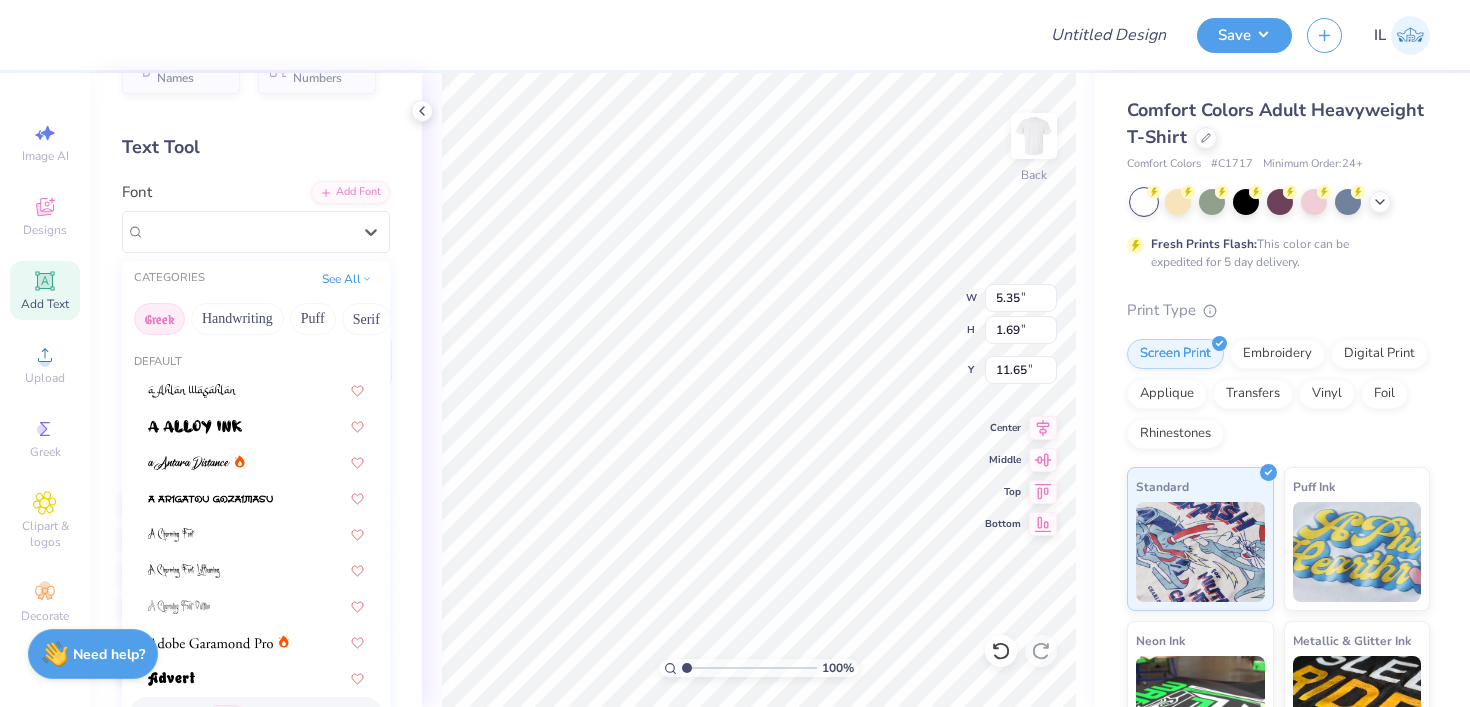 click on "Greek" at bounding box center (159, 319) 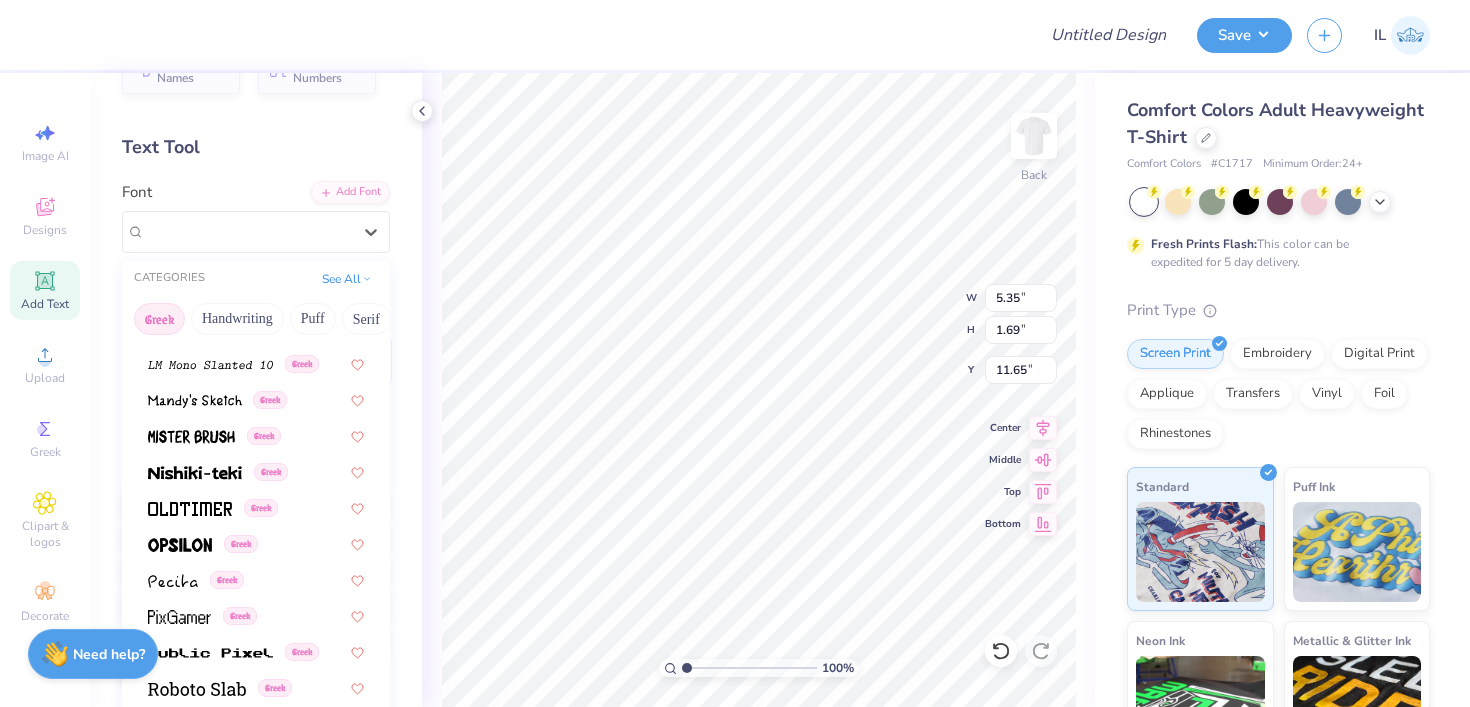 scroll, scrollTop: 1210, scrollLeft: 0, axis: vertical 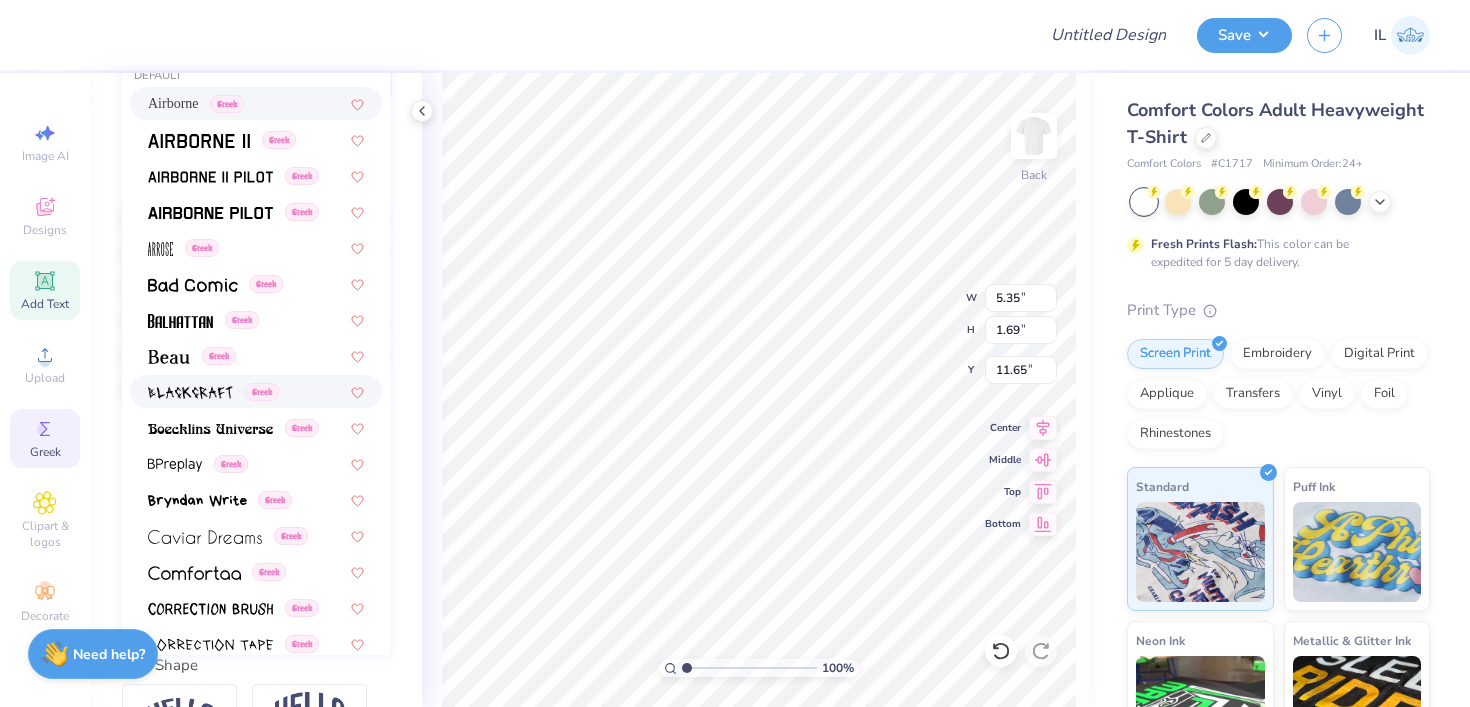 click on "Greek" at bounding box center (45, 438) 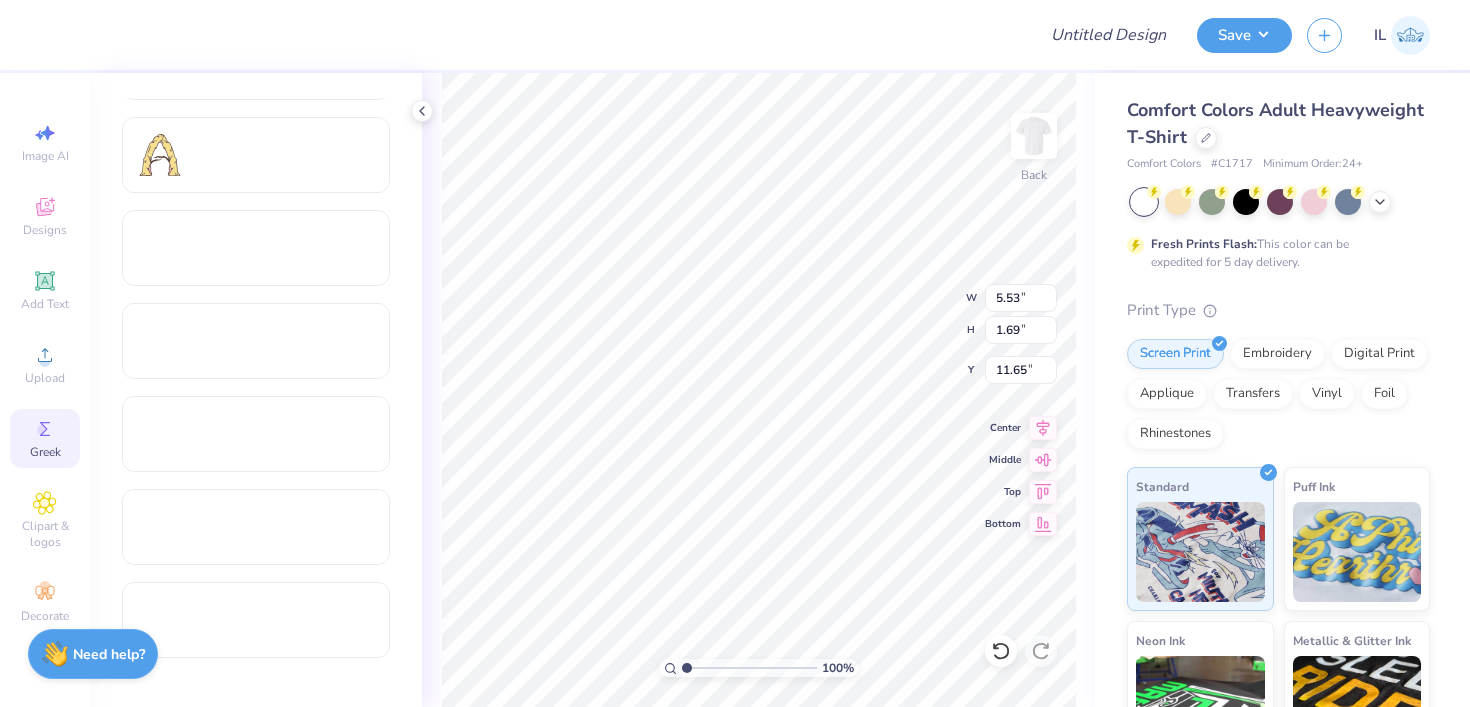 scroll, scrollTop: 2370, scrollLeft: 0, axis: vertical 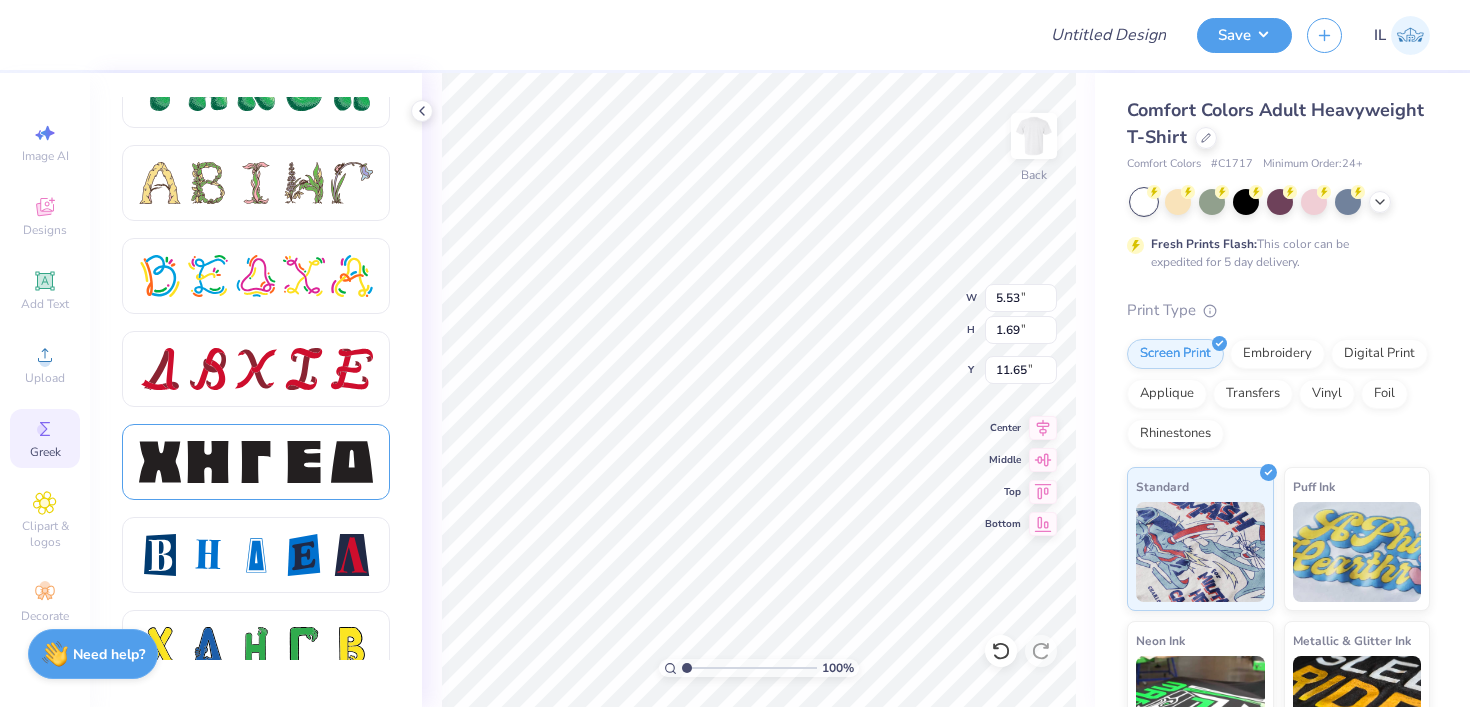 click at bounding box center [256, 462] 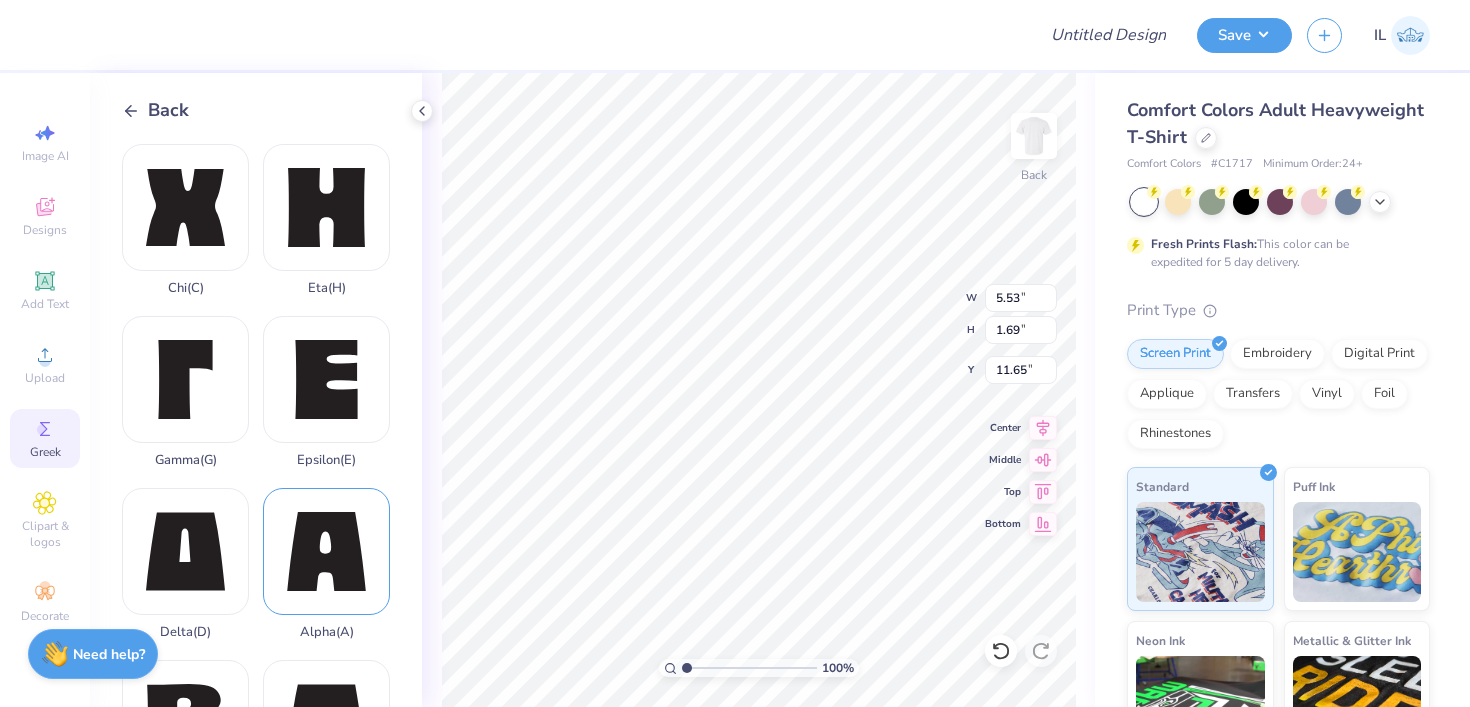 scroll, scrollTop: 42, scrollLeft: 0, axis: vertical 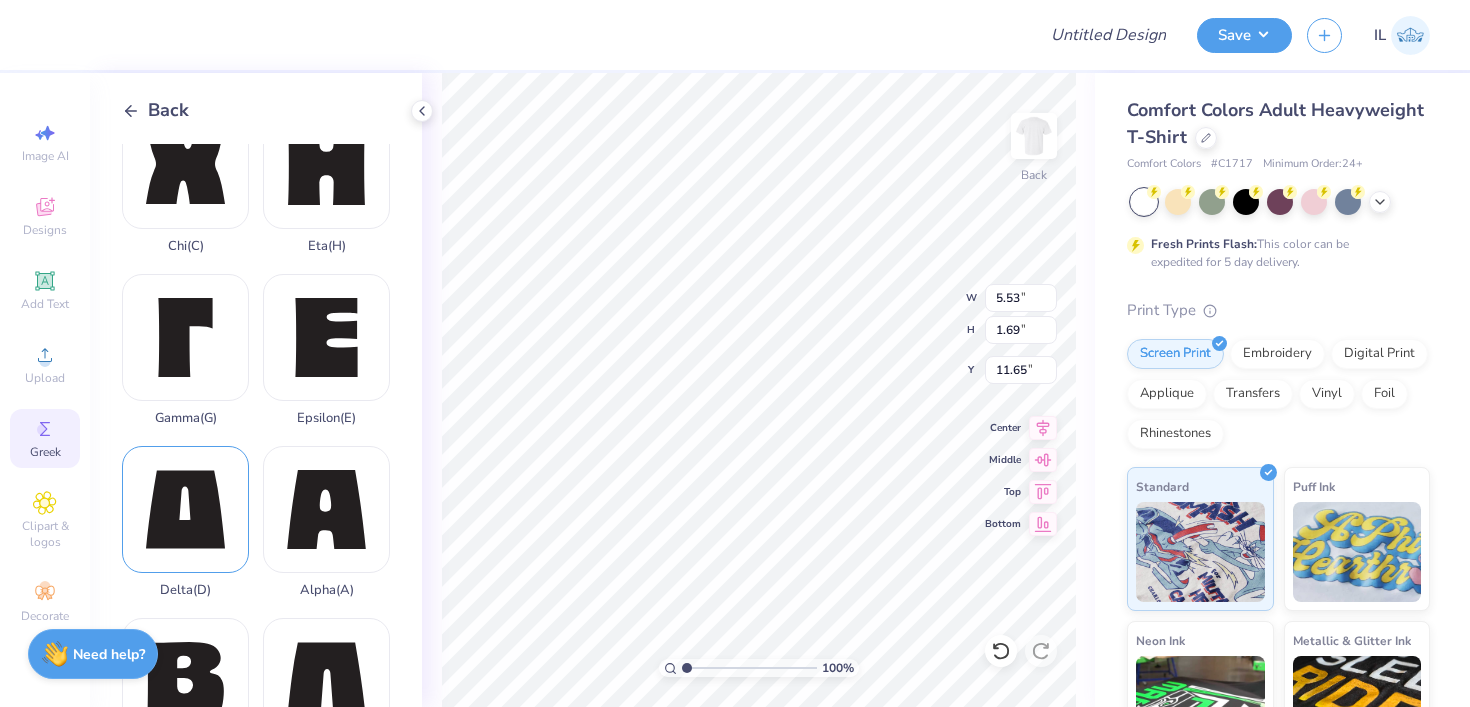 click on "Delta  ( D )" at bounding box center [185, 522] 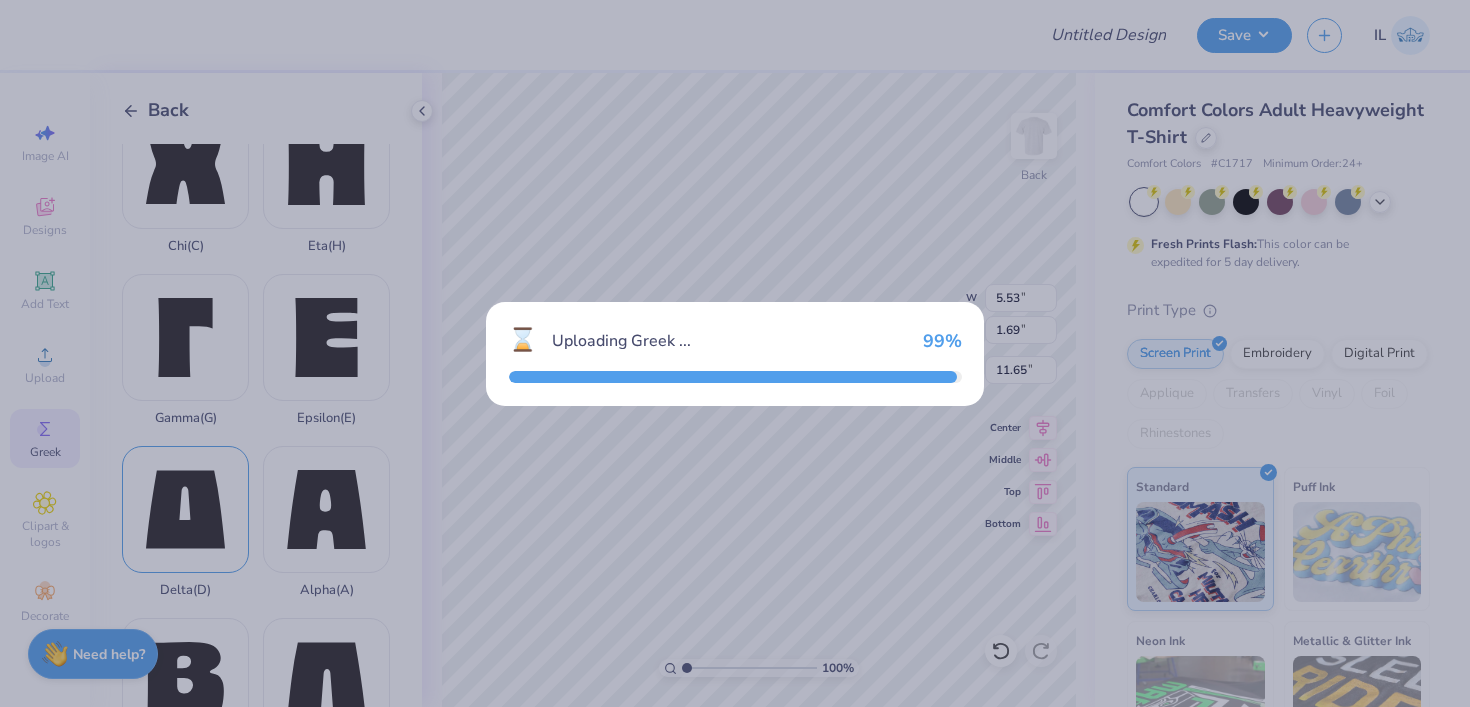 type on "3.19" 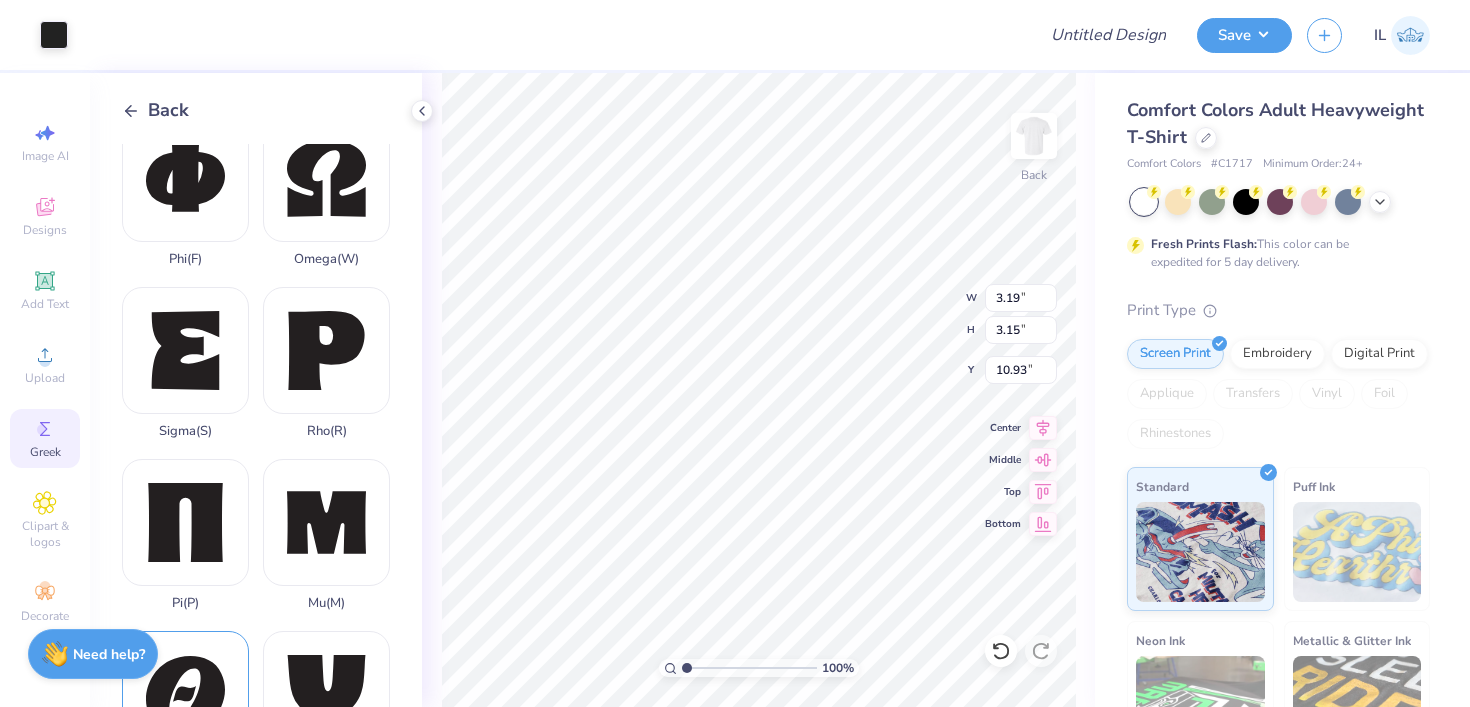 scroll, scrollTop: 1209, scrollLeft: 0, axis: vertical 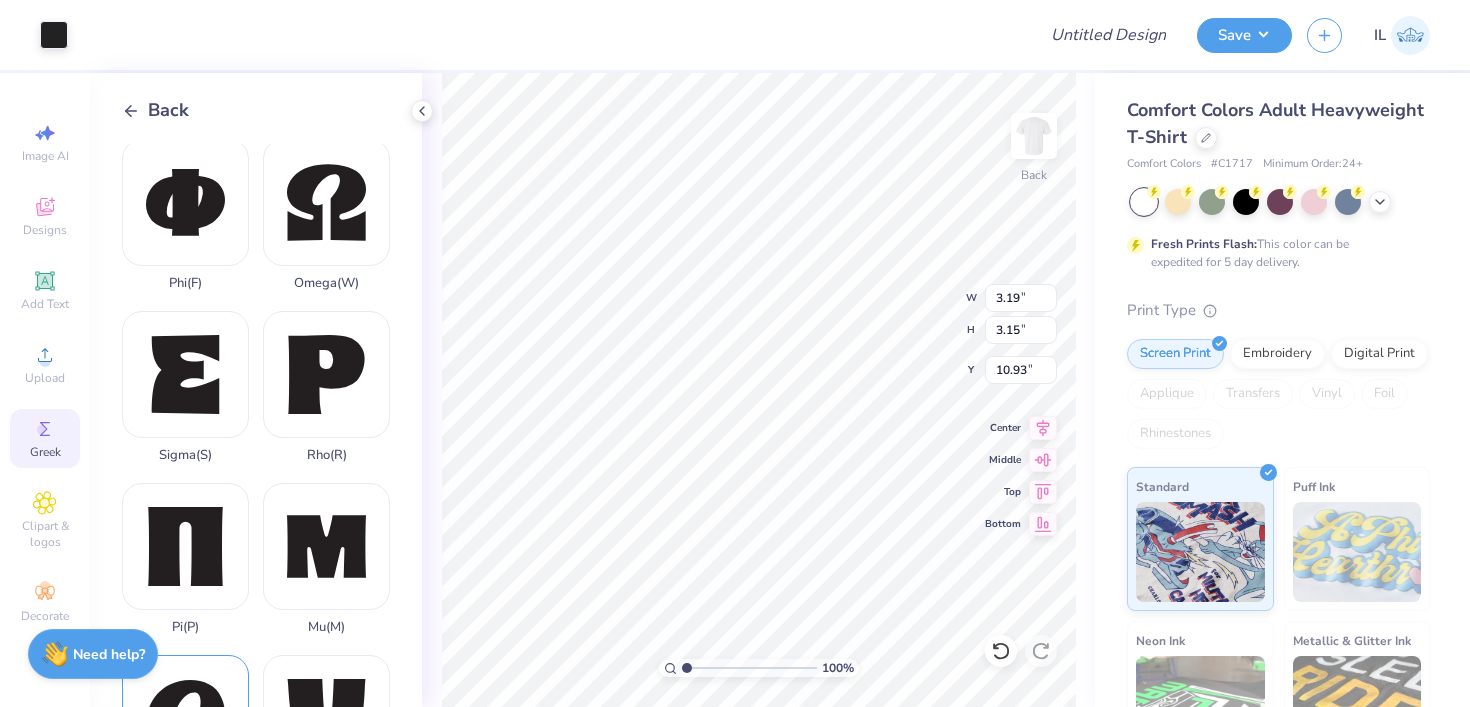 click on "Sigma  ( S )" at bounding box center [185, 387] 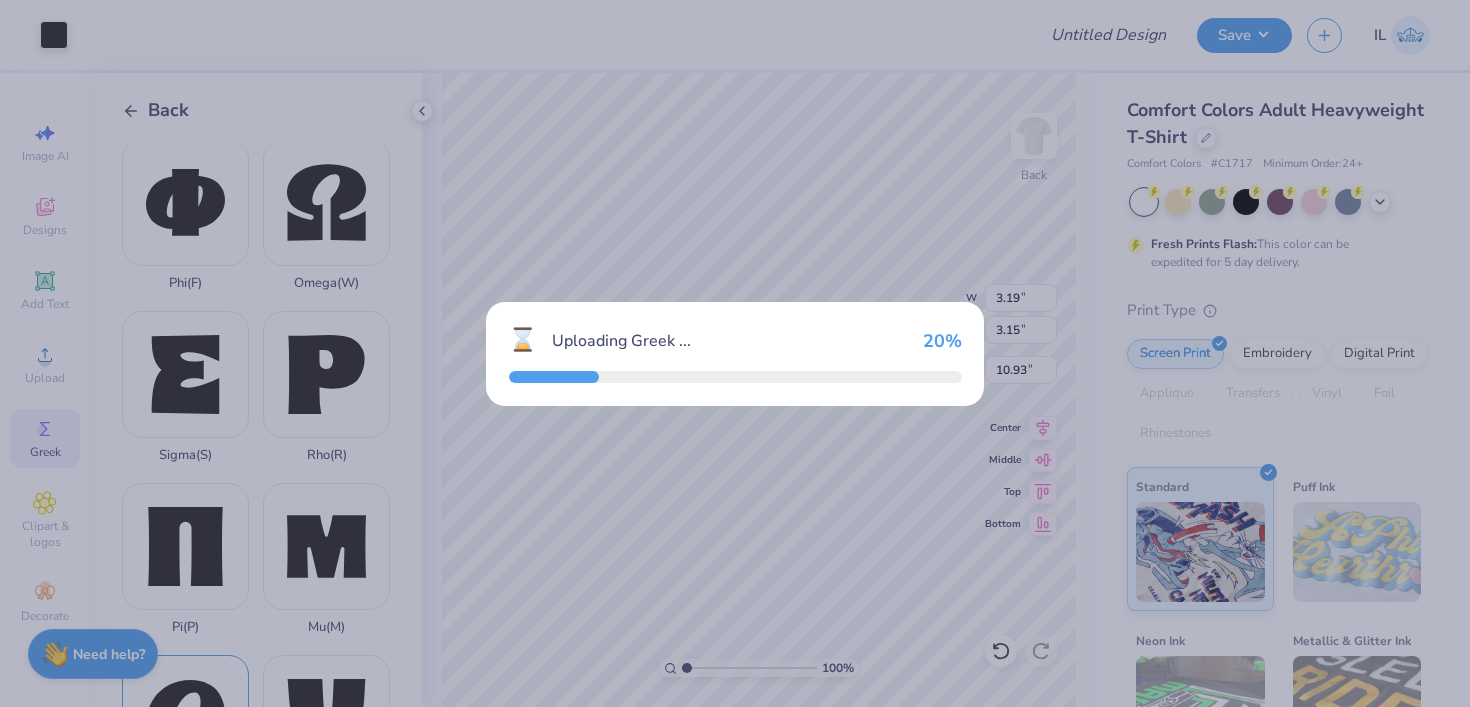 type on "2.71" 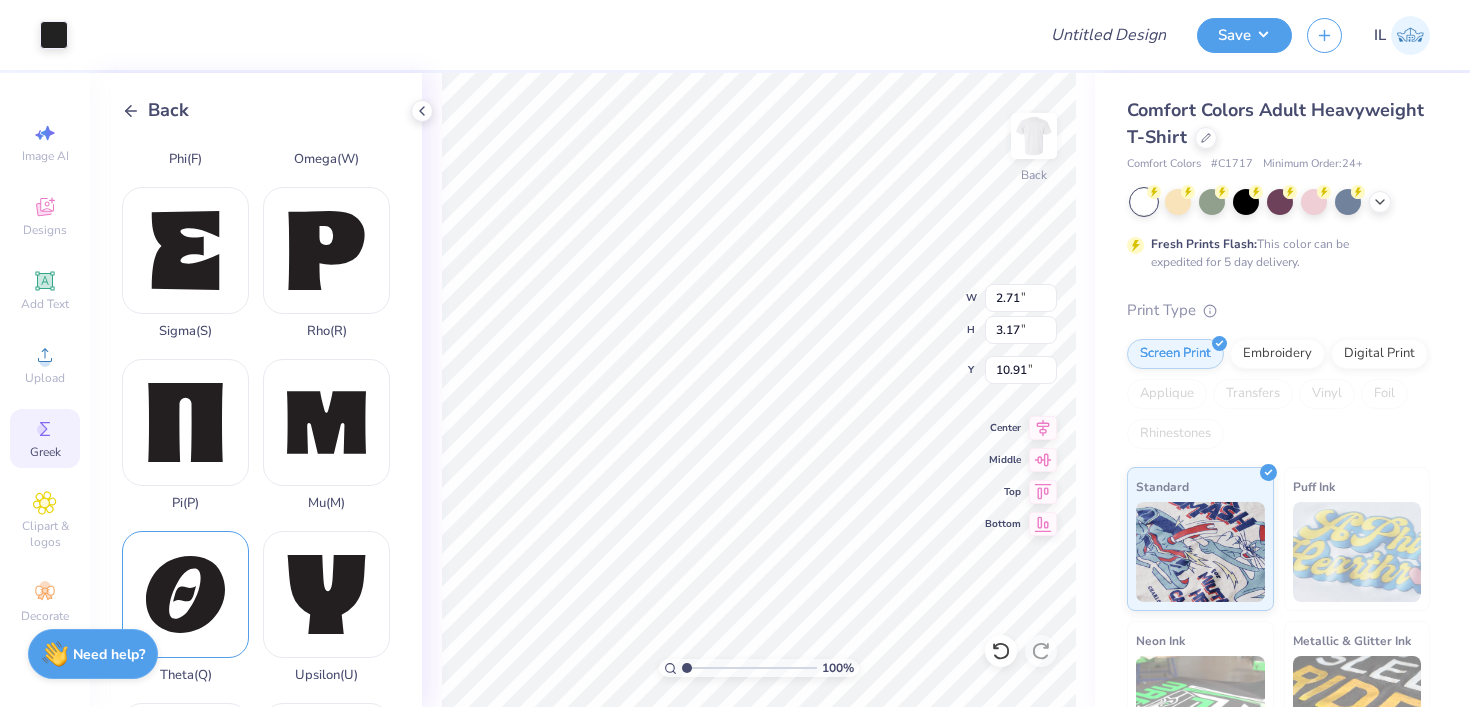 scroll, scrollTop: 1505, scrollLeft: 0, axis: vertical 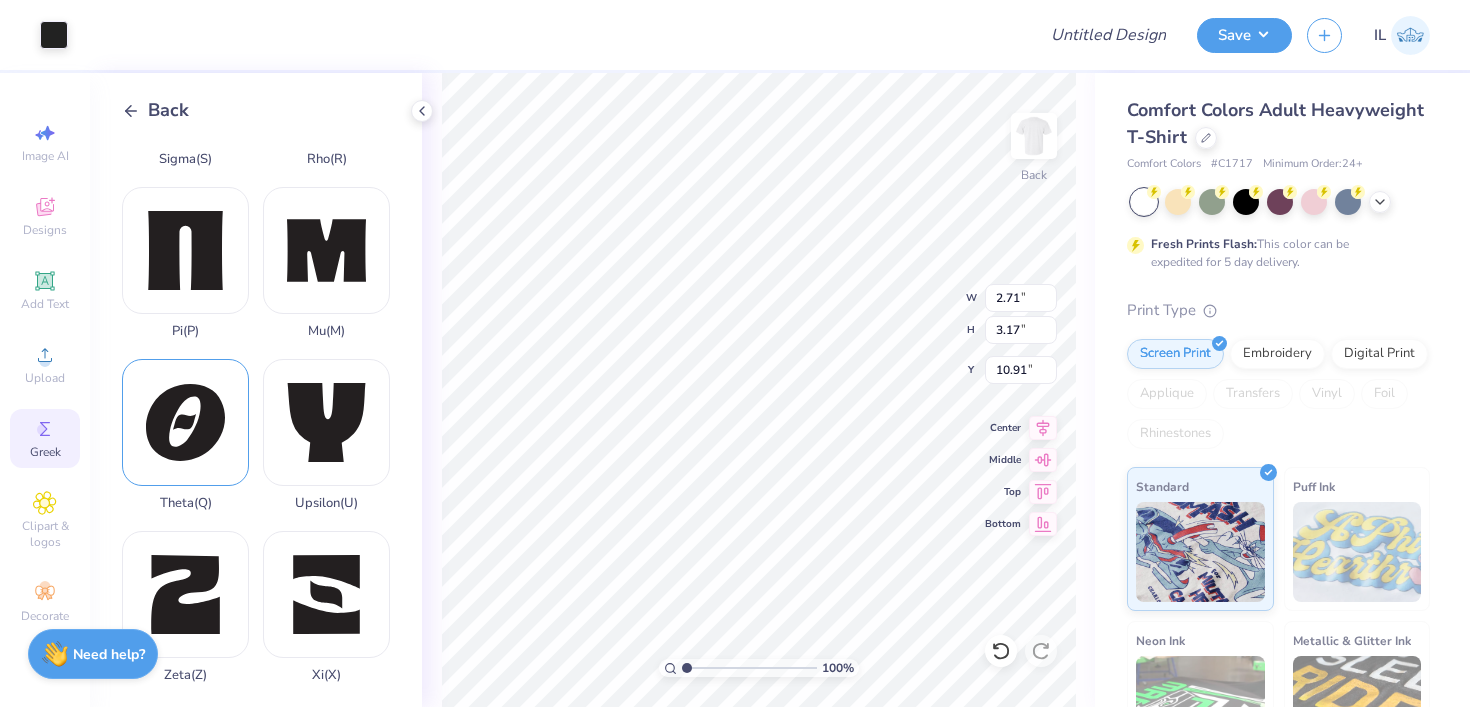 click on "Theta  ( Q )" at bounding box center [185, 435] 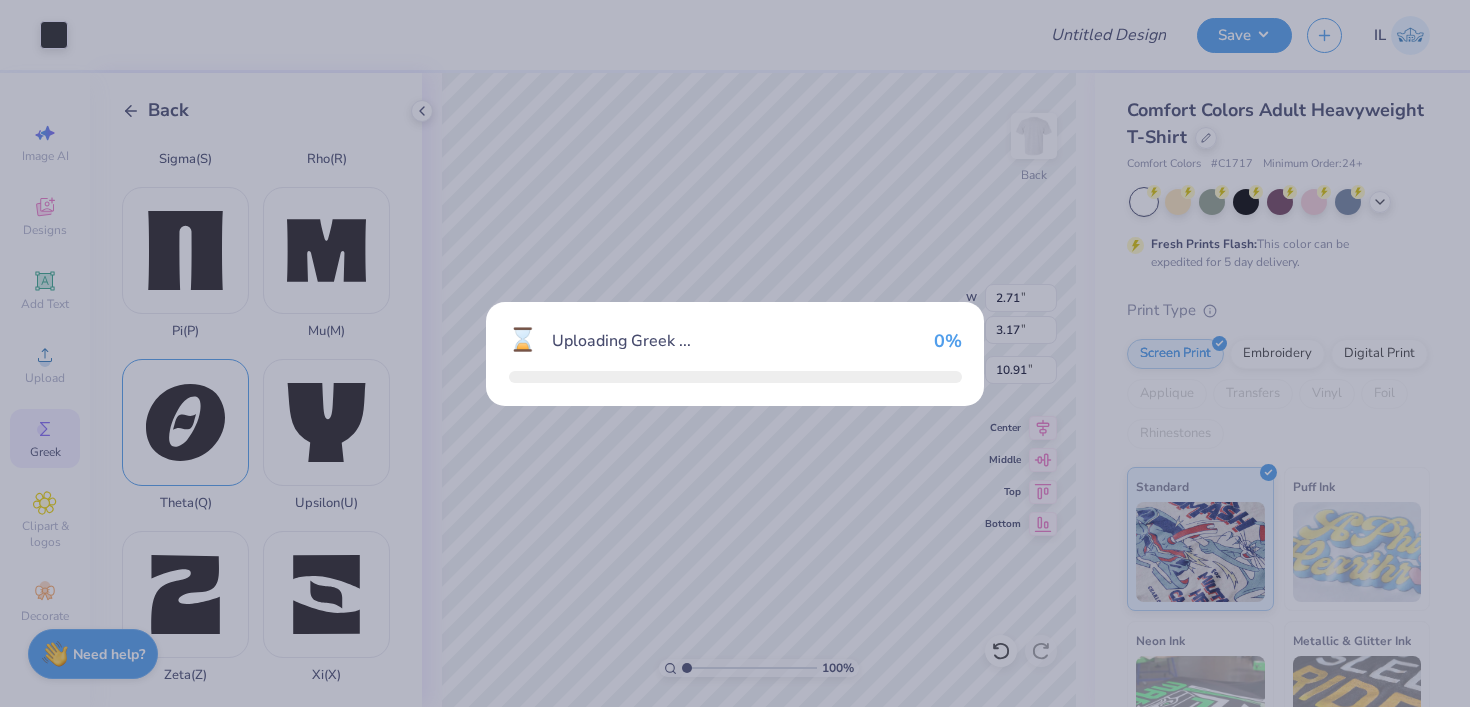 type on "3.41" 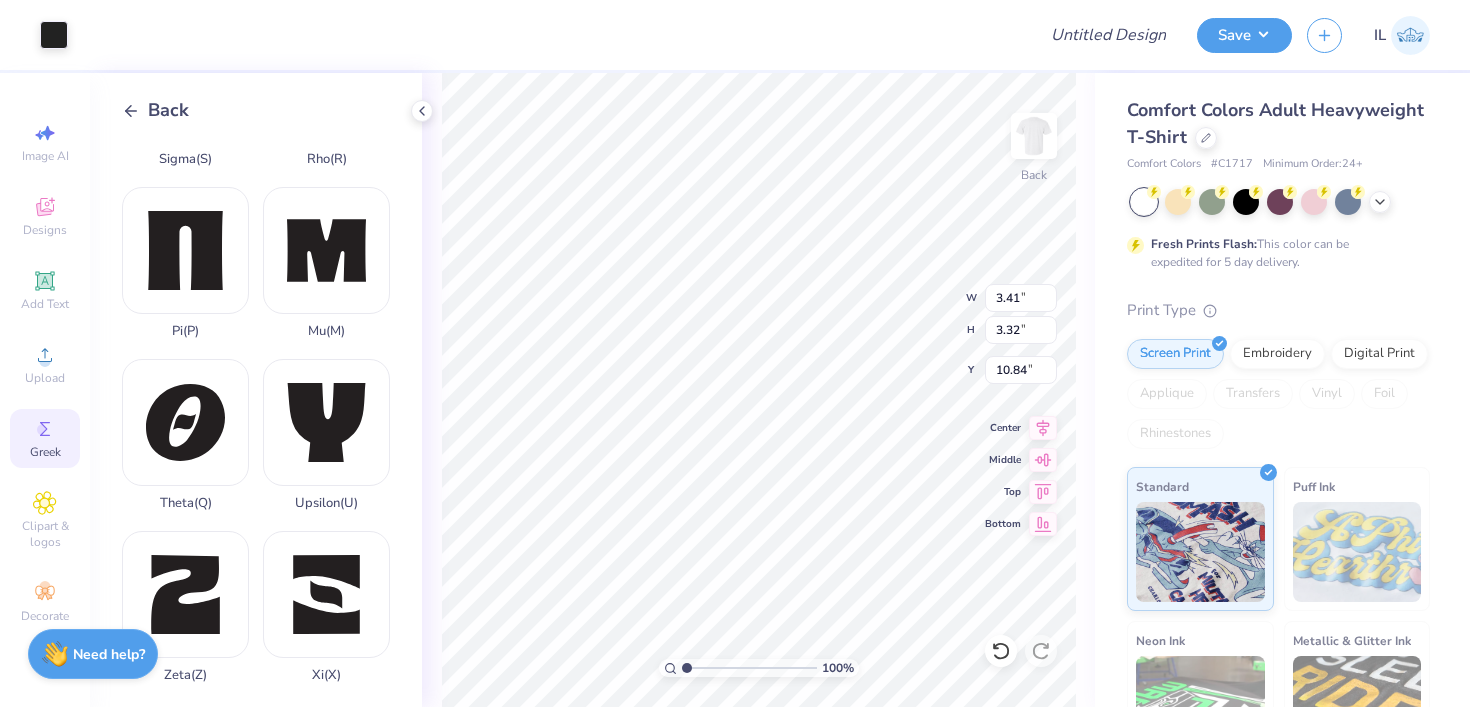 click 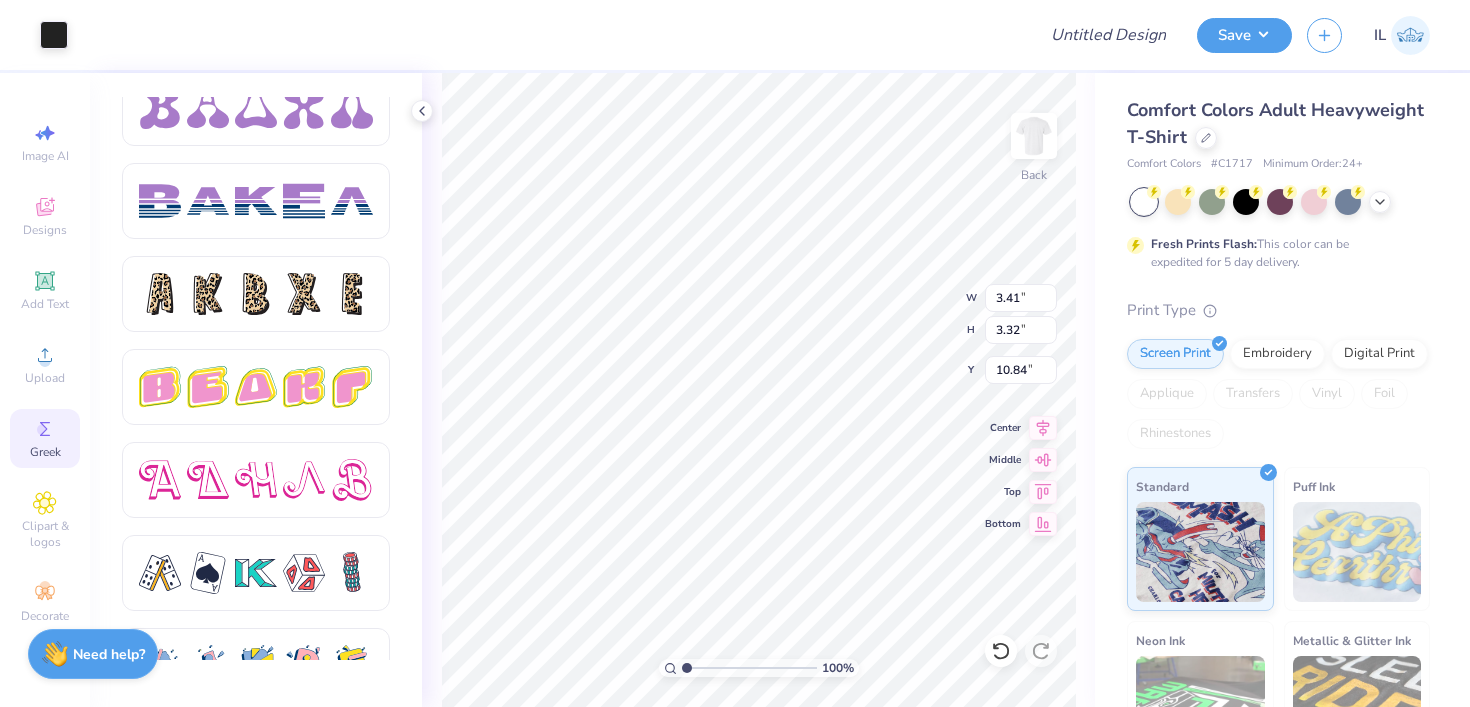 scroll, scrollTop: 3435, scrollLeft: 0, axis: vertical 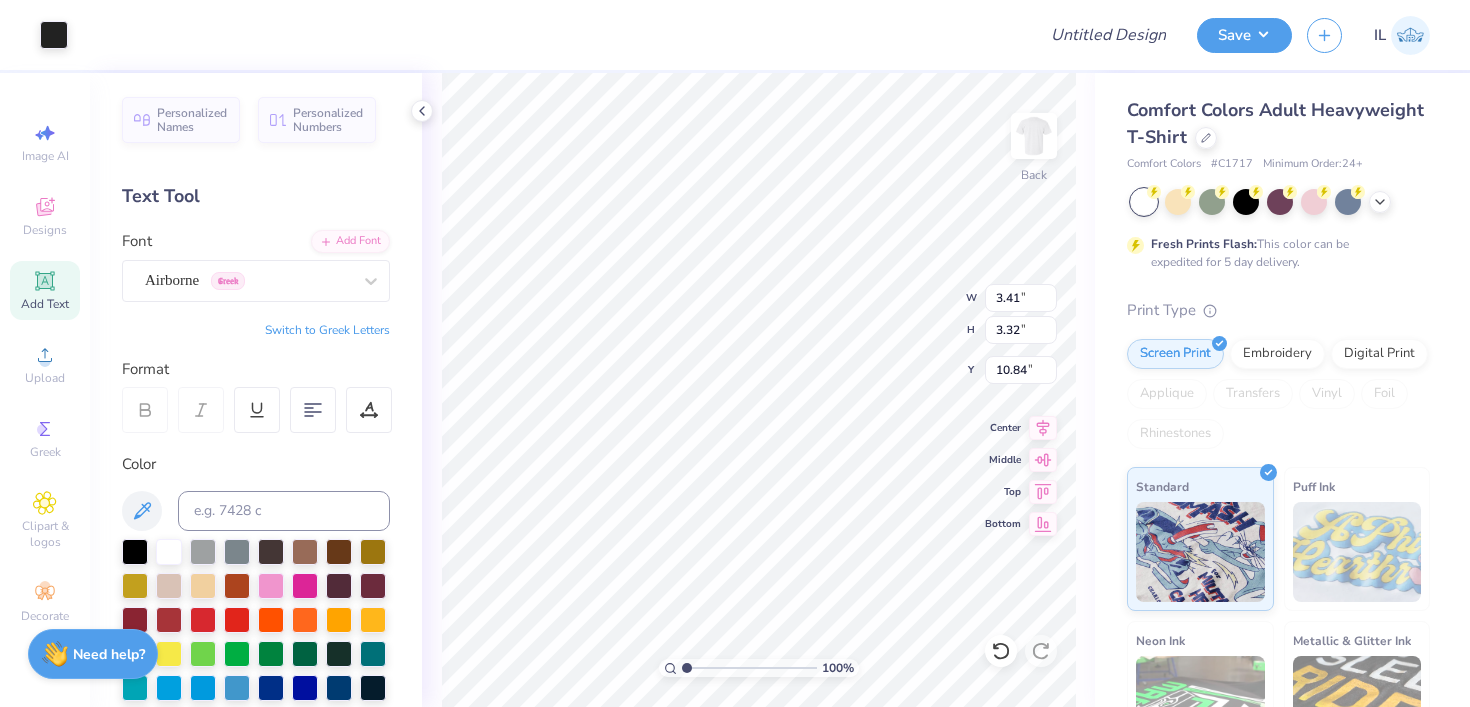 type on "7.99" 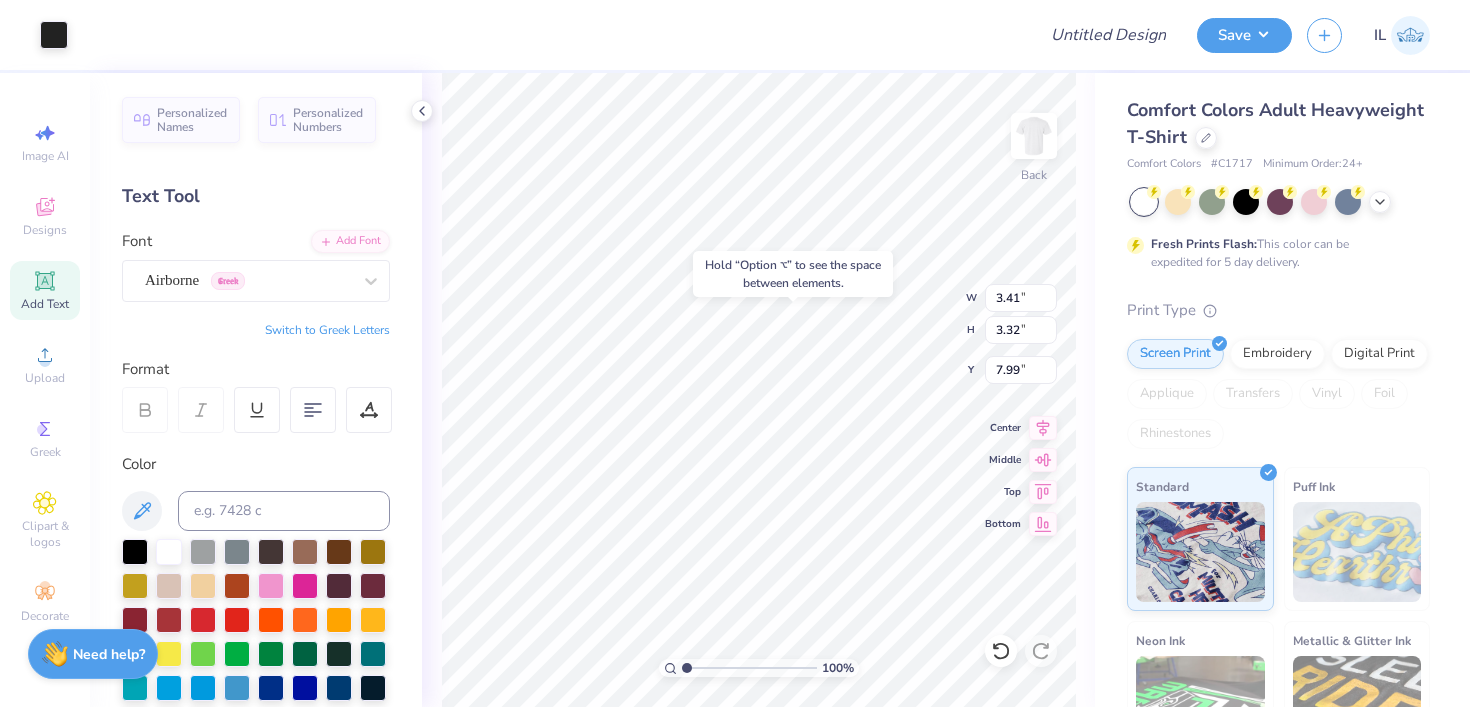type on "2.71" 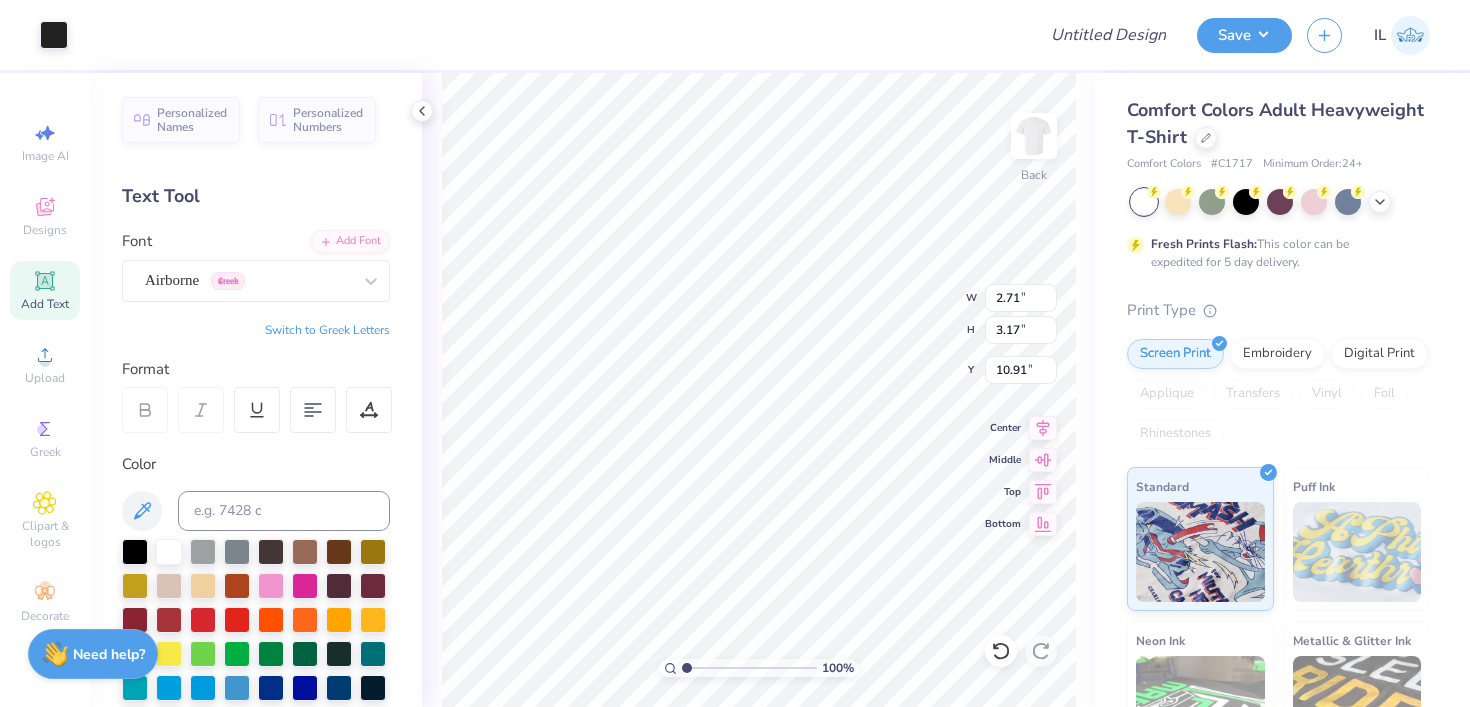 type on "7.75" 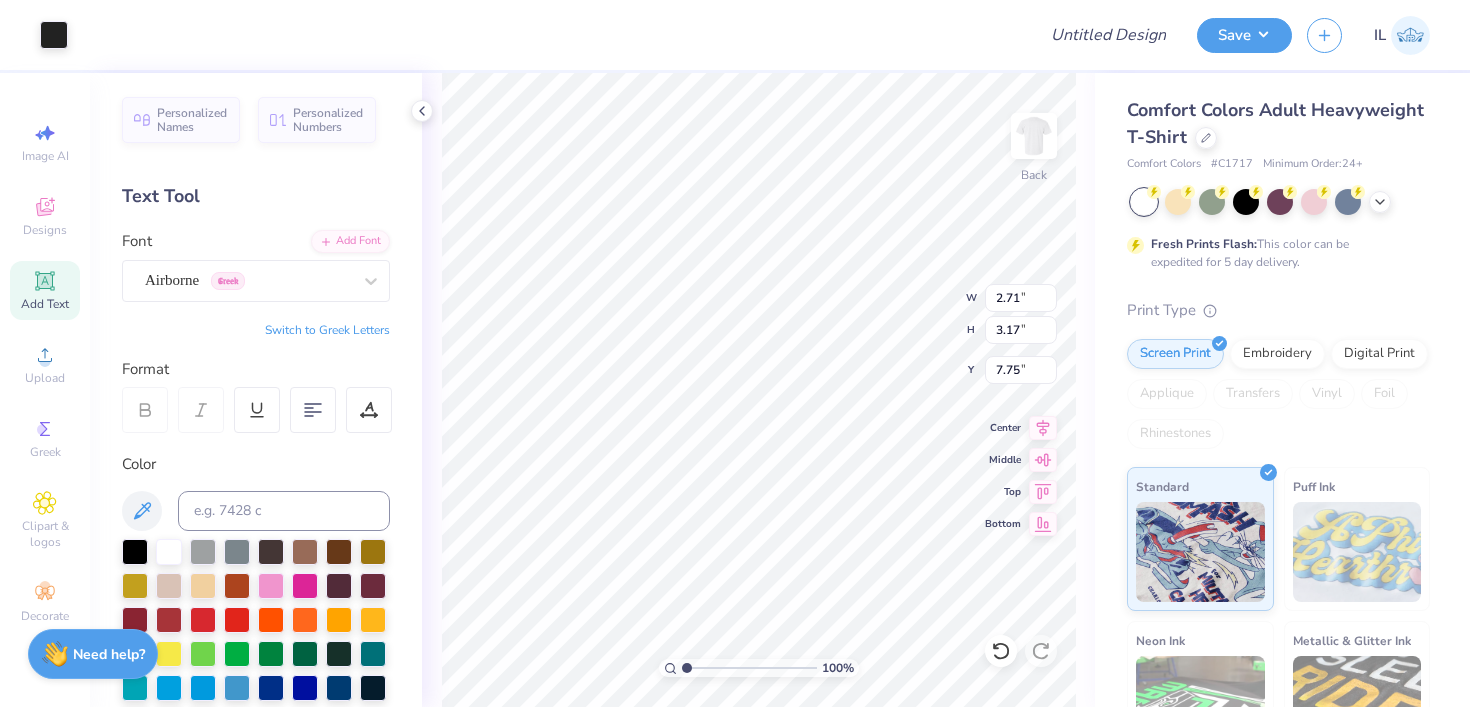 type on "3.19" 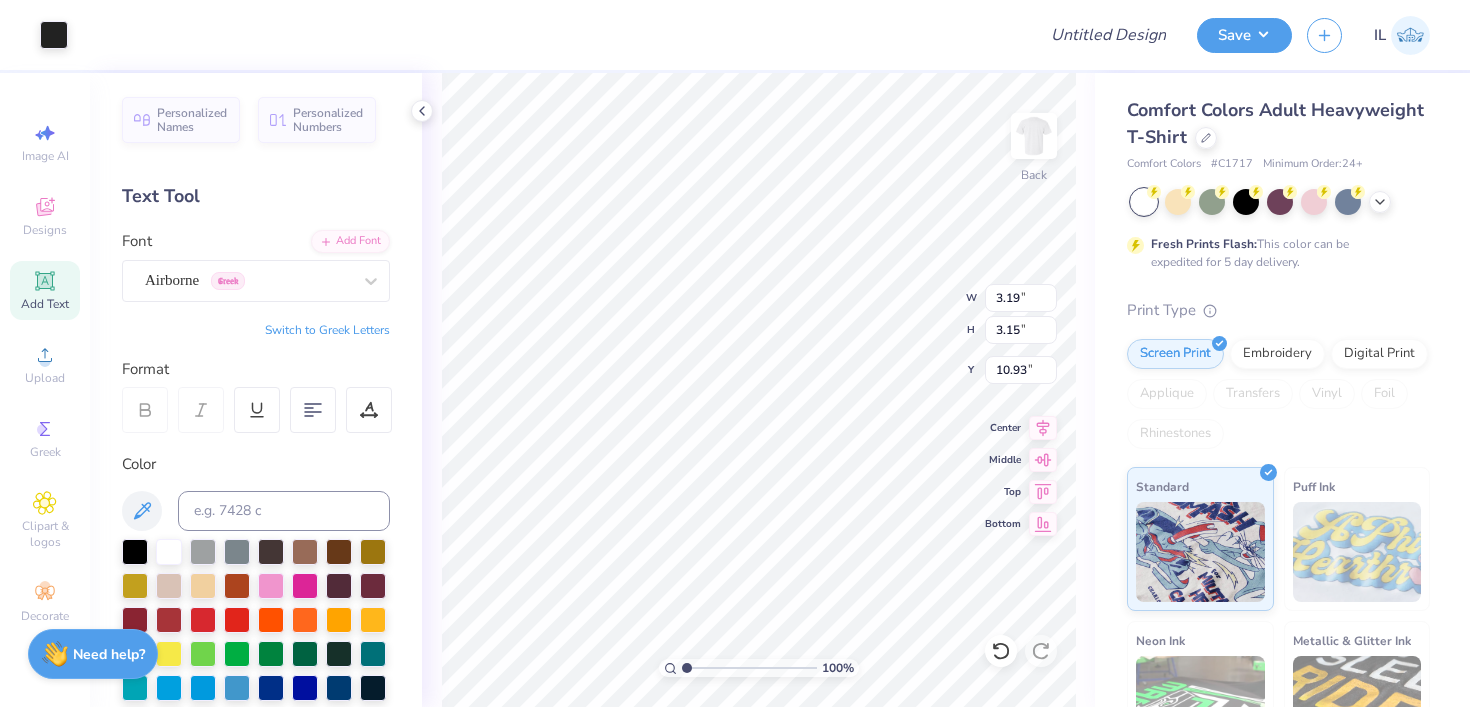 type on "7.75" 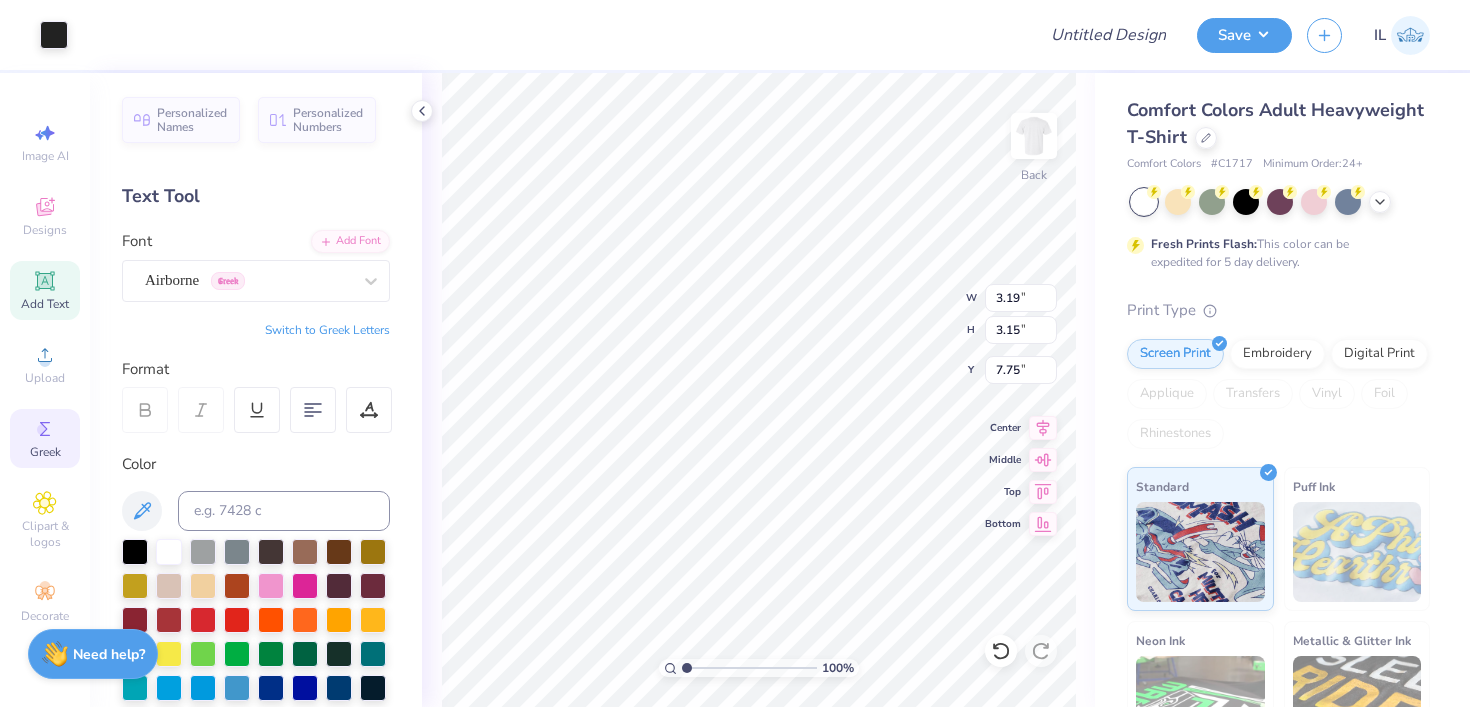 click on "Greek" at bounding box center [45, 452] 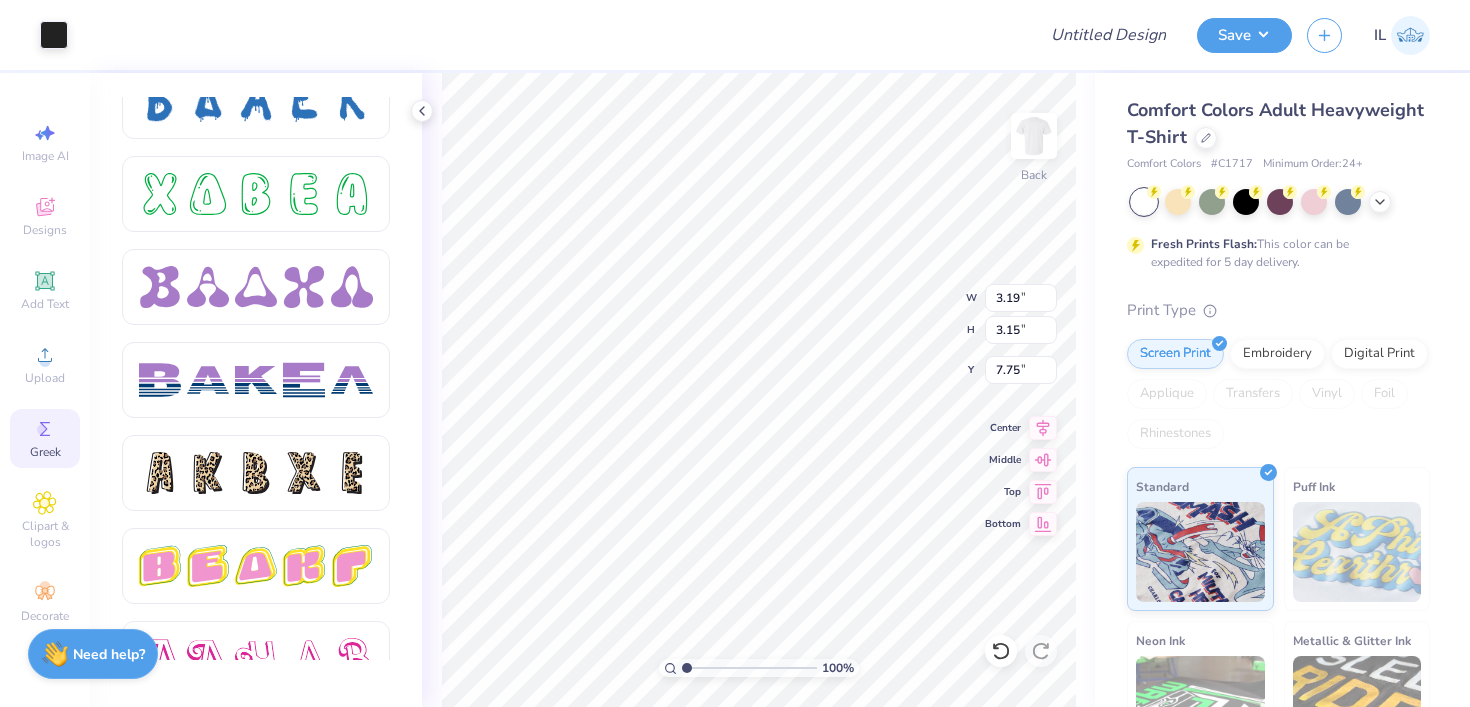 scroll, scrollTop: 3003, scrollLeft: 0, axis: vertical 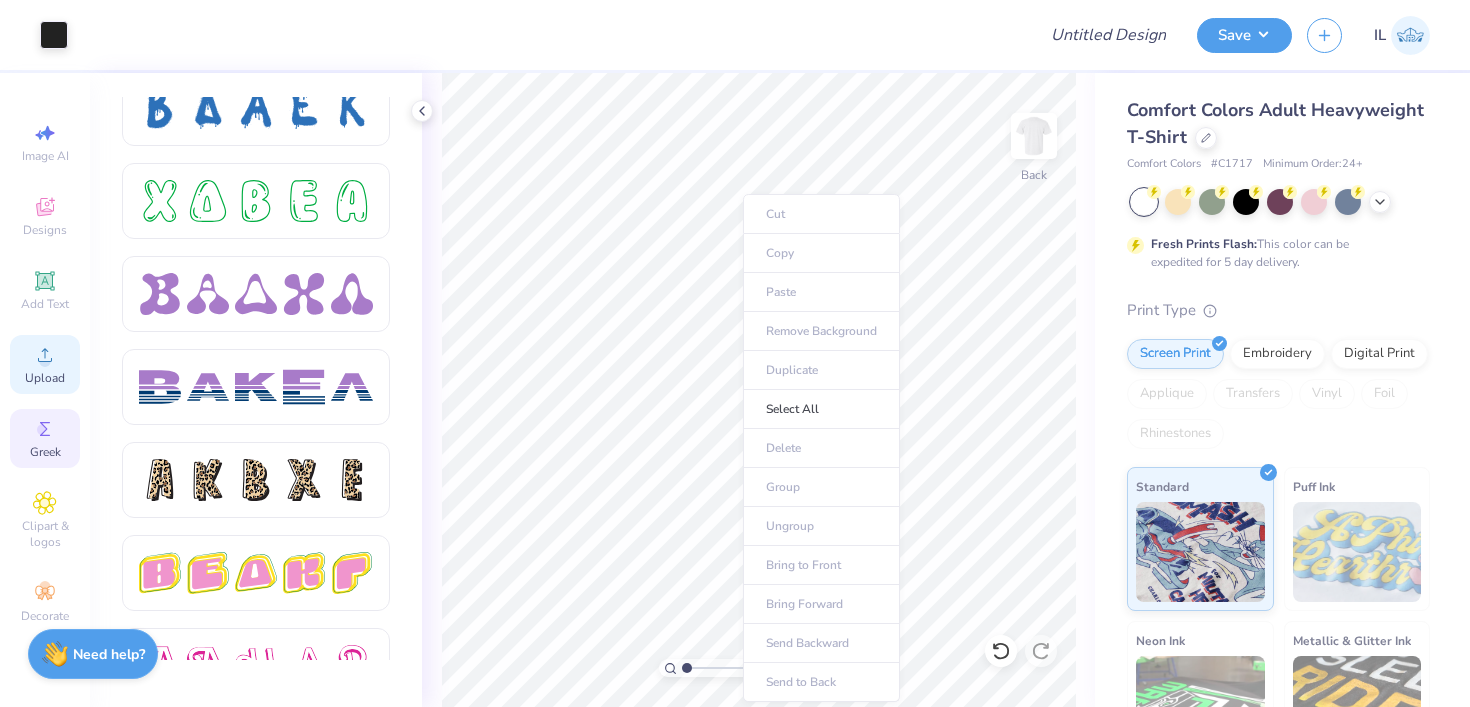 click 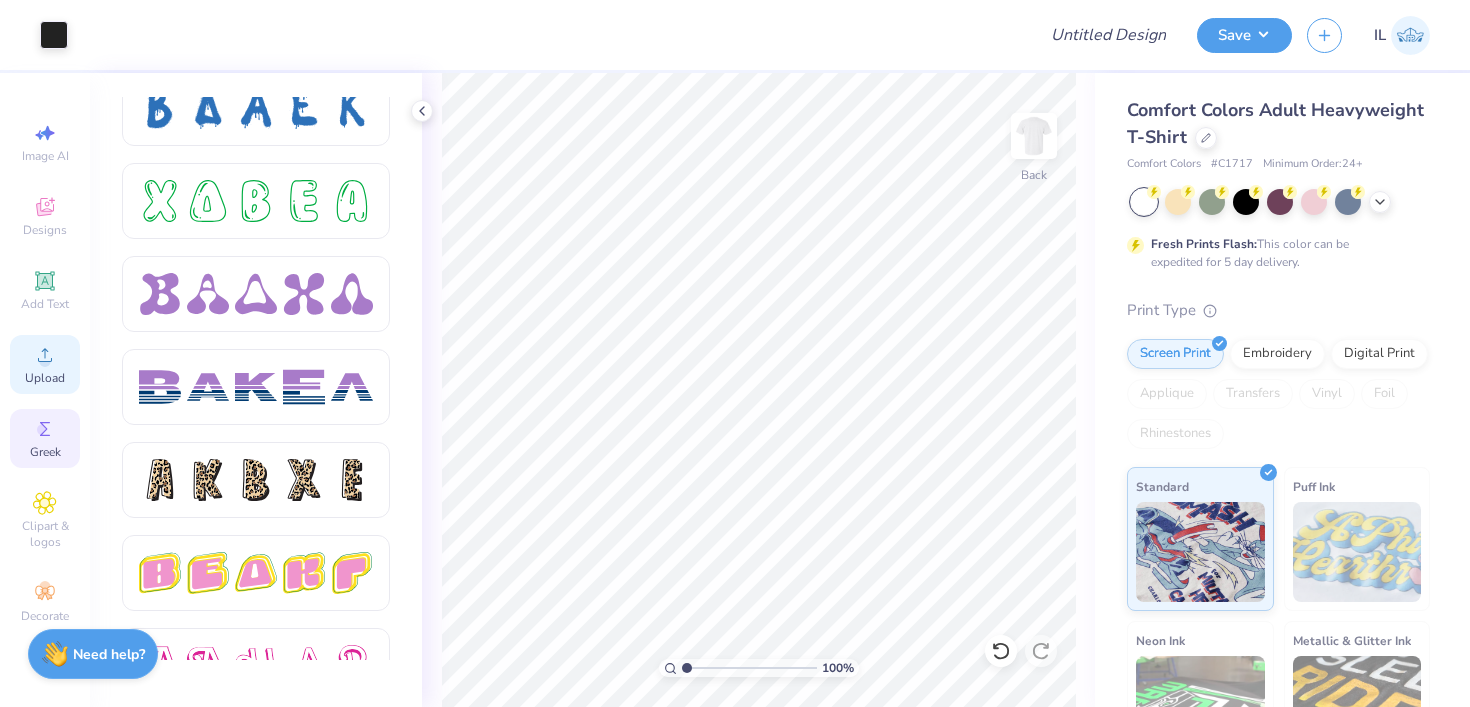 click 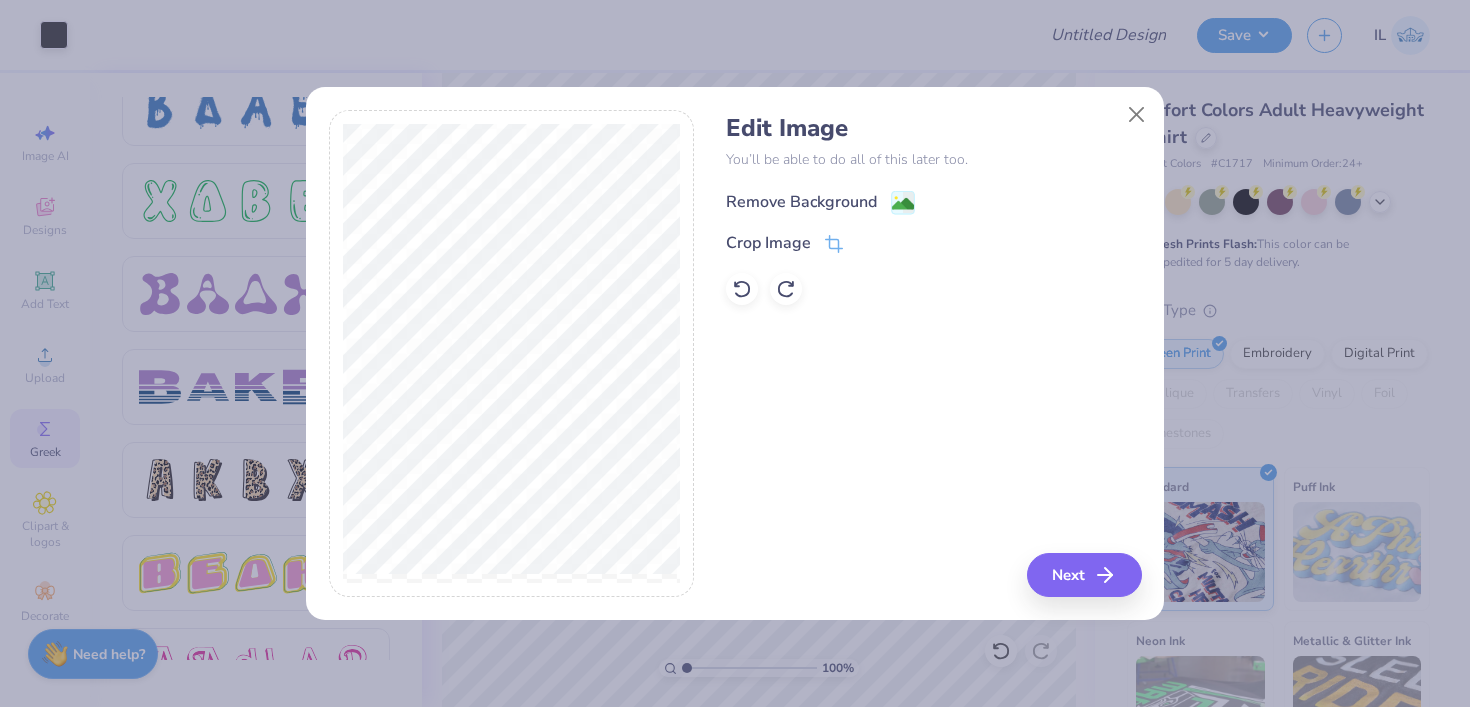 click on "Remove Background" at bounding box center [801, 202] 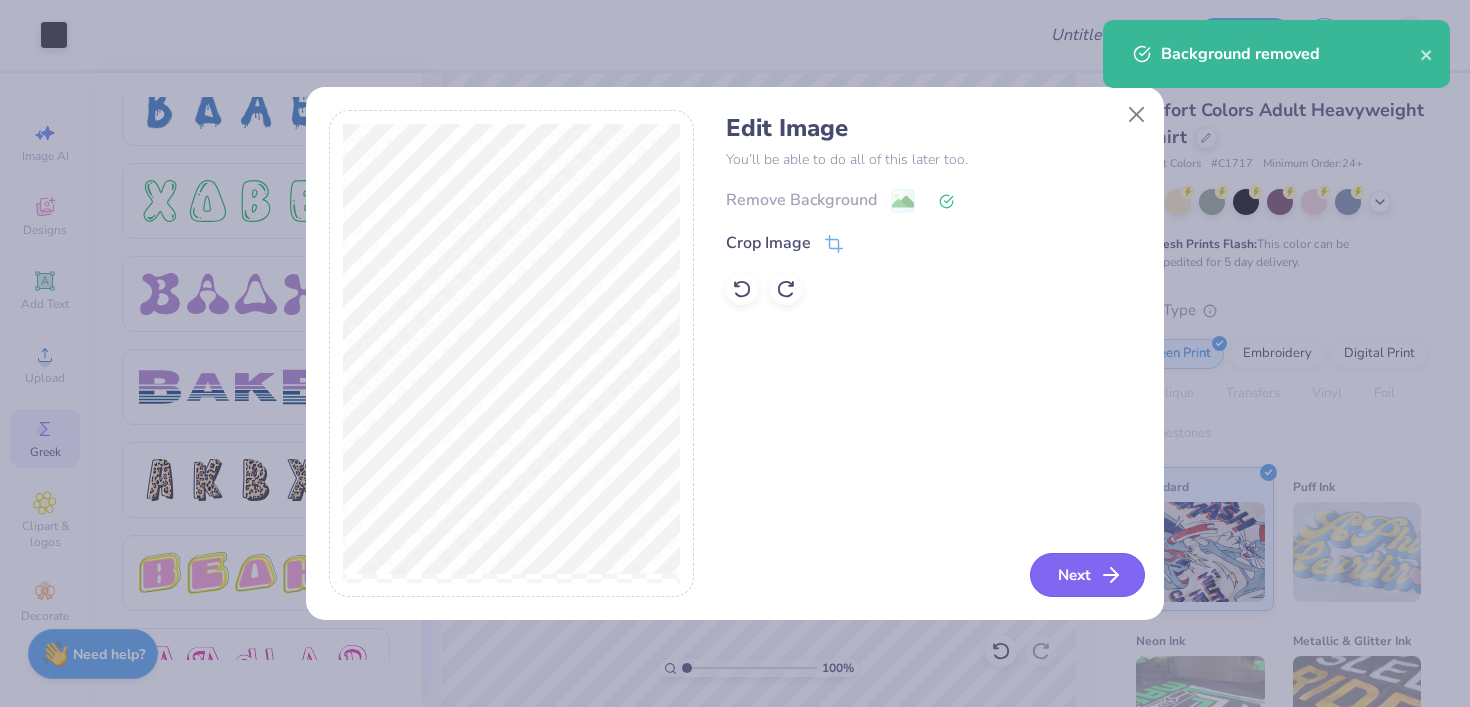 click 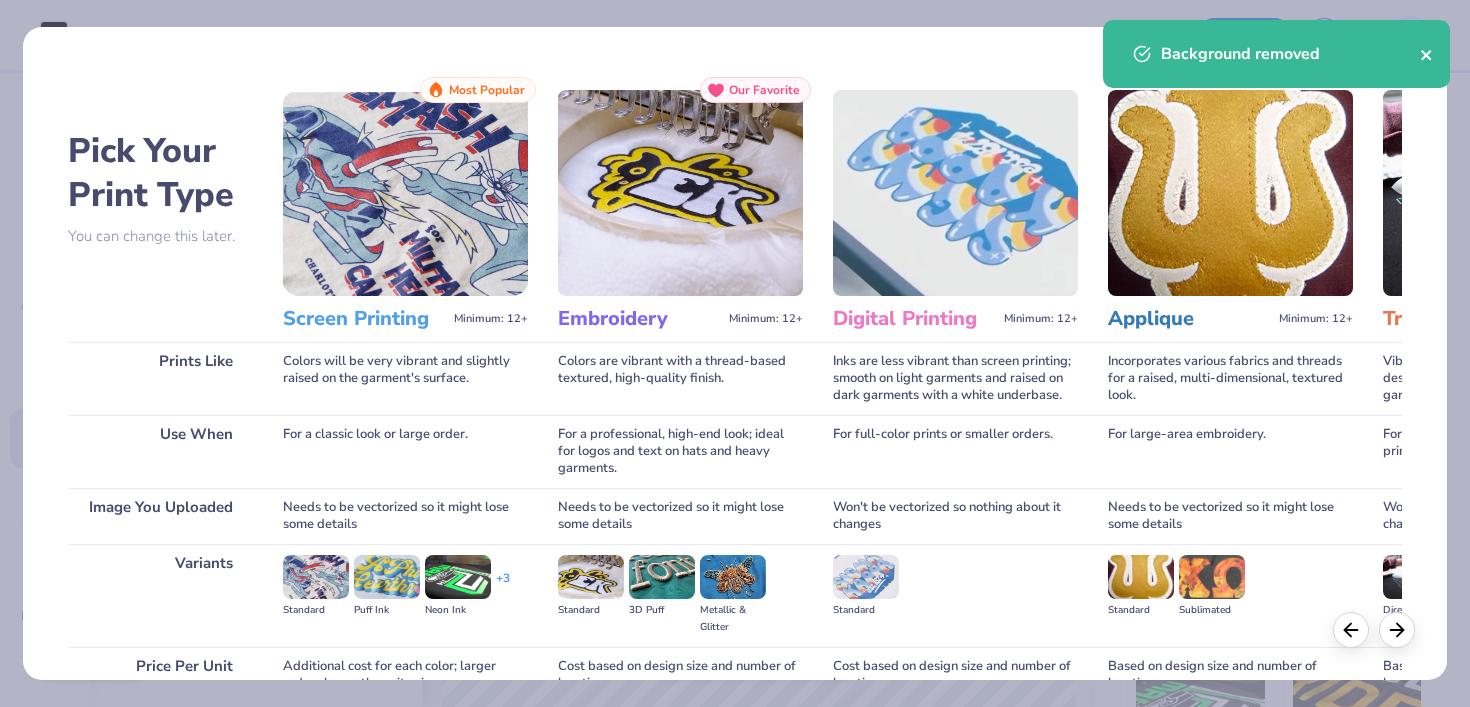click 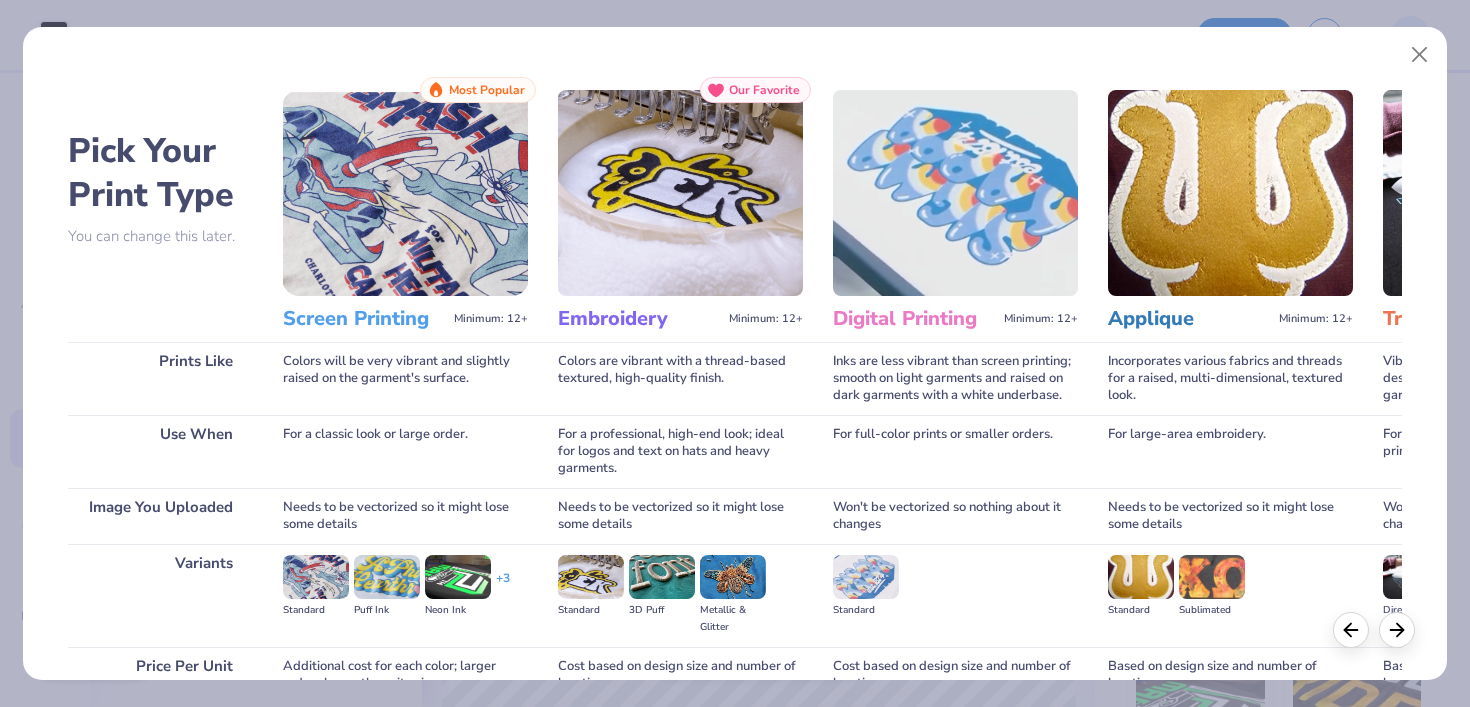 scroll, scrollTop: 190, scrollLeft: 0, axis: vertical 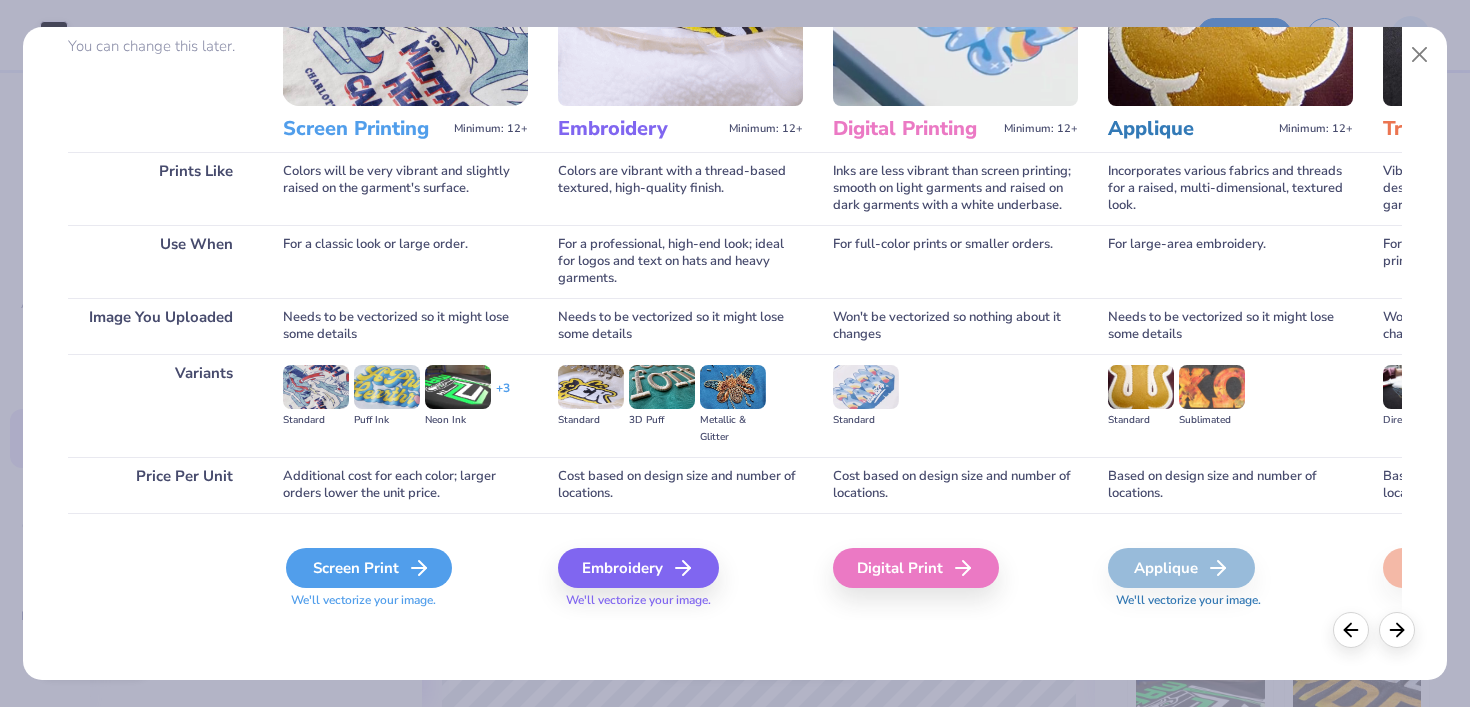 click on "Screen Print" at bounding box center [369, 568] 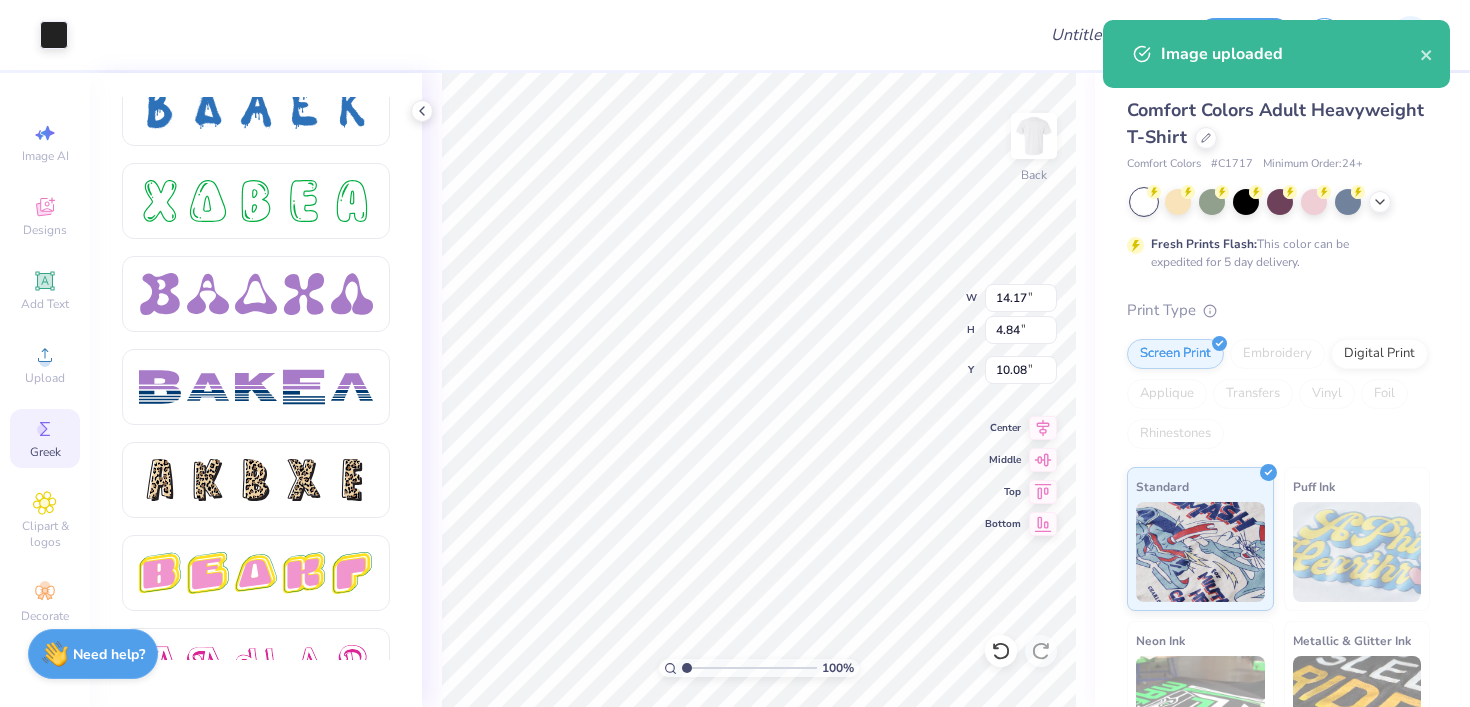 type on "3.19" 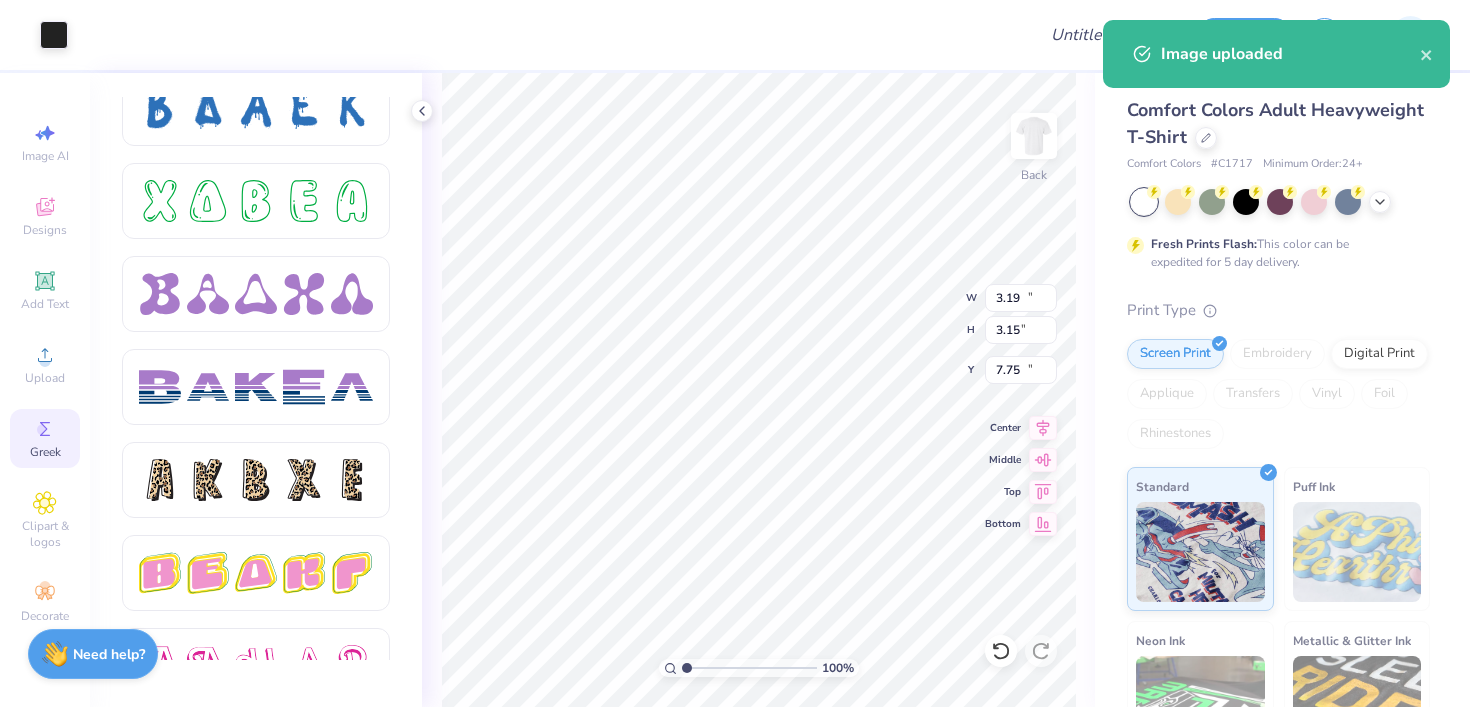 type on "7.99" 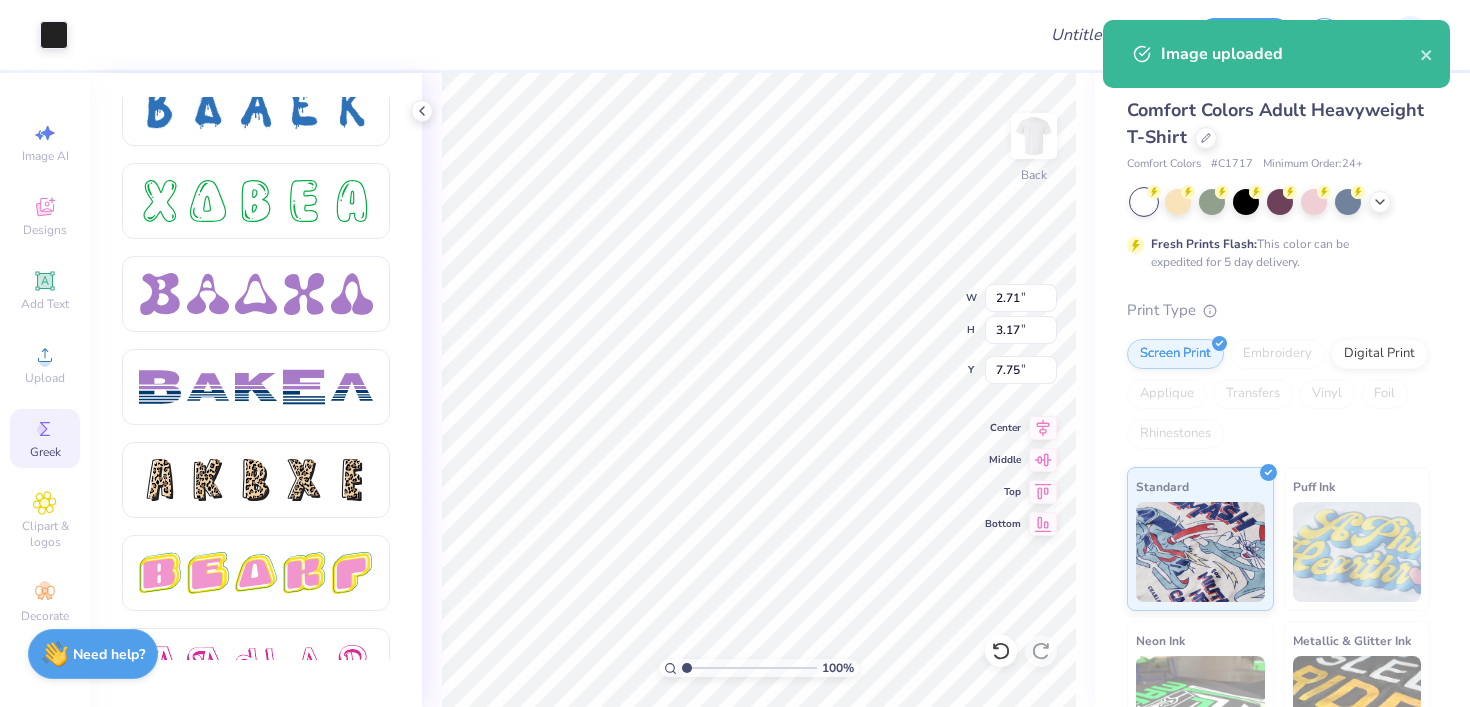 type on "7.99" 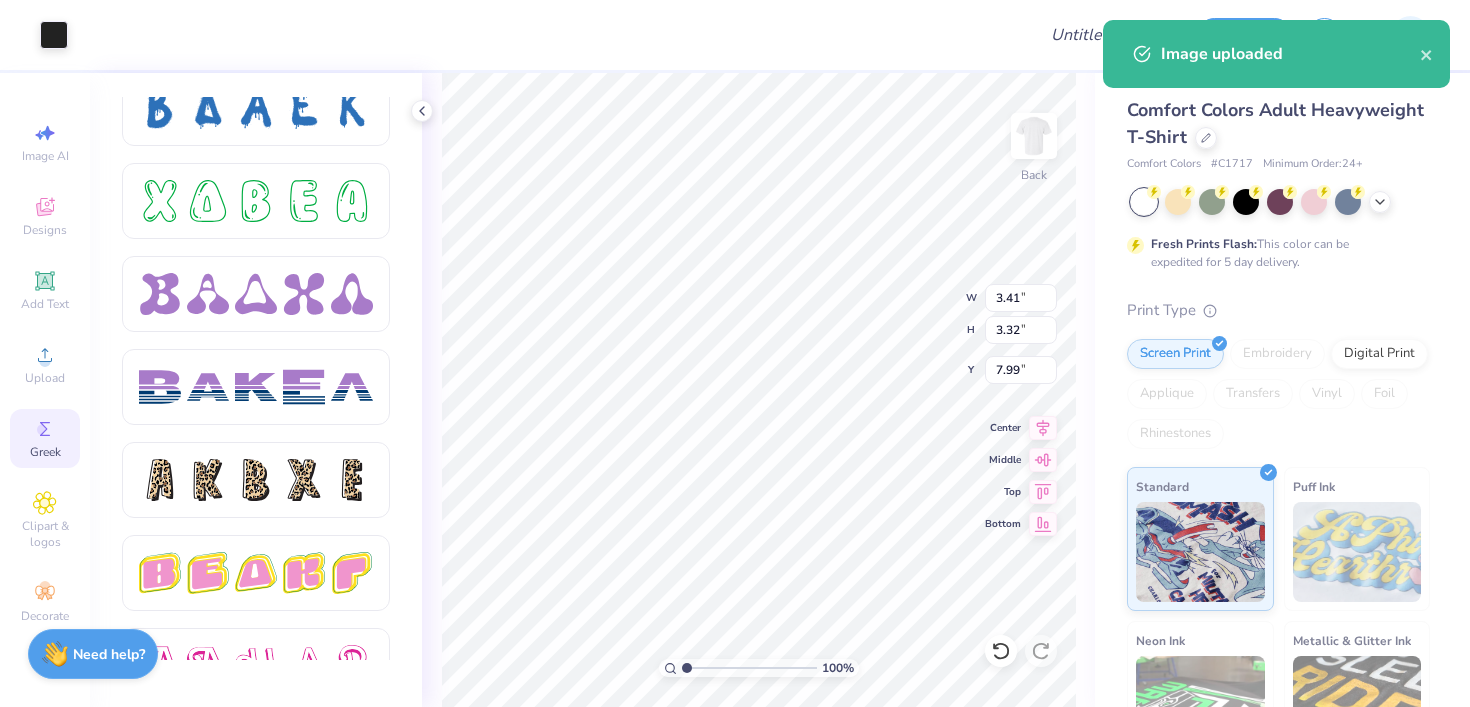 type on "8.00" 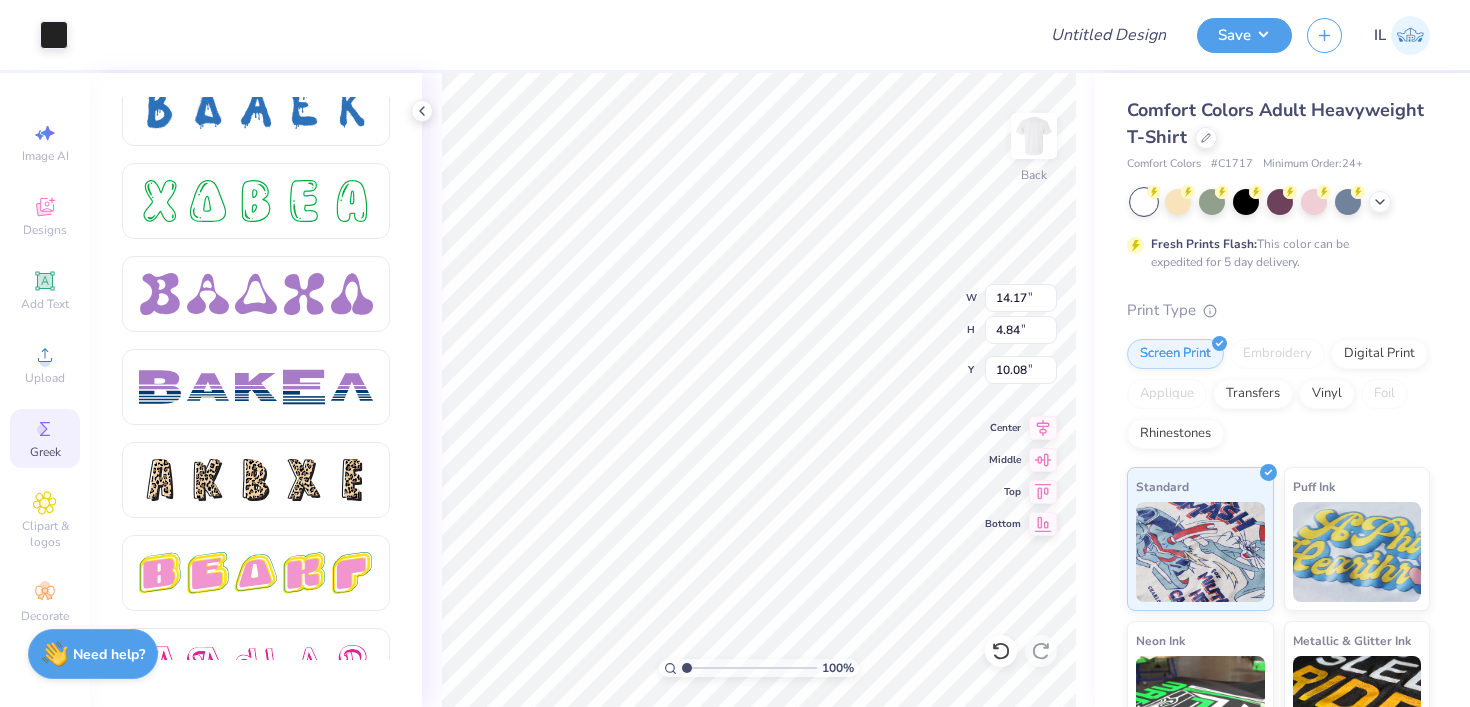 type on "10.04" 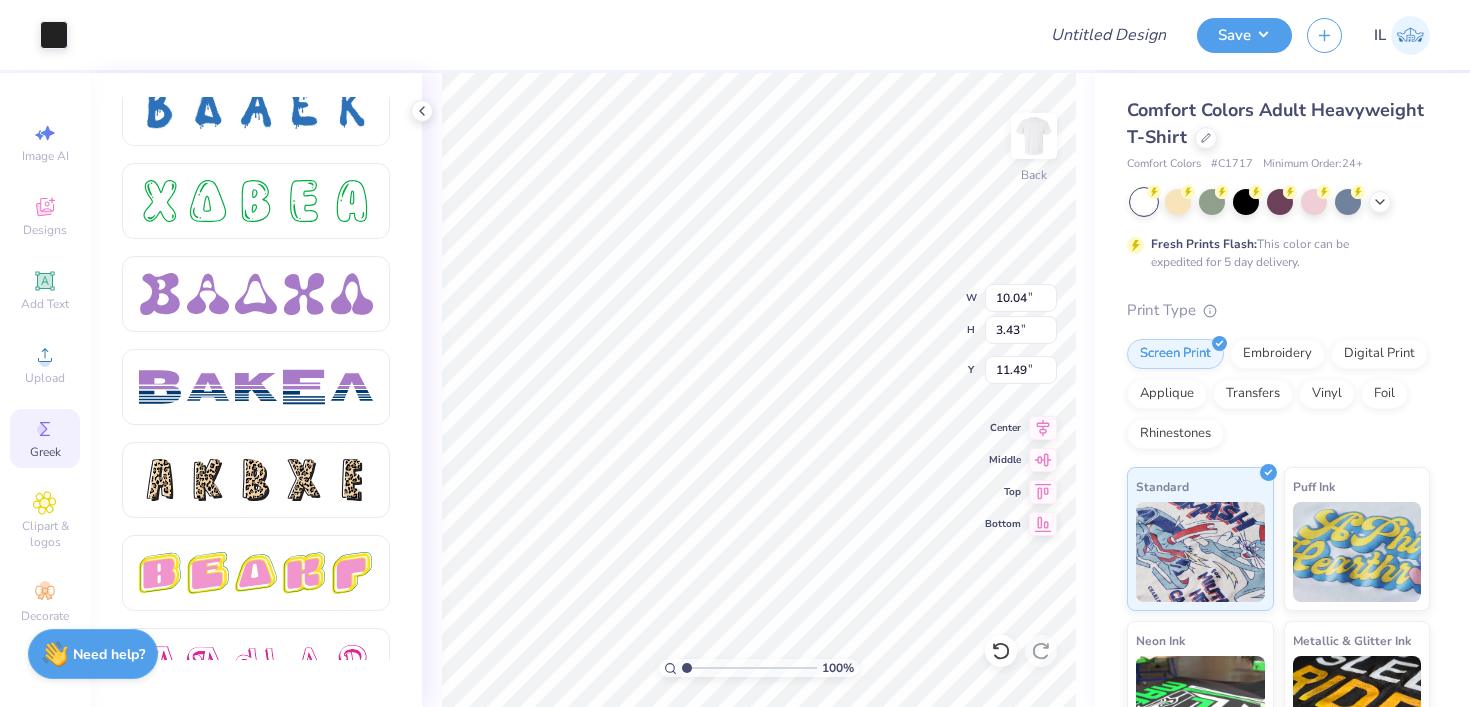 type on "4.13" 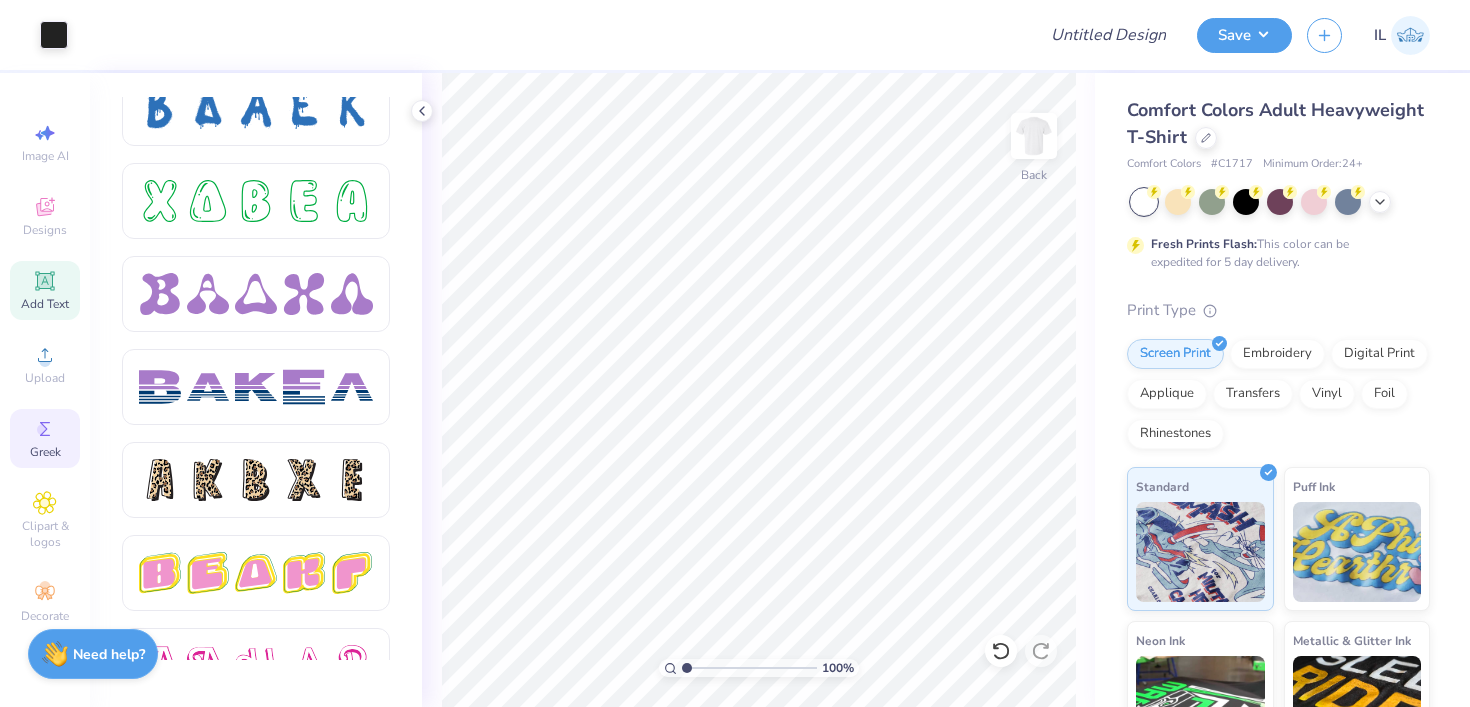 click 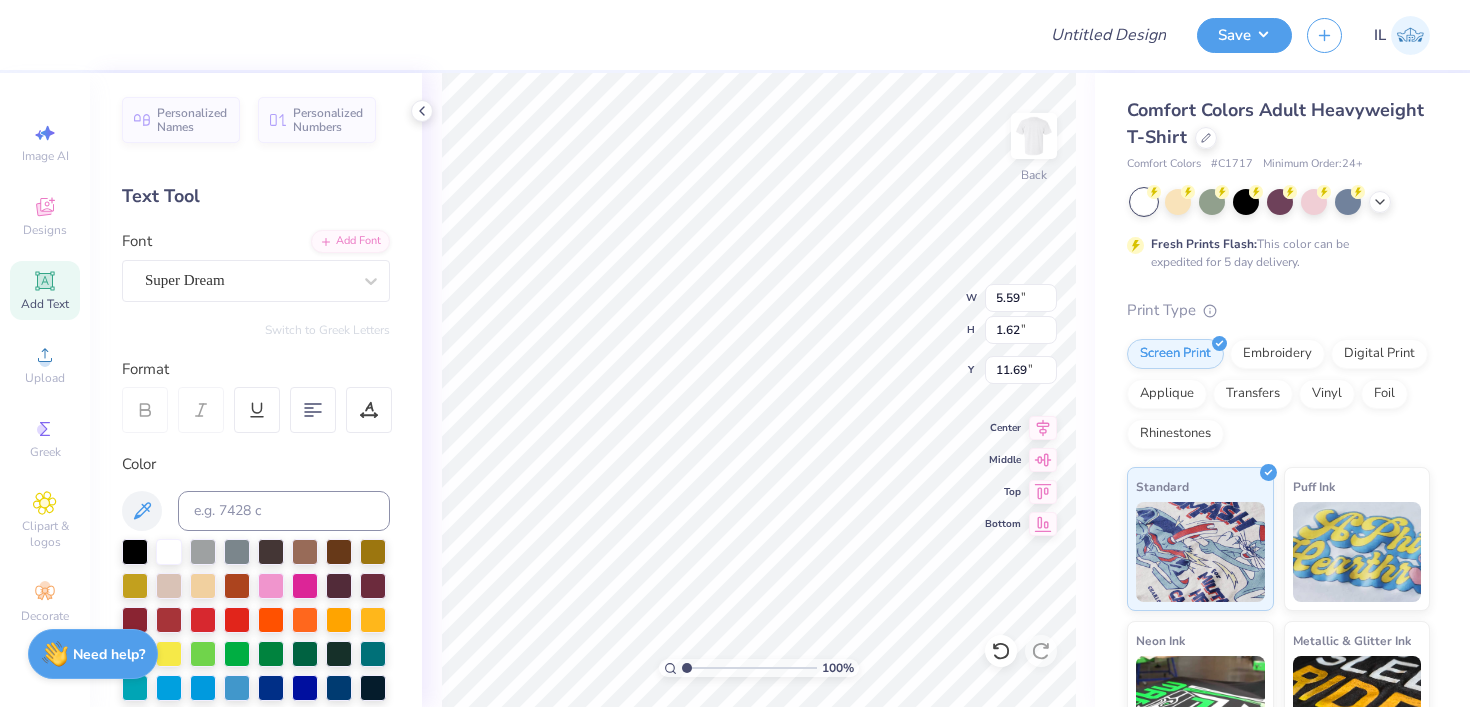 scroll, scrollTop: 0, scrollLeft: 3, axis: horizontal 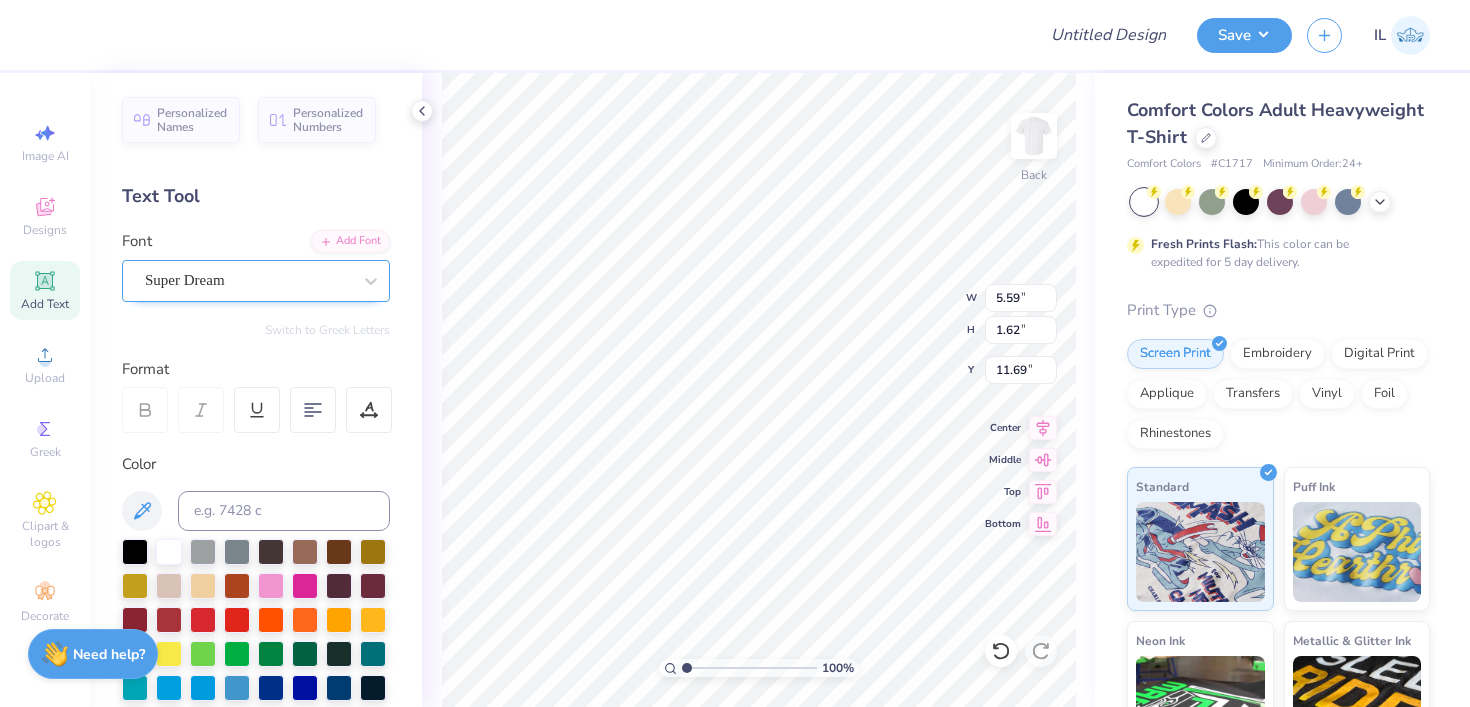 type on "BROTHERS" 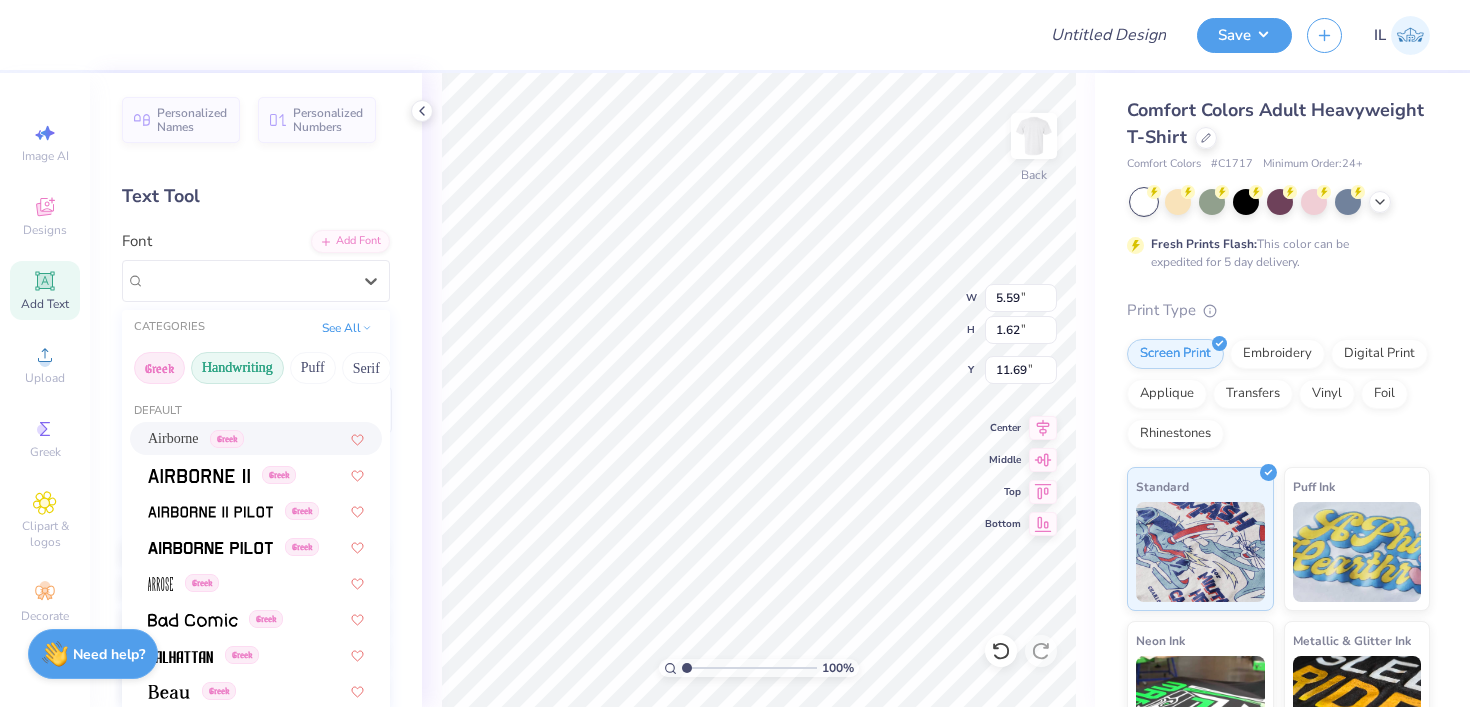 click on "Handwriting" at bounding box center (237, 368) 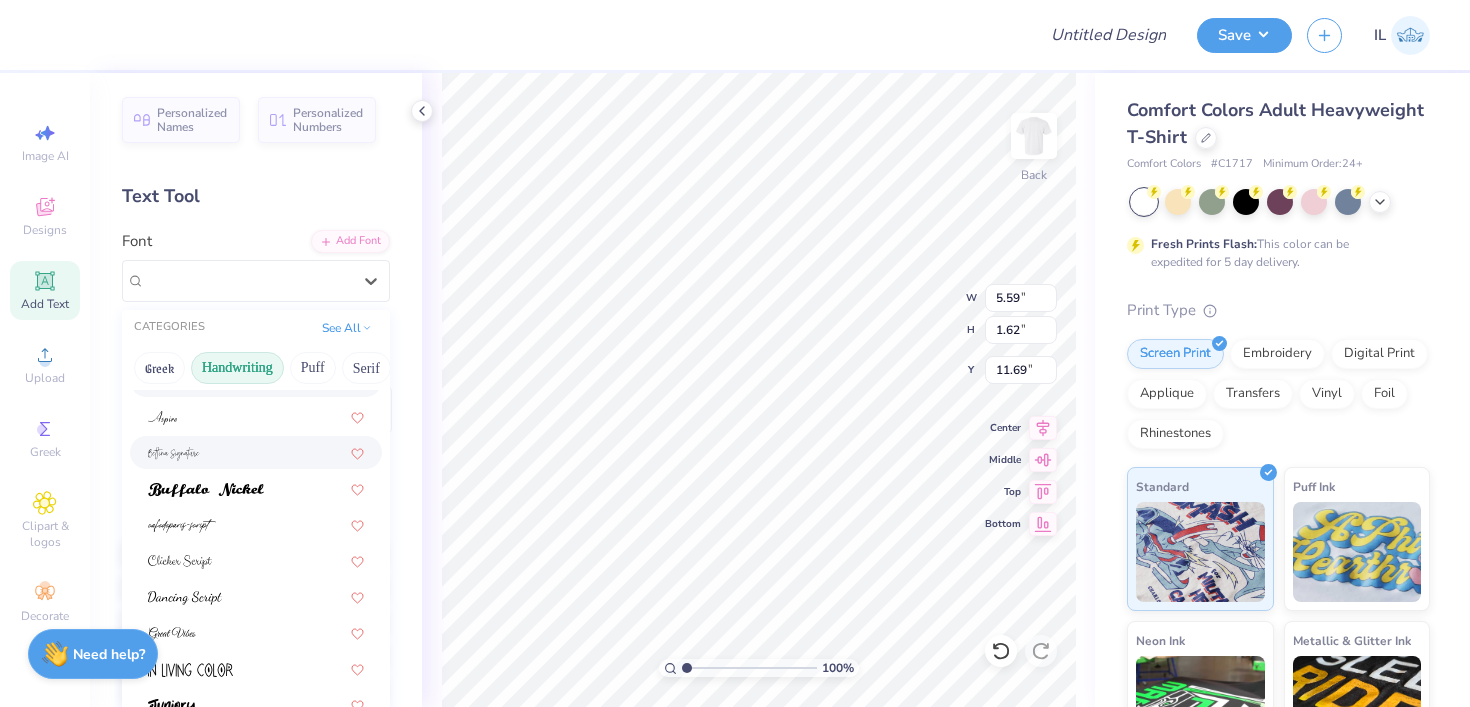 scroll, scrollTop: 454, scrollLeft: 0, axis: vertical 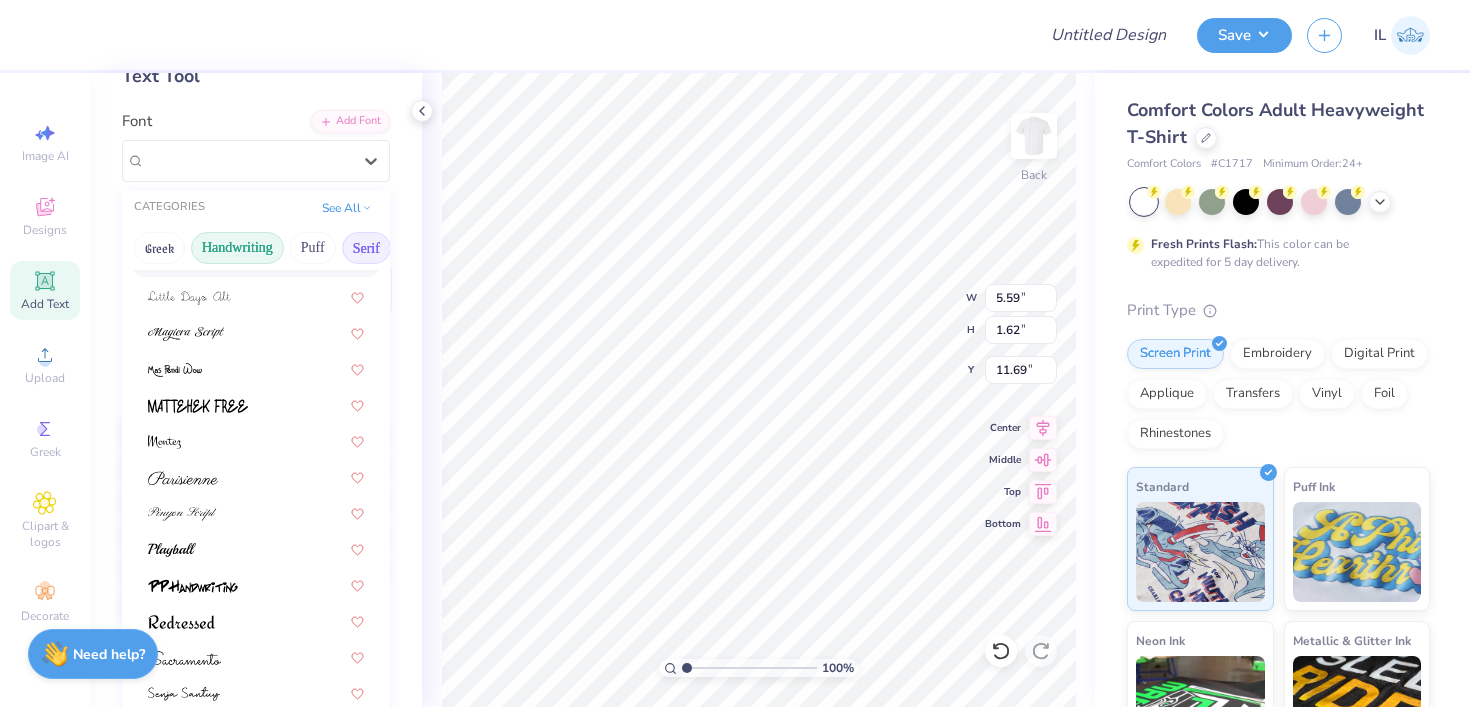 click on "Serif" at bounding box center (366, 248) 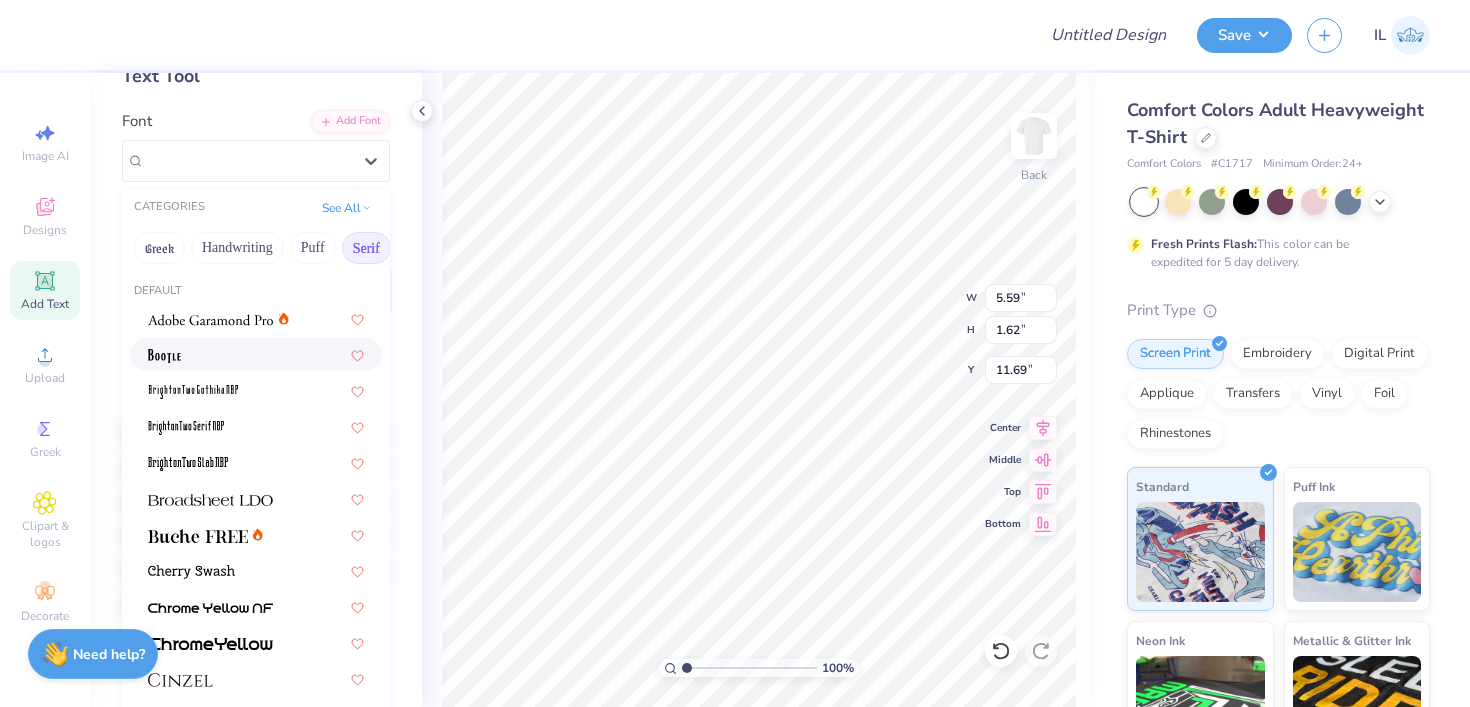 click at bounding box center (256, 354) 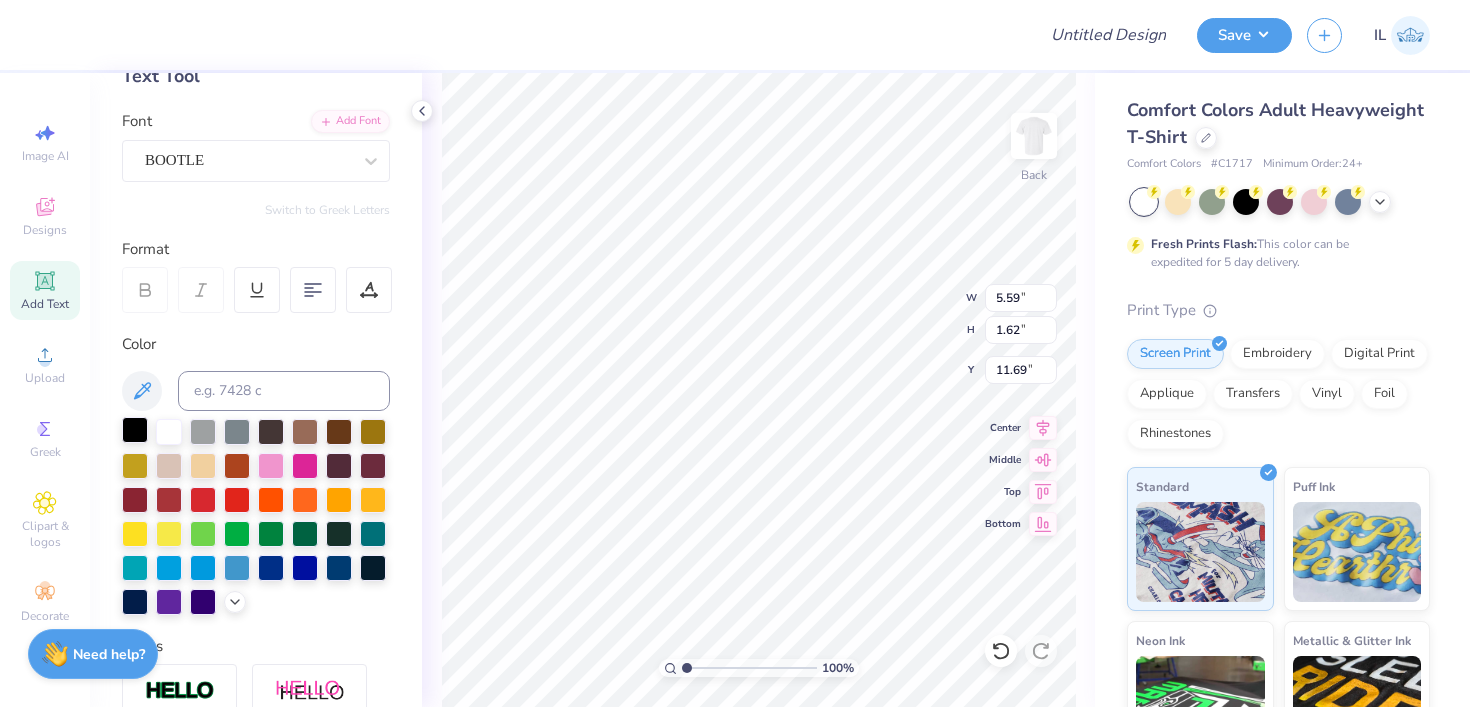 click at bounding box center (135, 430) 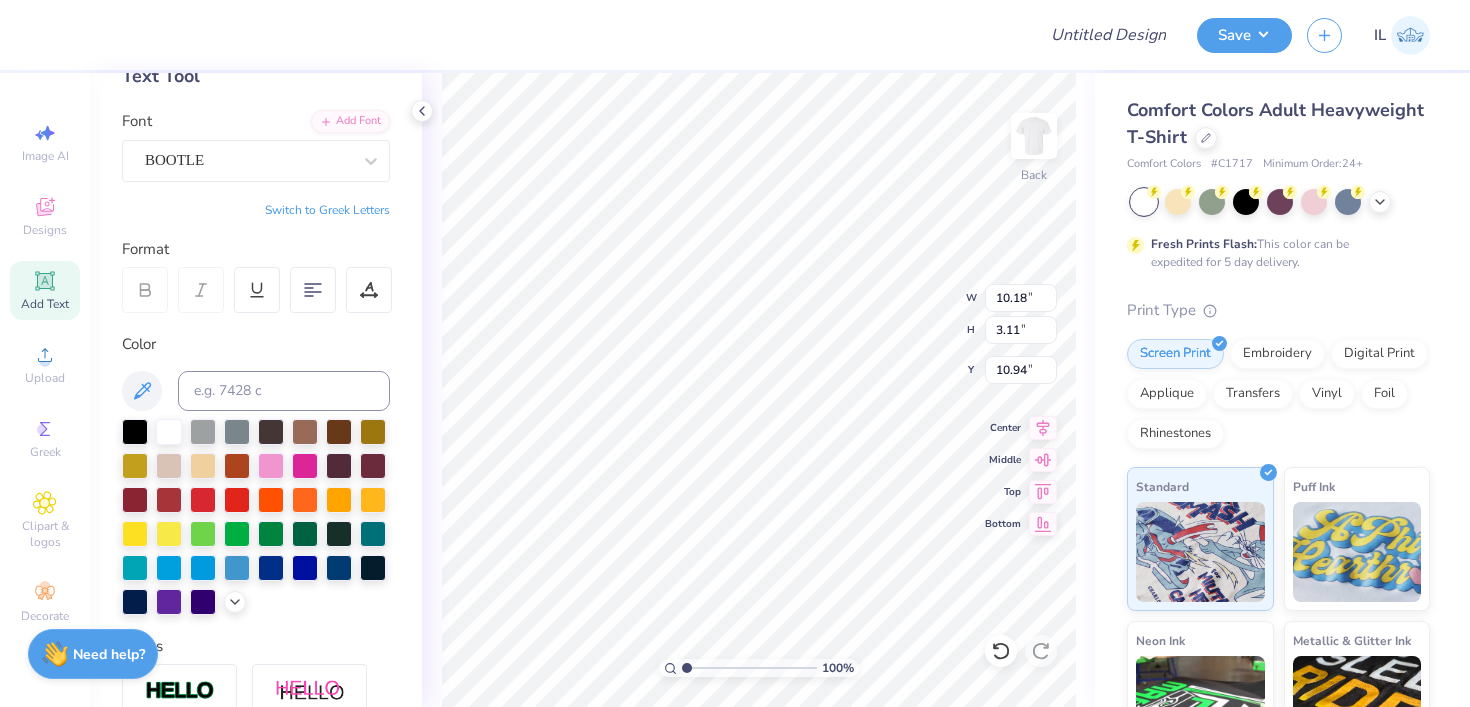 type on "4.89" 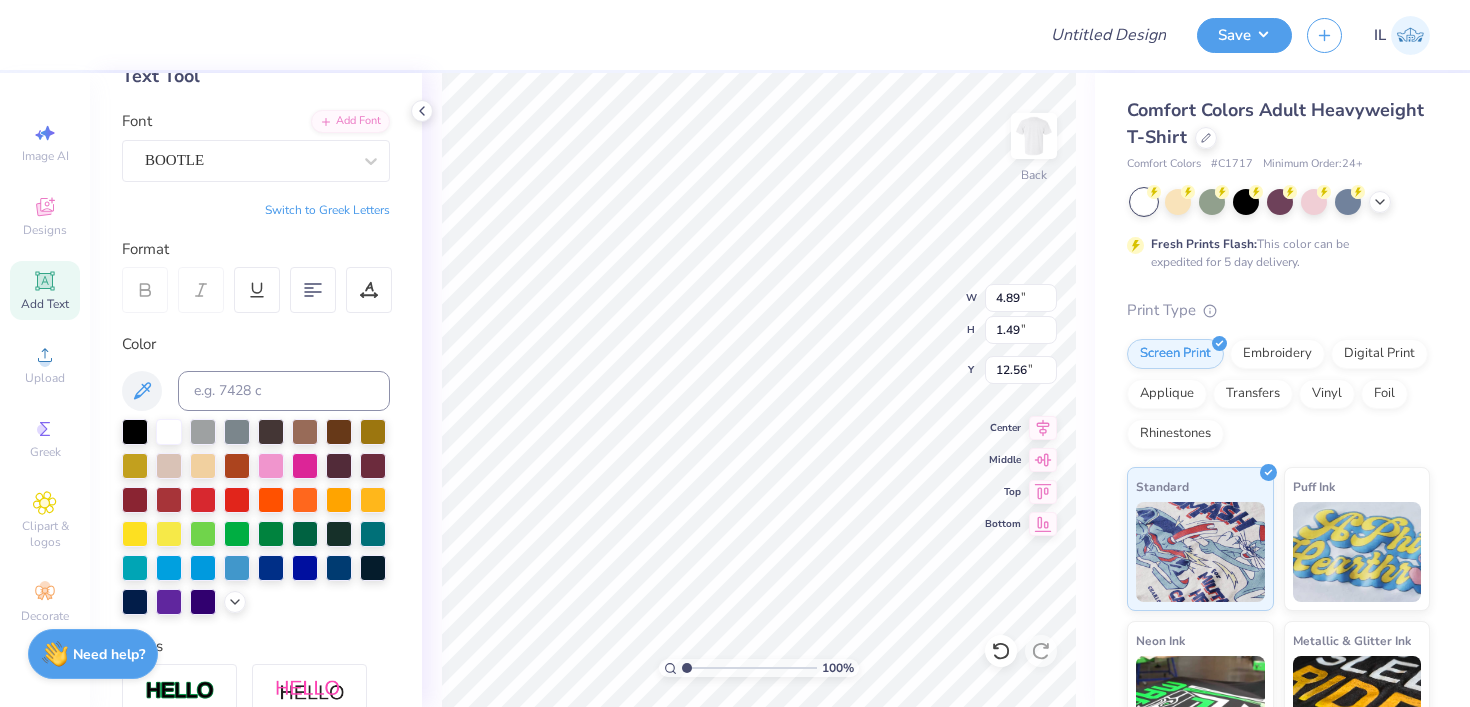 type on "7.91" 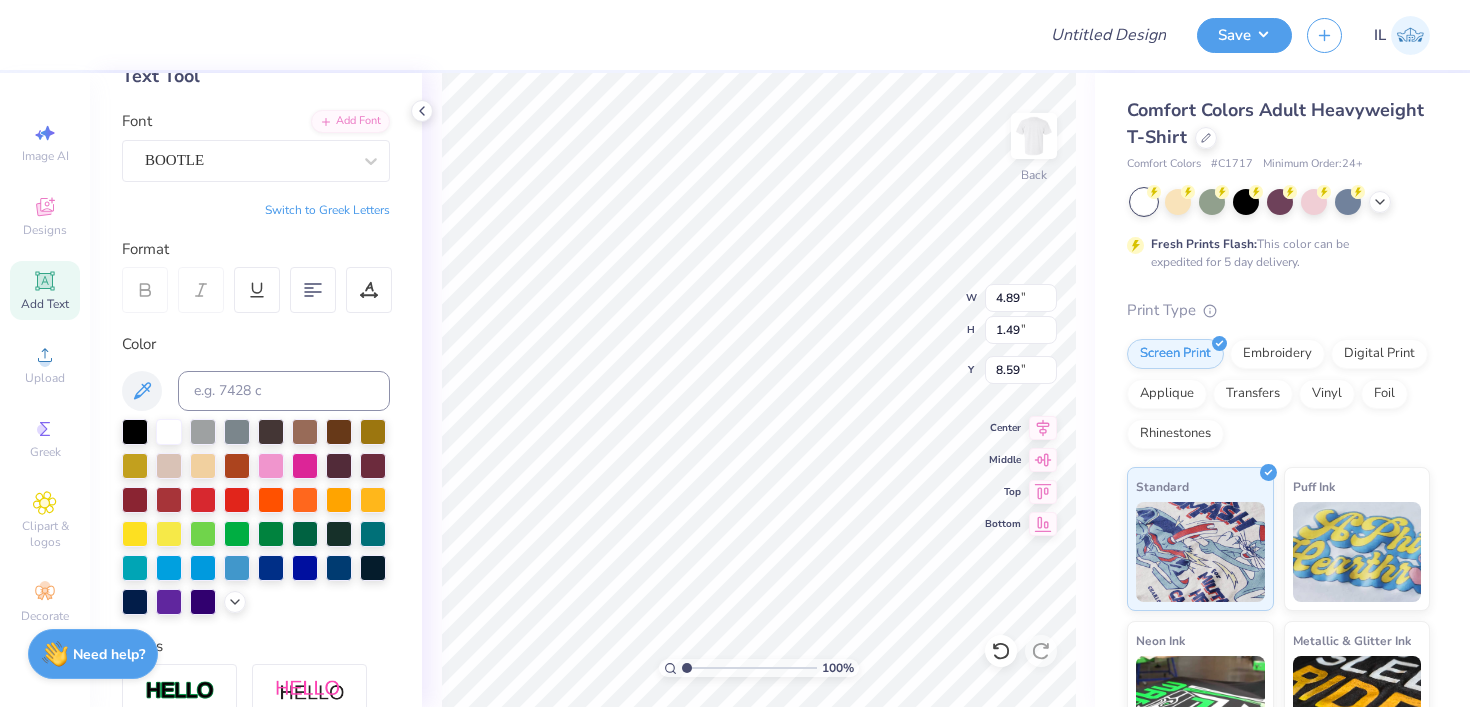 type on "8.60" 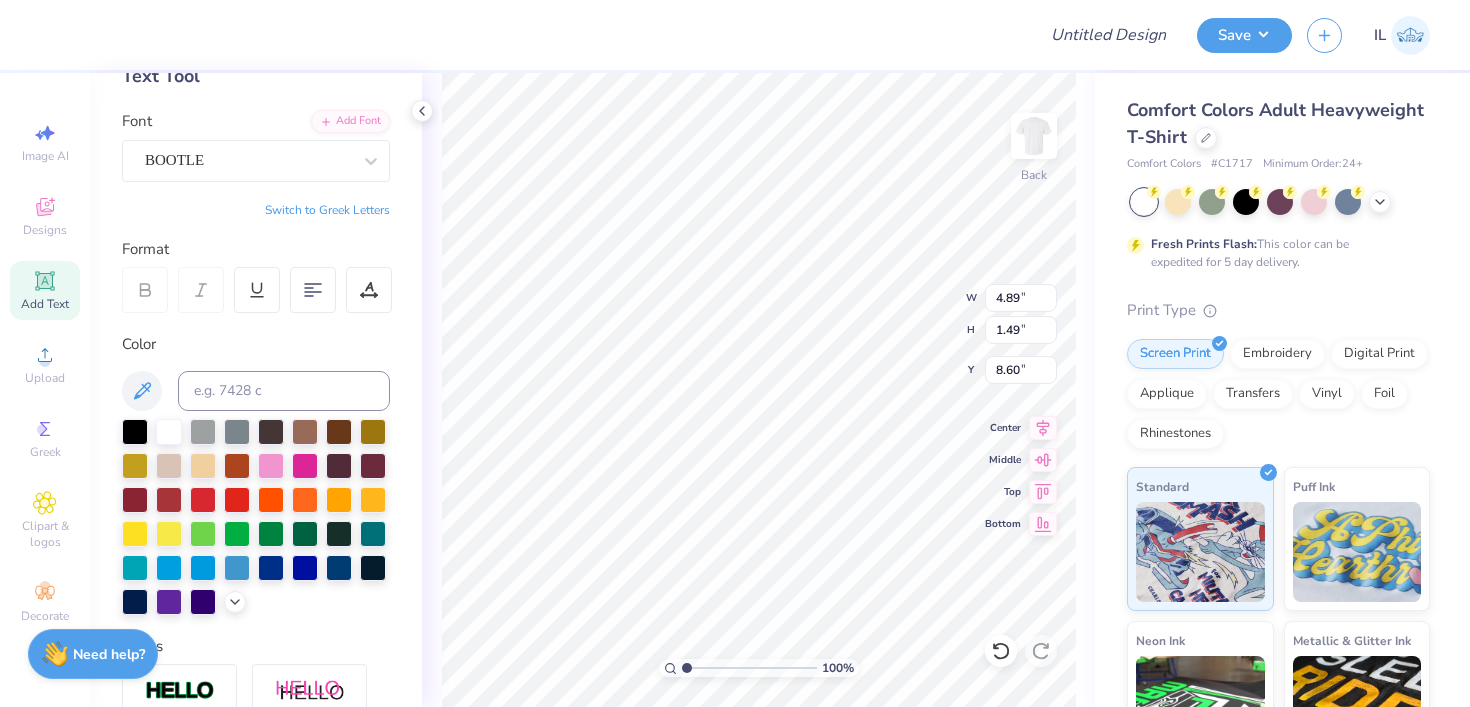 type on "BROTHERS" 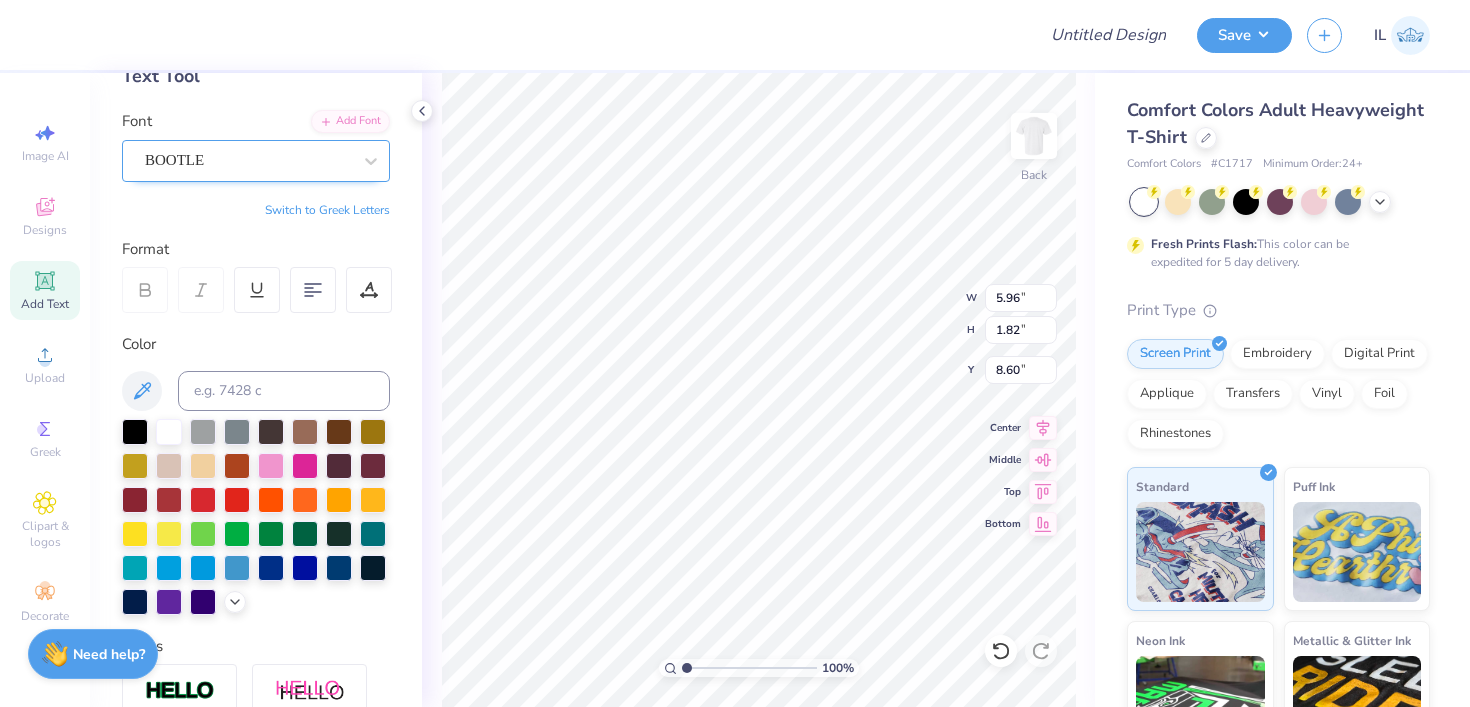 click on "BOOTLE" at bounding box center [248, 160] 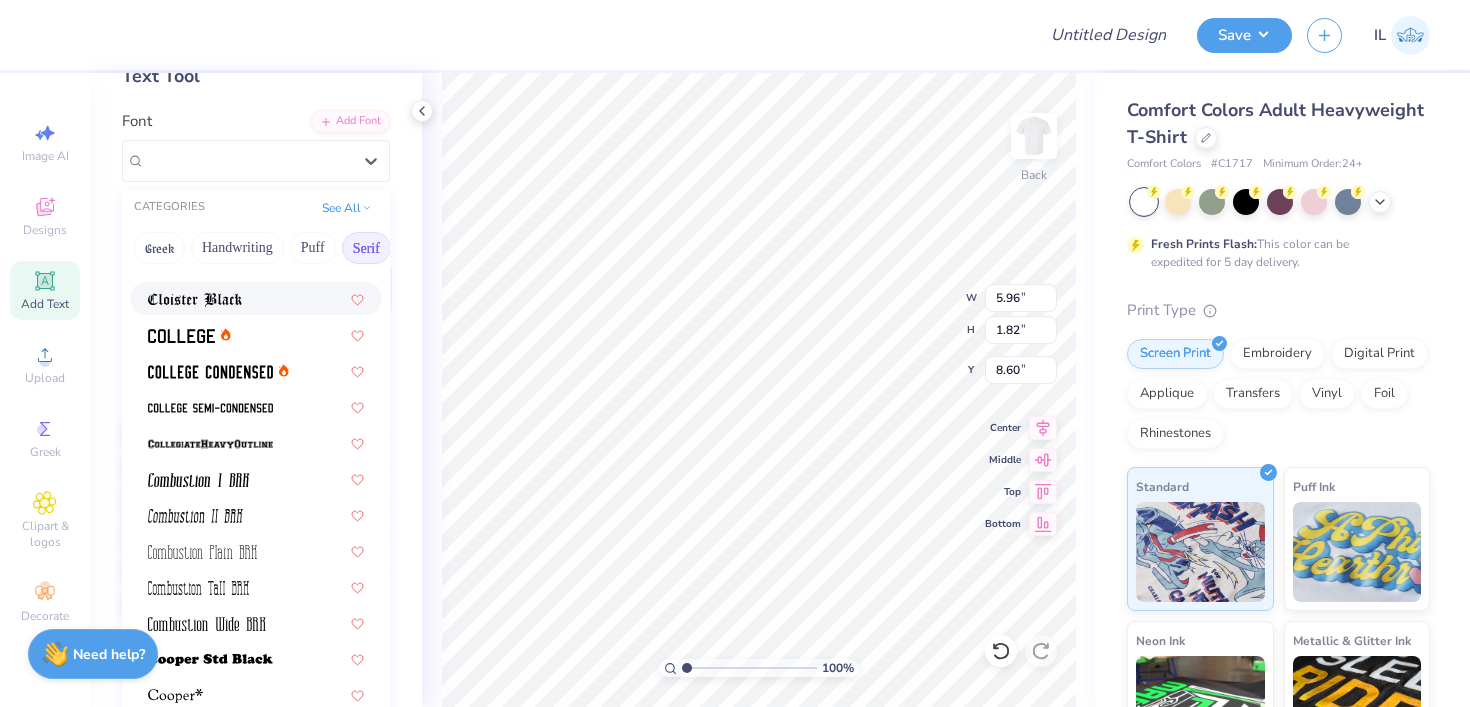 scroll, scrollTop: 528, scrollLeft: 0, axis: vertical 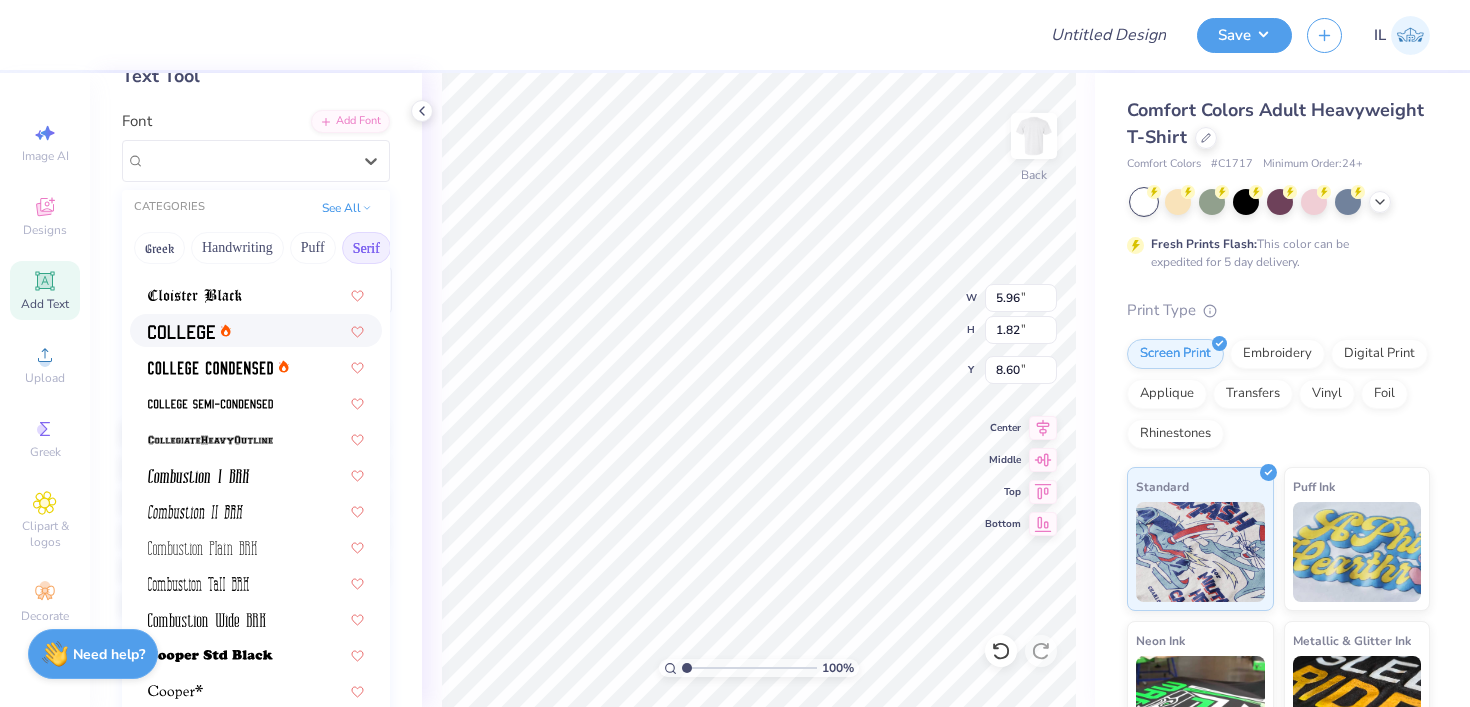click at bounding box center [256, 330] 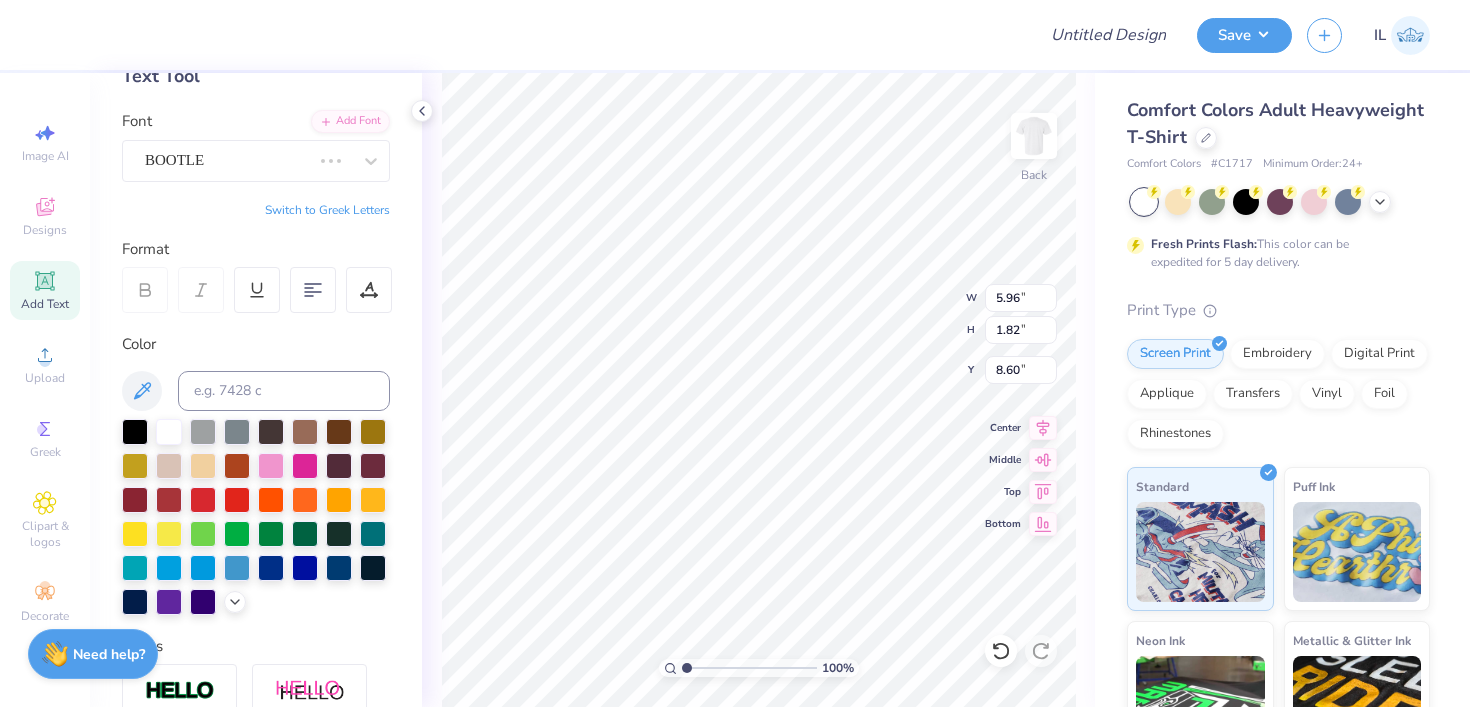 type on "5.81" 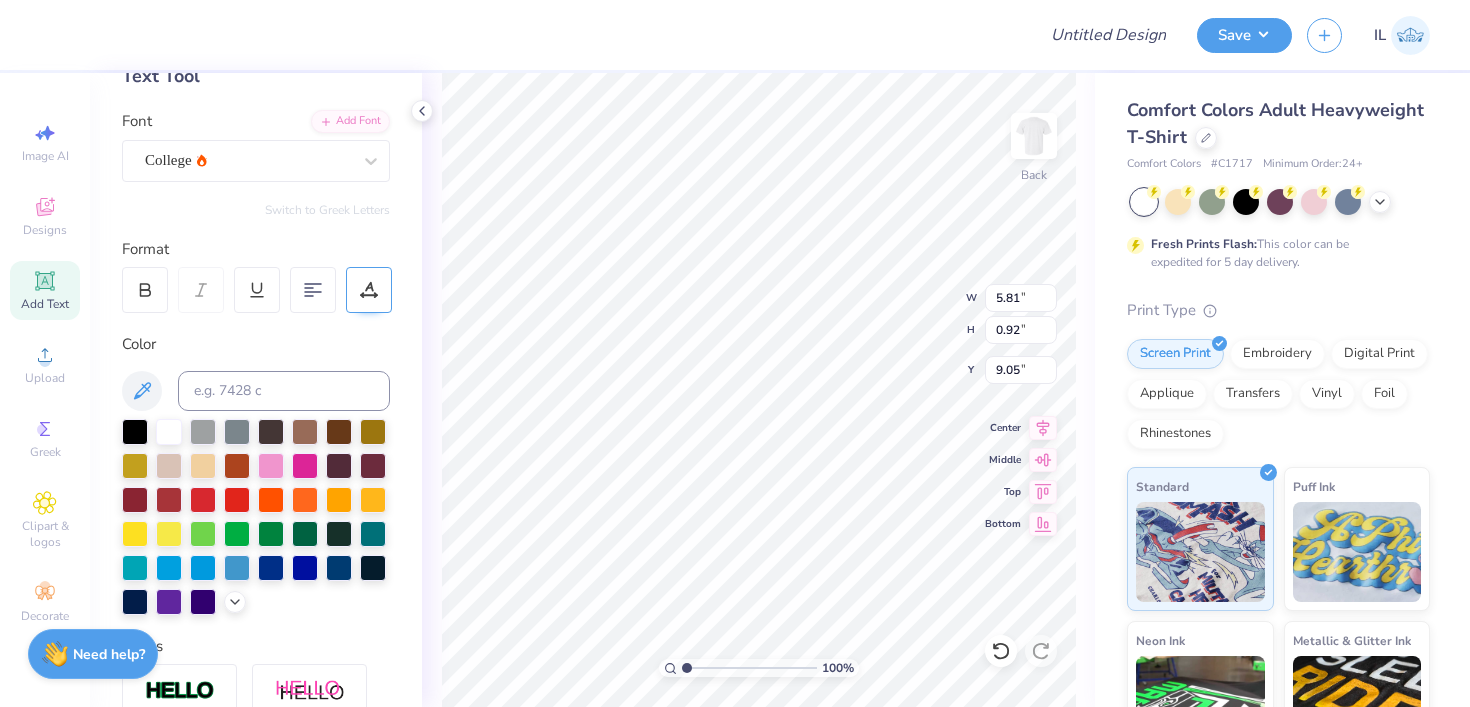 type on "7.11" 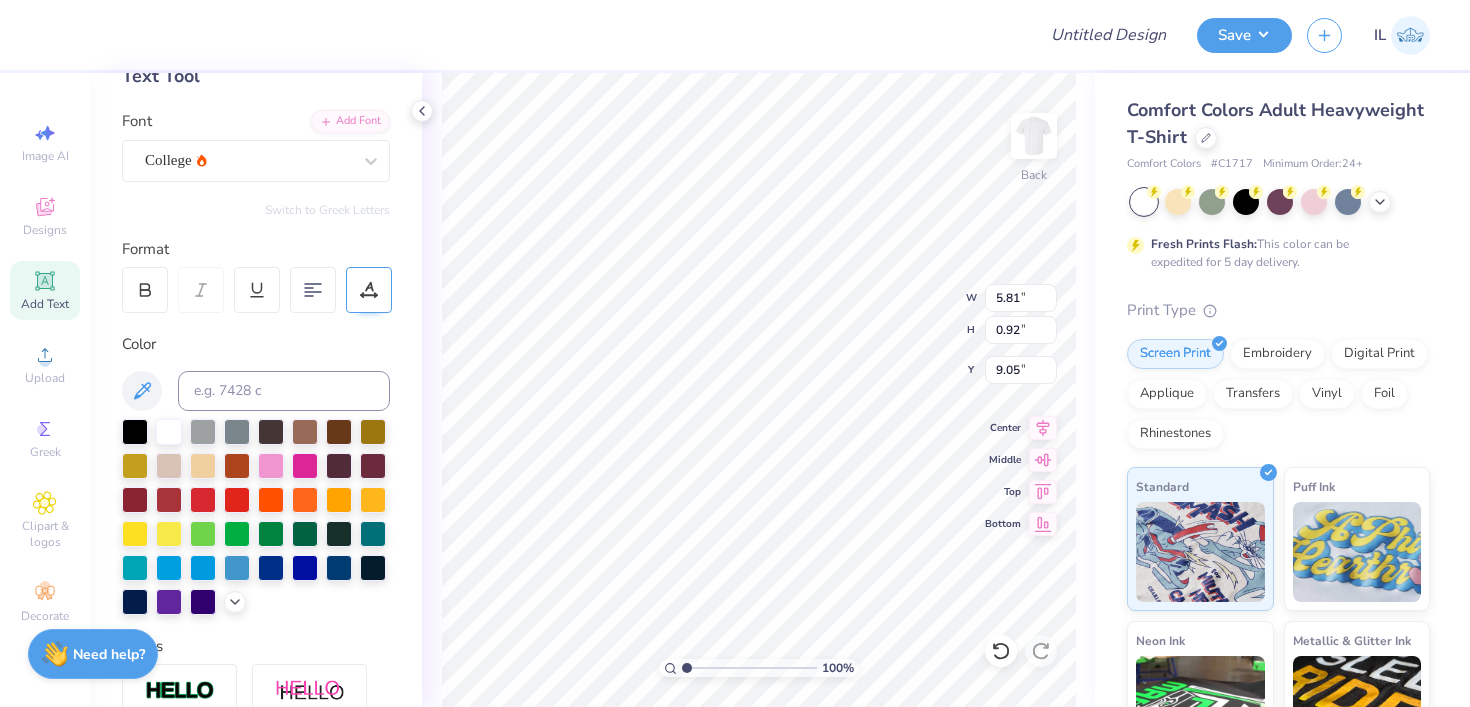 type on "1.13" 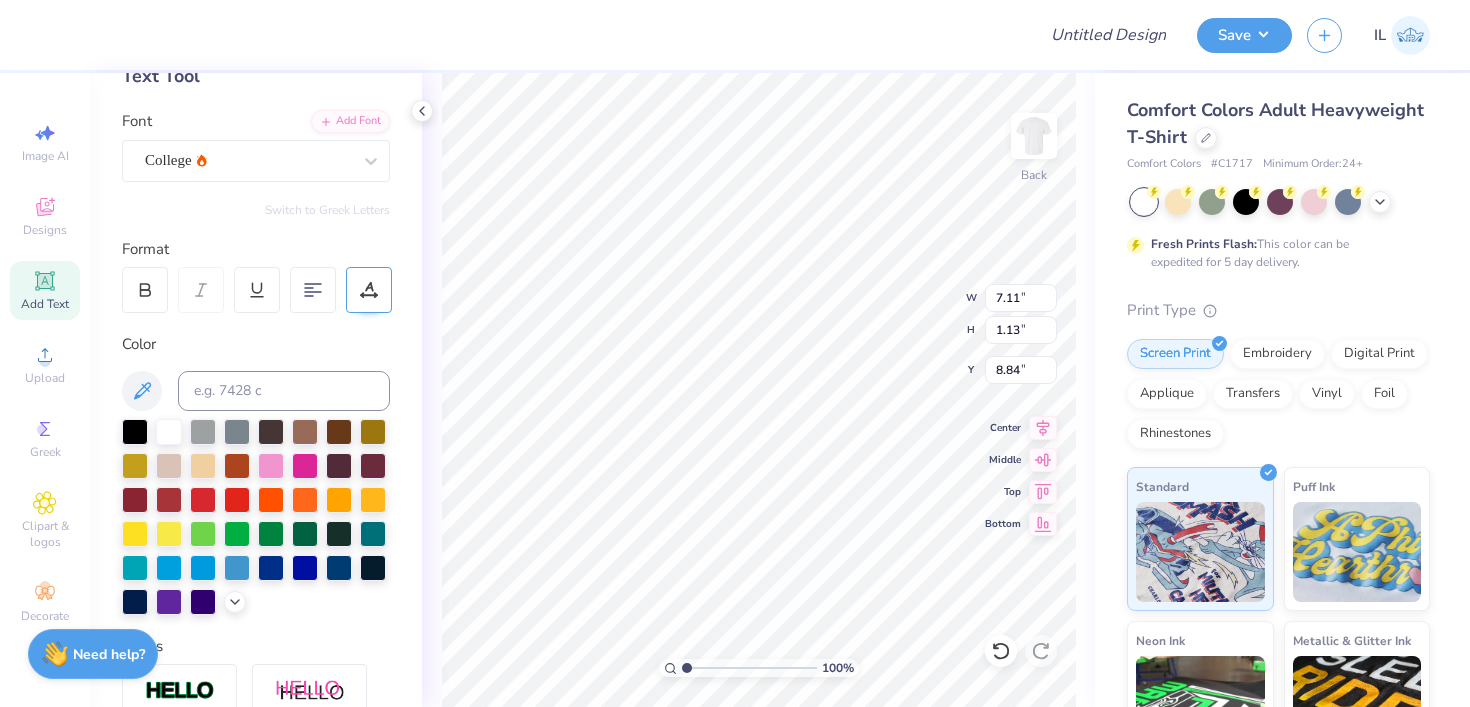 type on "8.05" 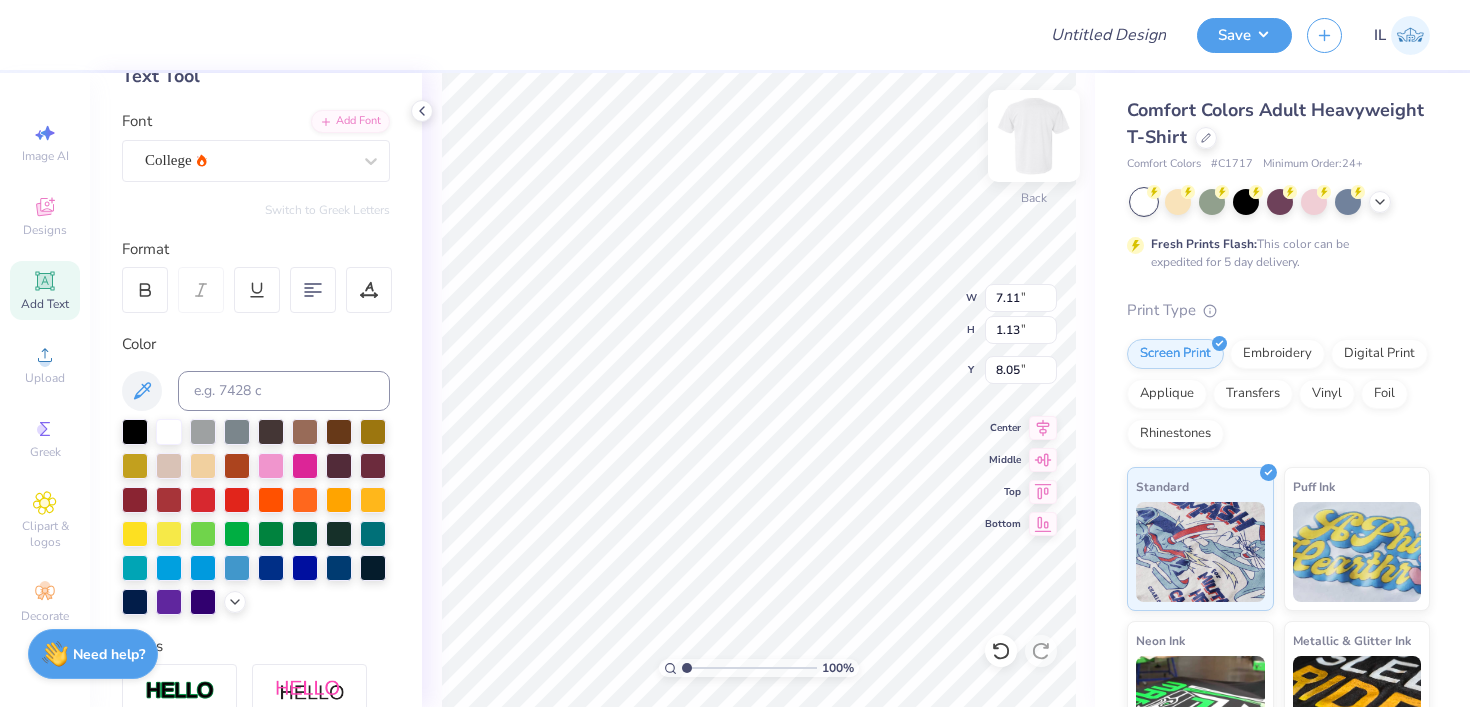 type on "8.24" 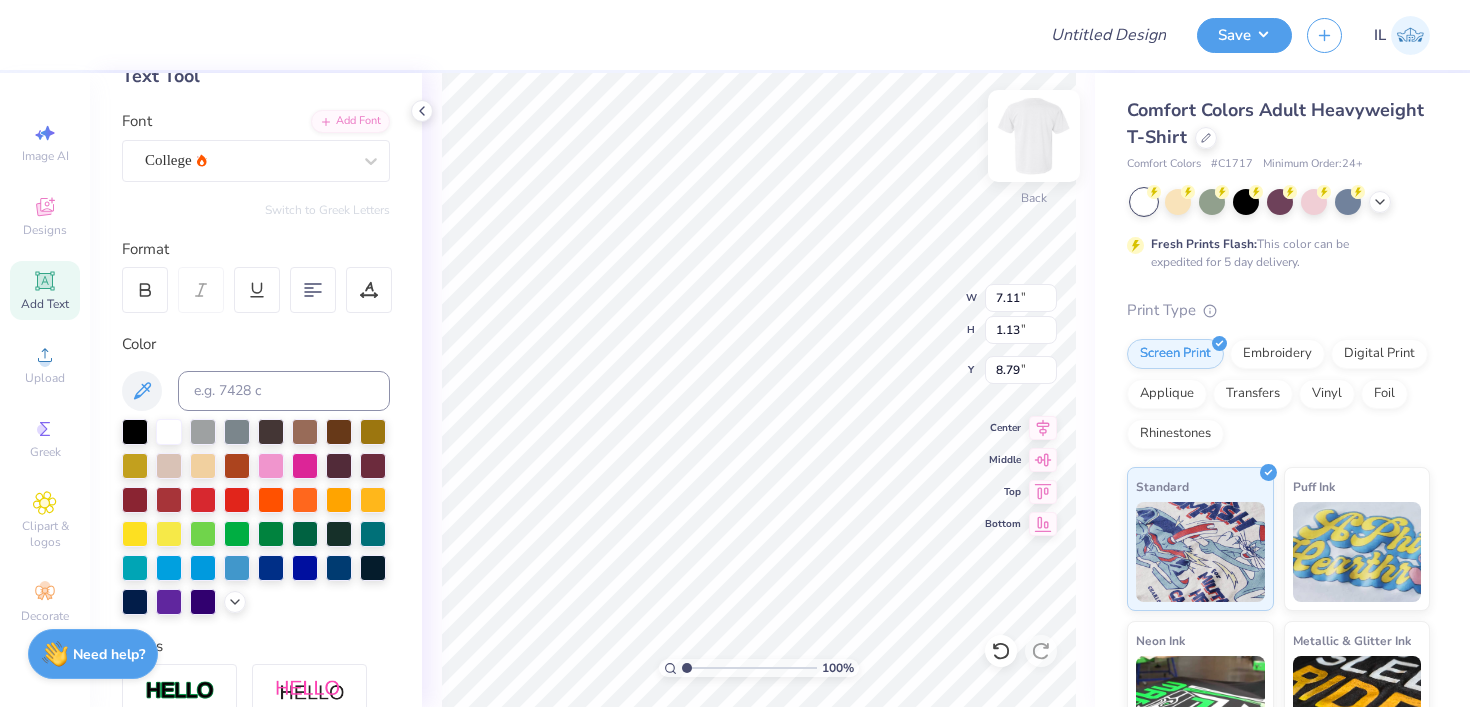 type on "8.53" 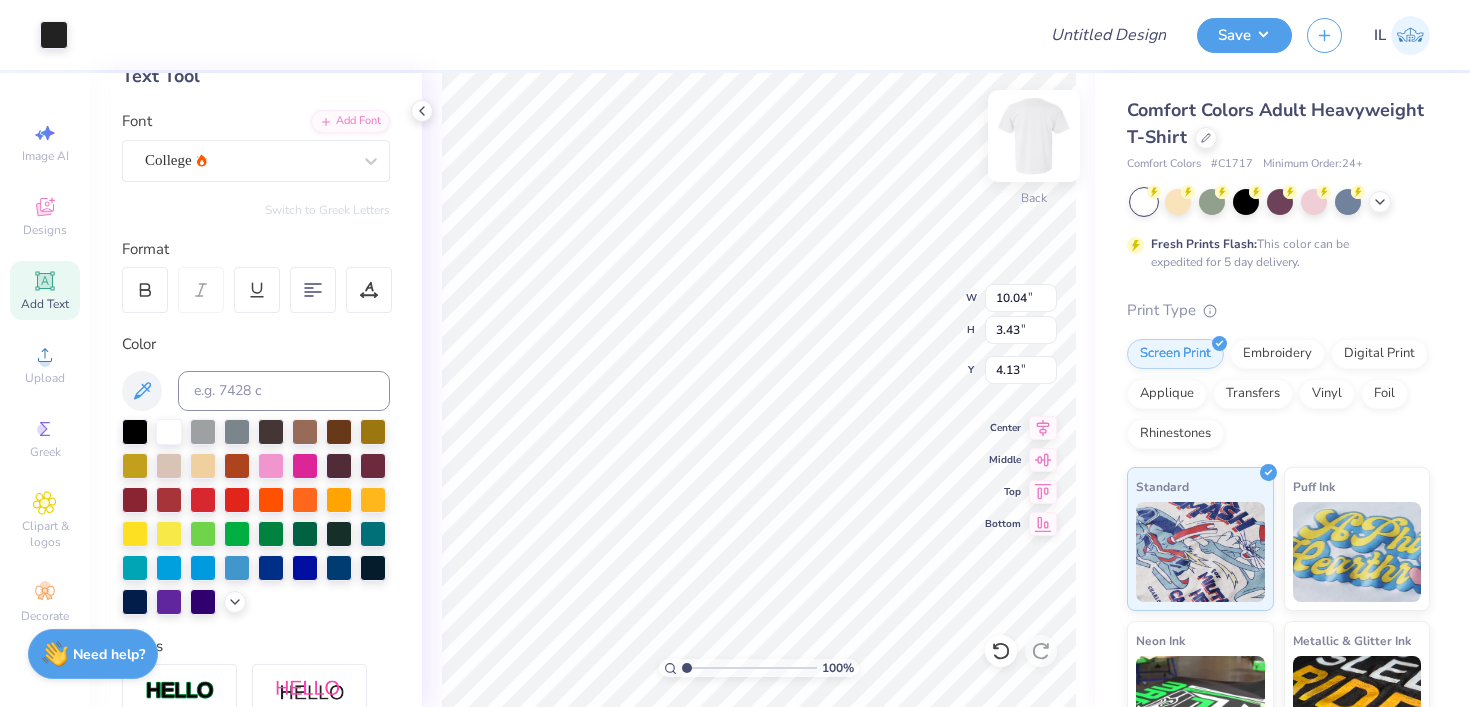 type on "7.11" 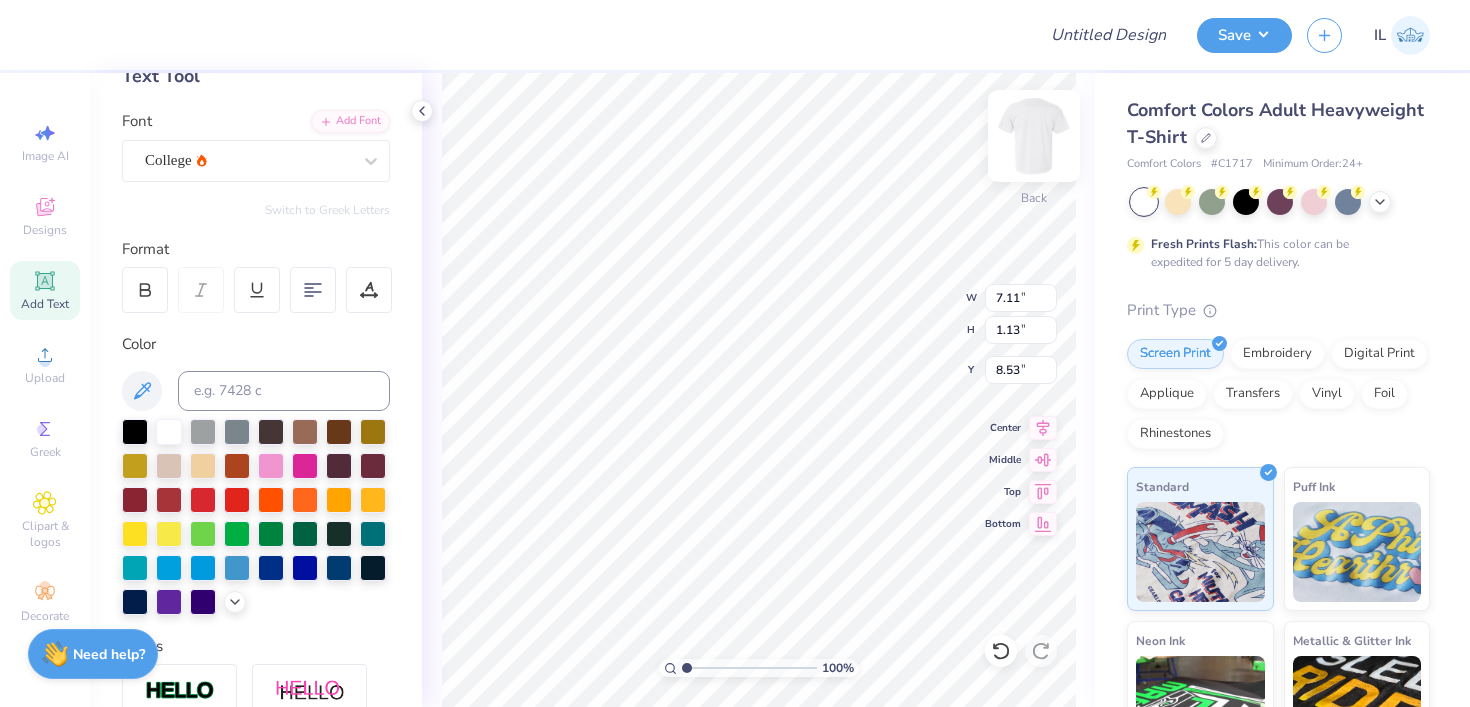 type on "11.37" 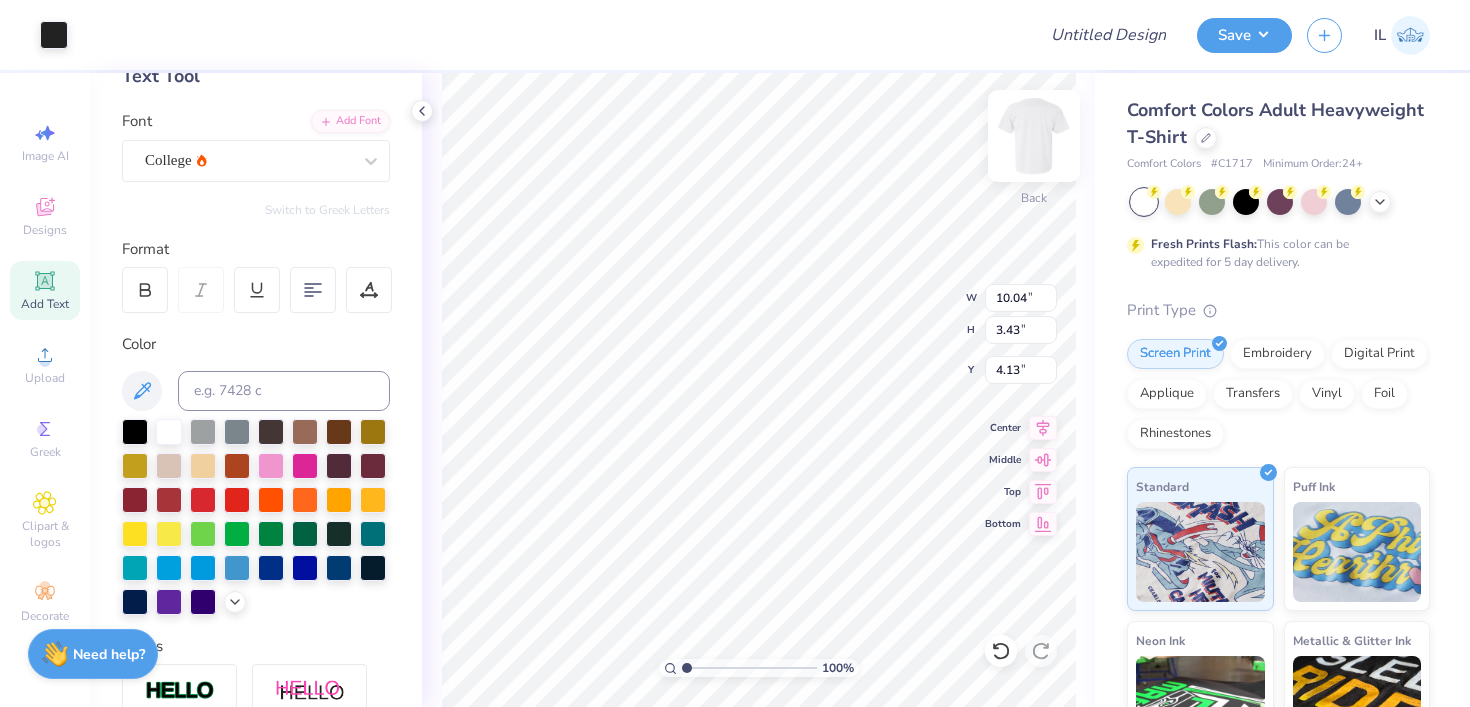 type on "11.39" 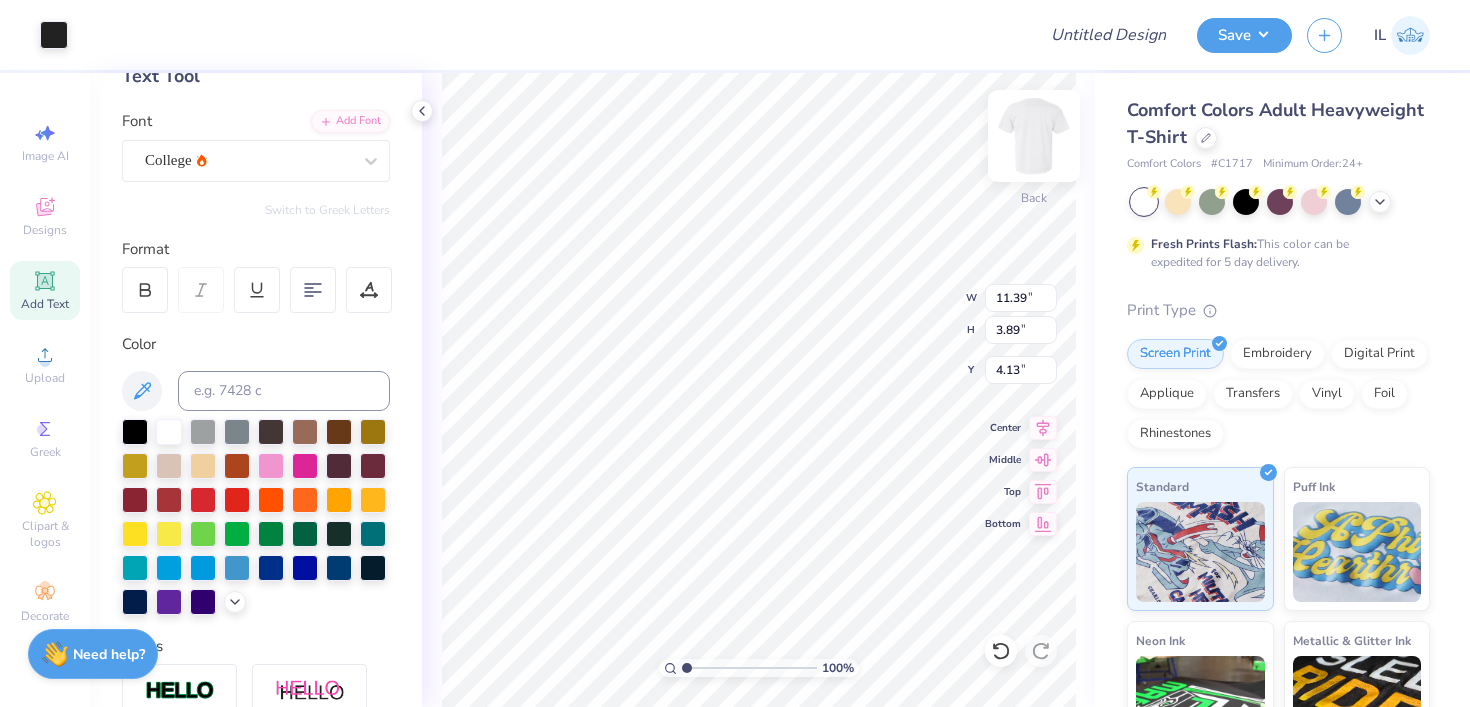 type on "4.17" 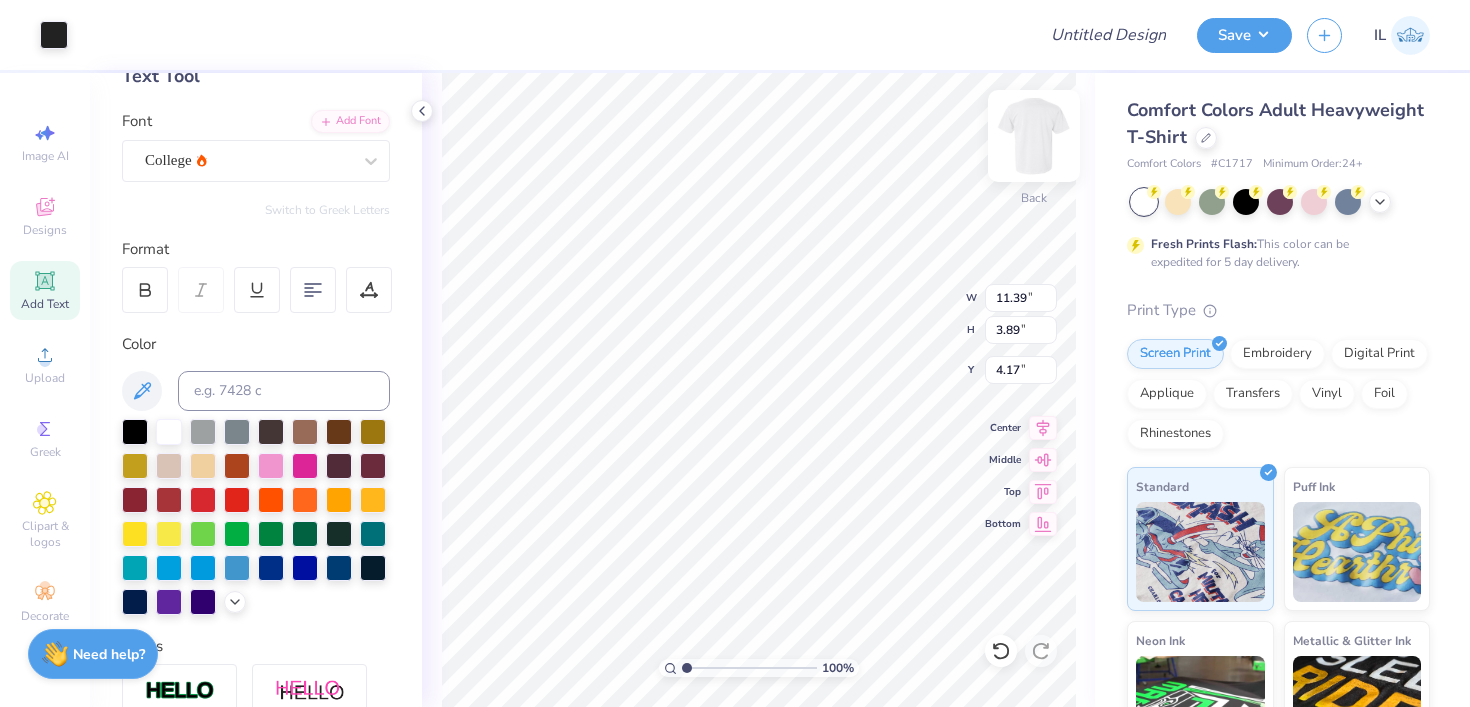 type on "7.11" 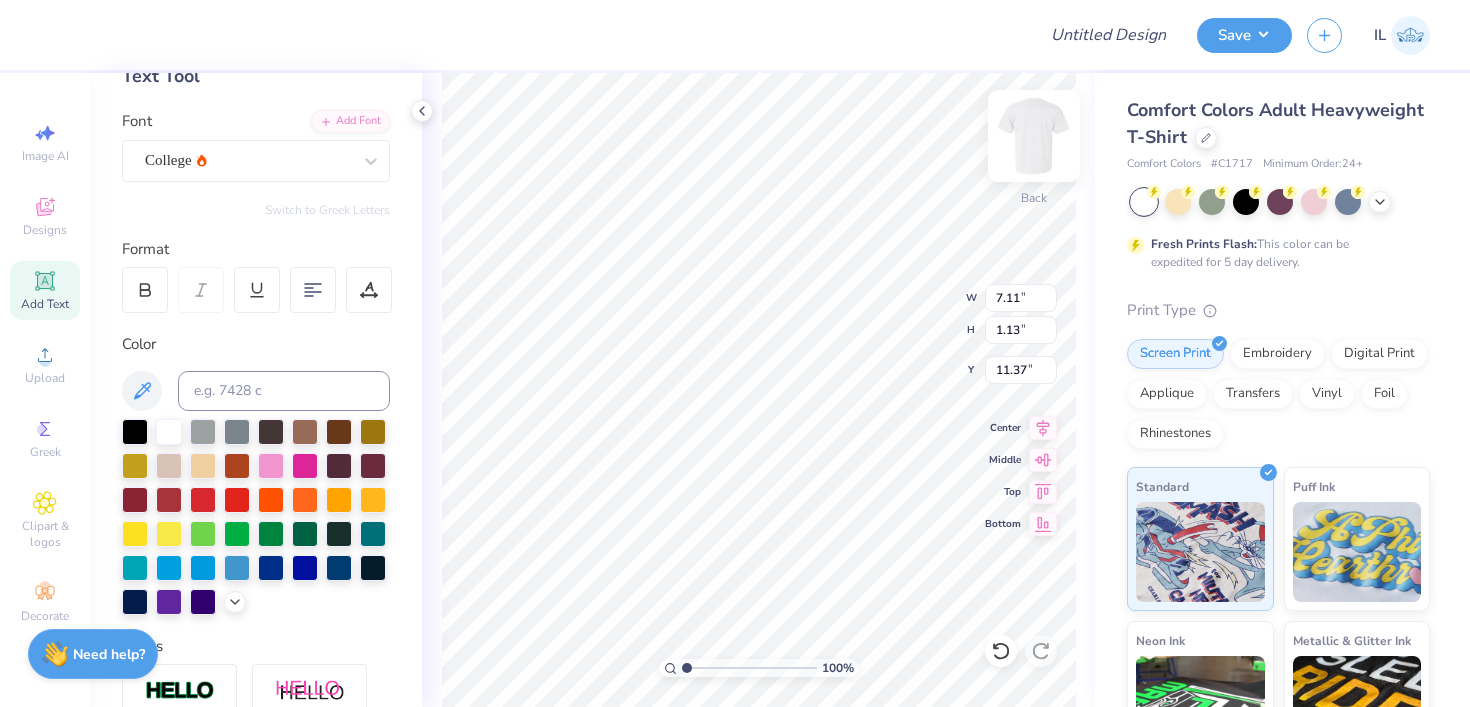 type on "9.23" 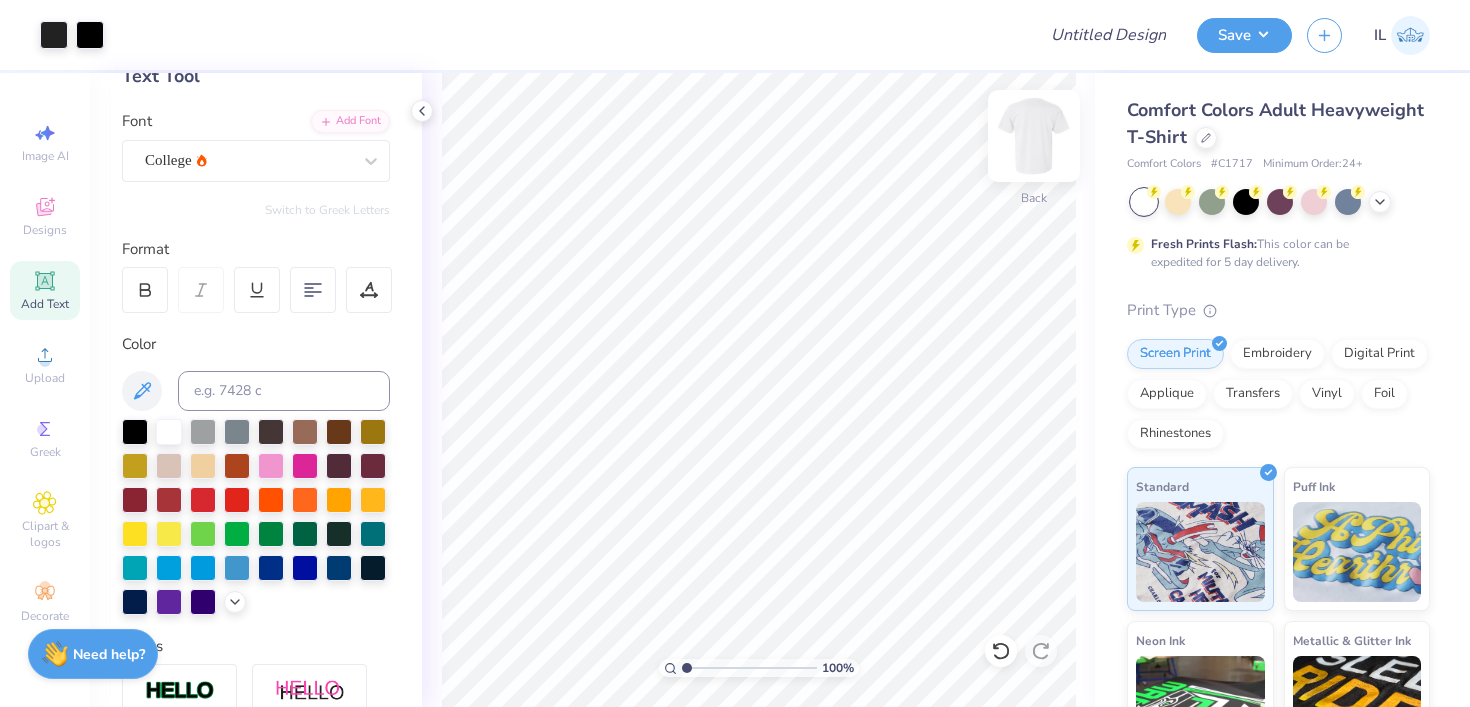 click at bounding box center [1034, 136] 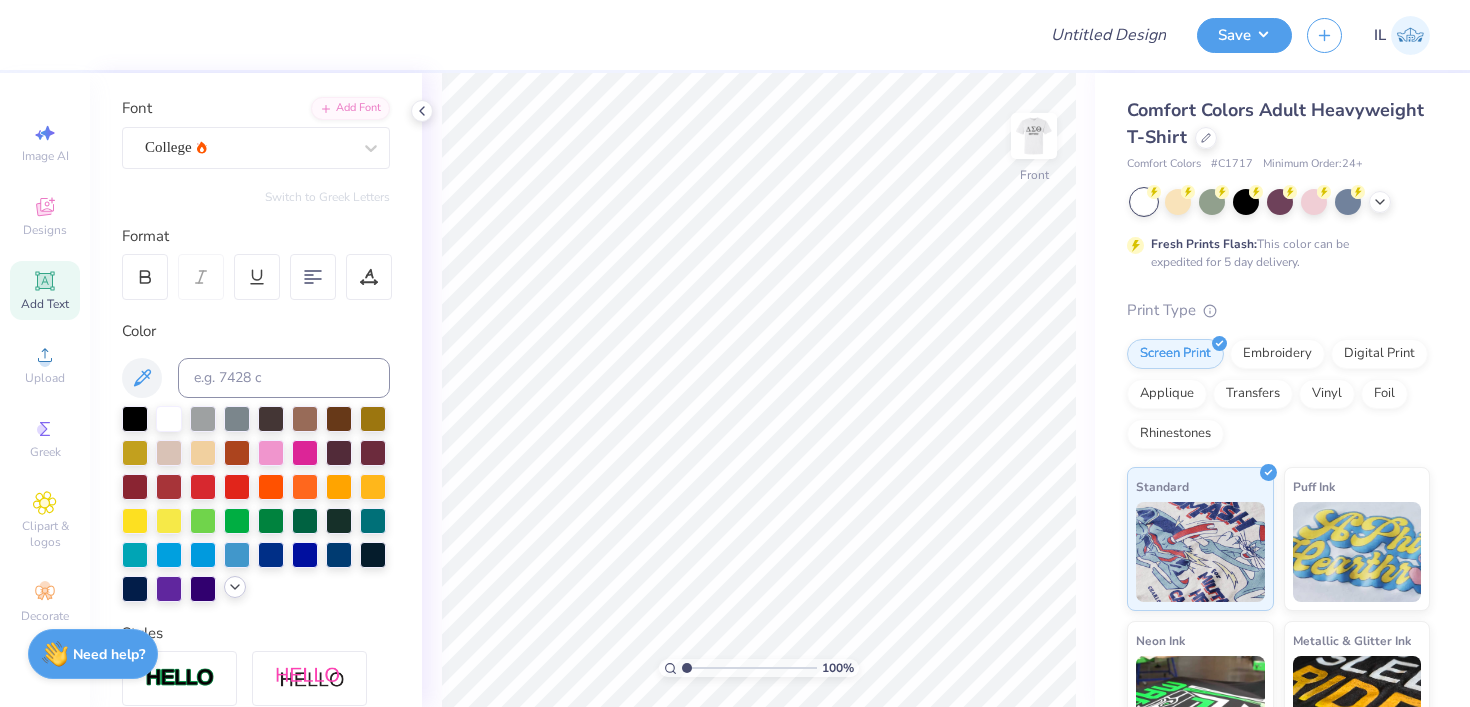 scroll, scrollTop: 0, scrollLeft: 0, axis: both 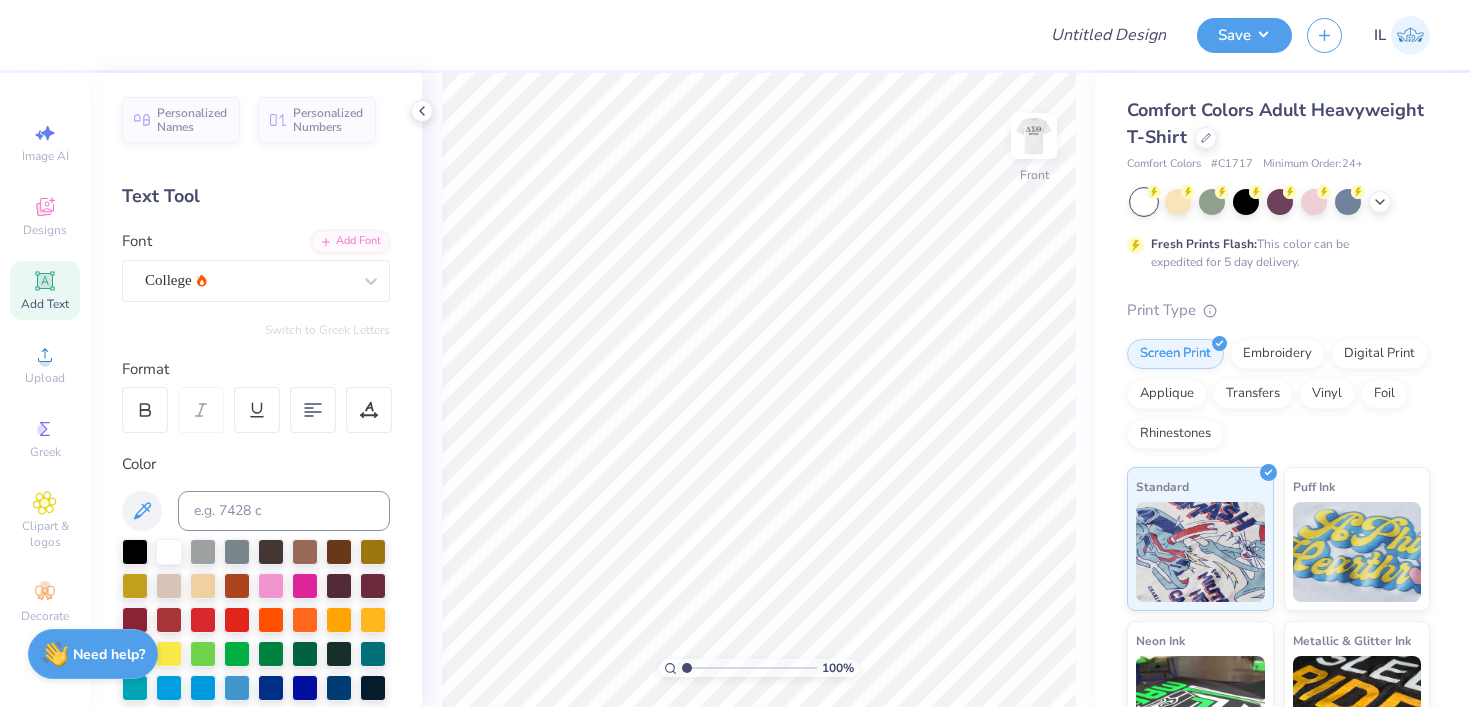 click 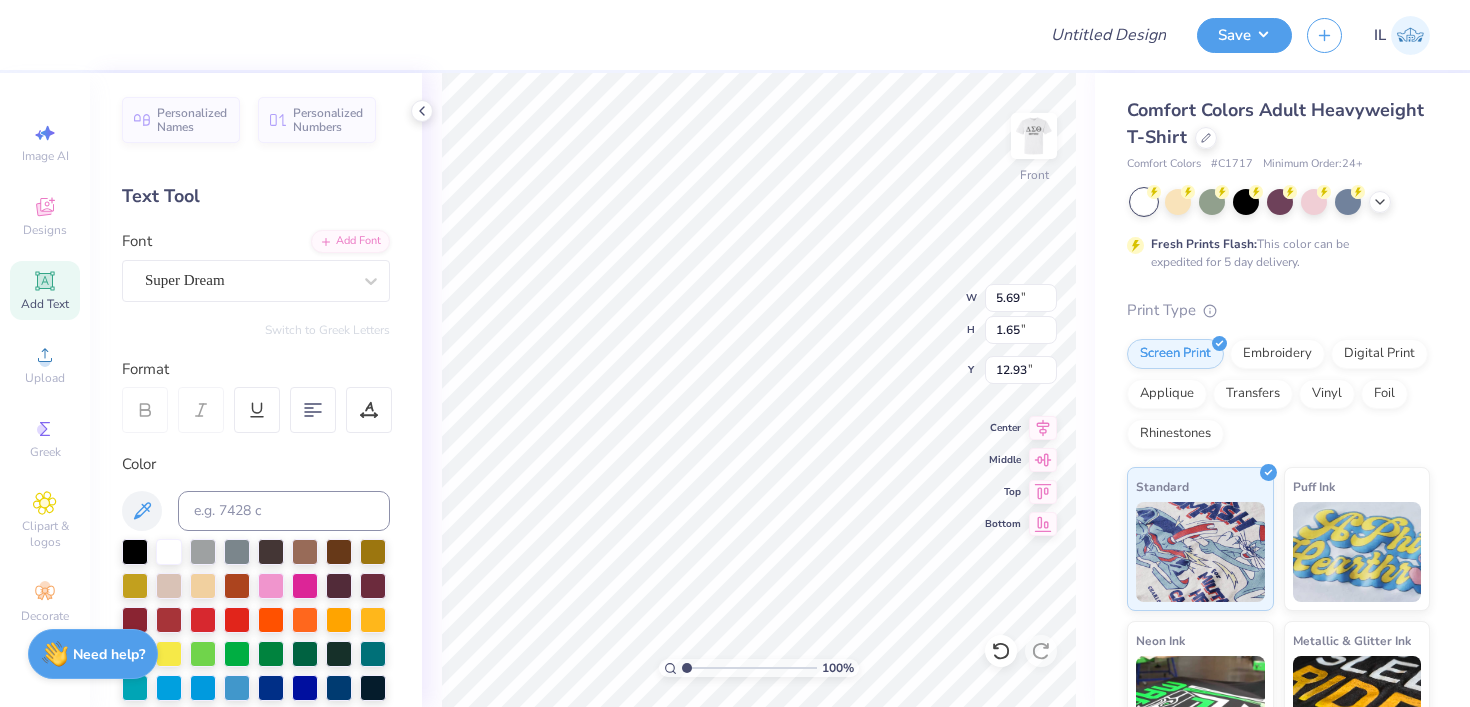 paste on "DST Charity Bash" 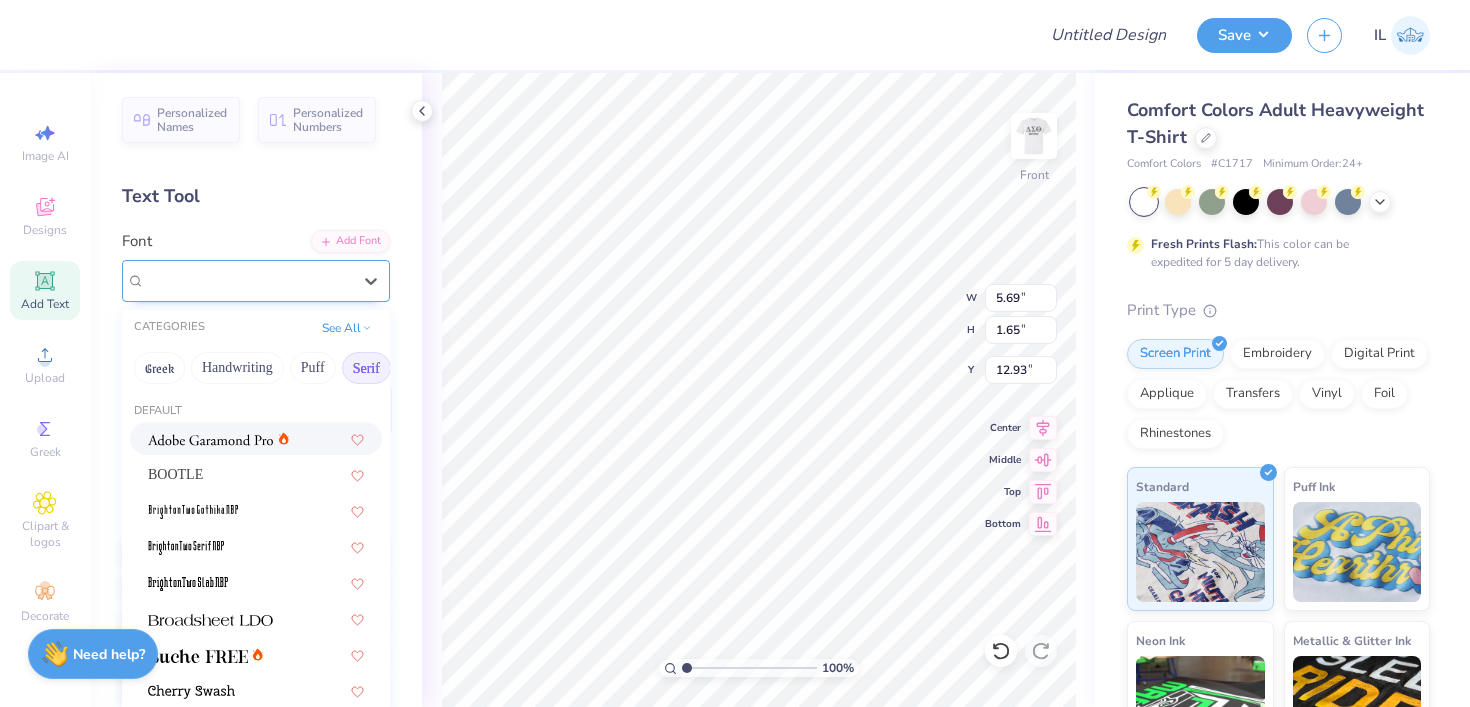 click at bounding box center [248, 280] 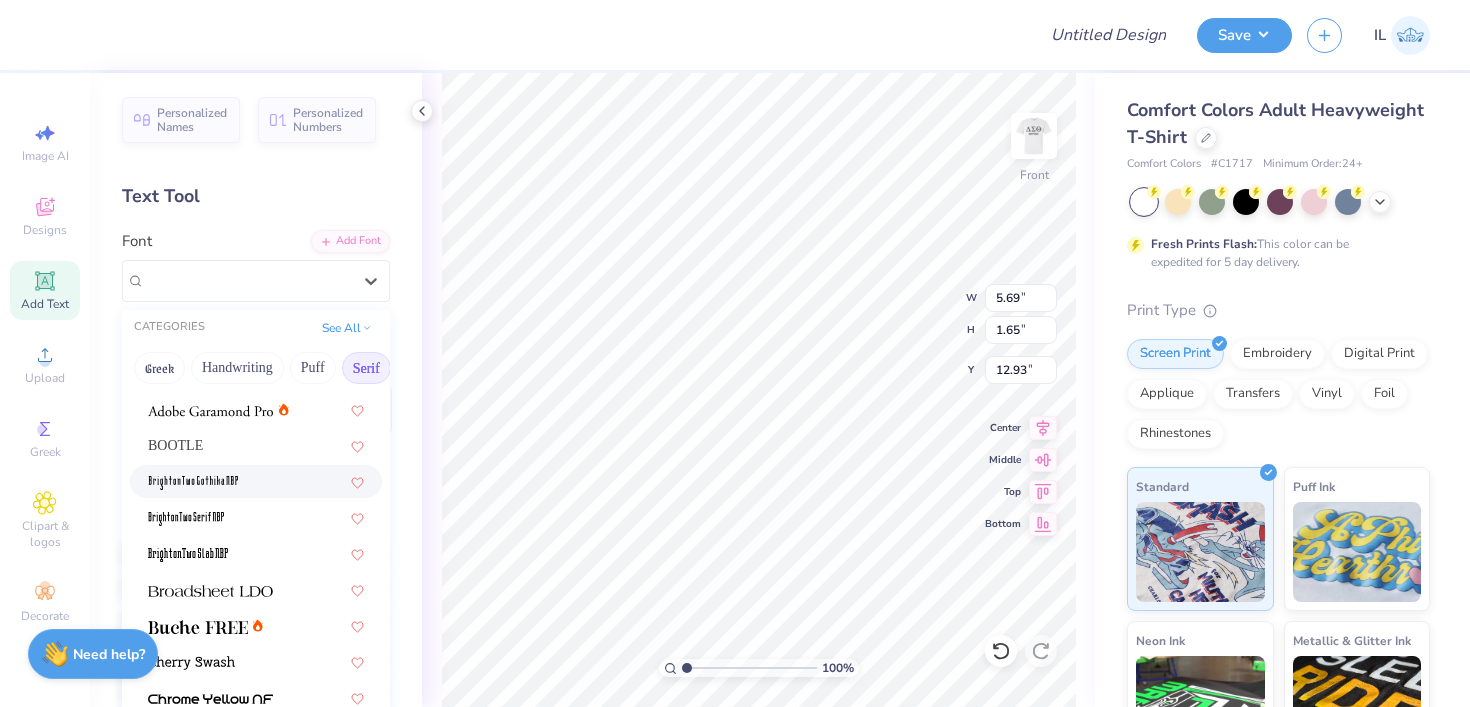 scroll, scrollTop: 31, scrollLeft: 0, axis: vertical 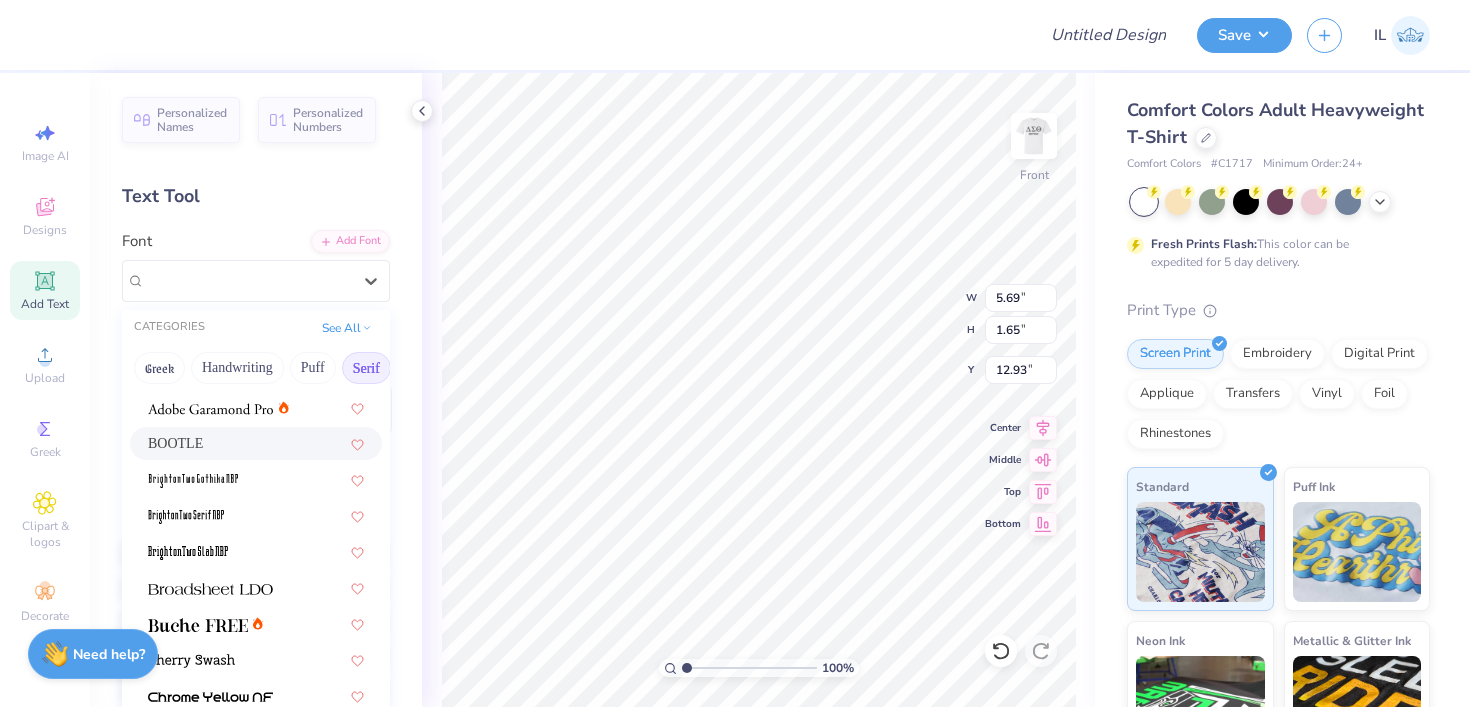 click on "BOOTLE" at bounding box center [256, 443] 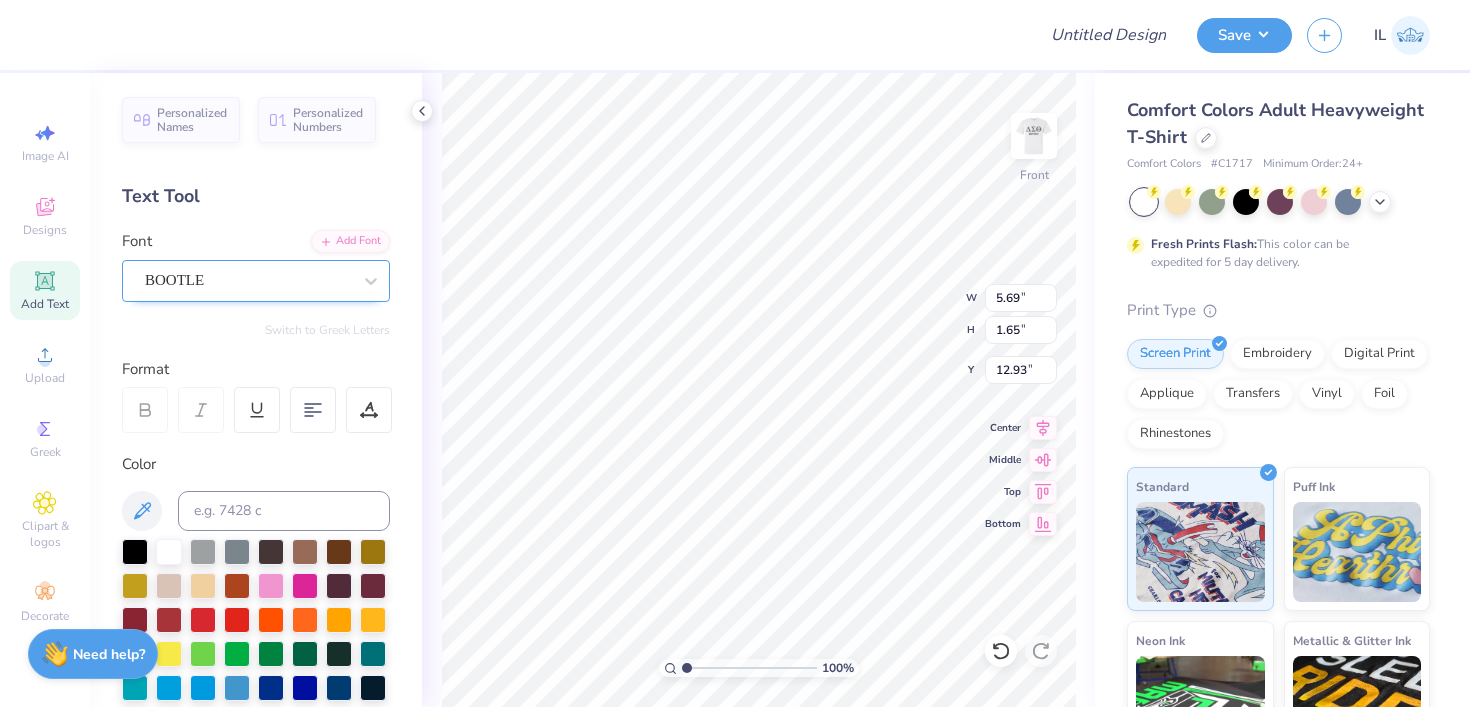 click on "BOOTLE" at bounding box center (248, 280) 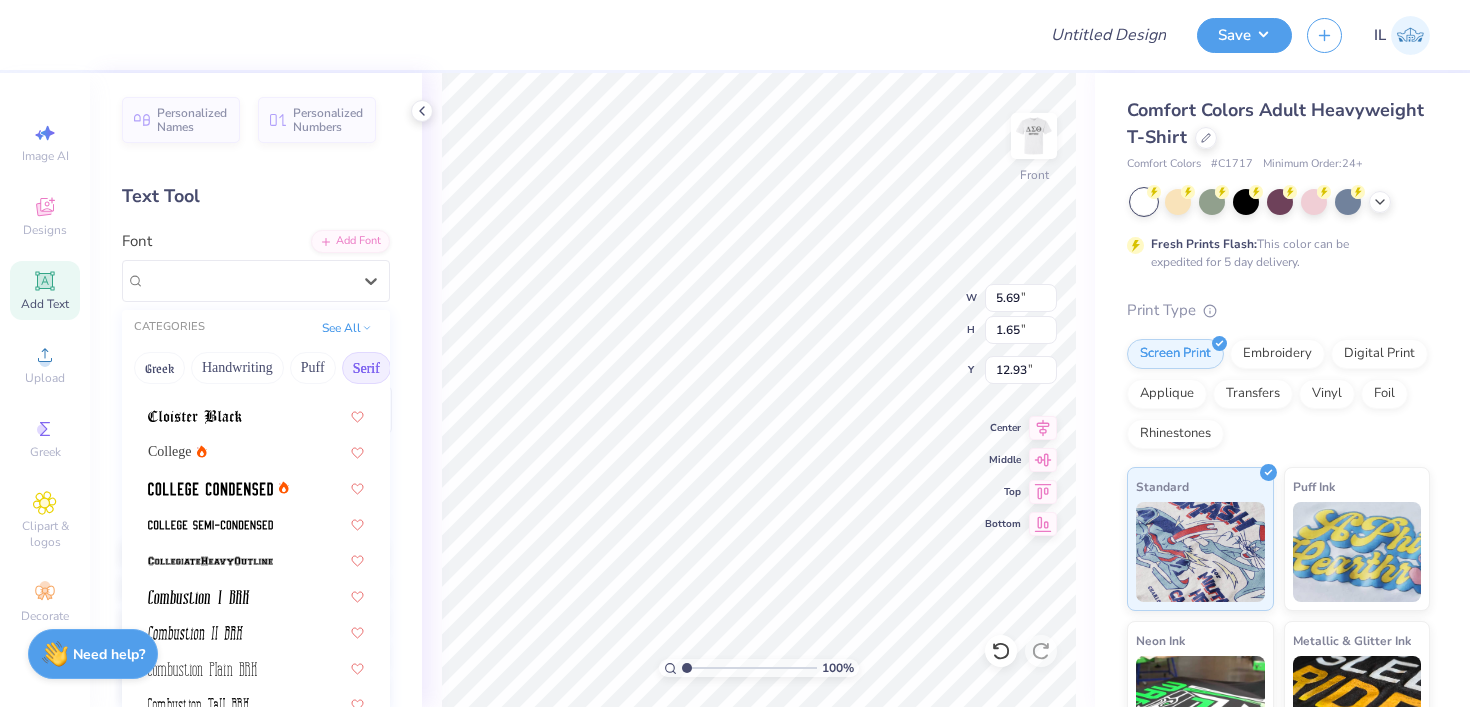 scroll, scrollTop: 524, scrollLeft: 0, axis: vertical 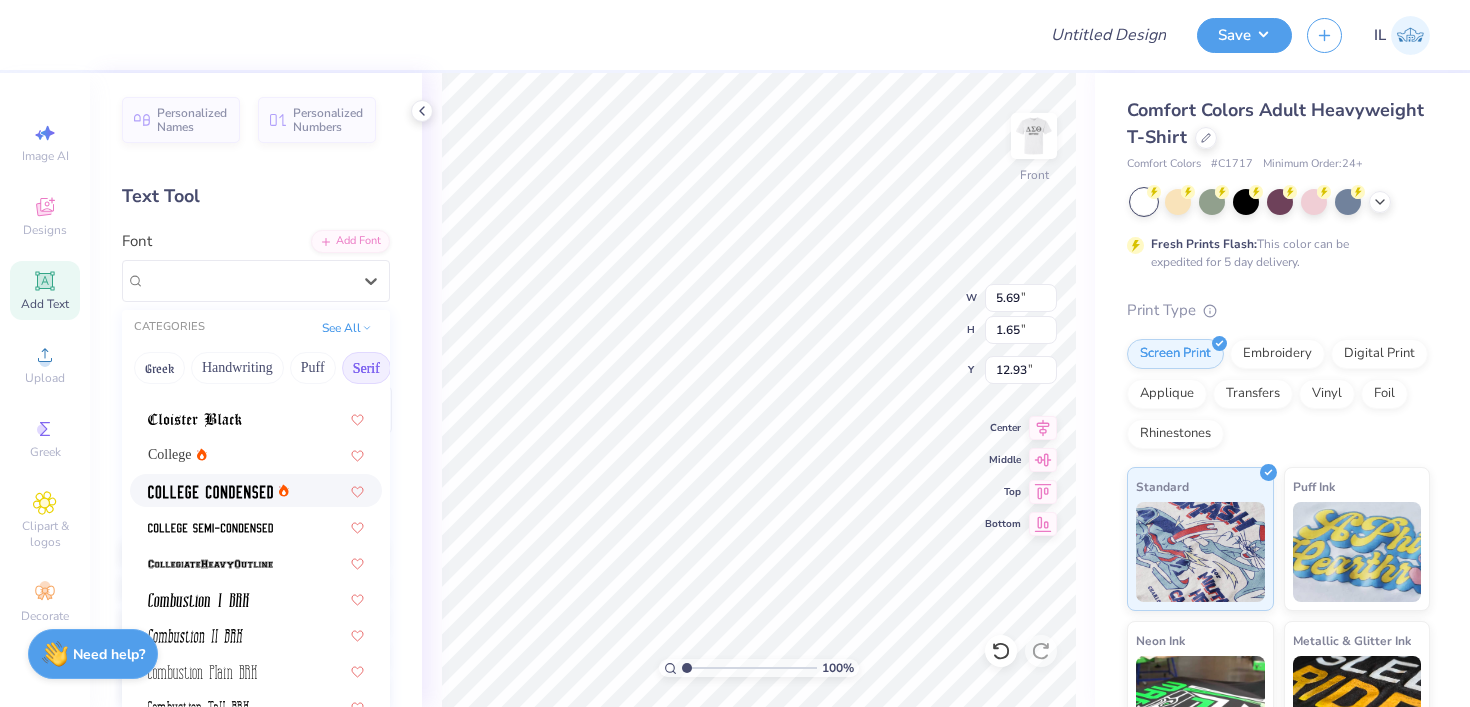 click at bounding box center (256, 490) 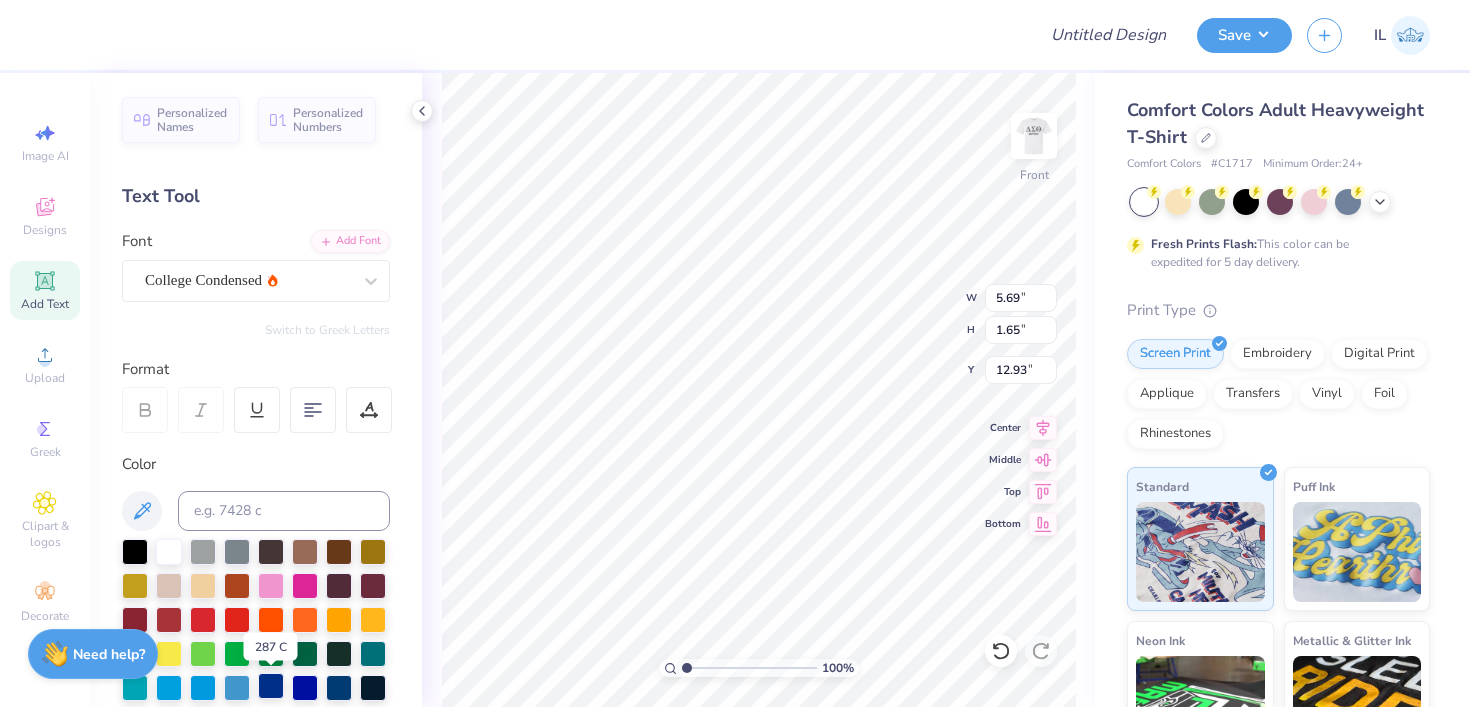click at bounding box center (271, 686) 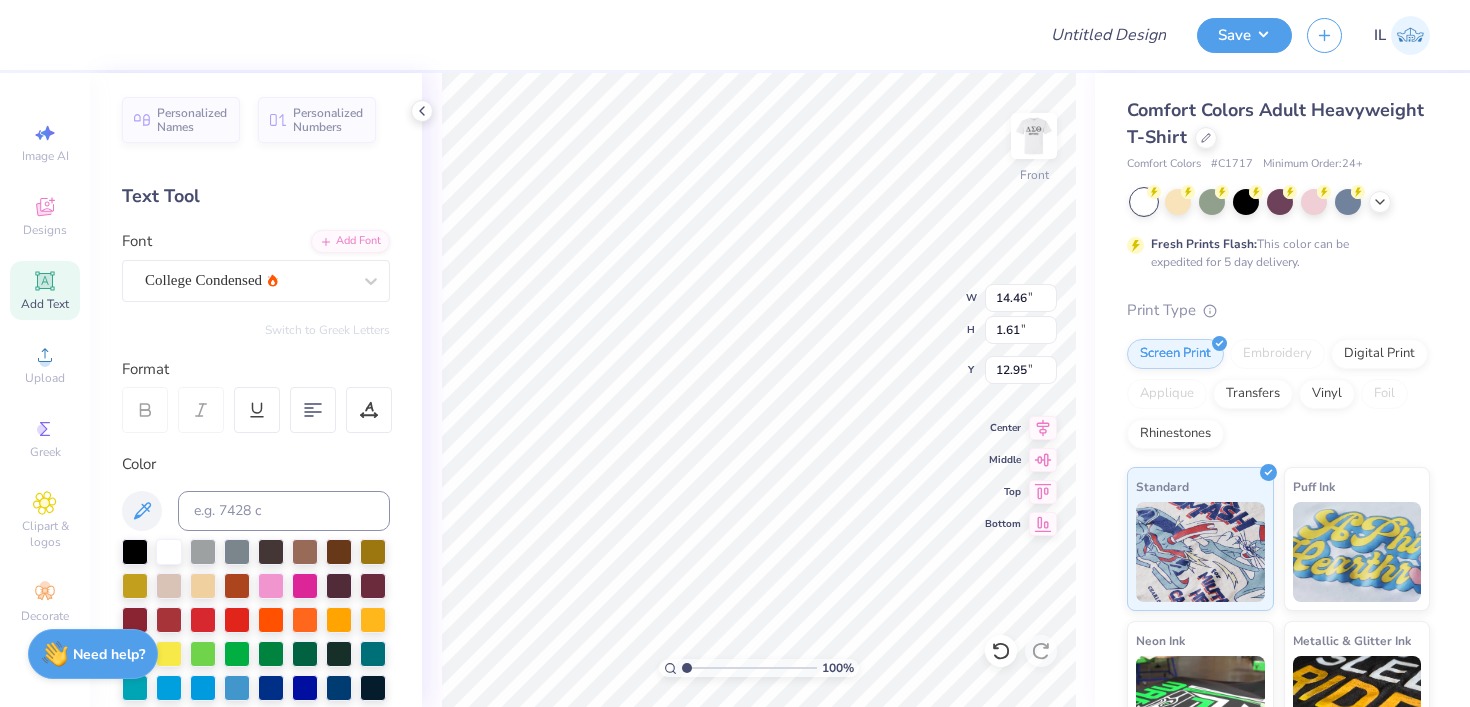 type on "10.70" 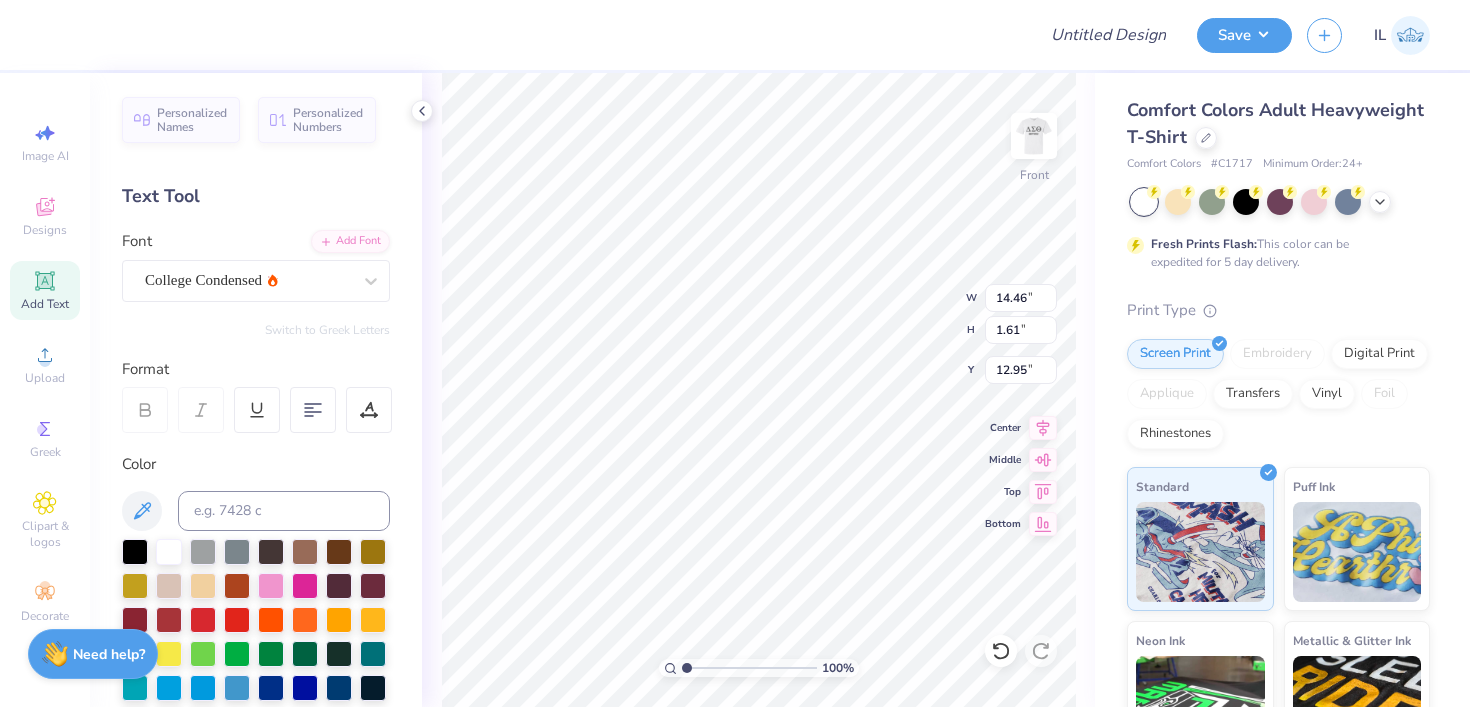 type on "1.19" 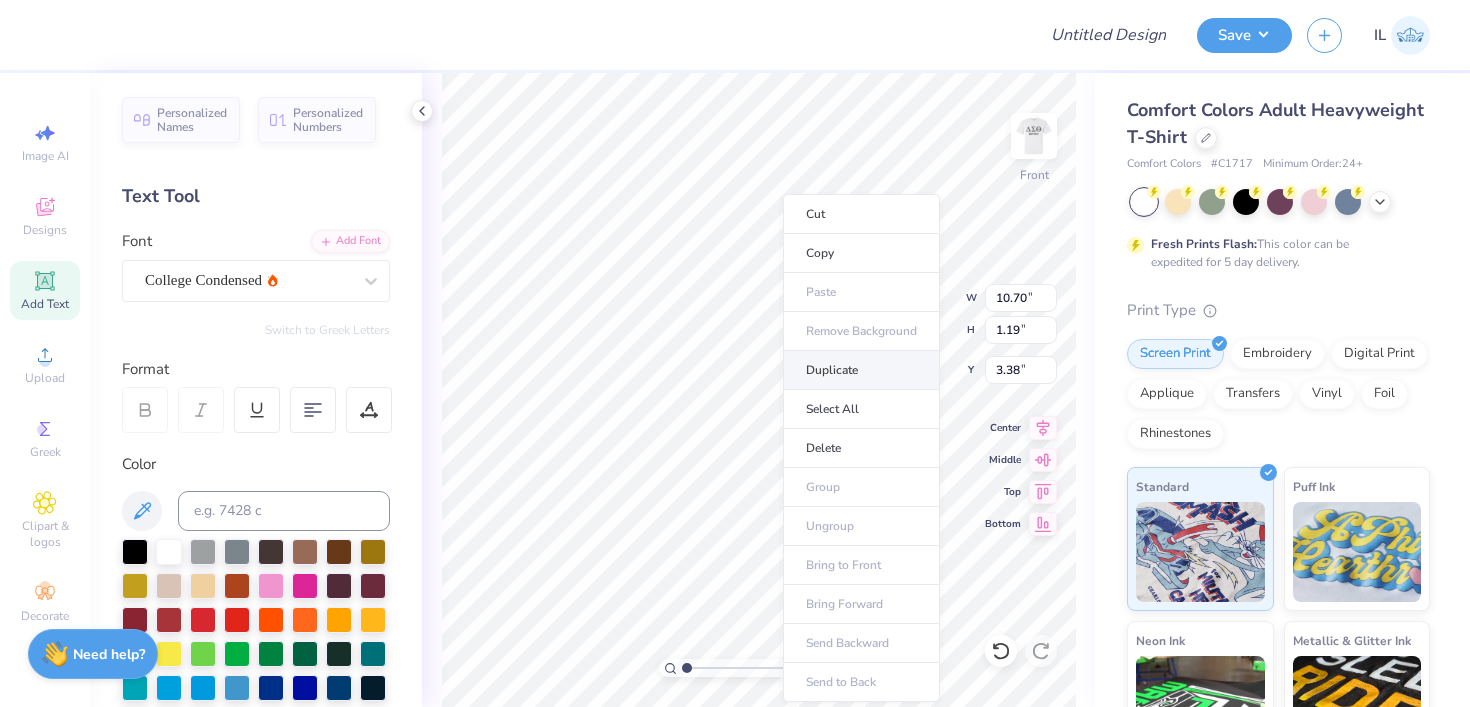 click on "Duplicate" at bounding box center (861, 370) 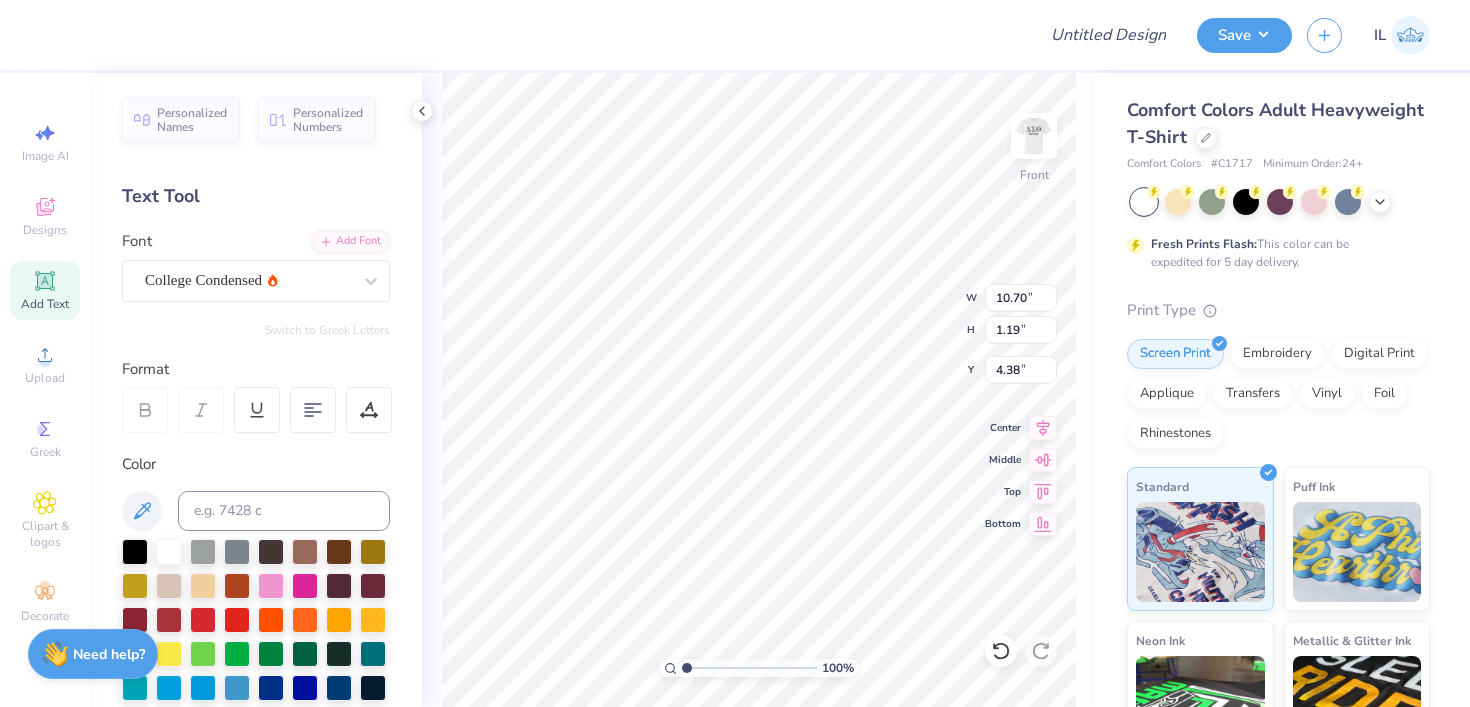 type on "4.57" 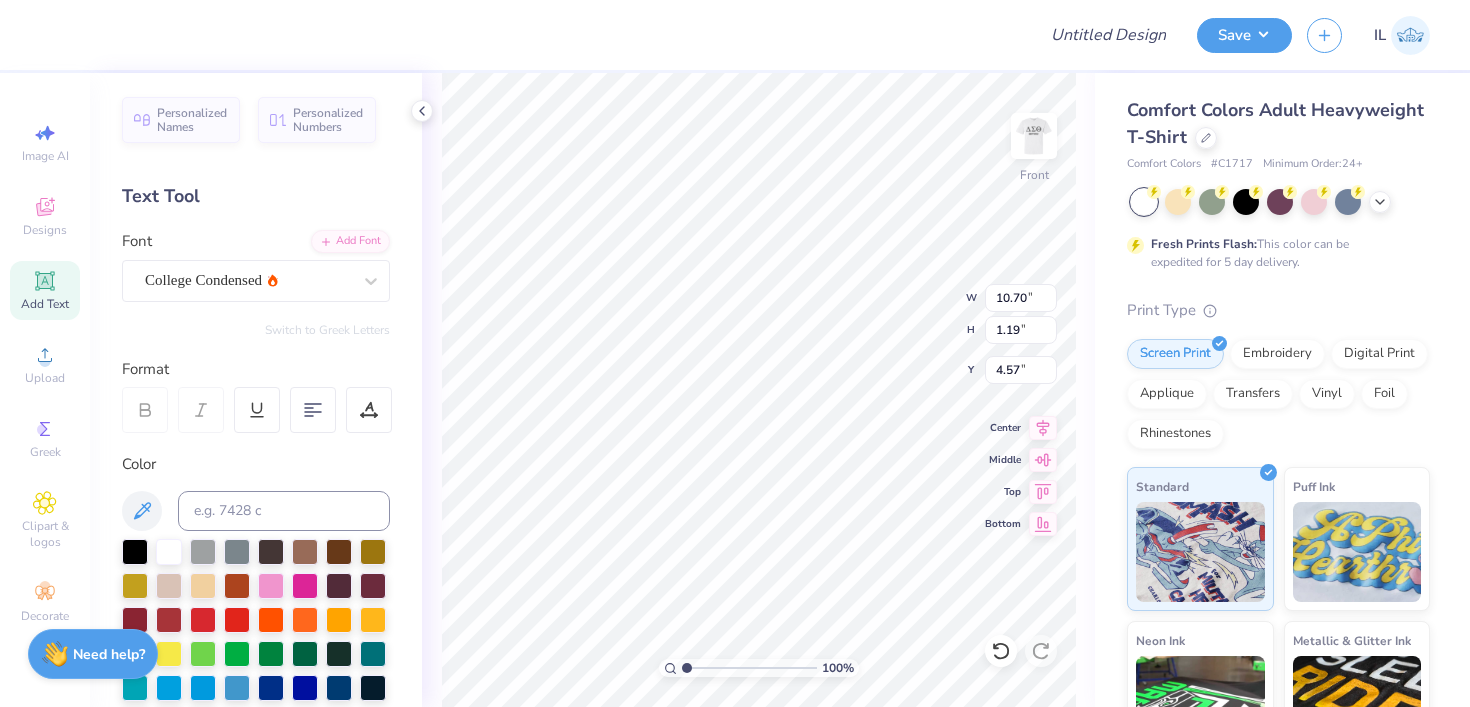 scroll, scrollTop: 0, scrollLeft: 5, axis: horizontal 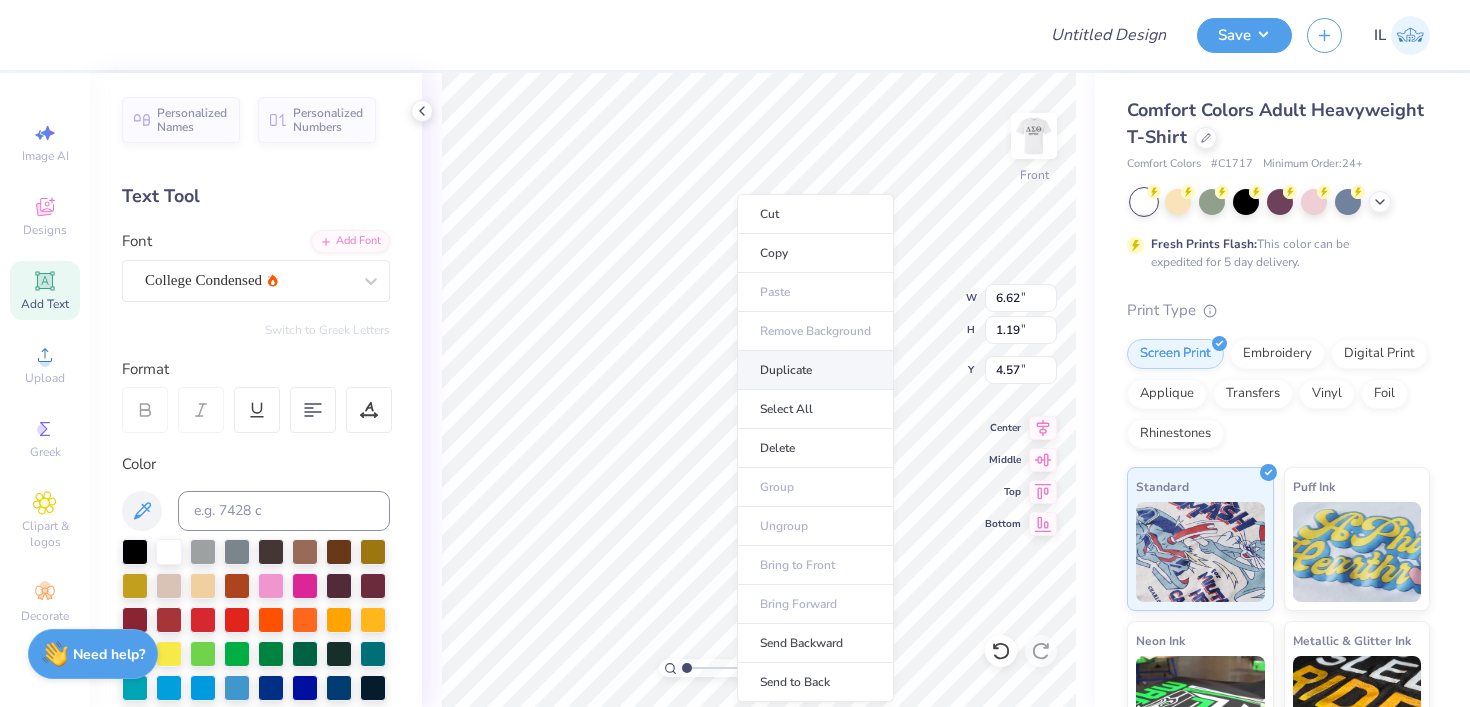 click on "Duplicate" at bounding box center [815, 370] 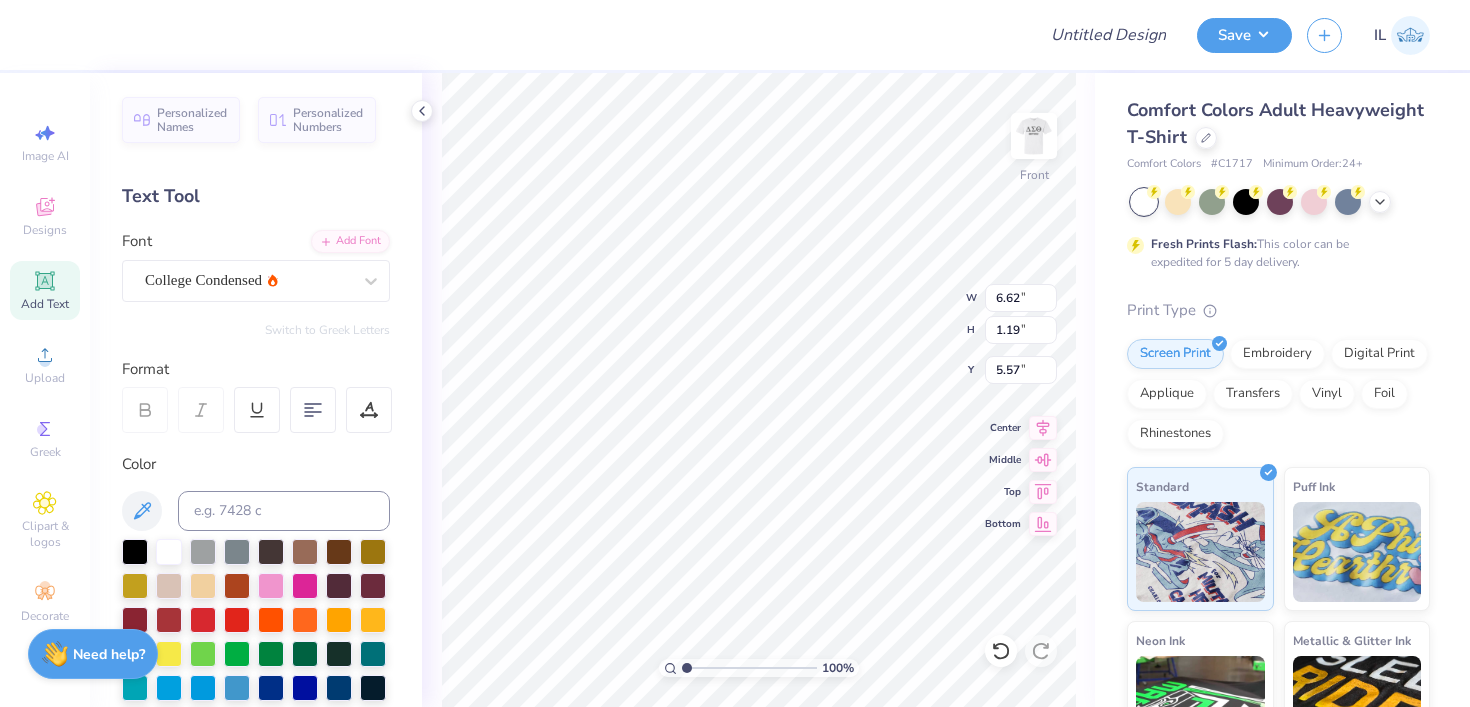 type on "5.76" 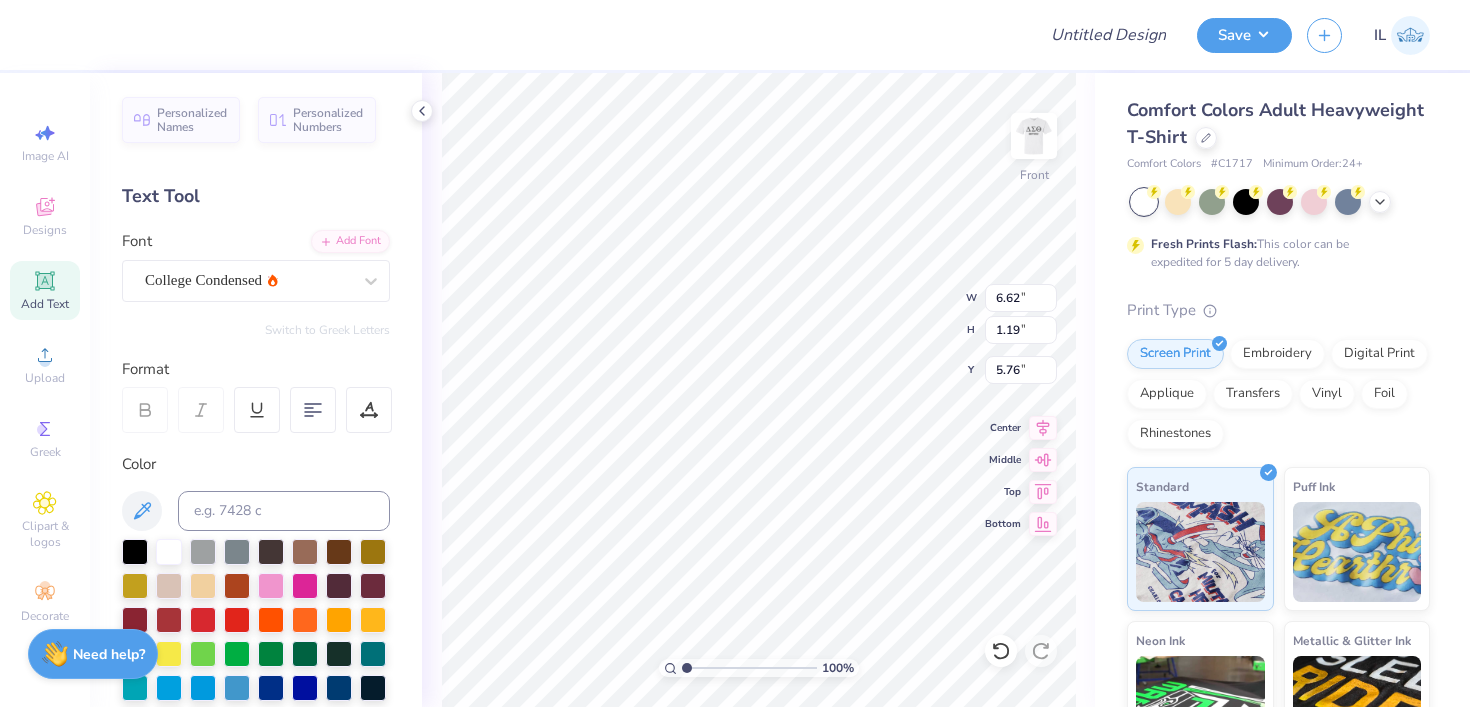 scroll, scrollTop: 0, scrollLeft: 2, axis: horizontal 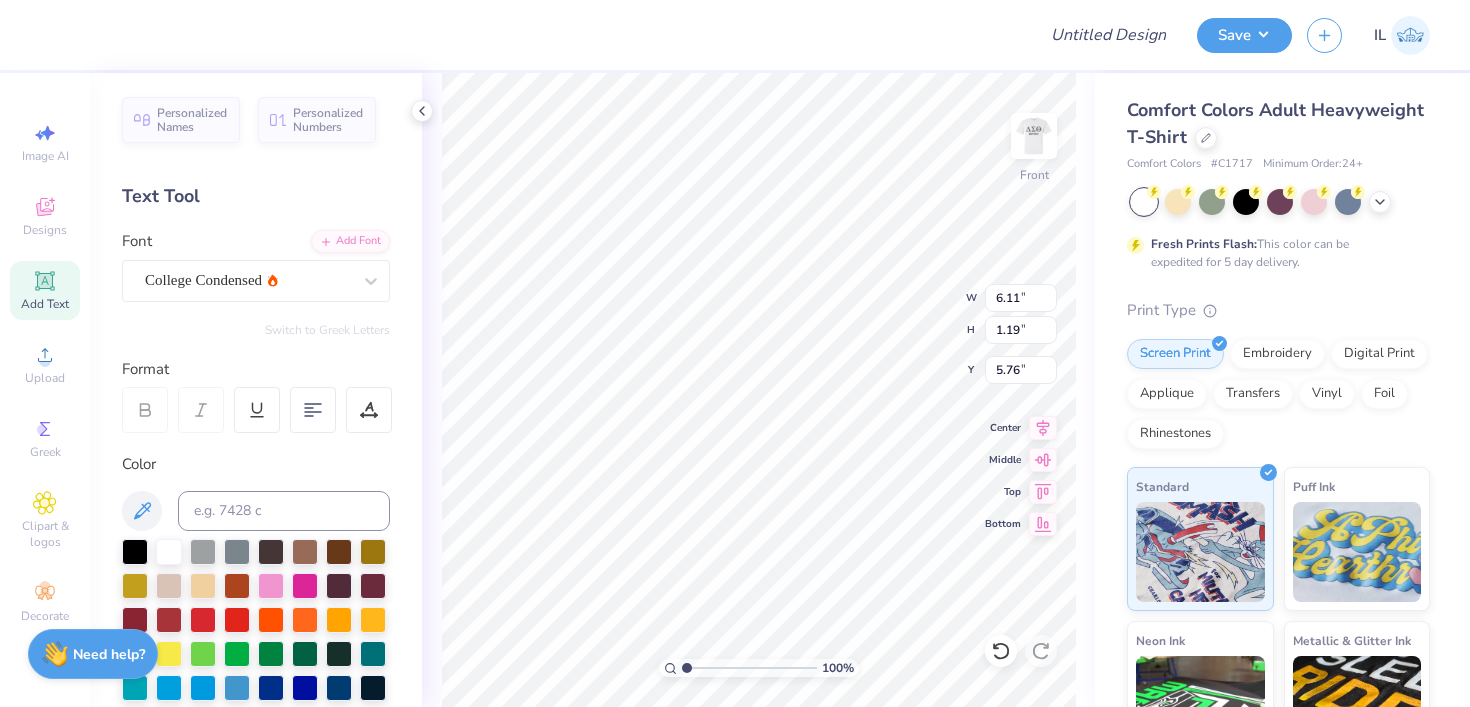 type on "6.67" 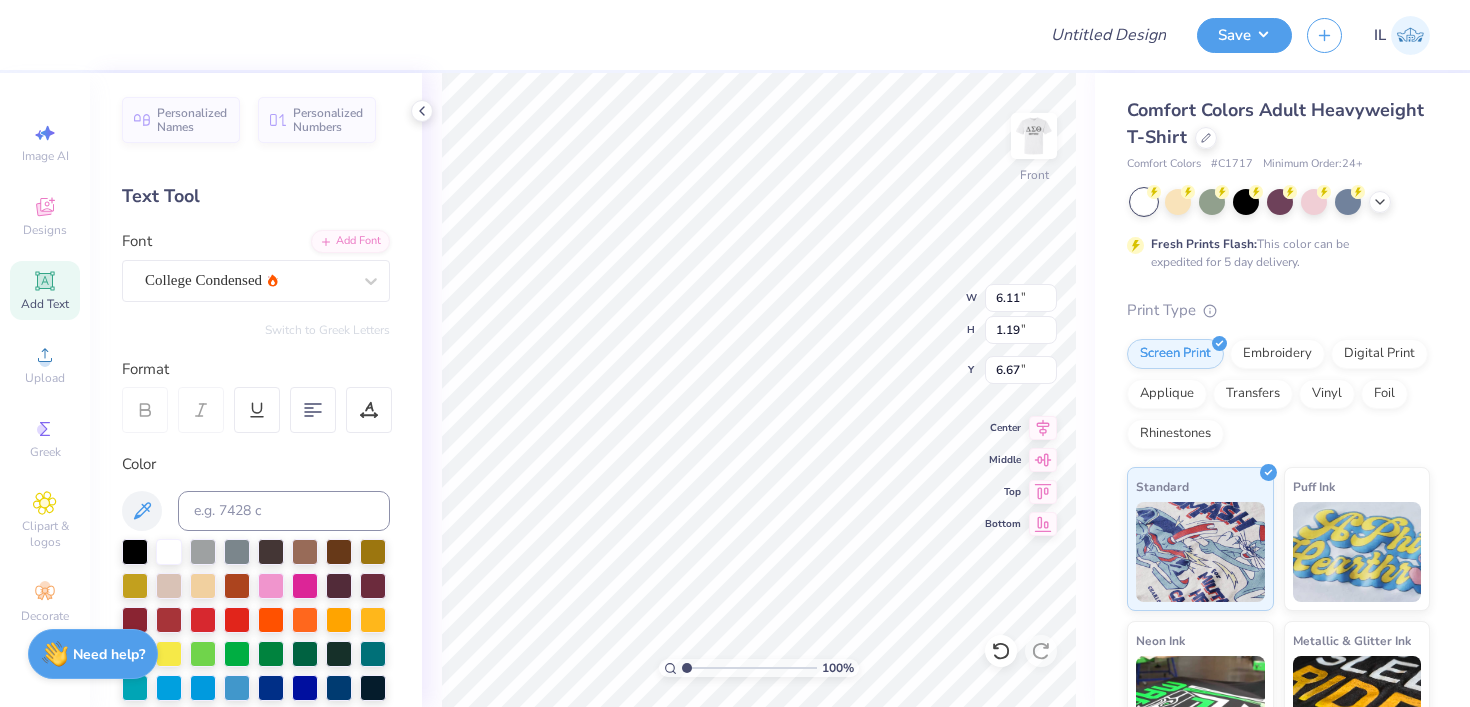 type on "4.33" 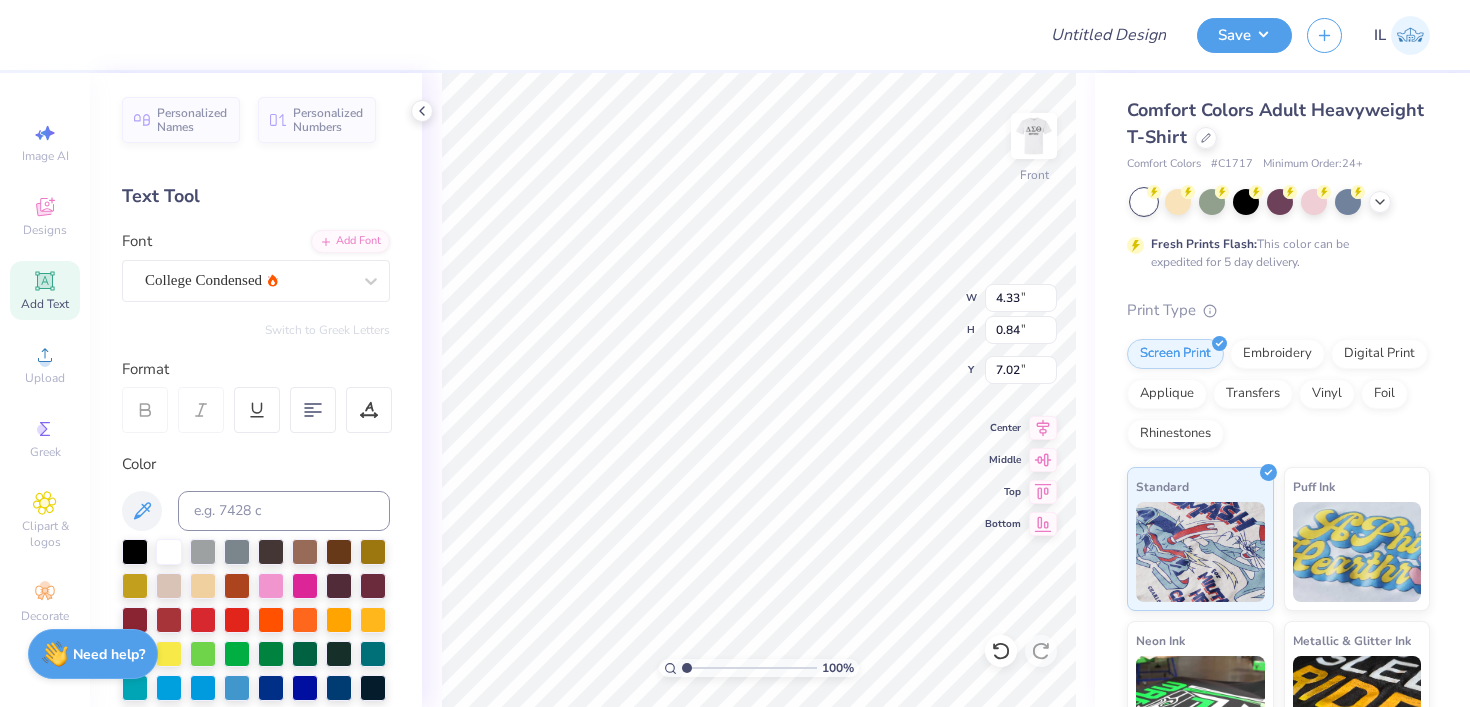 type on "7.00" 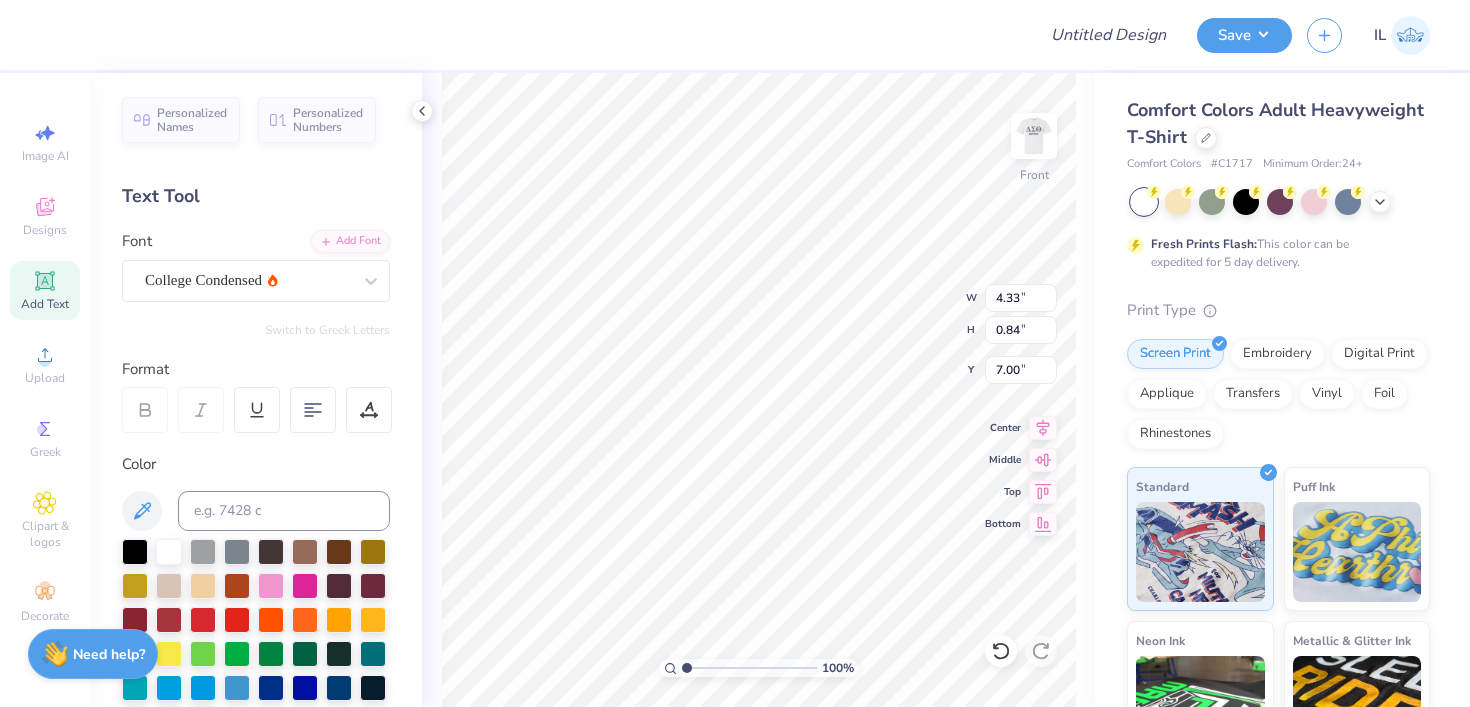 type on "6.62" 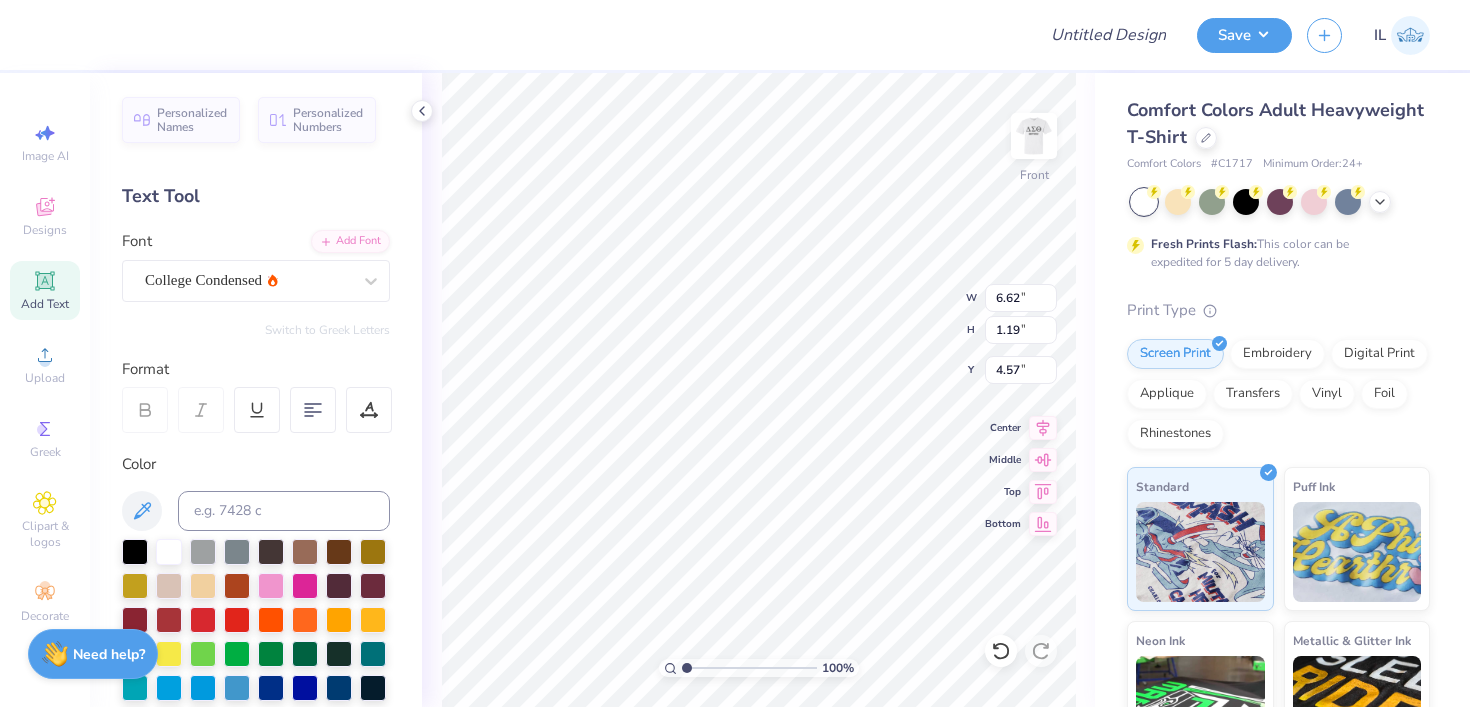 type on "5.79" 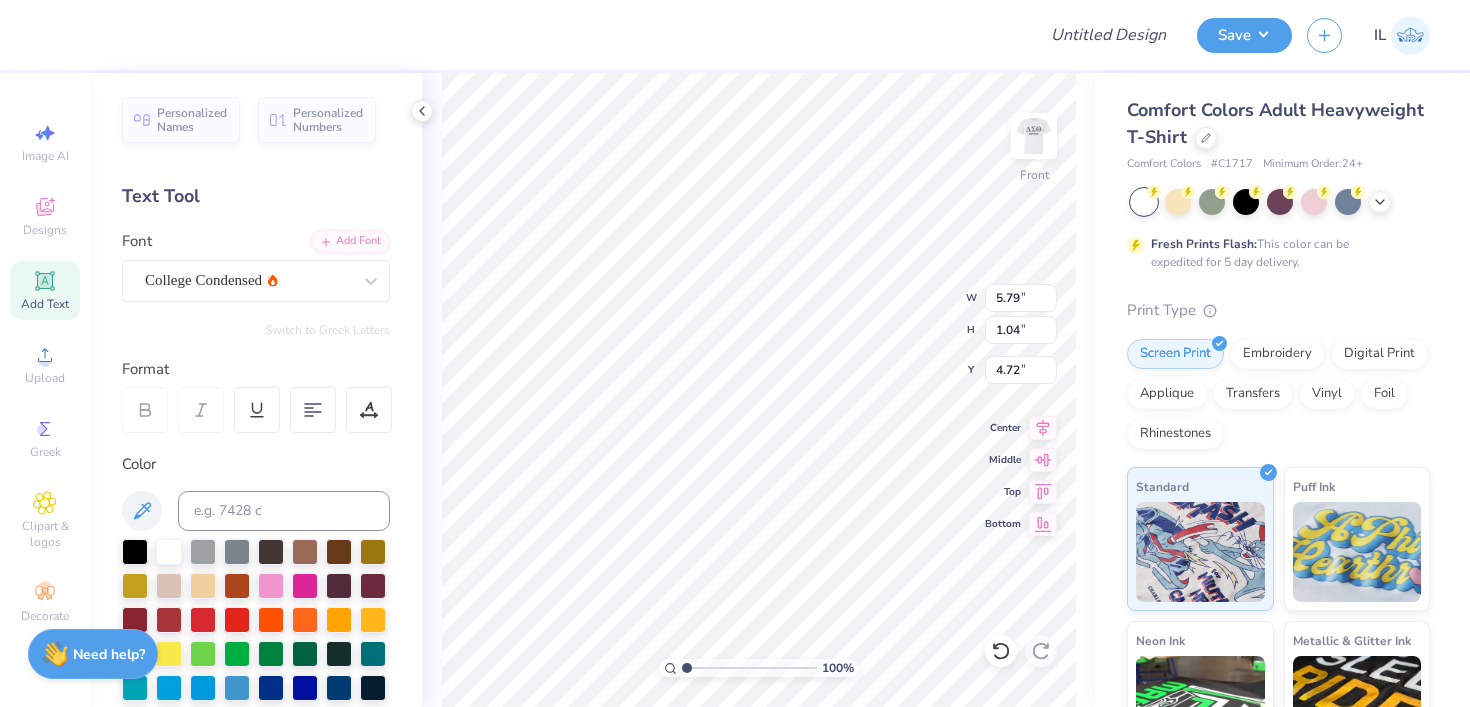 type on "5.23" 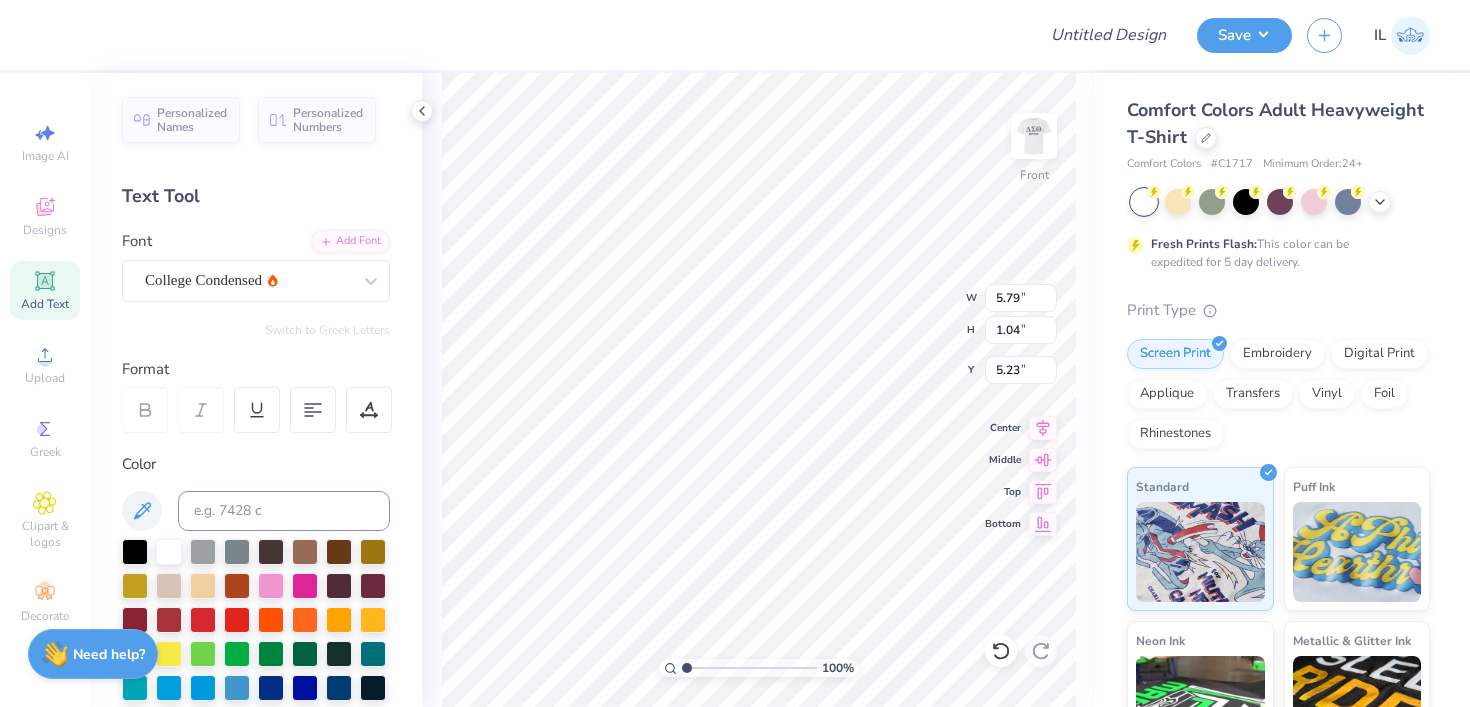 type on "10.70" 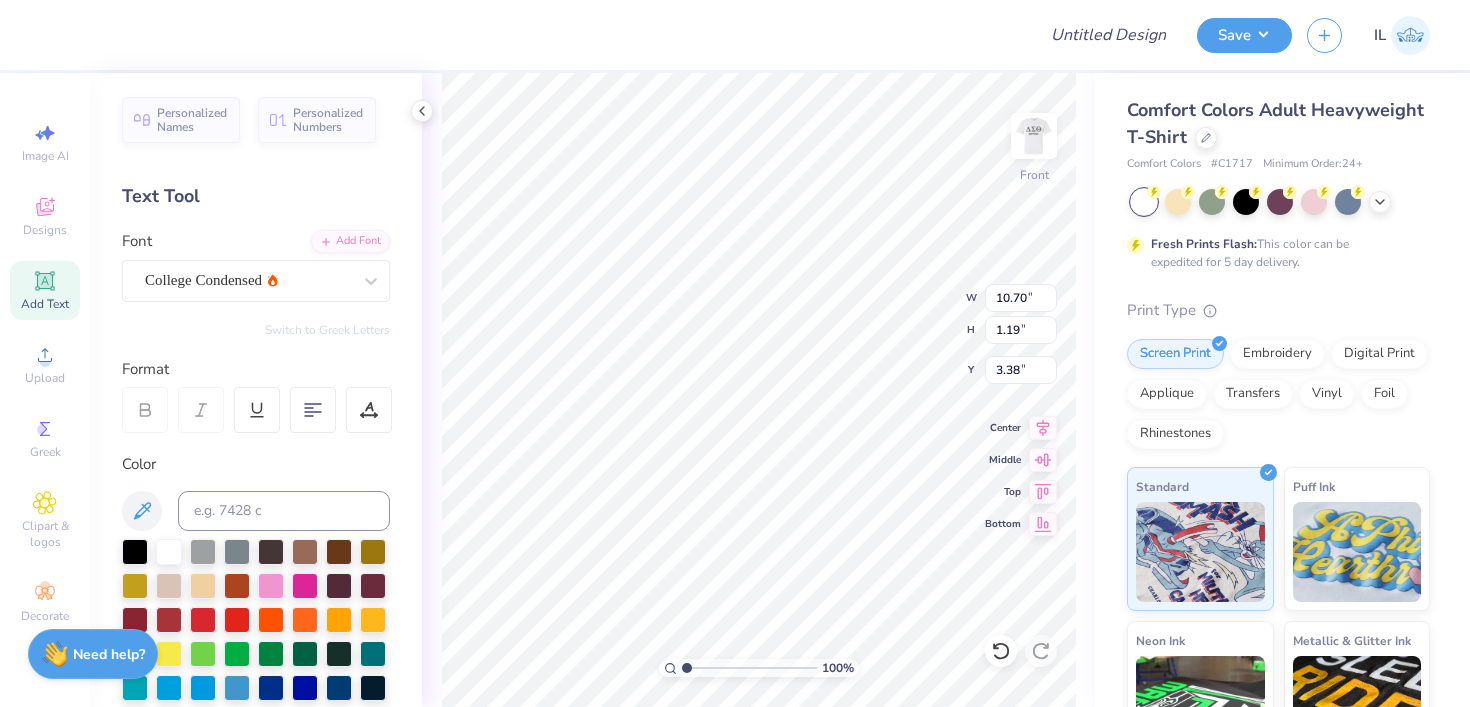 type on "3.46" 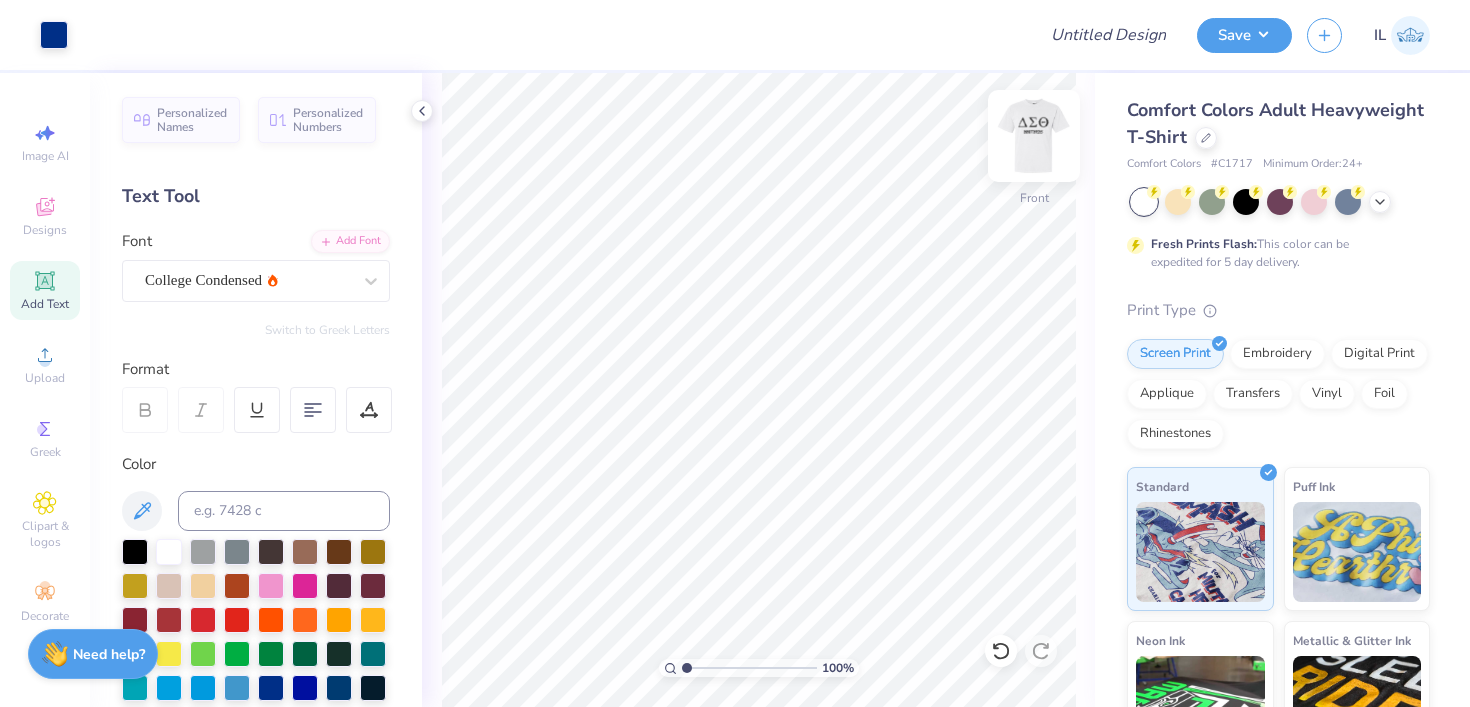 click at bounding box center [1034, 136] 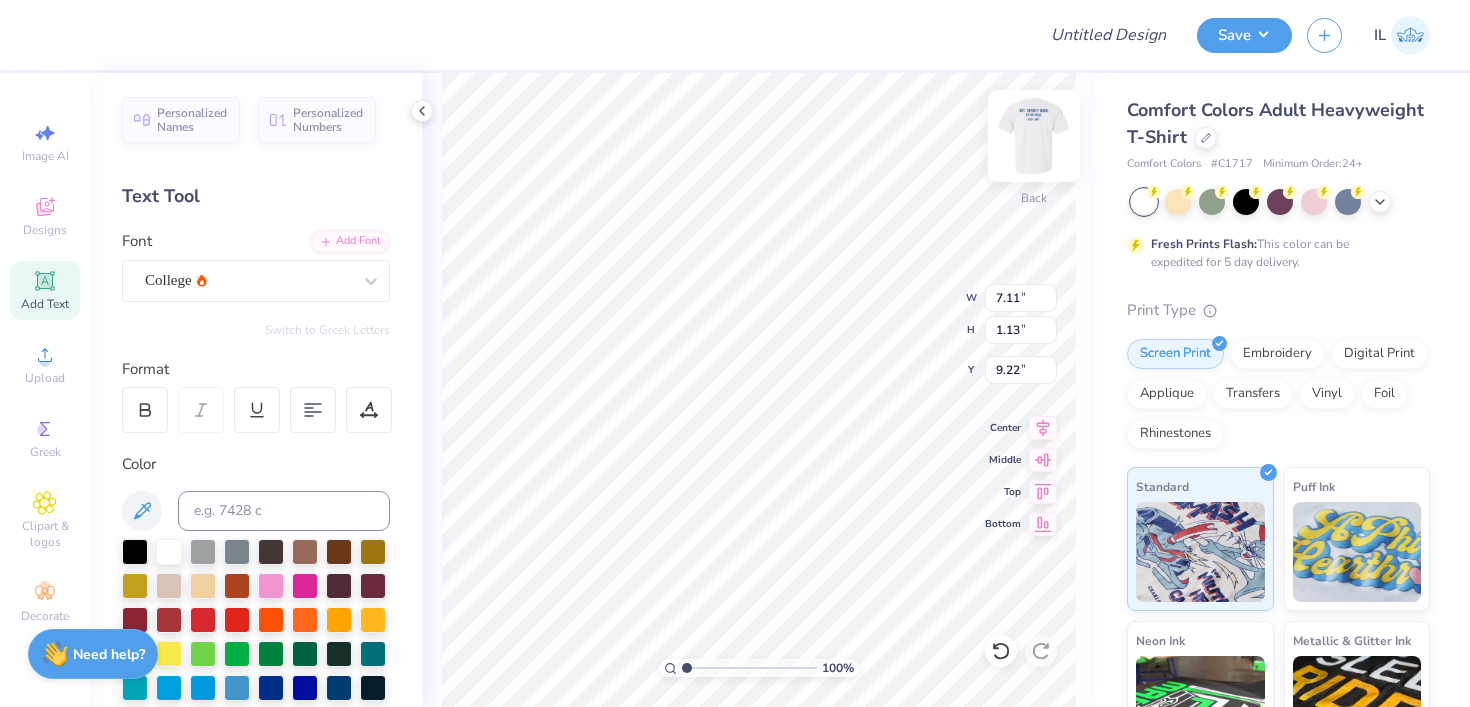type on "9.23" 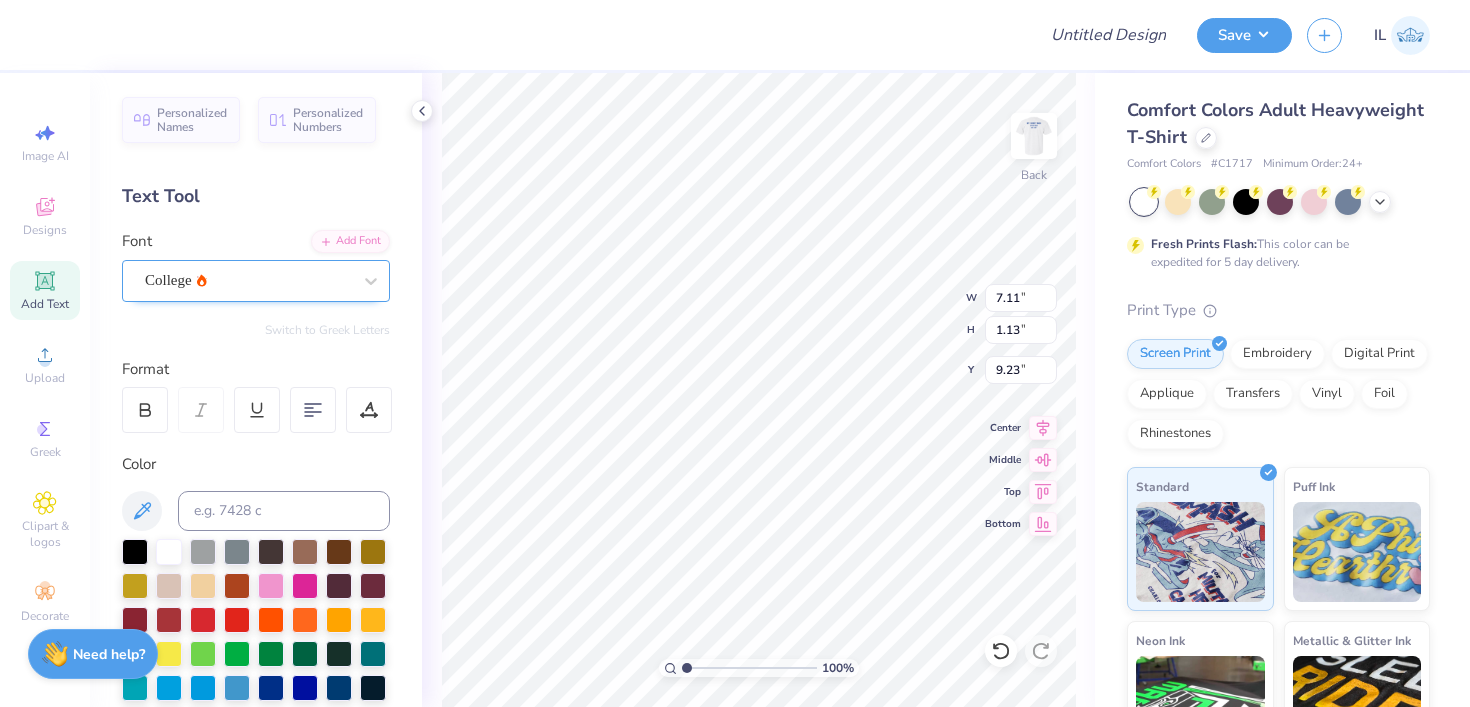 click on "College" at bounding box center [248, 280] 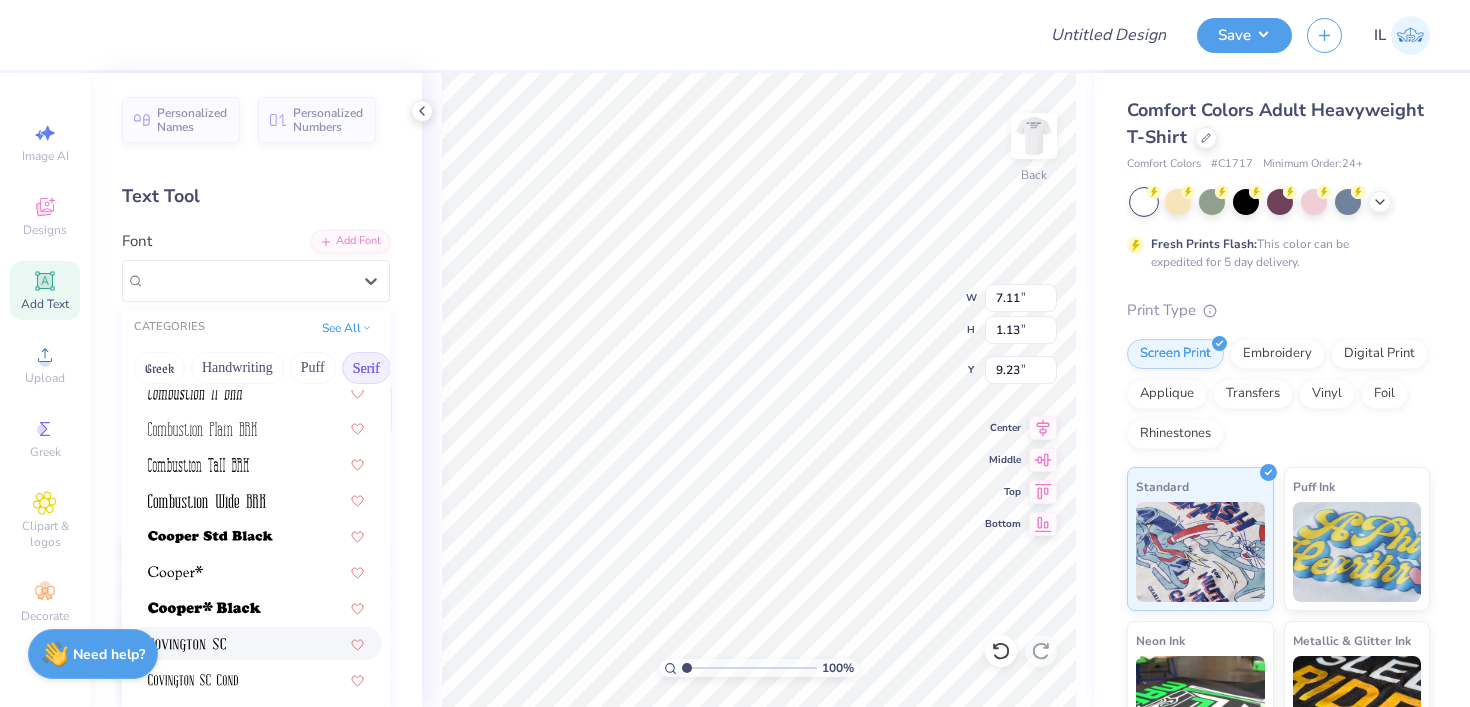 scroll, scrollTop: 578, scrollLeft: 0, axis: vertical 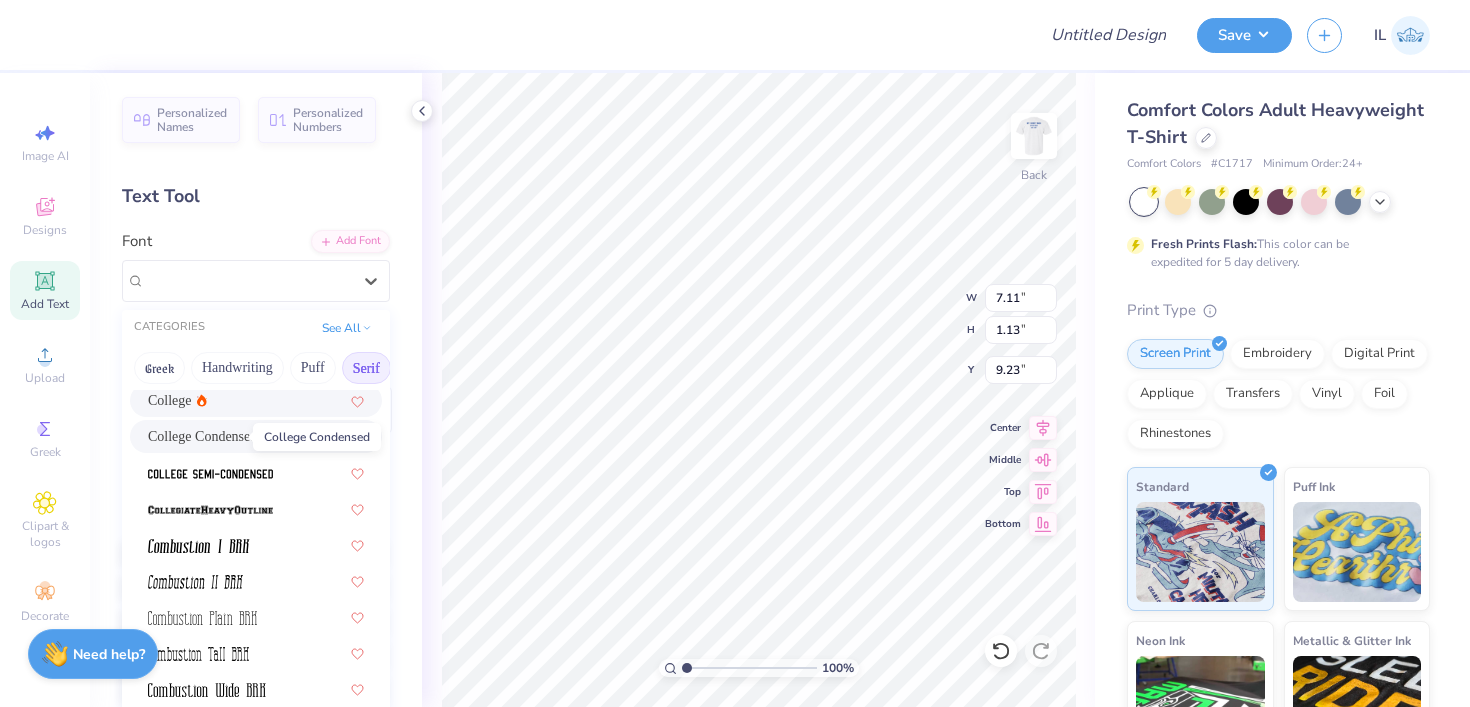 click on "College Condensed" at bounding box center [202, 436] 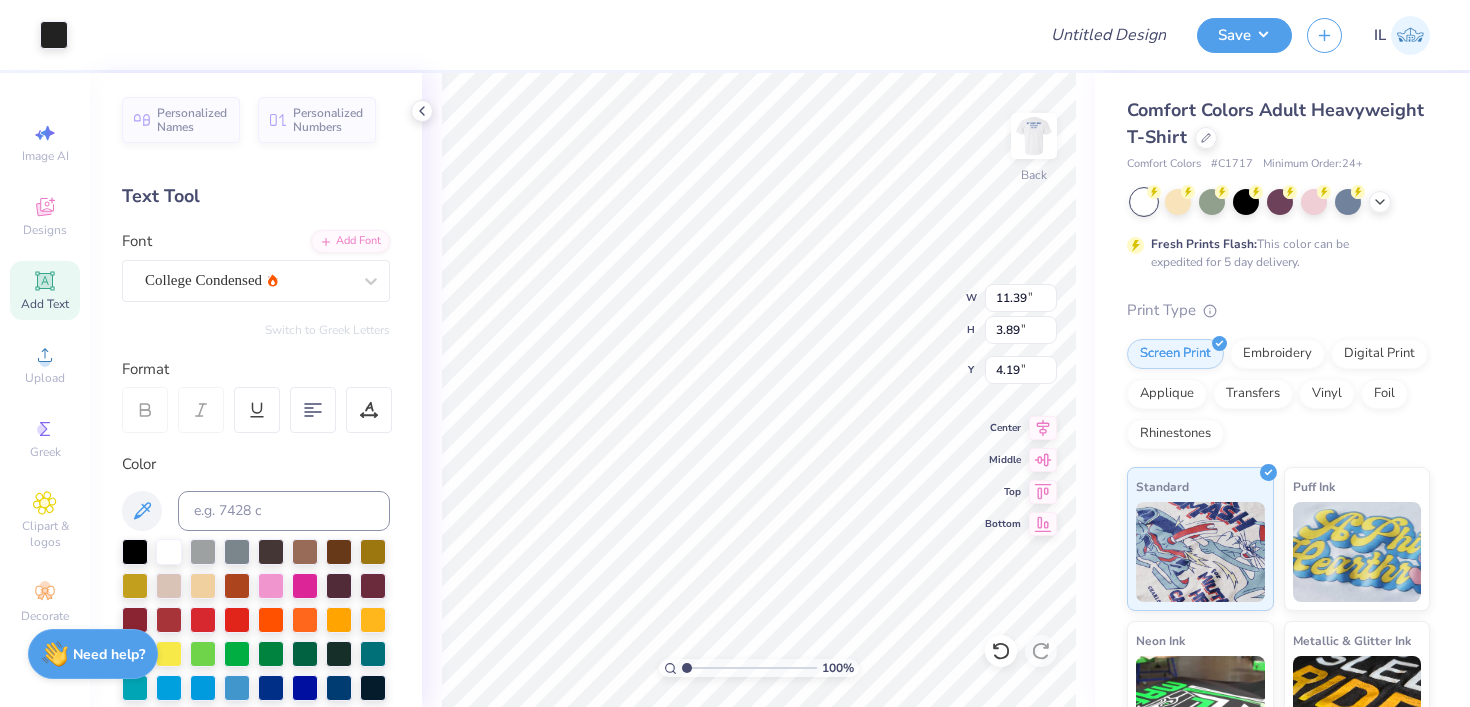 type on "3.36" 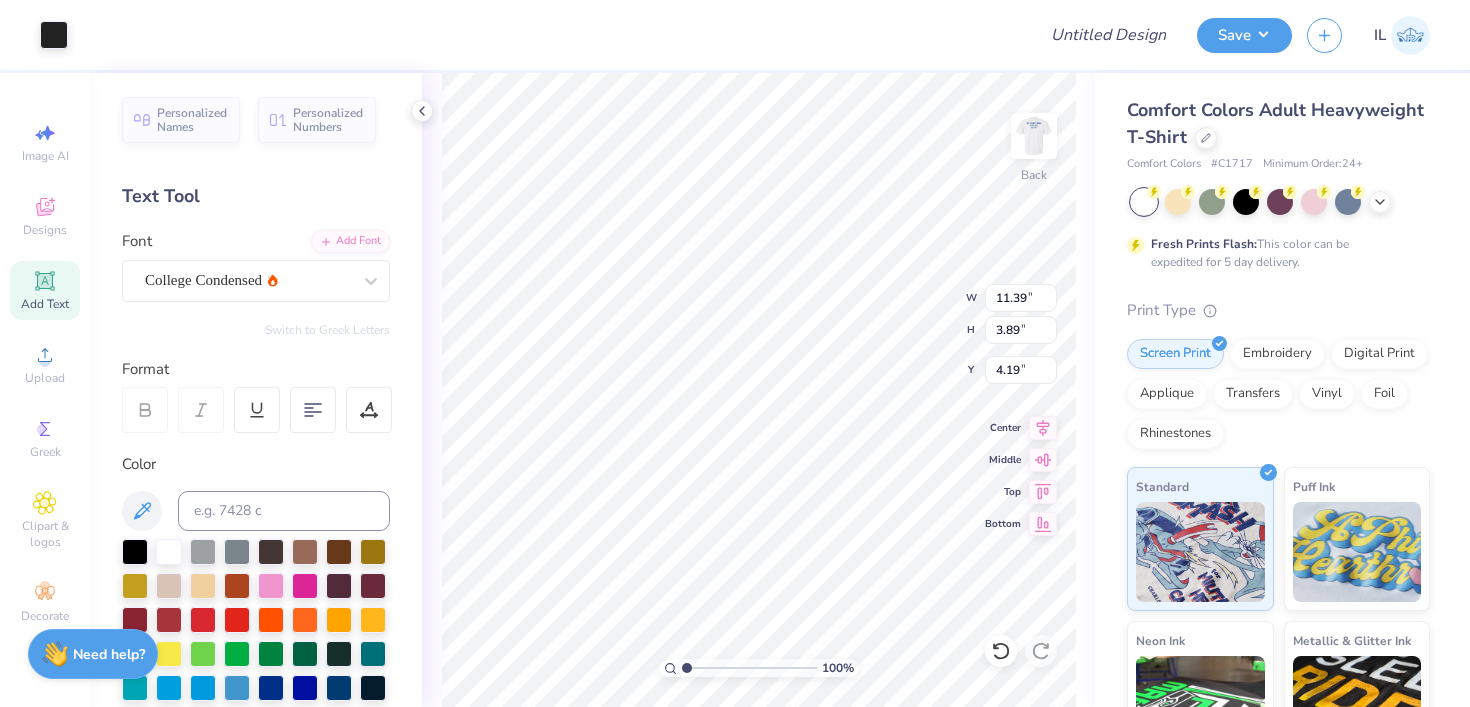 type on "3.79" 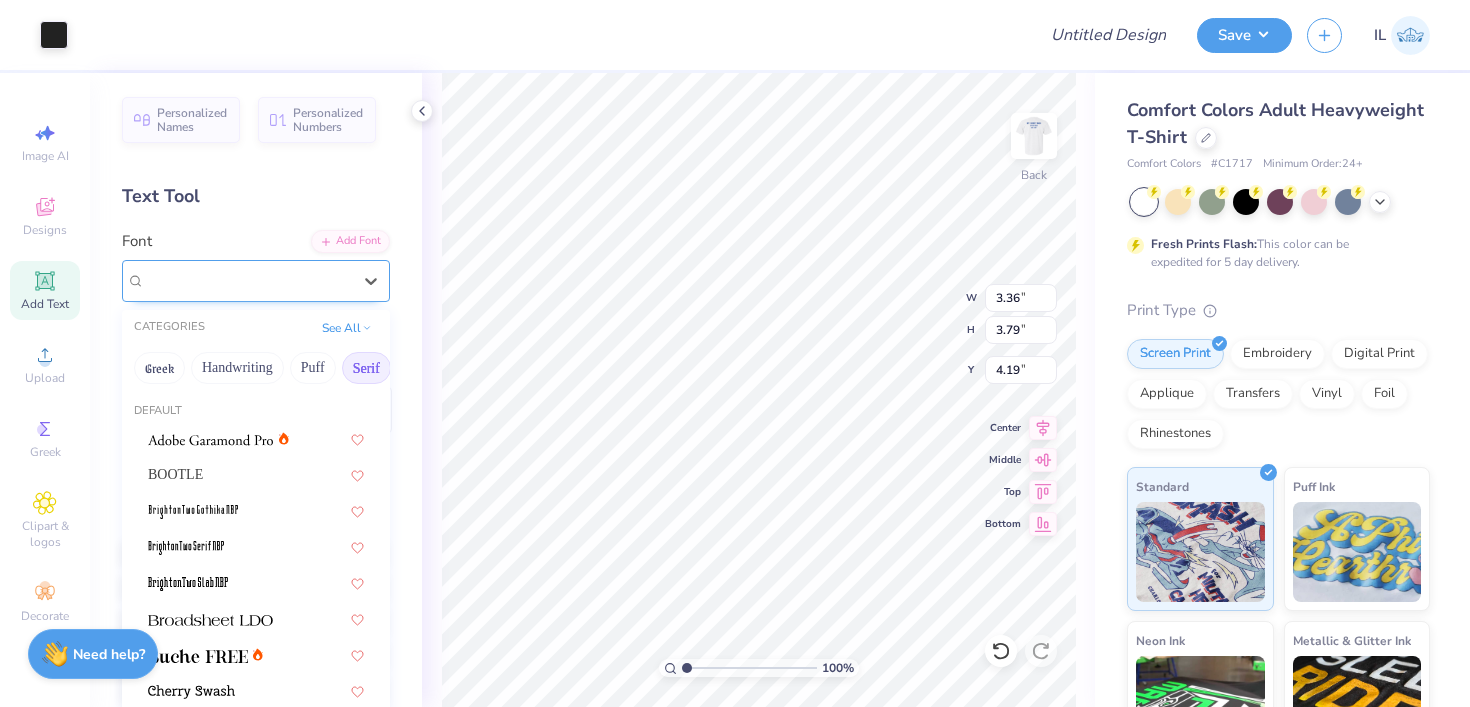 click on "College Condensed" at bounding box center [248, 280] 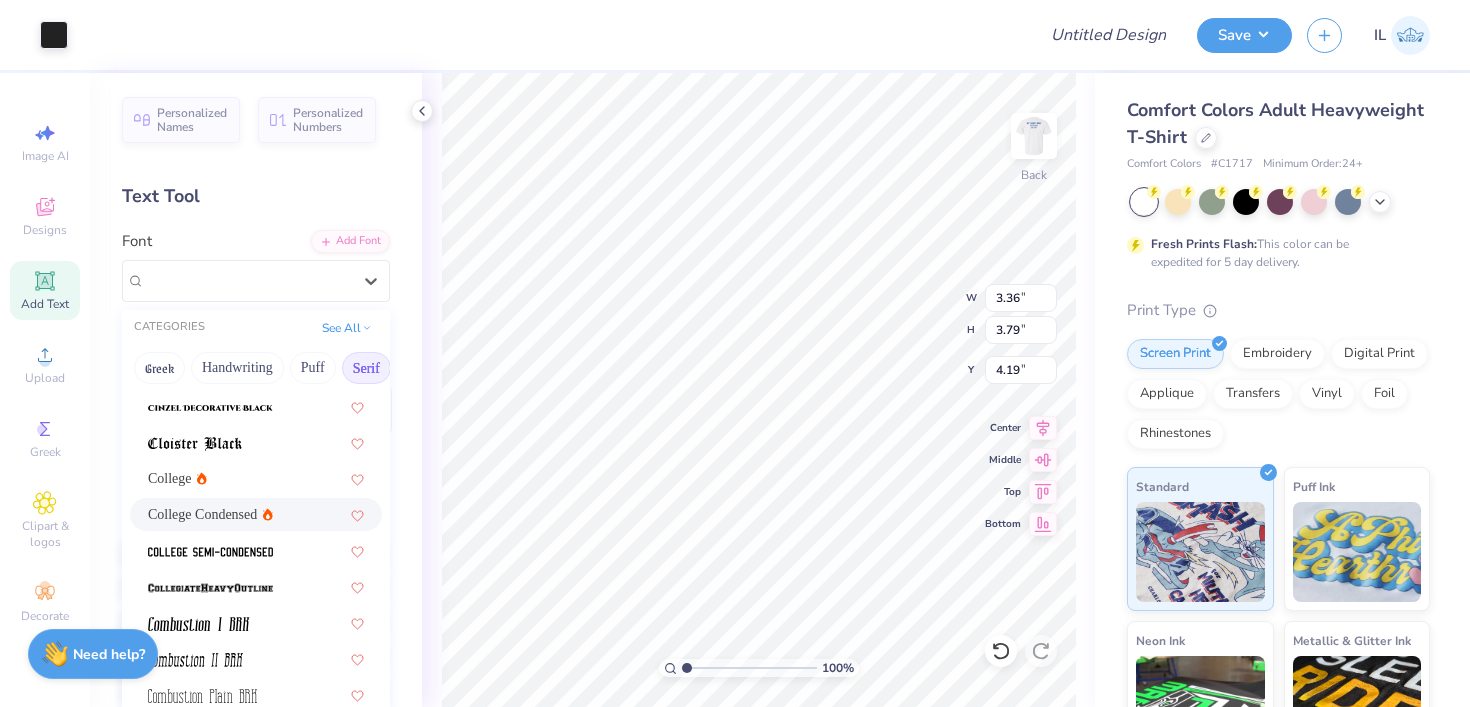 scroll, scrollTop: 498, scrollLeft: 0, axis: vertical 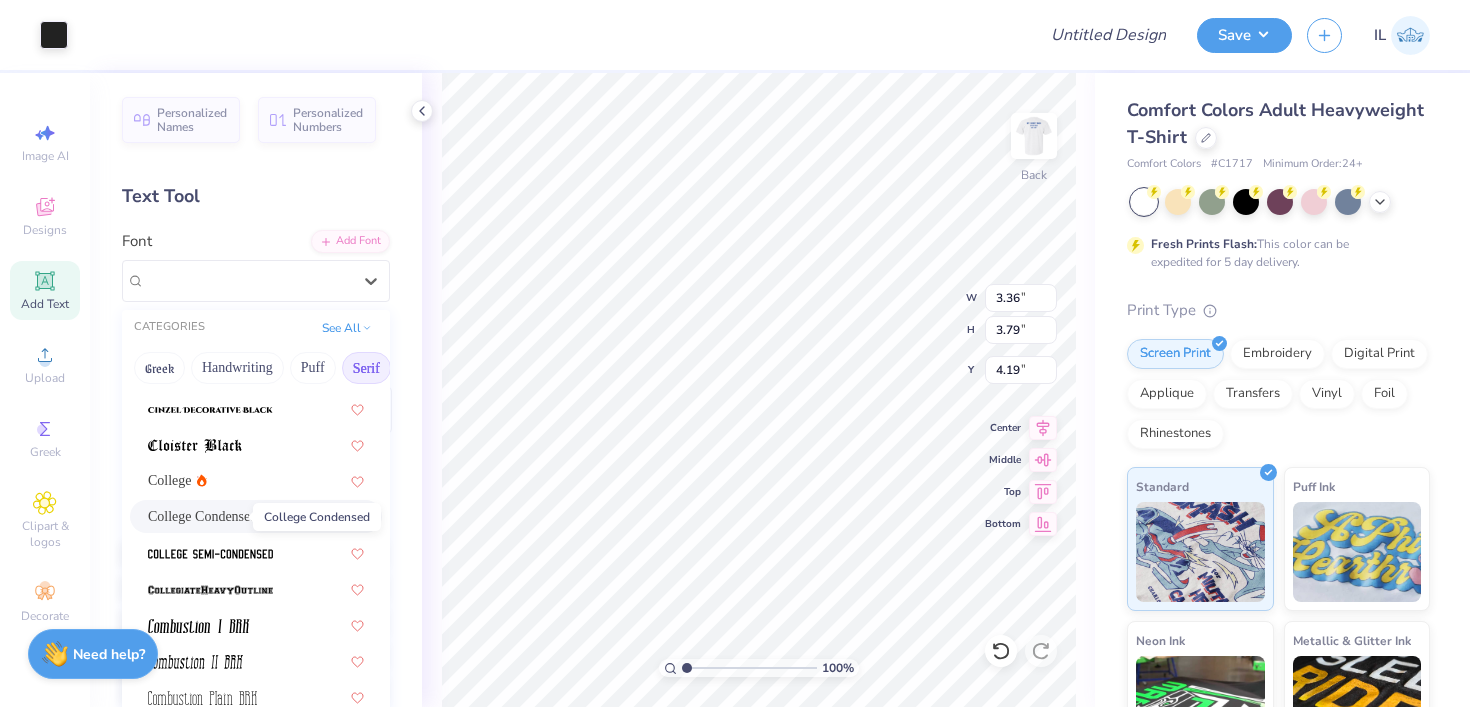 click on "College Condensed" at bounding box center [202, 516] 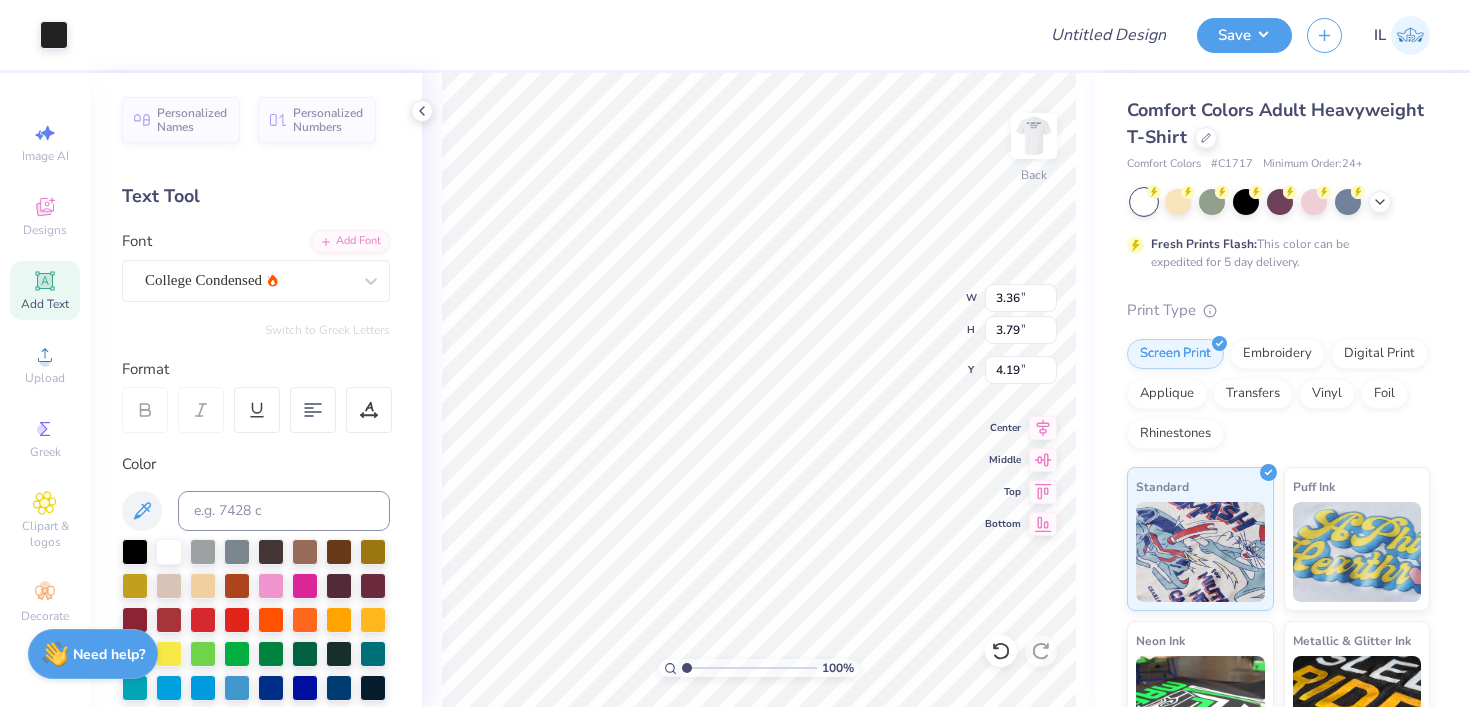 click on "Personalized Names Personalized Numbers Text Tool  Add Font Font College Condensed Switch to Greek Letters Format Color Styles Text Shape" at bounding box center [256, 390] 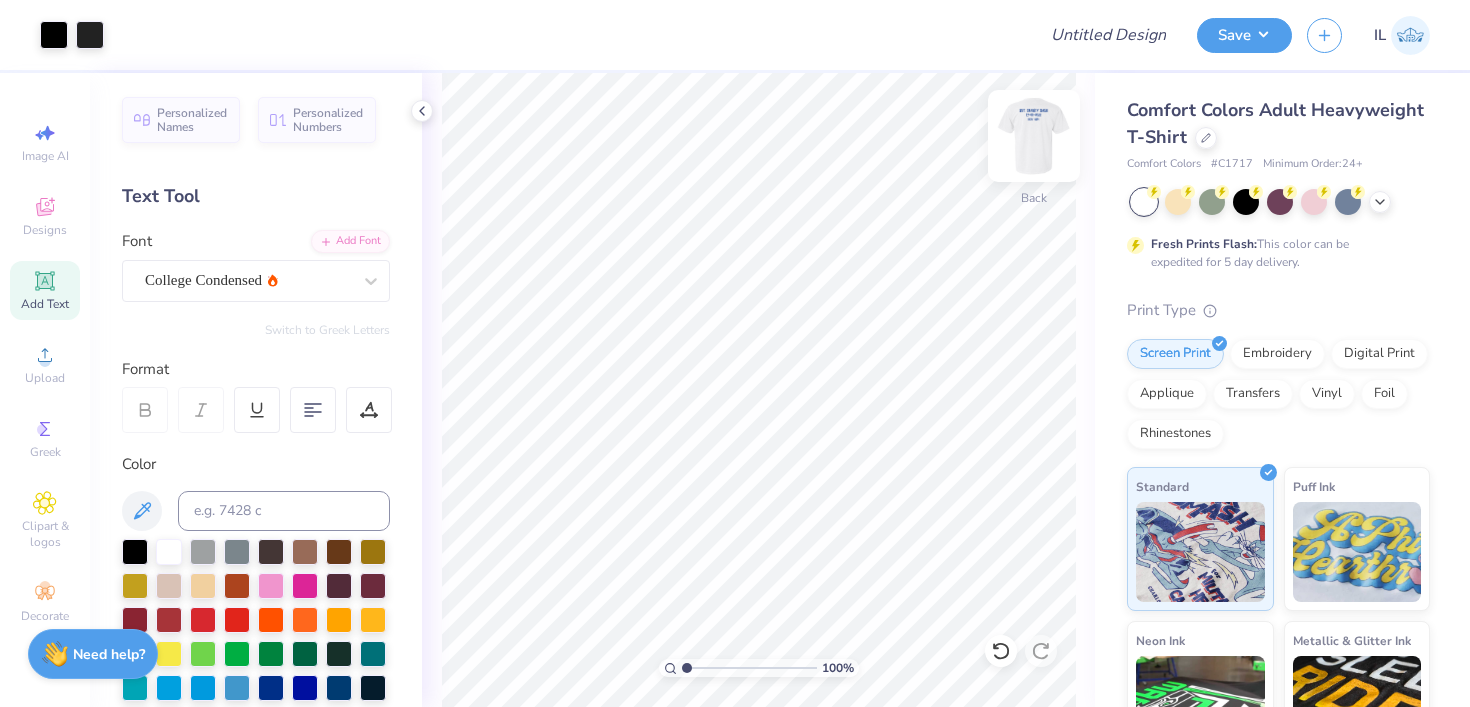 click at bounding box center (1034, 136) 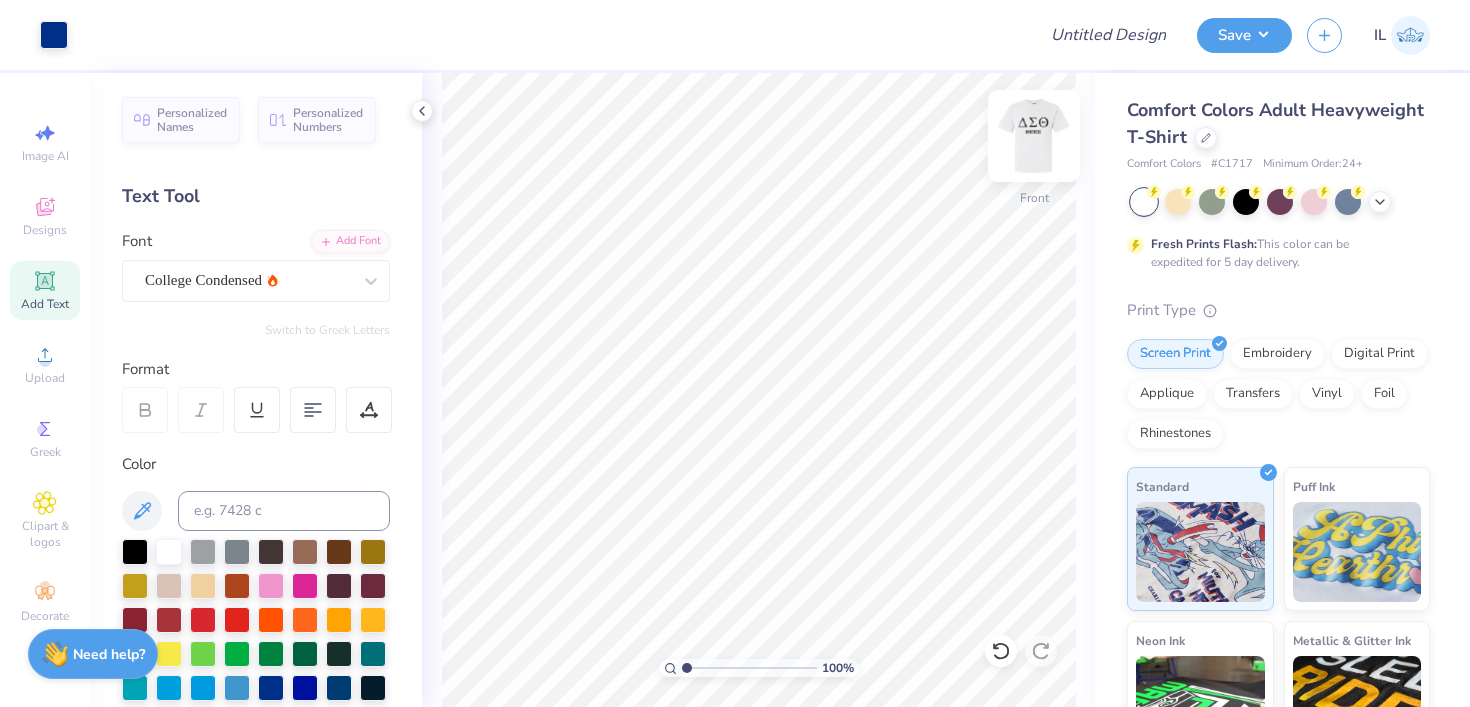 click at bounding box center (1034, 136) 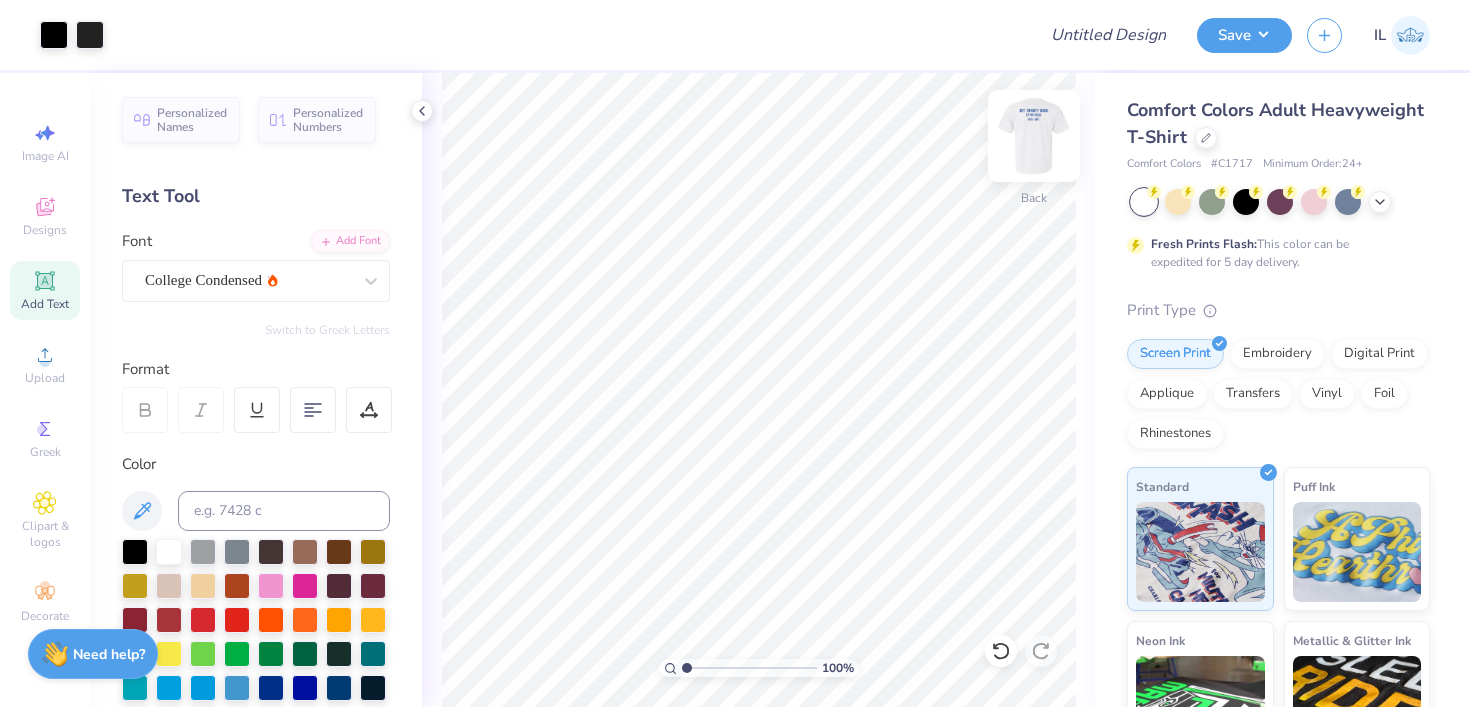 click at bounding box center [1034, 136] 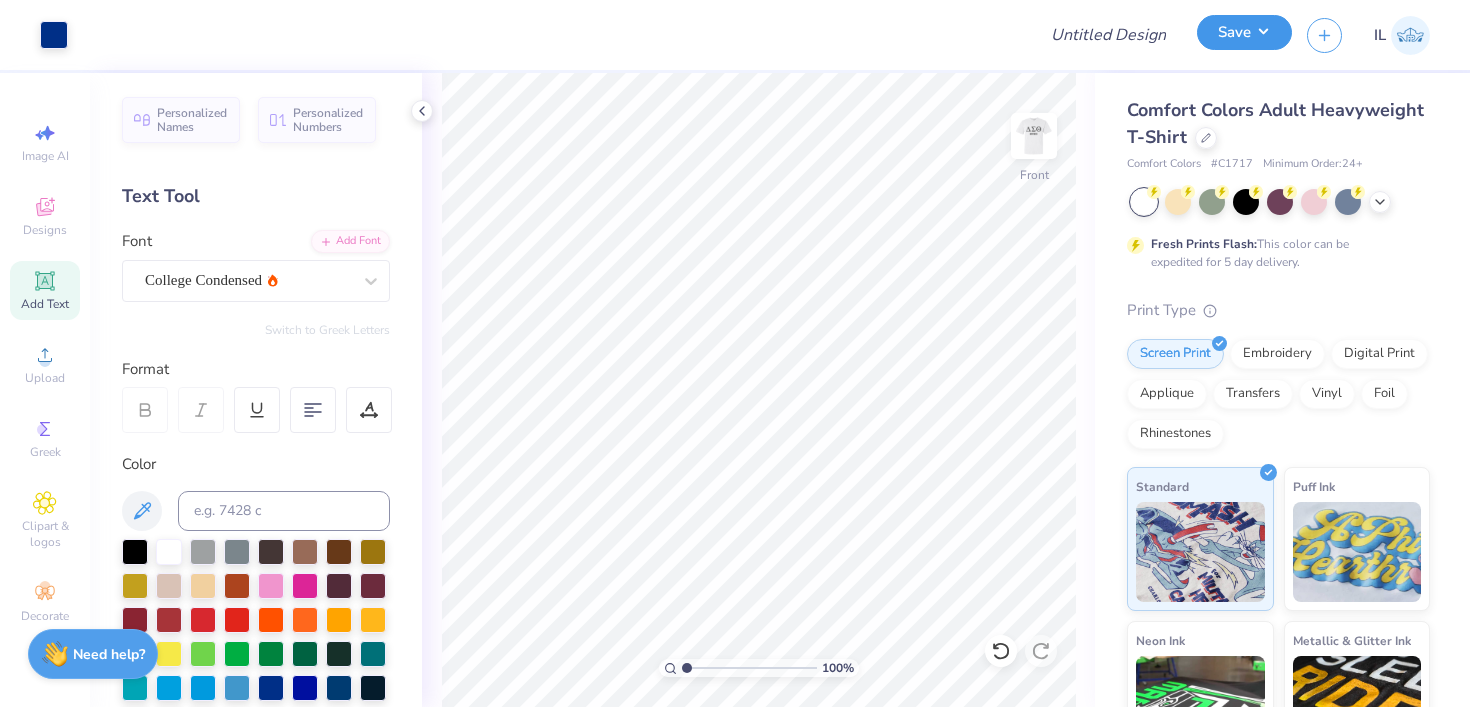 click on "Save" at bounding box center [1244, 32] 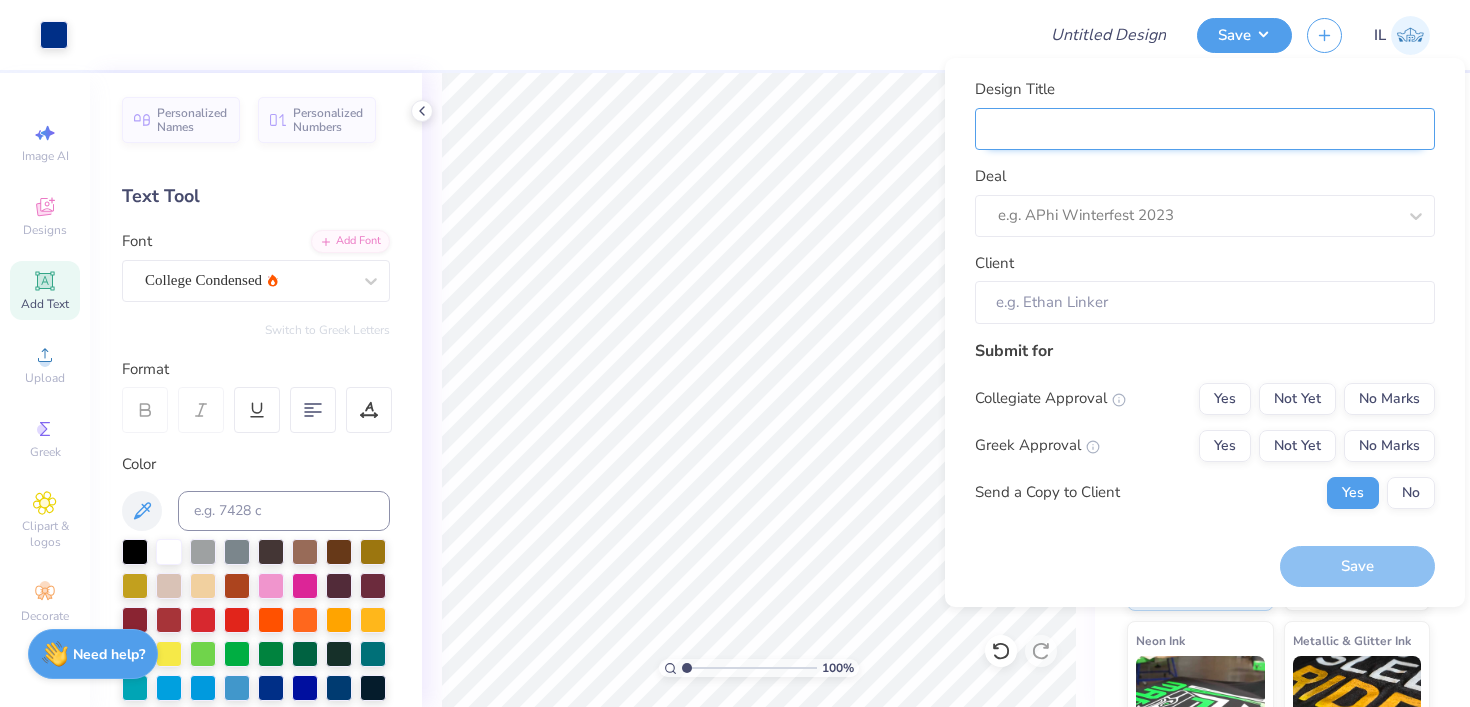 click on "Design Title" at bounding box center (1205, 129) 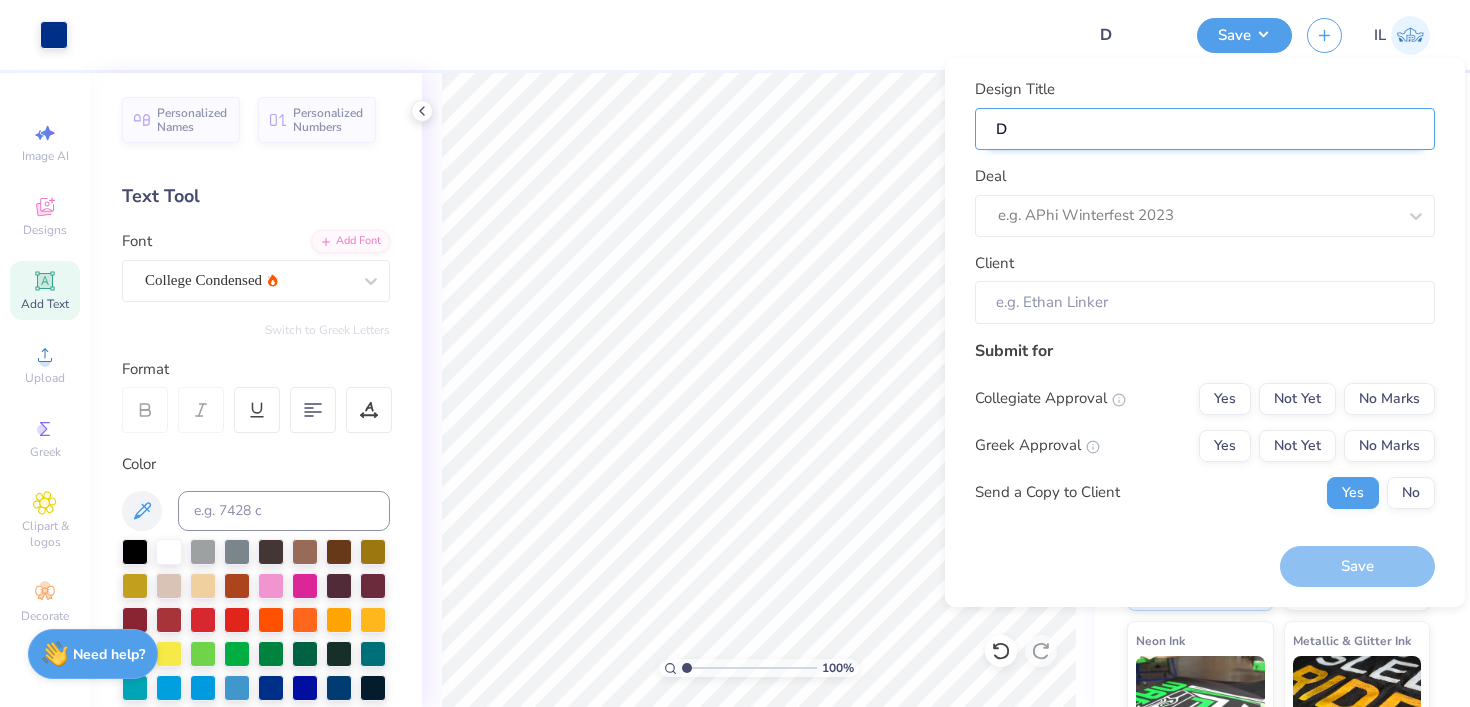 type on "DS" 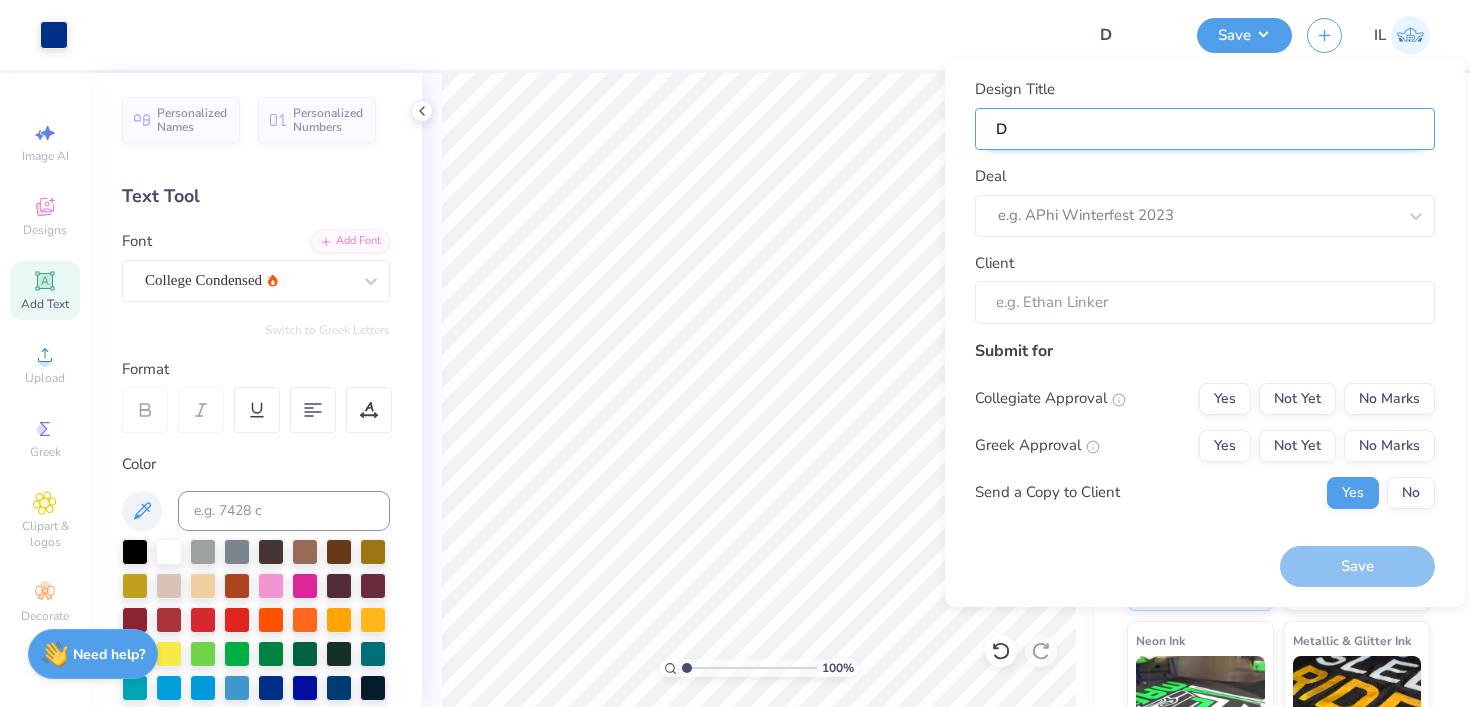 type on "DS" 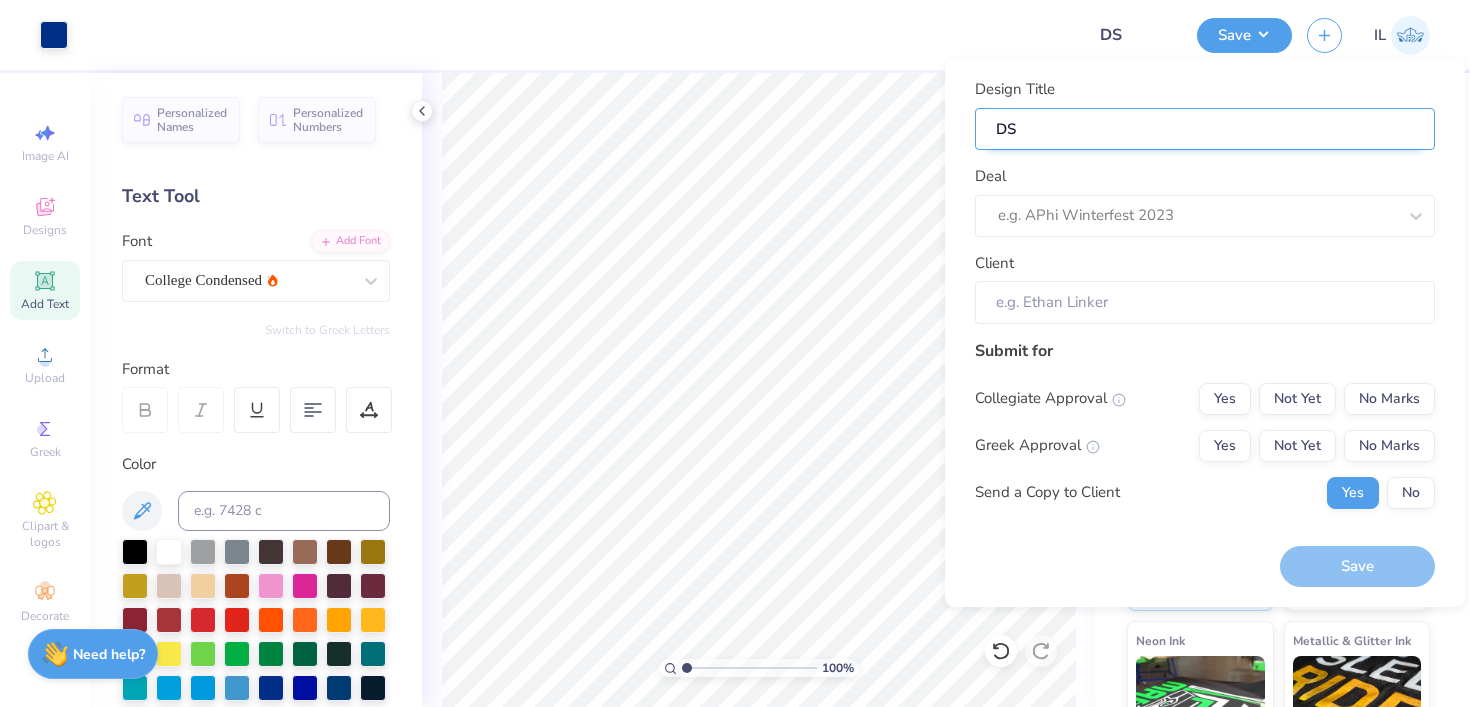 type on "DST" 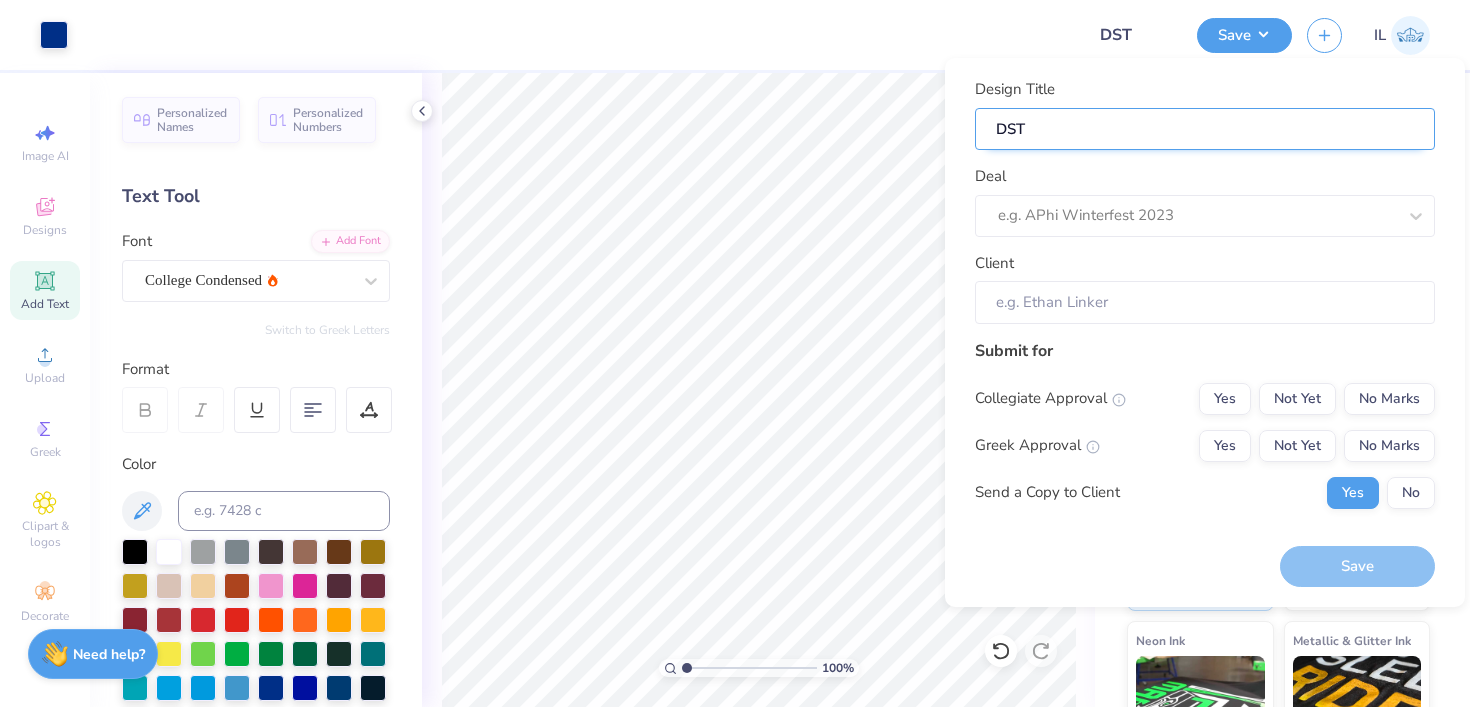 type on "DST" 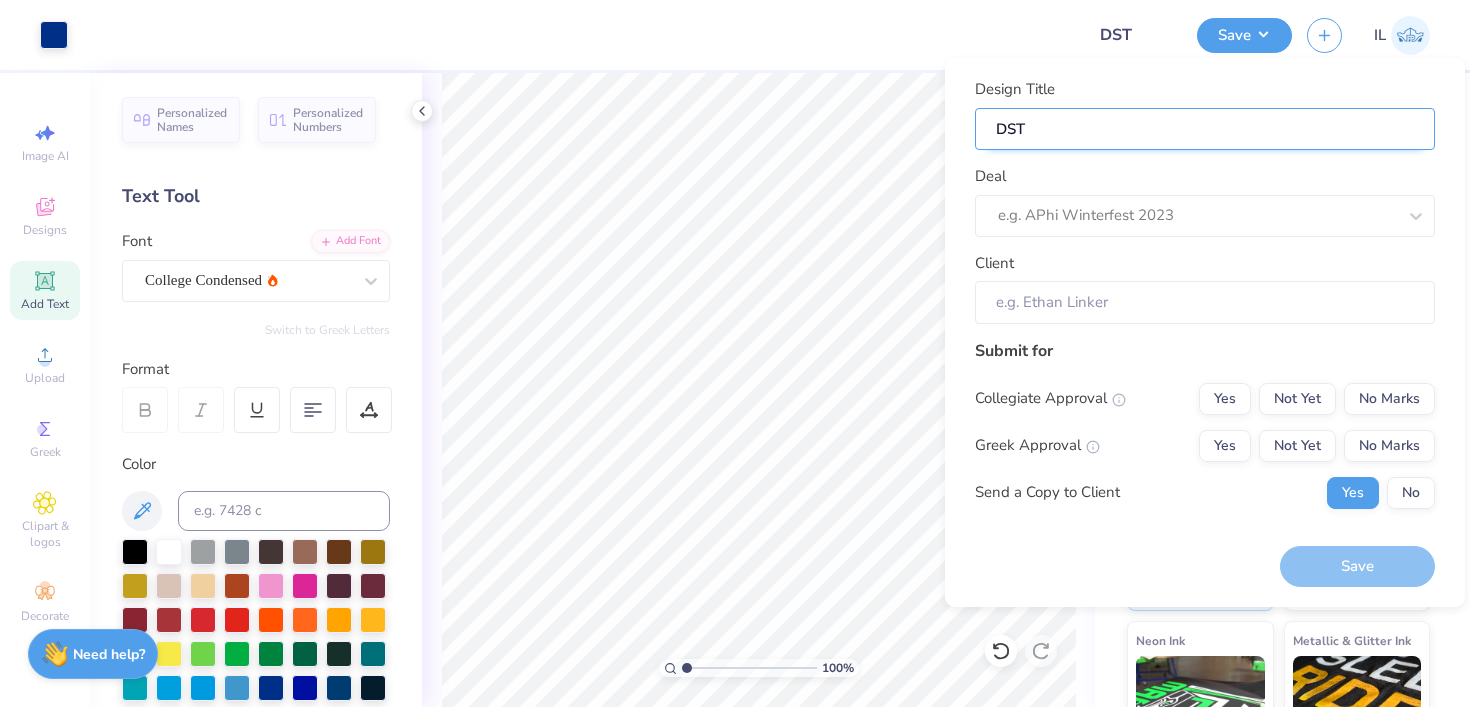type on "DST" 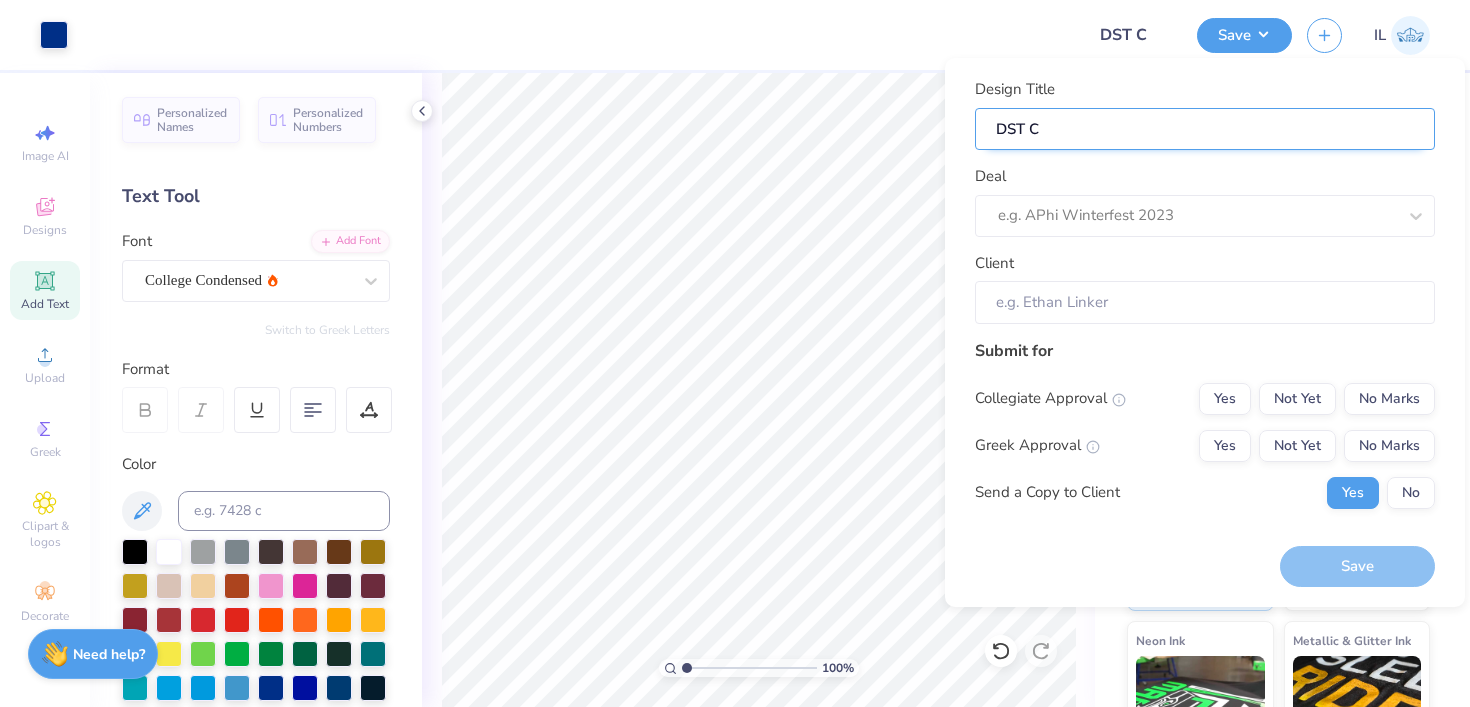 type on "DST Ch" 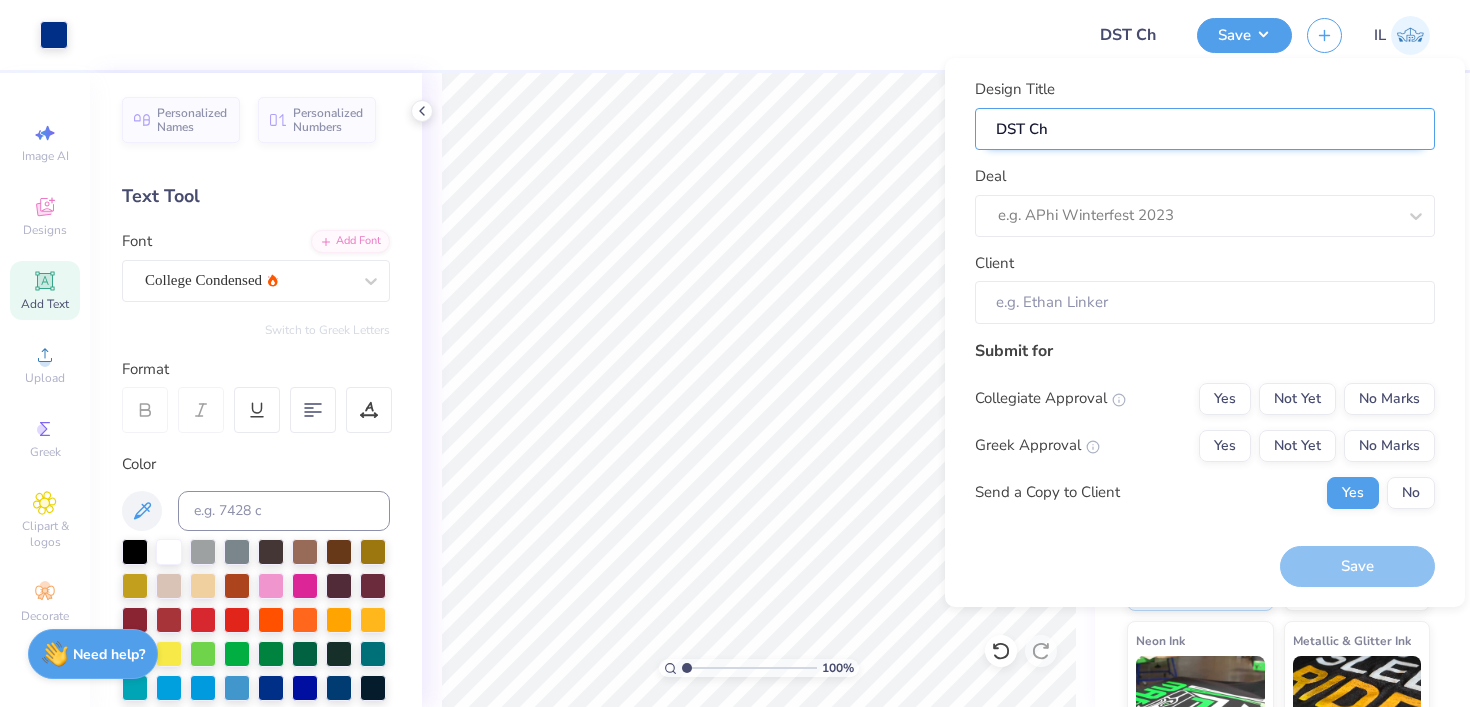type on "DST Cha" 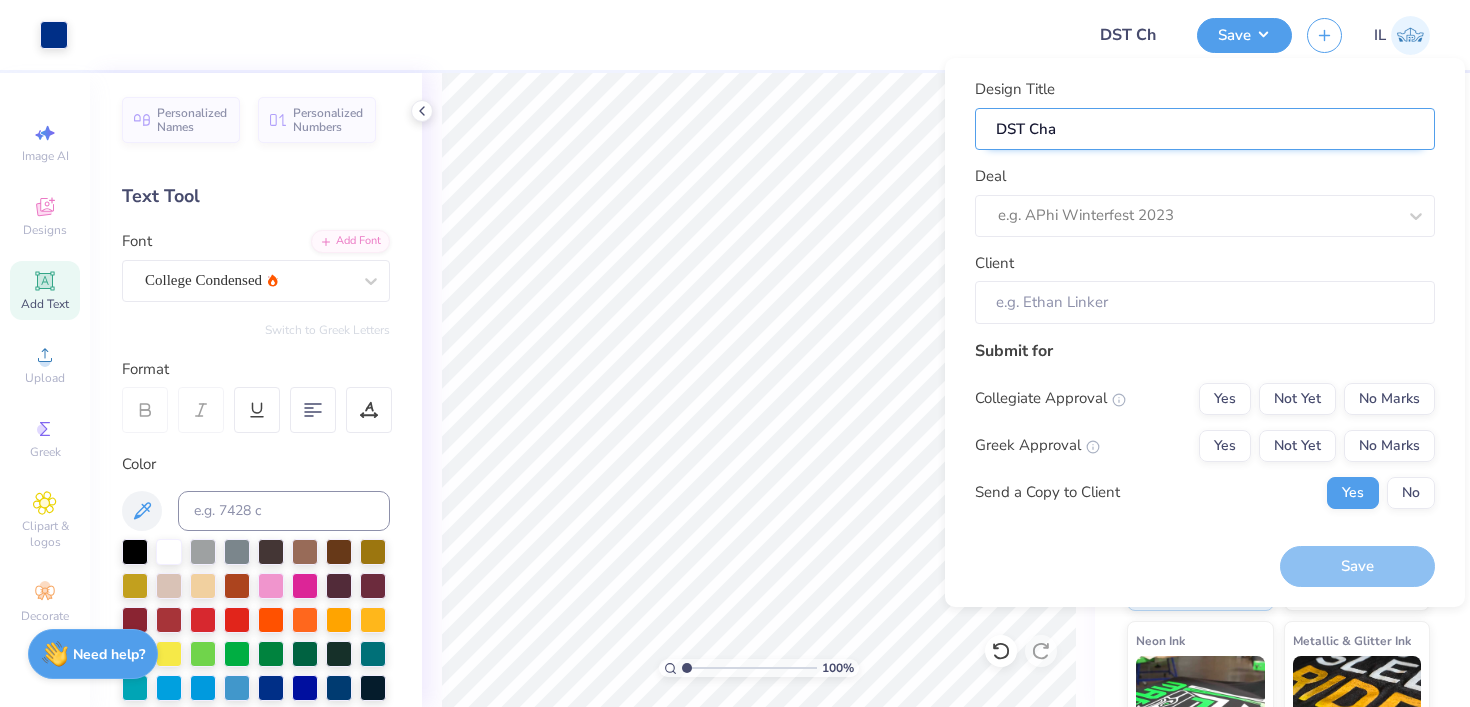 type on "DST Cha" 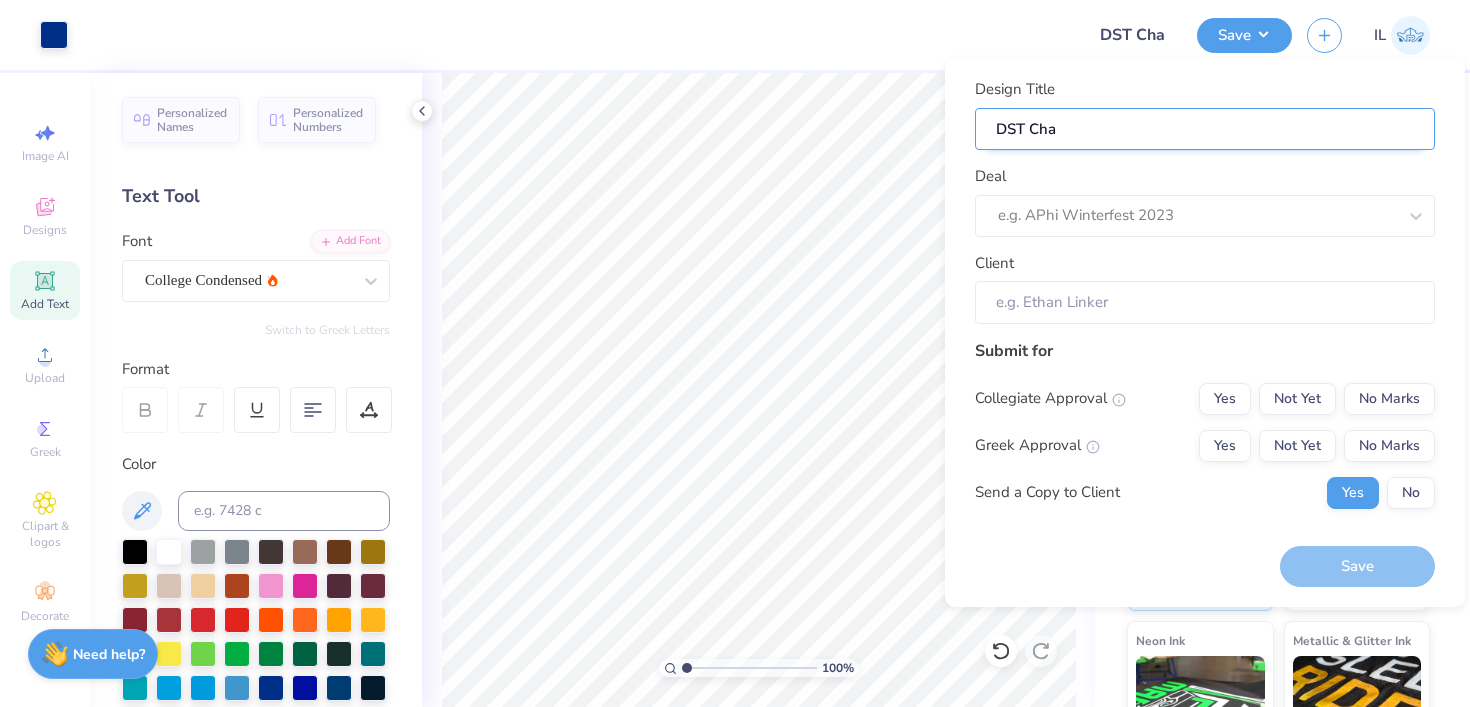 type on "DST Chai" 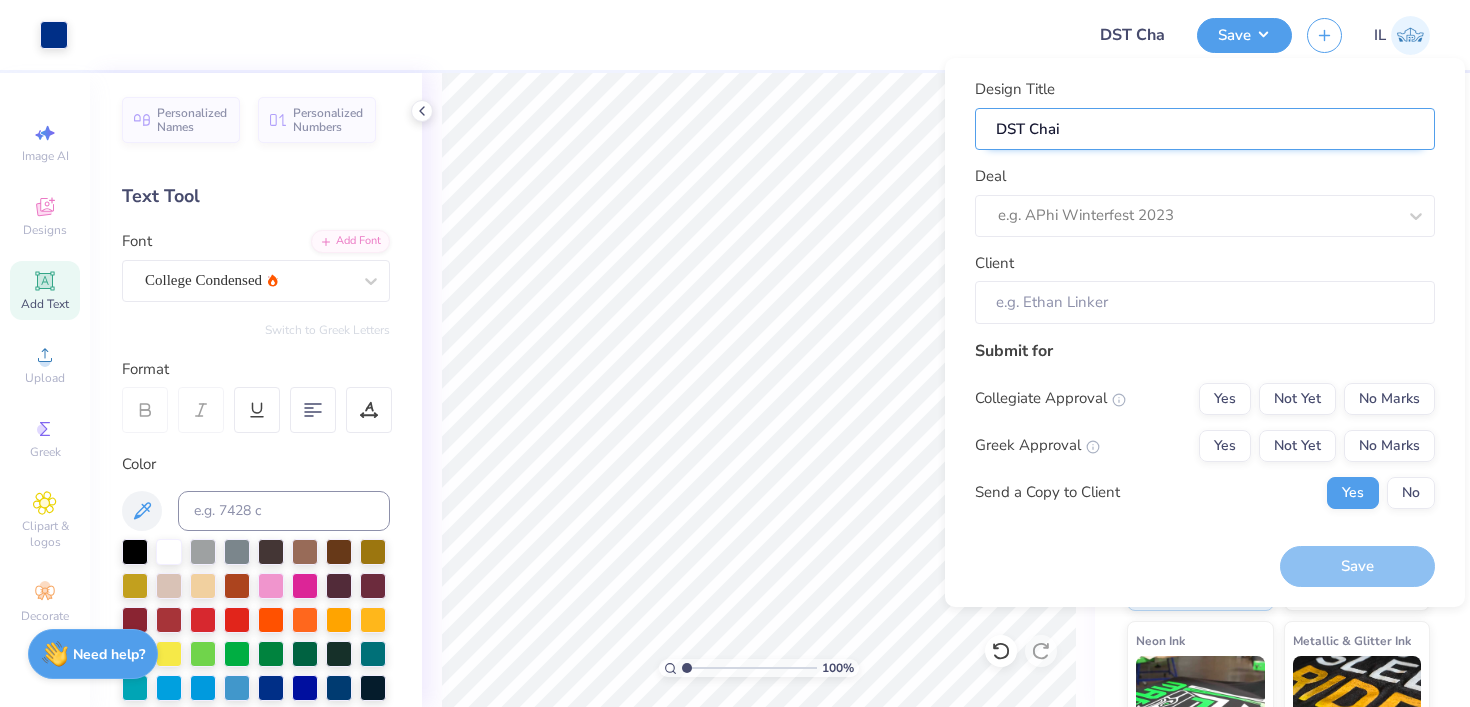 type on "DST Chair" 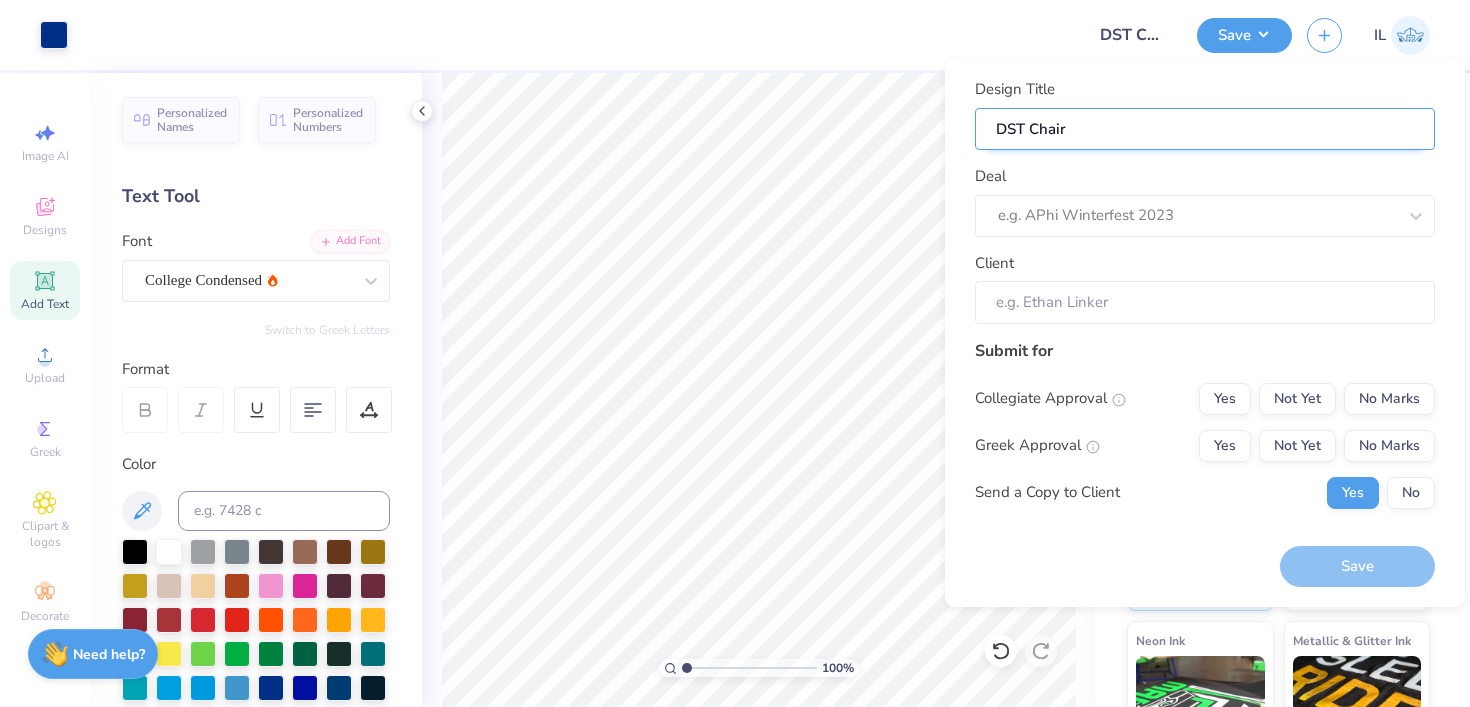 type on "DST Chairt" 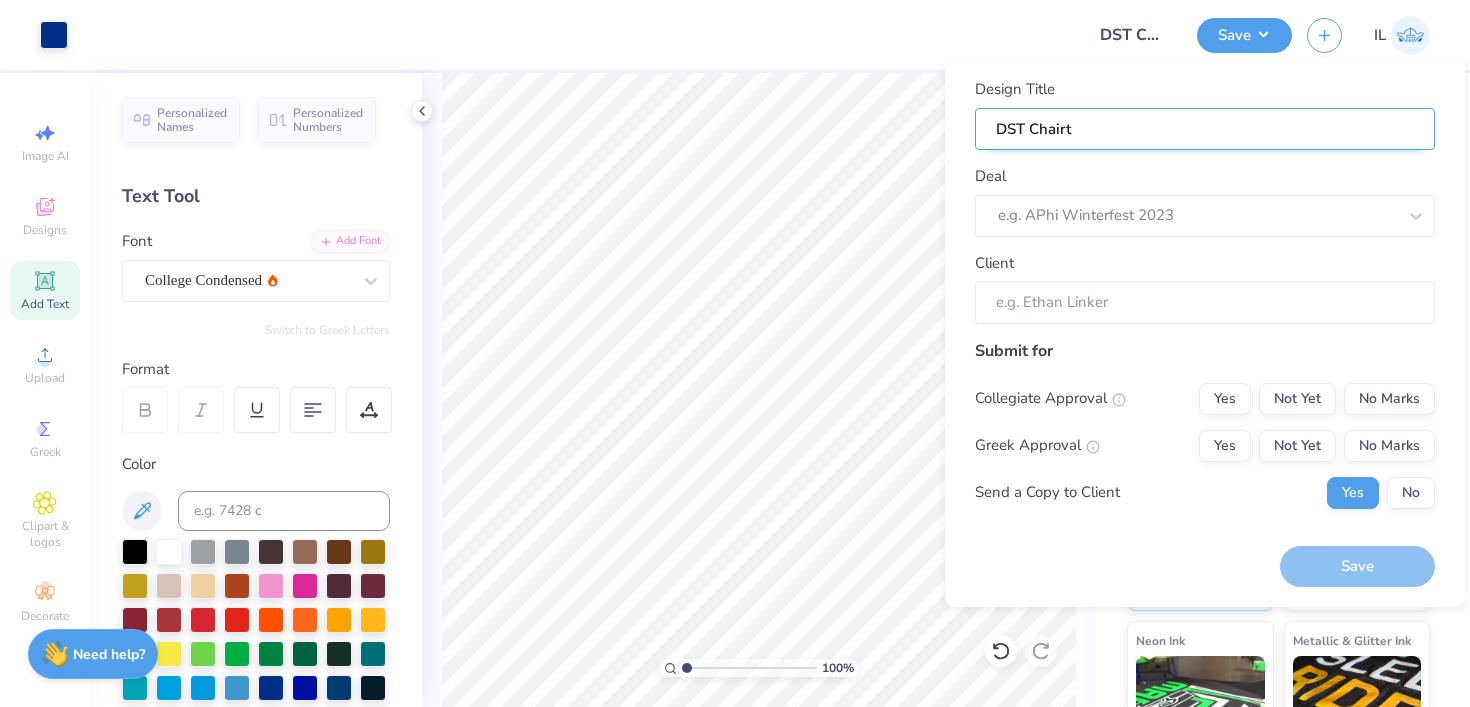 type on "DST Chair" 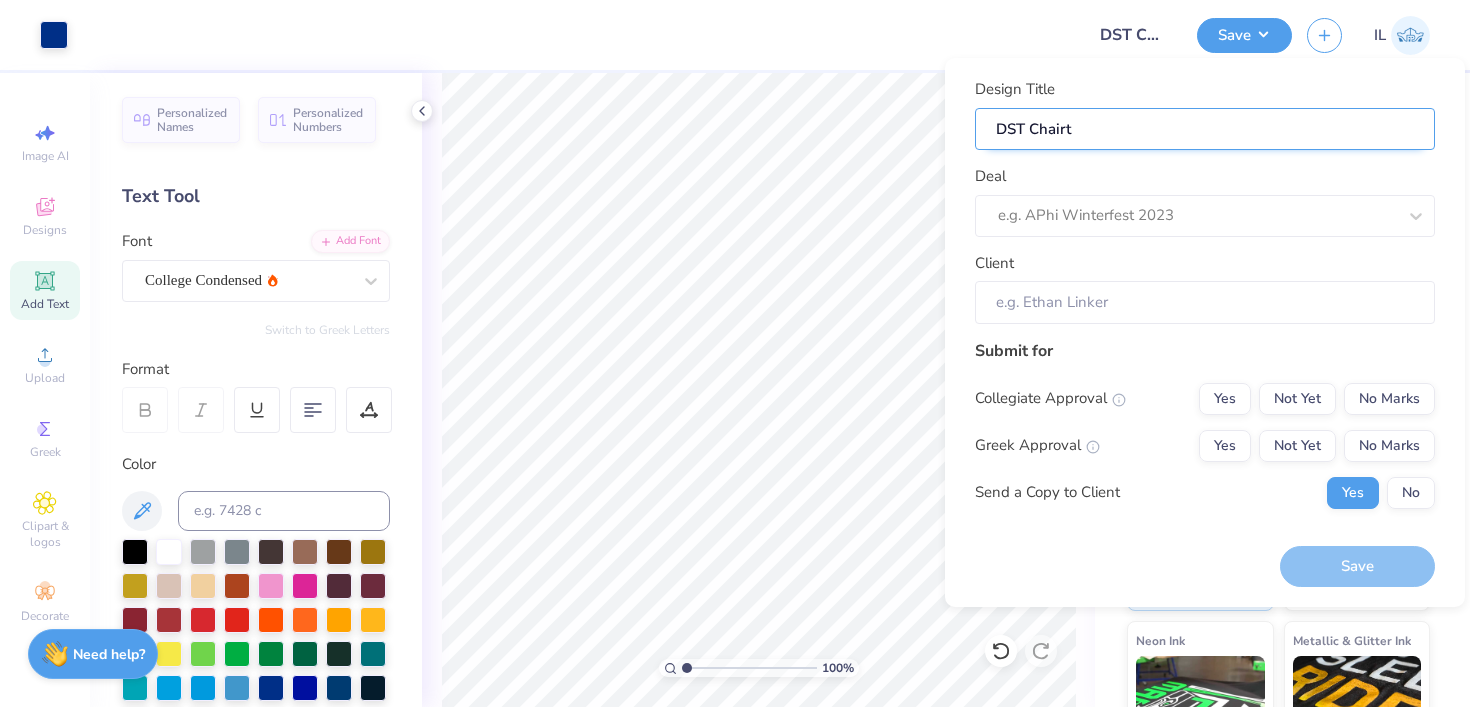 type on "DST Chair" 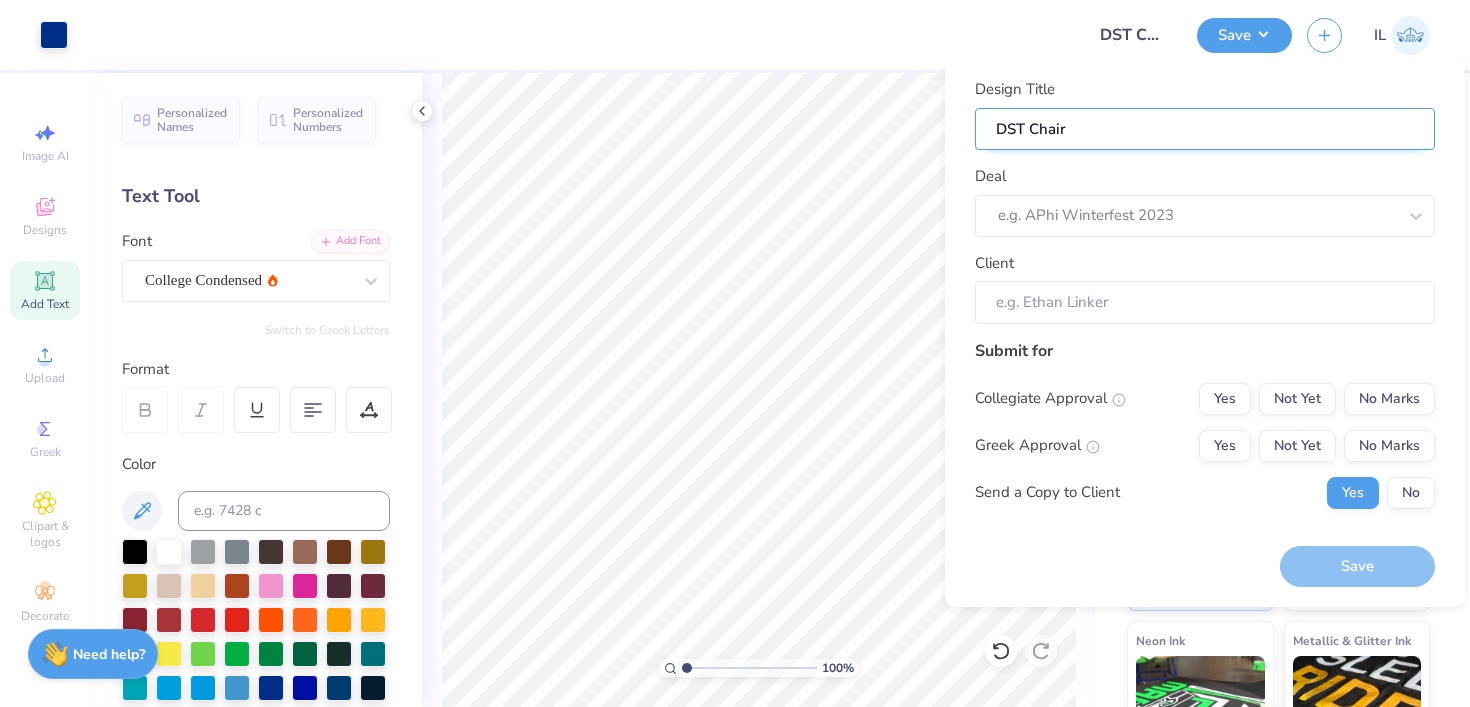 type on "DST Chai" 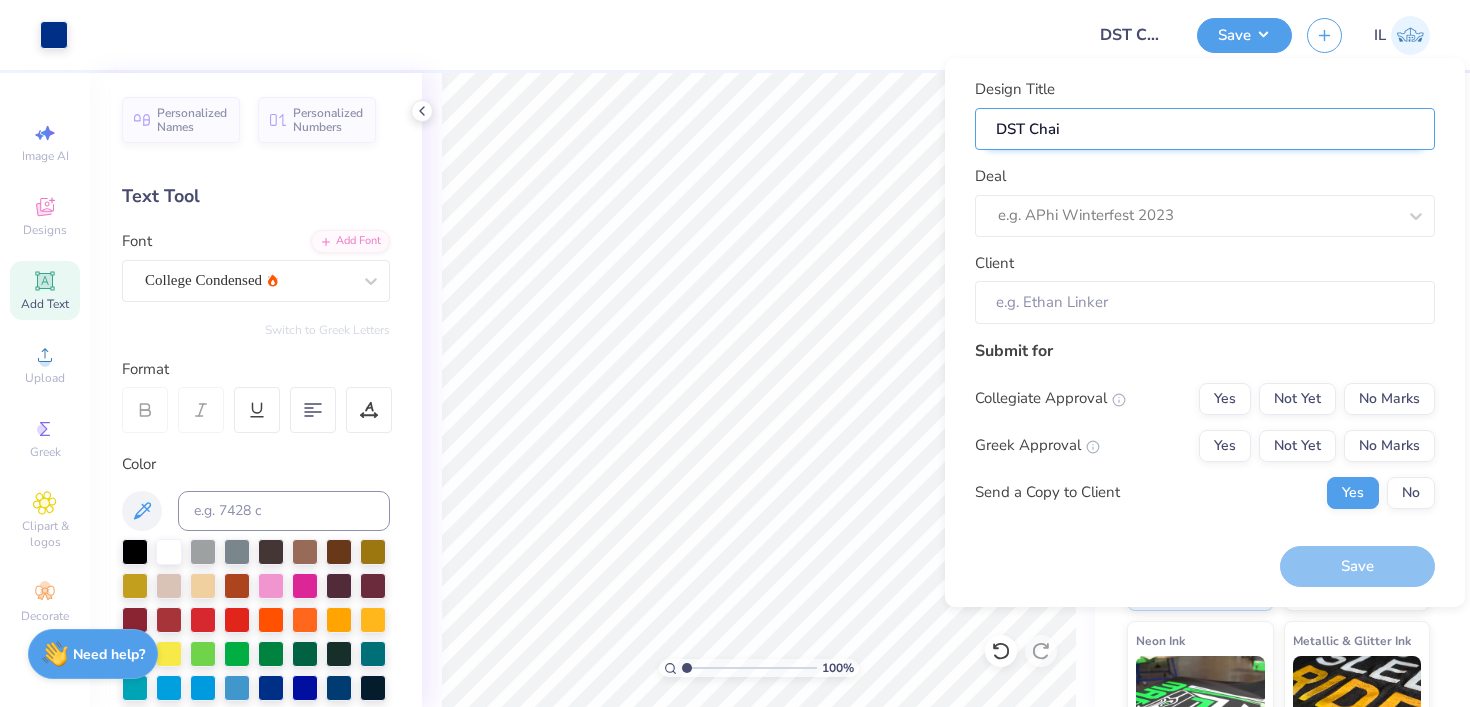 type on "DST Cha" 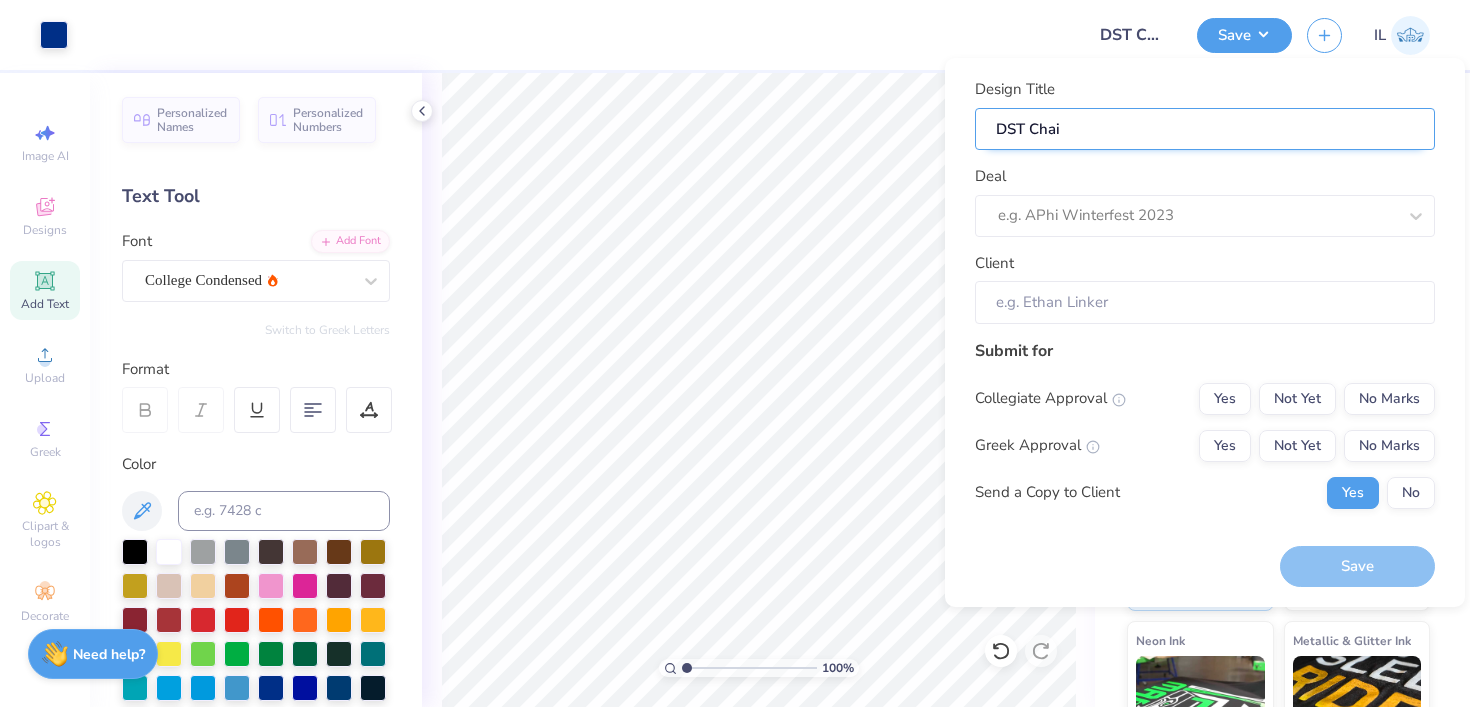 type on "DST Cha" 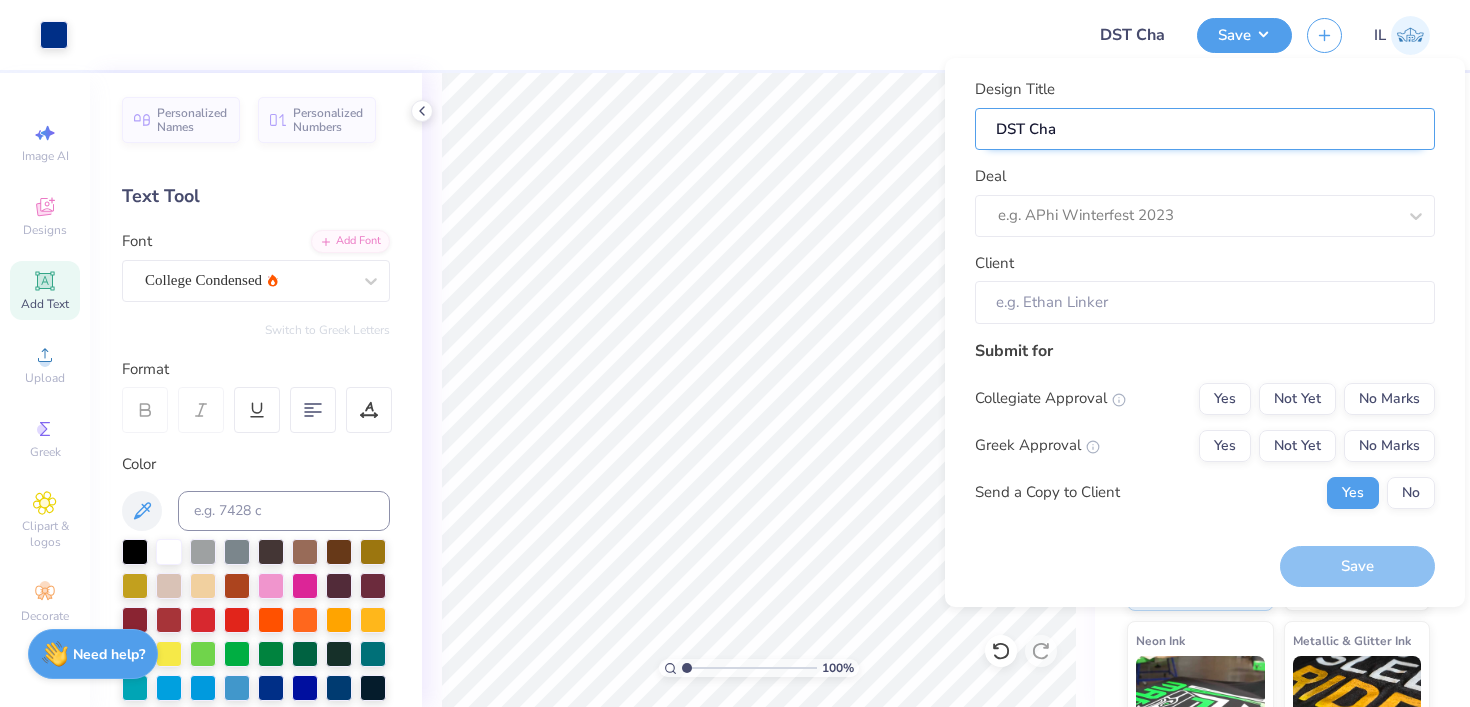 type on "DST Char" 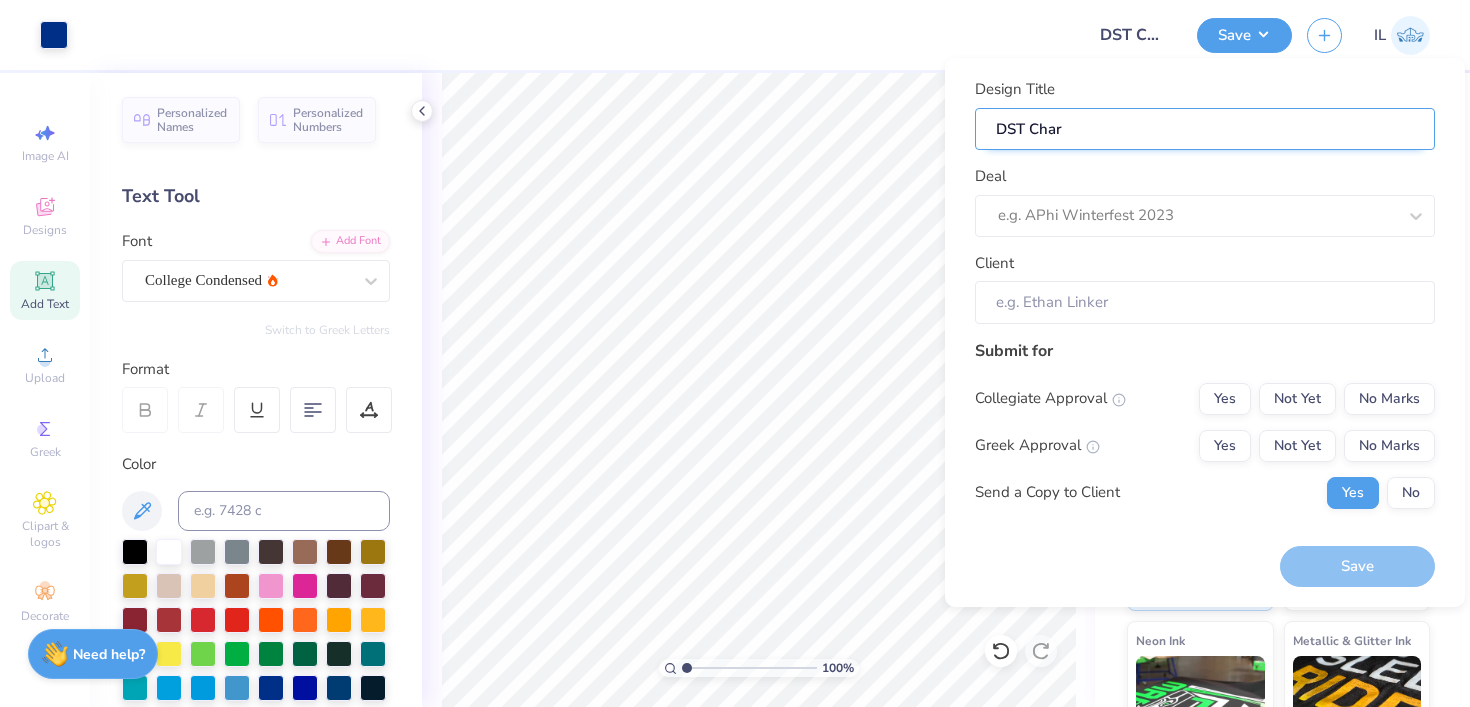 type on "DST Chari" 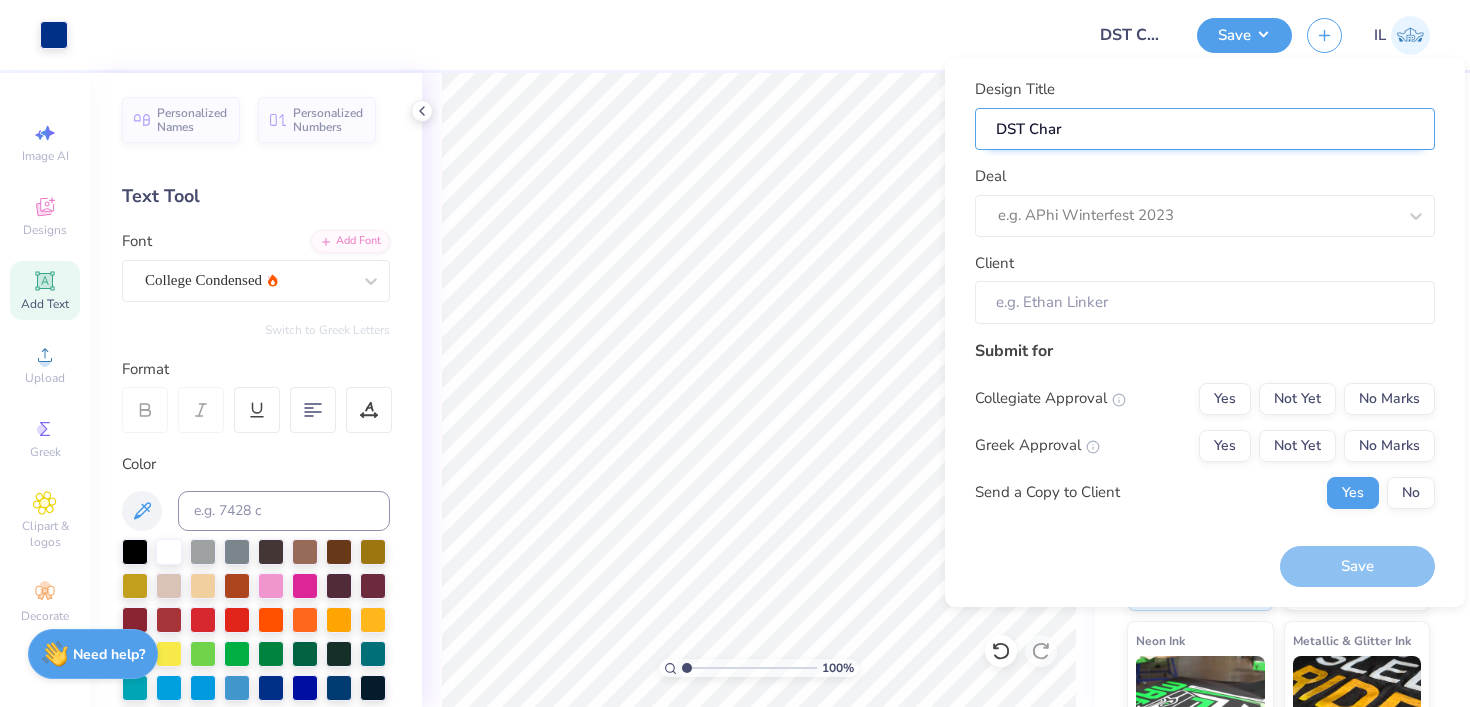 type on "DST Chari" 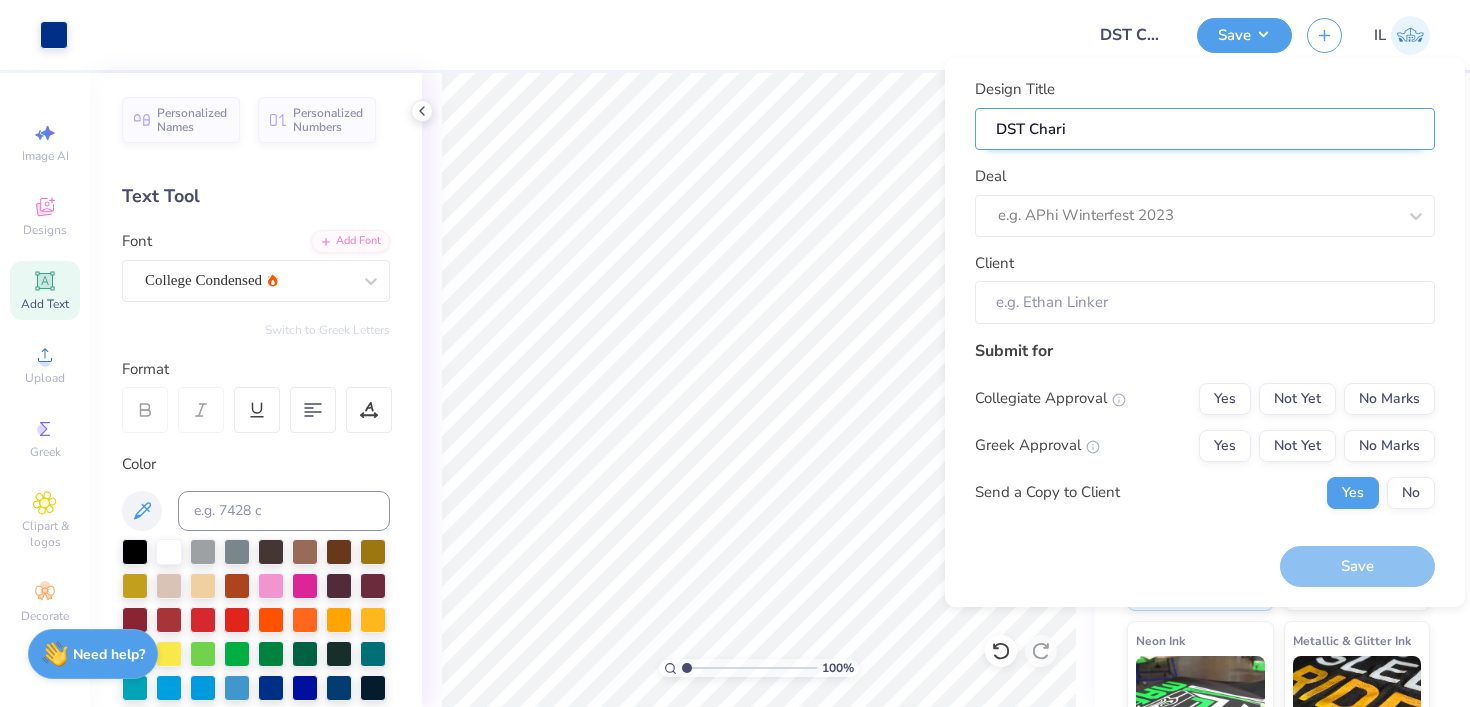 type on "DST Charit" 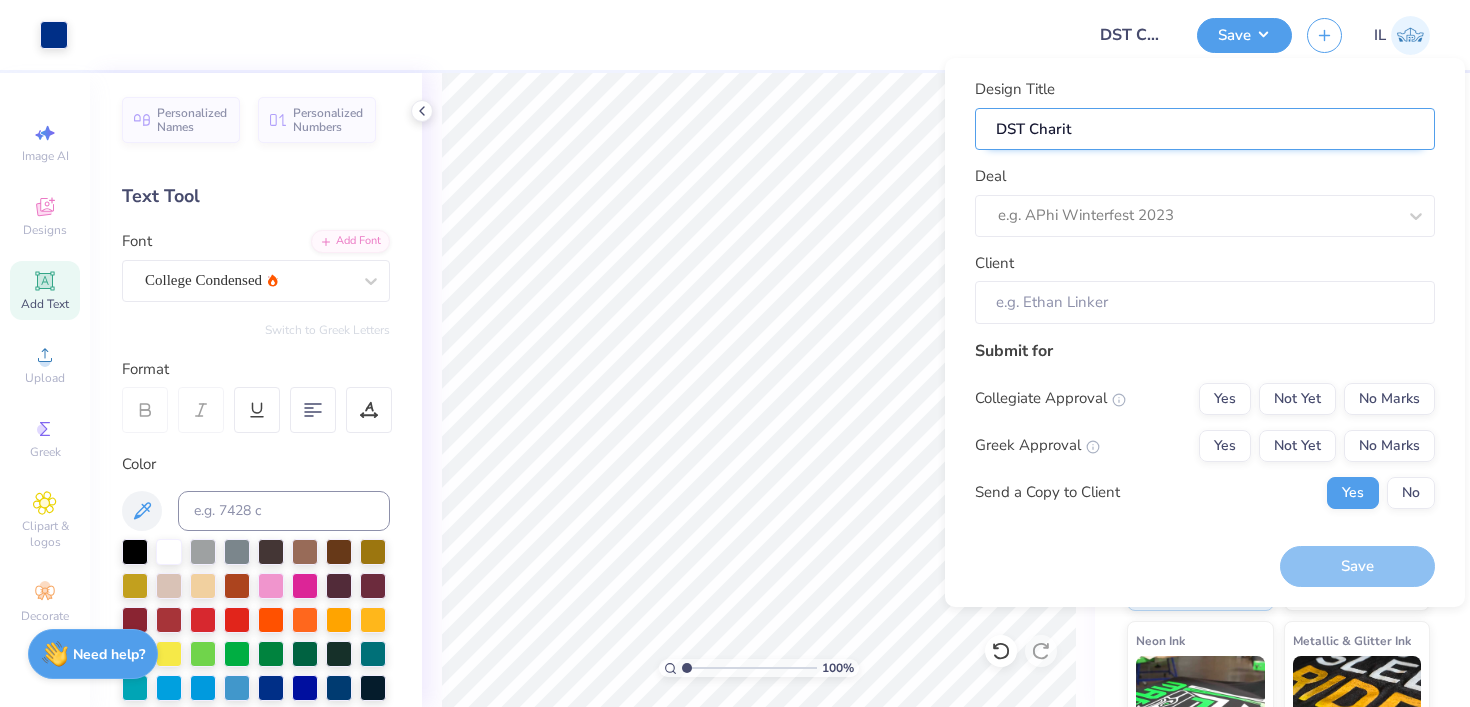 type on "DST Charity" 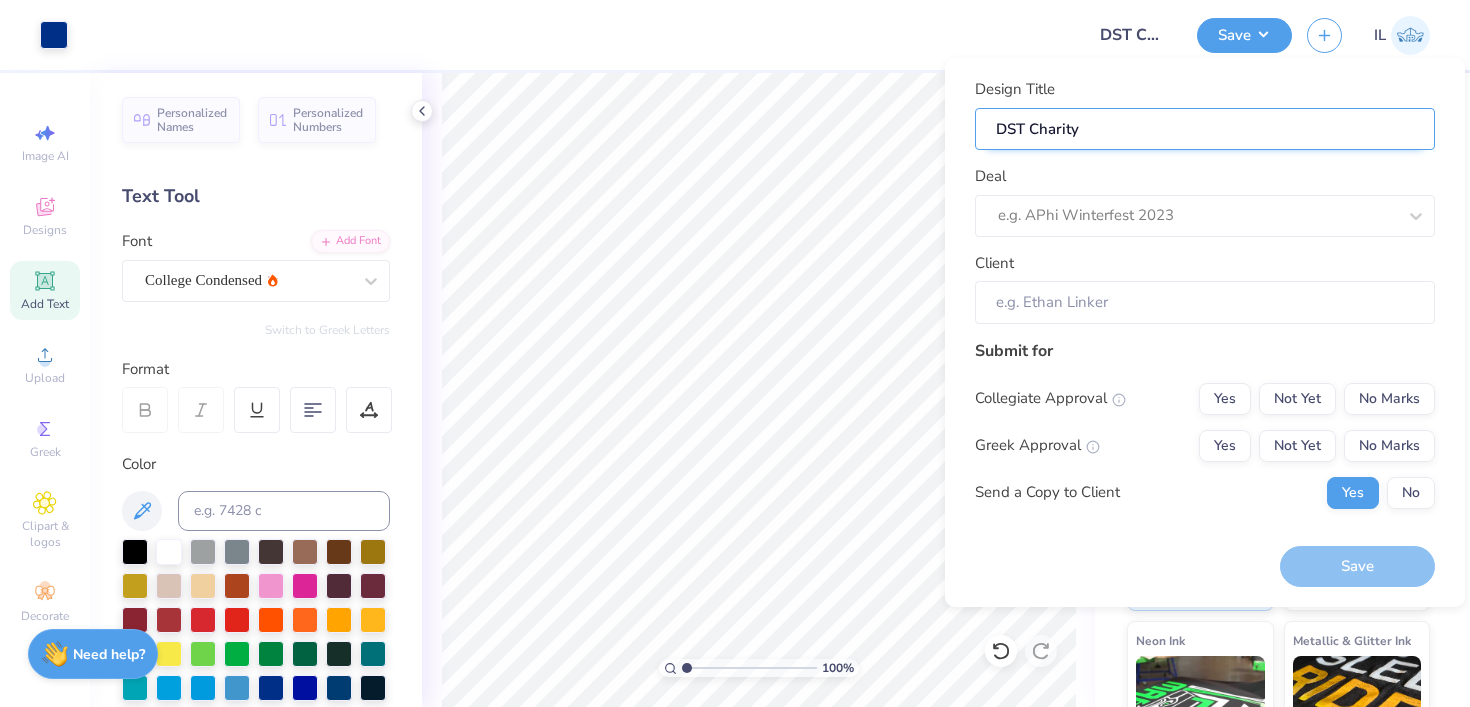 type on "DST Charity" 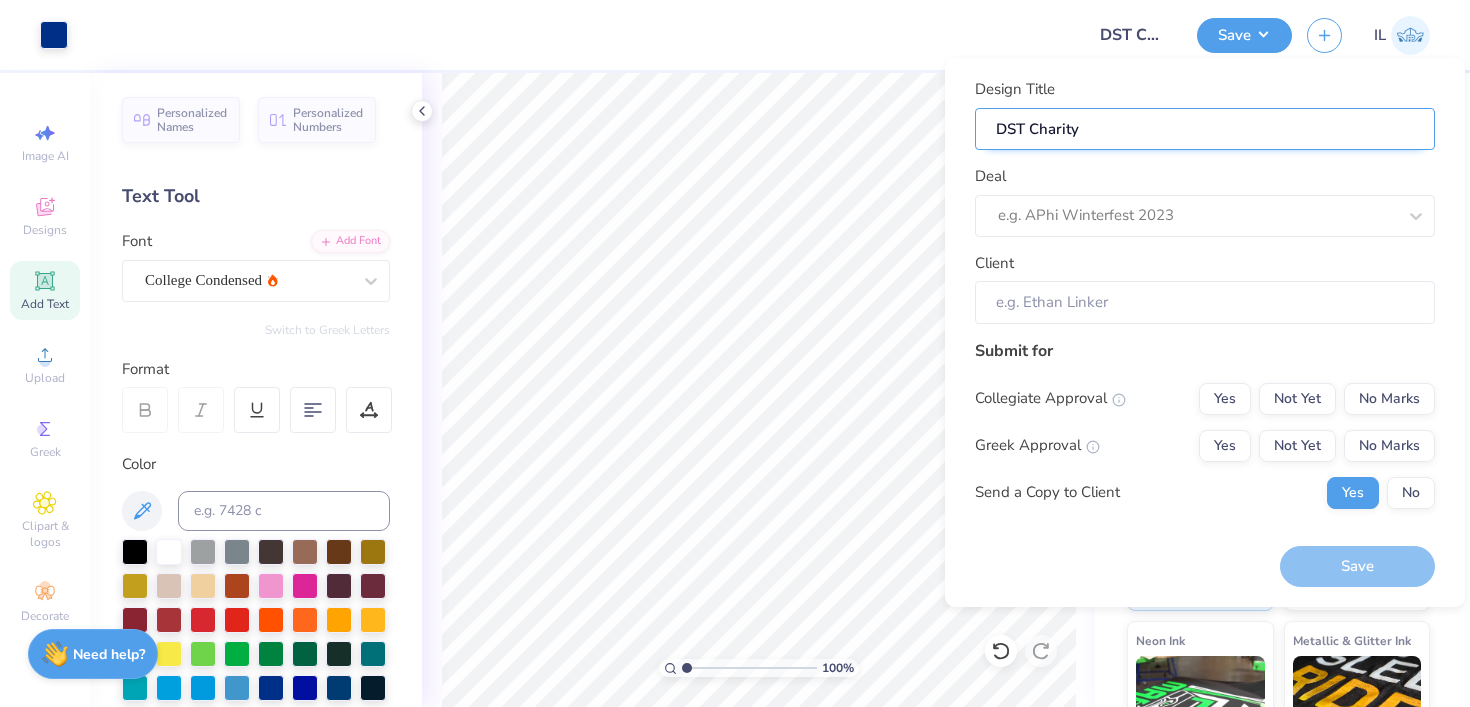 type on "DST Charity B" 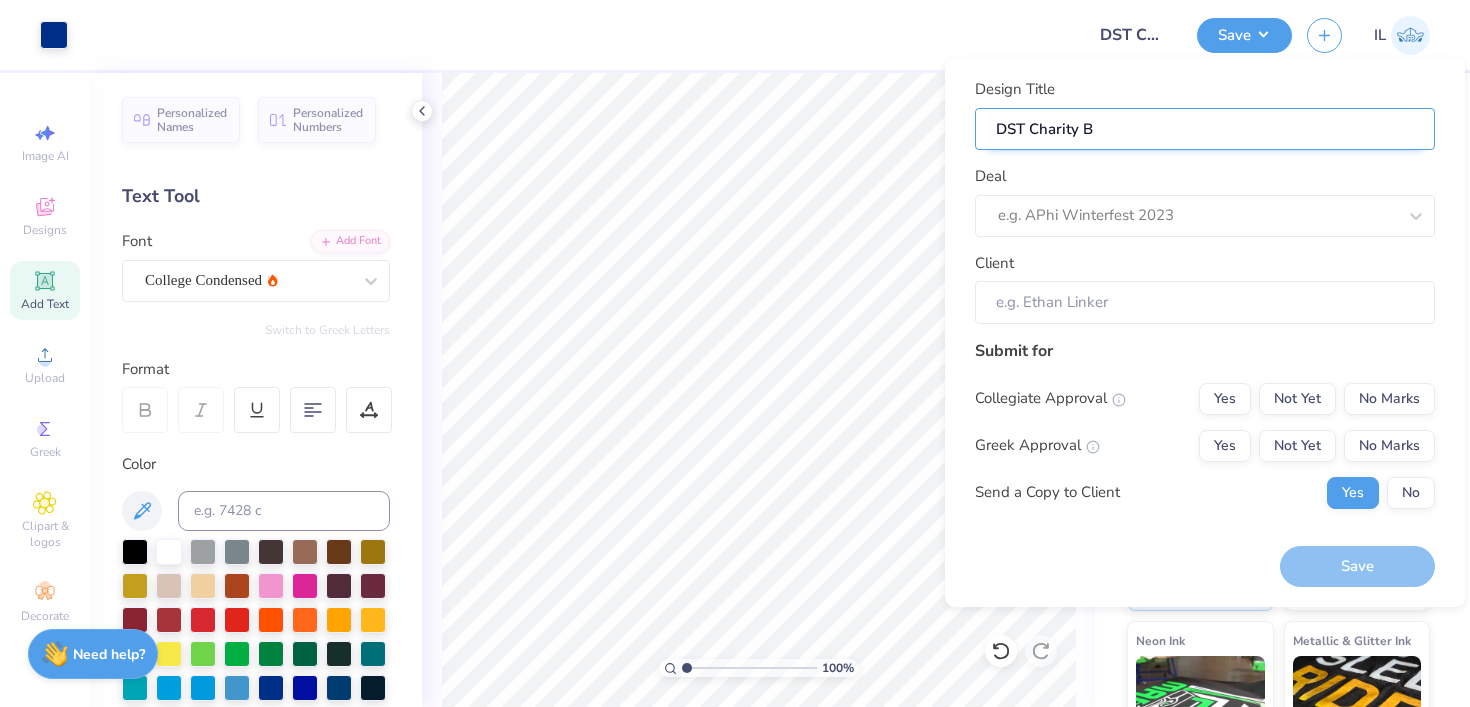 type on "DST Charity Bs" 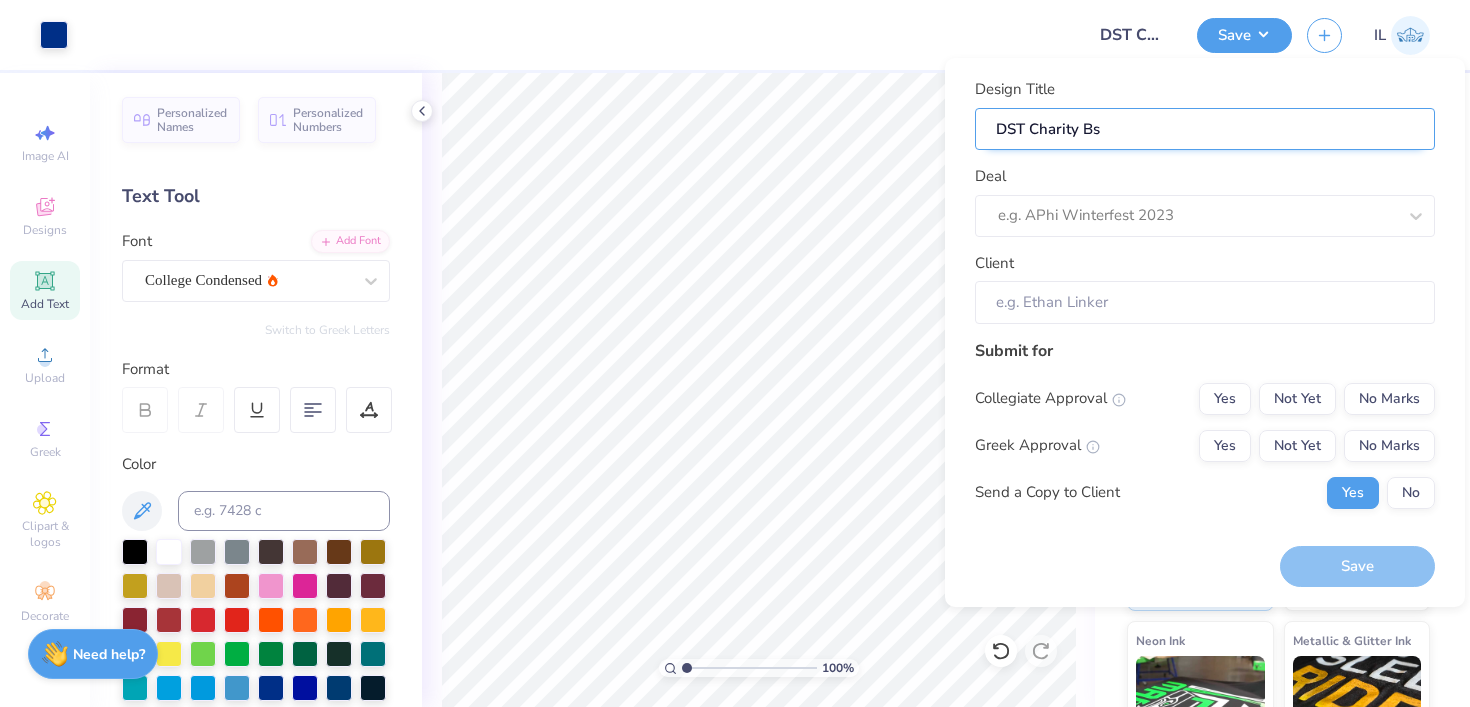type on "DST Charity B" 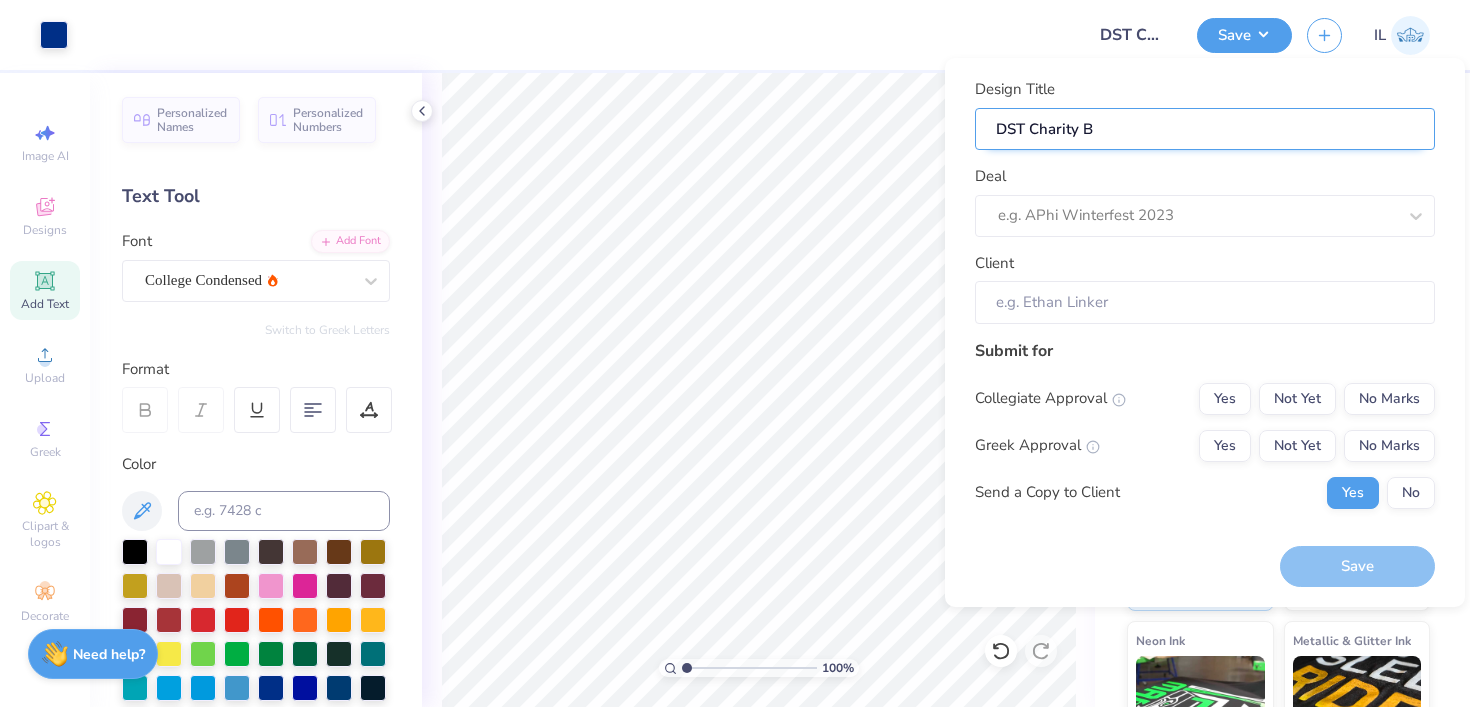 type on "DST Charity Ba" 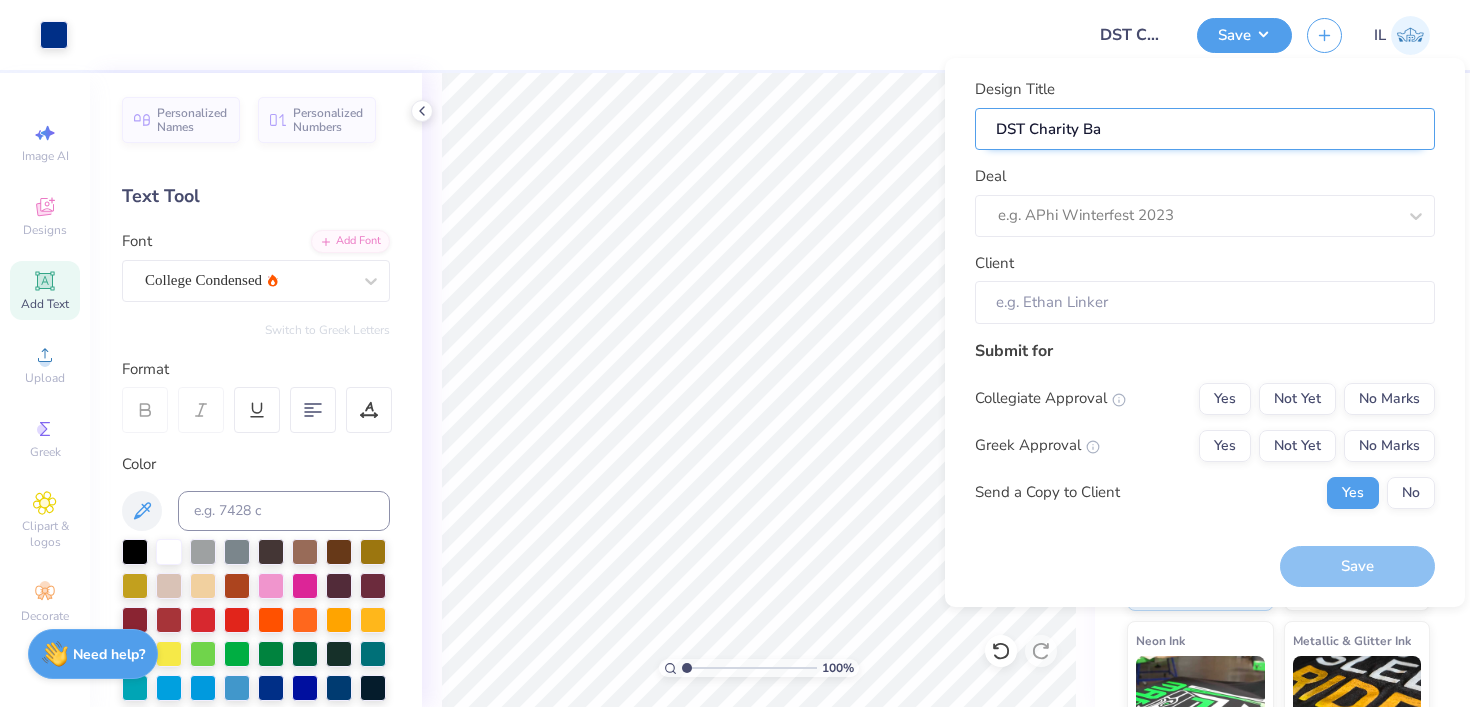 type on "DST Charity Bas" 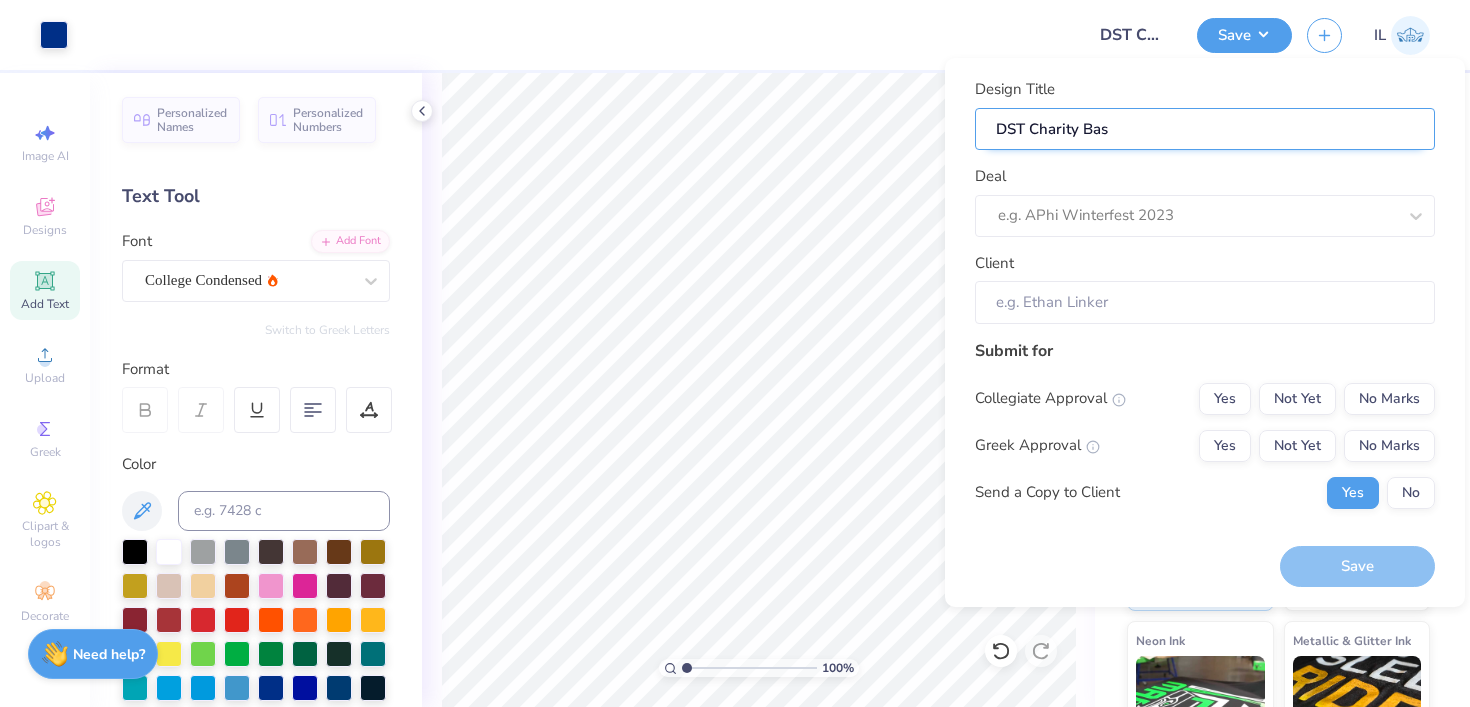 type on "DST Charity Bash" 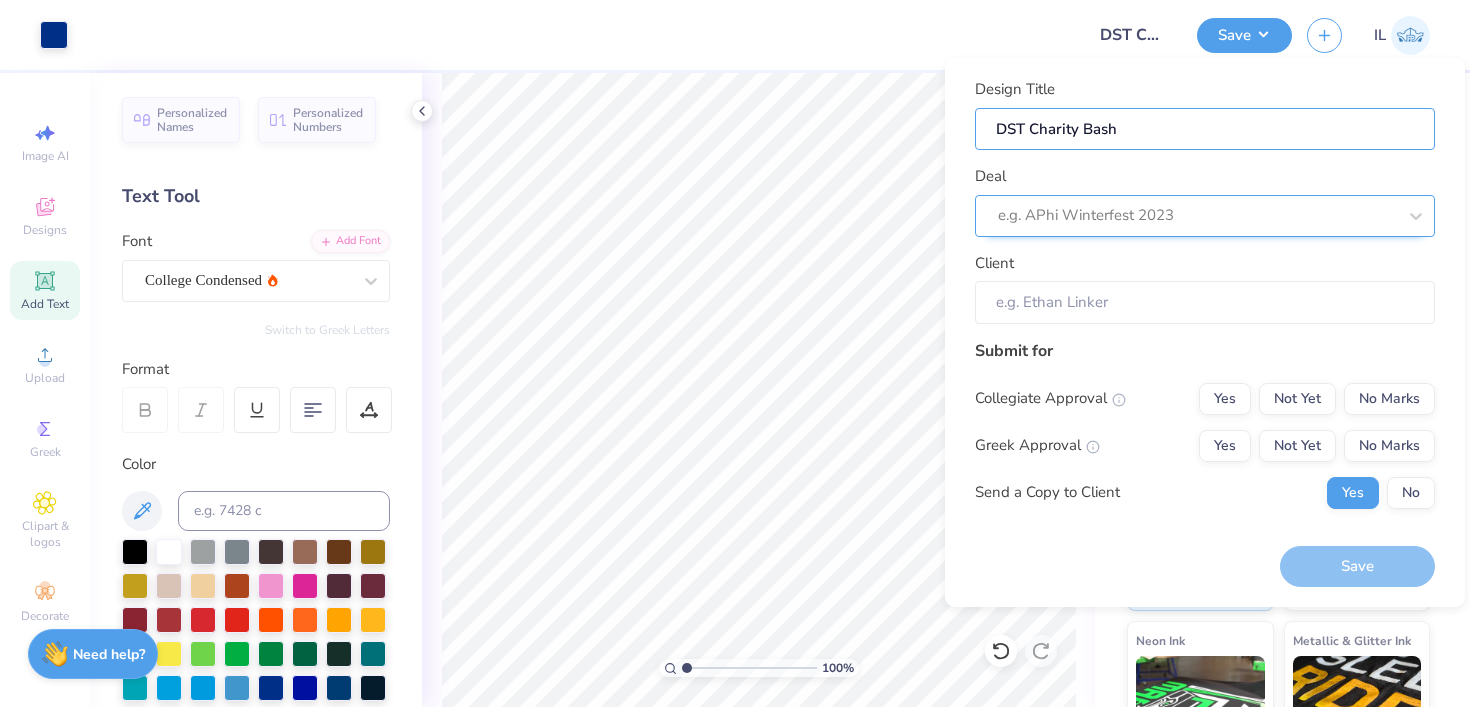 type on "DST Charity Bash" 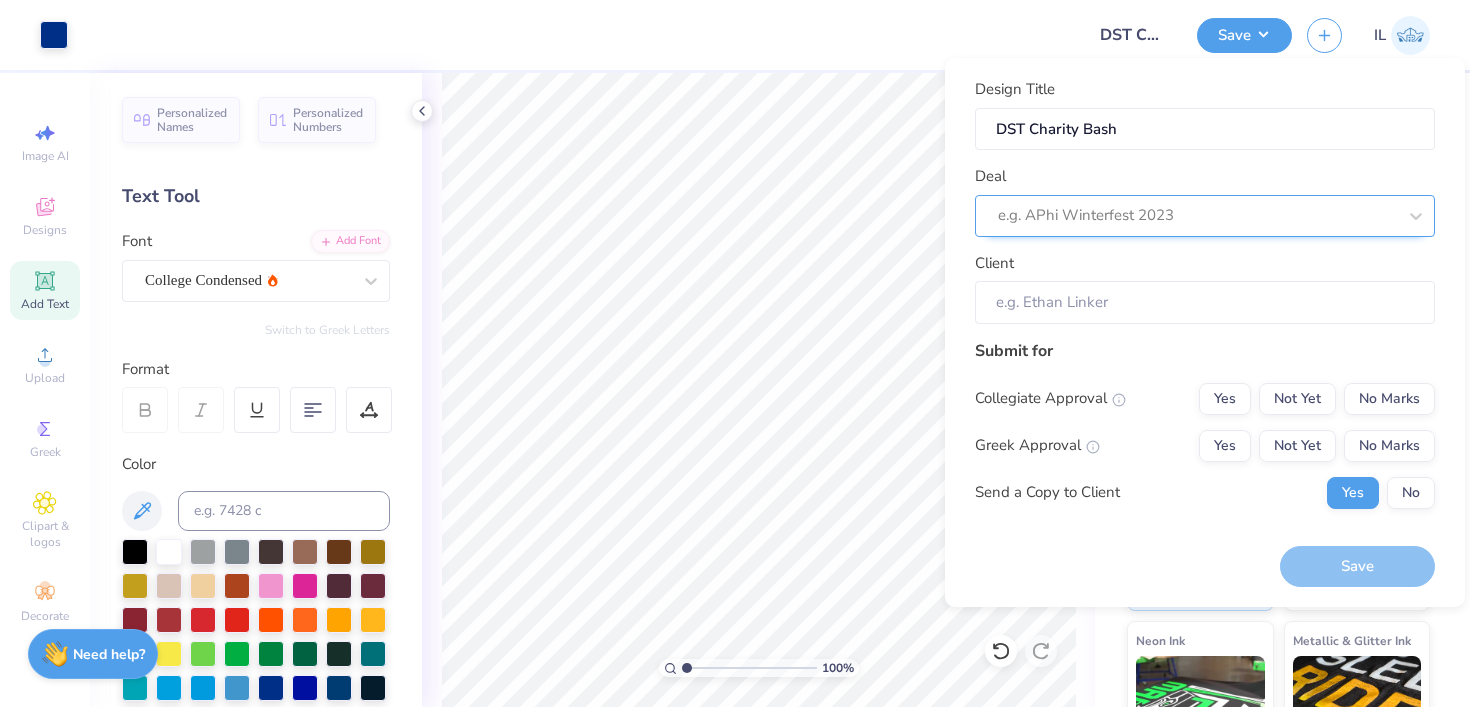 click on "e.g. APhi Winterfest 2023" at bounding box center (1205, 216) 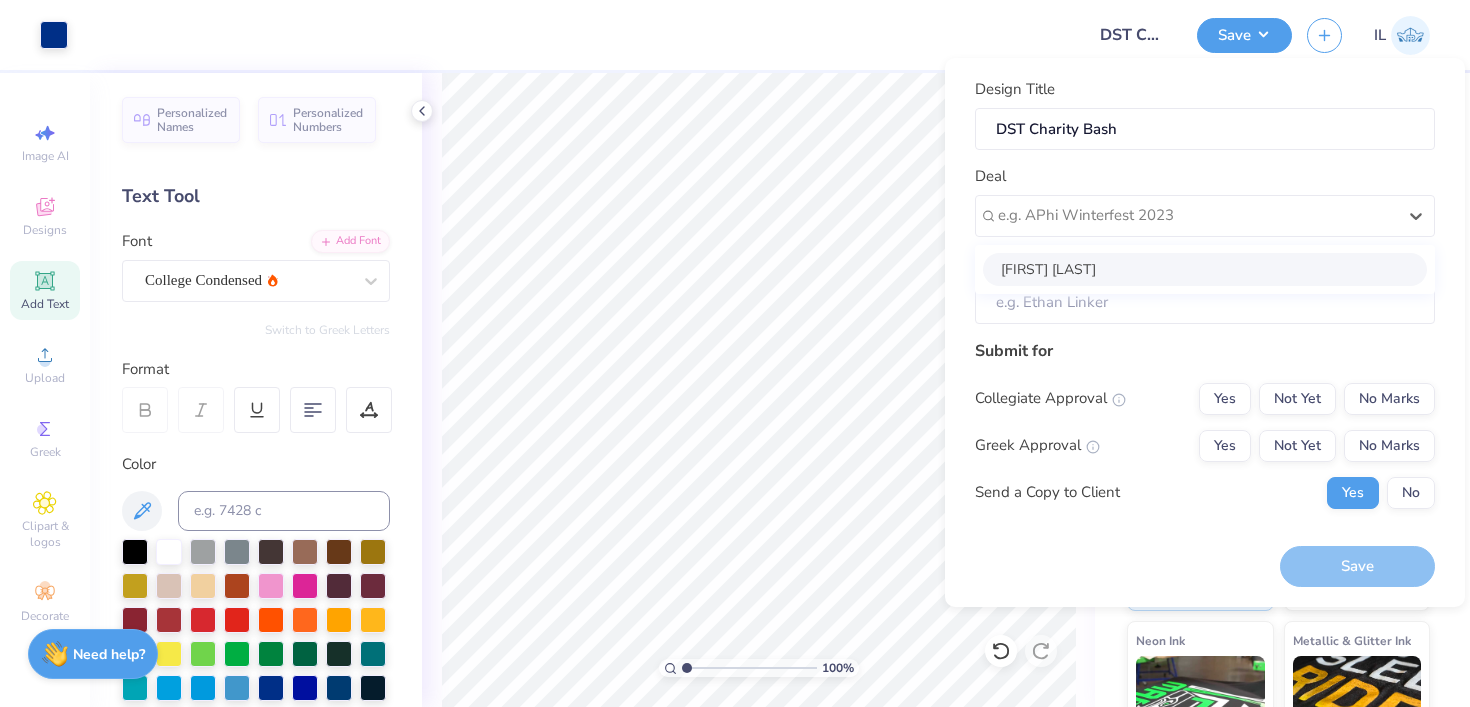 click on "[FIRST] [LAST]" at bounding box center [1205, 269] 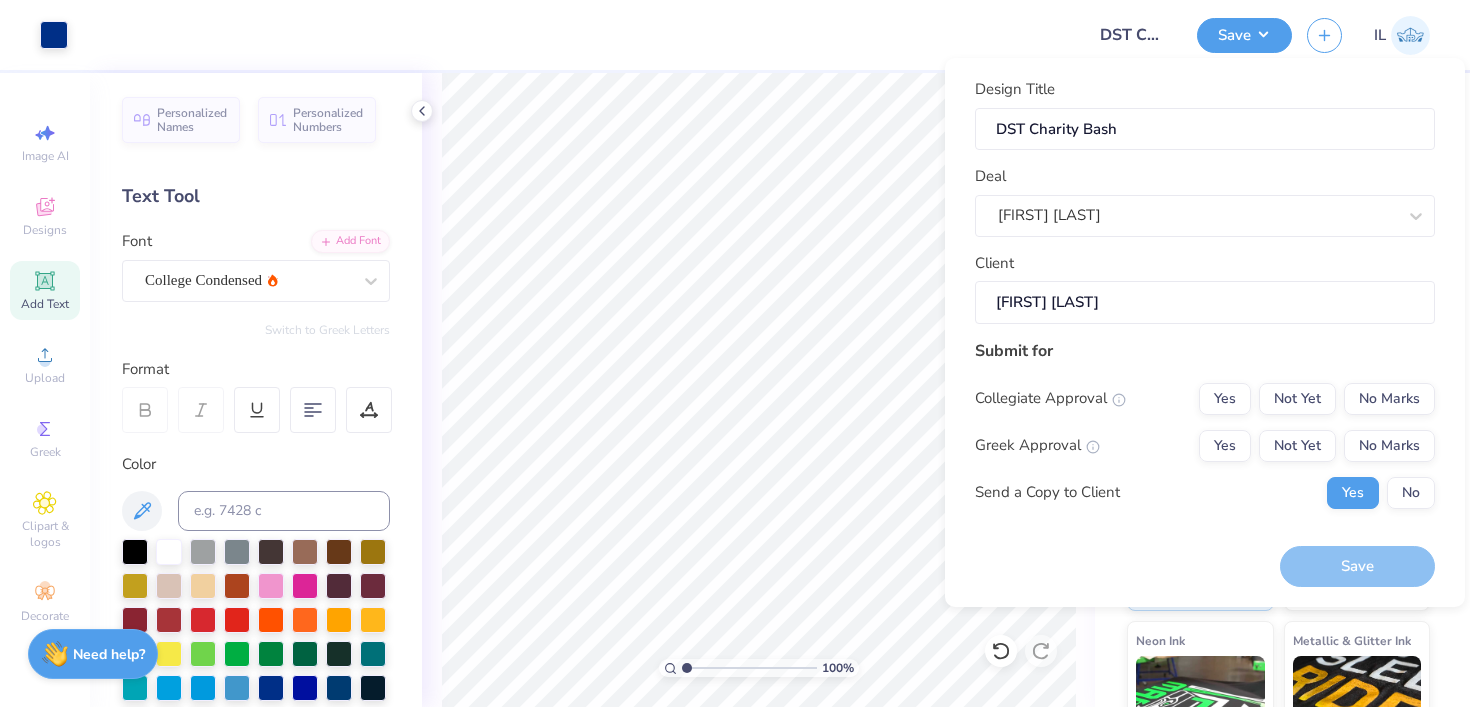 type on "[FIRST] [LAST]" 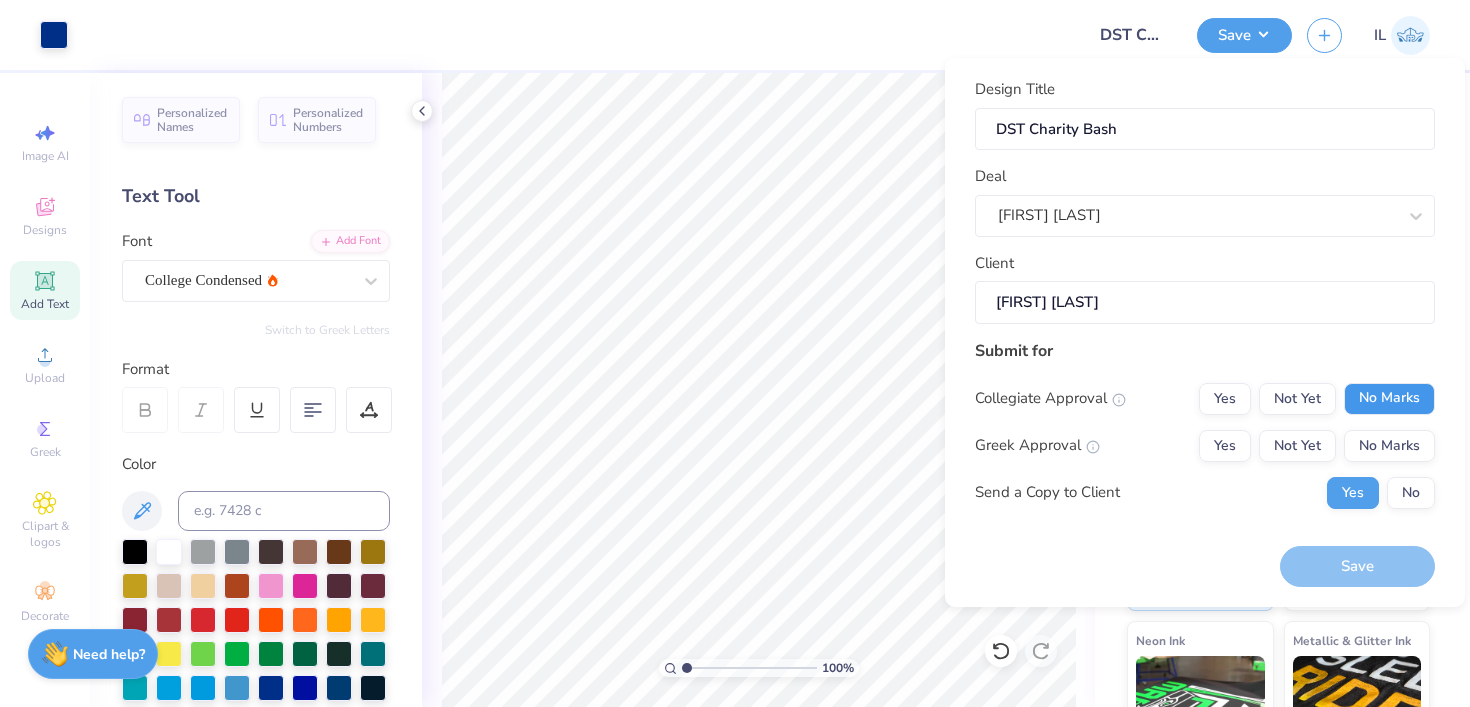 click on "No Marks" at bounding box center [1389, 399] 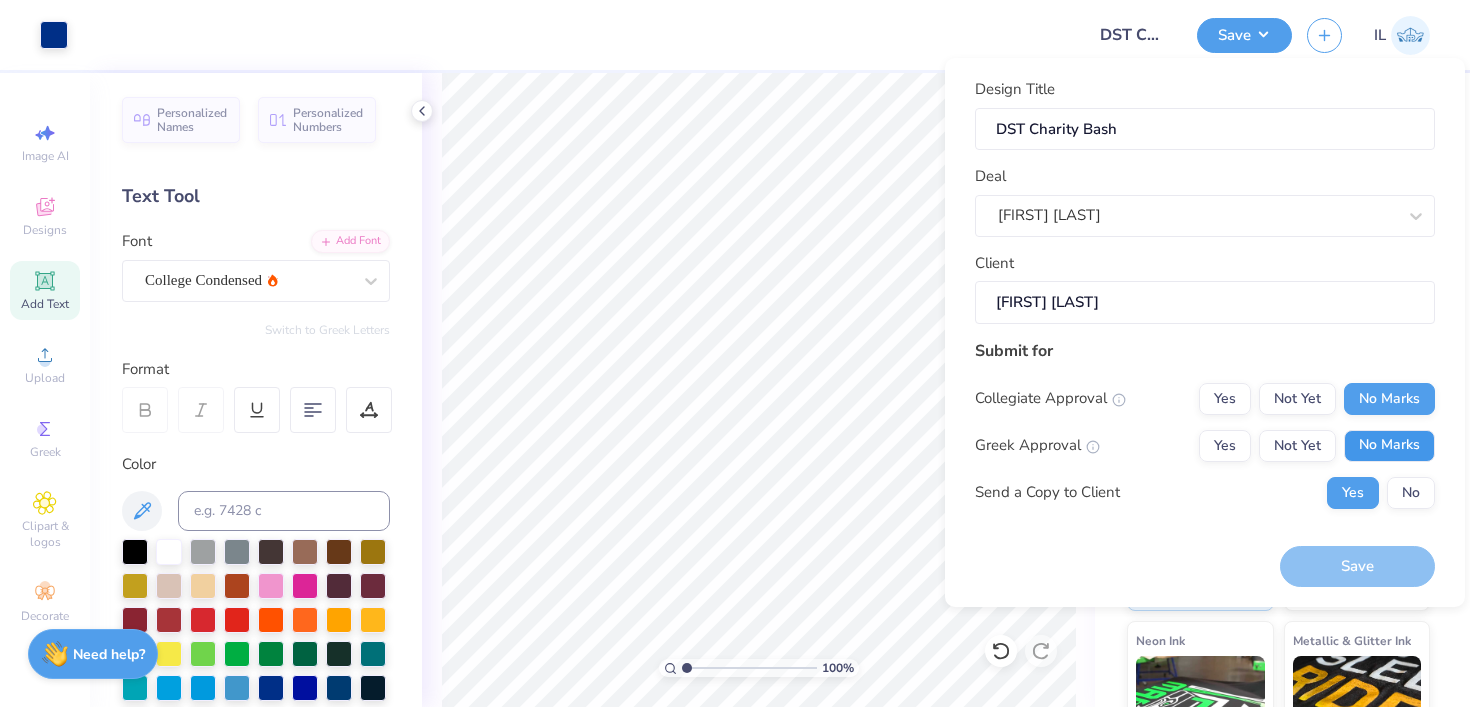 click on "No Marks" at bounding box center (1389, 446) 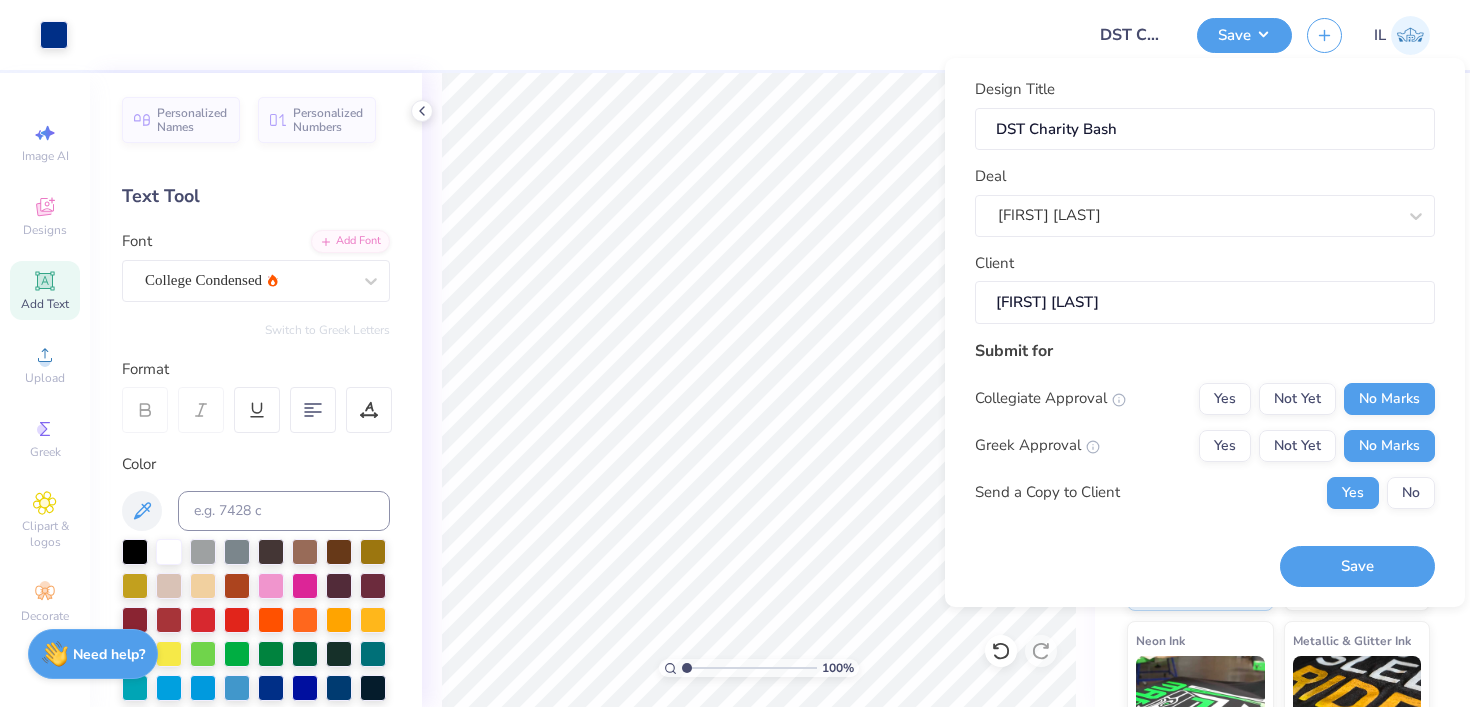 drag, startPoint x: 1337, startPoint y: 550, endPoint x: 996, endPoint y: 490, distance: 346.23834 